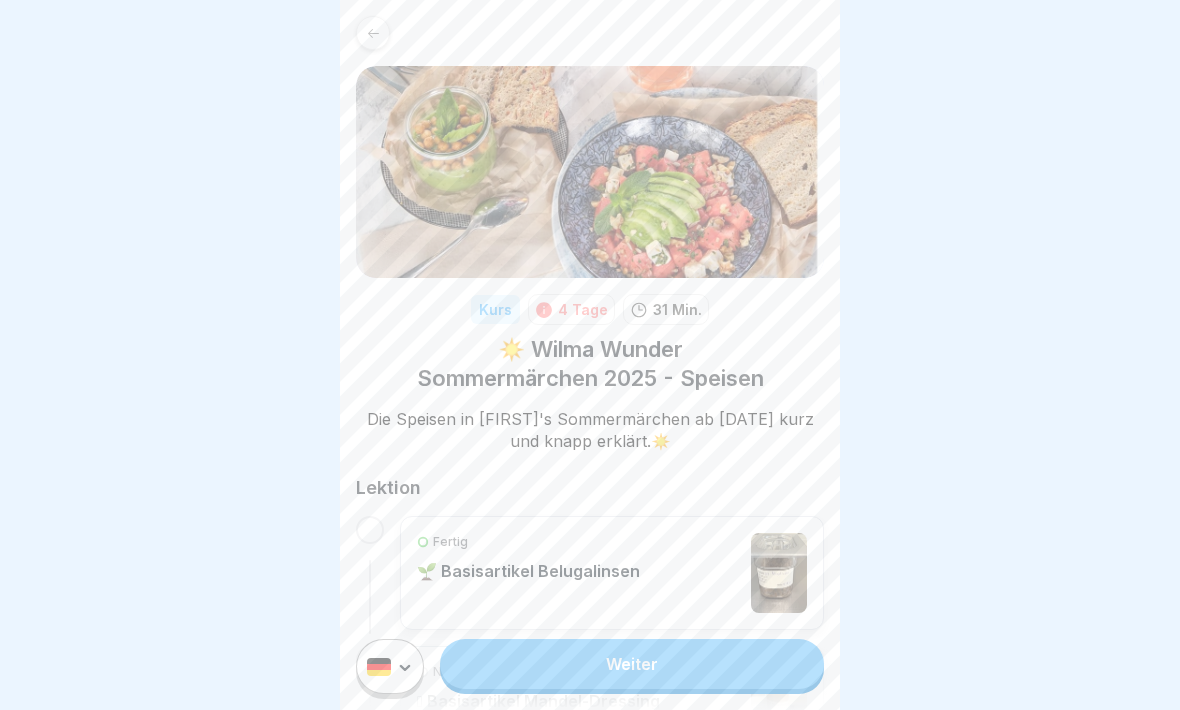 scroll, scrollTop: 0, scrollLeft: 37, axis: horizontal 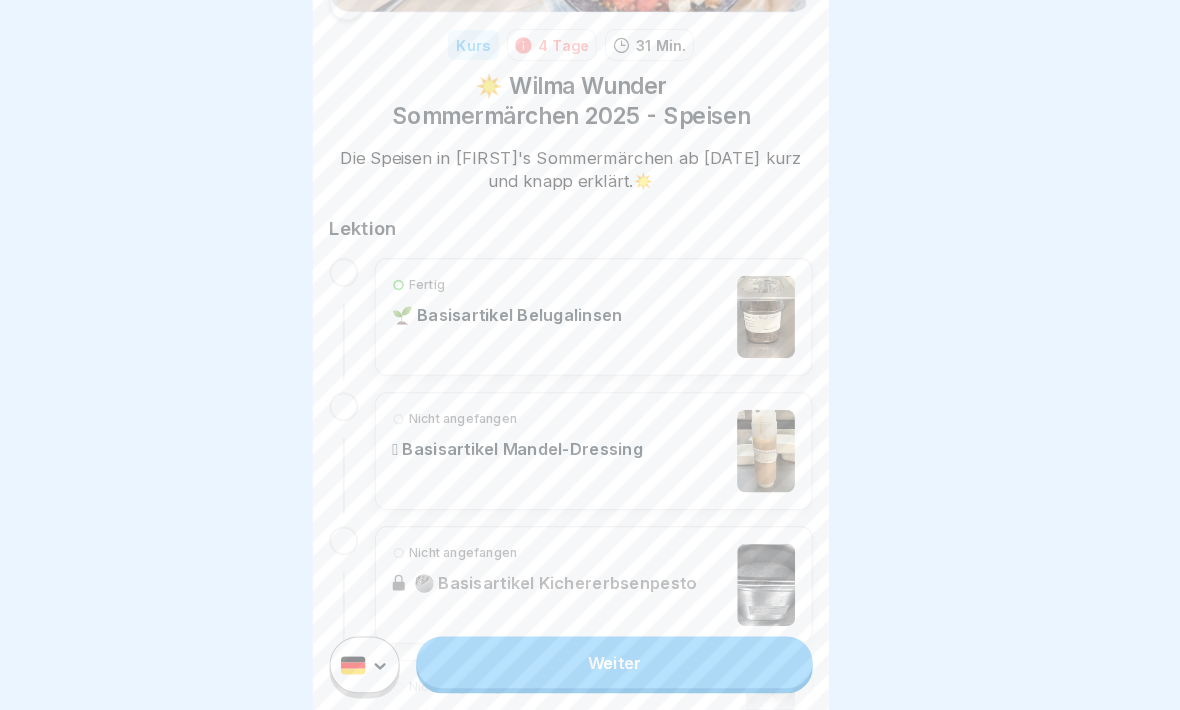 click on "Fertig 🌱 Basisartikel Belugalinsen" at bounding box center [612, 329] 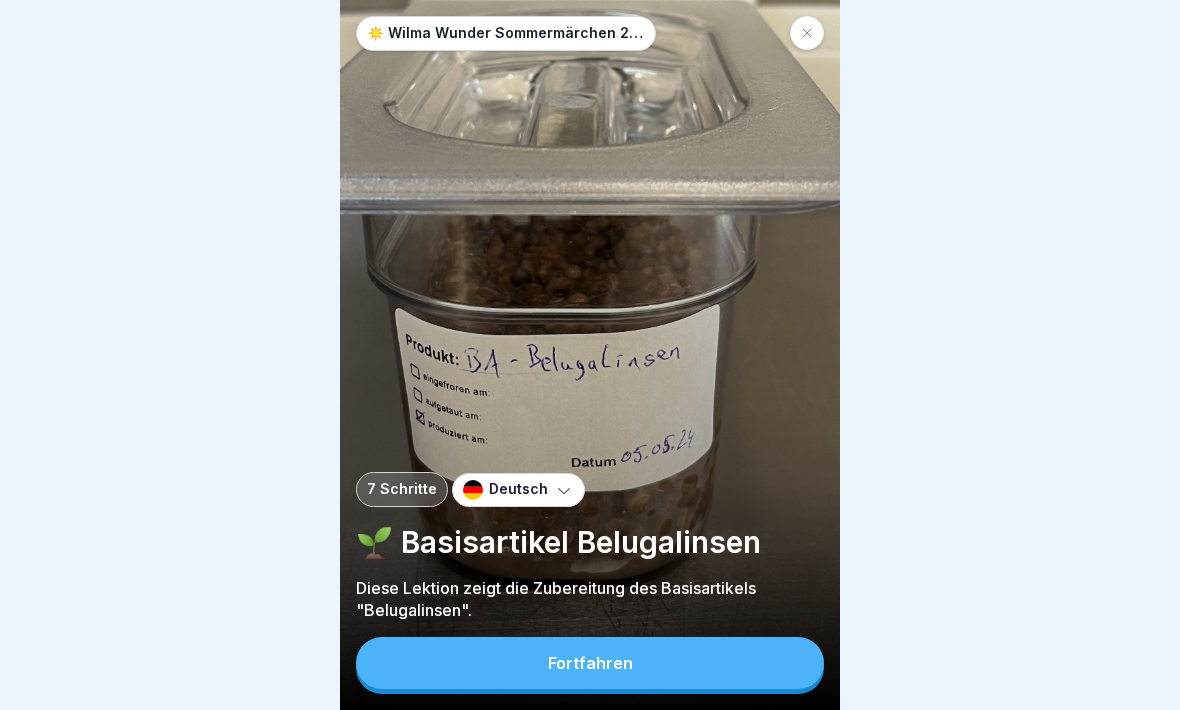 scroll, scrollTop: 0, scrollLeft: 0, axis: both 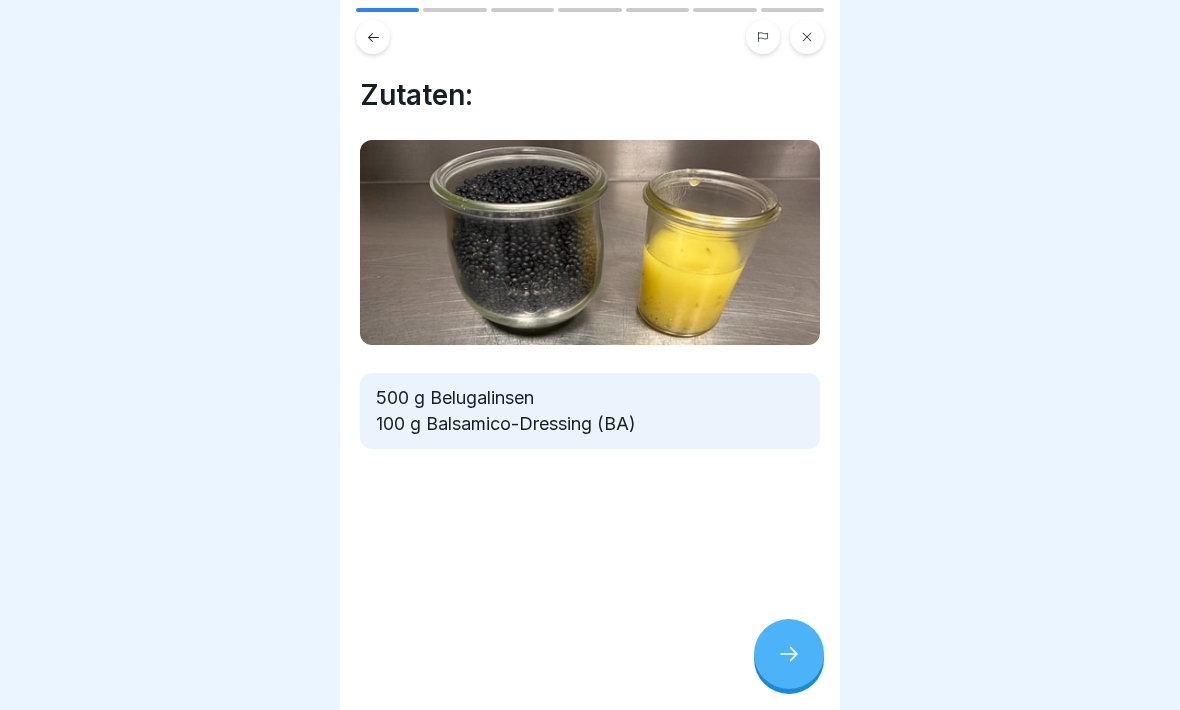 click 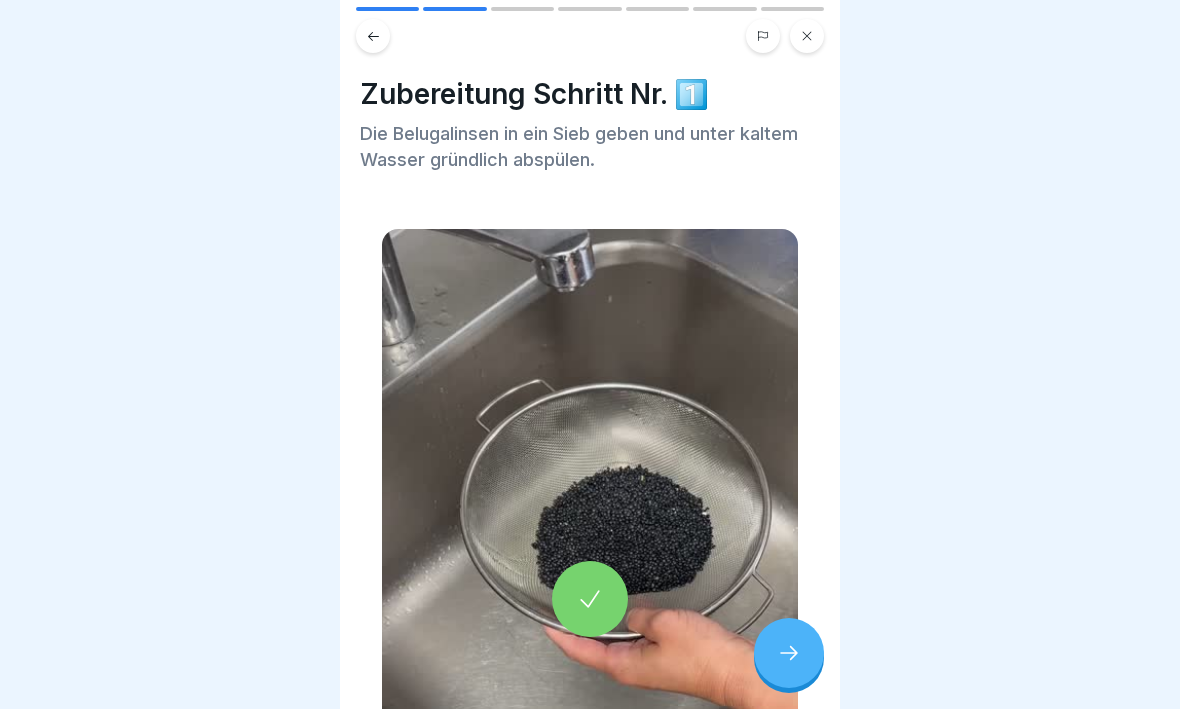 click 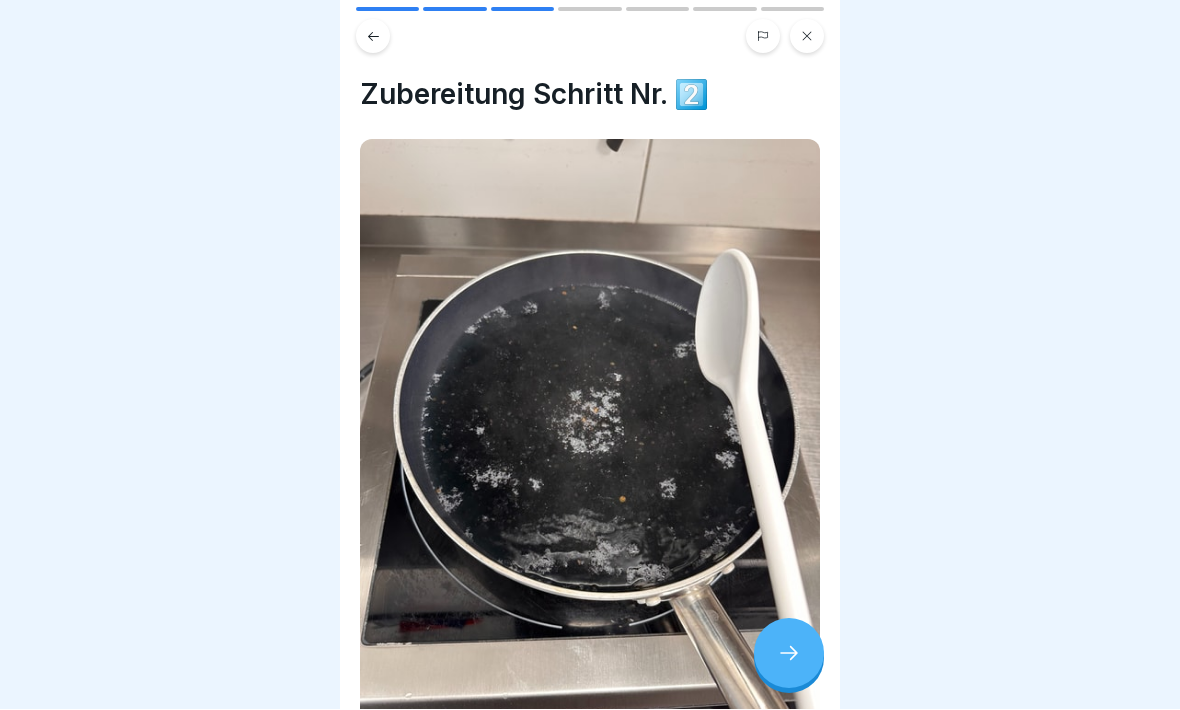 click 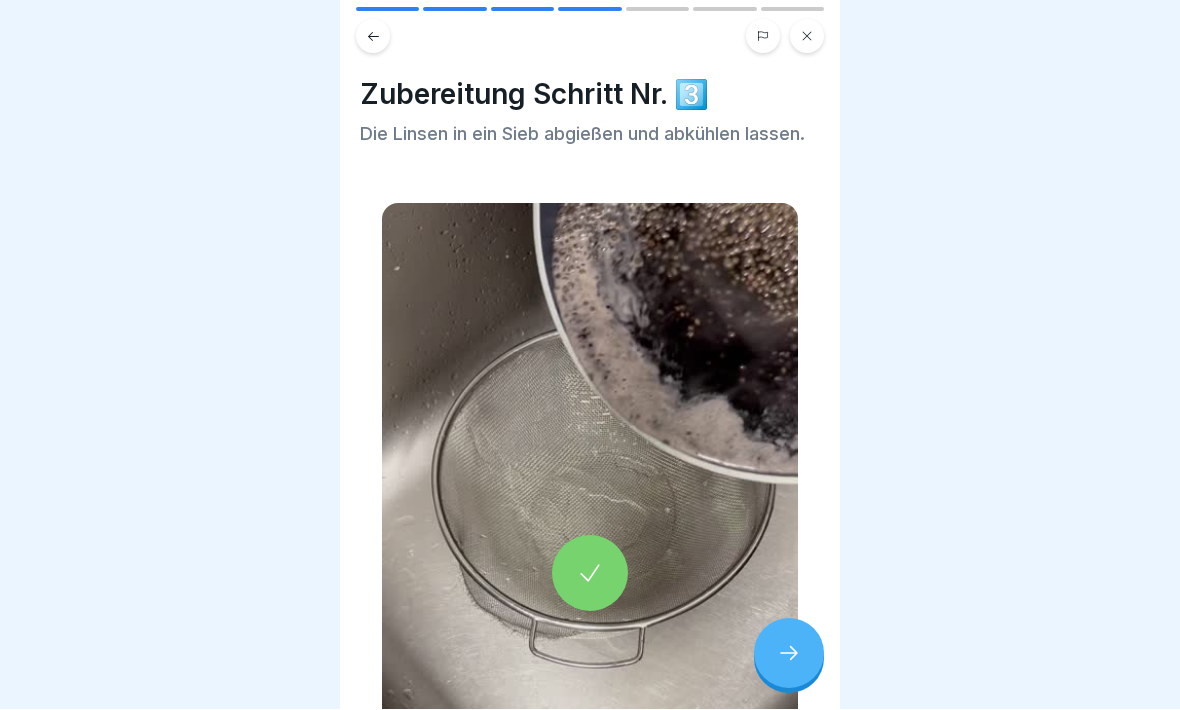 click 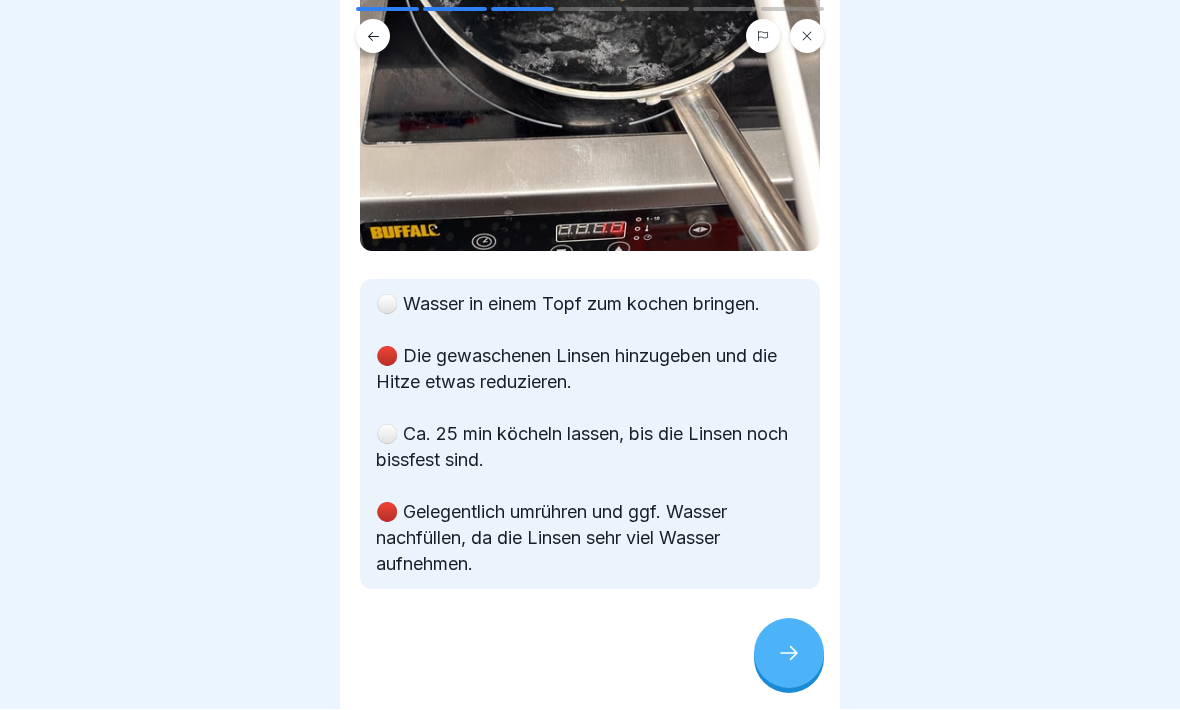 scroll, scrollTop: 501, scrollLeft: 0, axis: vertical 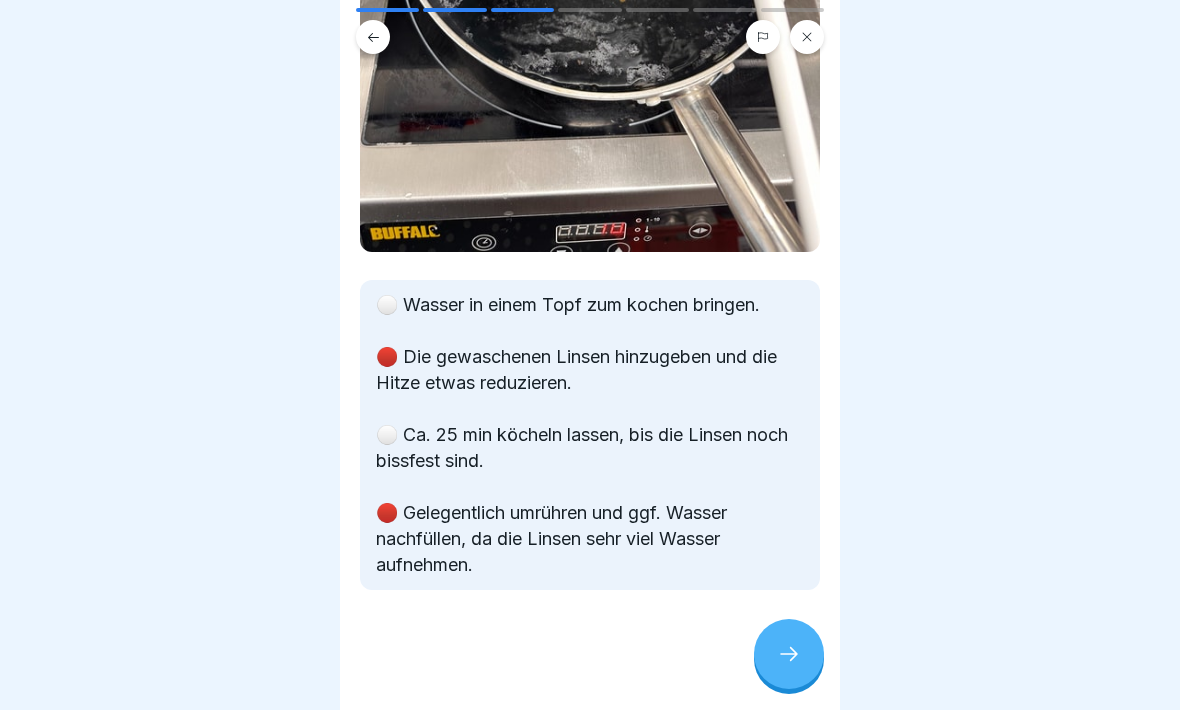 click at bounding box center (789, 654) 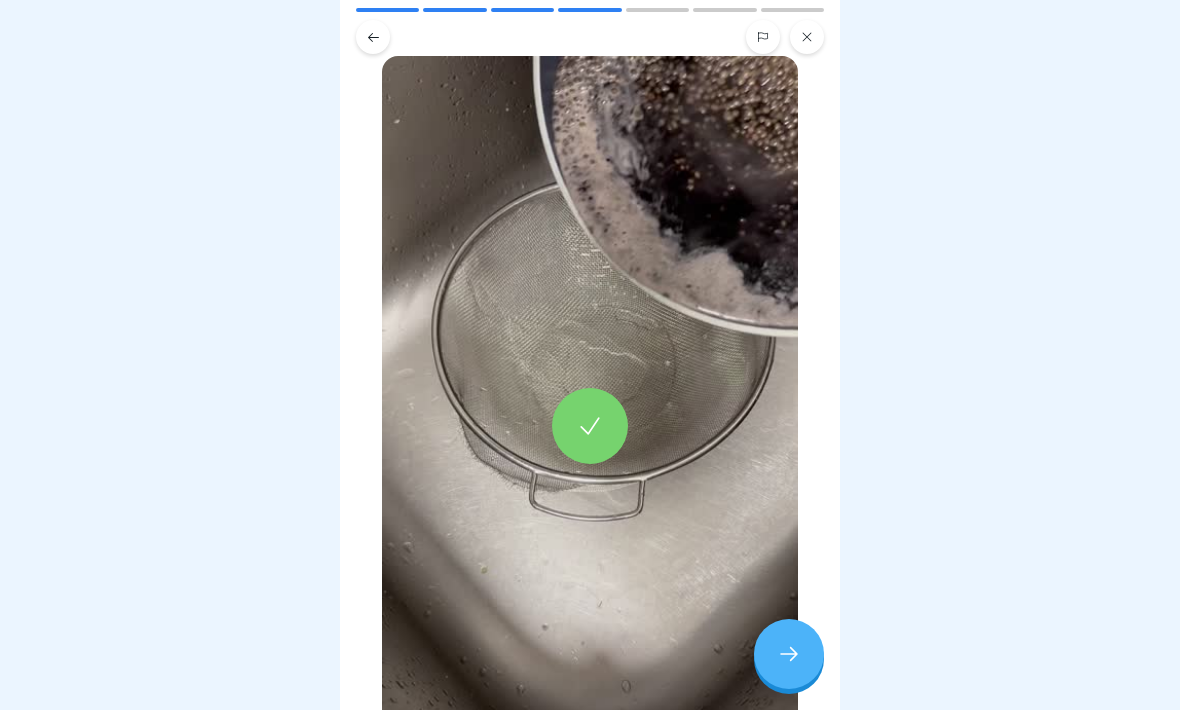 scroll, scrollTop: 145, scrollLeft: 0, axis: vertical 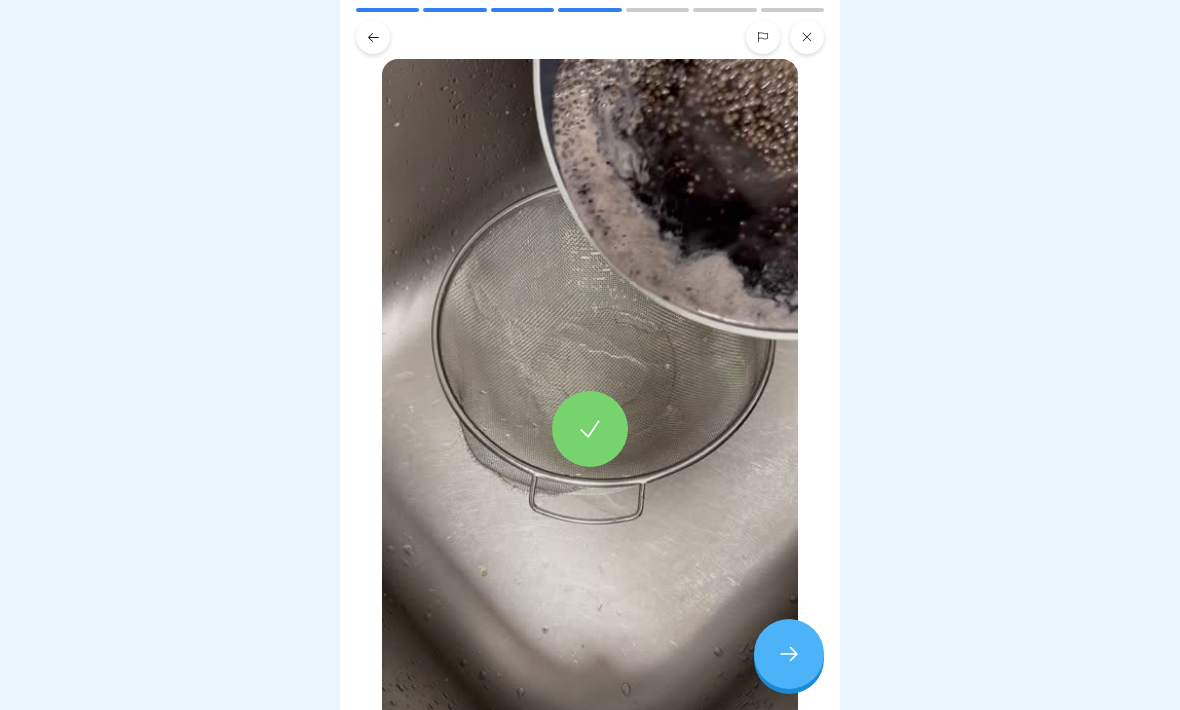 click 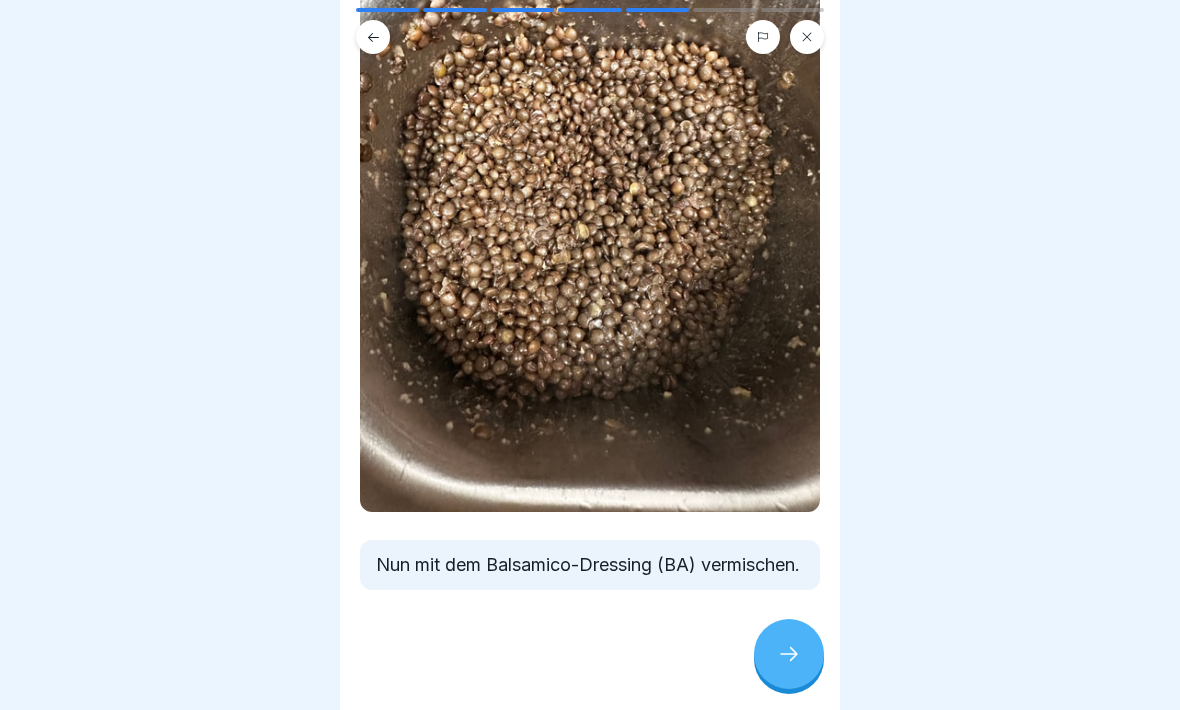 scroll, scrollTop: 267, scrollLeft: 0, axis: vertical 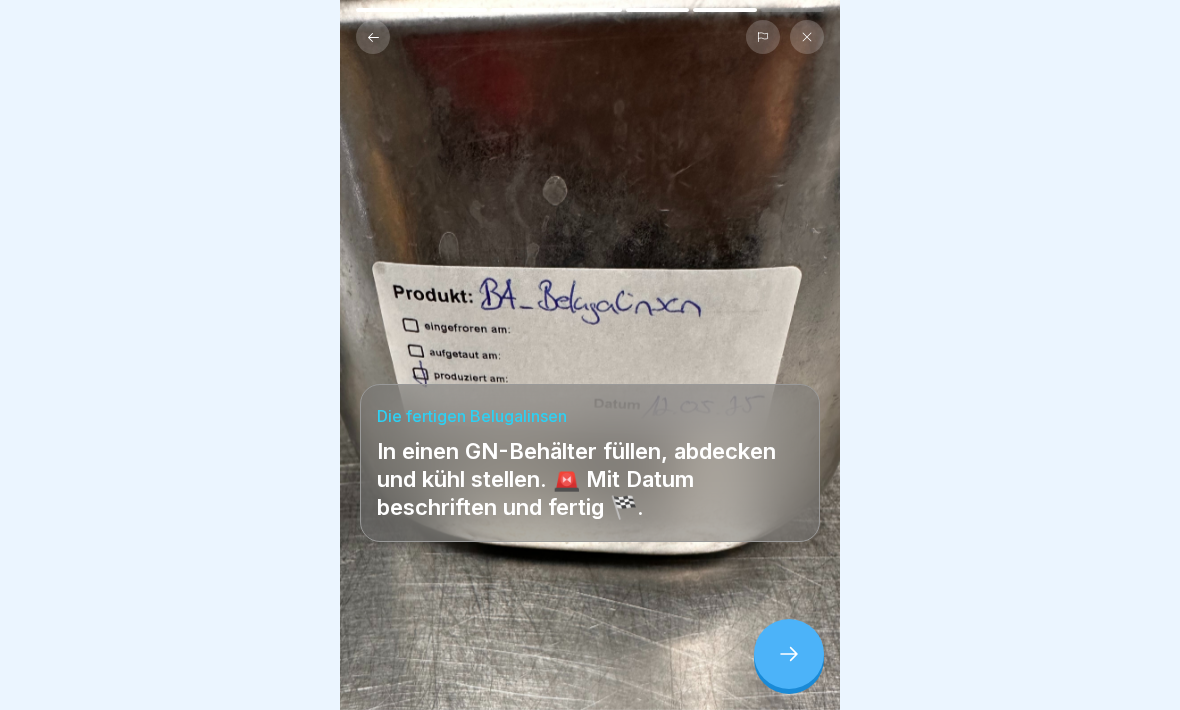 click at bounding box center [789, 654] 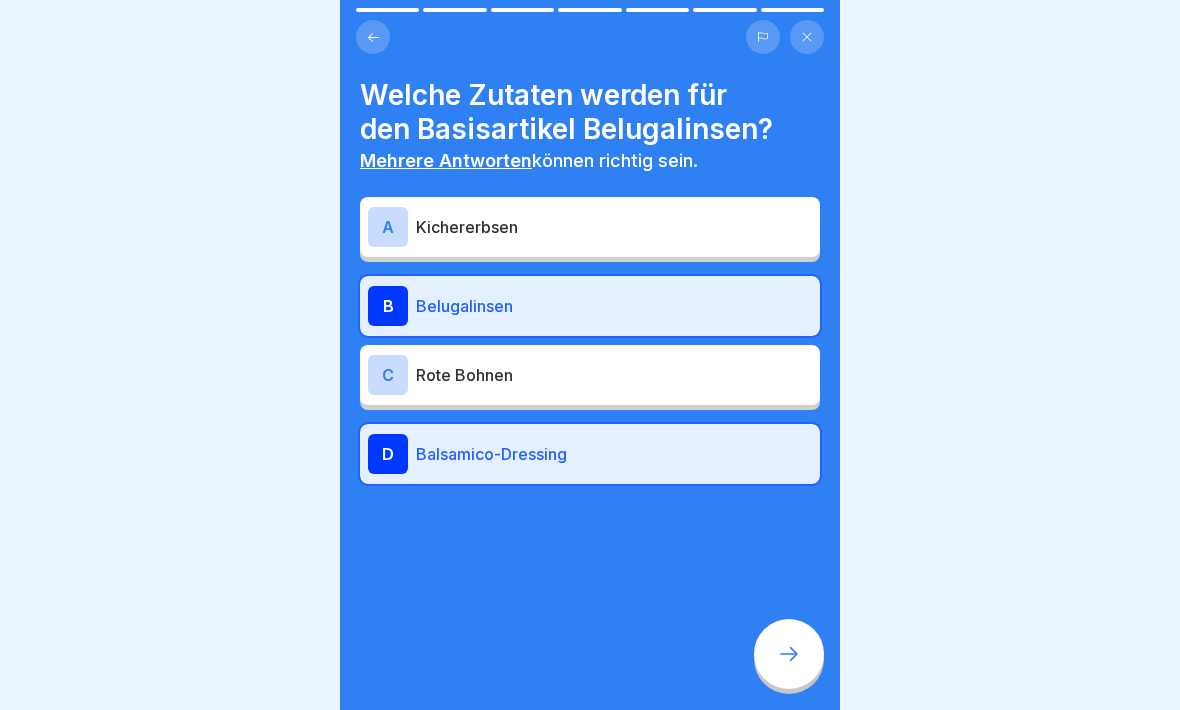 click on "D" at bounding box center [388, 454] 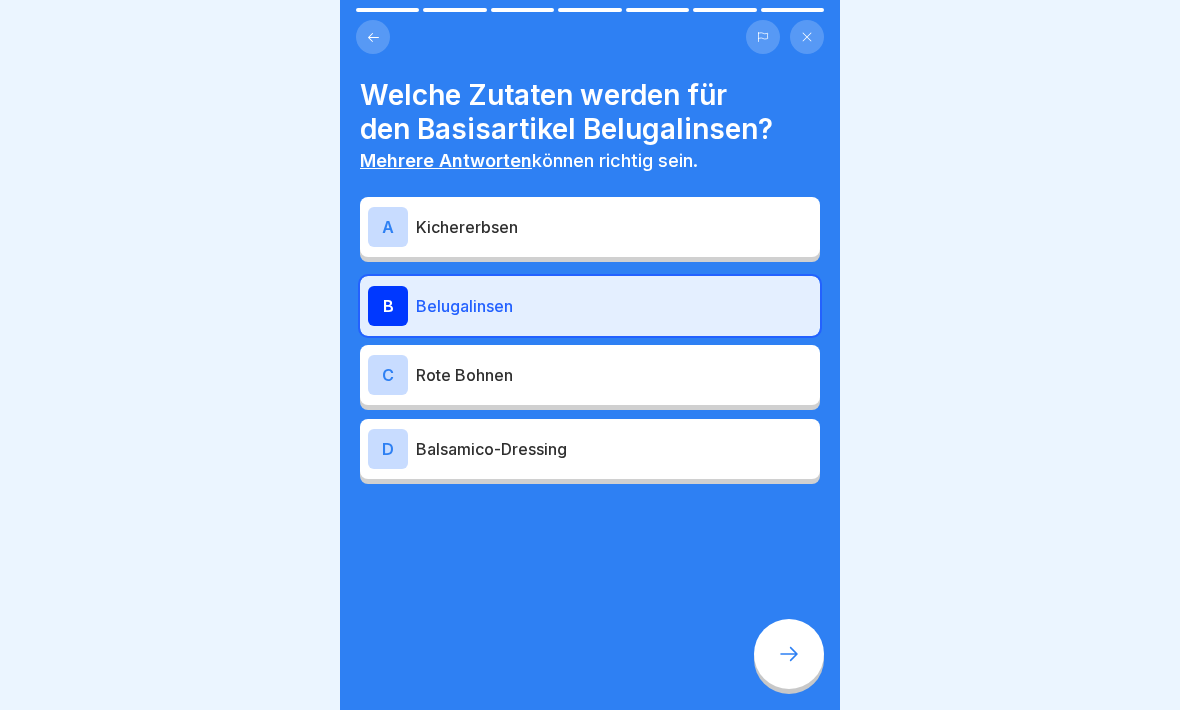 click on "B" at bounding box center (388, 306) 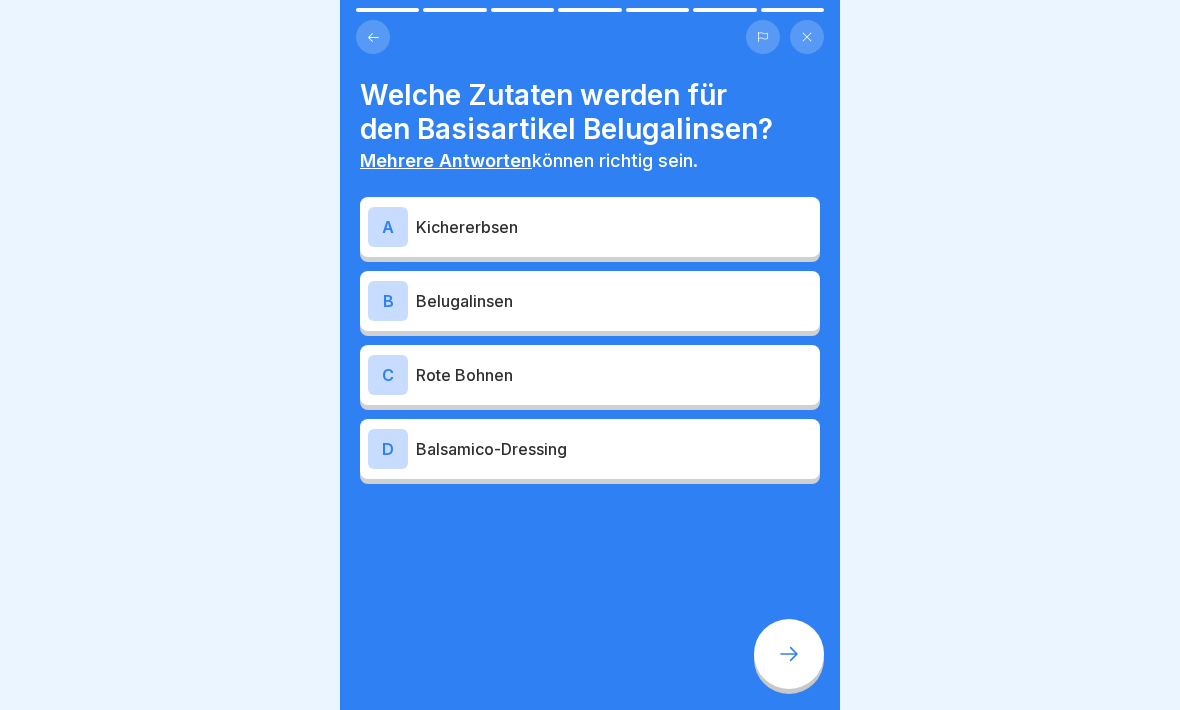 click on "B" at bounding box center [388, 301] 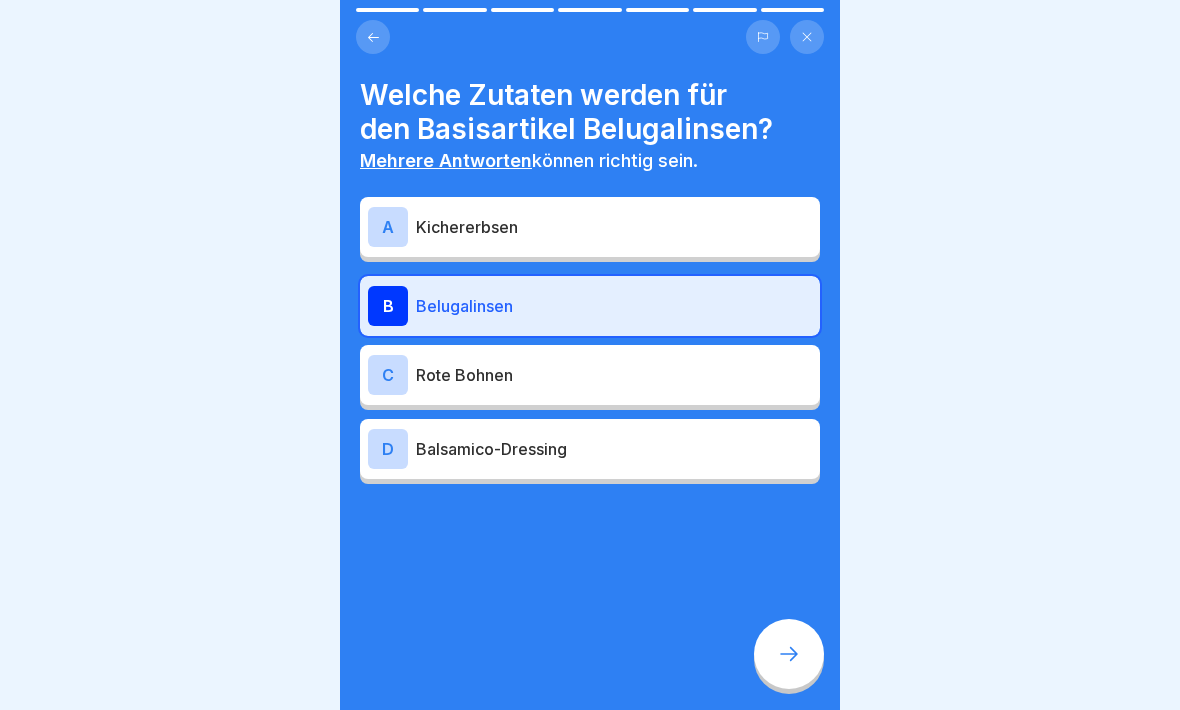 click on "D" at bounding box center (388, 449) 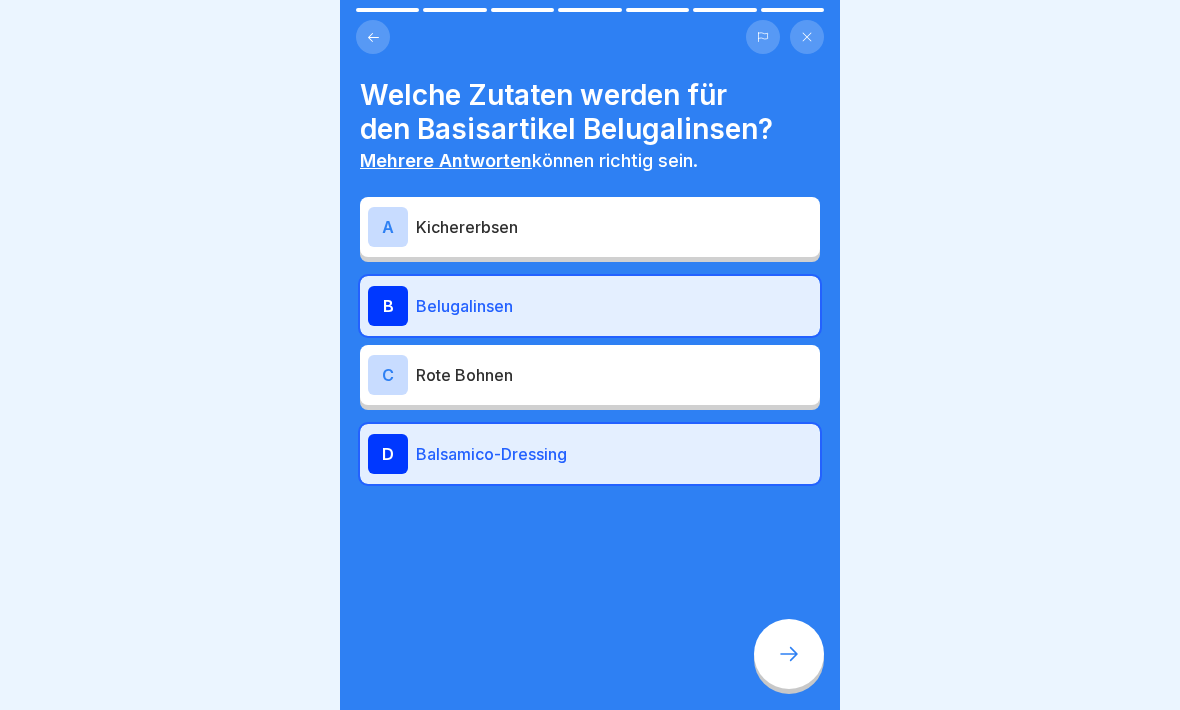 click at bounding box center [789, 654] 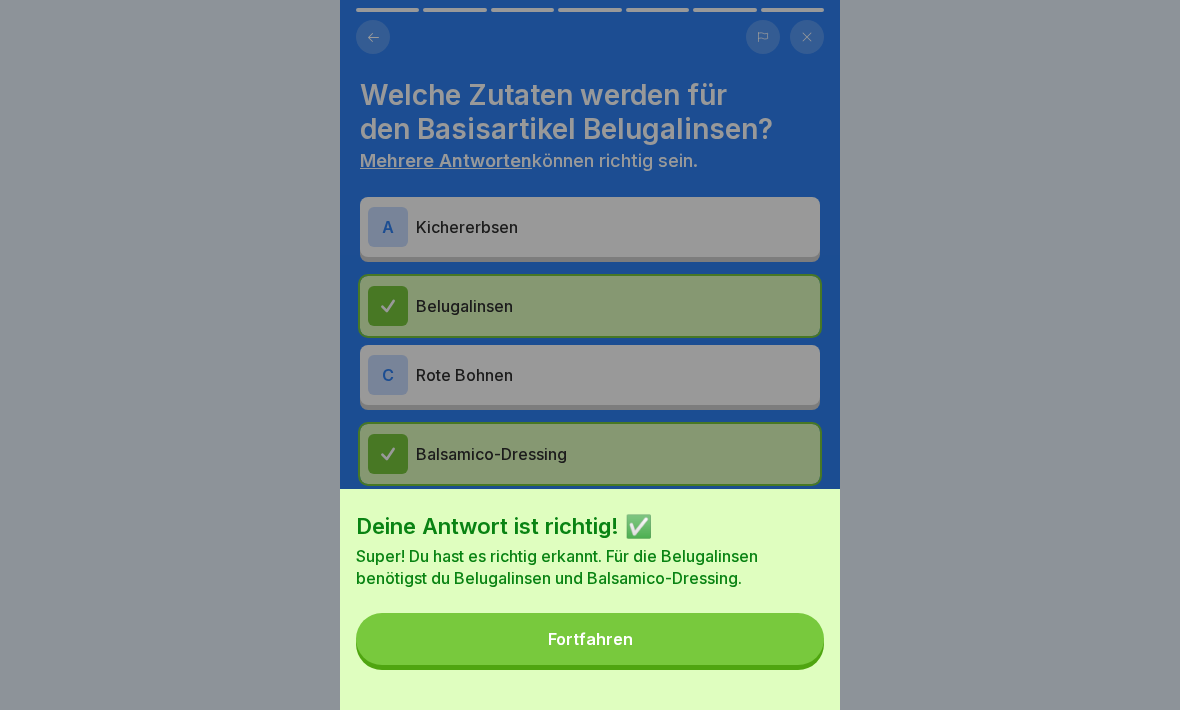click on "Fortfahren" at bounding box center [590, 639] 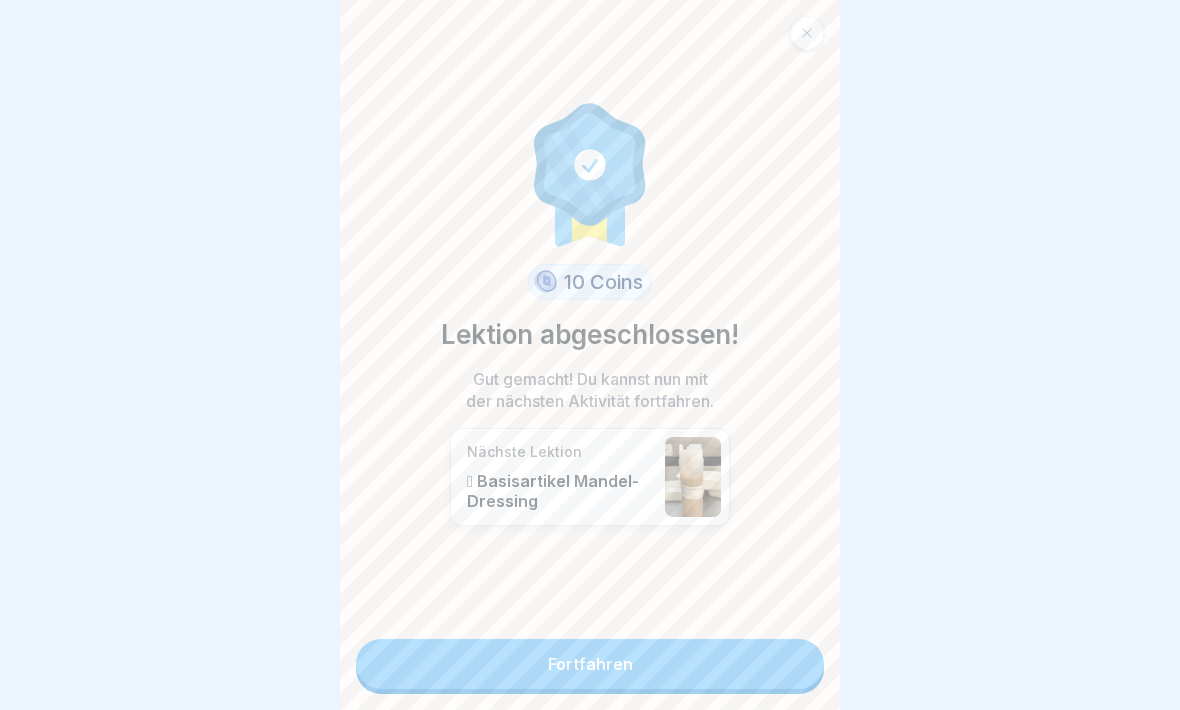 click on "Fortfahren" at bounding box center [590, 664] 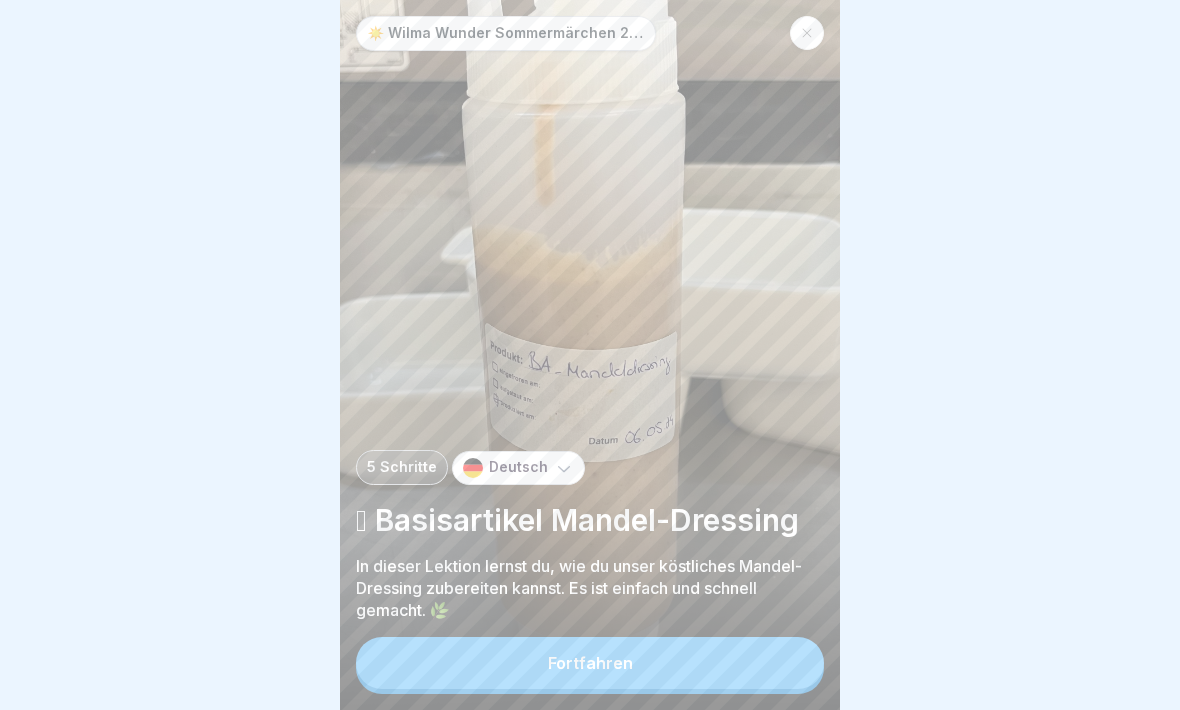 click on "Fortfahren" at bounding box center (590, 663) 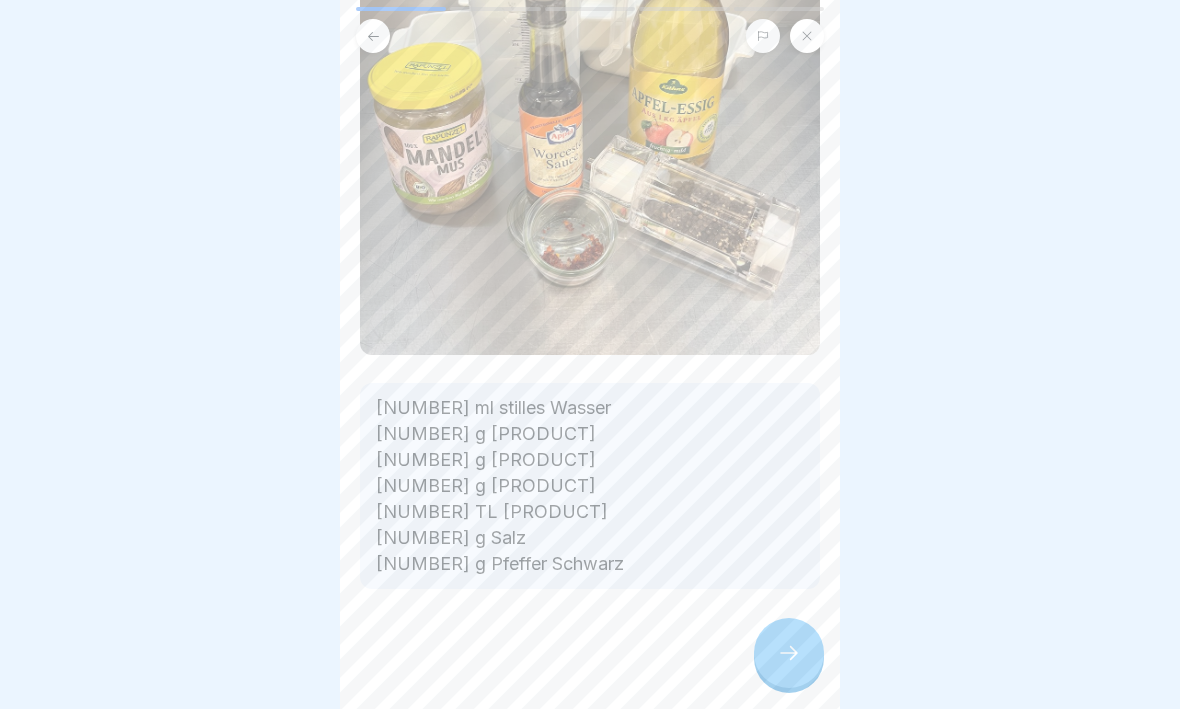scroll, scrollTop: 359, scrollLeft: 0, axis: vertical 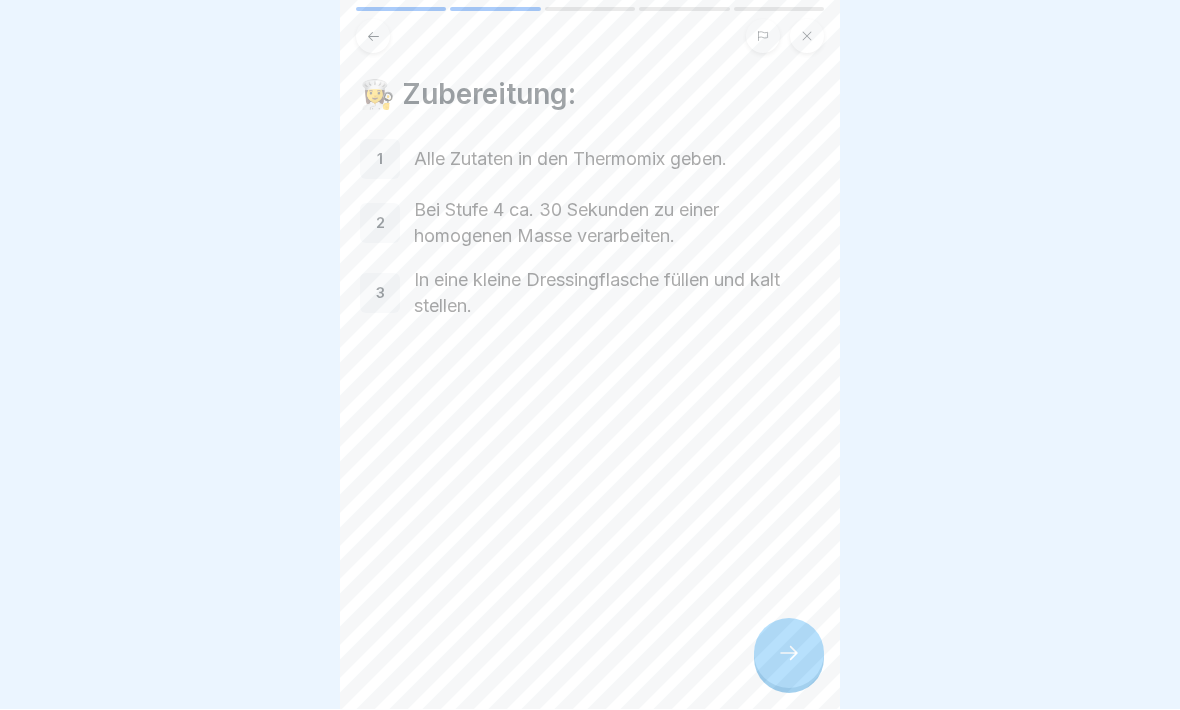 click at bounding box center [789, 654] 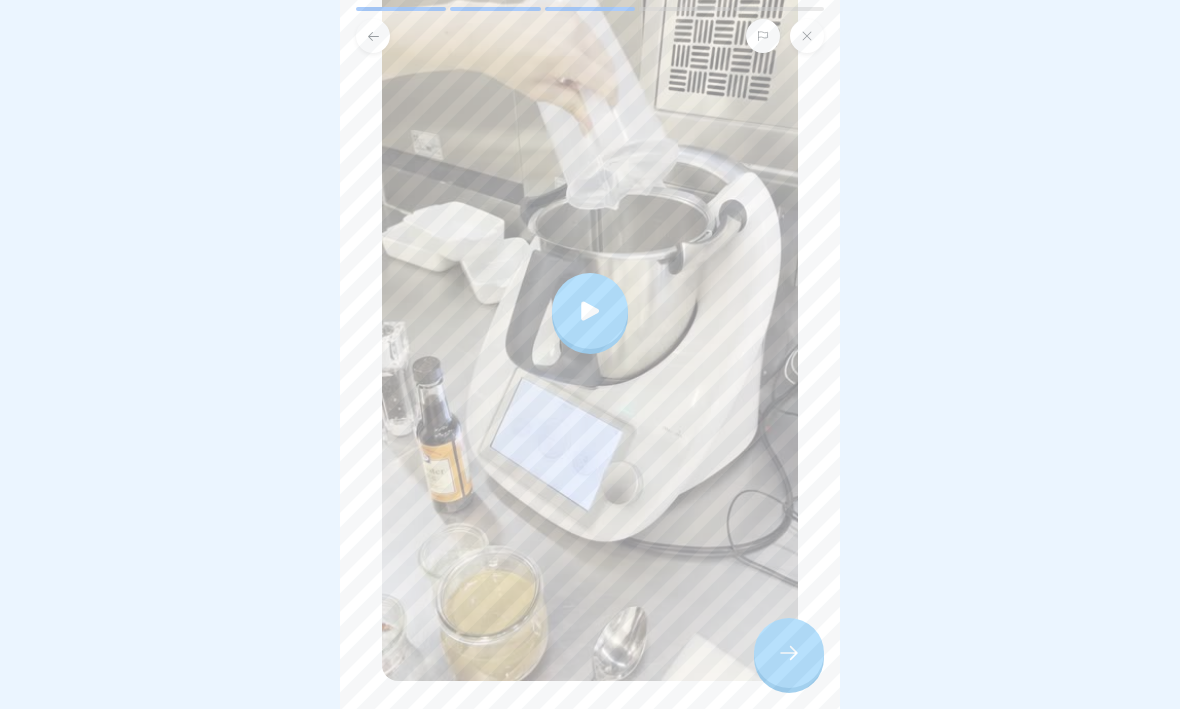 scroll, scrollTop: 264, scrollLeft: 0, axis: vertical 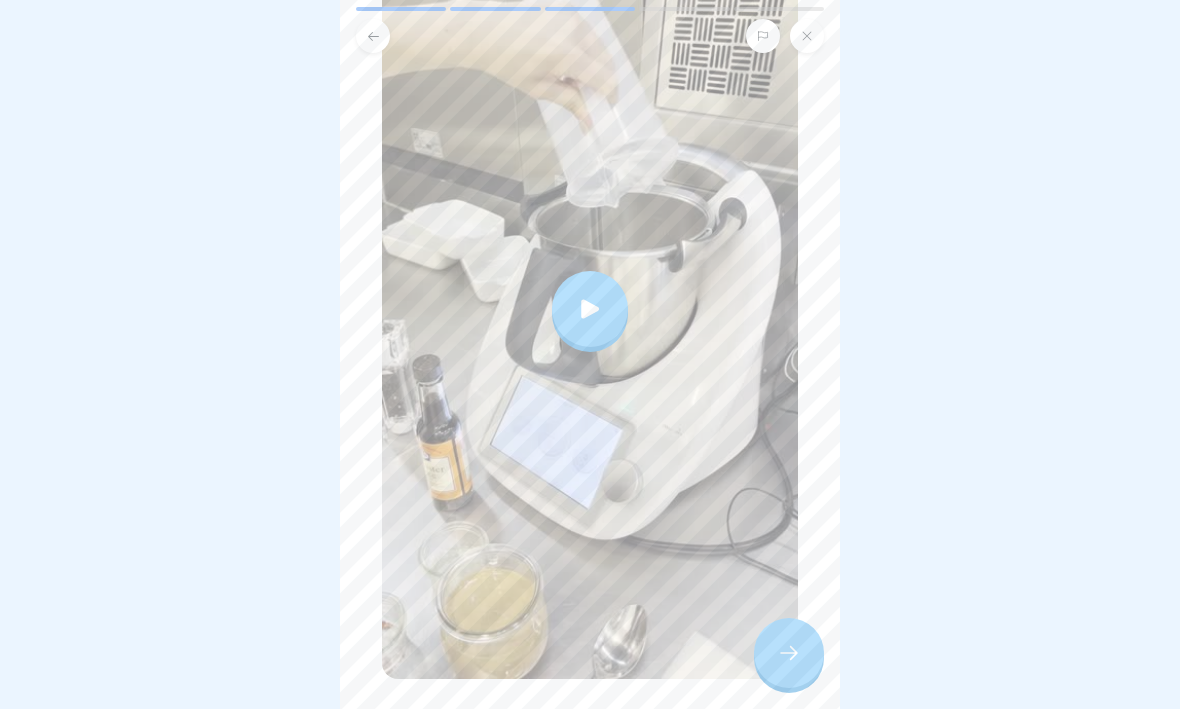 click 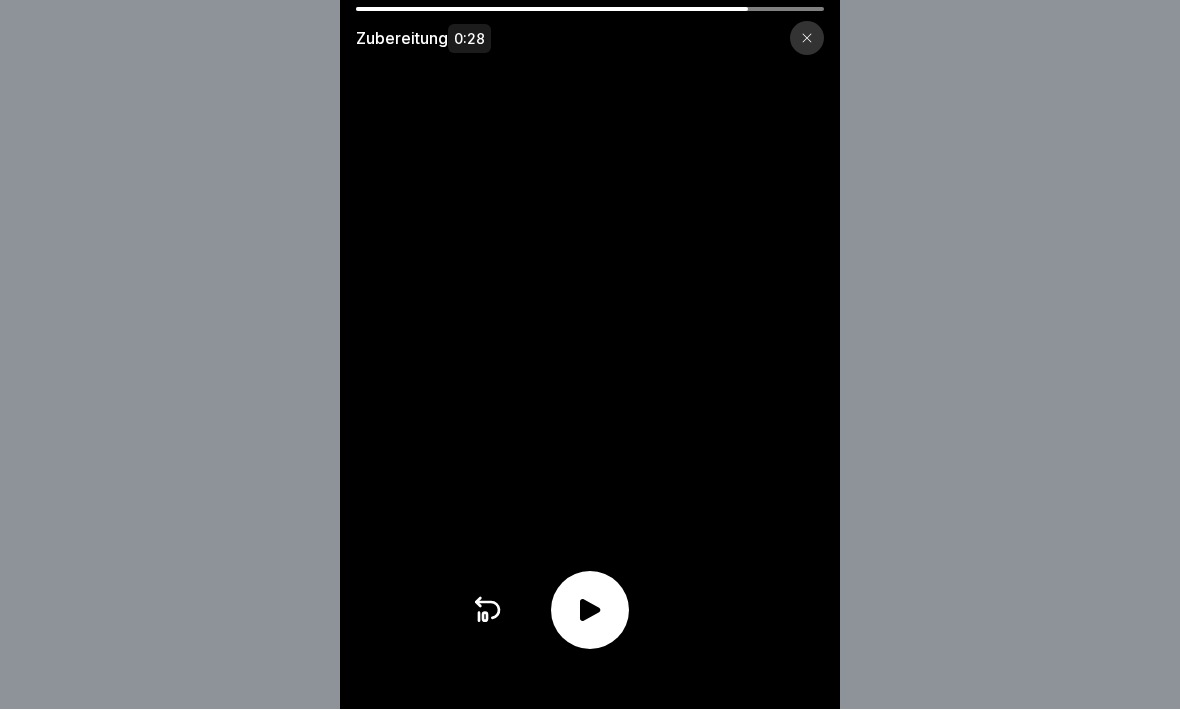 click 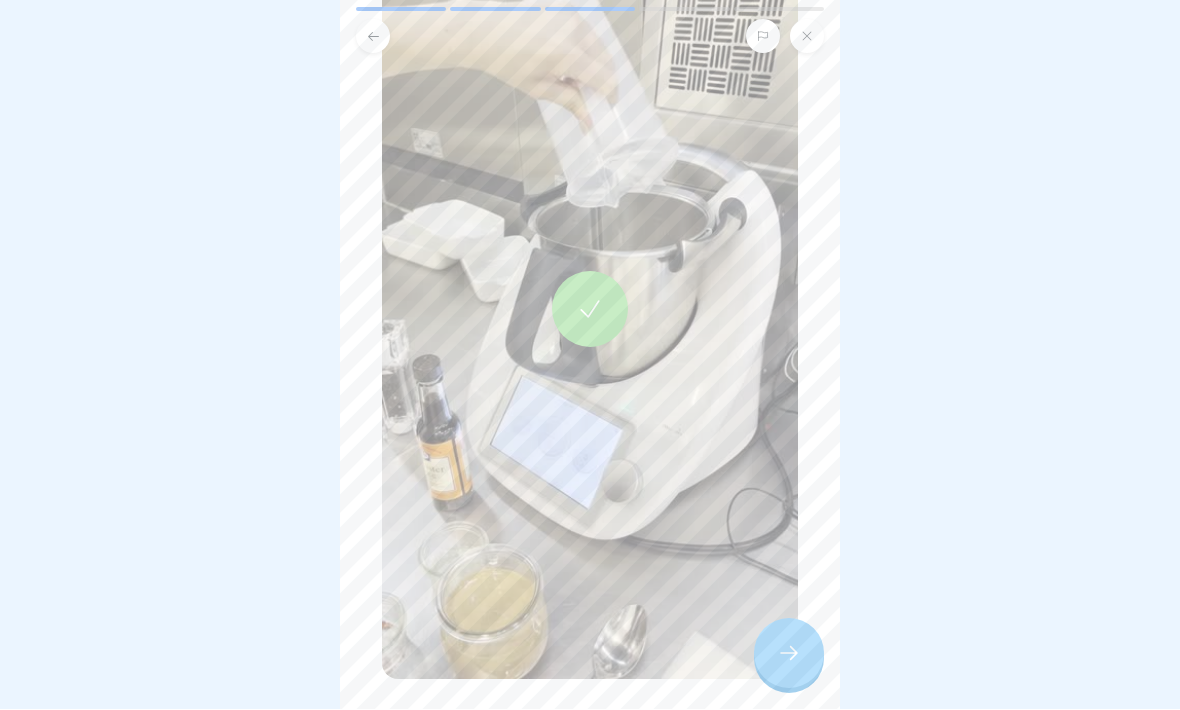 click 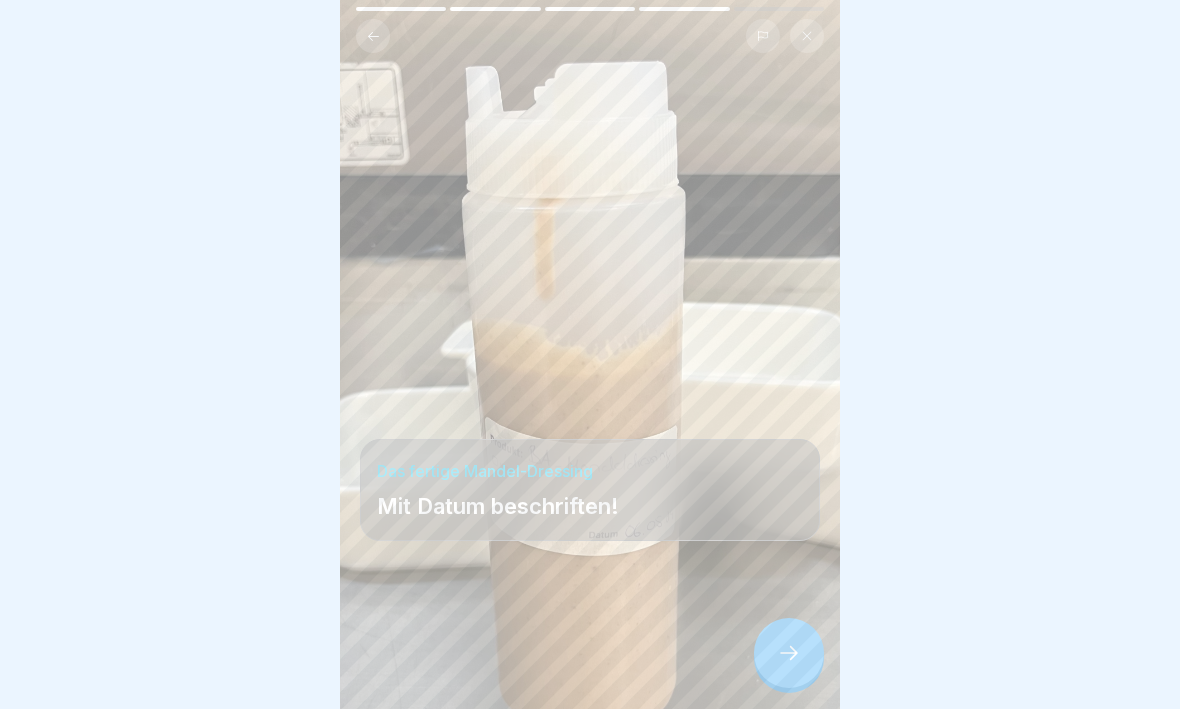 click 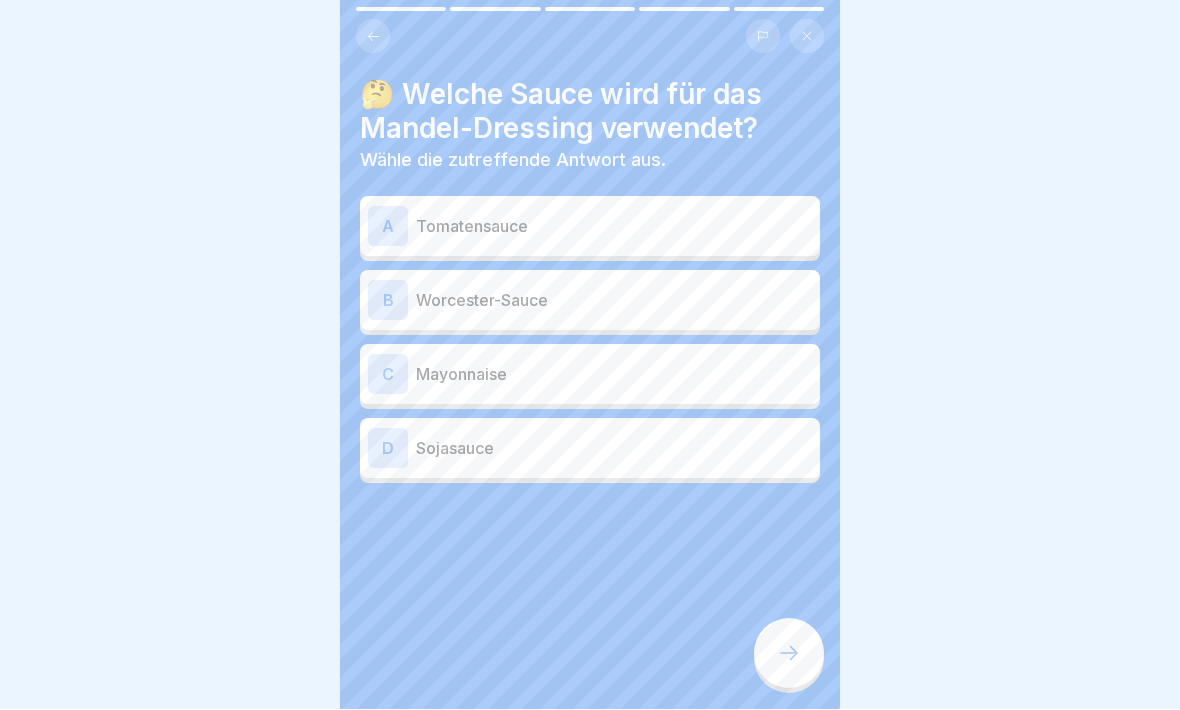 click on "B" at bounding box center (388, 301) 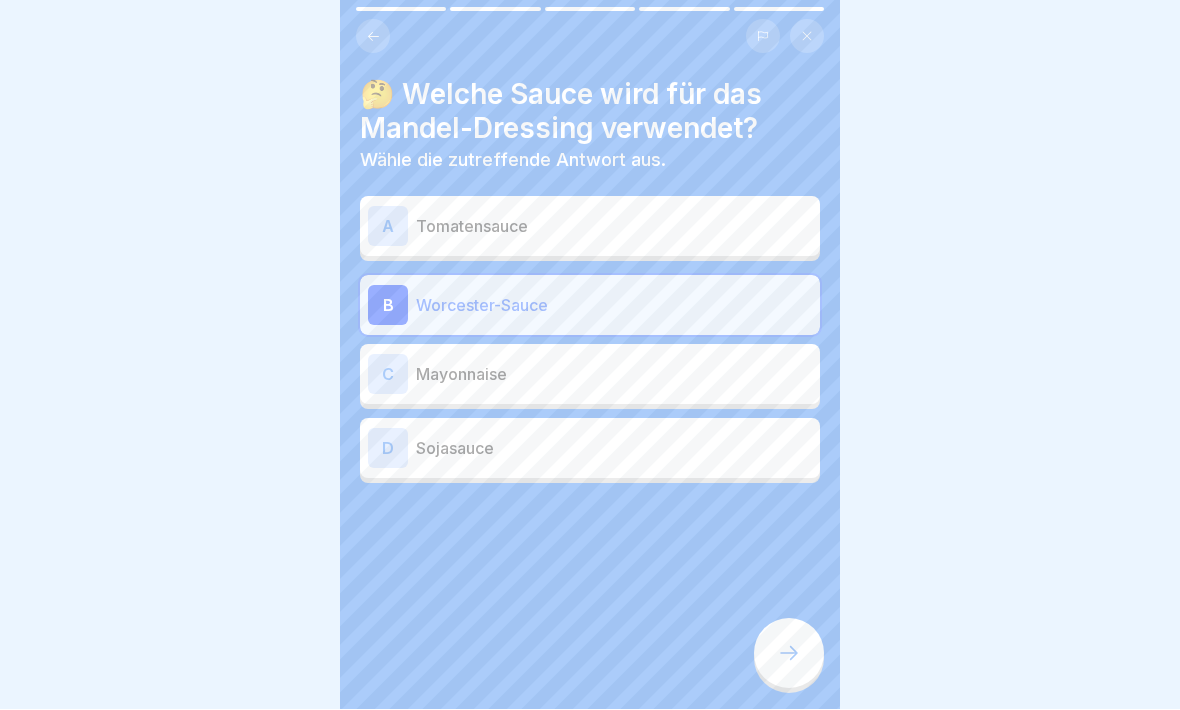 click 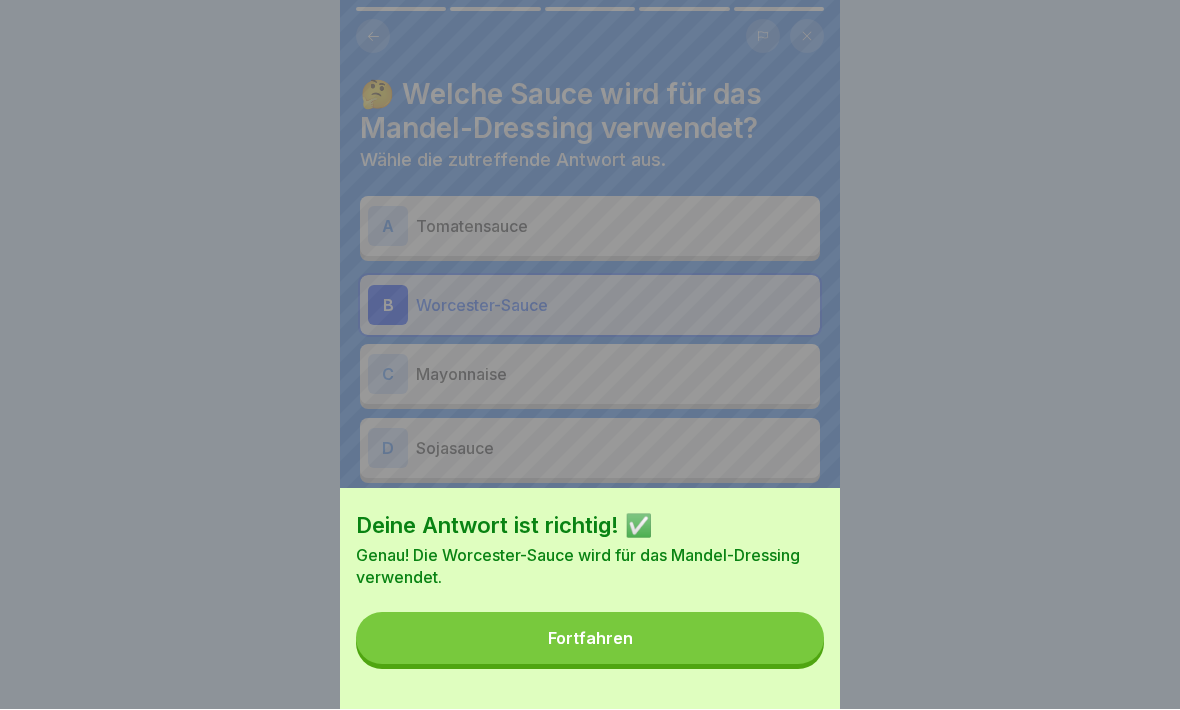 click on "Fortfahren" at bounding box center (590, 639) 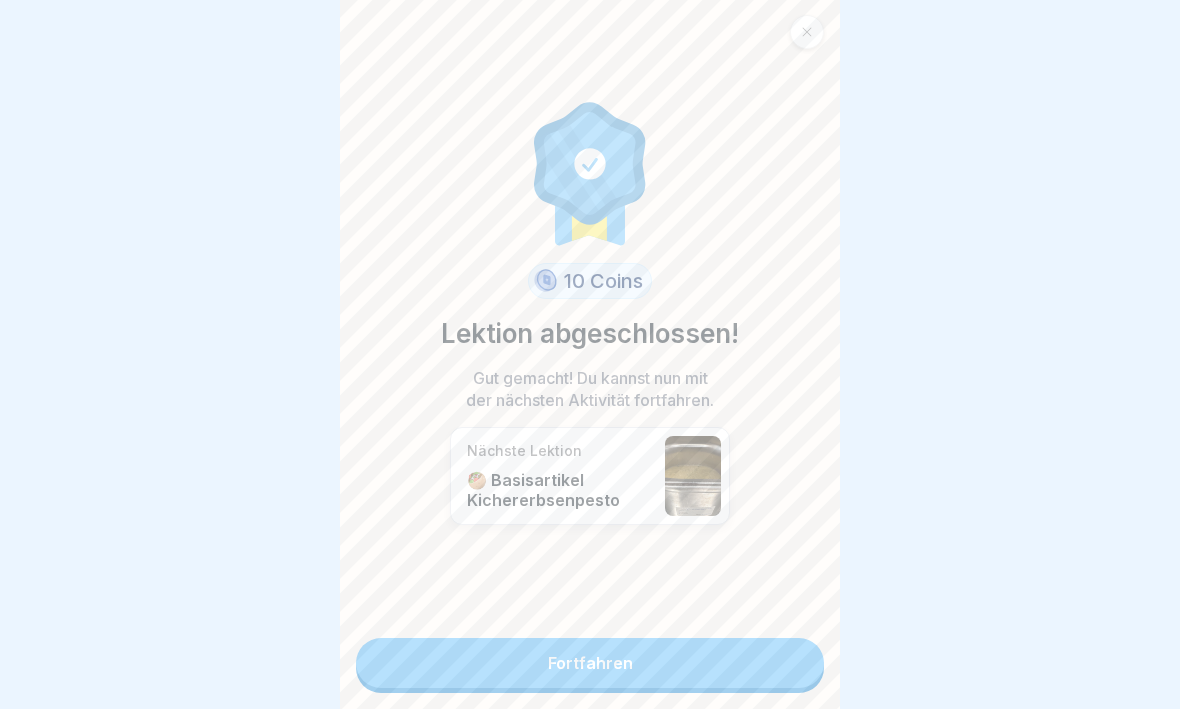 click on "Fortfahren" at bounding box center [590, 664] 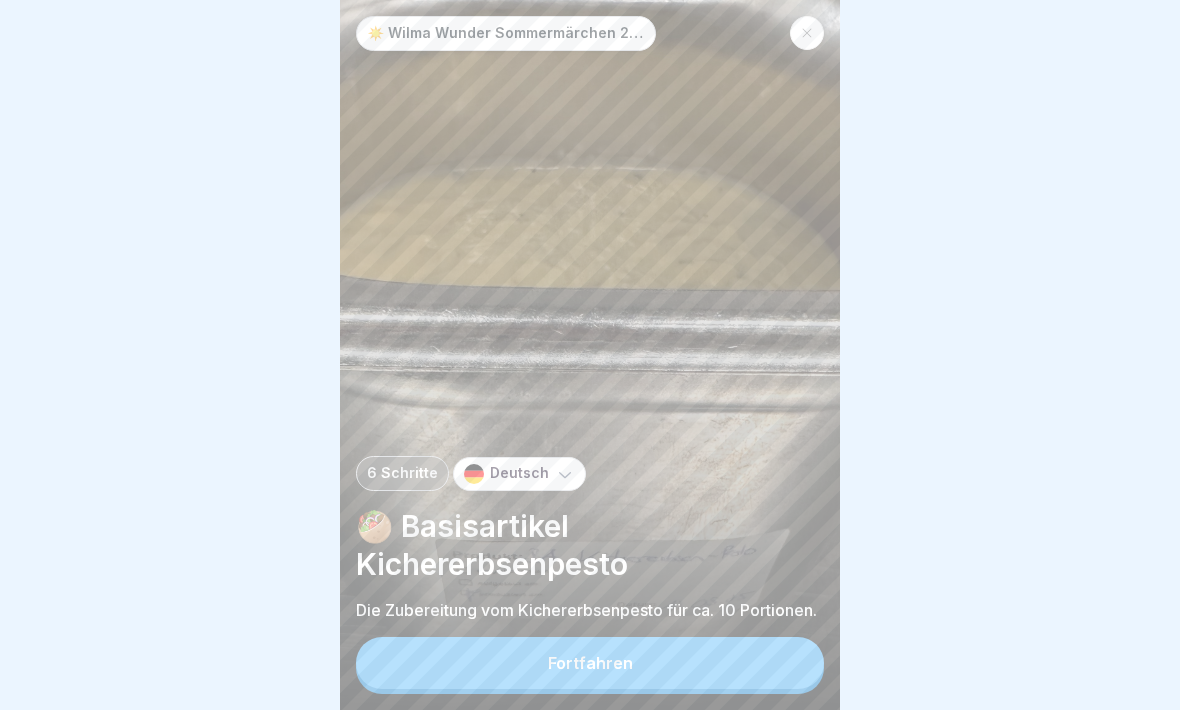 click on "Fortfahren" at bounding box center [590, 663] 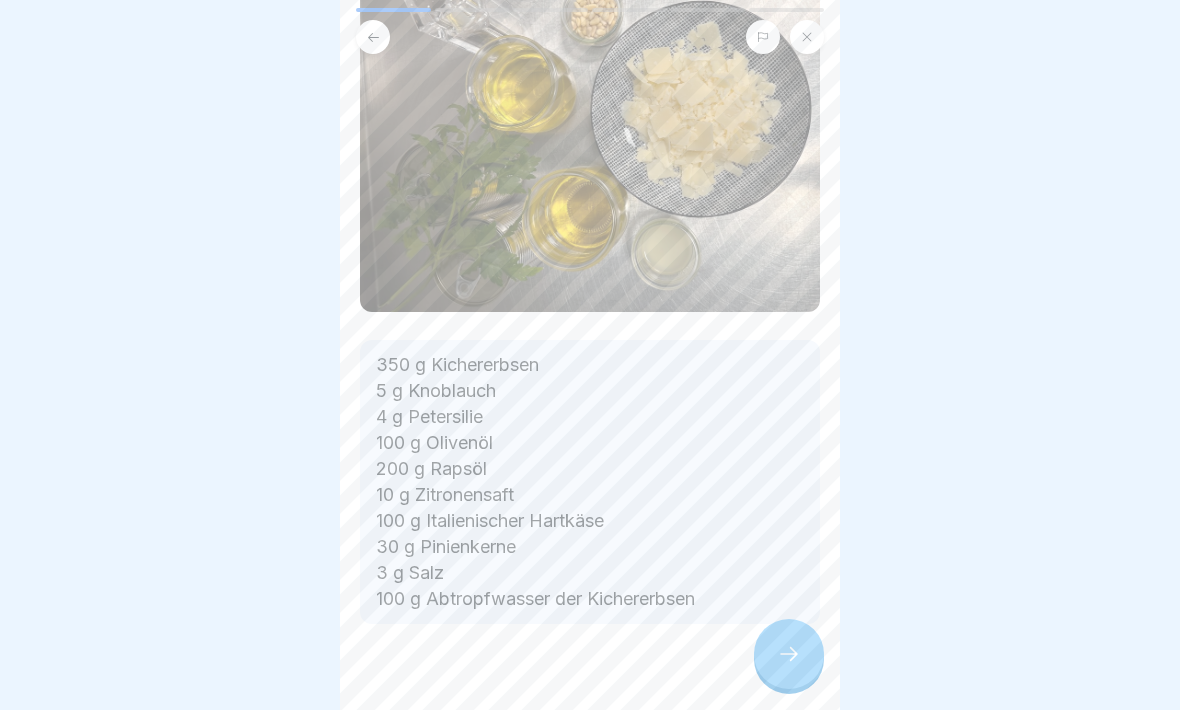 scroll, scrollTop: 220, scrollLeft: 0, axis: vertical 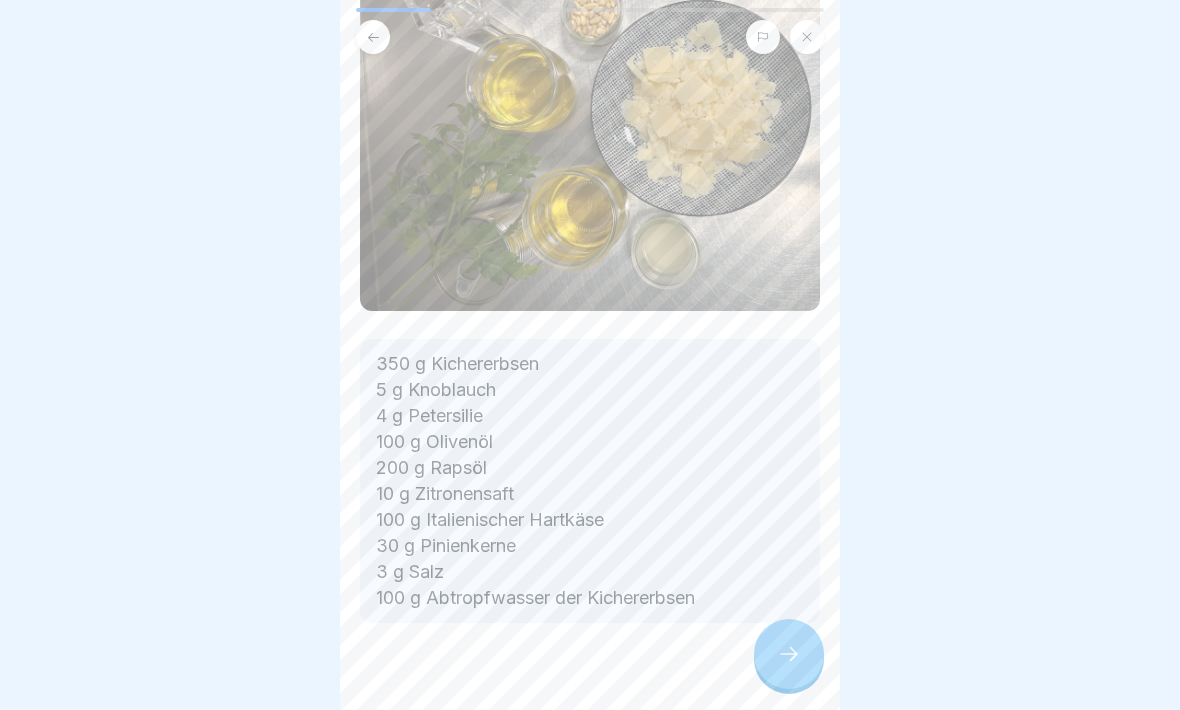 click at bounding box center (789, 654) 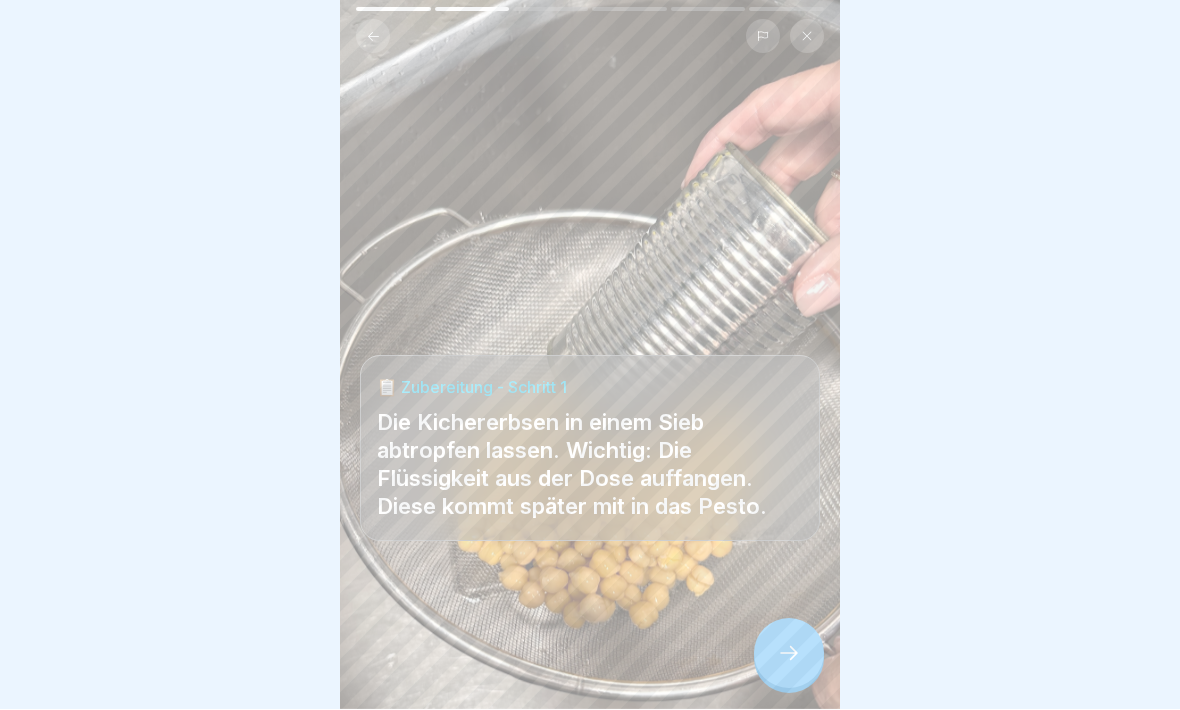 click 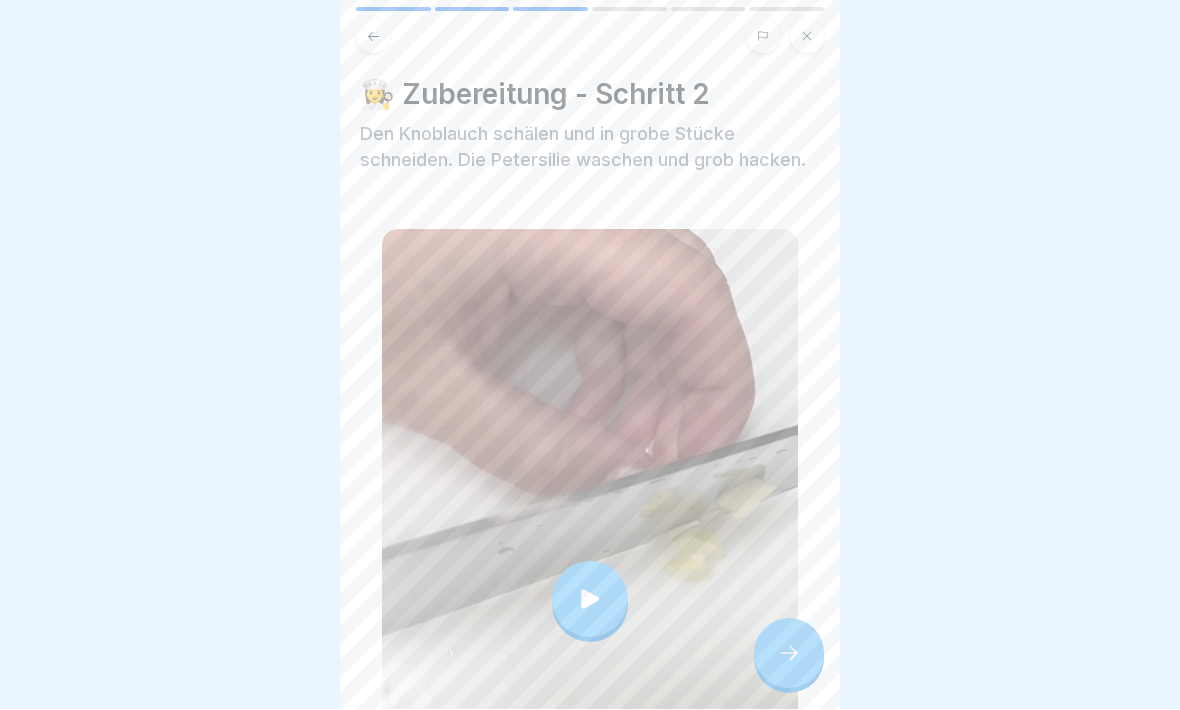 click at bounding box center [590, 600] 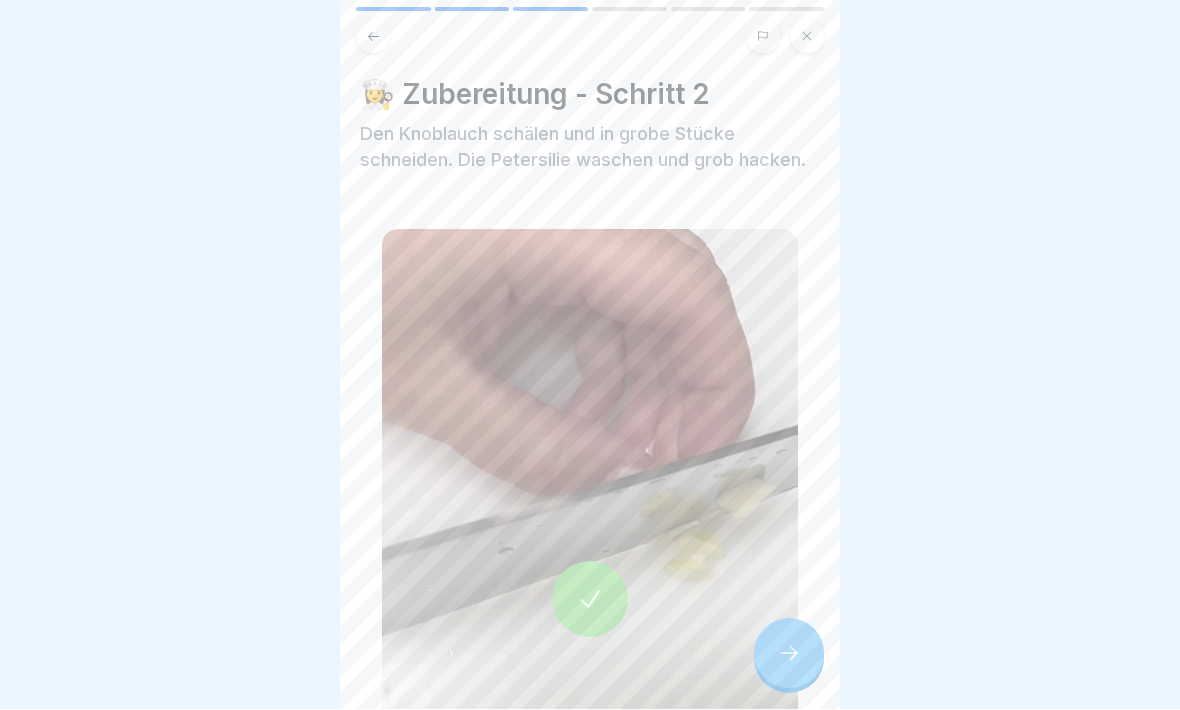 click 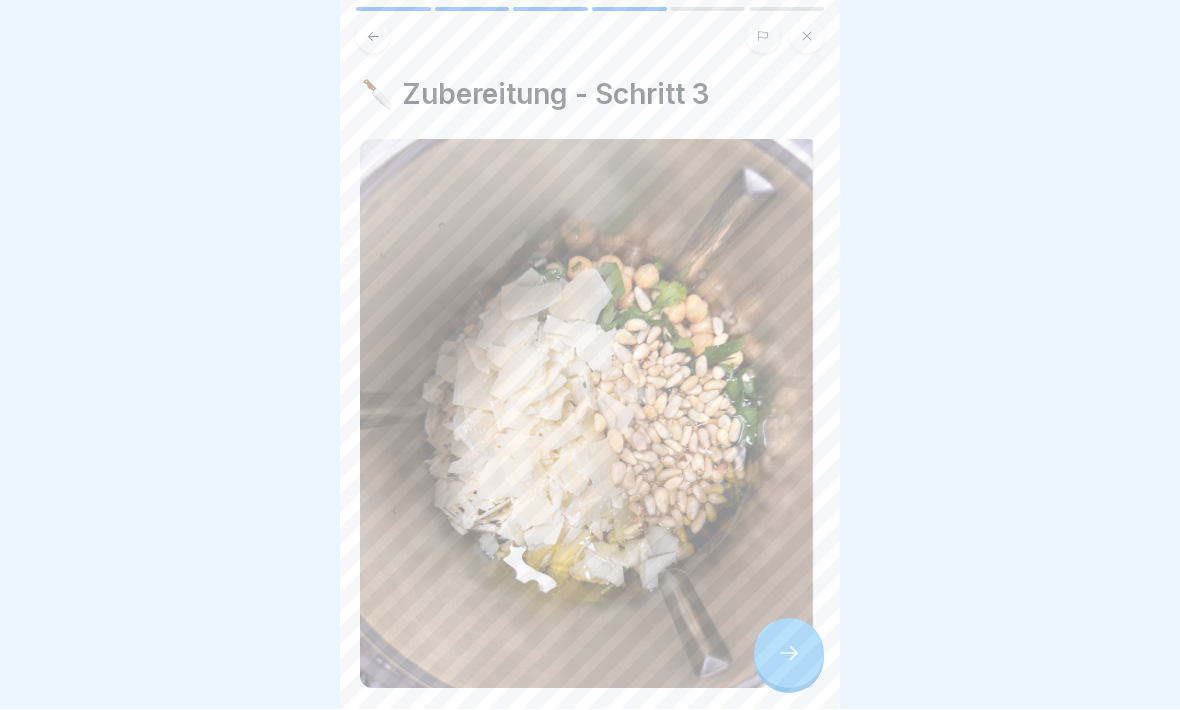 click 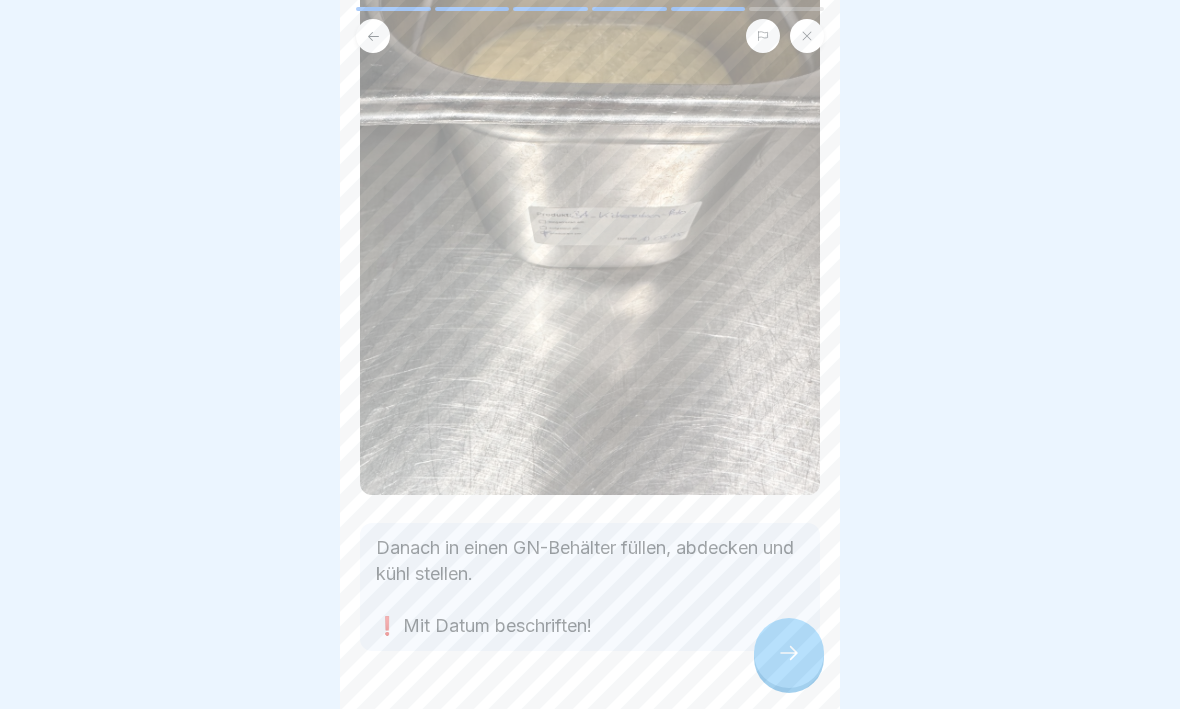 scroll, scrollTop: 253, scrollLeft: 0, axis: vertical 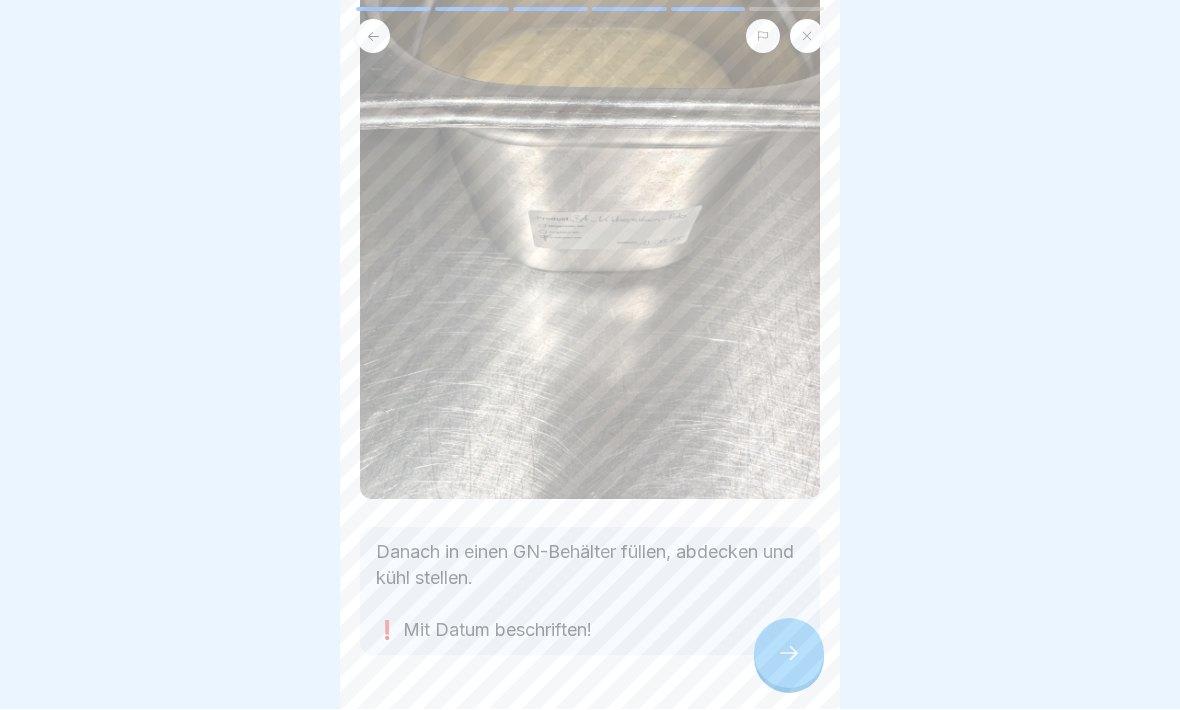 click 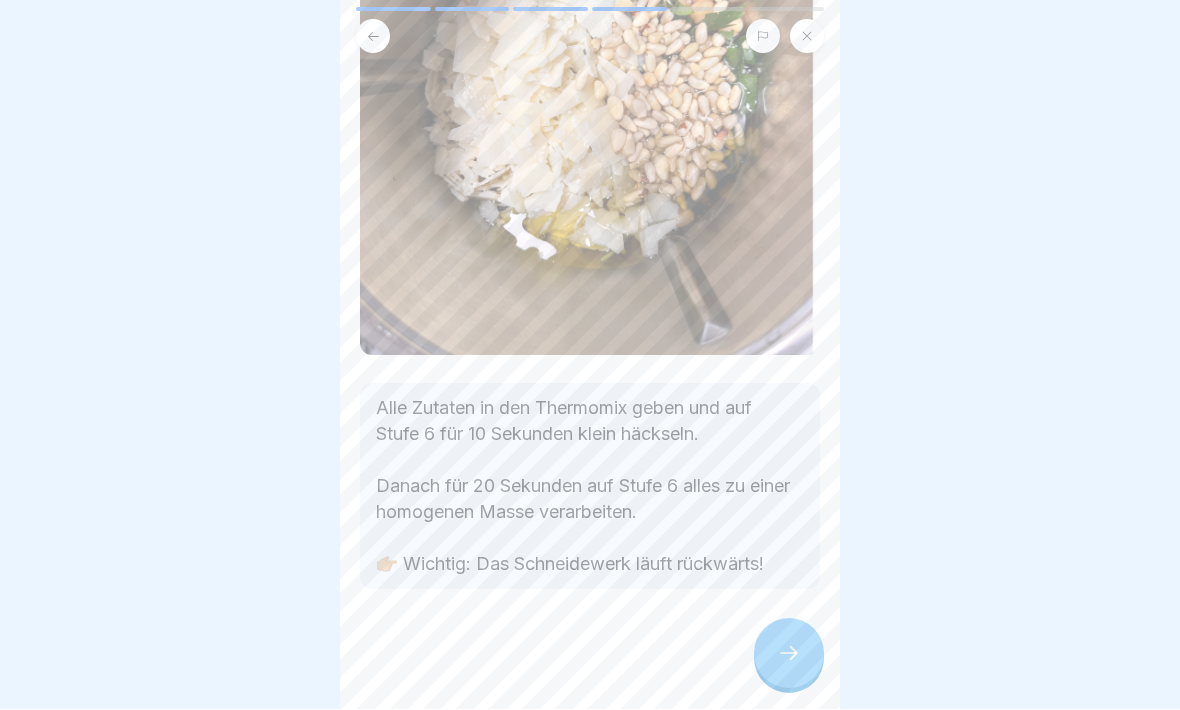 scroll, scrollTop: 333, scrollLeft: 0, axis: vertical 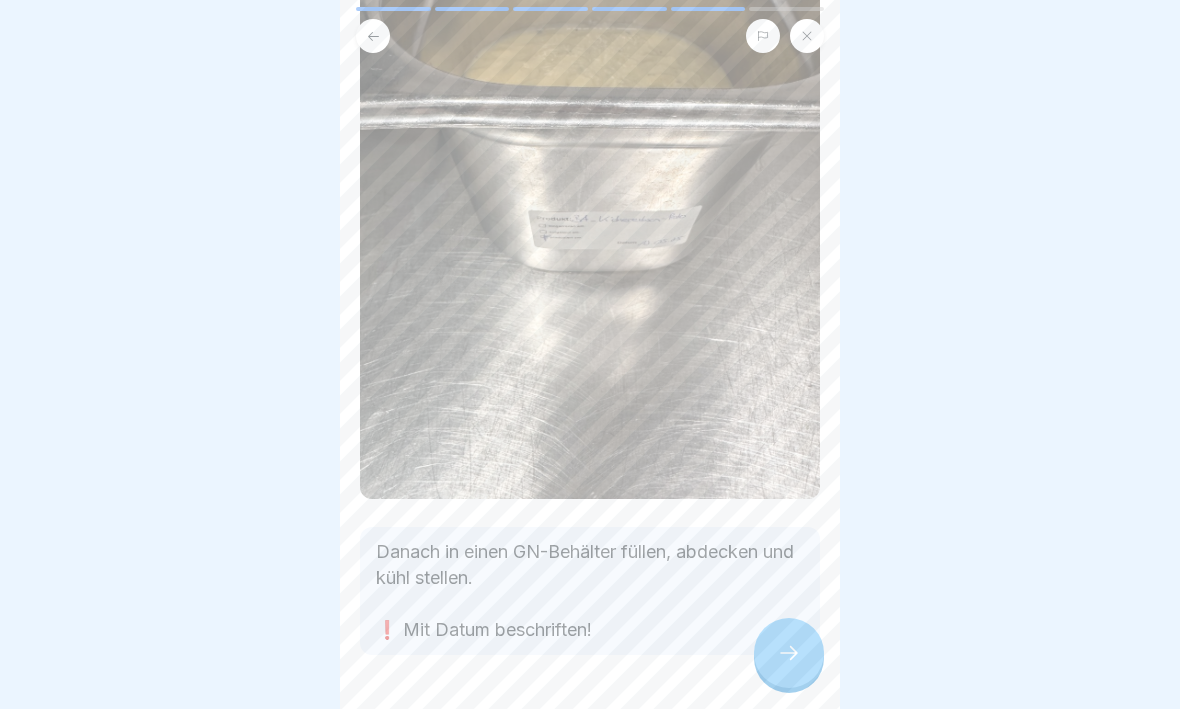 click 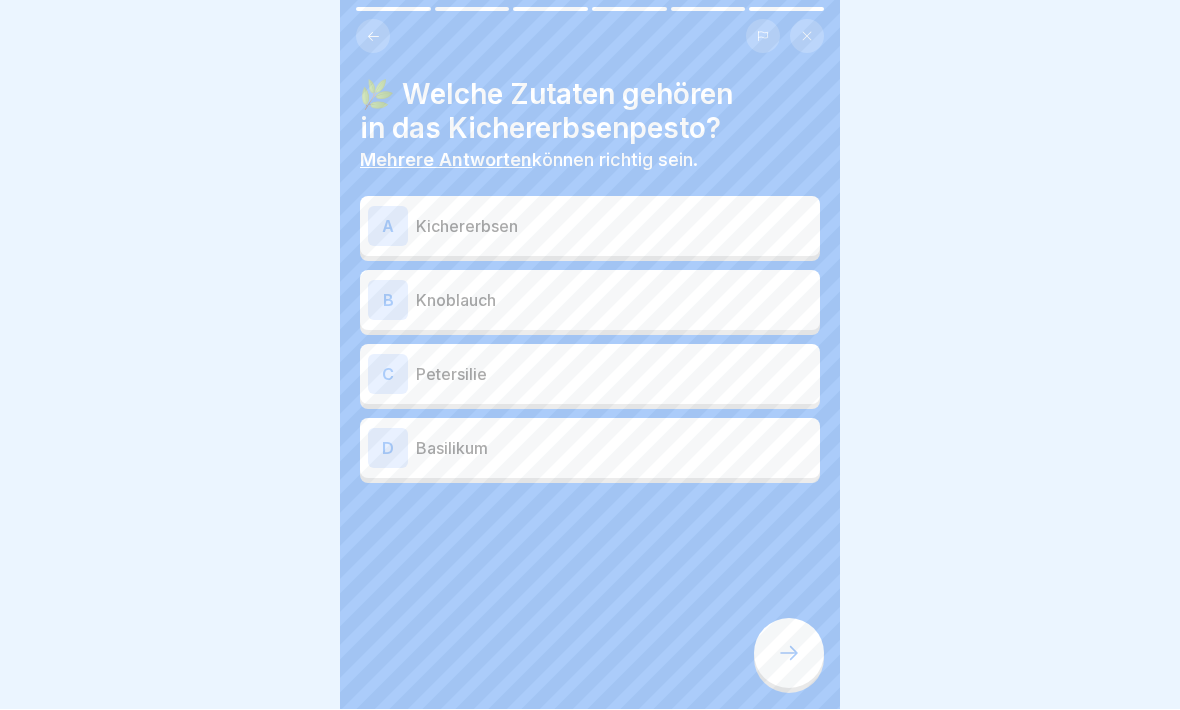 click on "A" at bounding box center [388, 227] 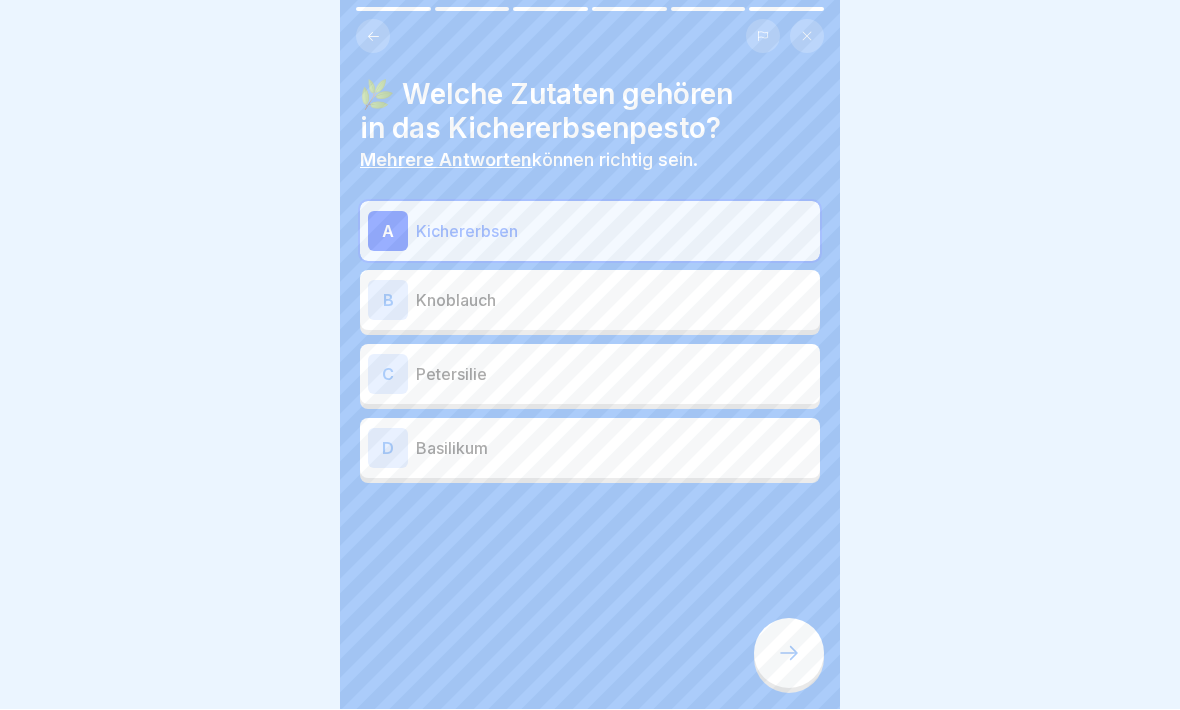 click on "B" at bounding box center [388, 301] 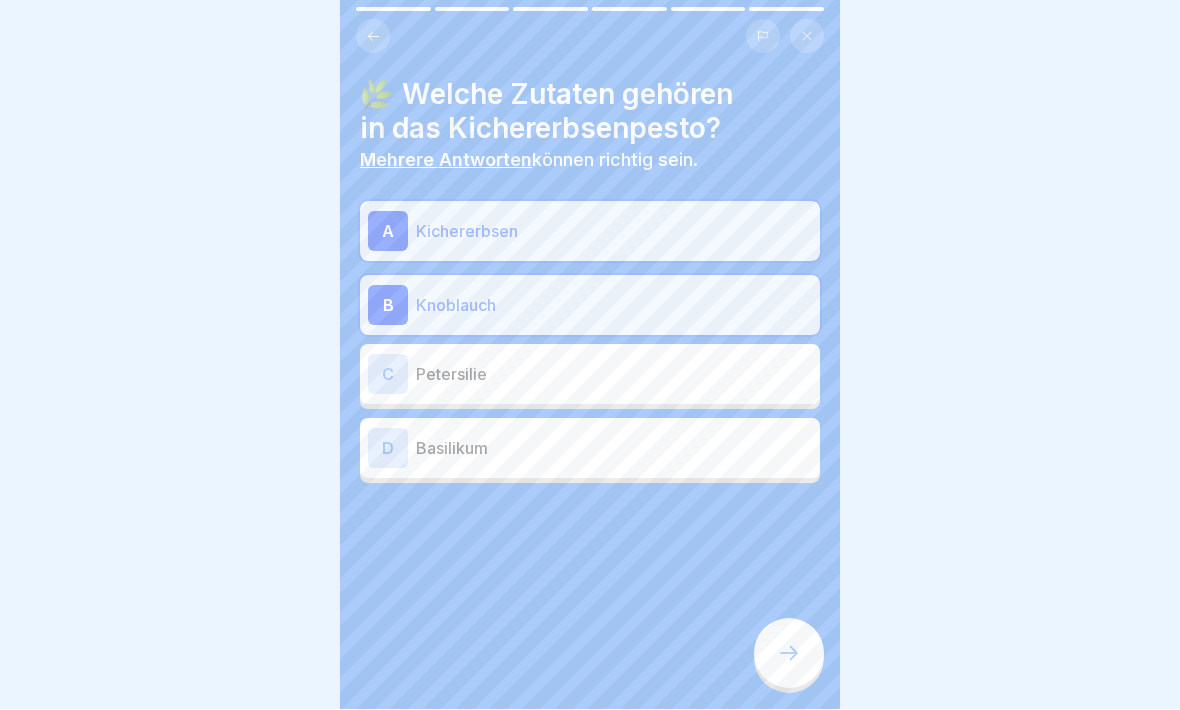 click on "C" at bounding box center [388, 375] 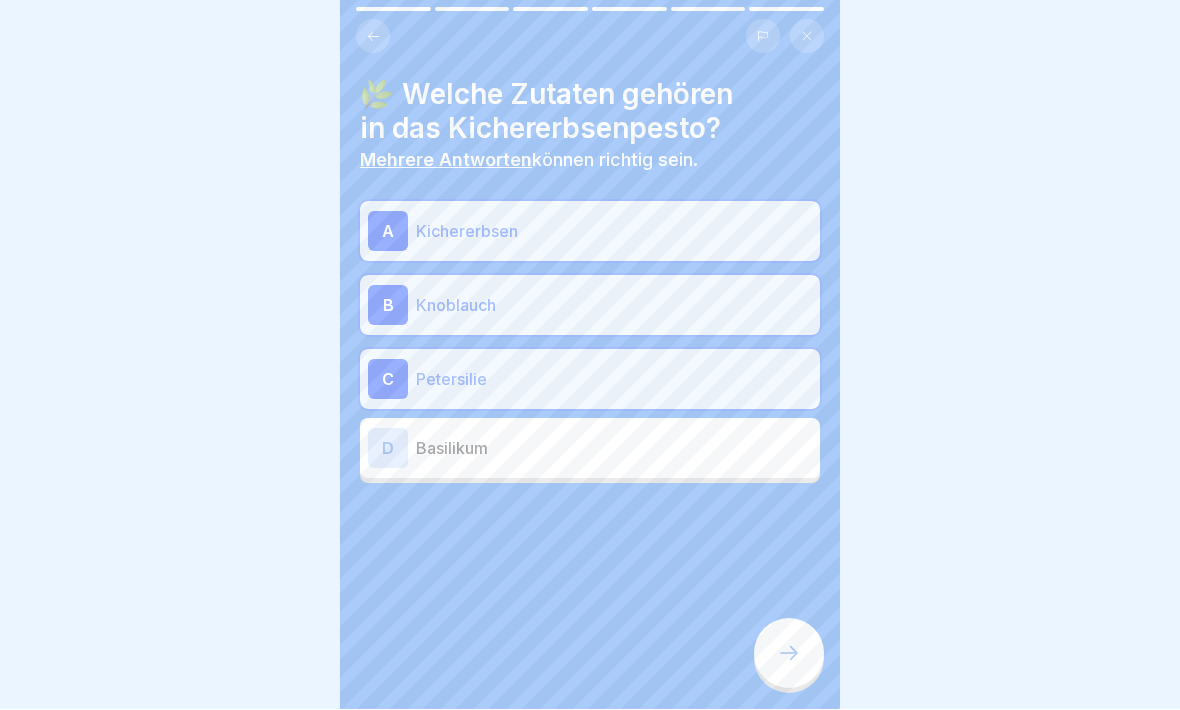 click 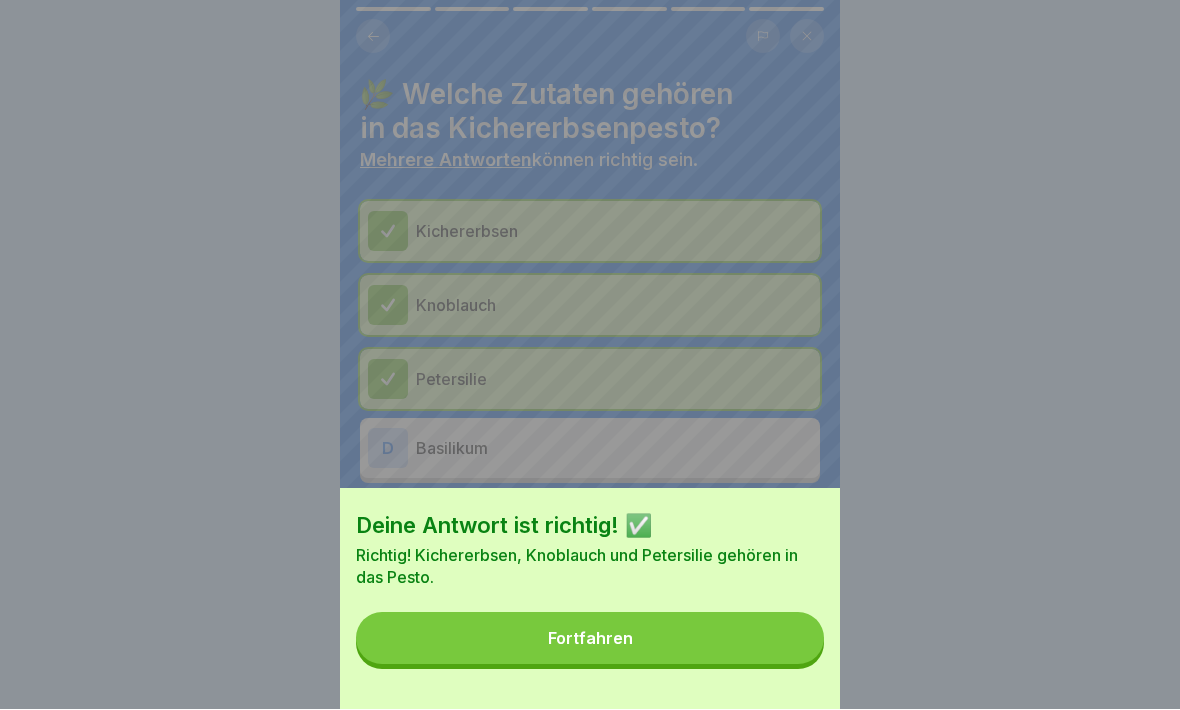 click on "Fortfahren" at bounding box center [590, 639] 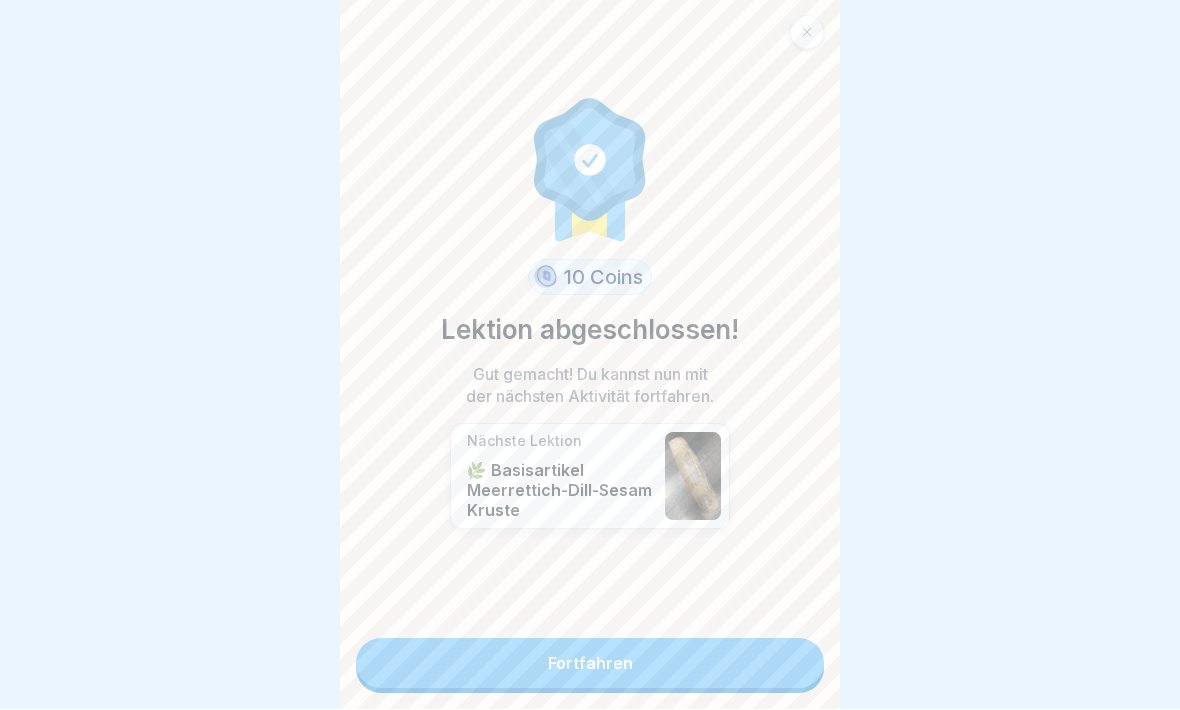 click on "Fortfahren" at bounding box center [590, 664] 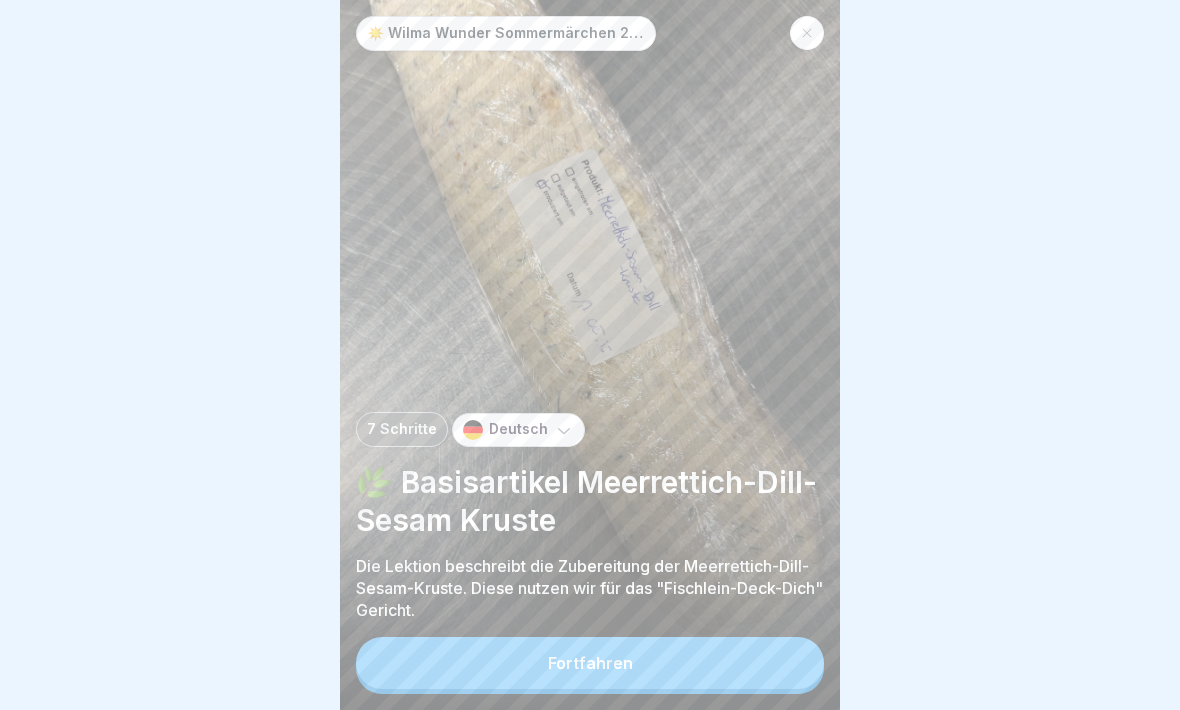 click on "Fortfahren" at bounding box center [590, 663] 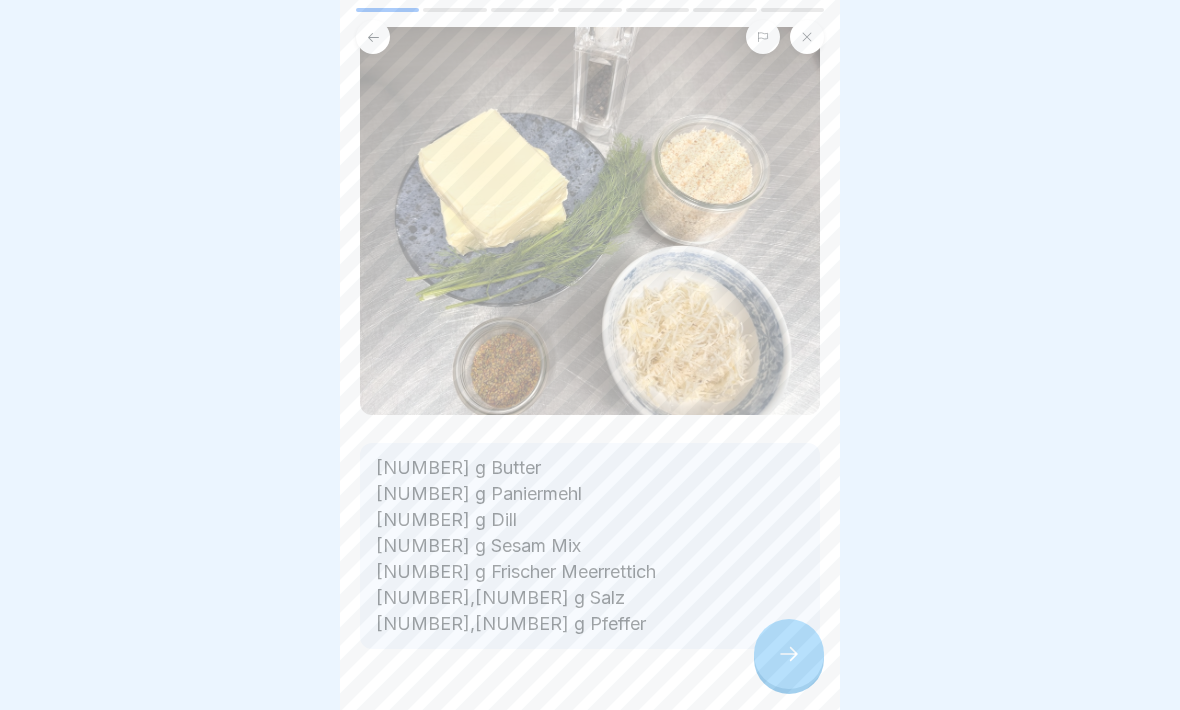 scroll, scrollTop: 115, scrollLeft: 0, axis: vertical 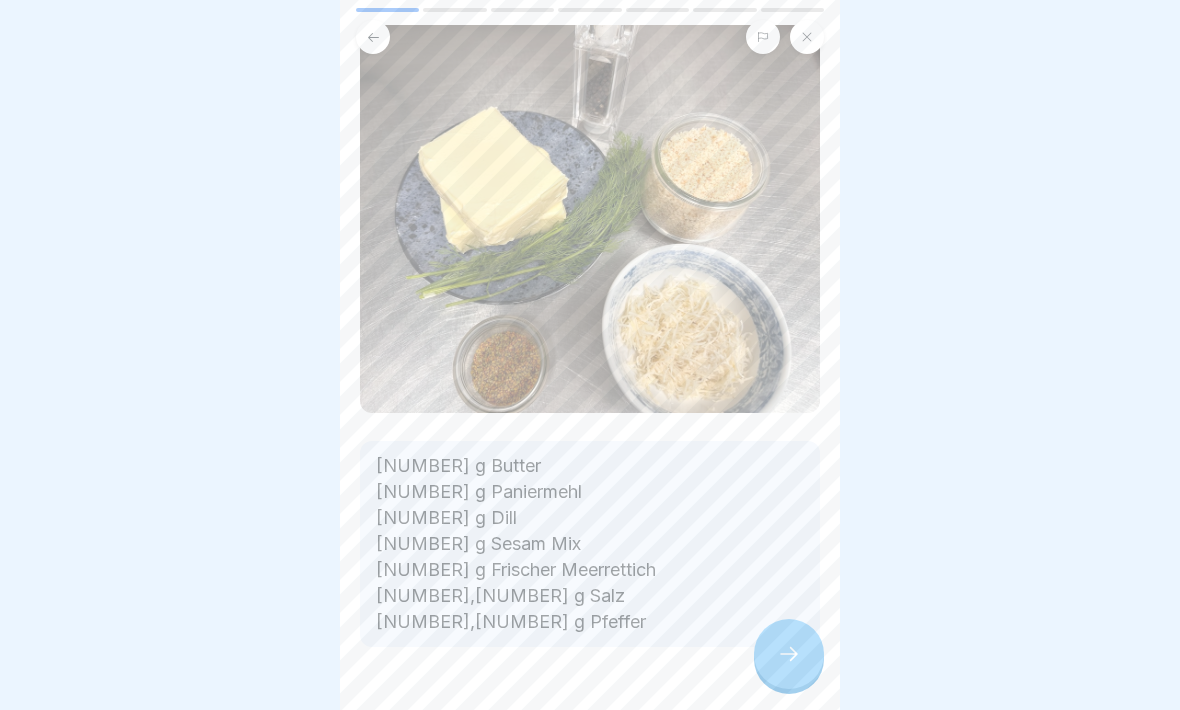 click at bounding box center [789, 654] 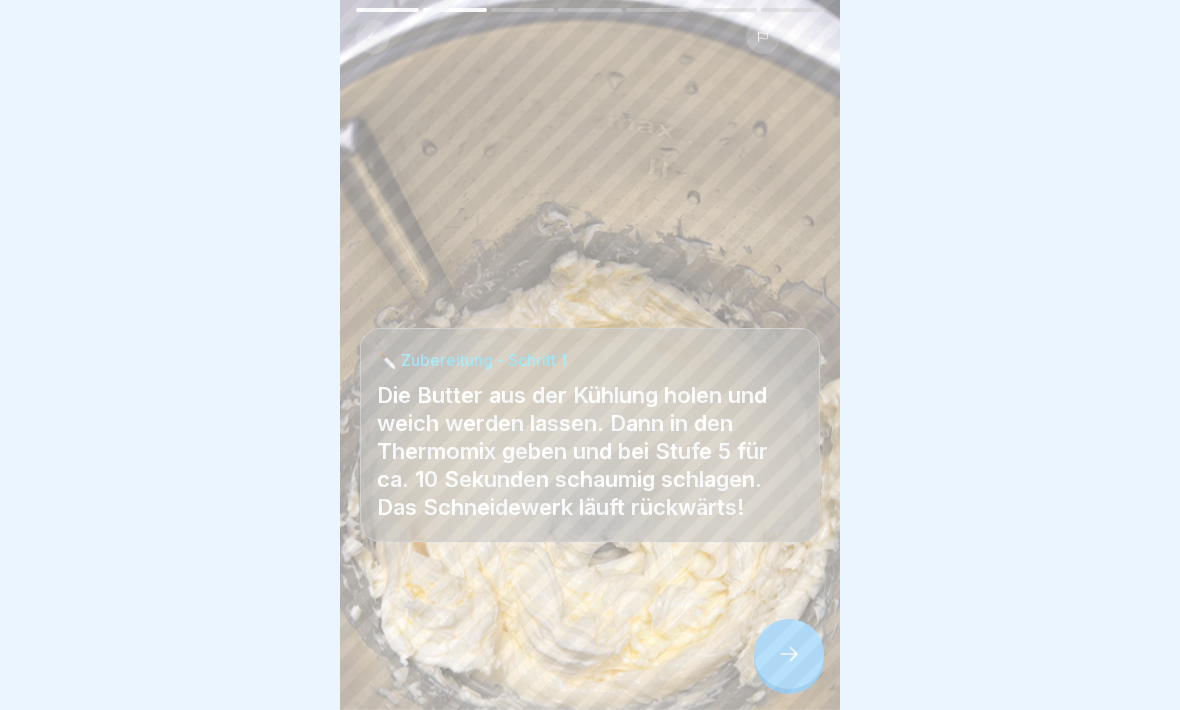 click 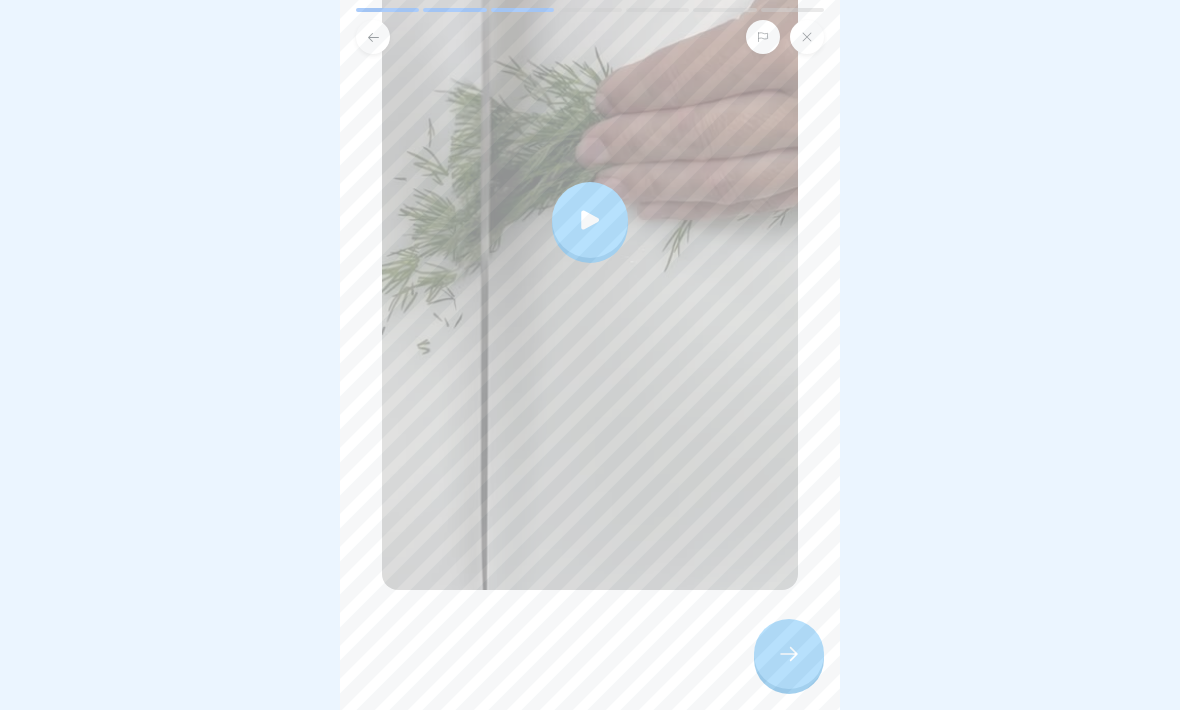 scroll, scrollTop: 354, scrollLeft: 0, axis: vertical 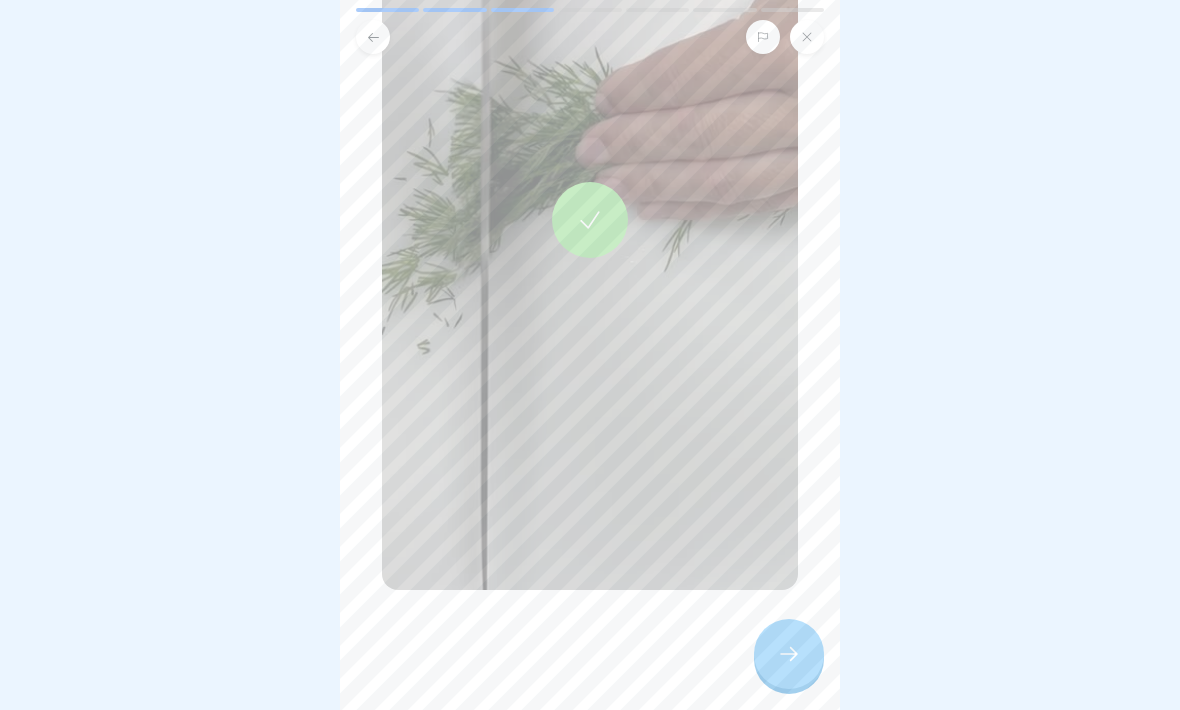click 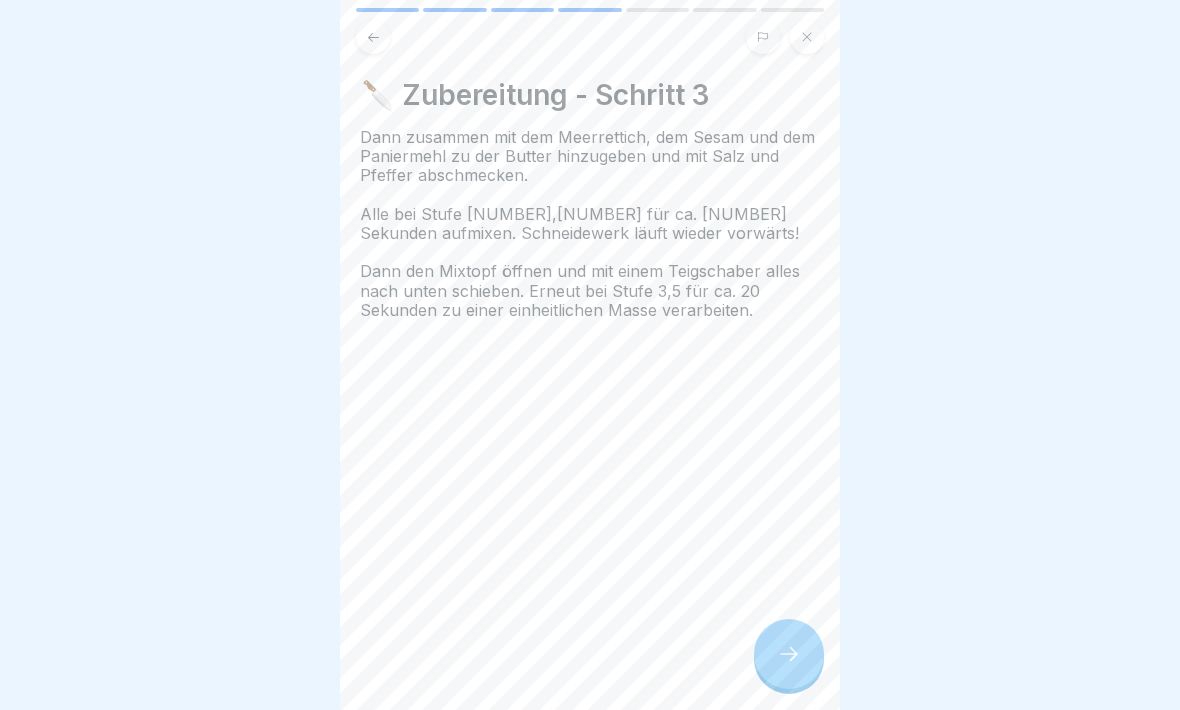 click at bounding box center [789, 654] 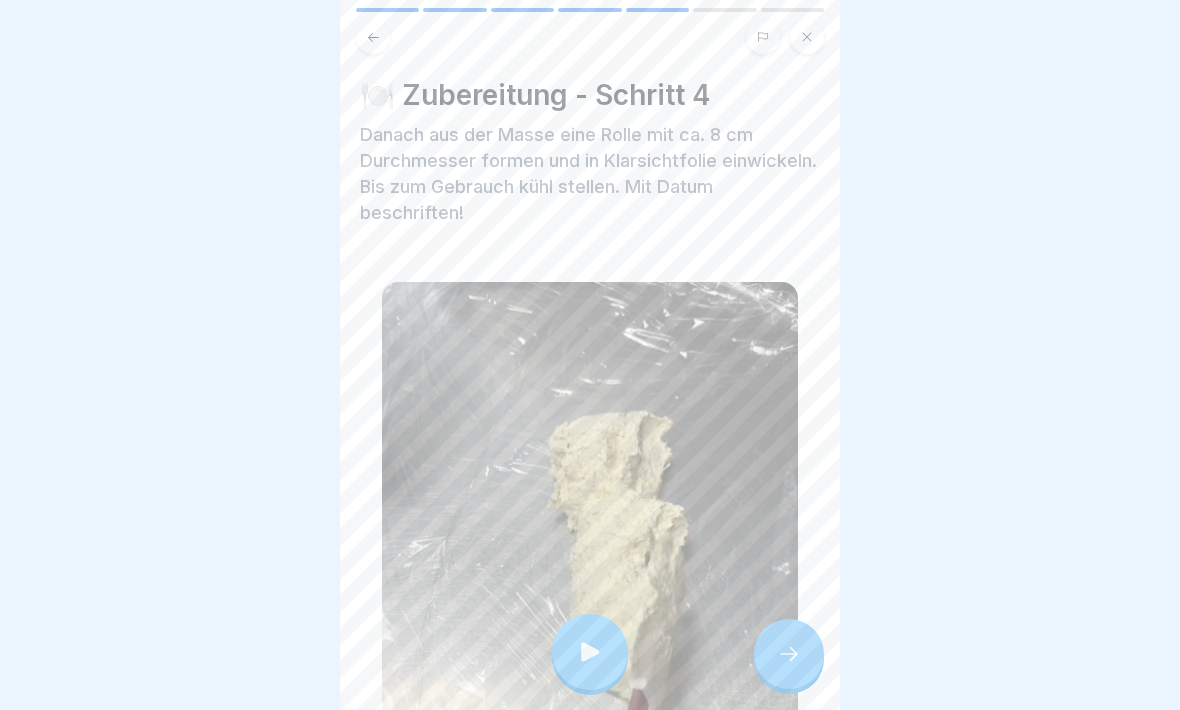 click at bounding box center [590, 652] 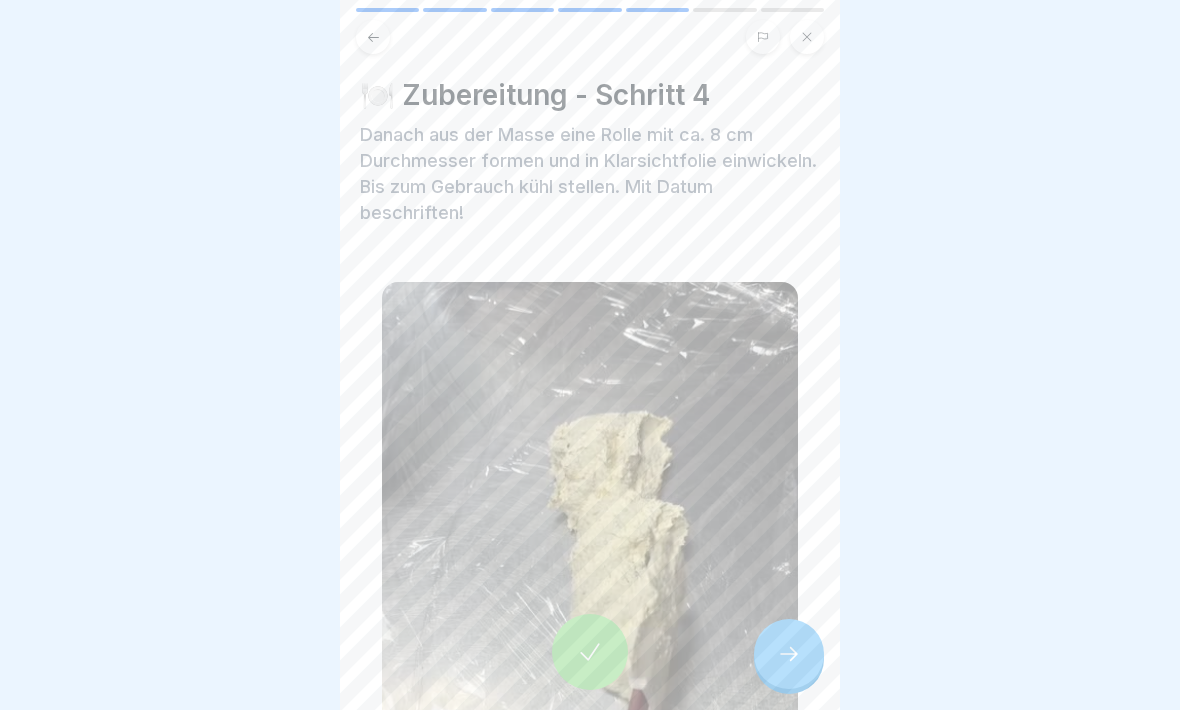 click 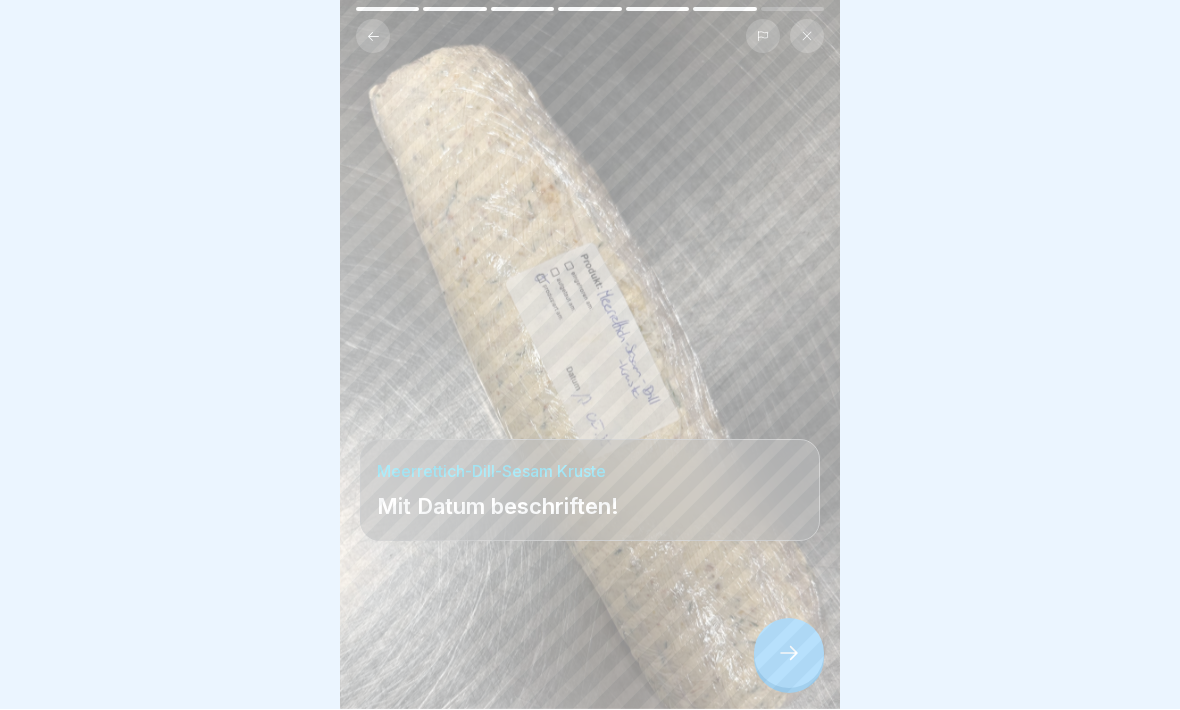 click at bounding box center [789, 654] 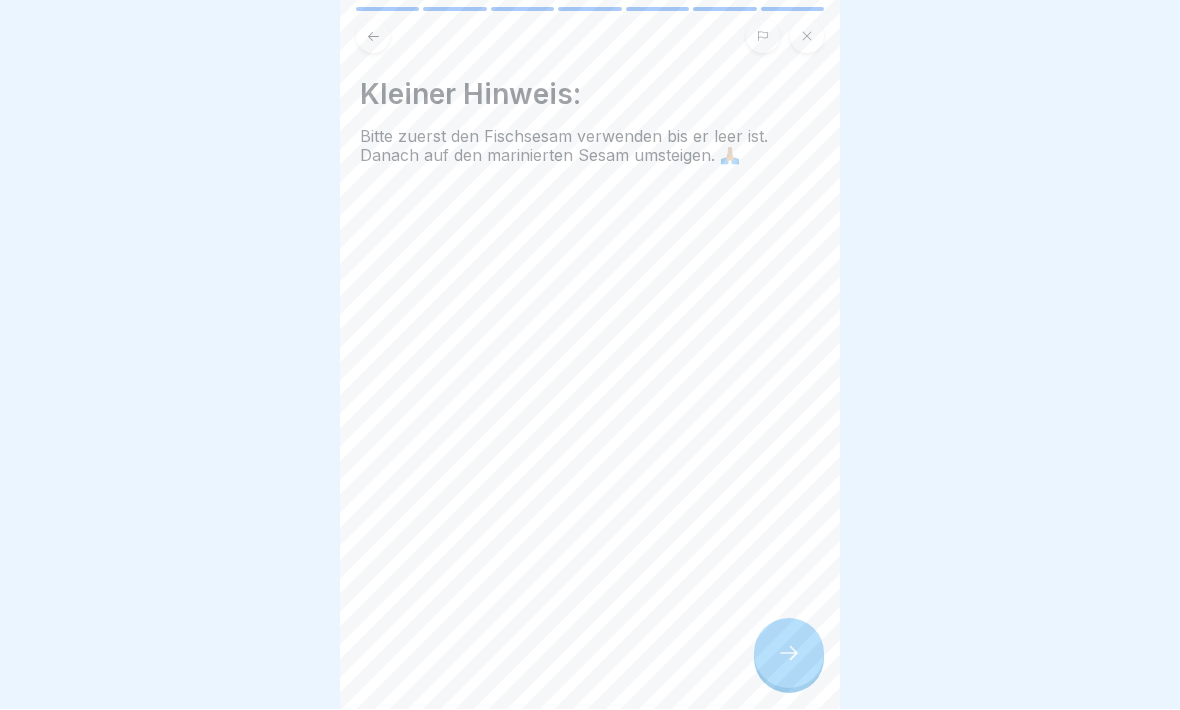 click 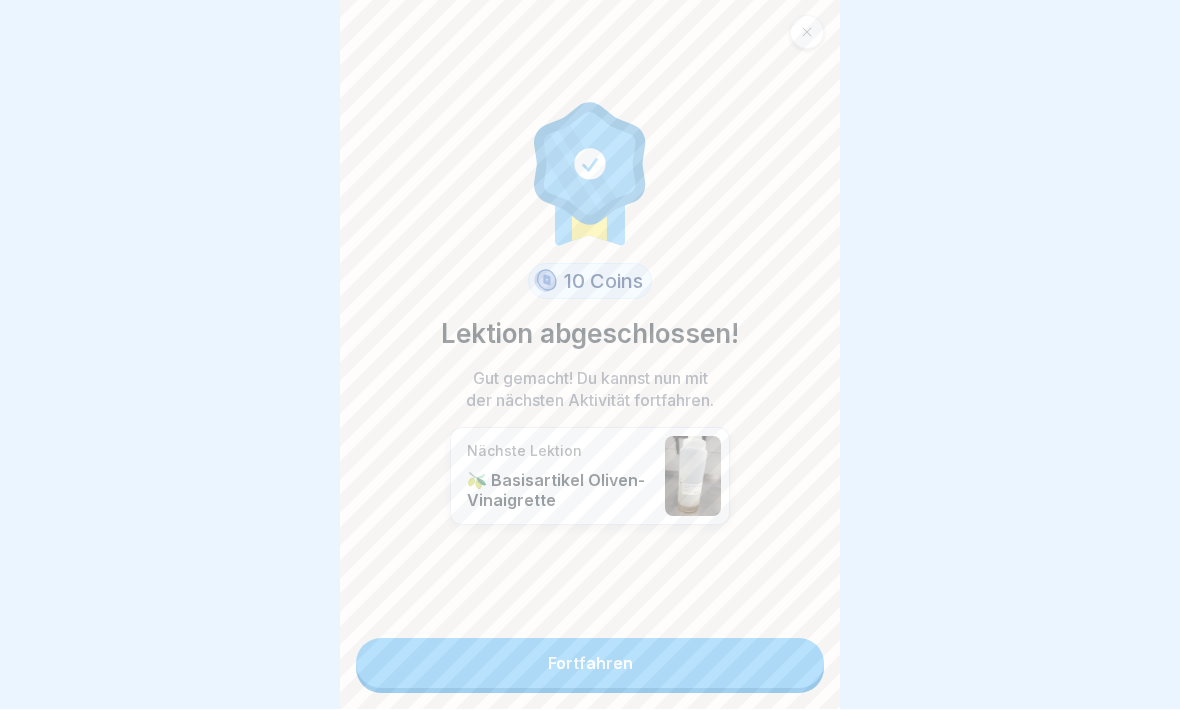 click on "Fortfahren" at bounding box center [590, 664] 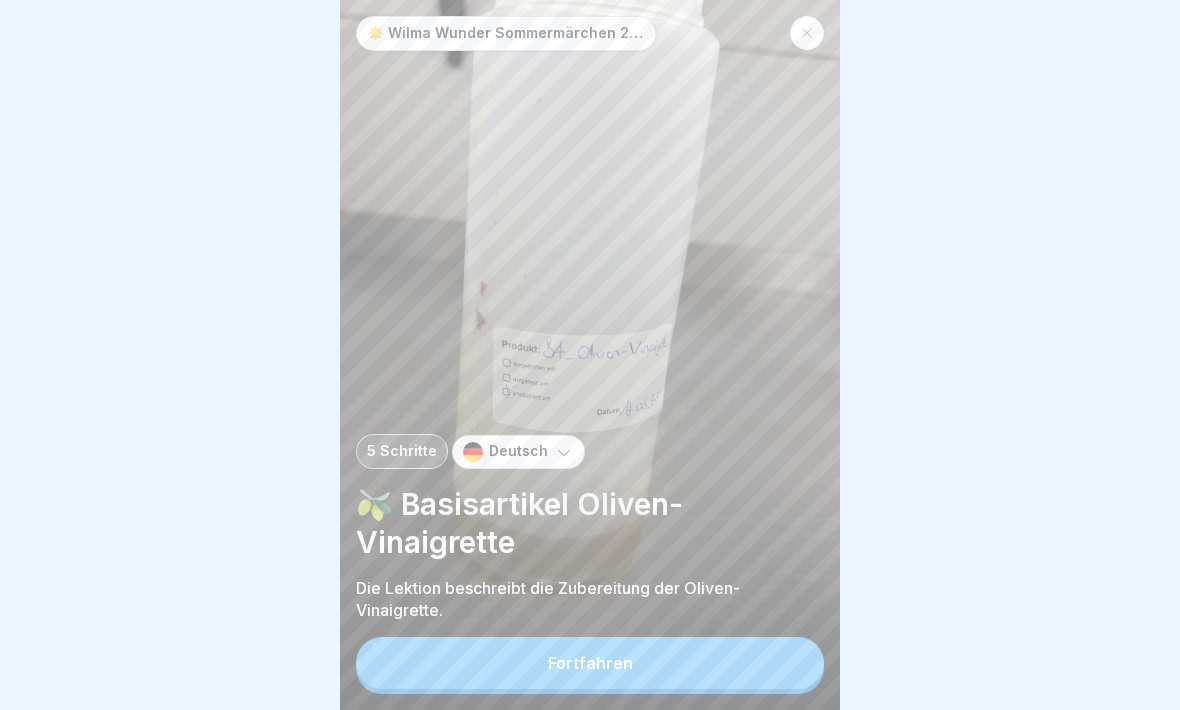 click on "Fortfahren" at bounding box center [590, 663] 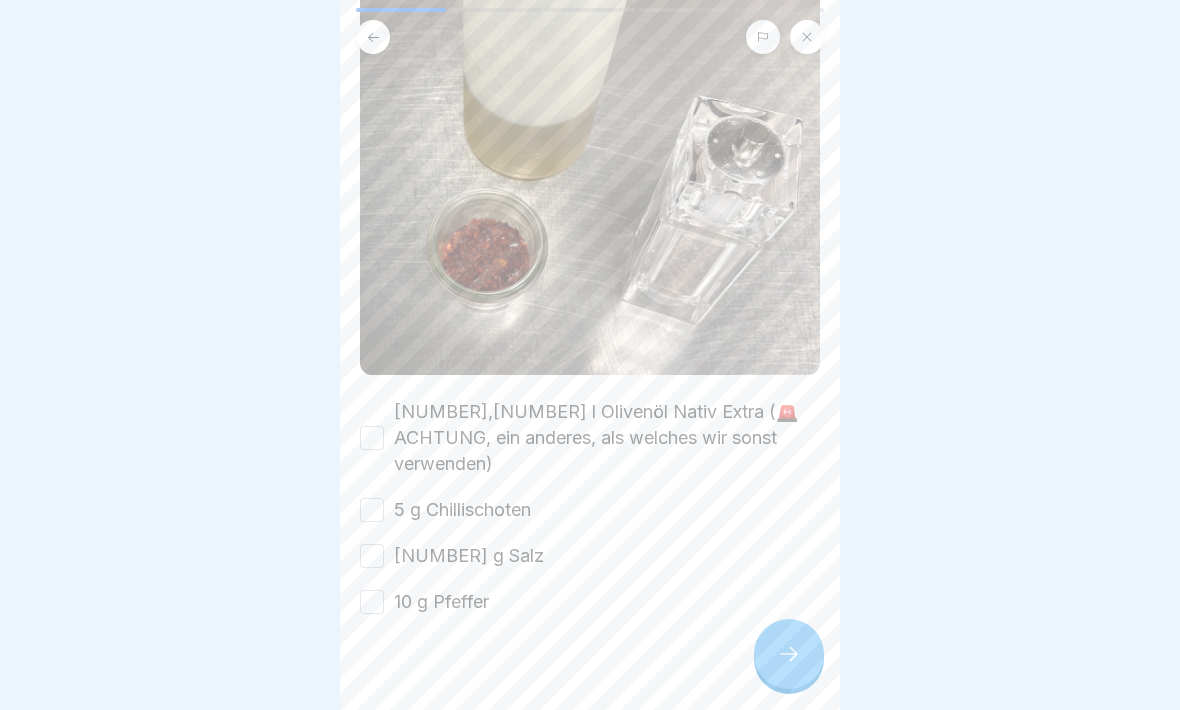 scroll, scrollTop: 442, scrollLeft: 0, axis: vertical 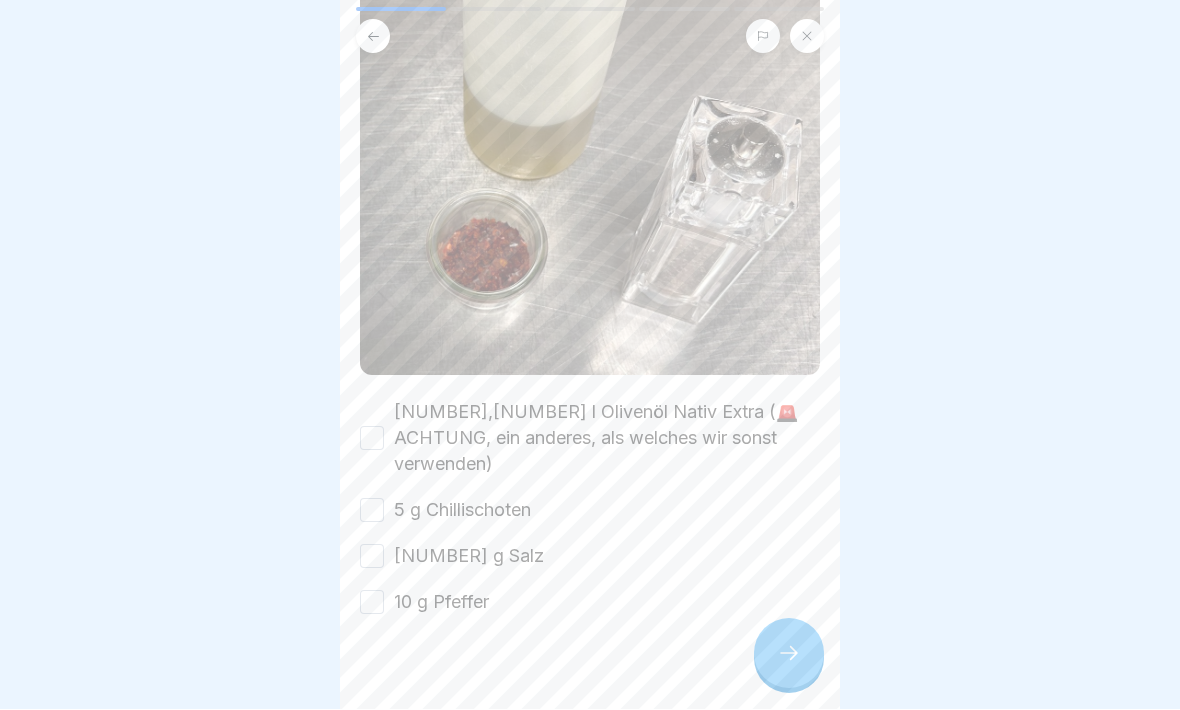 click 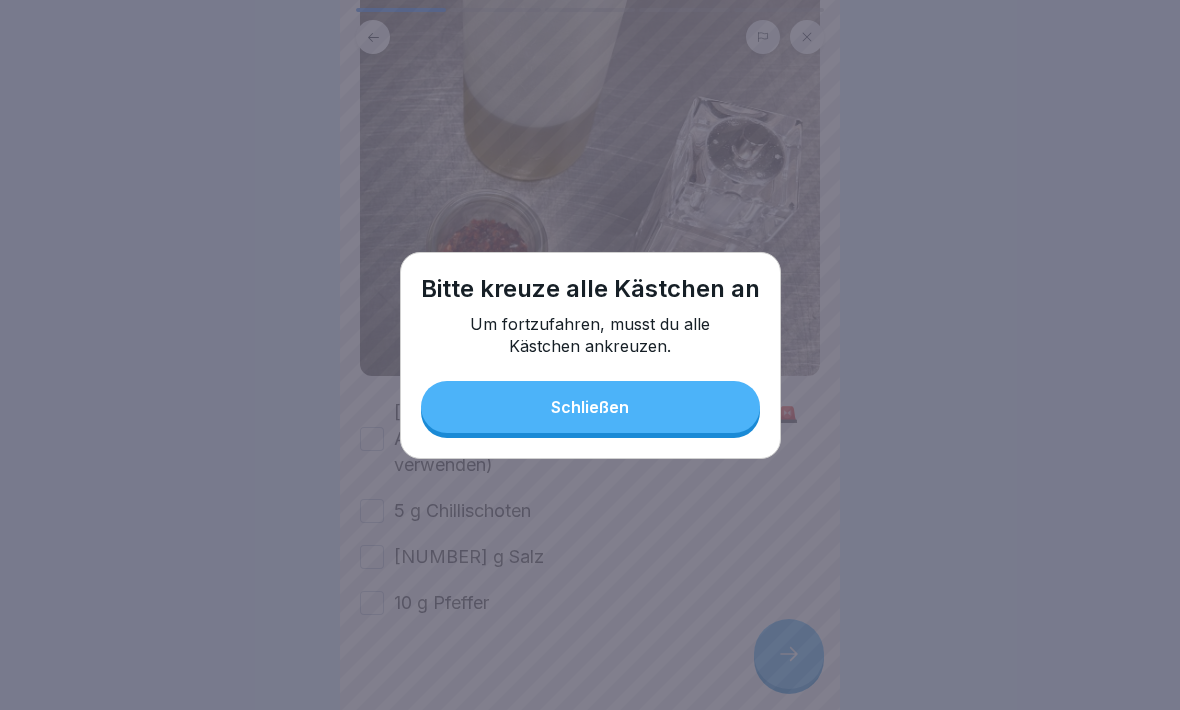 click on "Schließen" at bounding box center [590, 407] 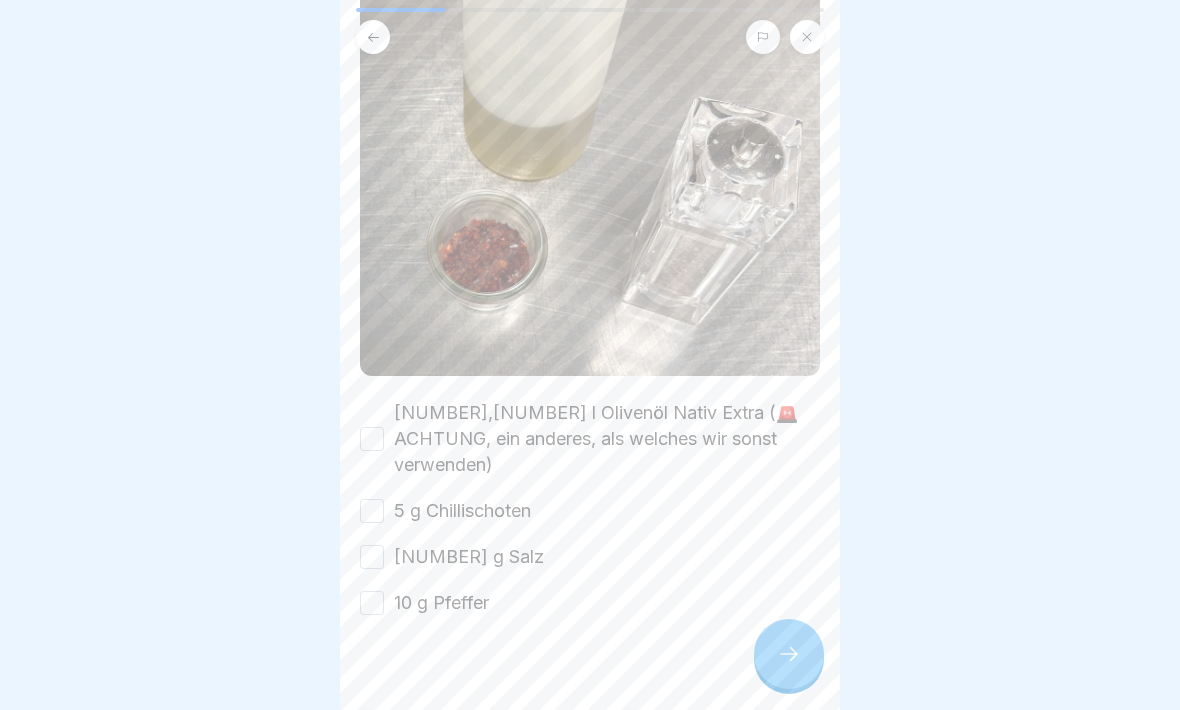click on "[NUMBER],[NUMBER] l Olivenöl Nativ Extra (🚨 ACHTUNG, ein anderes, als welches wir sonst verwenden)" at bounding box center [372, 439] 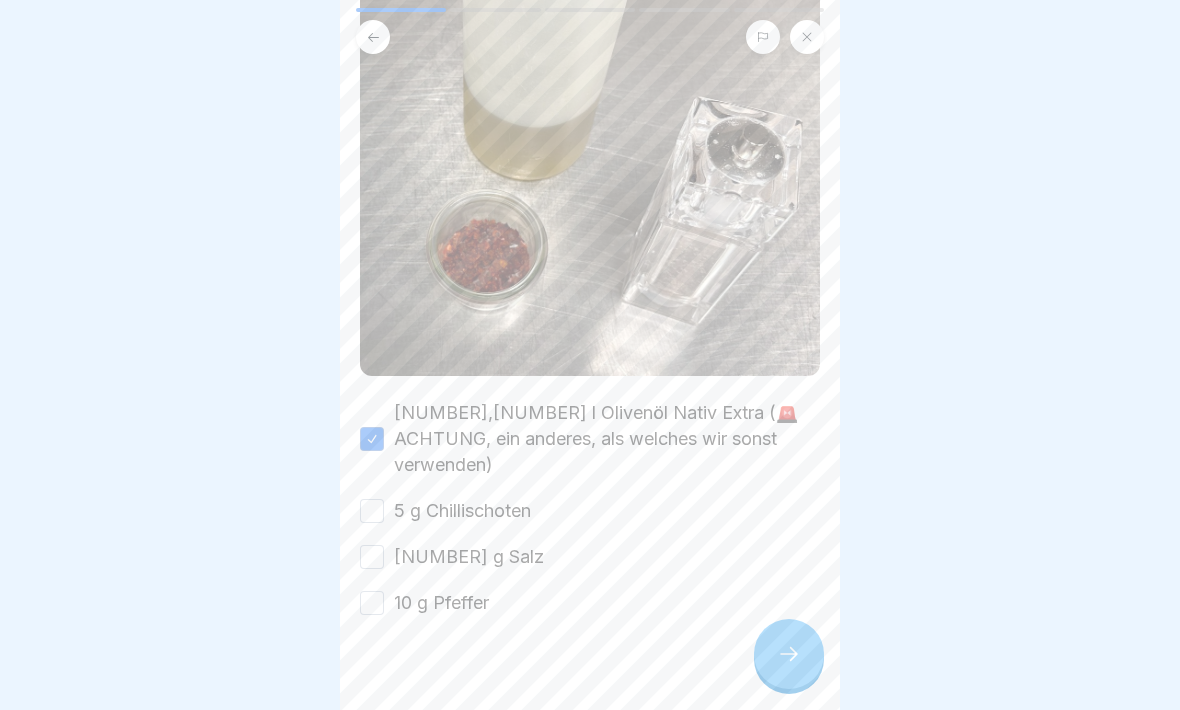 click on "5 g Chillischoten" at bounding box center [372, 511] 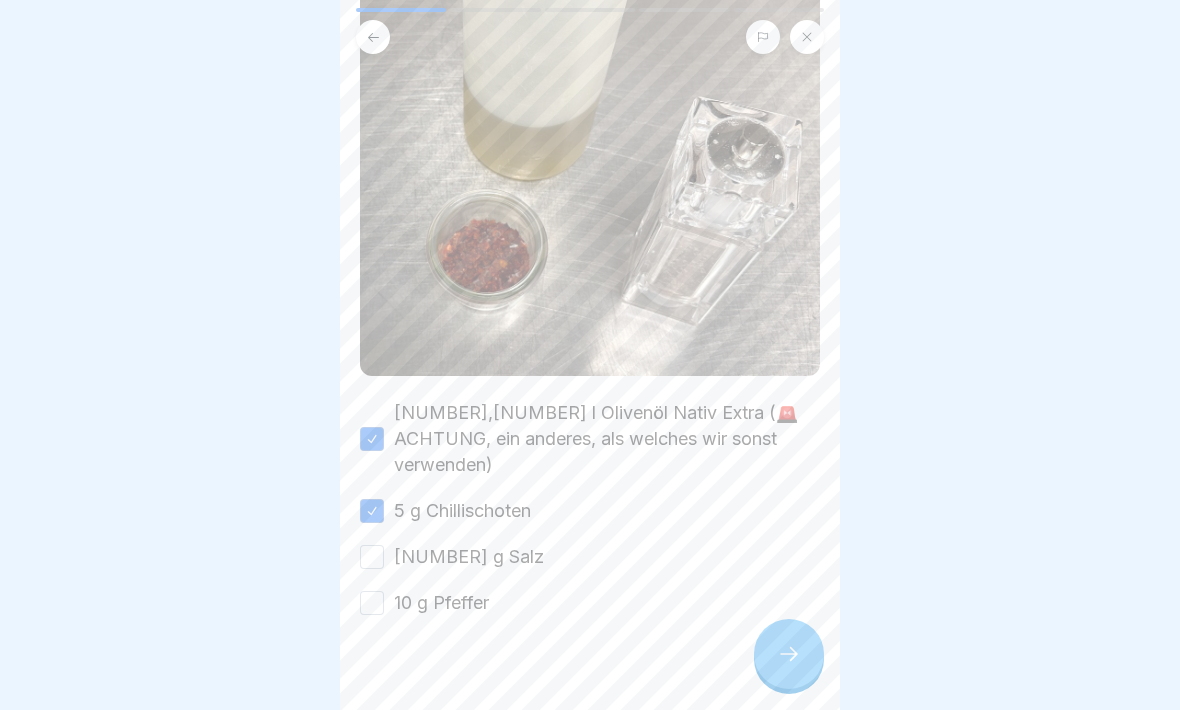 click on "[NUMBER] g Salz" at bounding box center [372, 557] 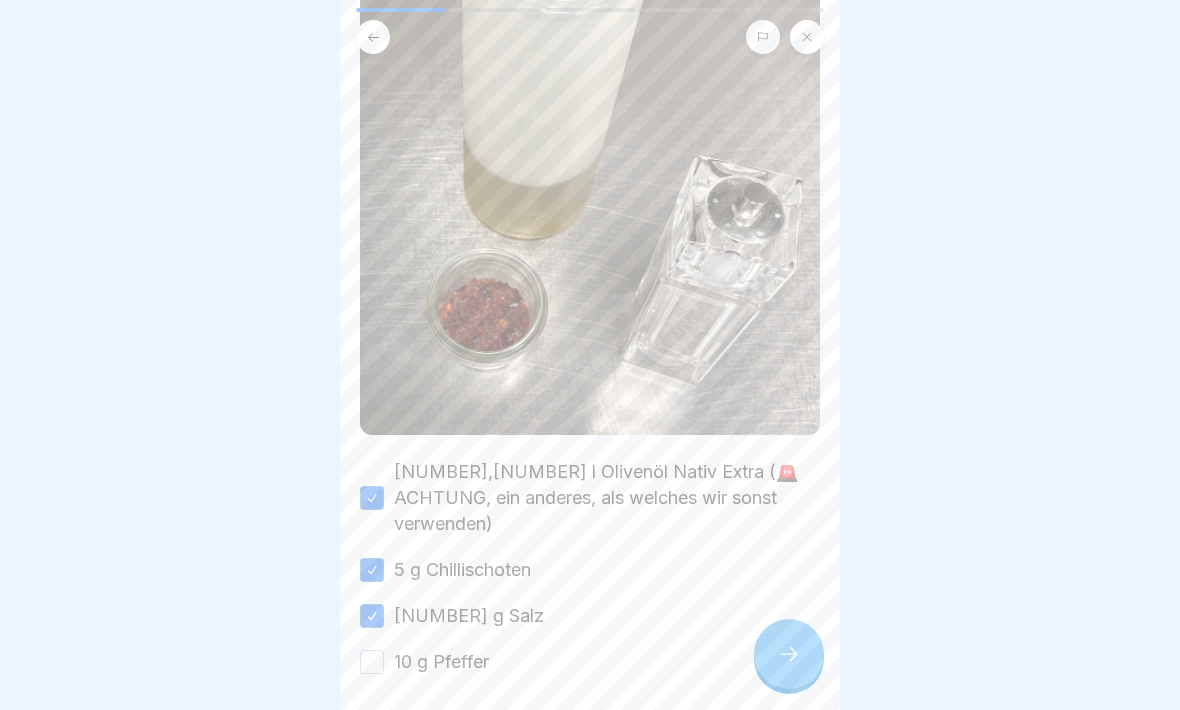 scroll, scrollTop: 392, scrollLeft: 0, axis: vertical 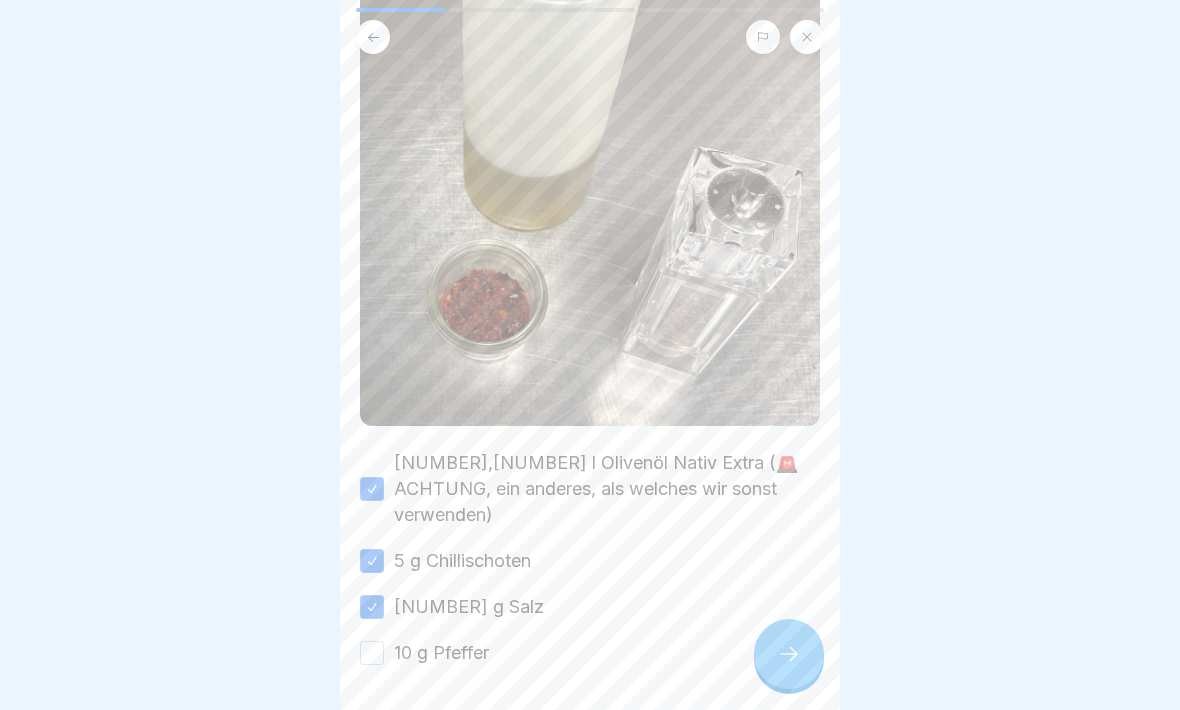 click on "[NUMBER] g Salz" at bounding box center (372, 607) 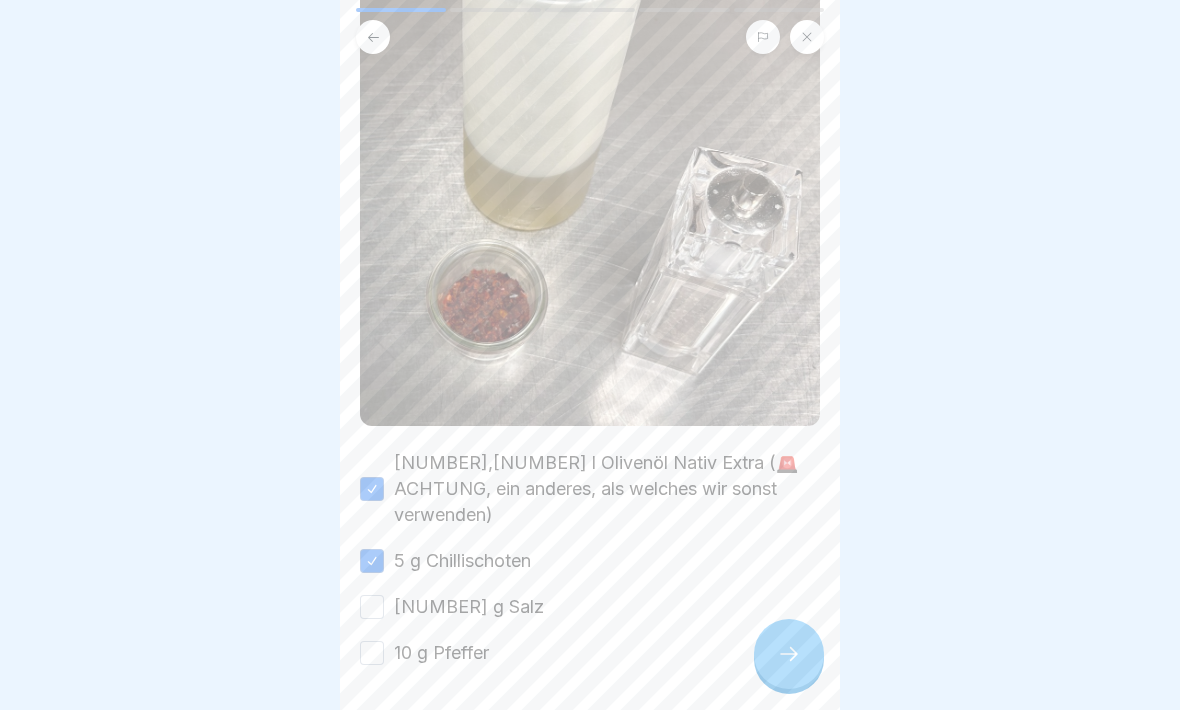 click on "10 g Pfeffer" at bounding box center [372, 653] 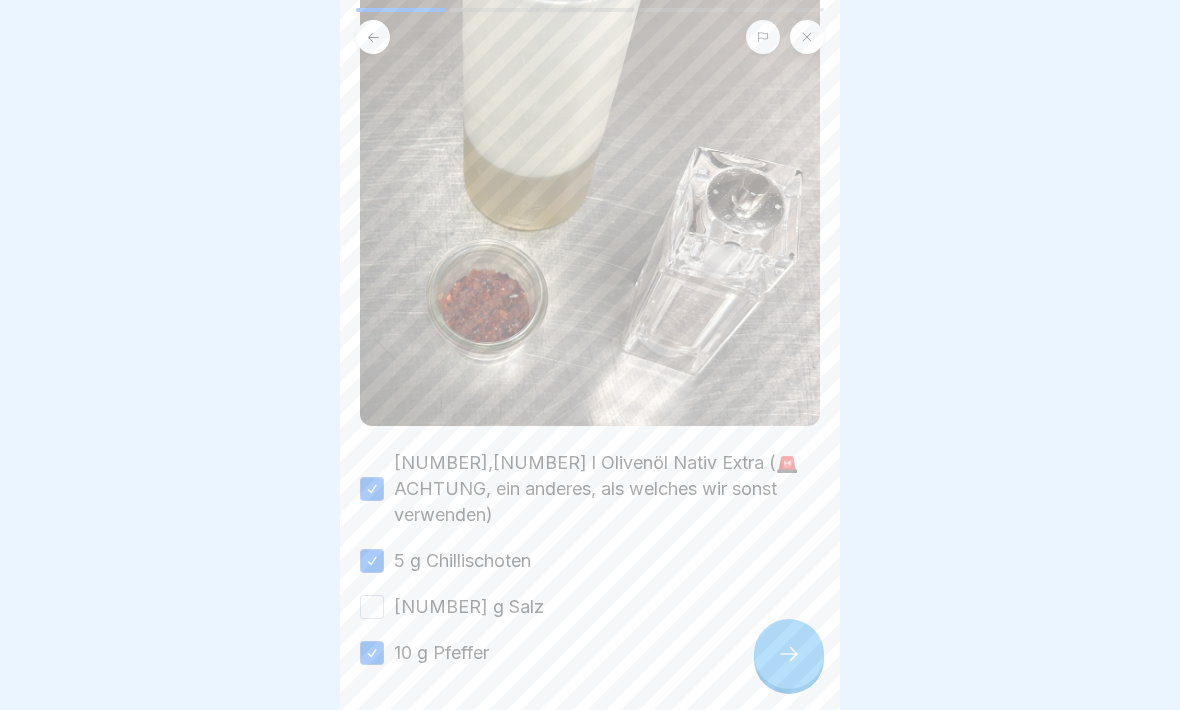 click 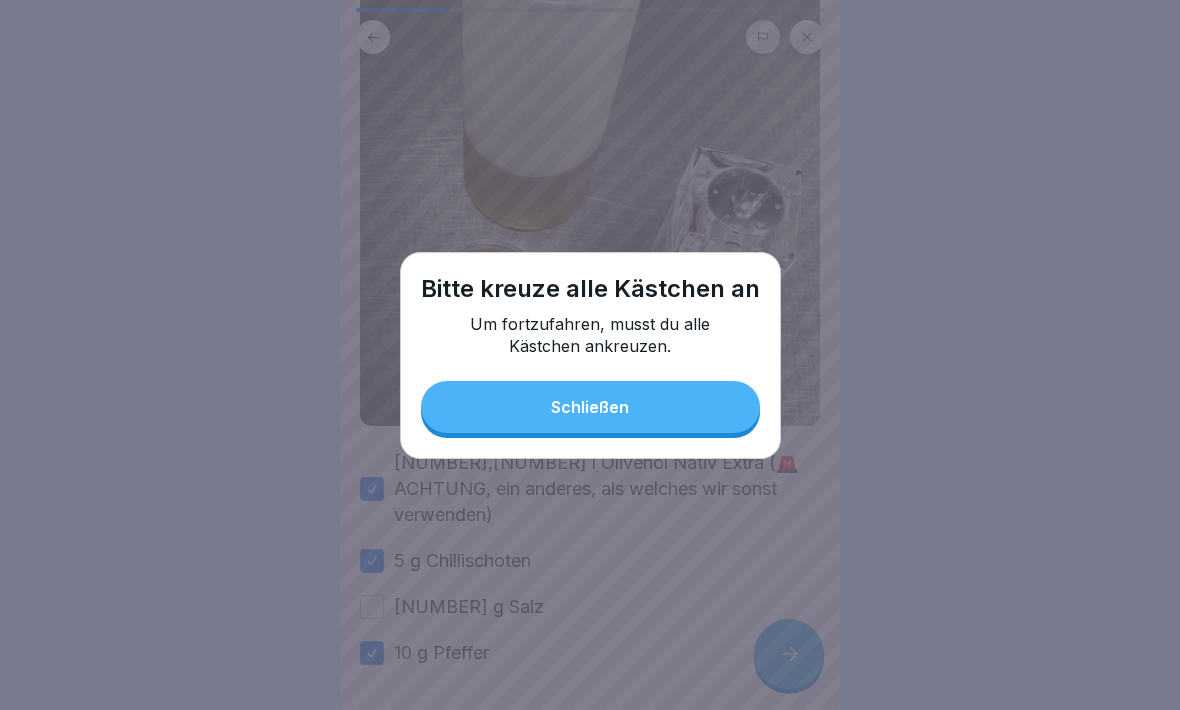 click on "Schließen" at bounding box center [590, 407] 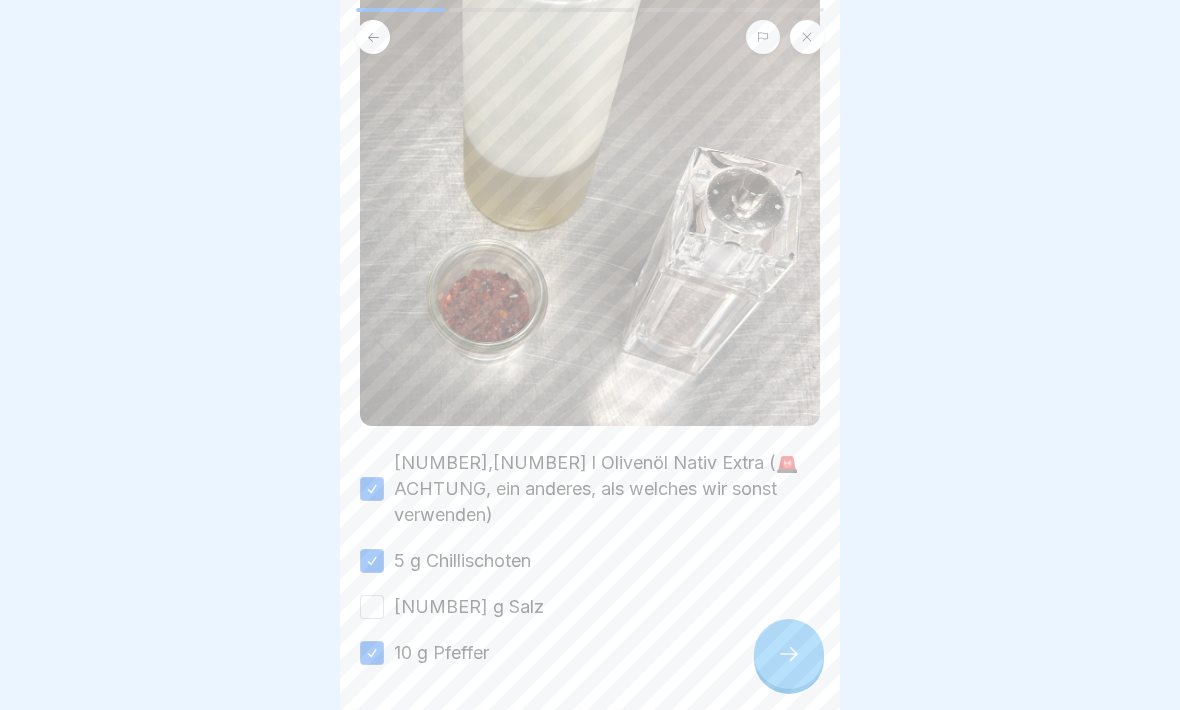 click on "[NUMBER] g Salz" at bounding box center (372, 607) 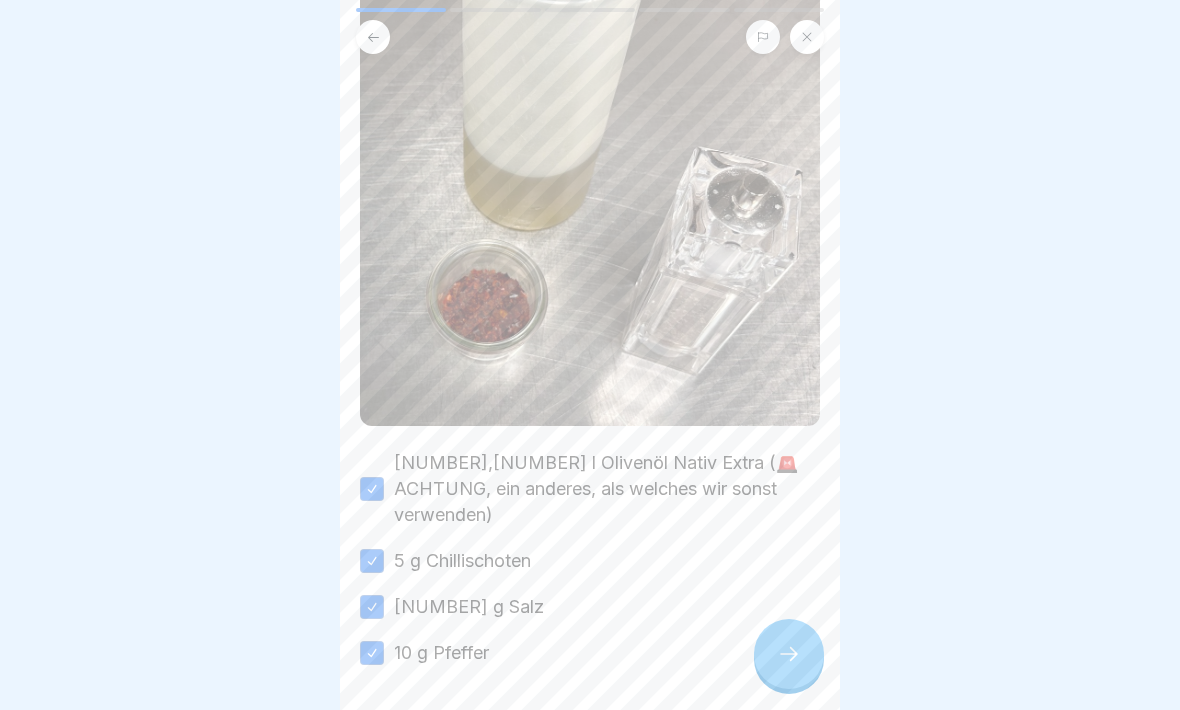 click 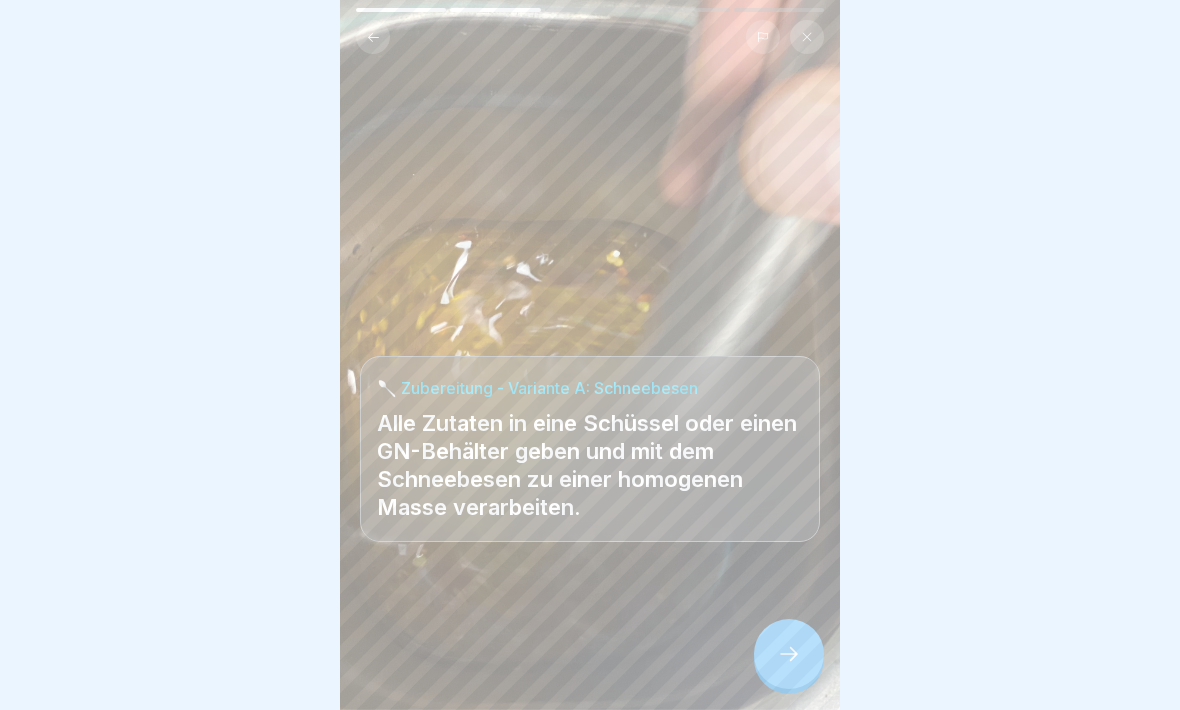 click 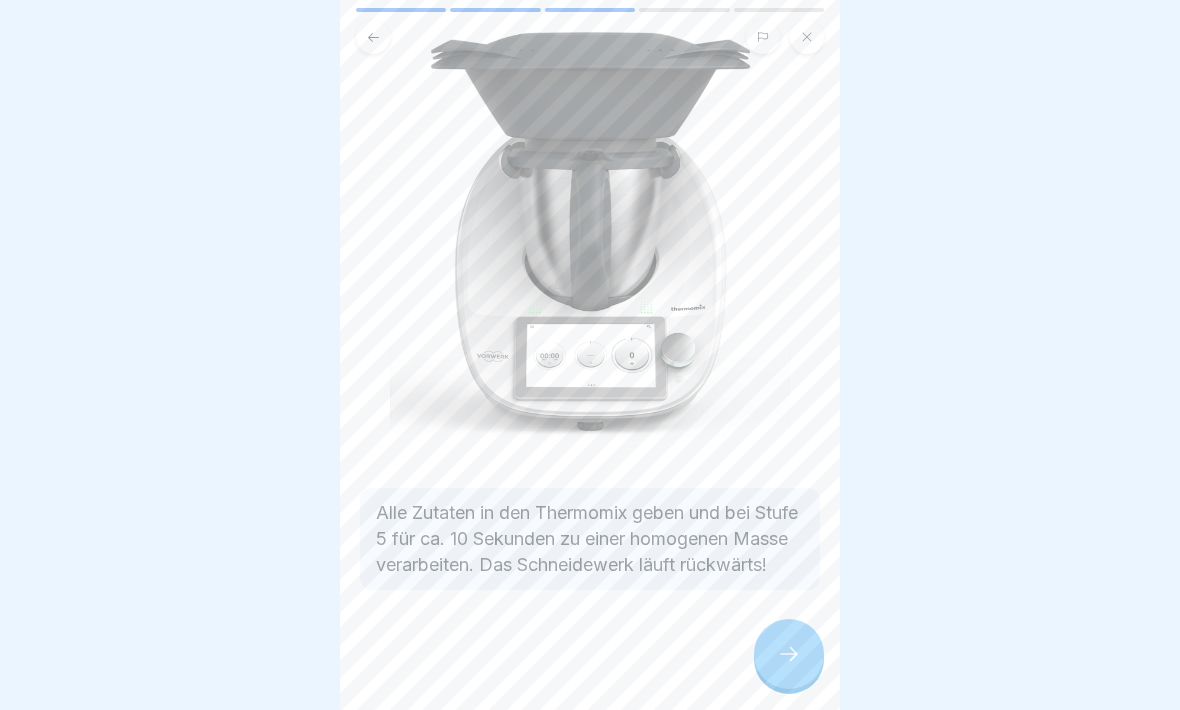 scroll, scrollTop: 200, scrollLeft: 0, axis: vertical 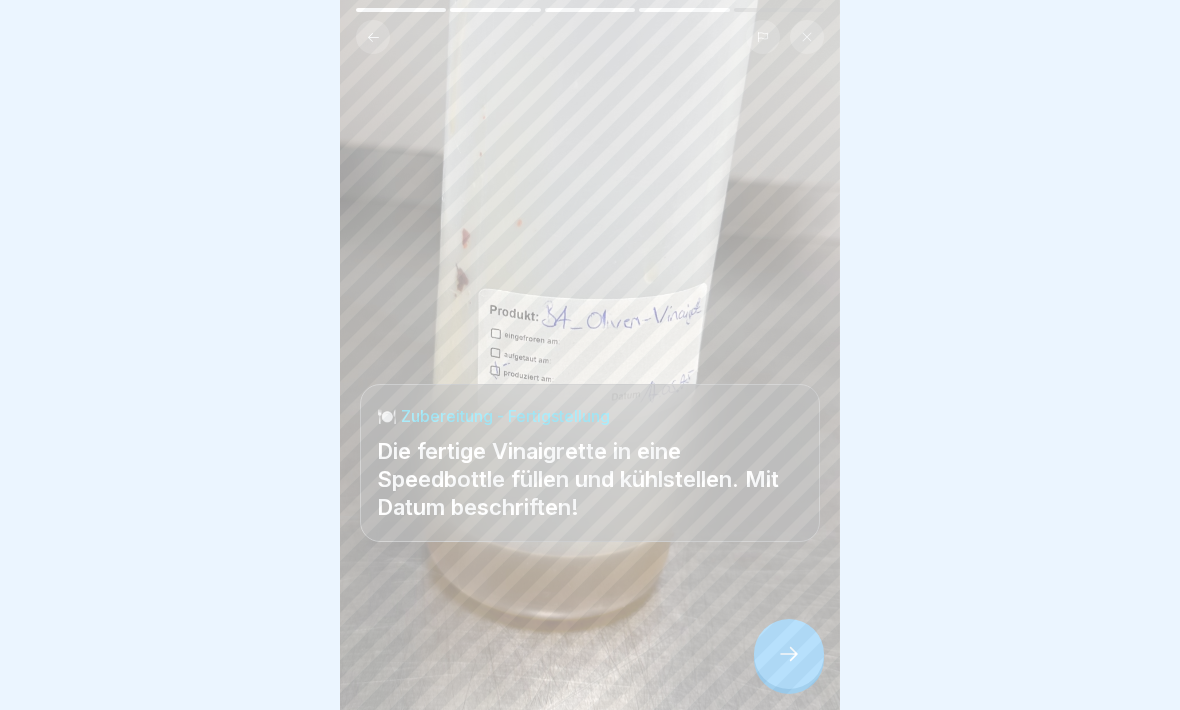click 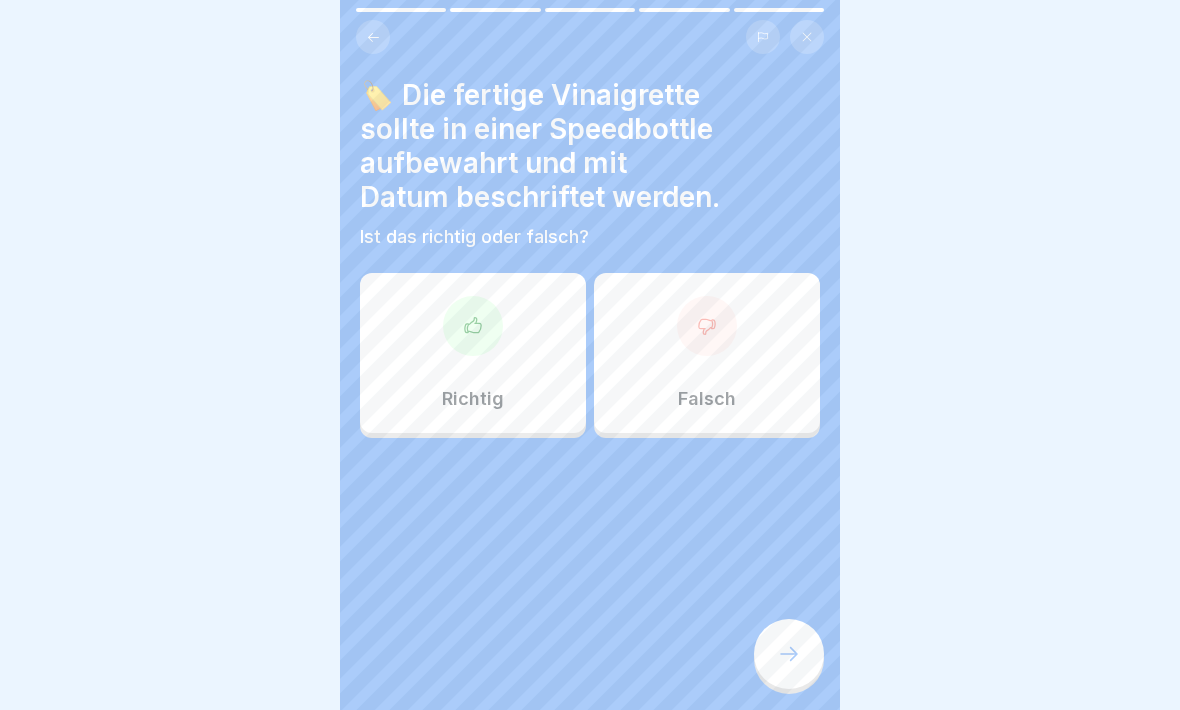 click at bounding box center (473, 326) 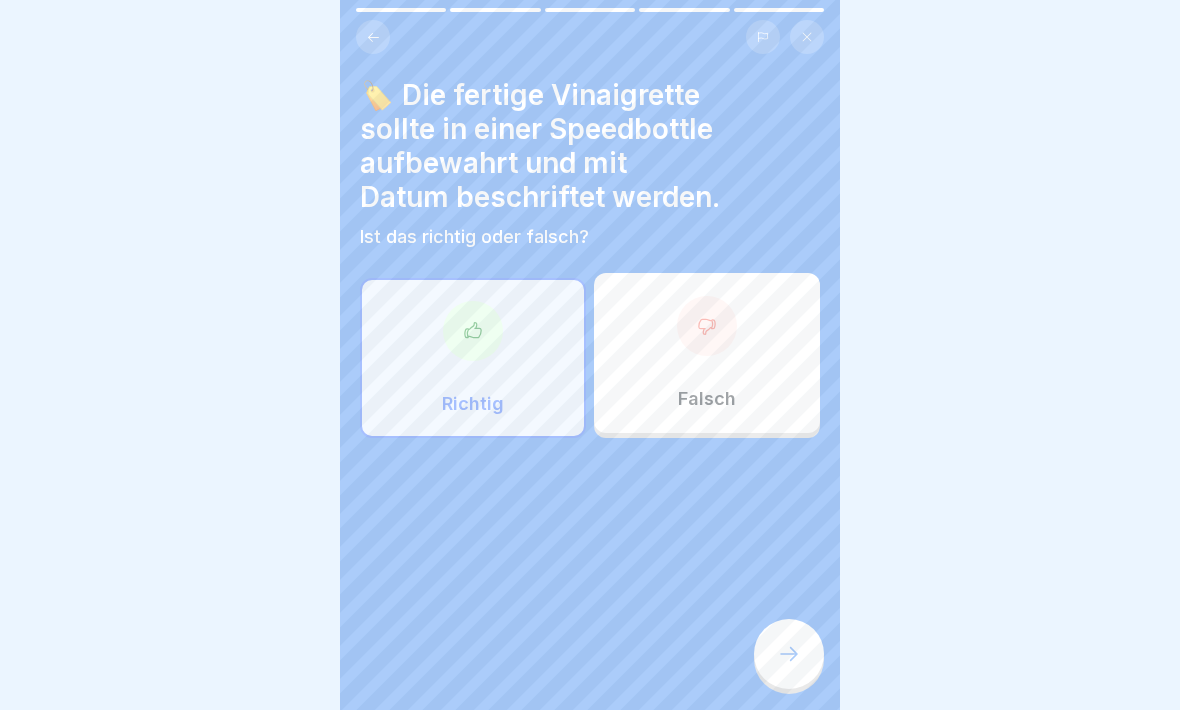 click on "Richtig" at bounding box center [473, 358] 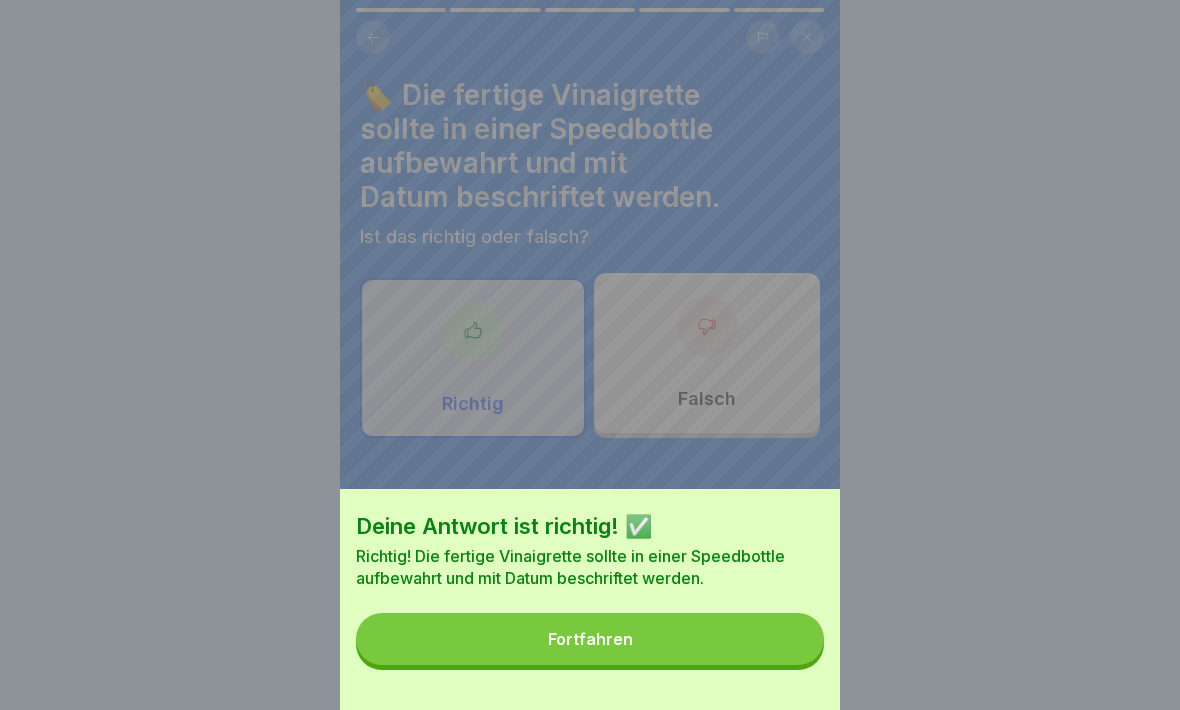 click on "Fortfahren" at bounding box center (590, 639) 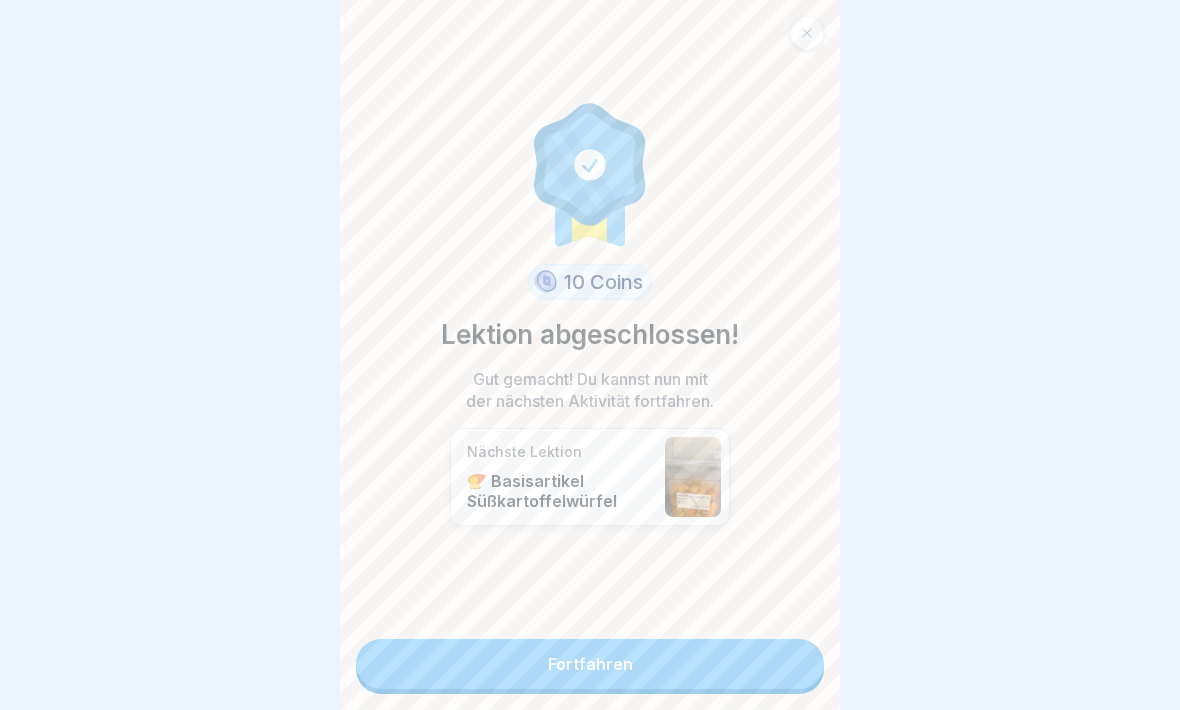 click on "Fortfahren" at bounding box center (590, 664) 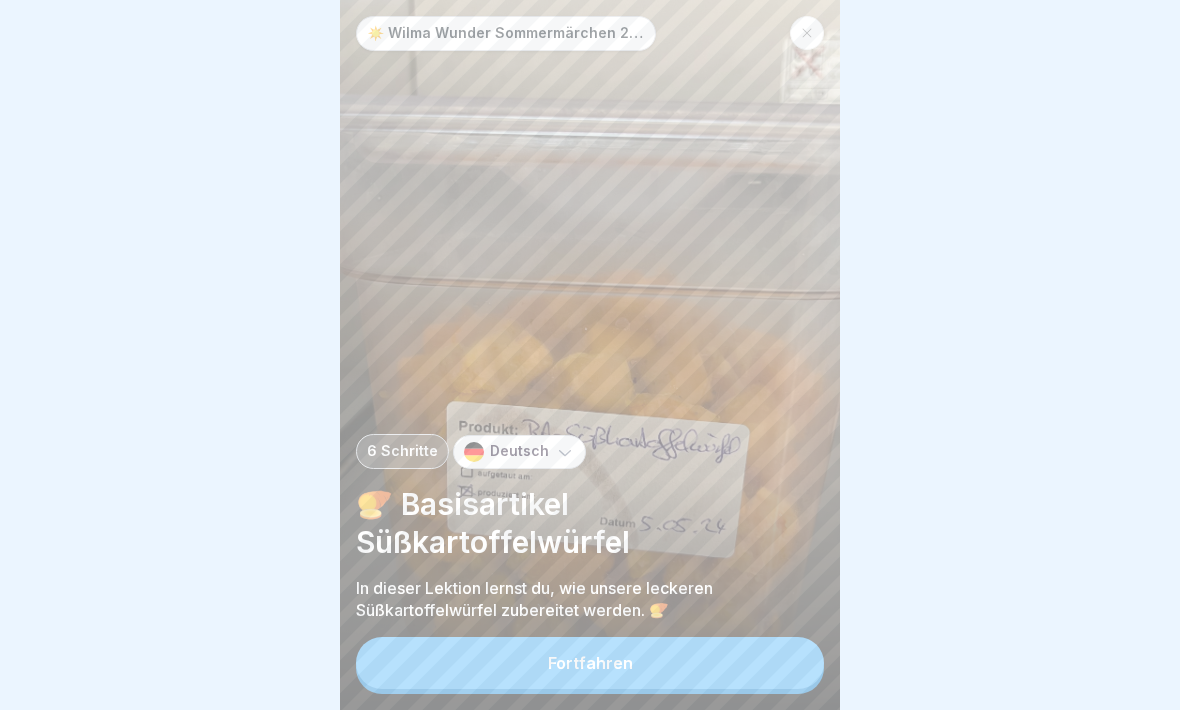 click on "Fortfahren" at bounding box center [590, 663] 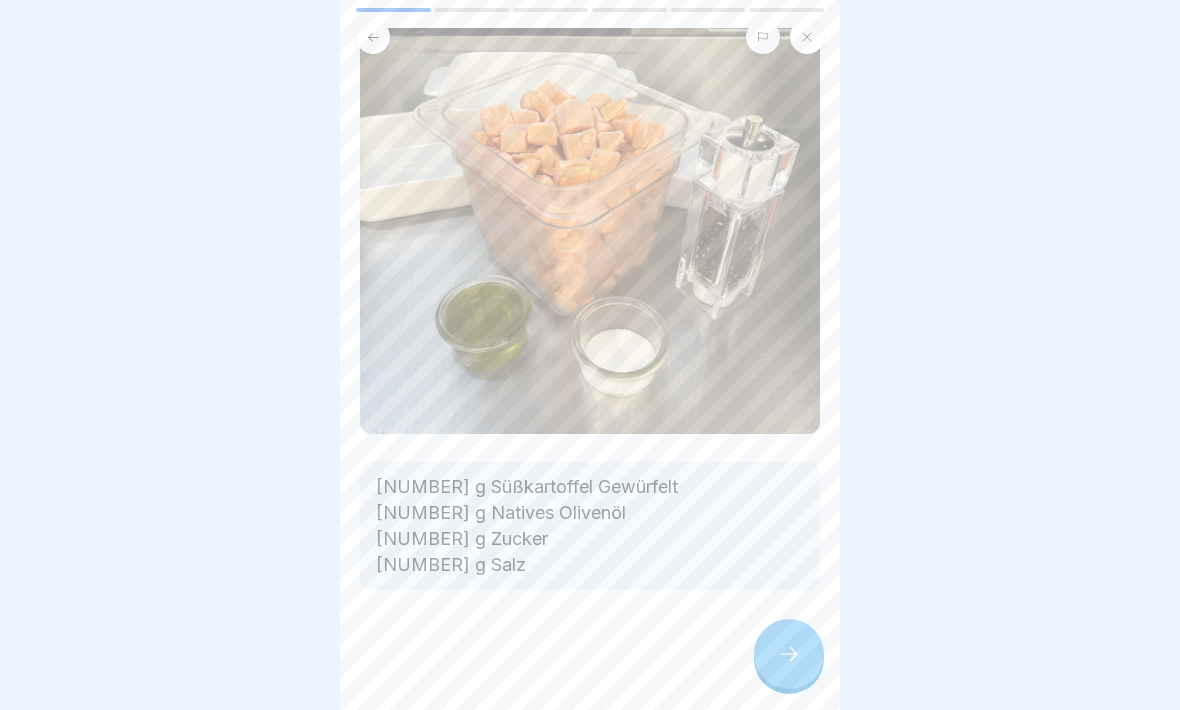 scroll, scrollTop: 112, scrollLeft: 0, axis: vertical 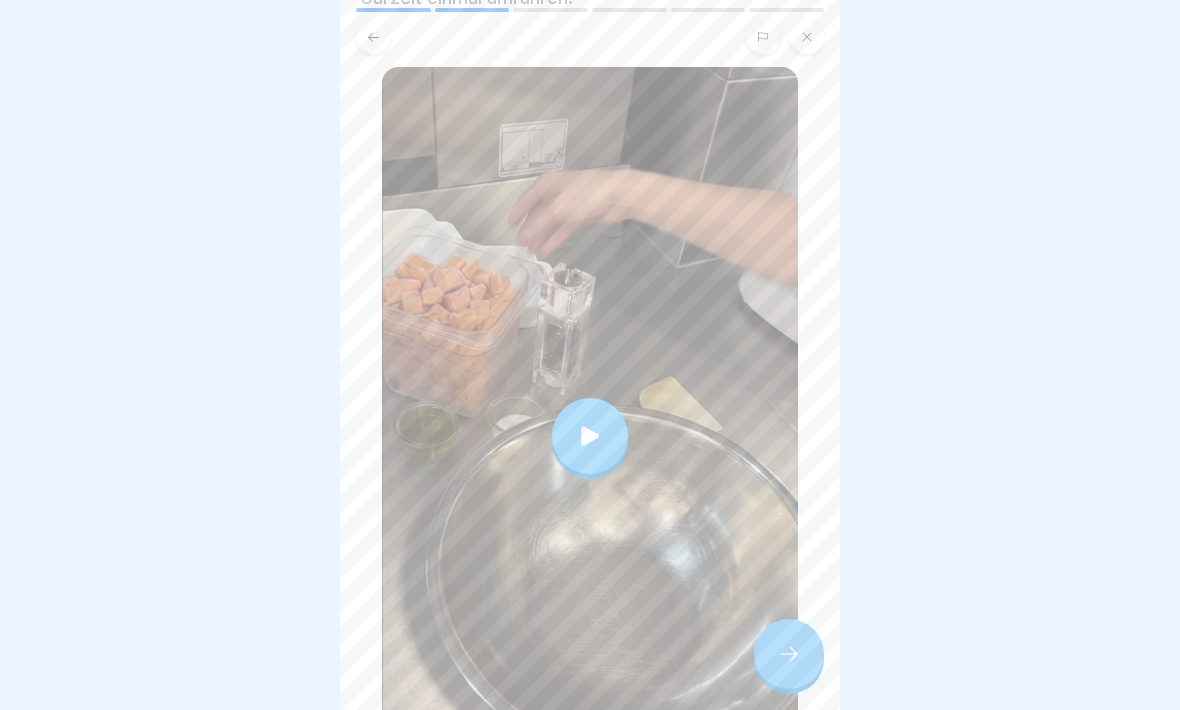 click 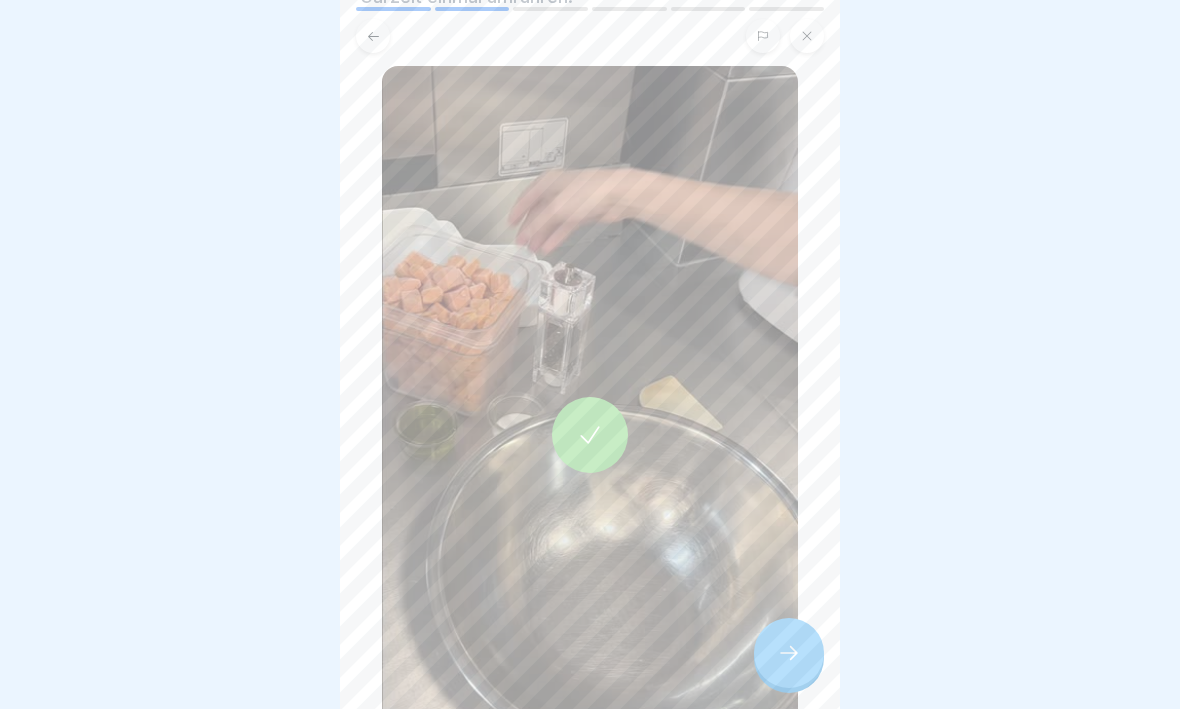 click 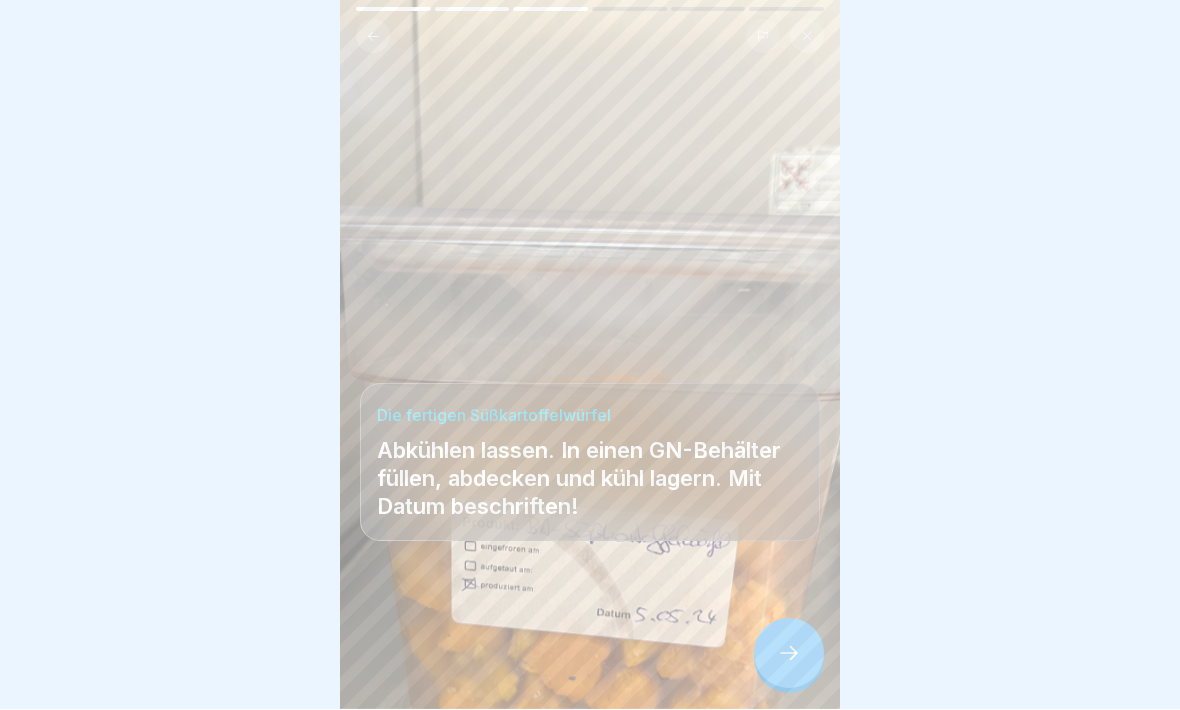 click at bounding box center (373, 37) 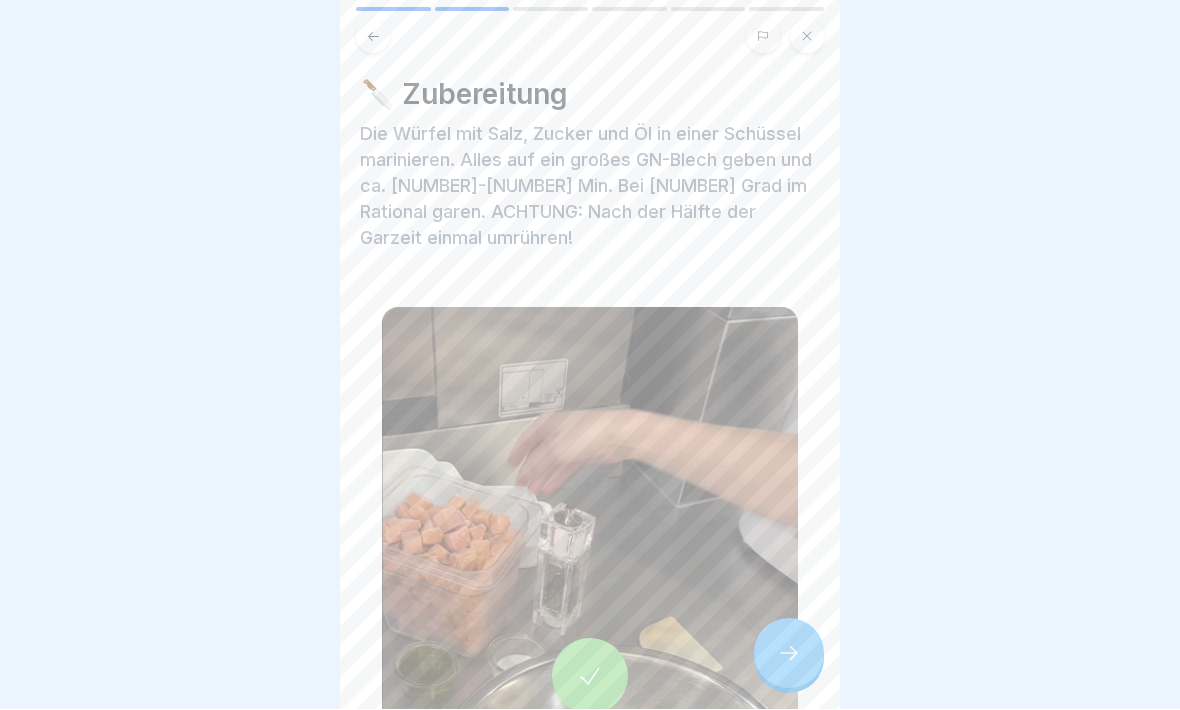 scroll, scrollTop: 0, scrollLeft: 0, axis: both 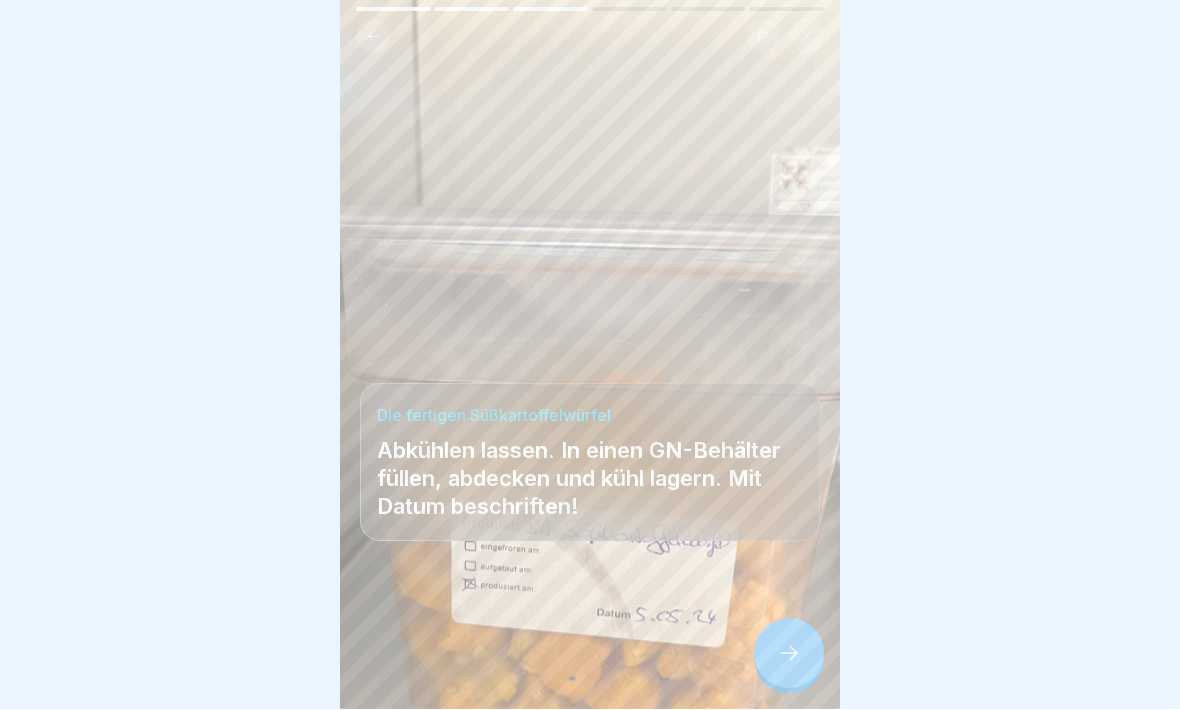 click at bounding box center (789, 654) 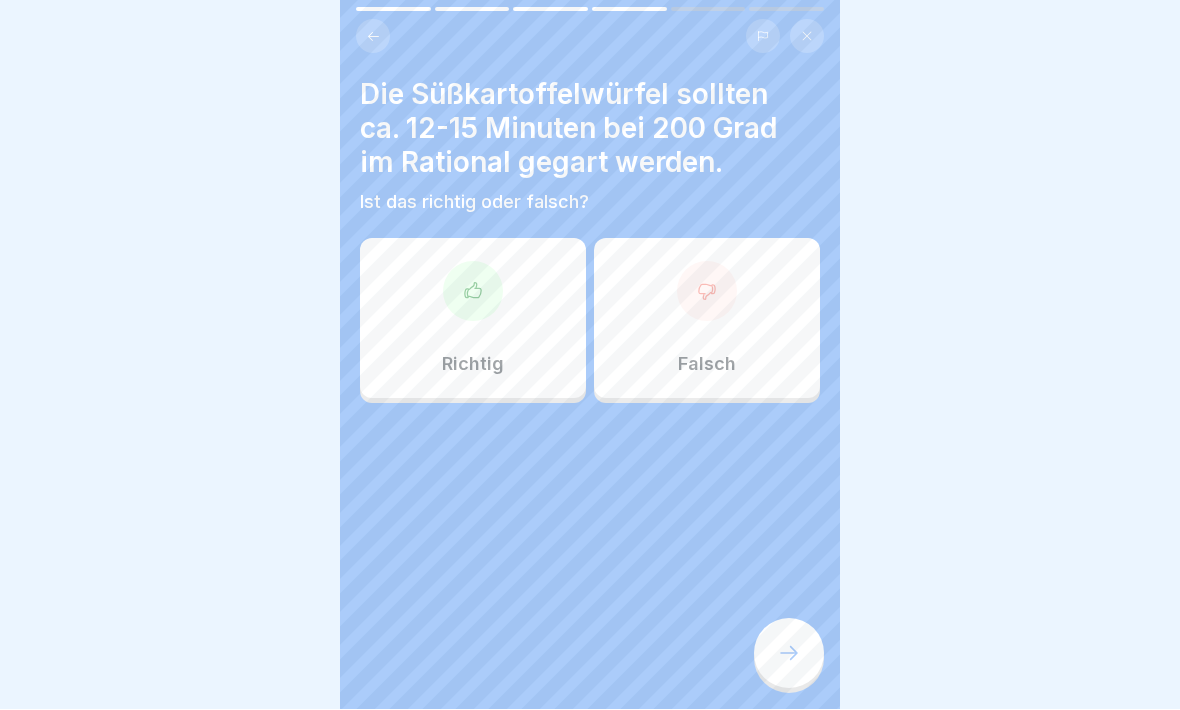 click at bounding box center [473, 292] 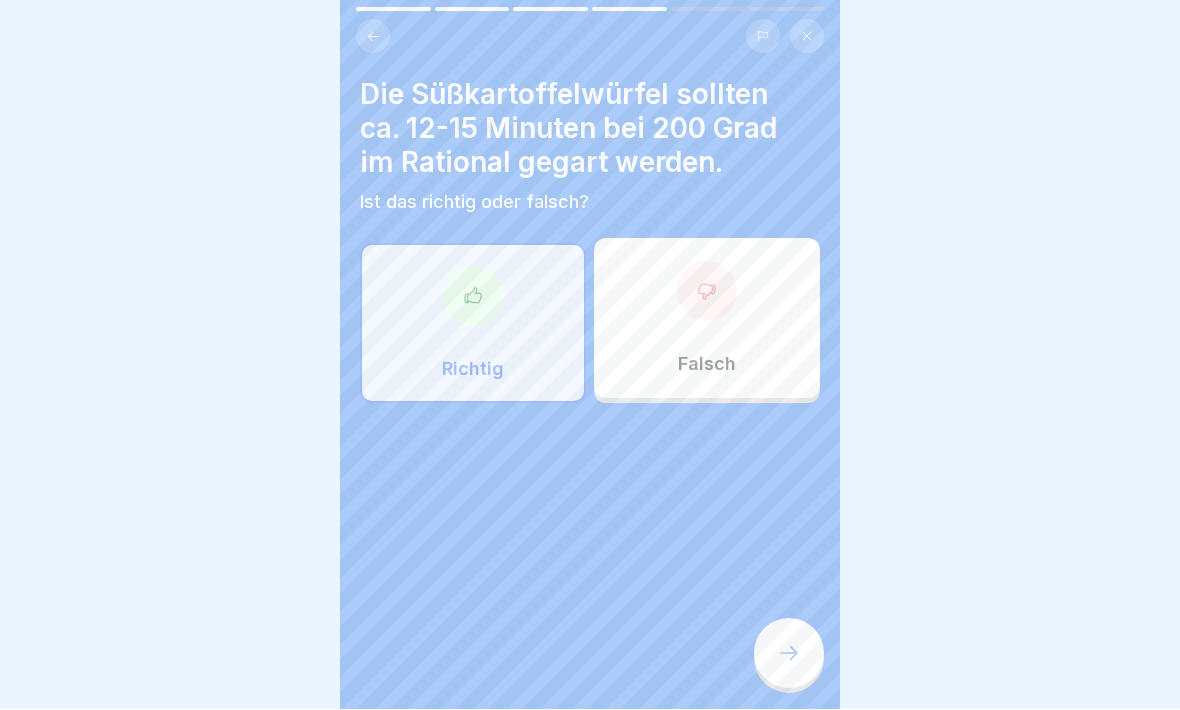 click 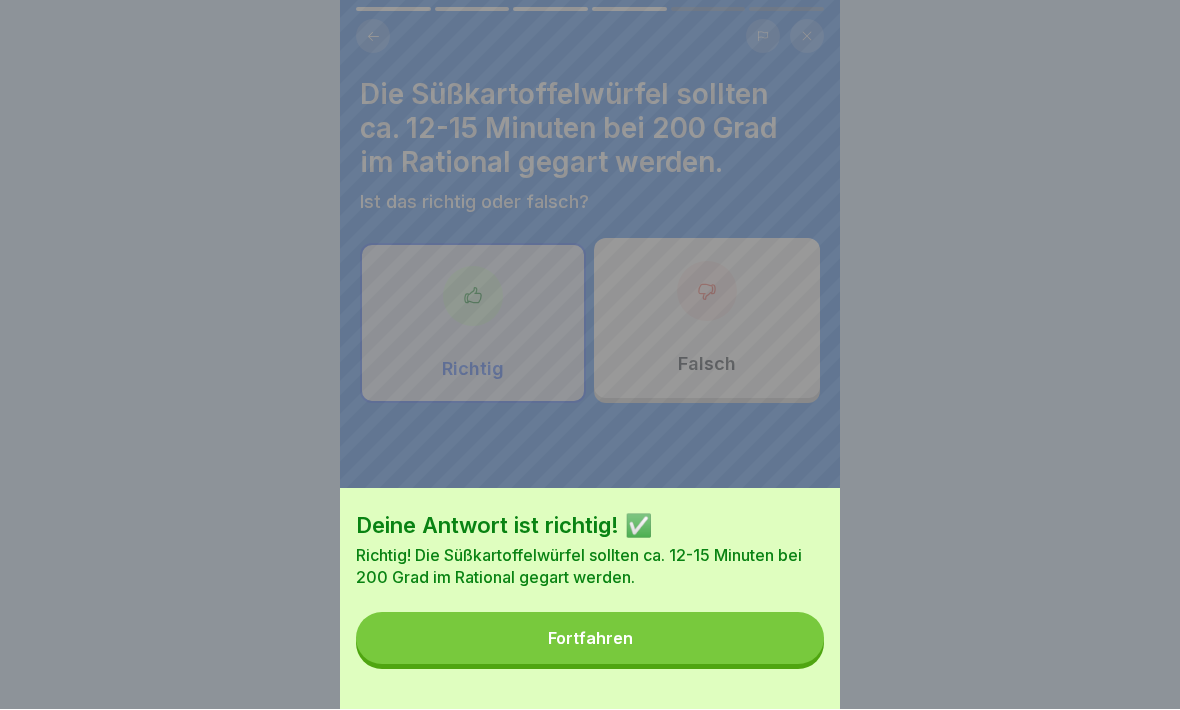 click on "Fortfahren" at bounding box center [590, 639] 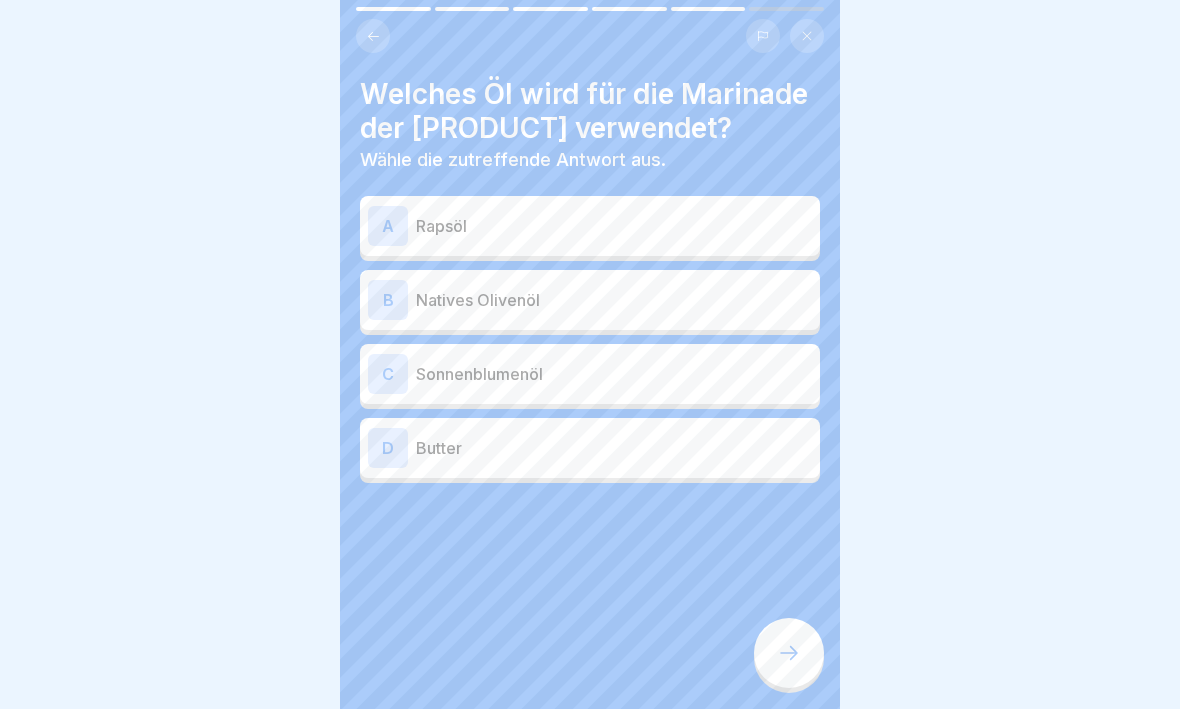 click on "B" at bounding box center (388, 301) 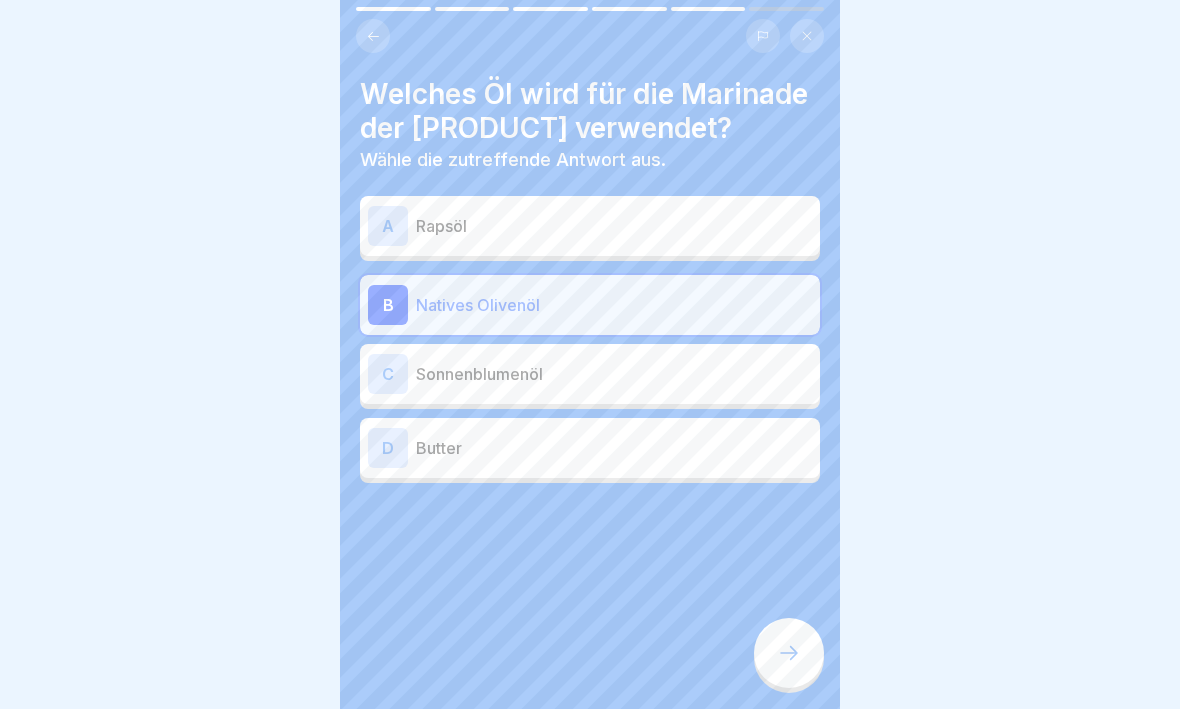 click at bounding box center [789, 654] 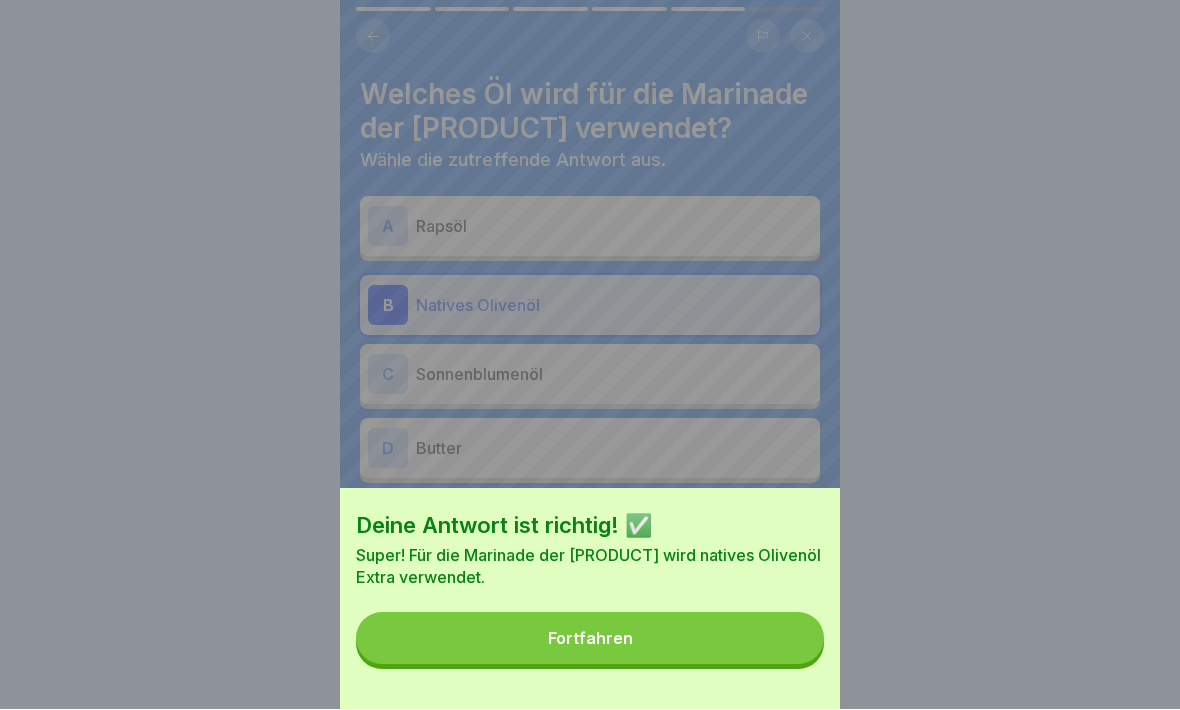 click on "Fortfahren" at bounding box center [590, 639] 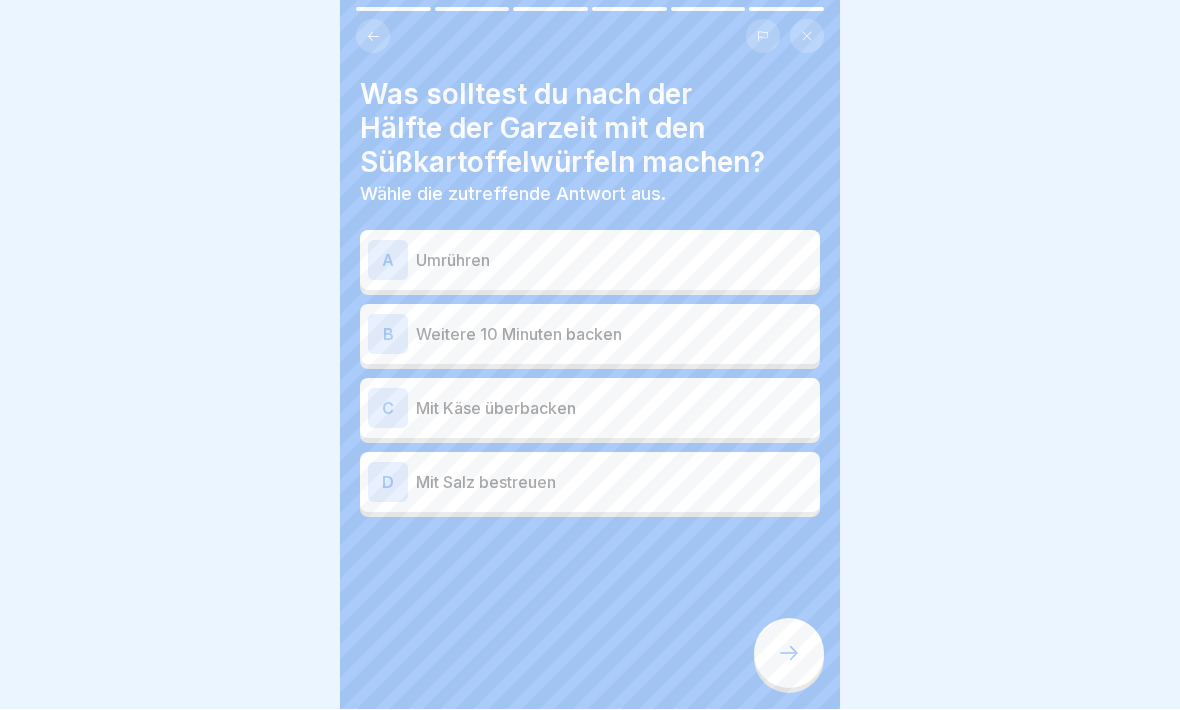 click on "A" at bounding box center [388, 261] 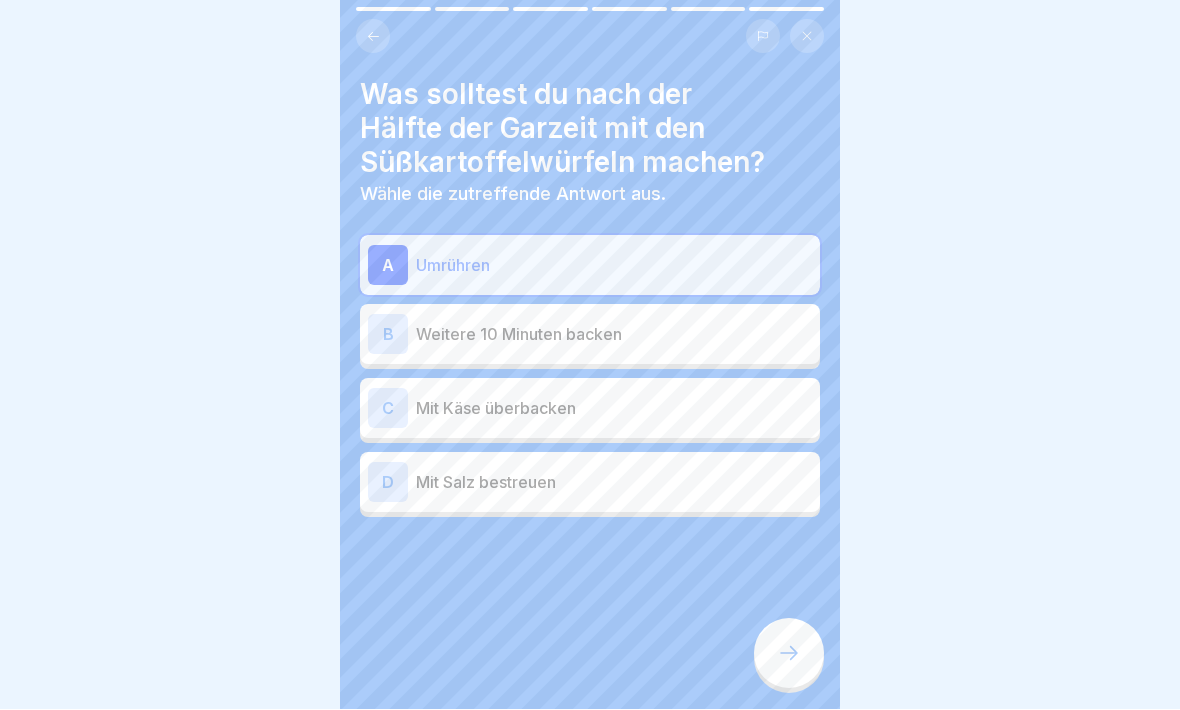 click 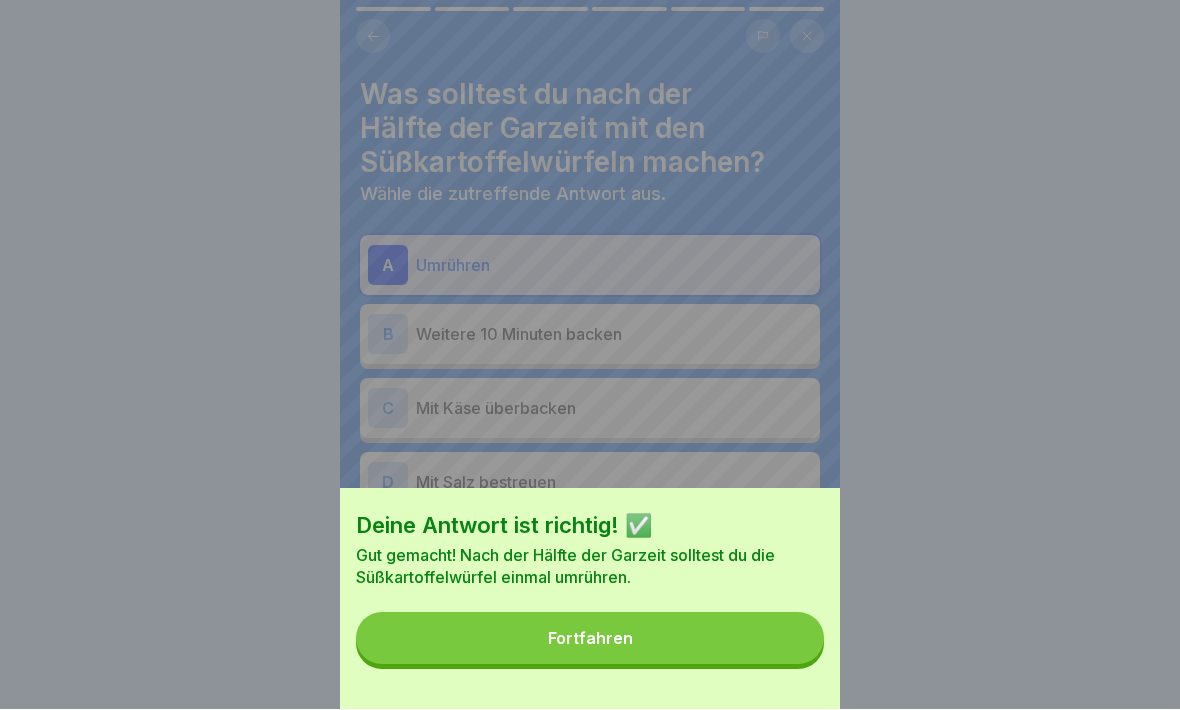 click on "Fortfahren" at bounding box center (590, 639) 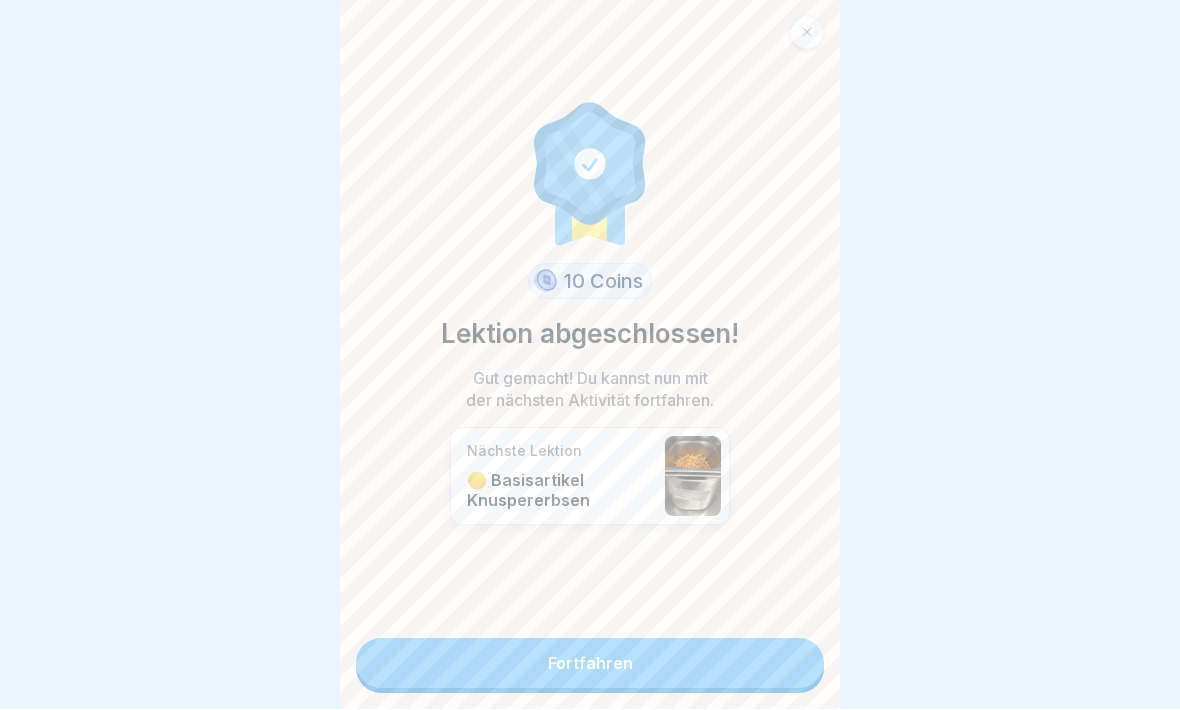 click on "Fortfahren" at bounding box center (590, 664) 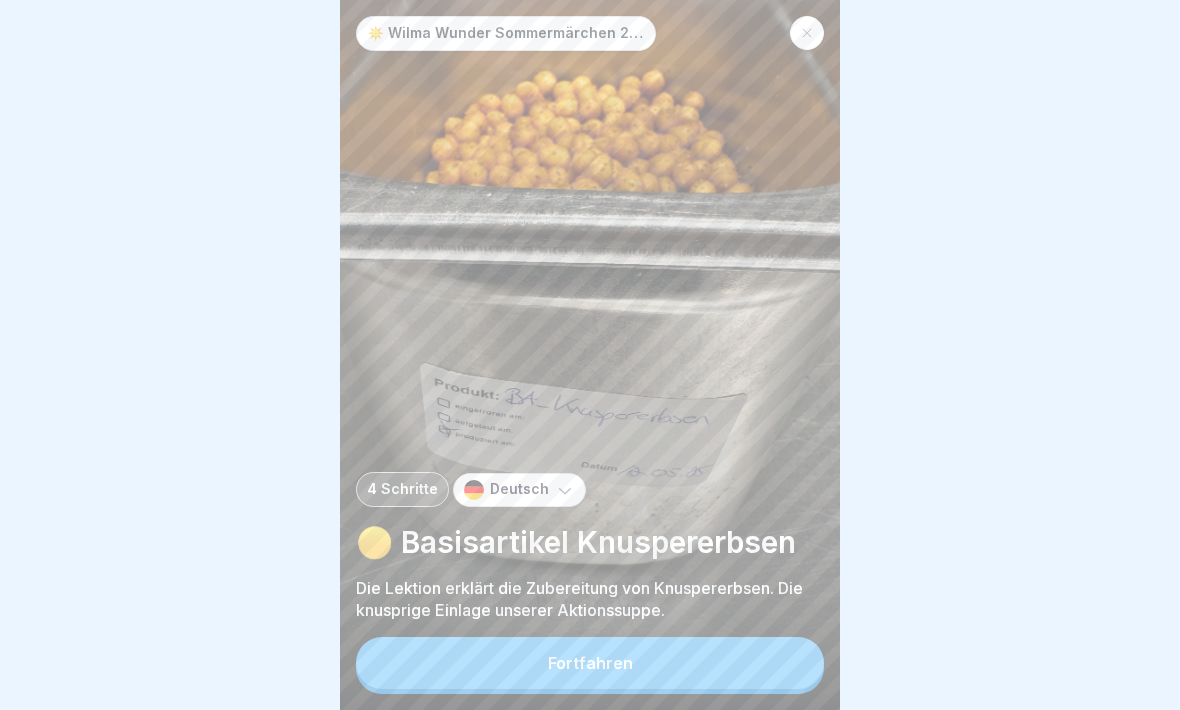 click on "Fortfahren" at bounding box center (590, 663) 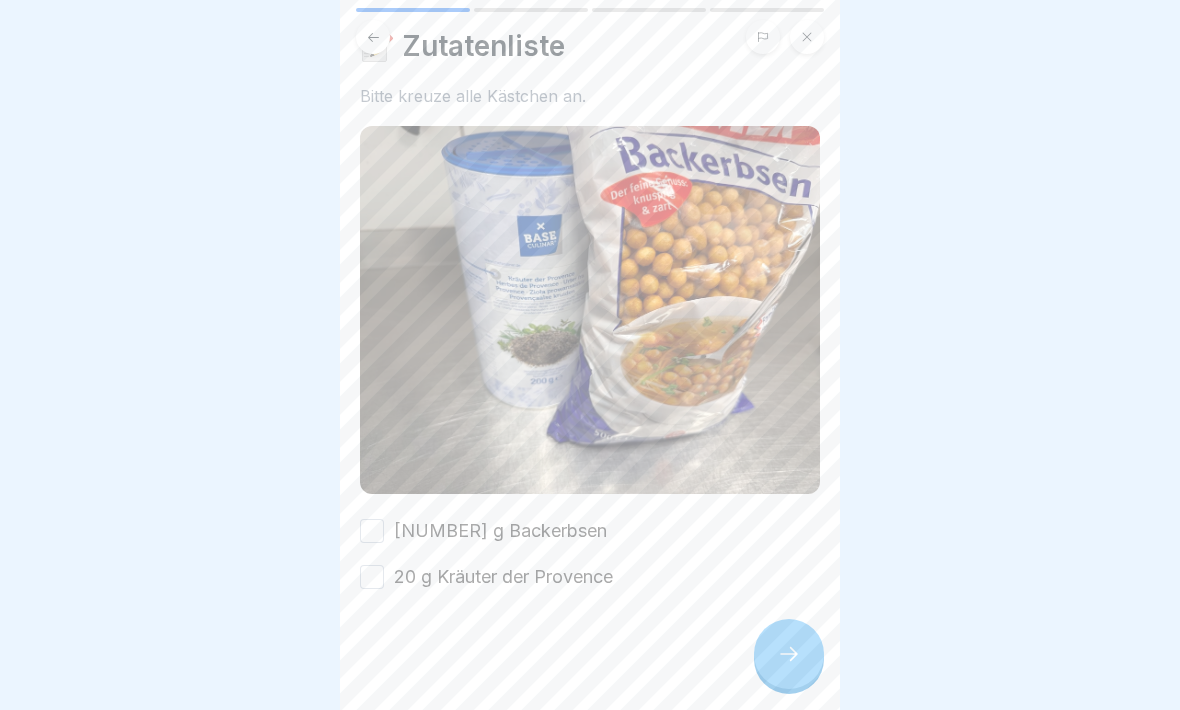 scroll, scrollTop: 49, scrollLeft: 0, axis: vertical 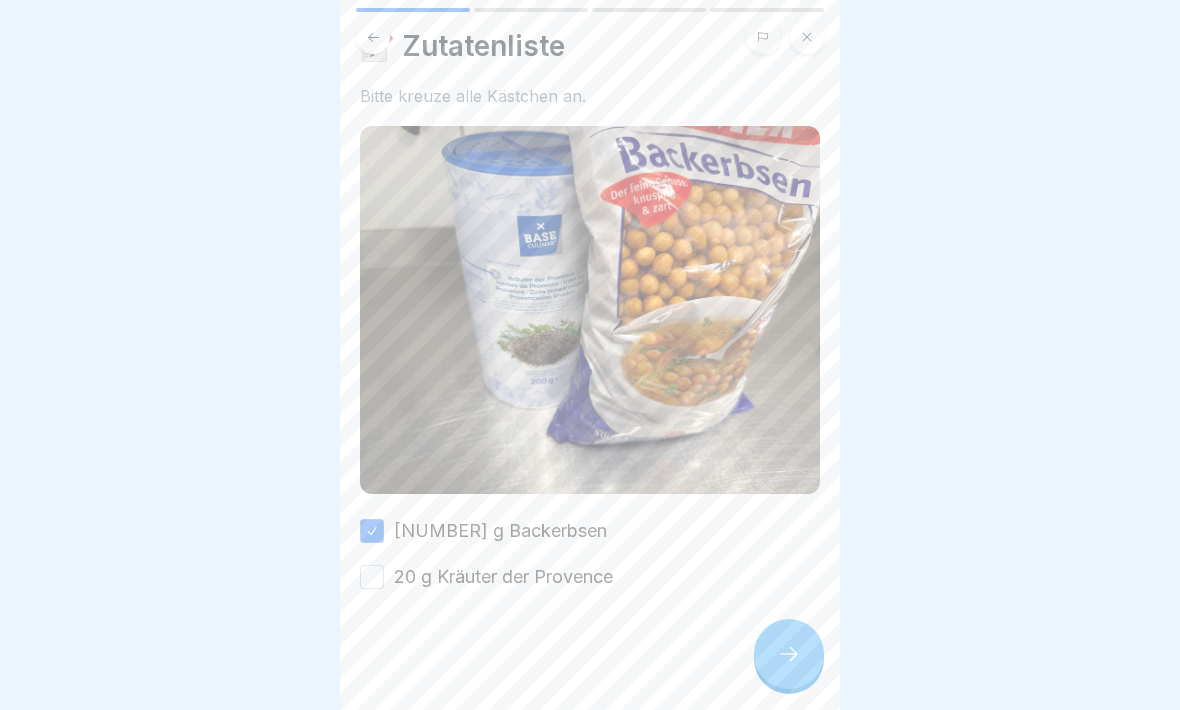 click on "20 g Kräuter der Provence" at bounding box center (372, 577) 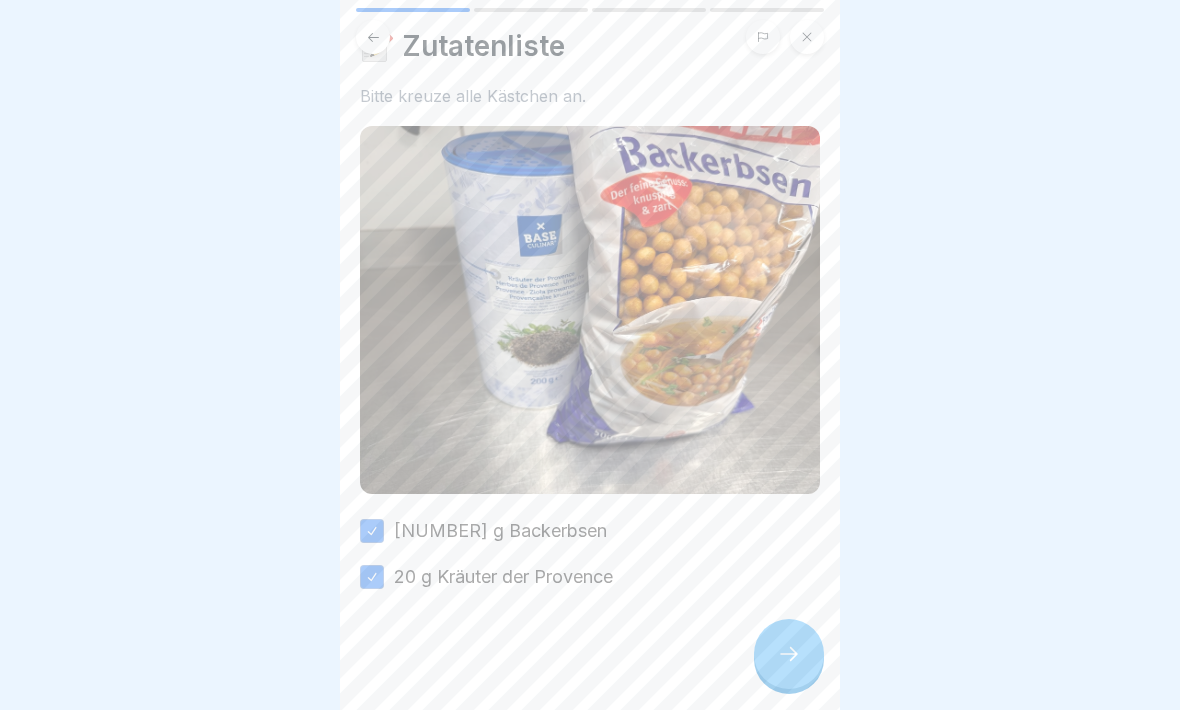 click 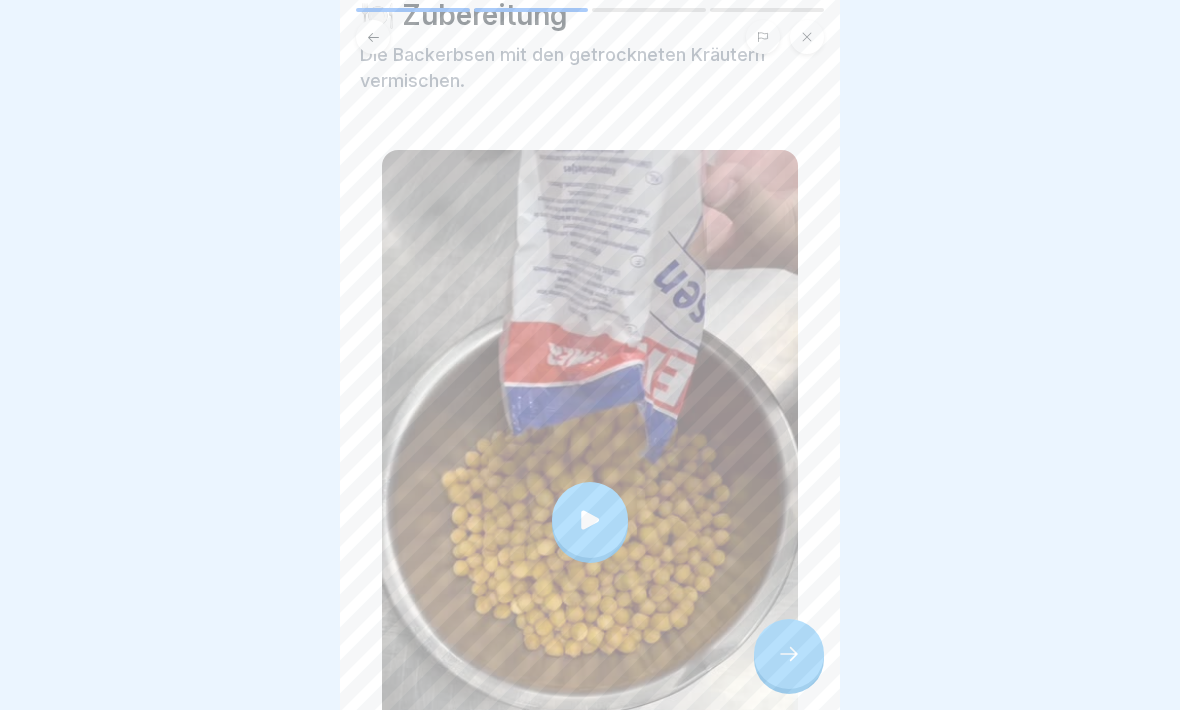 scroll, scrollTop: 92, scrollLeft: 0, axis: vertical 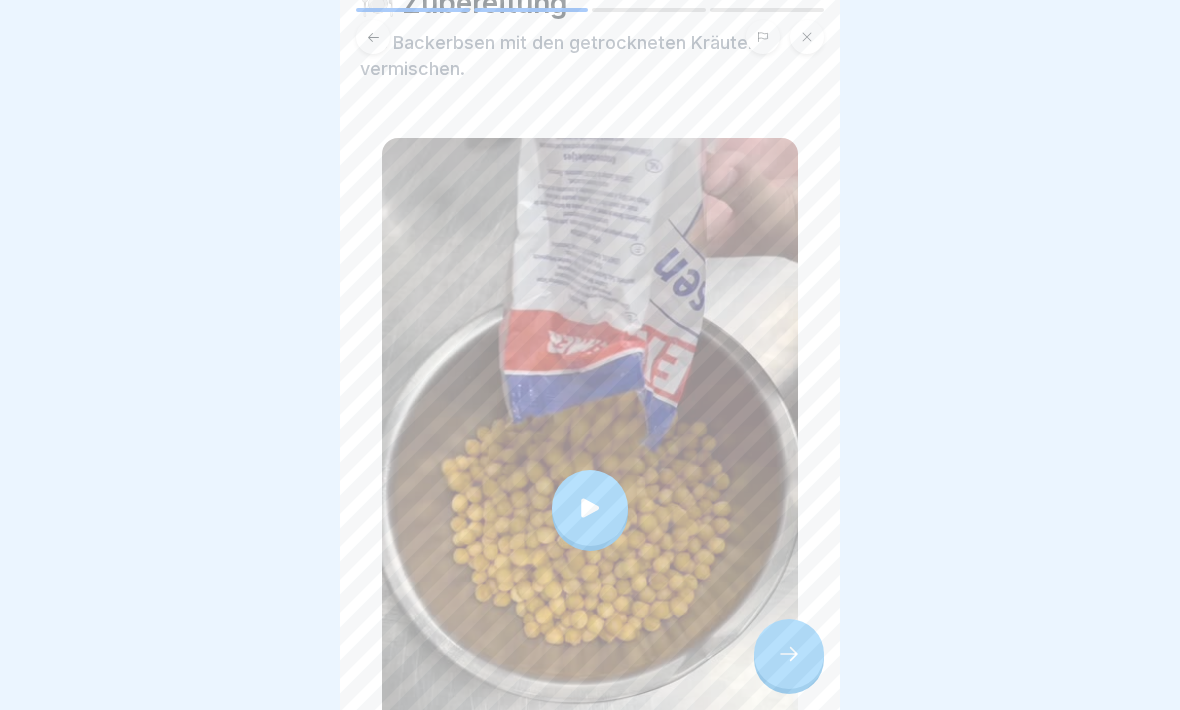 click 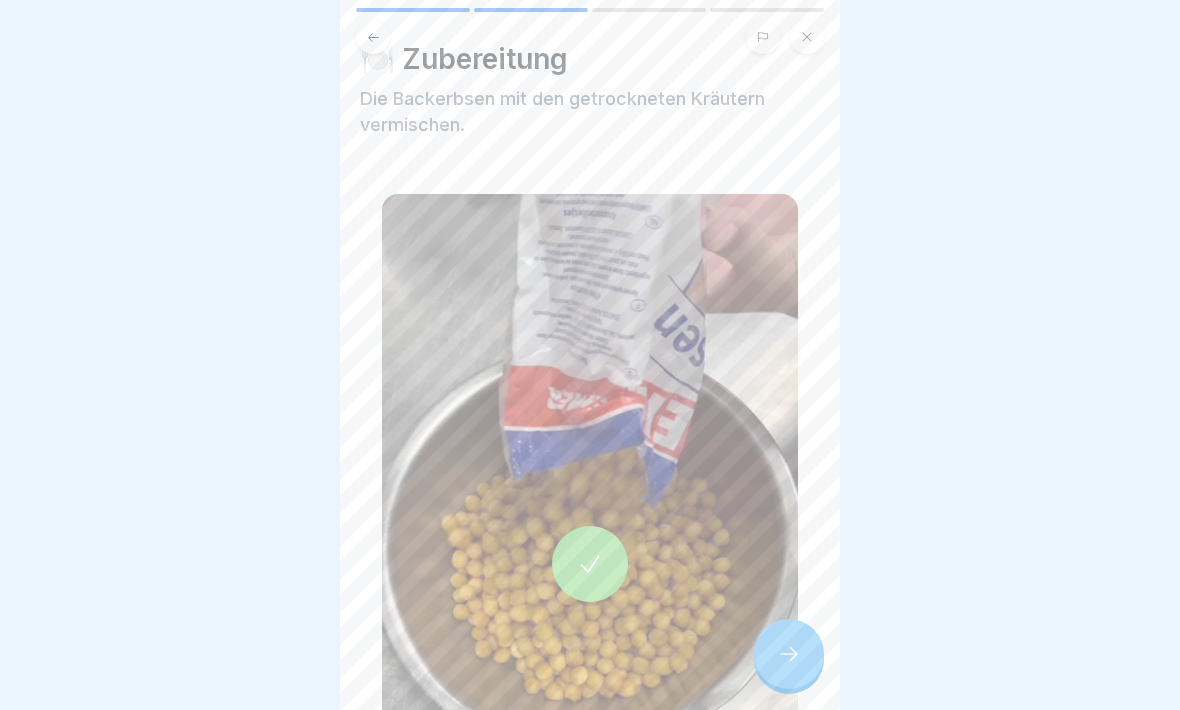 scroll, scrollTop: 46, scrollLeft: 0, axis: vertical 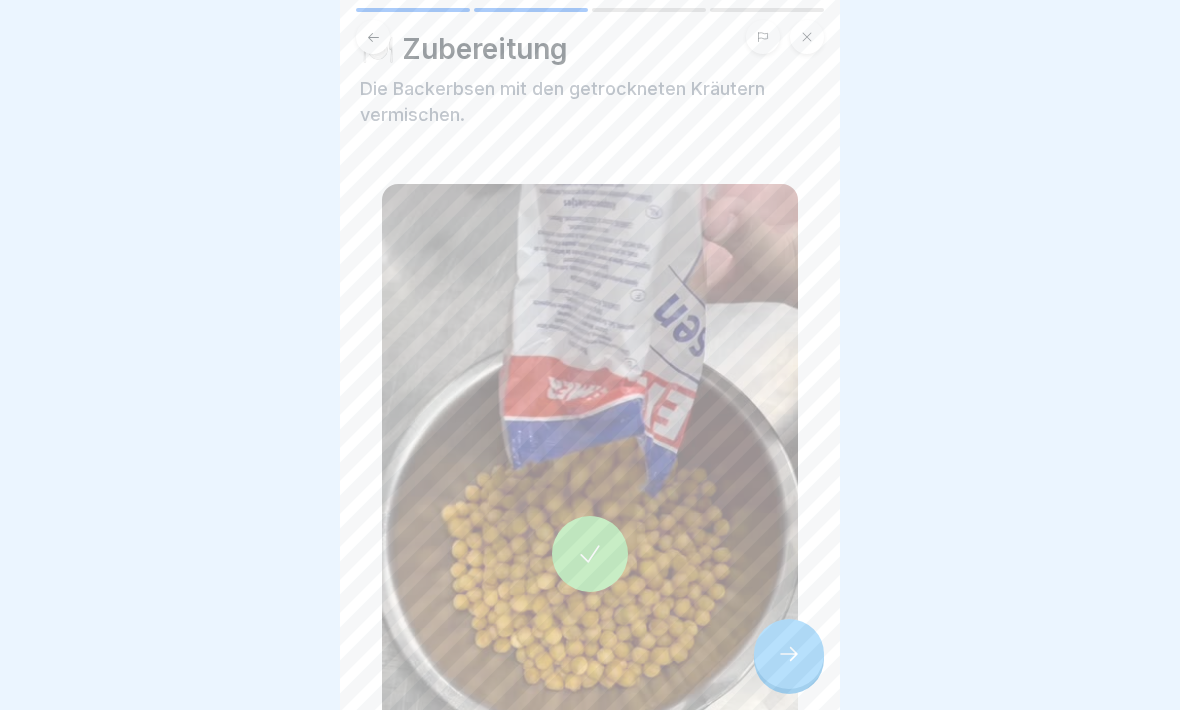 click 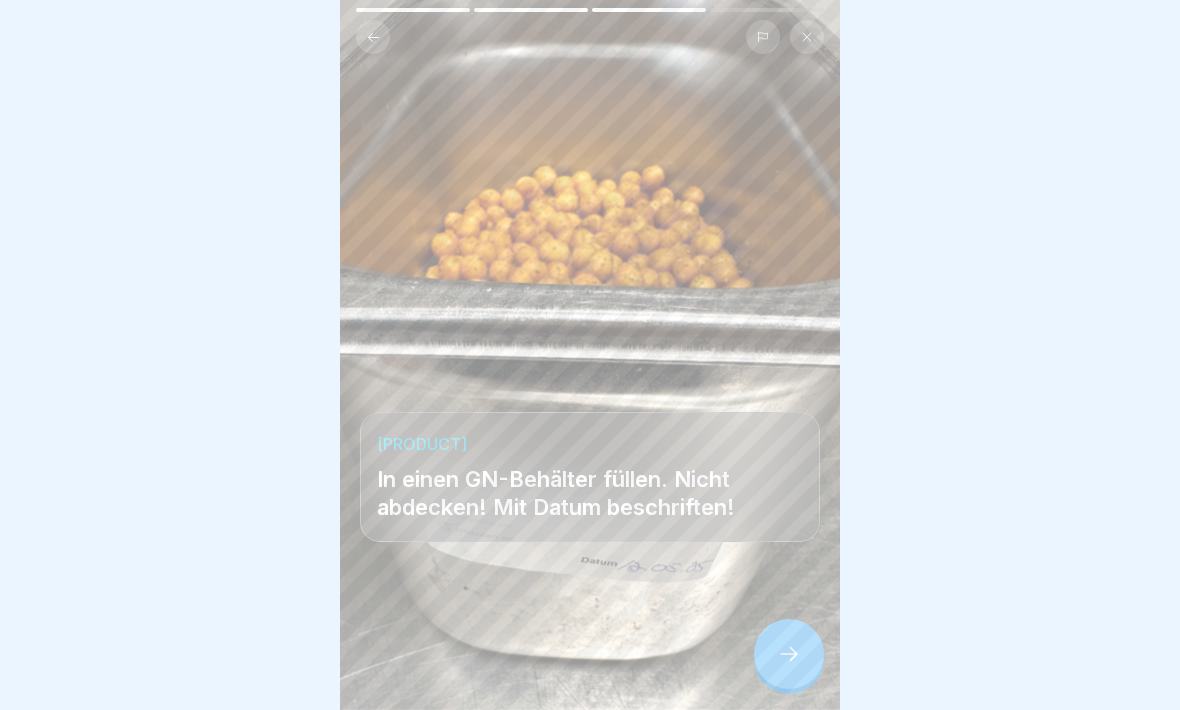 click 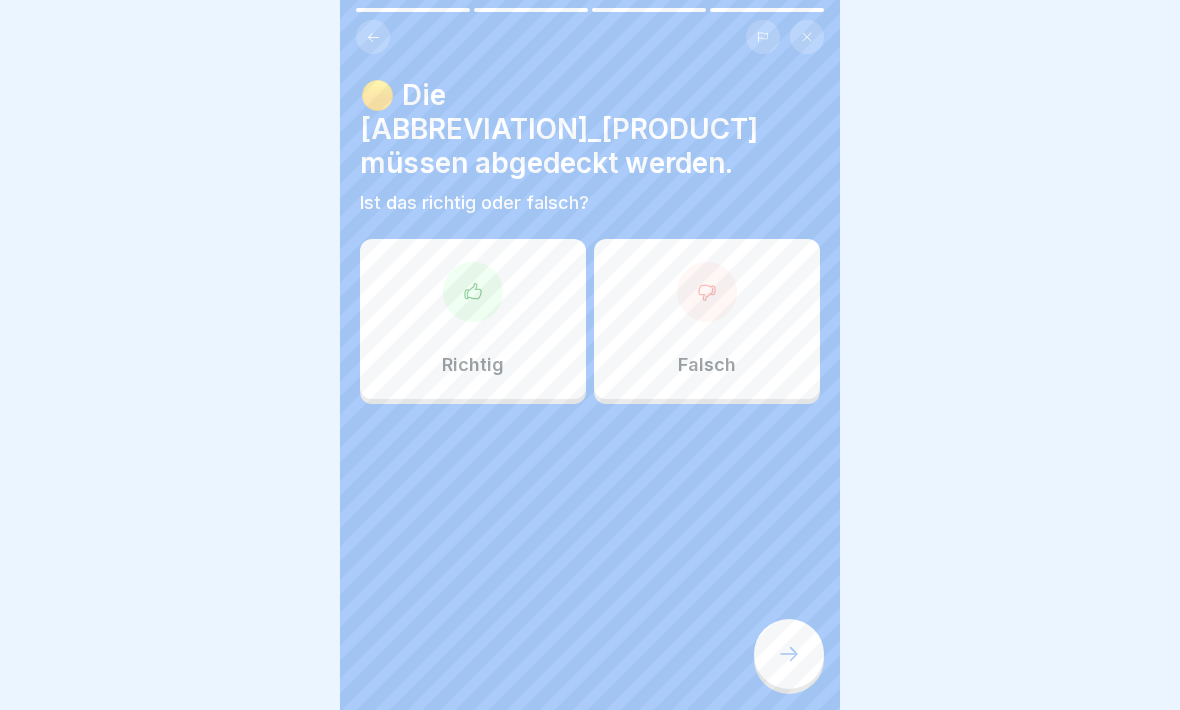 click at bounding box center (707, 292) 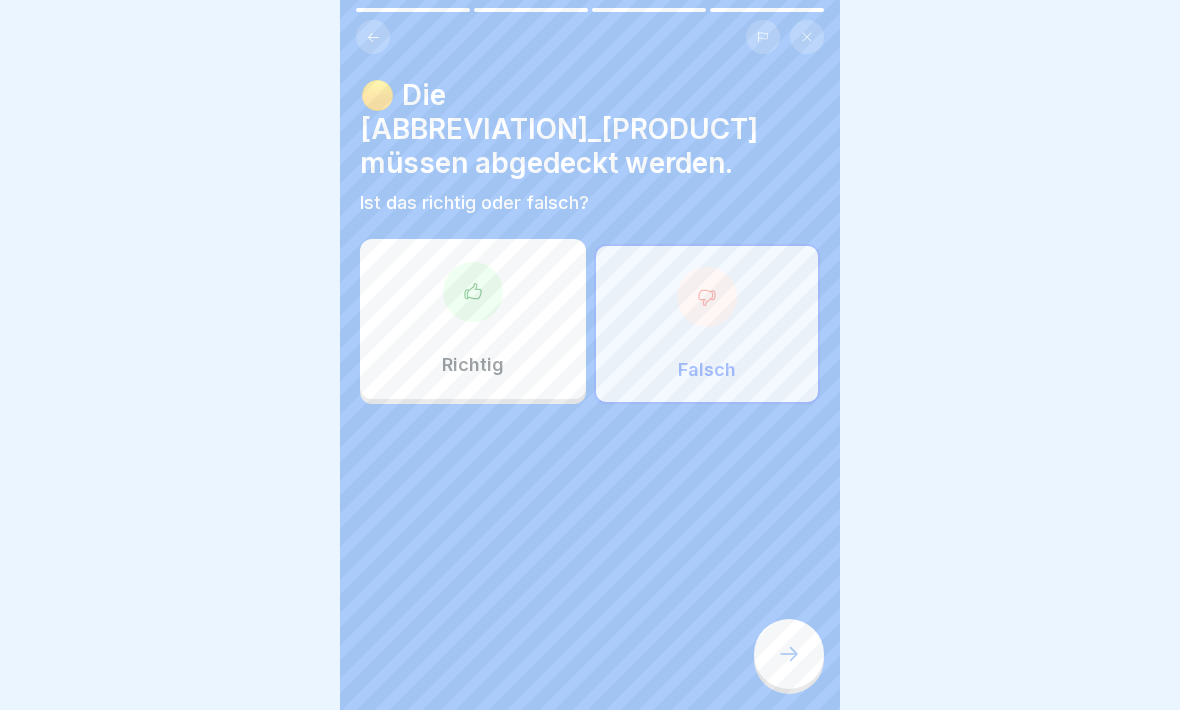 click 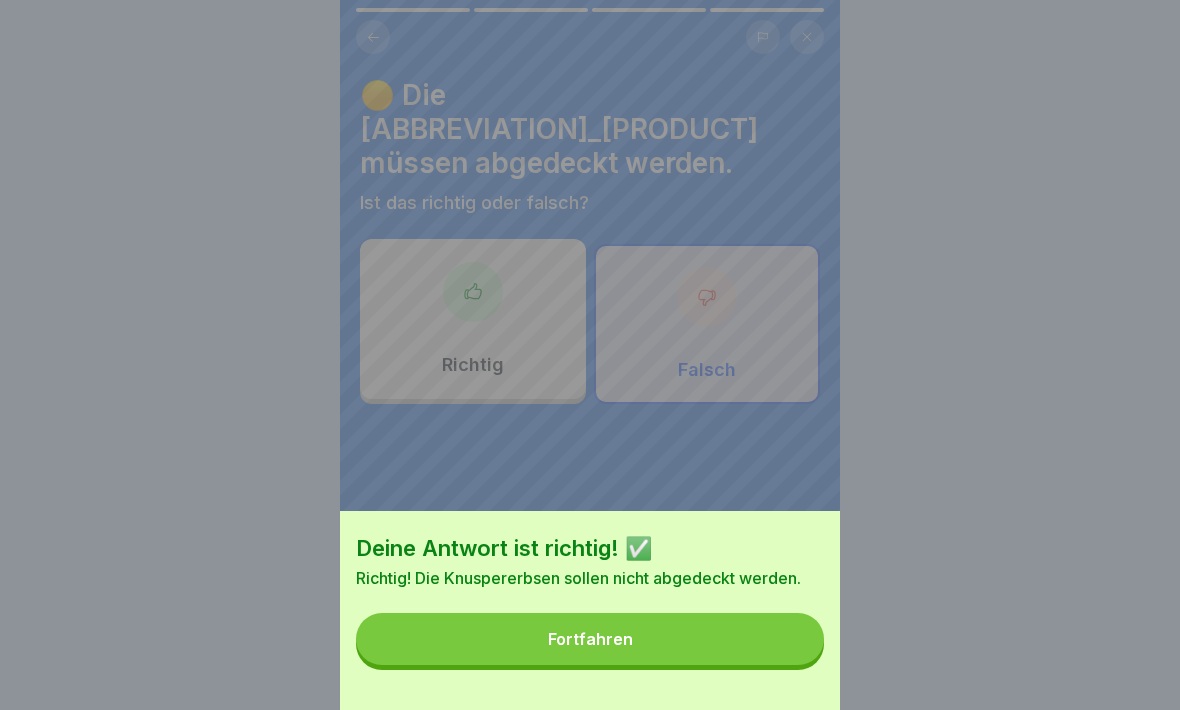 click on "Fortfahren" at bounding box center [590, 639] 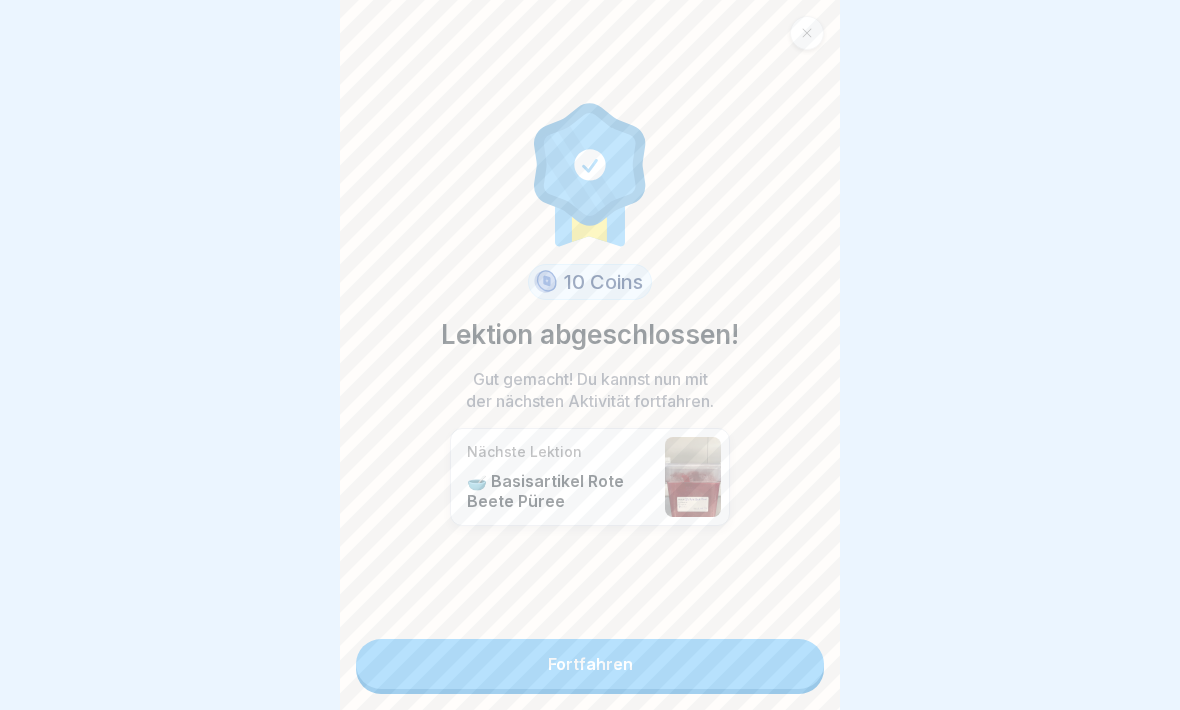 click on "Fortfahren" at bounding box center (590, 664) 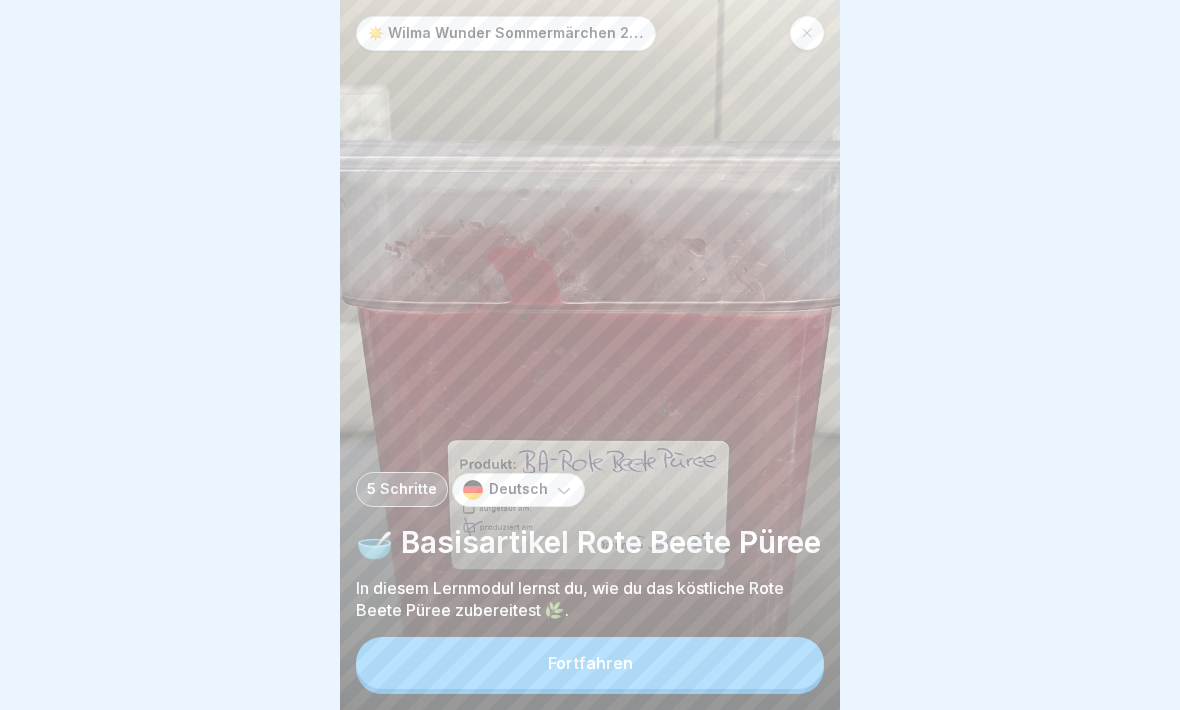 click on "Fortfahren" at bounding box center (590, 663) 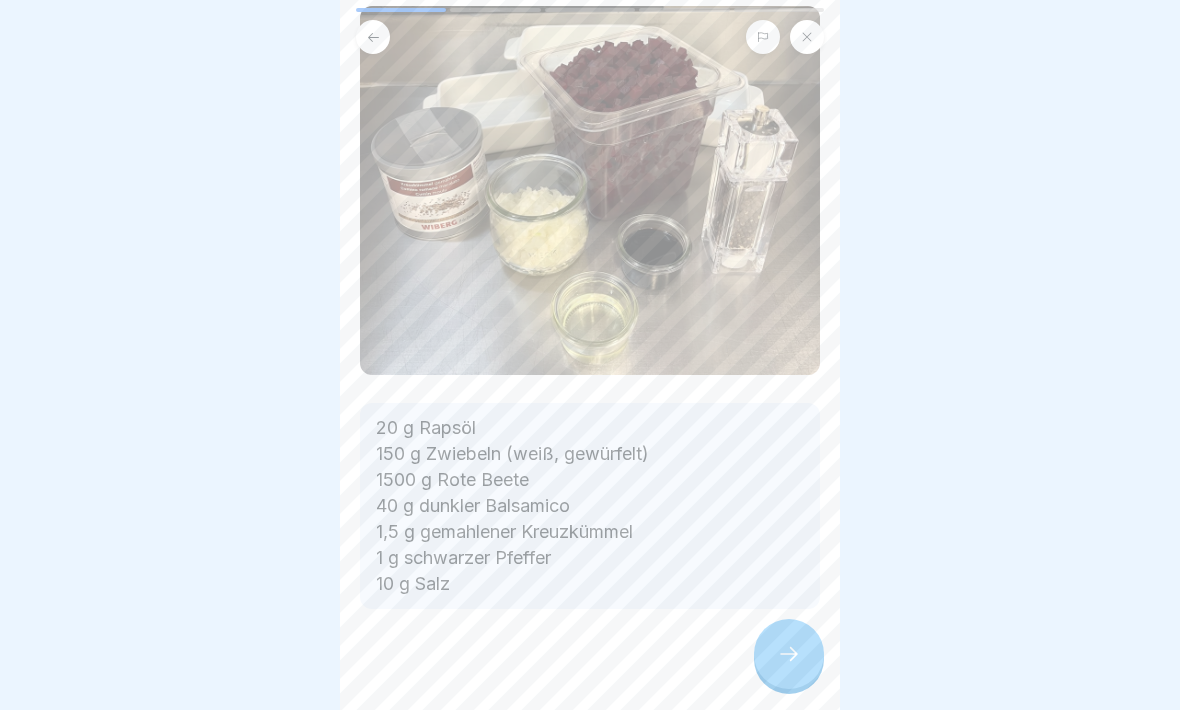 scroll, scrollTop: 152, scrollLeft: 0, axis: vertical 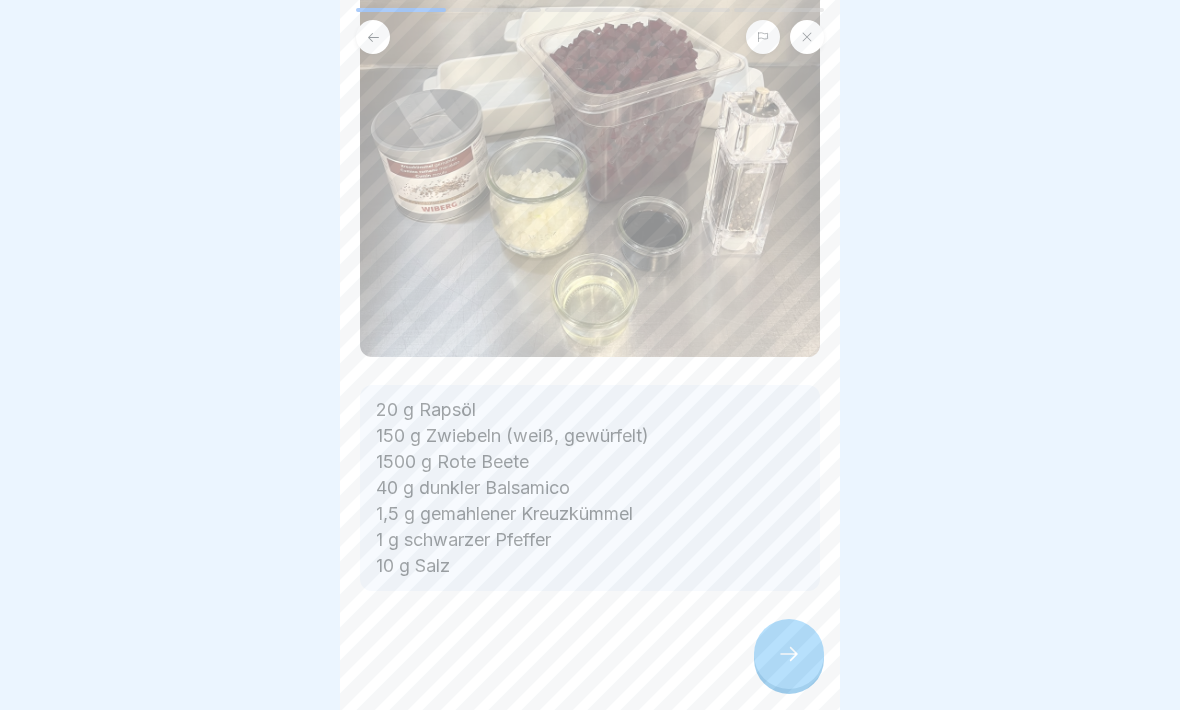 click at bounding box center (789, 654) 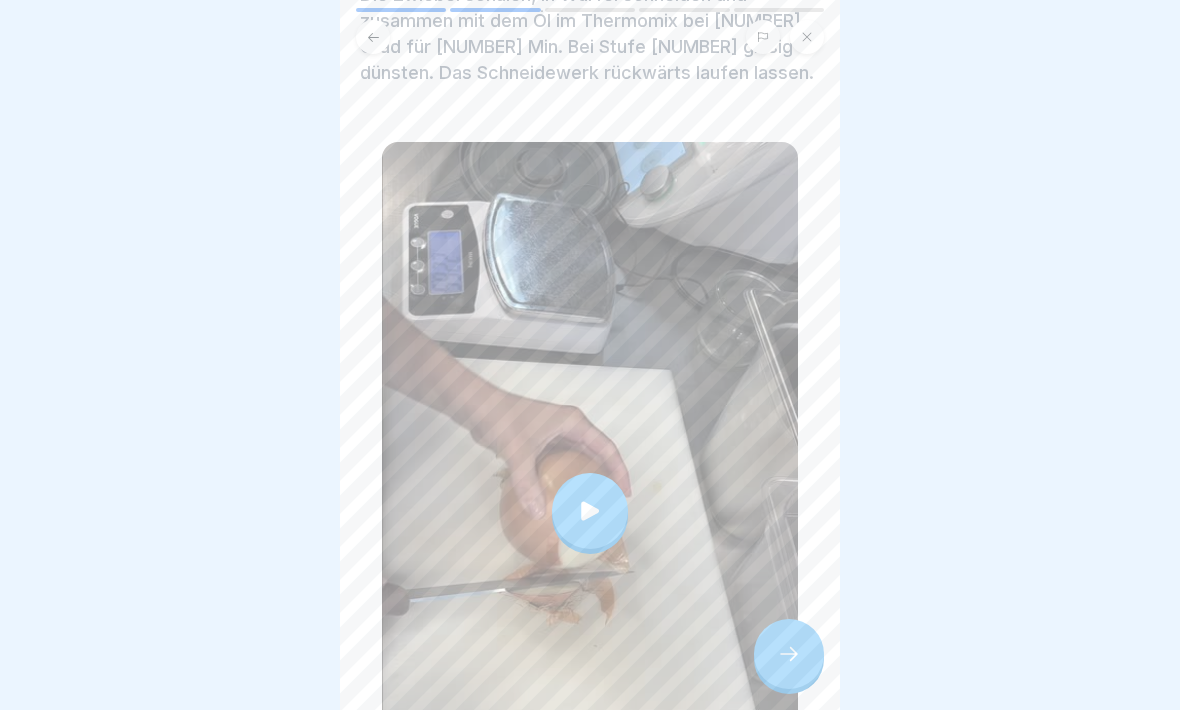 scroll, scrollTop: 164, scrollLeft: 0, axis: vertical 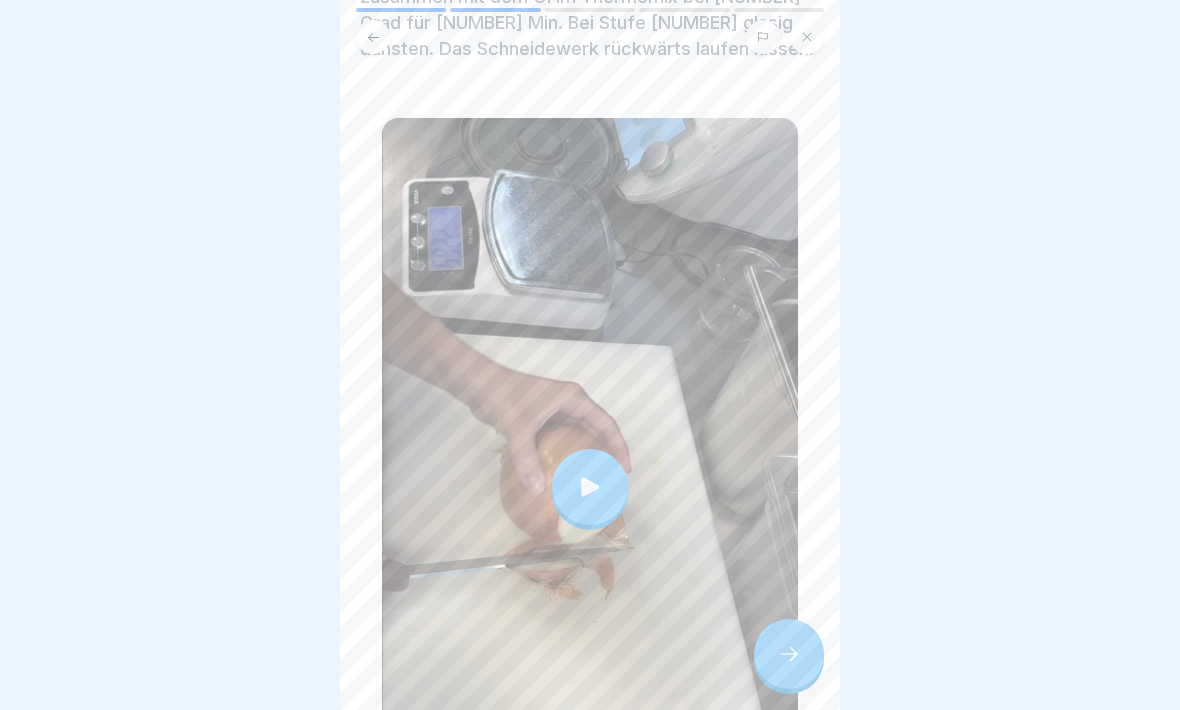 click 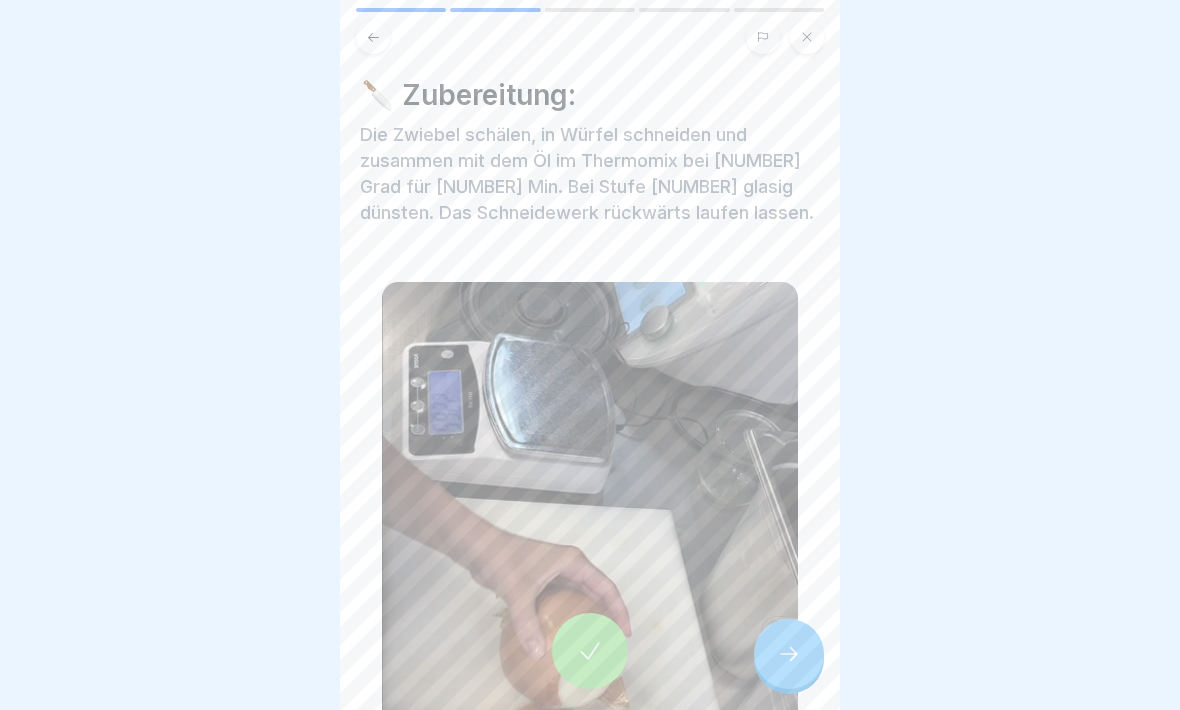 scroll, scrollTop: 0, scrollLeft: 0, axis: both 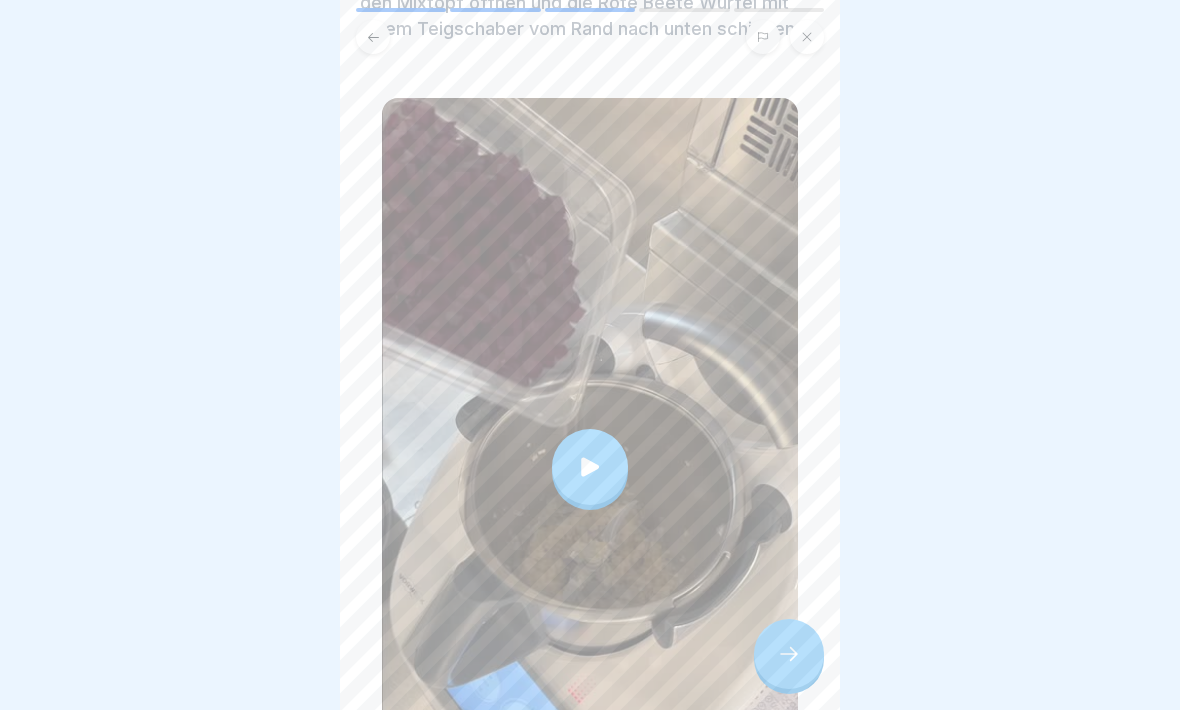 click at bounding box center [590, 467] 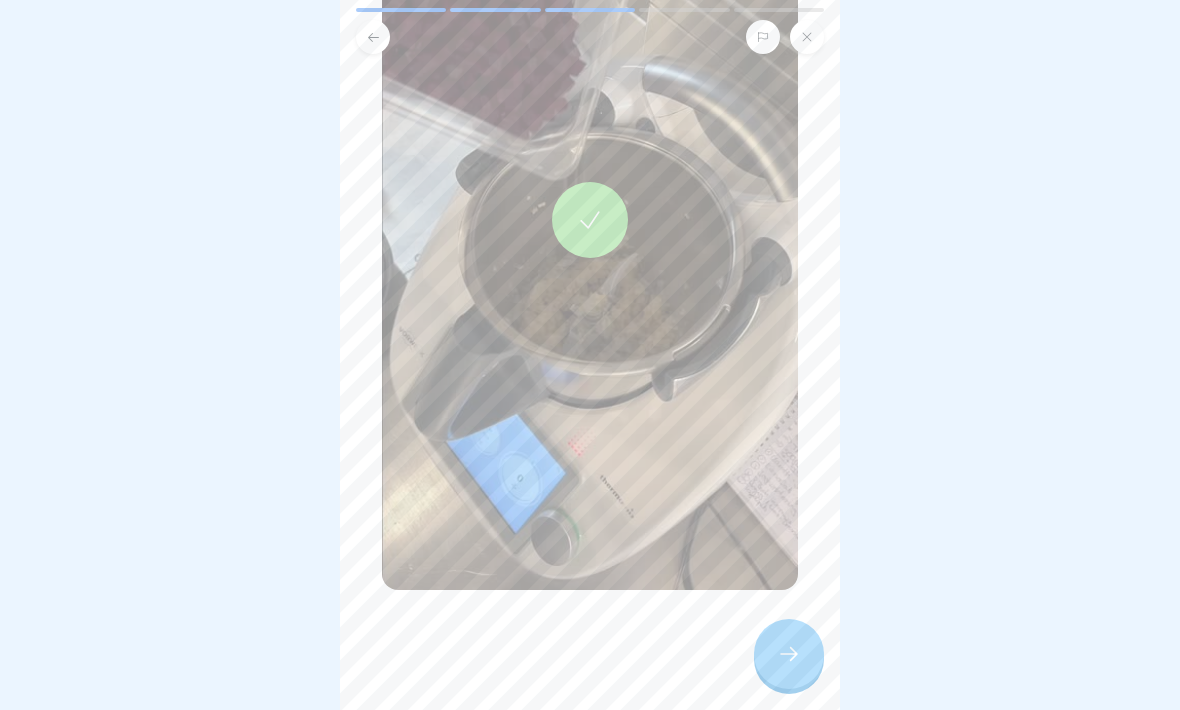 scroll, scrollTop: 509, scrollLeft: 0, axis: vertical 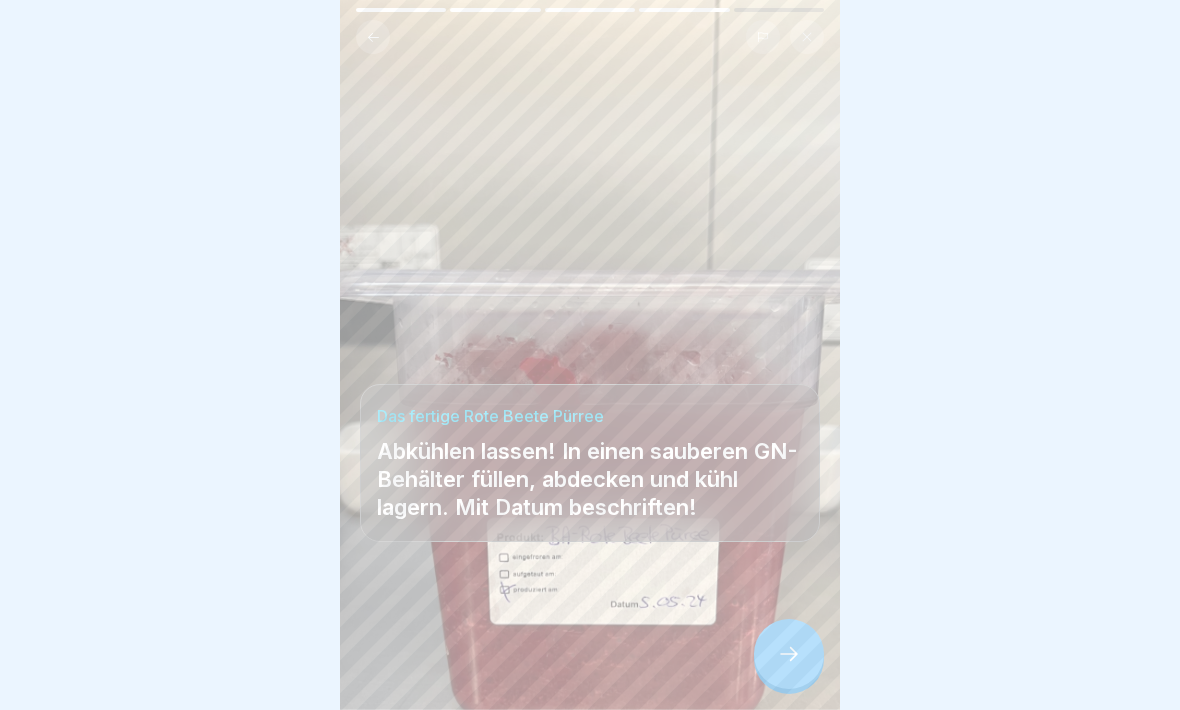 click 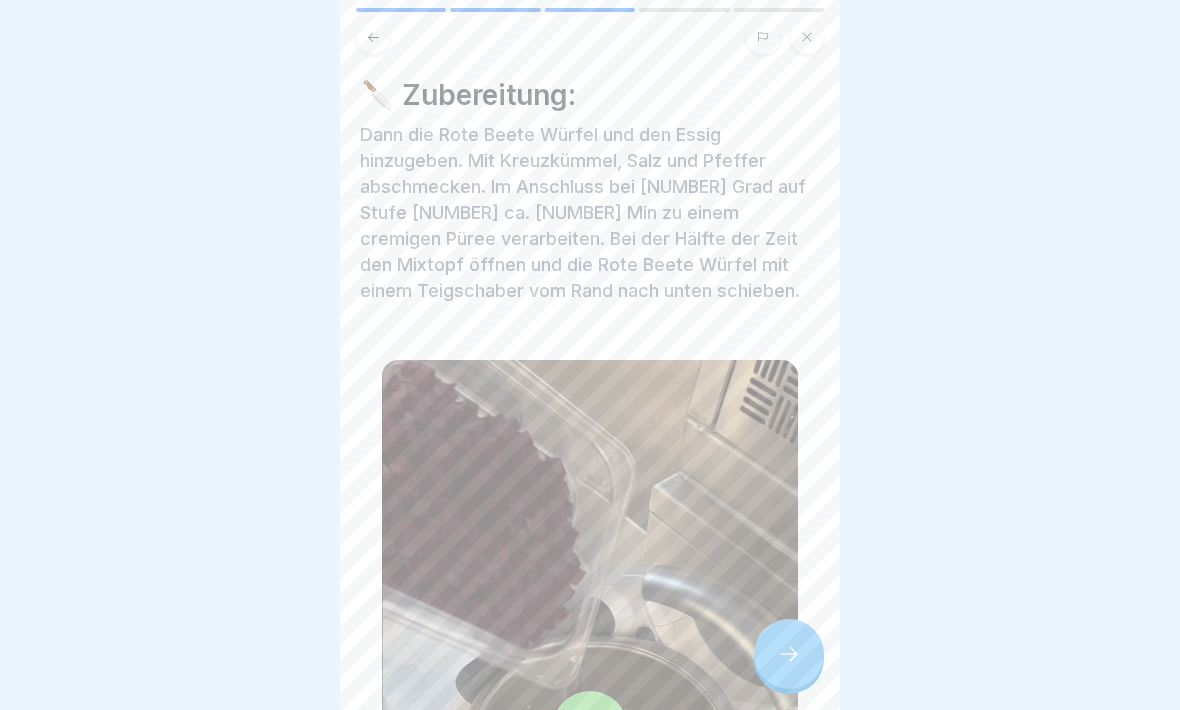 scroll, scrollTop: 0, scrollLeft: 0, axis: both 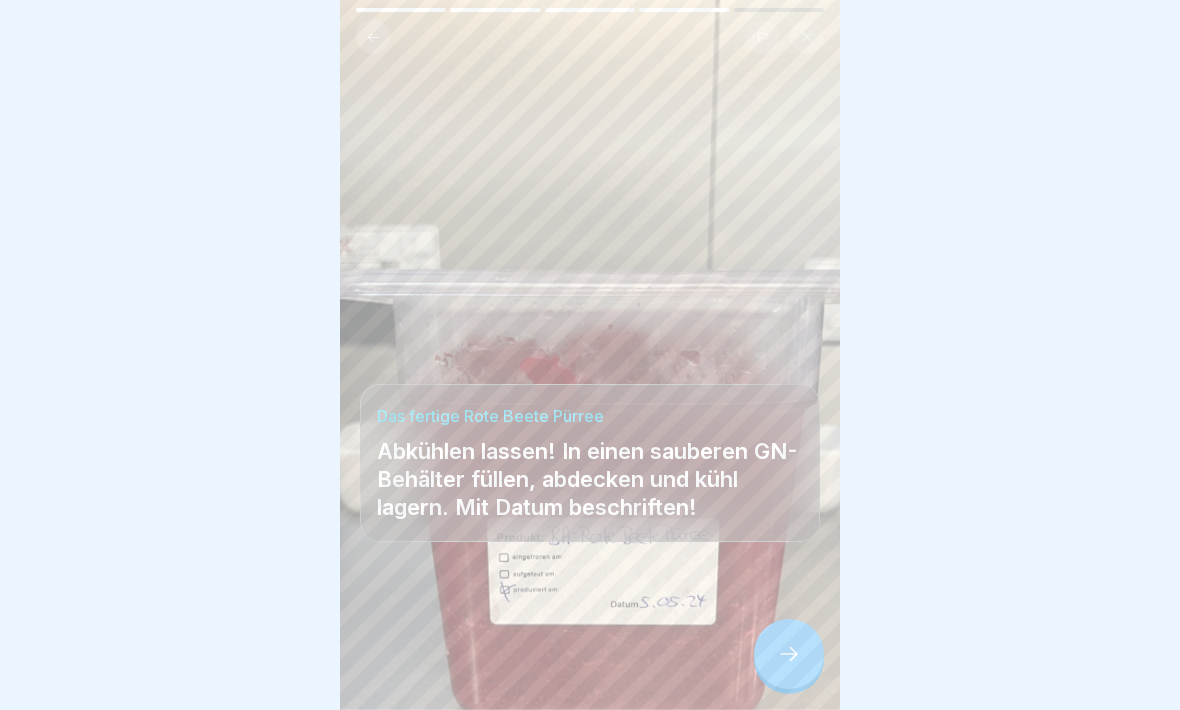 click 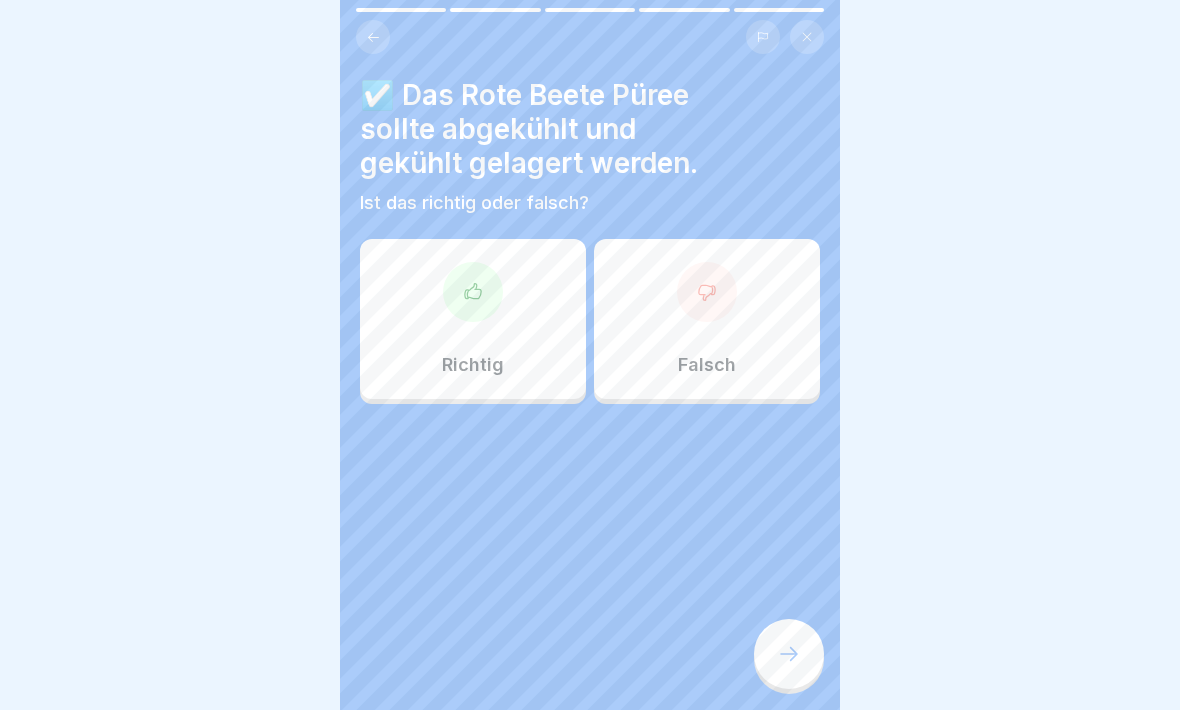 click at bounding box center [473, 292] 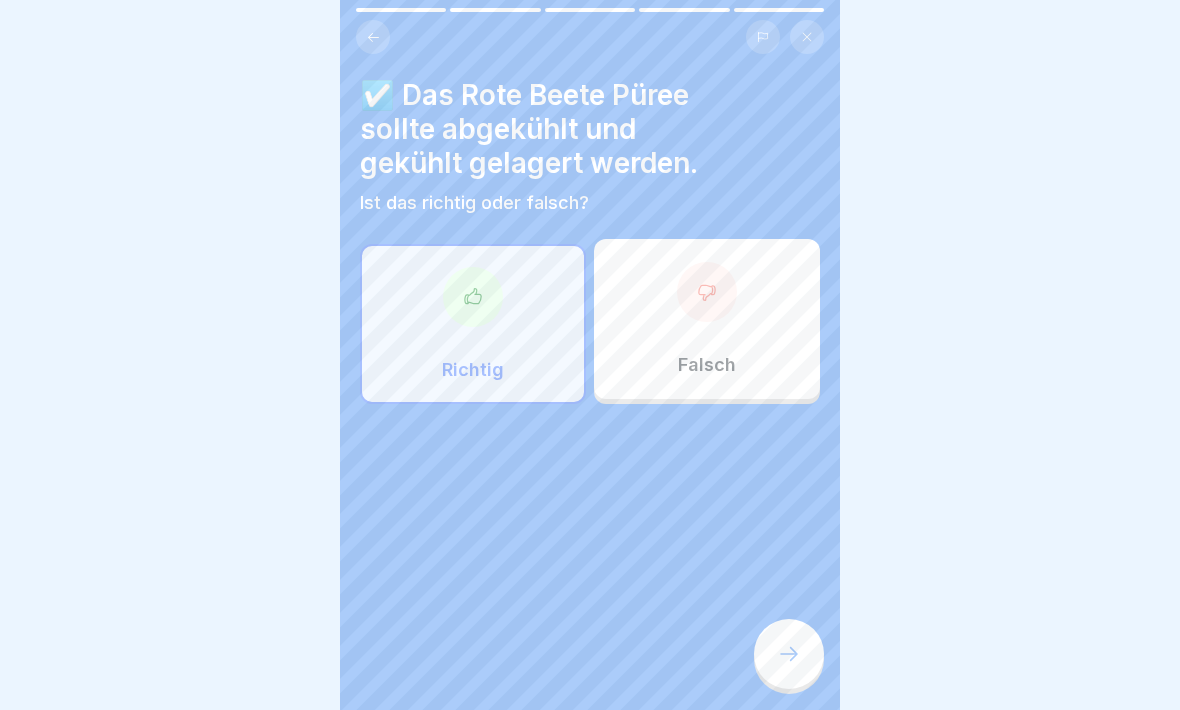 click 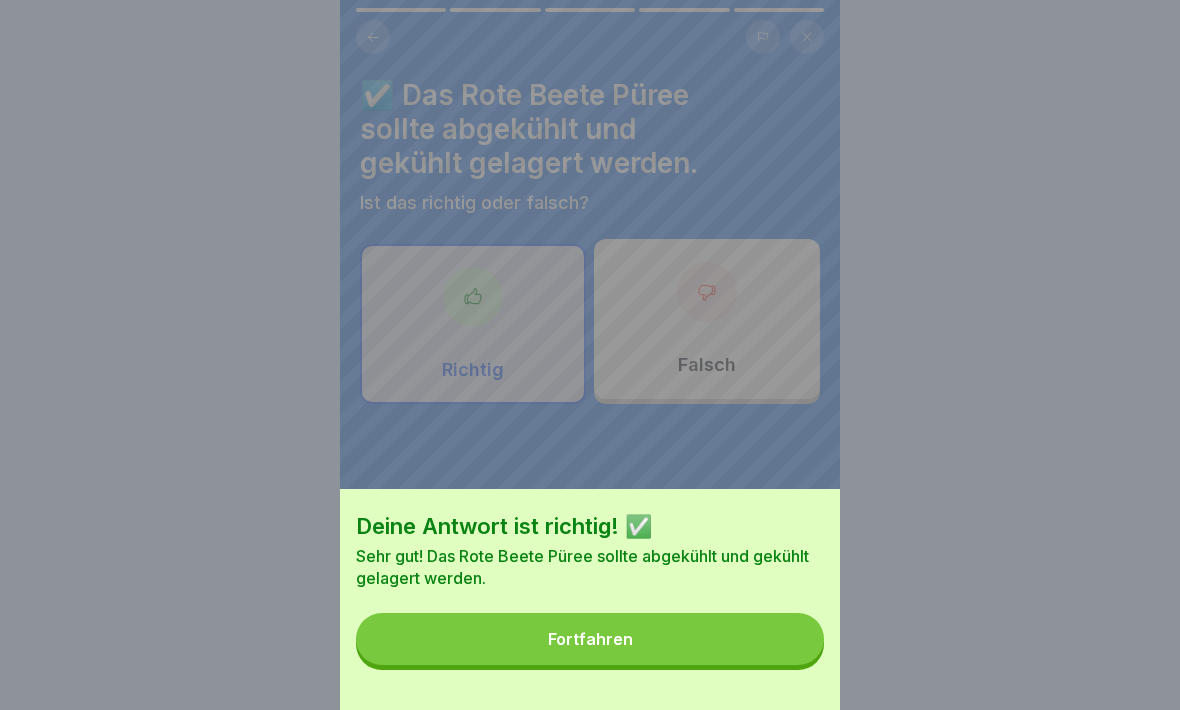 click on "Fortfahren" at bounding box center (590, 639) 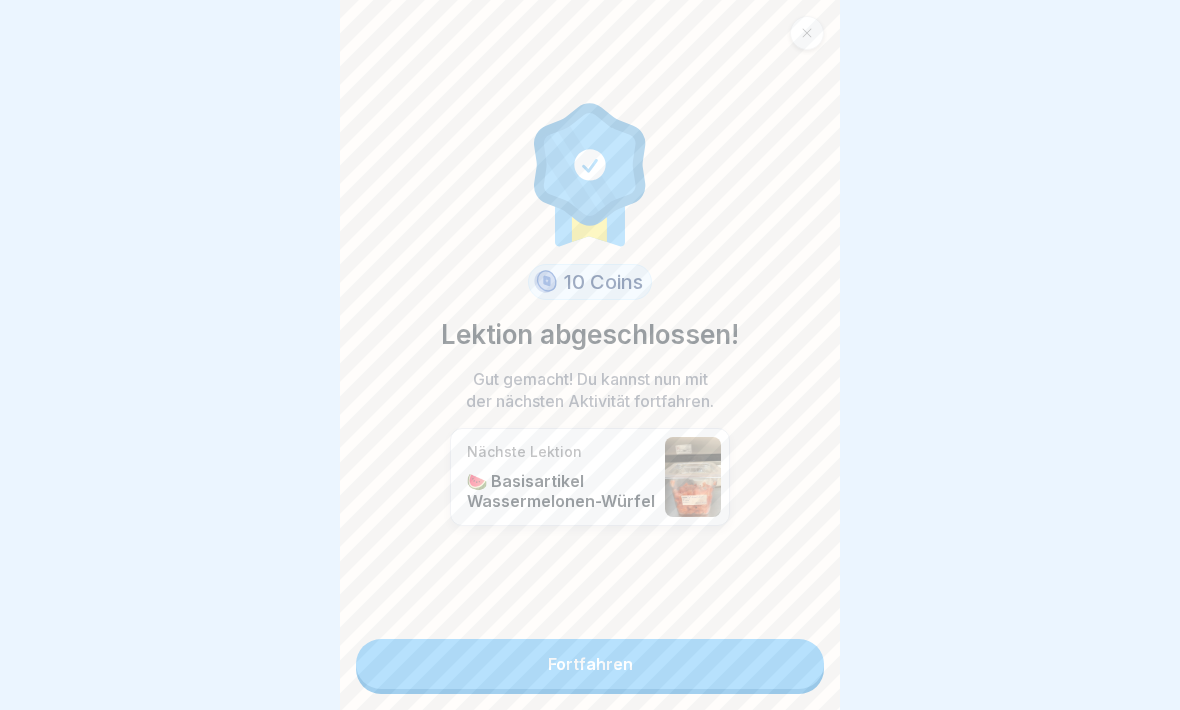 click on "Fortfahren" at bounding box center [590, 664] 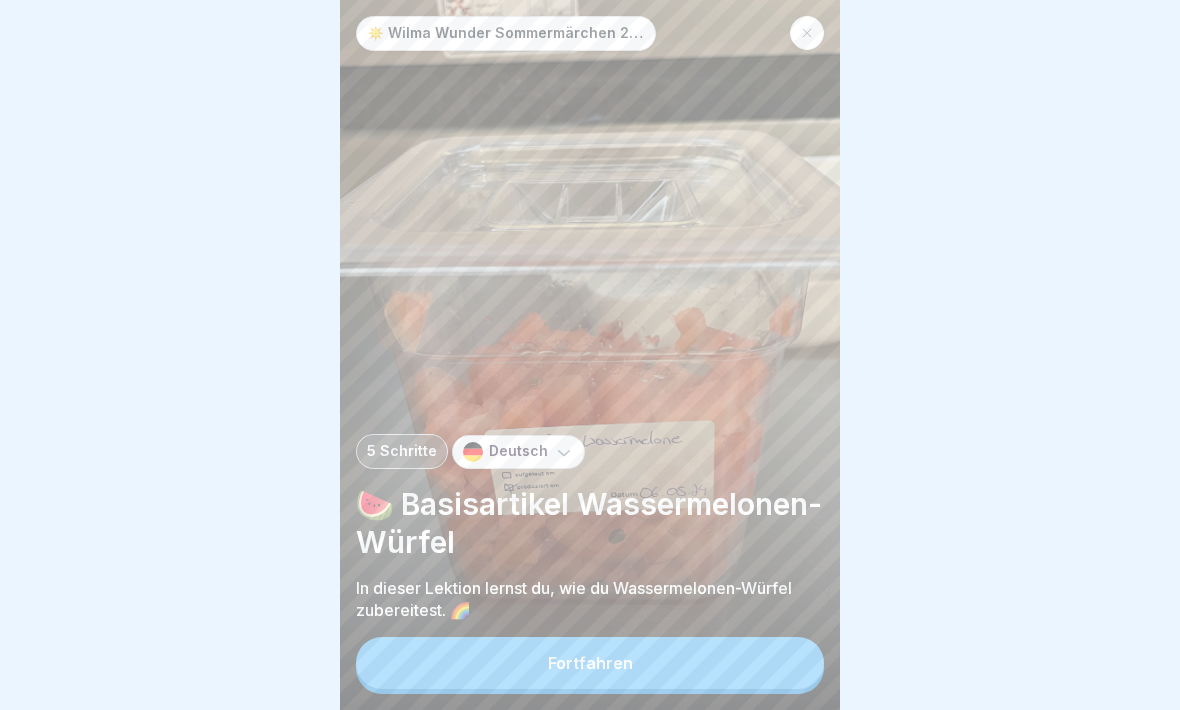 click on "Fortfahren" at bounding box center [590, 663] 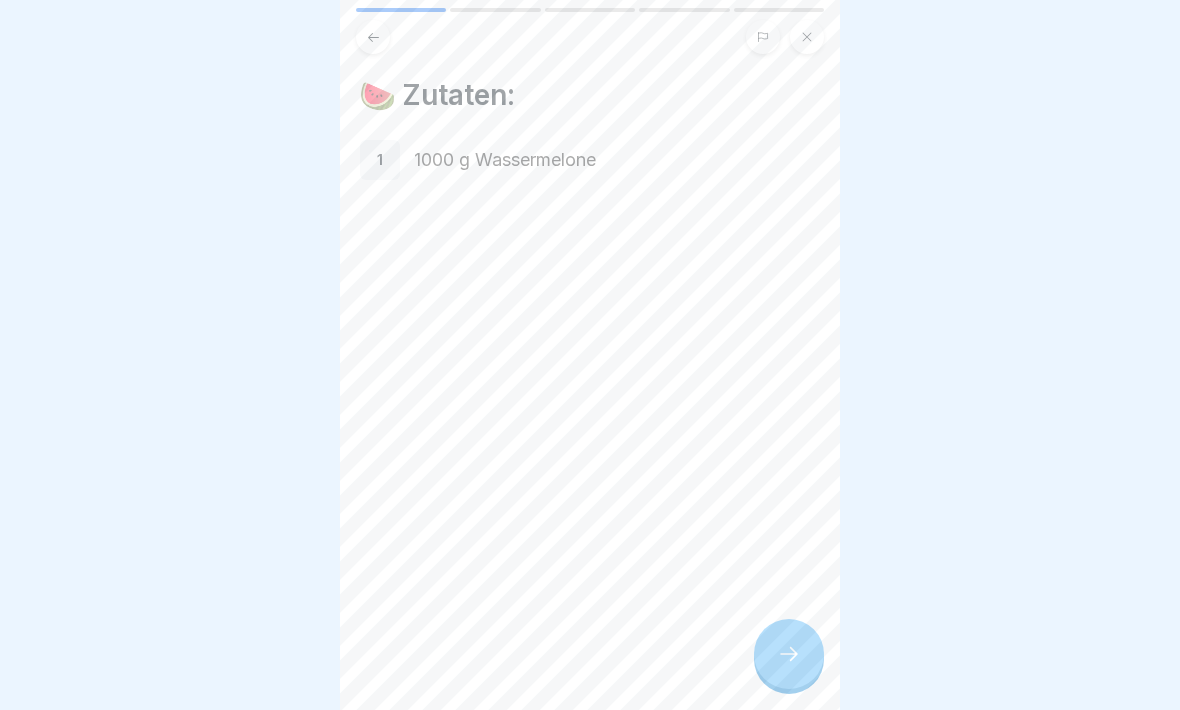 click 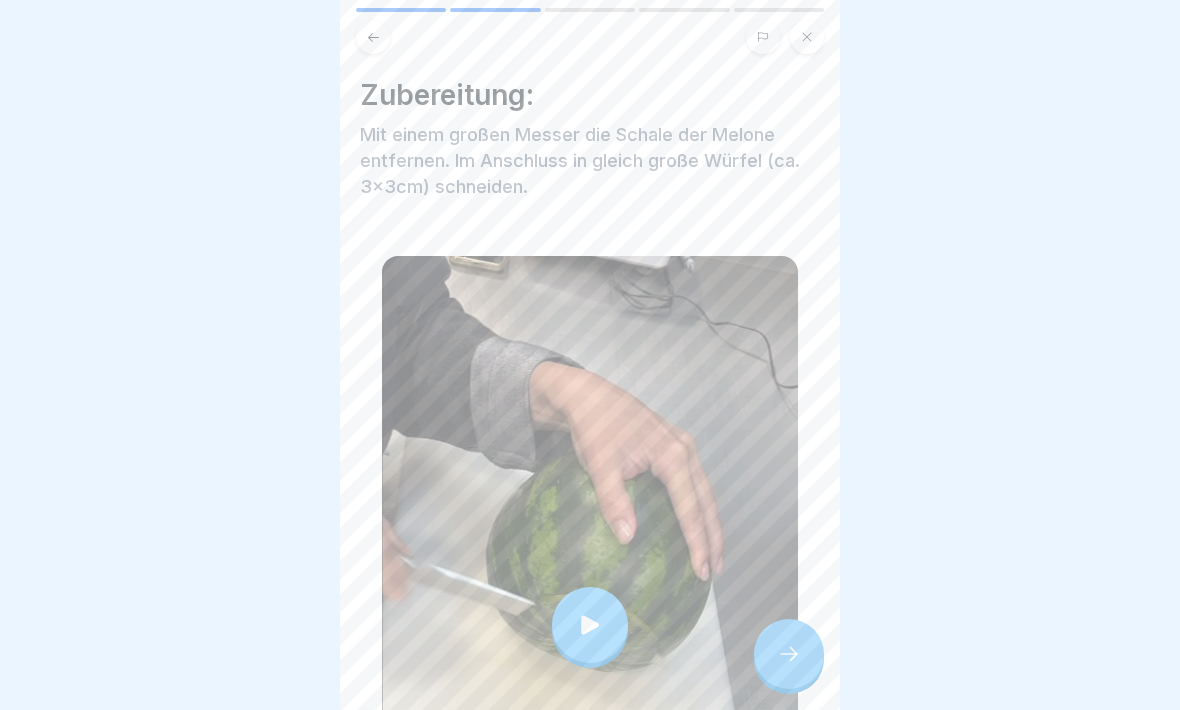 click 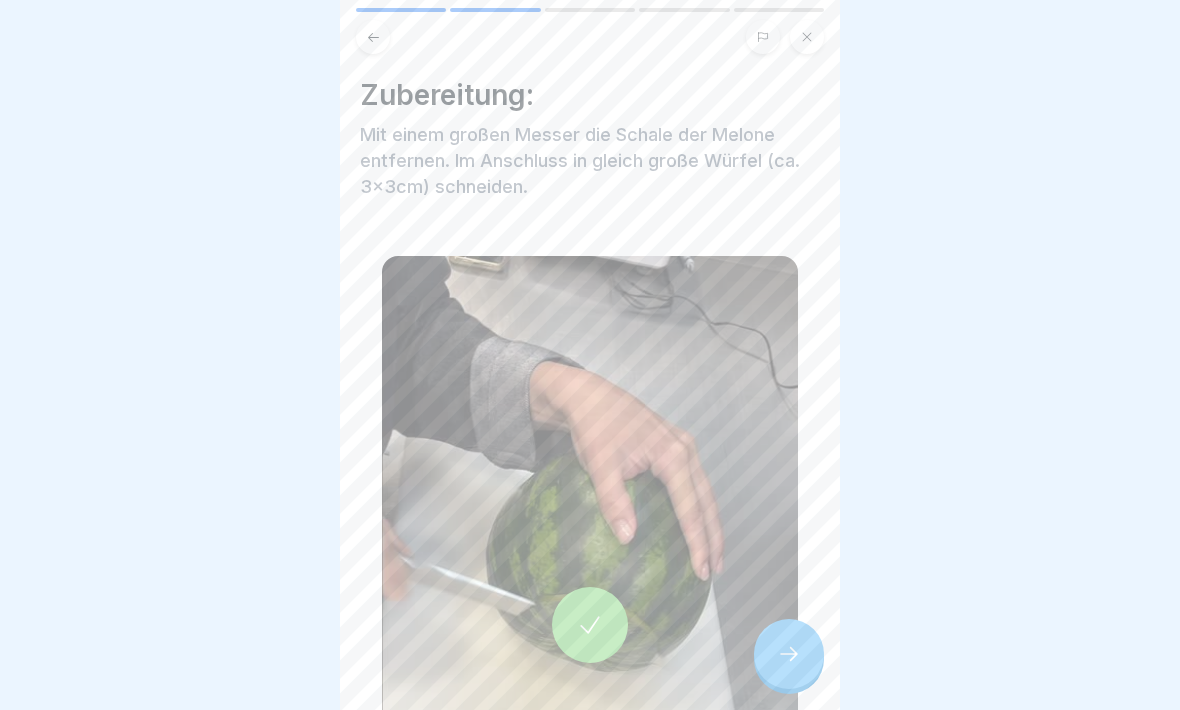 click 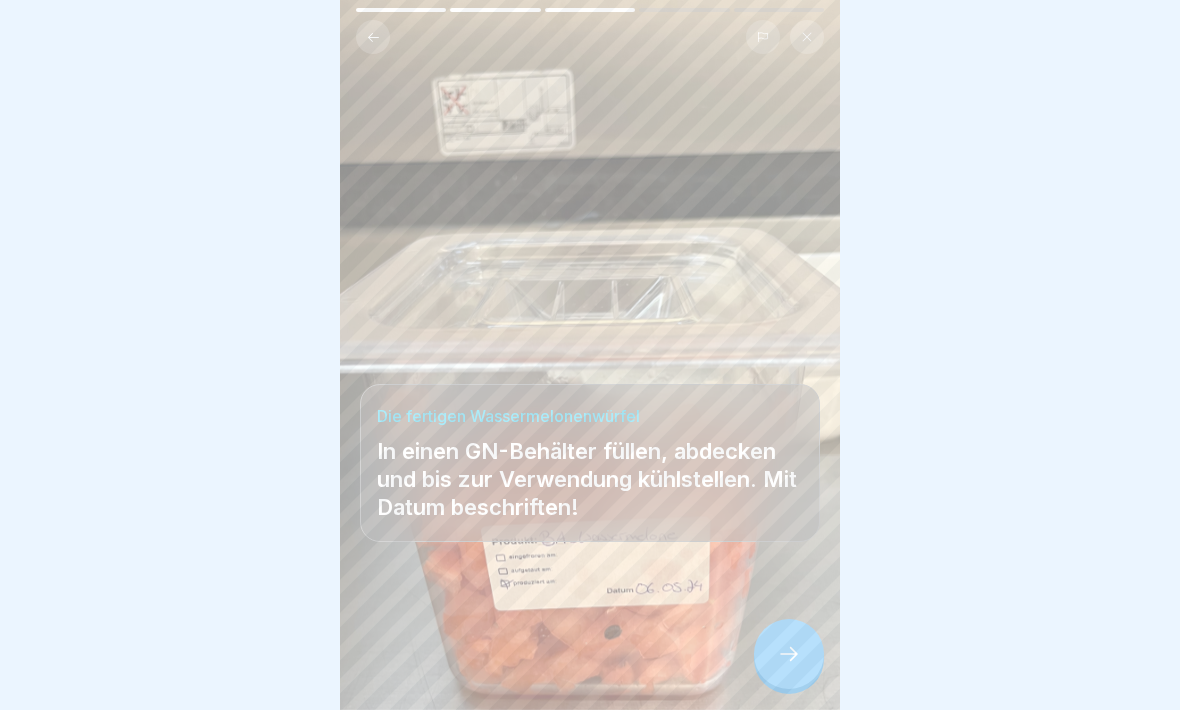 click 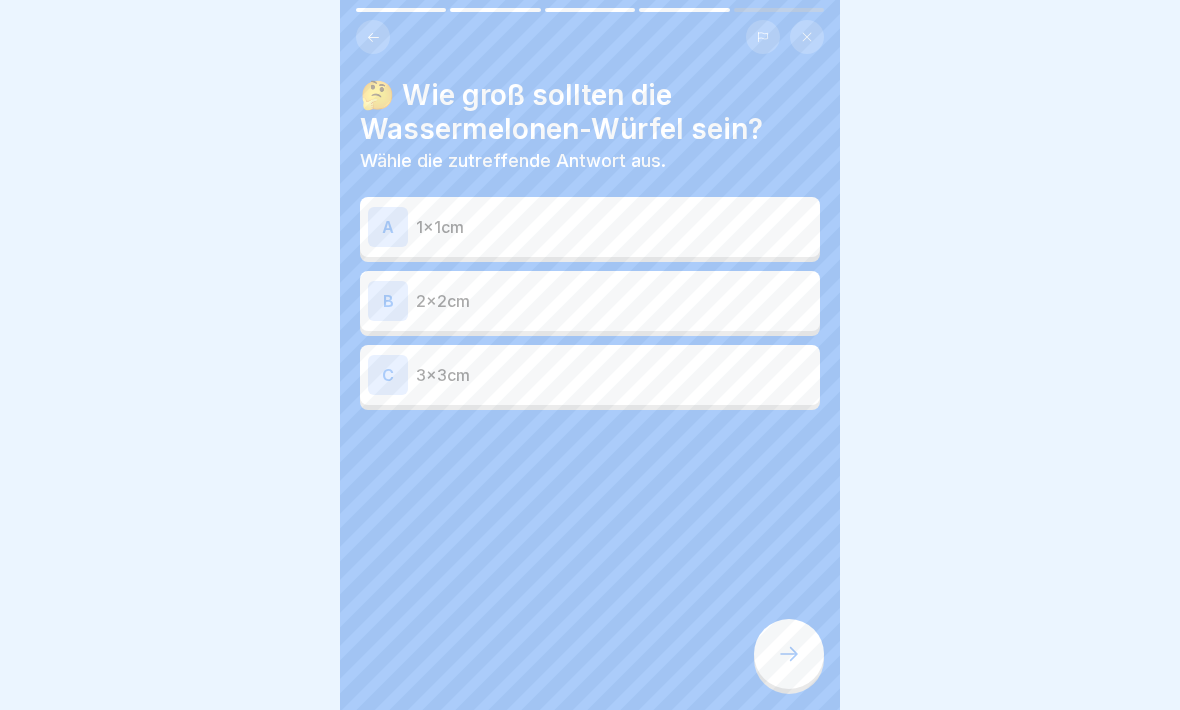 click at bounding box center [373, 37] 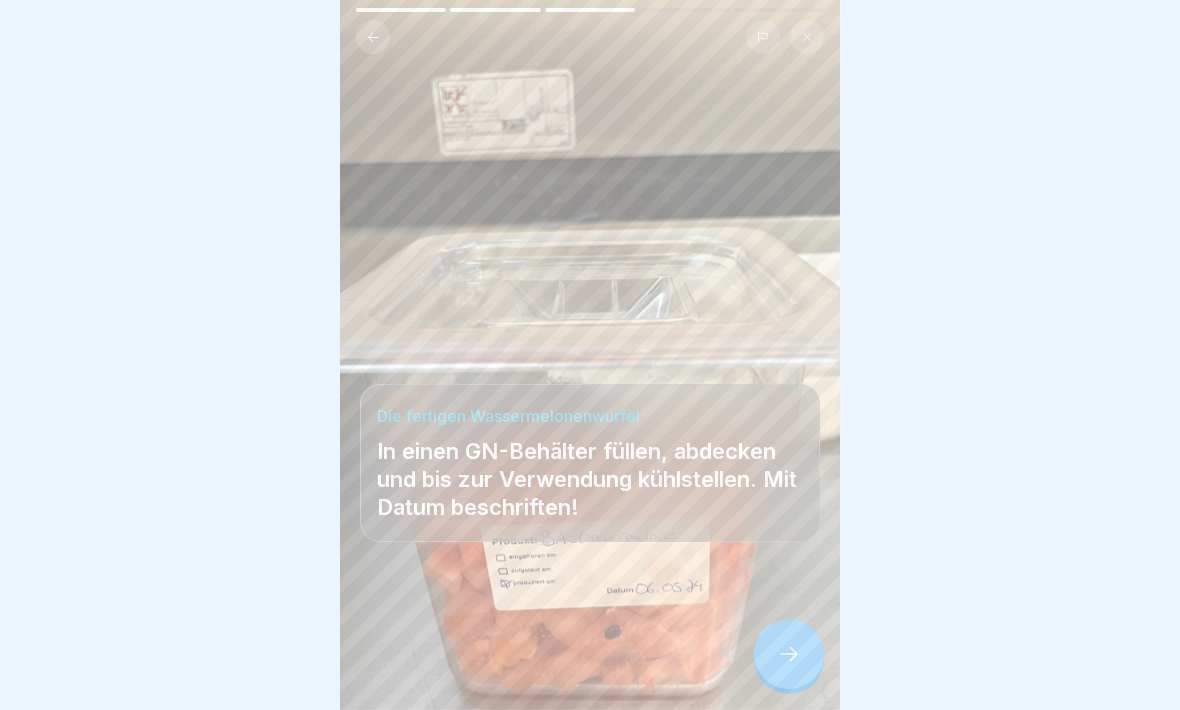 click 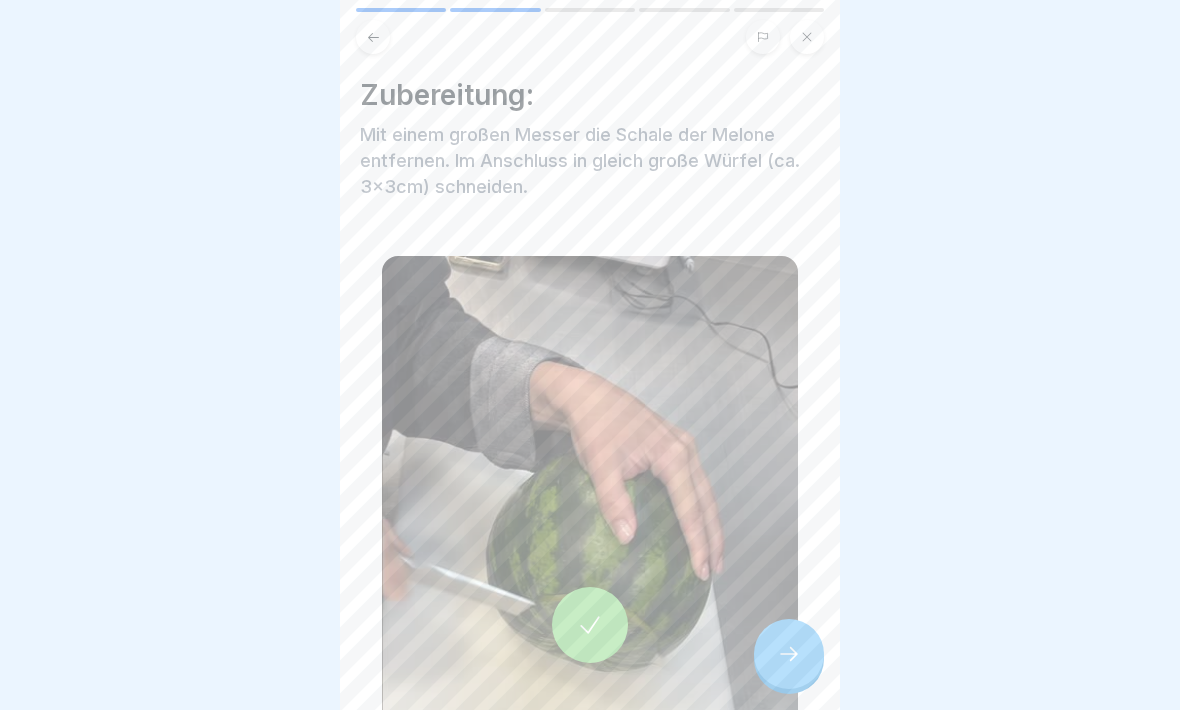 click on "Zubereitung: Mit einem großen Messer die Schale der Melone entfernen. Im Anschluss in gleich große Würfel (ca. 3x3cm) schneiden." at bounding box center [590, 536] 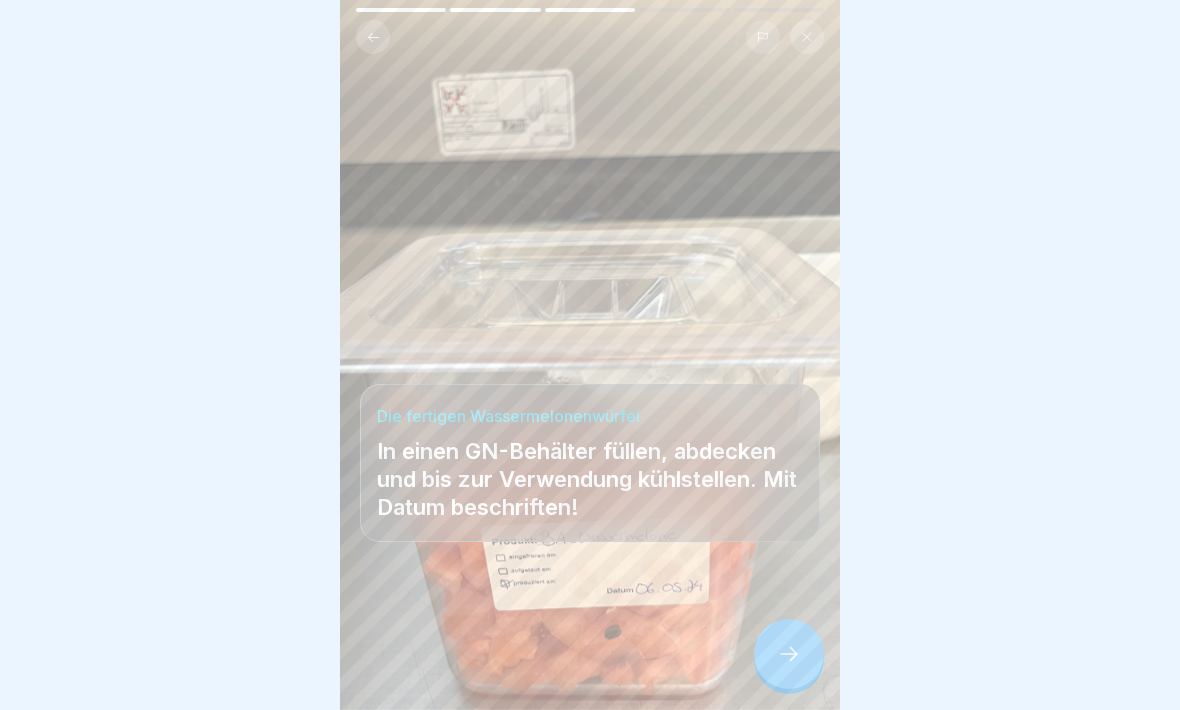 click 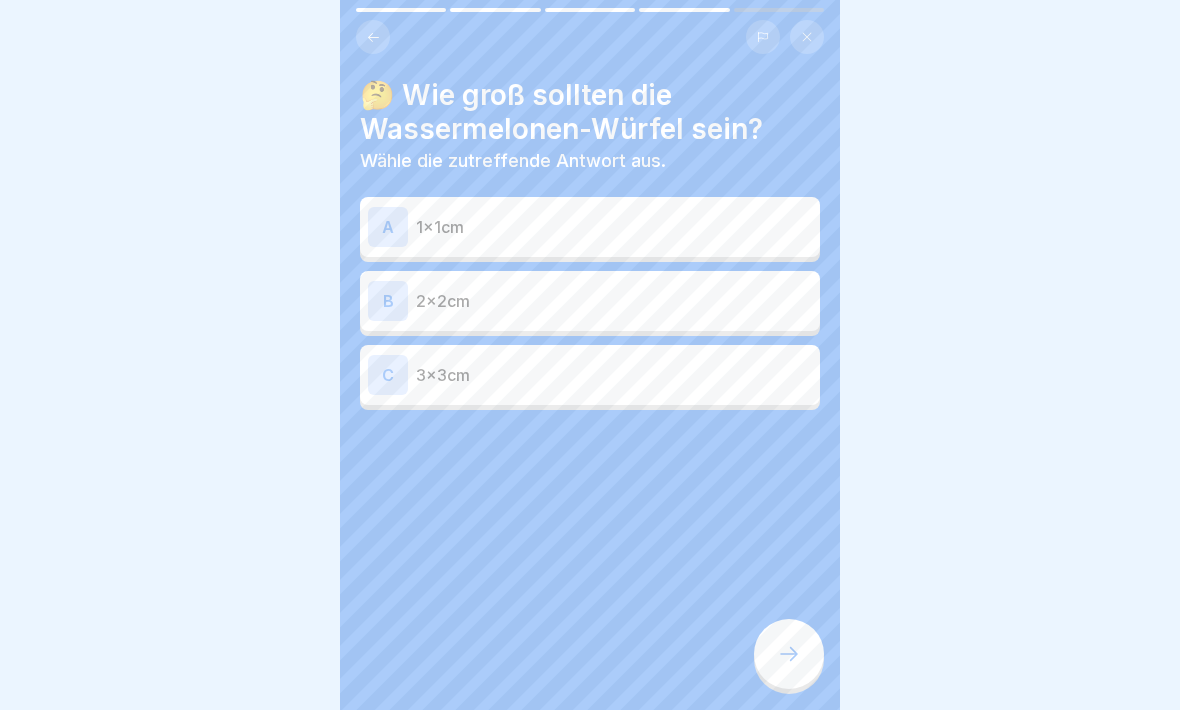 click on "C" at bounding box center (388, 375) 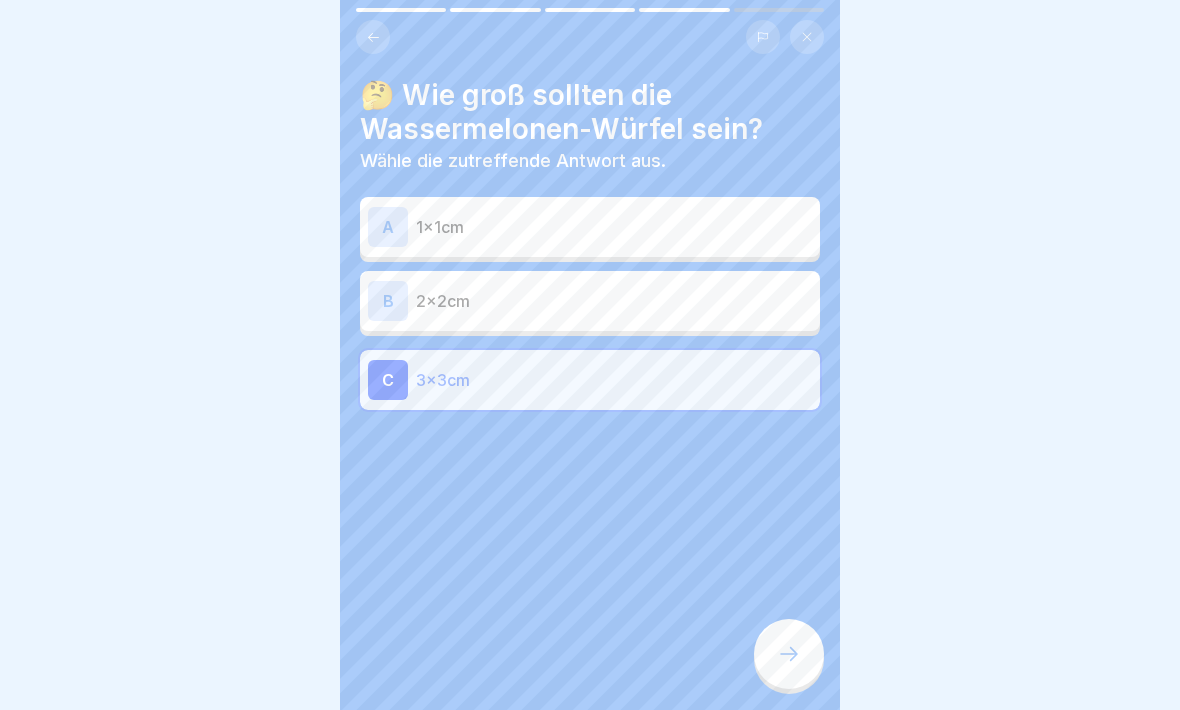 click 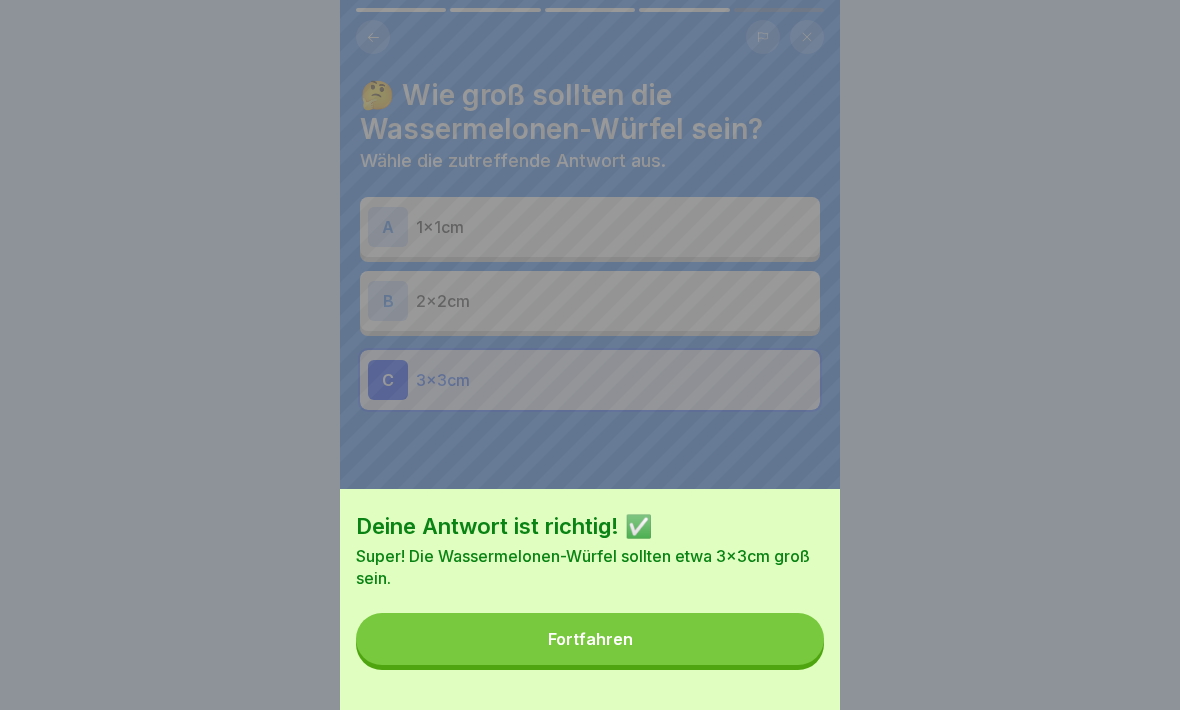 click on "Fortfahren" at bounding box center (590, 639) 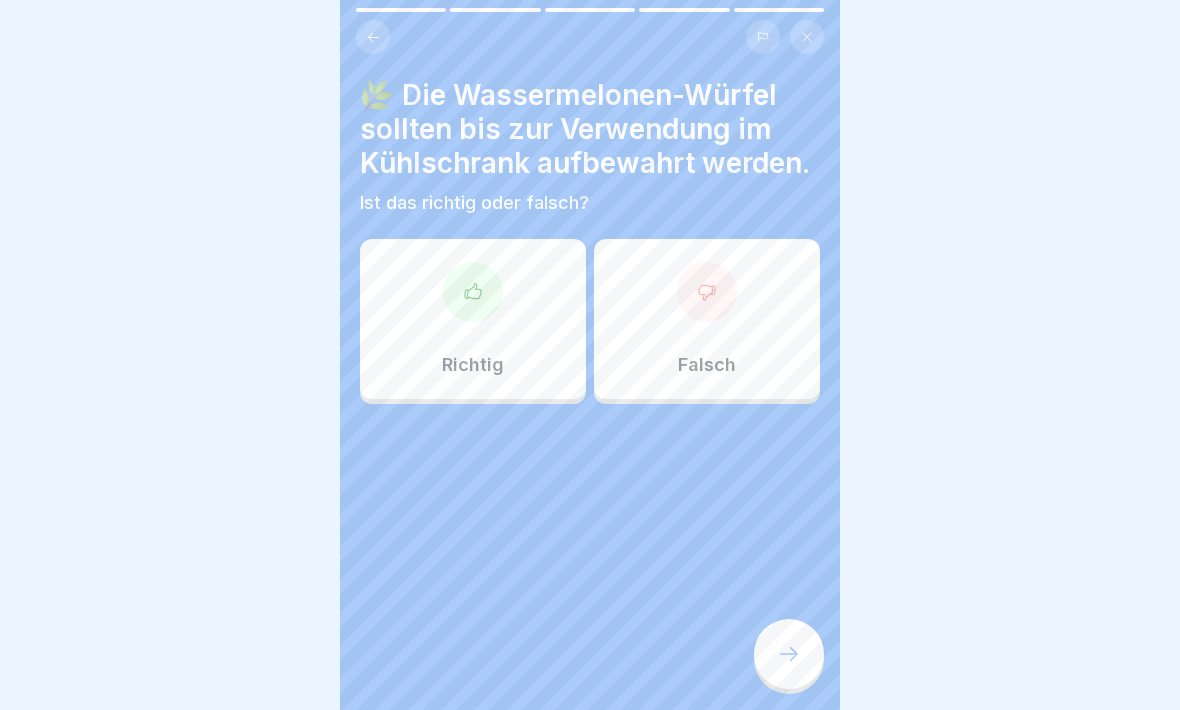click 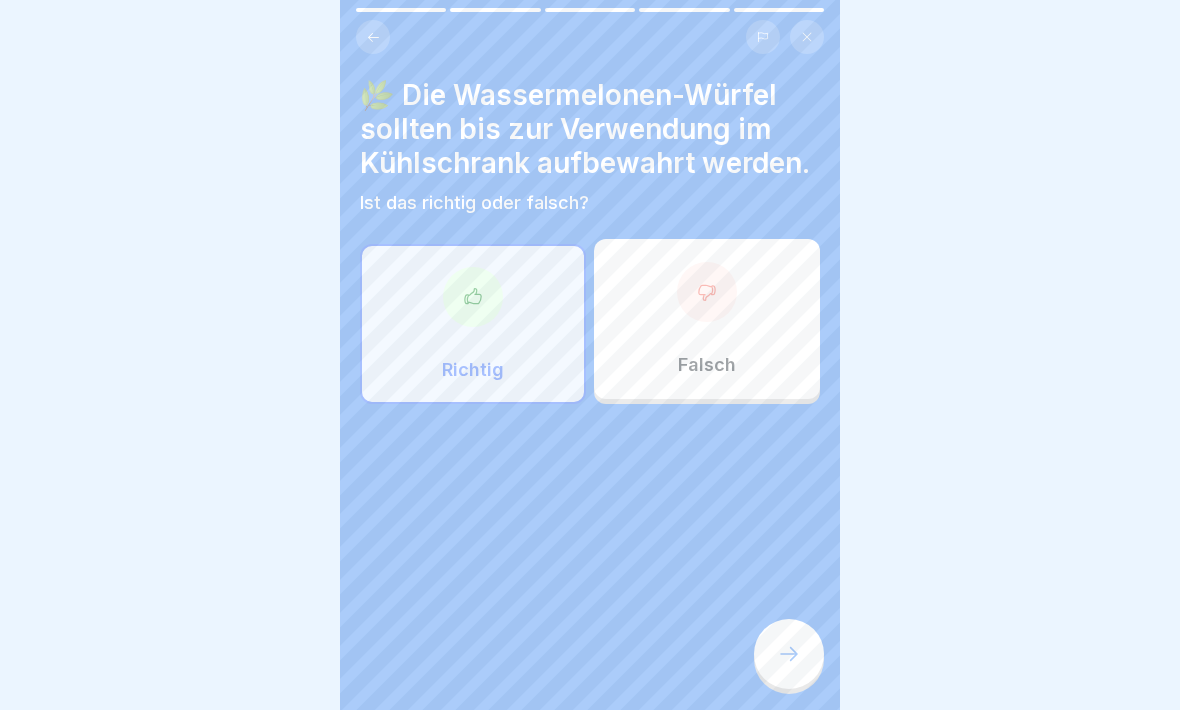 click 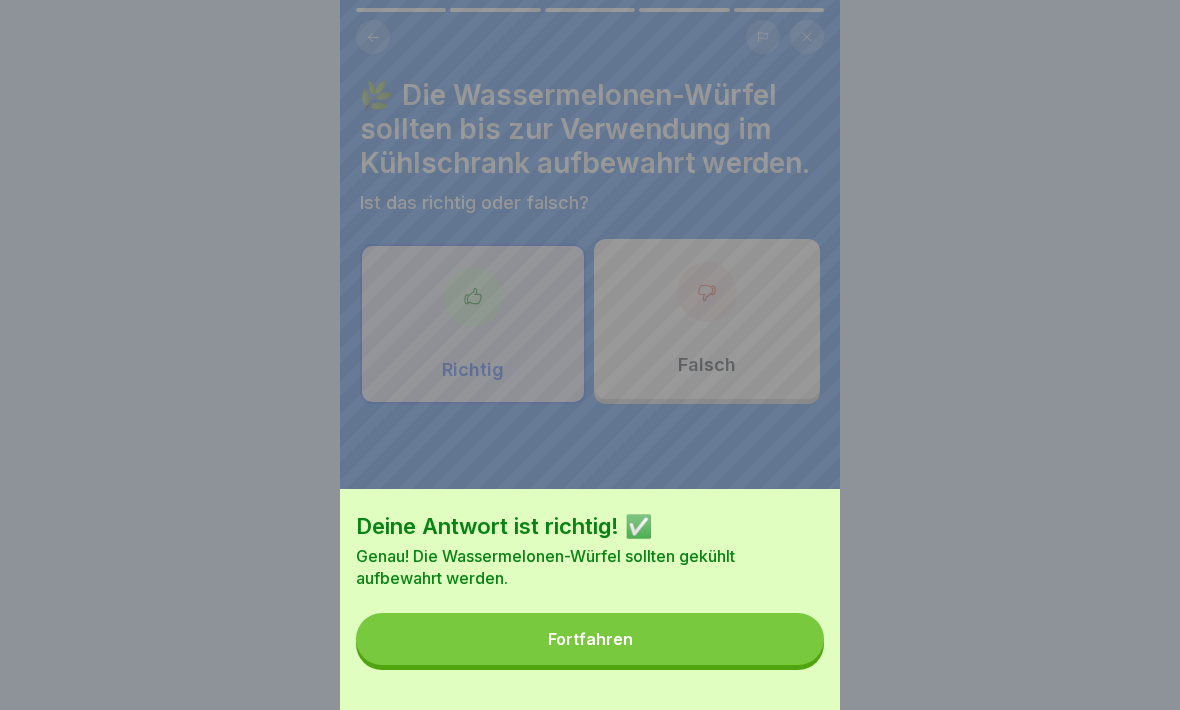 click on "Fortfahren" at bounding box center (590, 639) 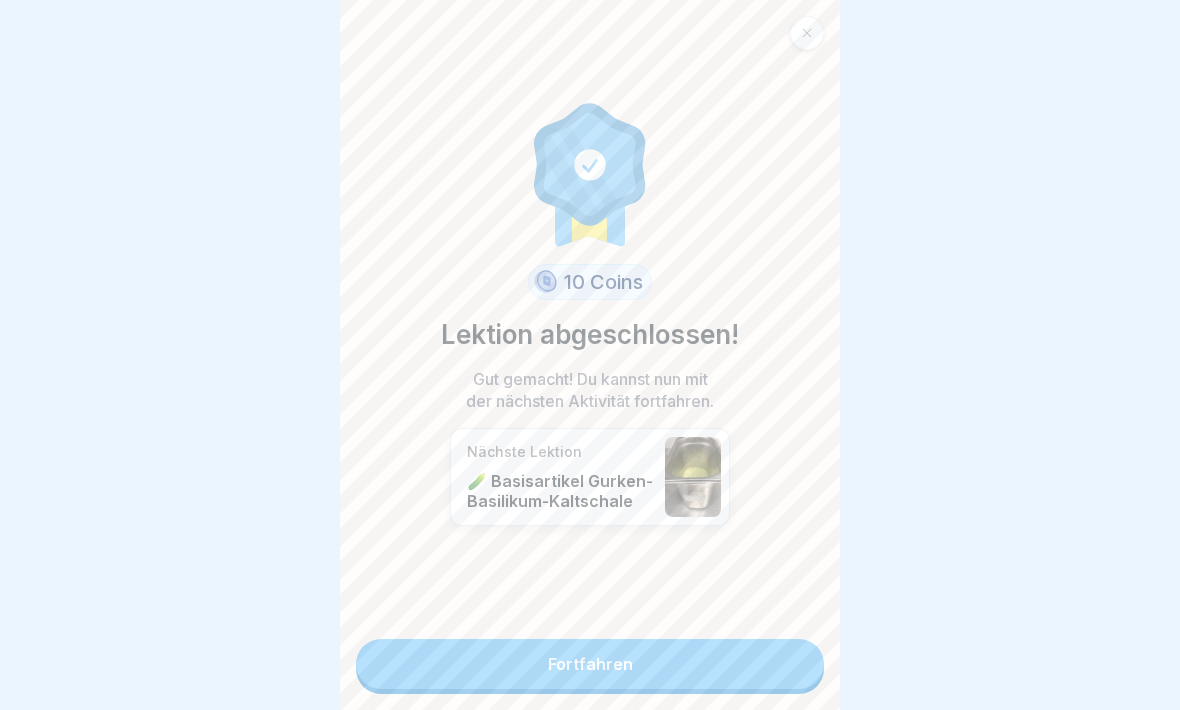 click on "Fortfahren" at bounding box center [590, 664] 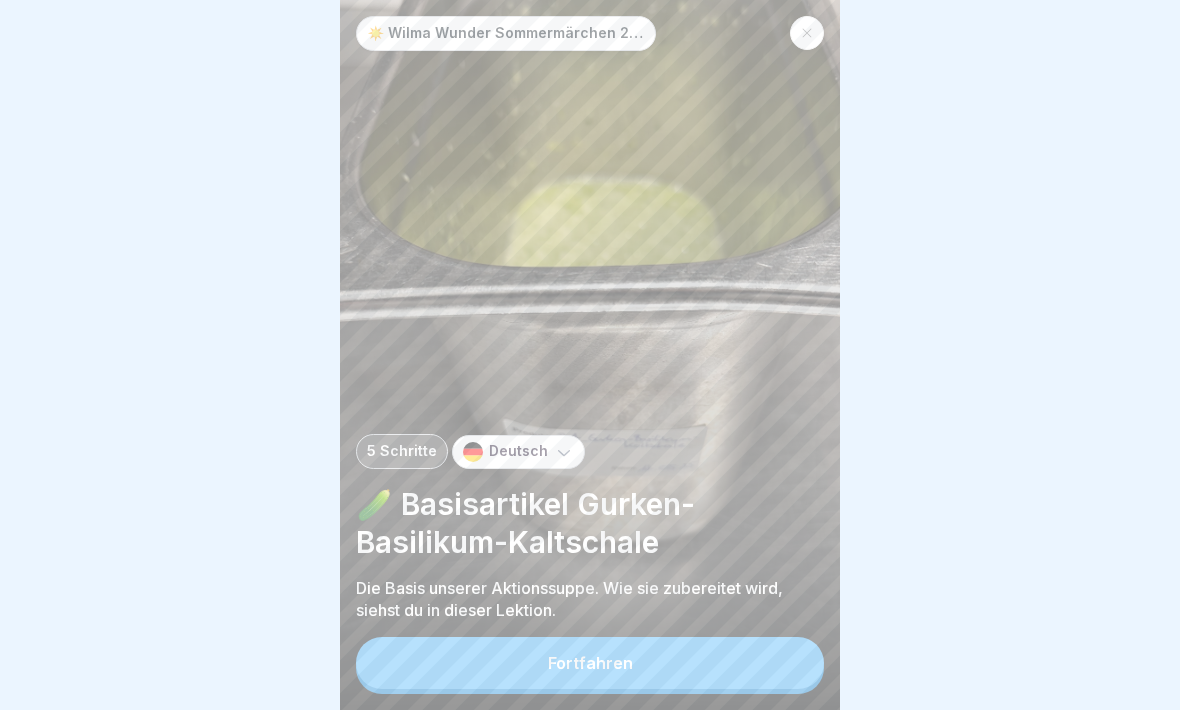 click on "Fortfahren" at bounding box center [590, 663] 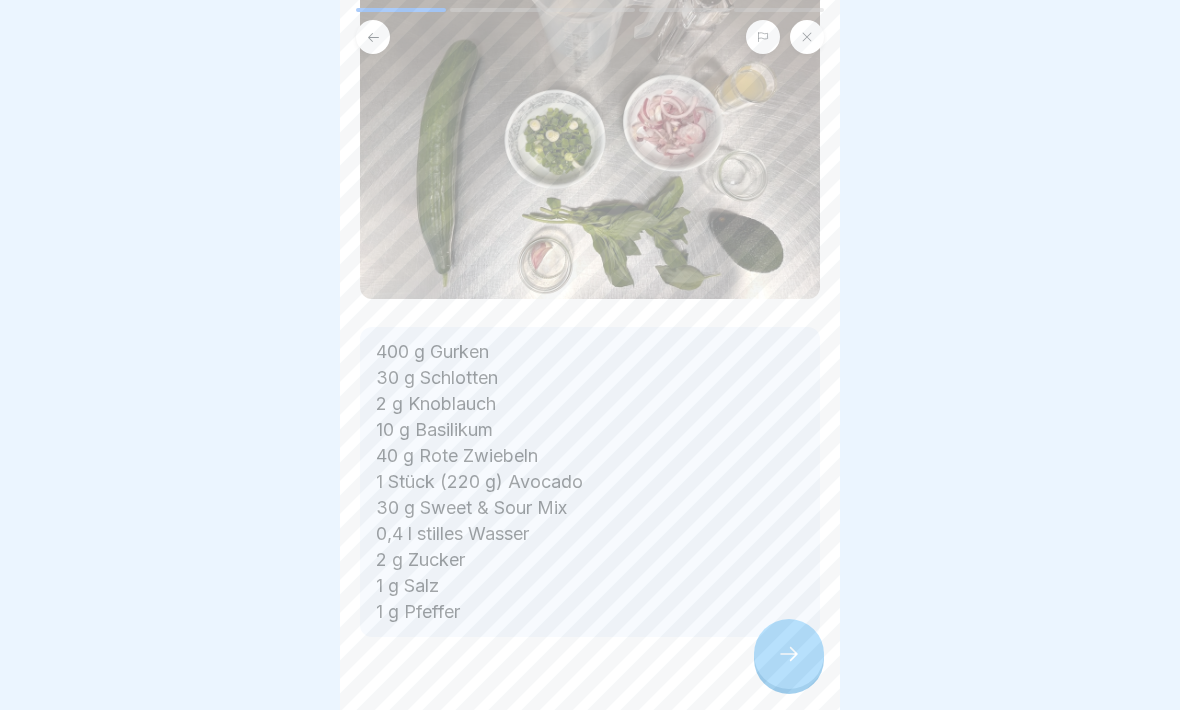 scroll, scrollTop: 179, scrollLeft: 0, axis: vertical 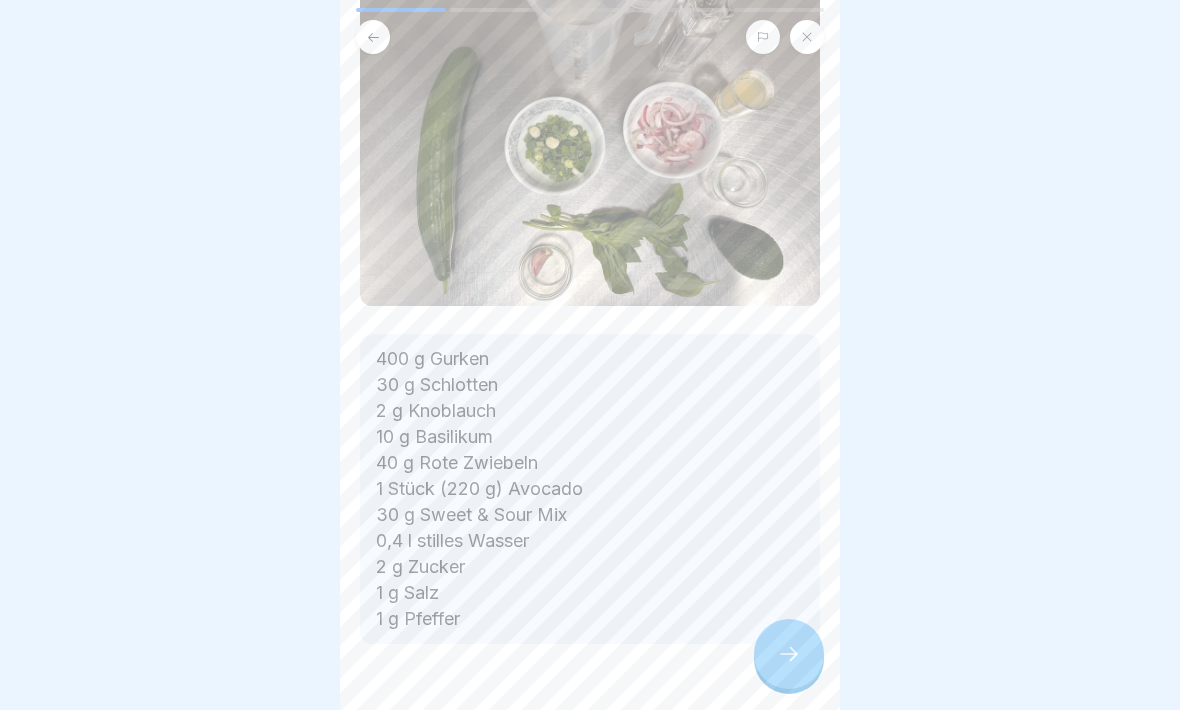 click at bounding box center (789, 654) 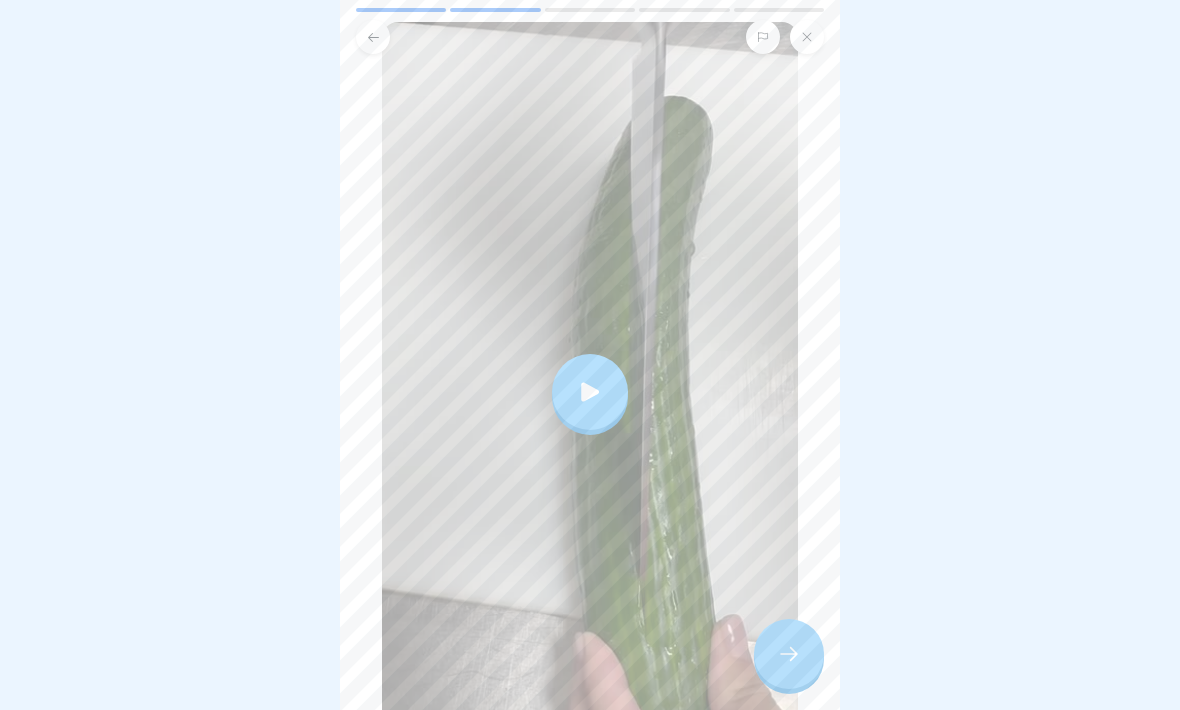 scroll, scrollTop: 403, scrollLeft: 0, axis: vertical 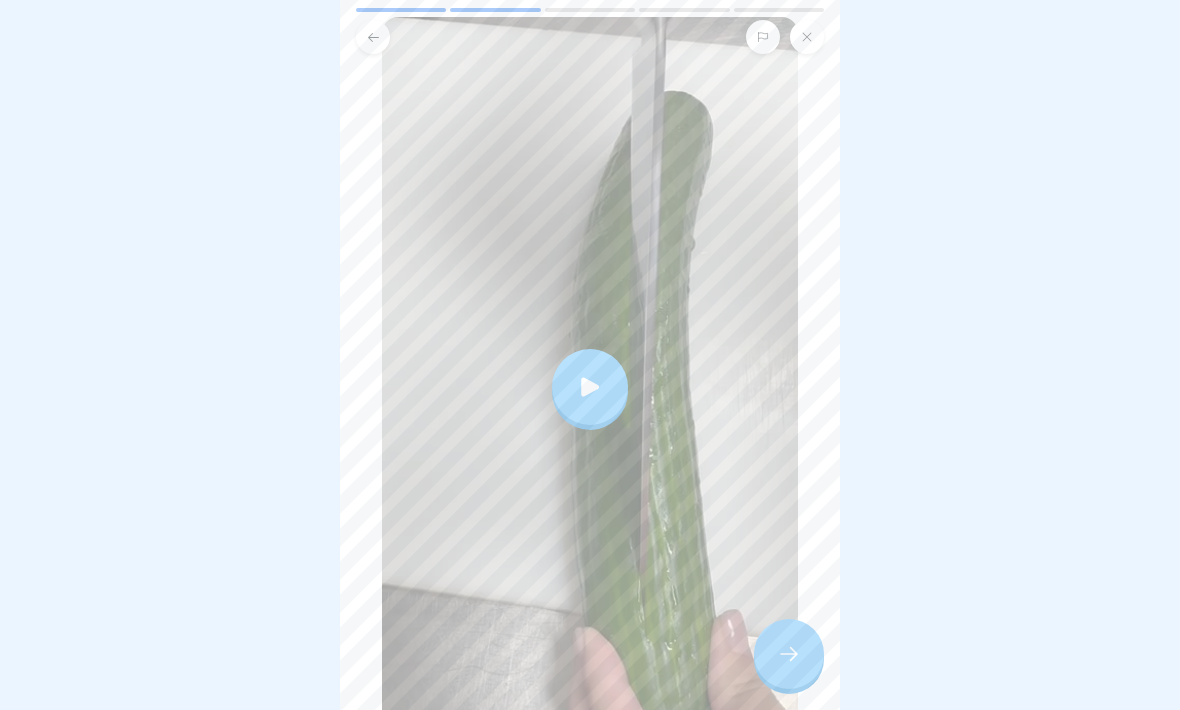 click 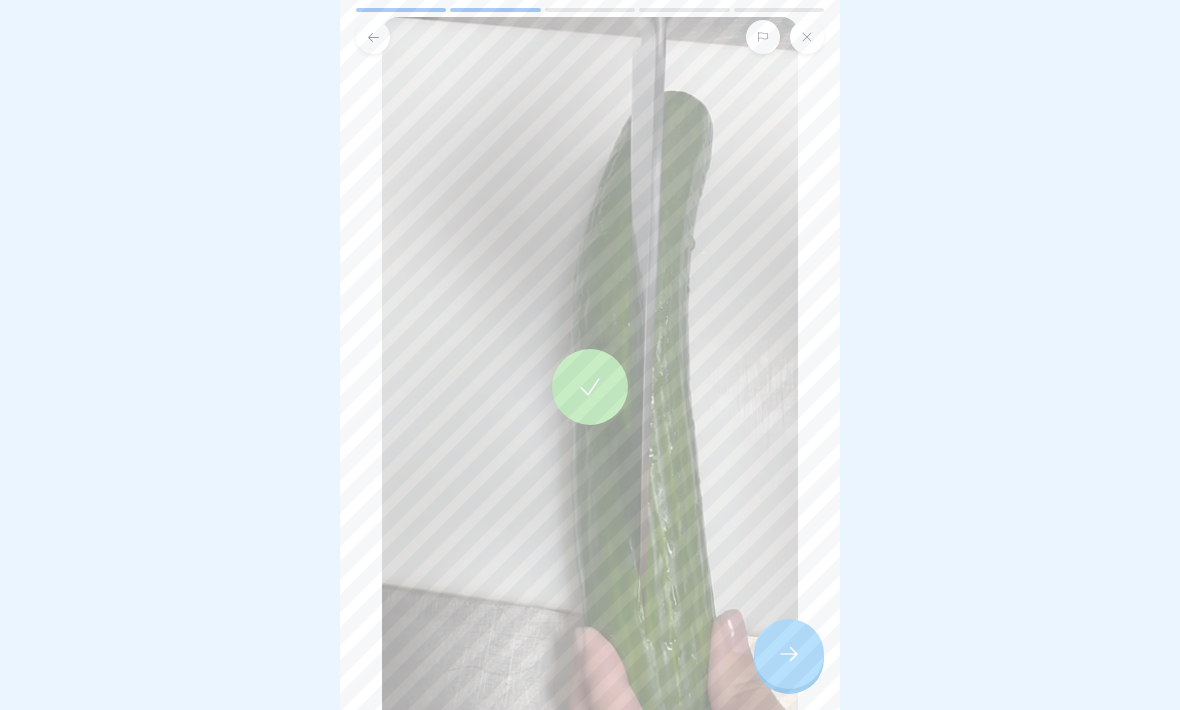 click at bounding box center (789, 654) 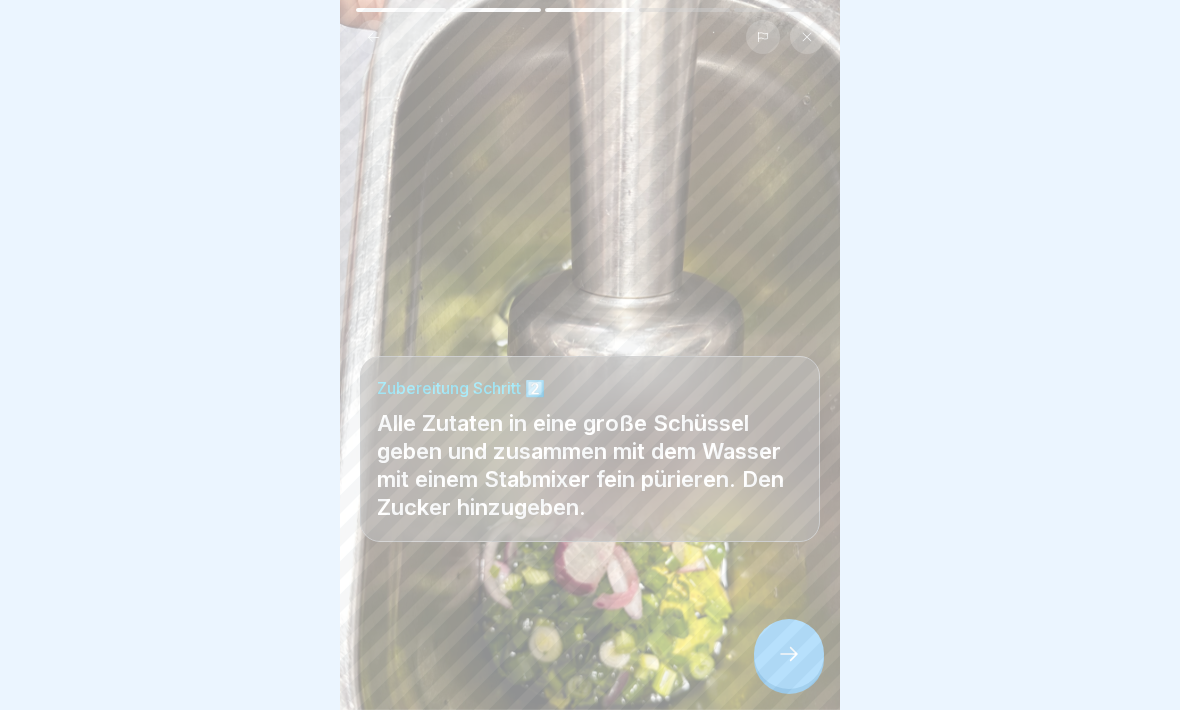 click at bounding box center (789, 654) 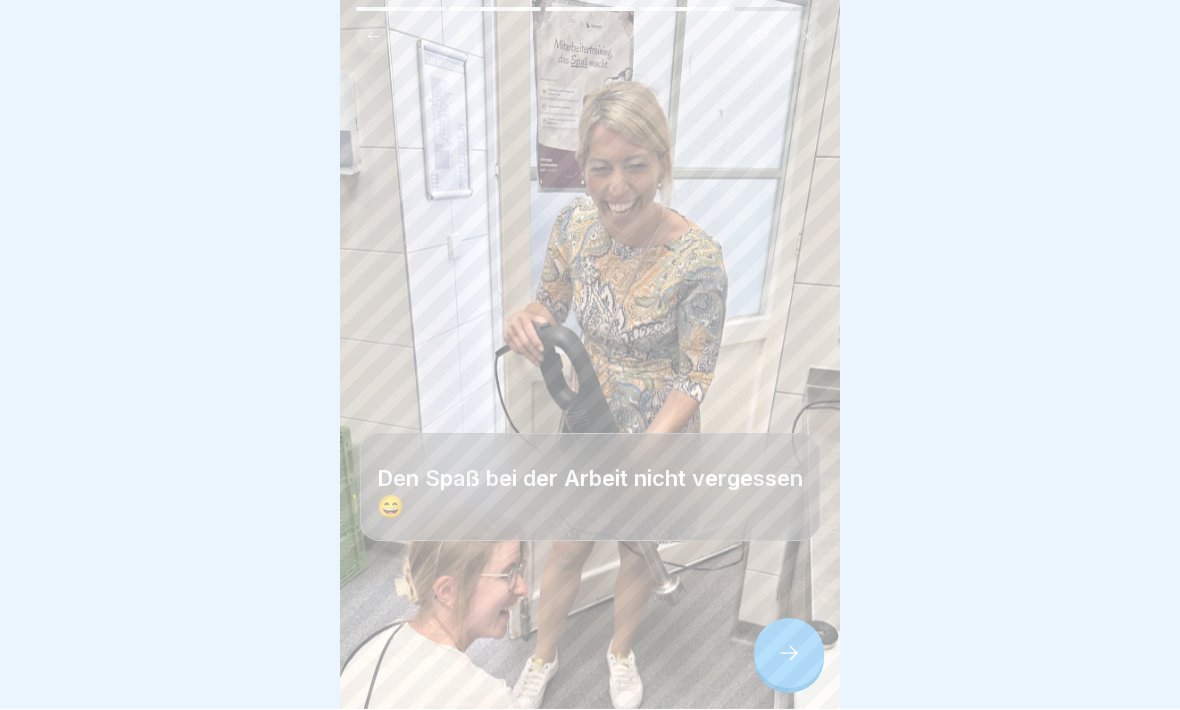 click 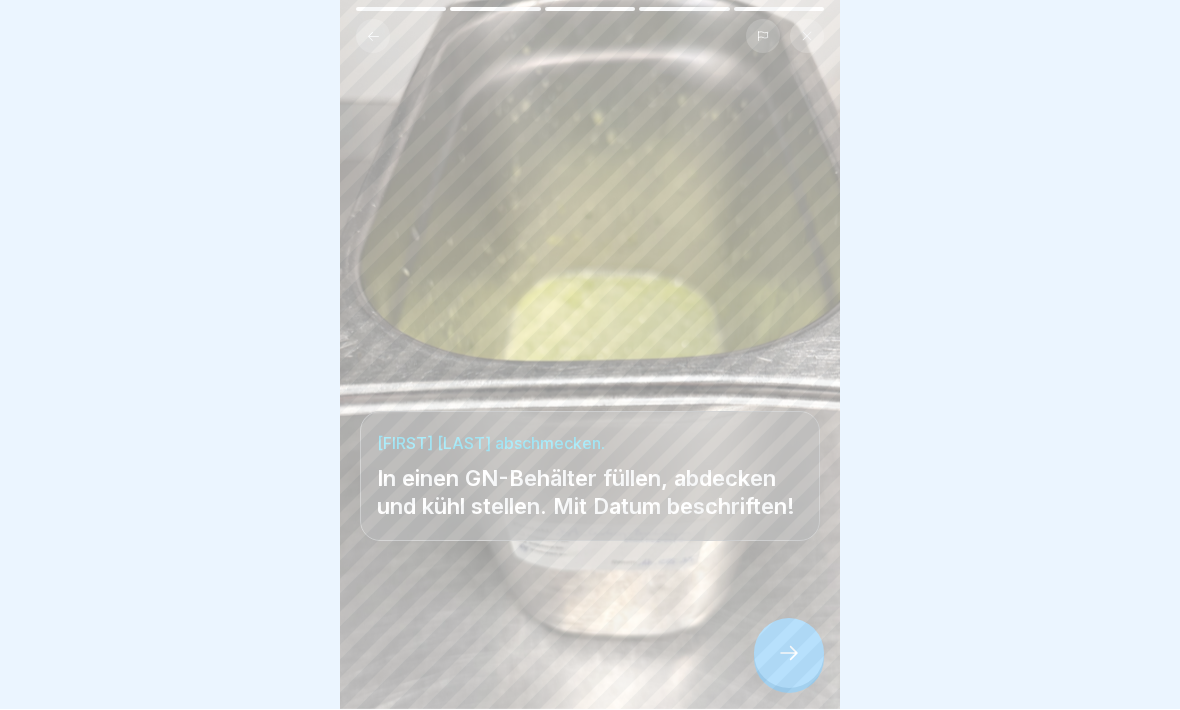 click 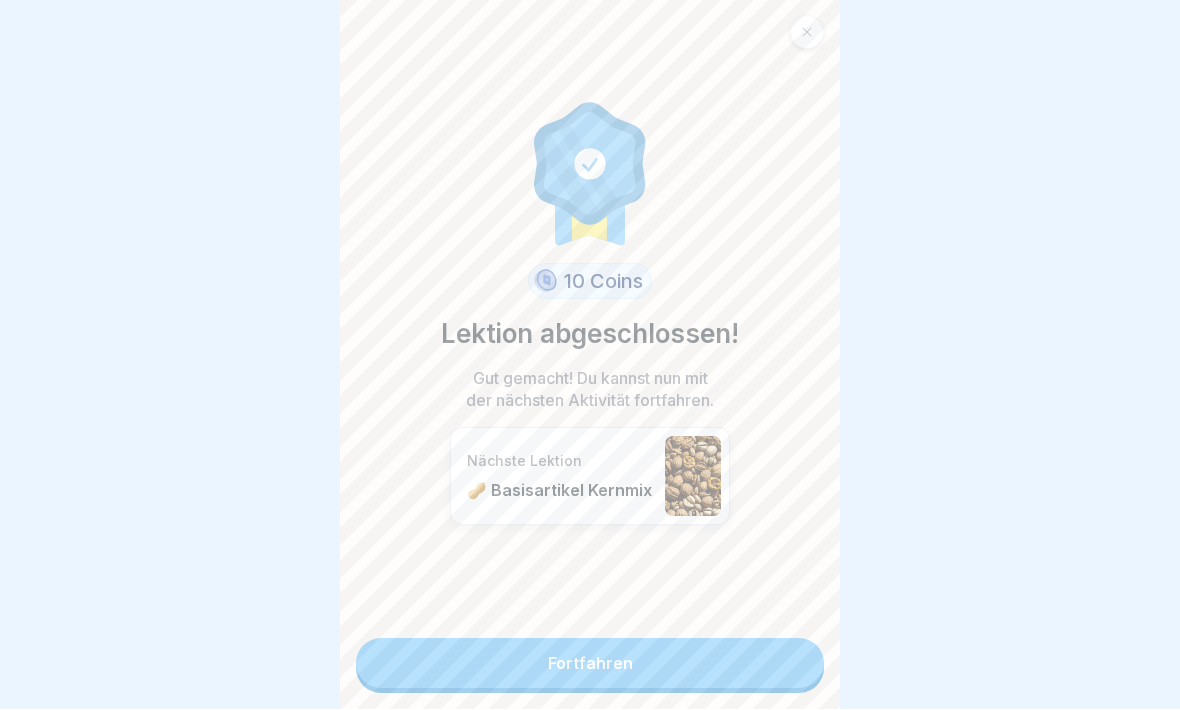 click on "Fortfahren" at bounding box center (590, 664) 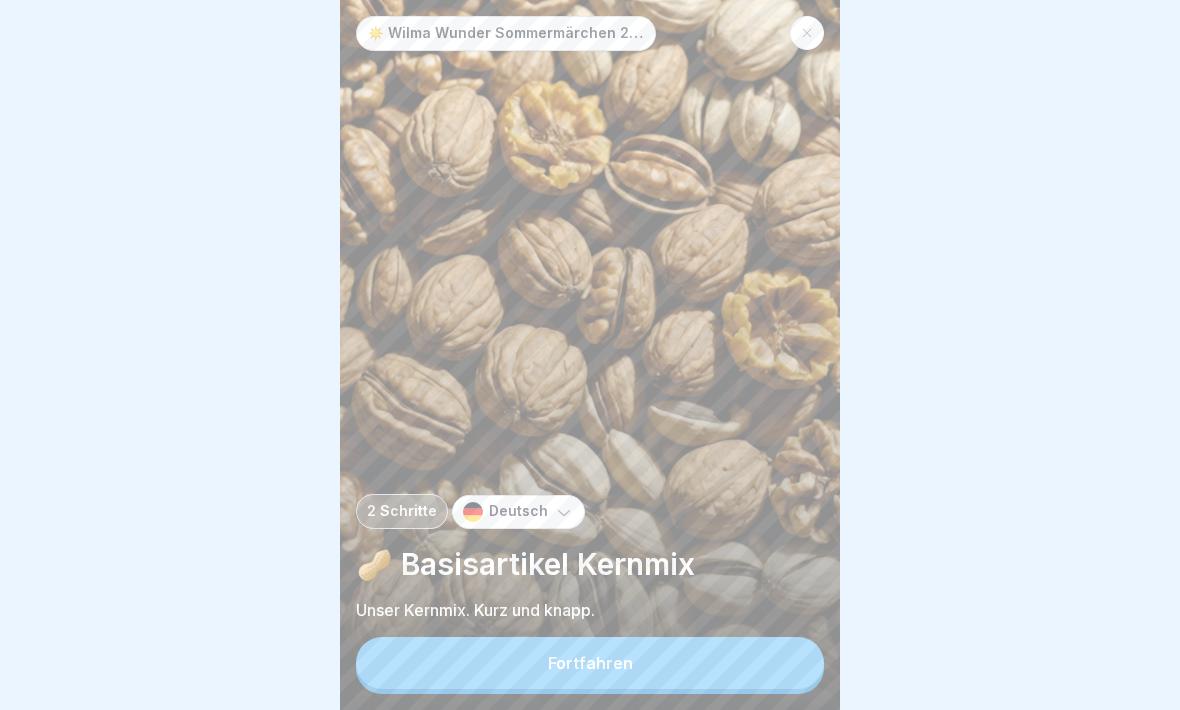 click on "Fortfahren" at bounding box center [590, 663] 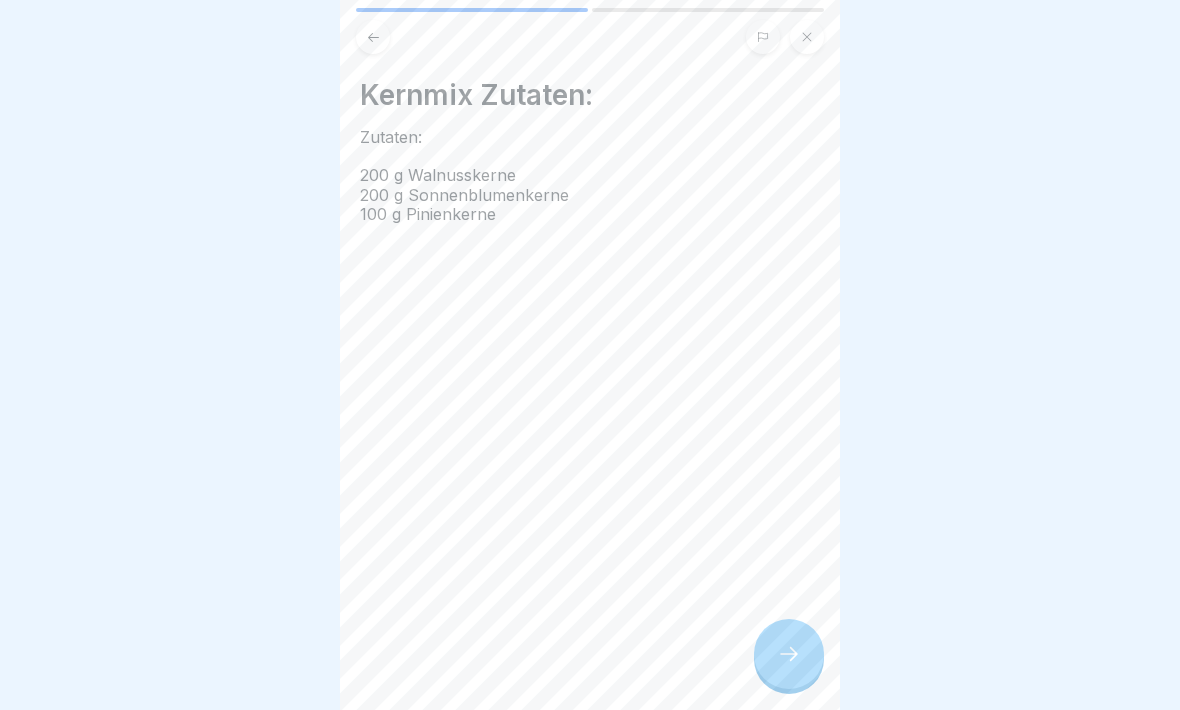 click at bounding box center (789, 654) 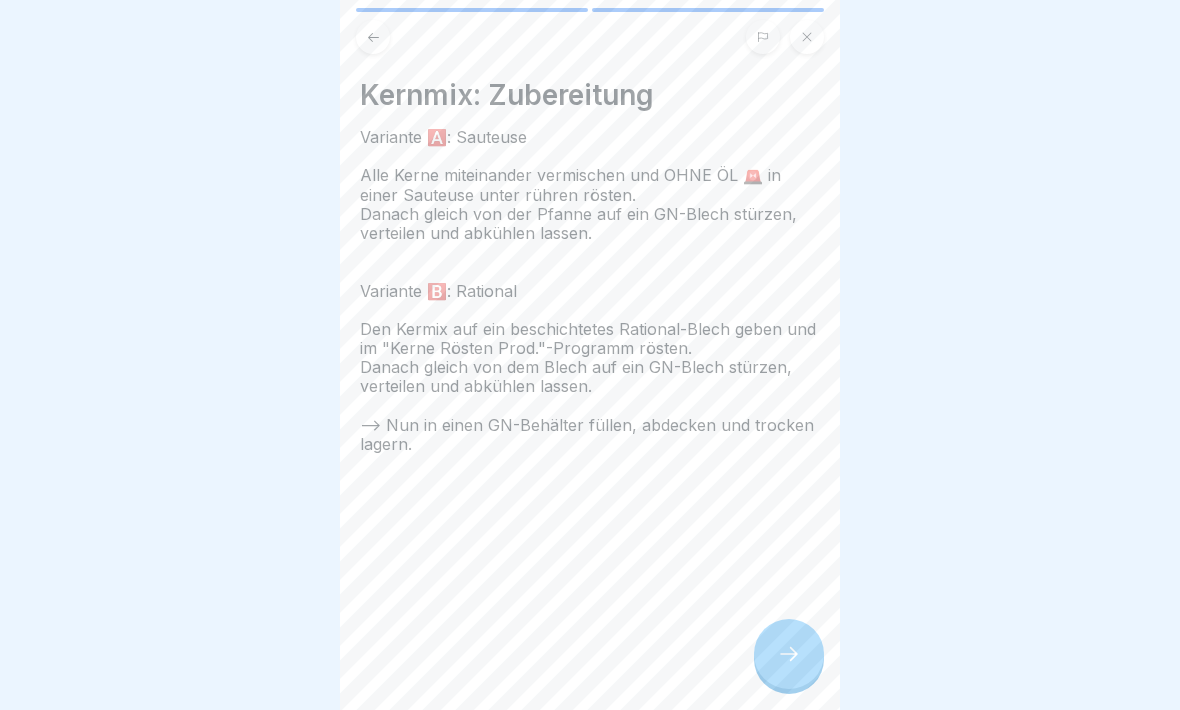 click 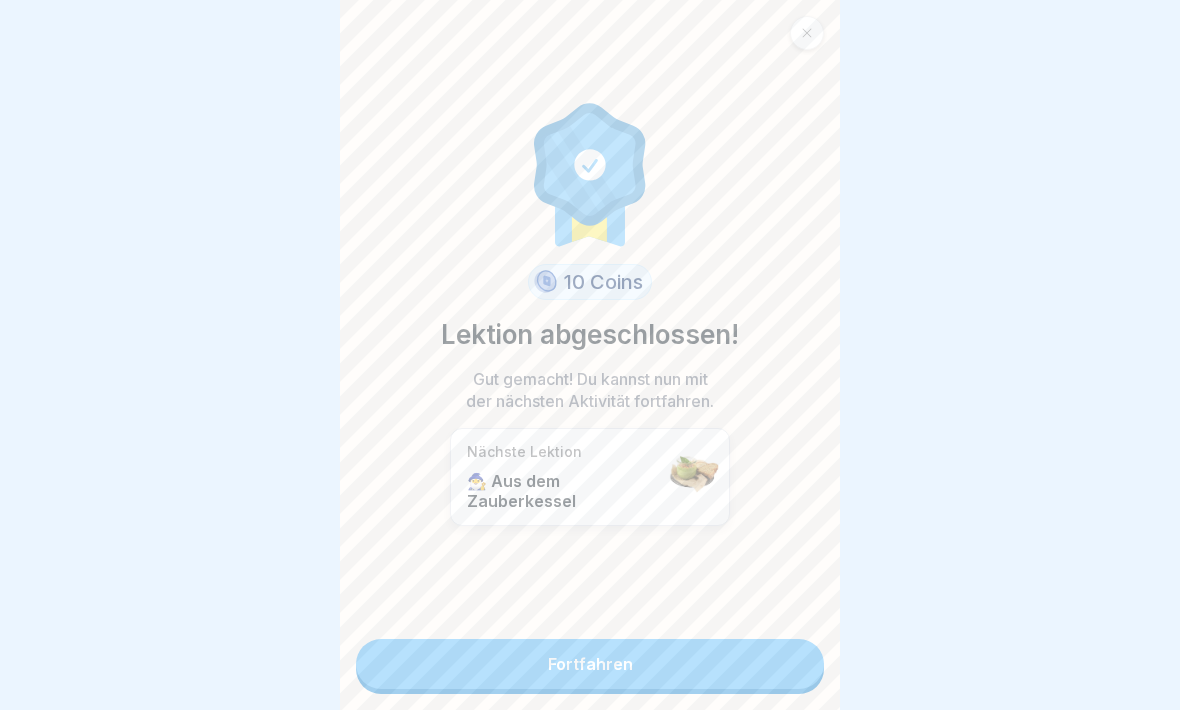 click on "Fortfahren" at bounding box center (590, 664) 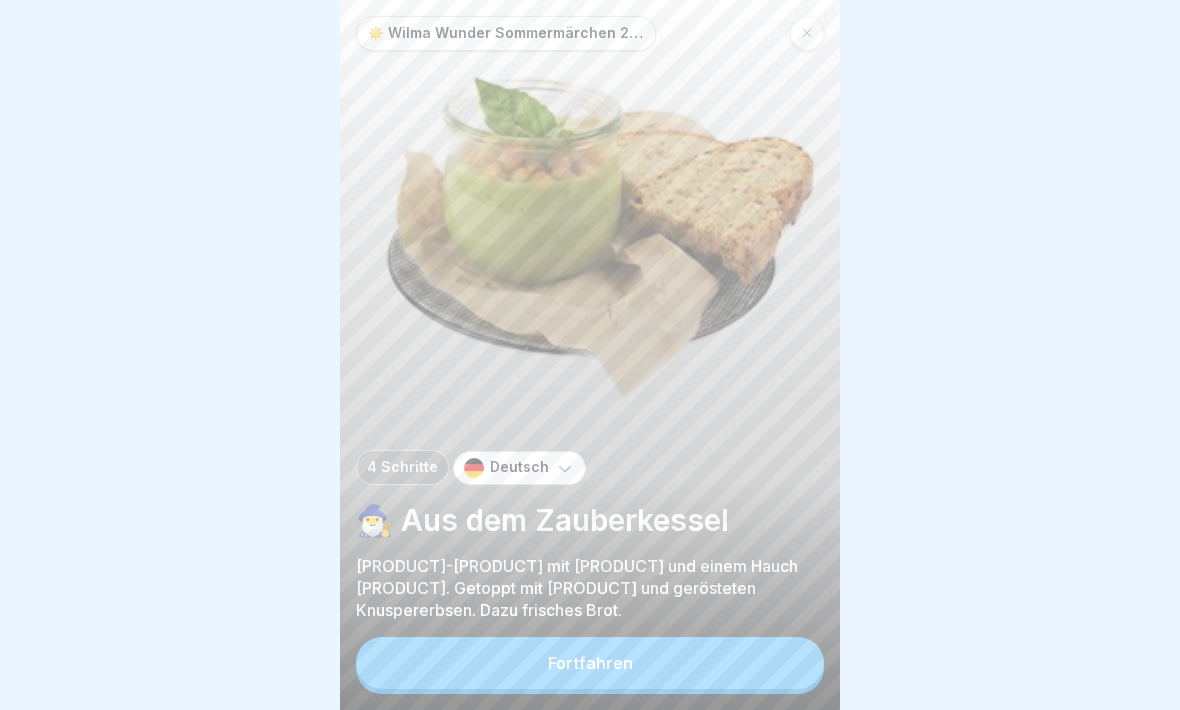 click on "Fortfahren" at bounding box center (590, 663) 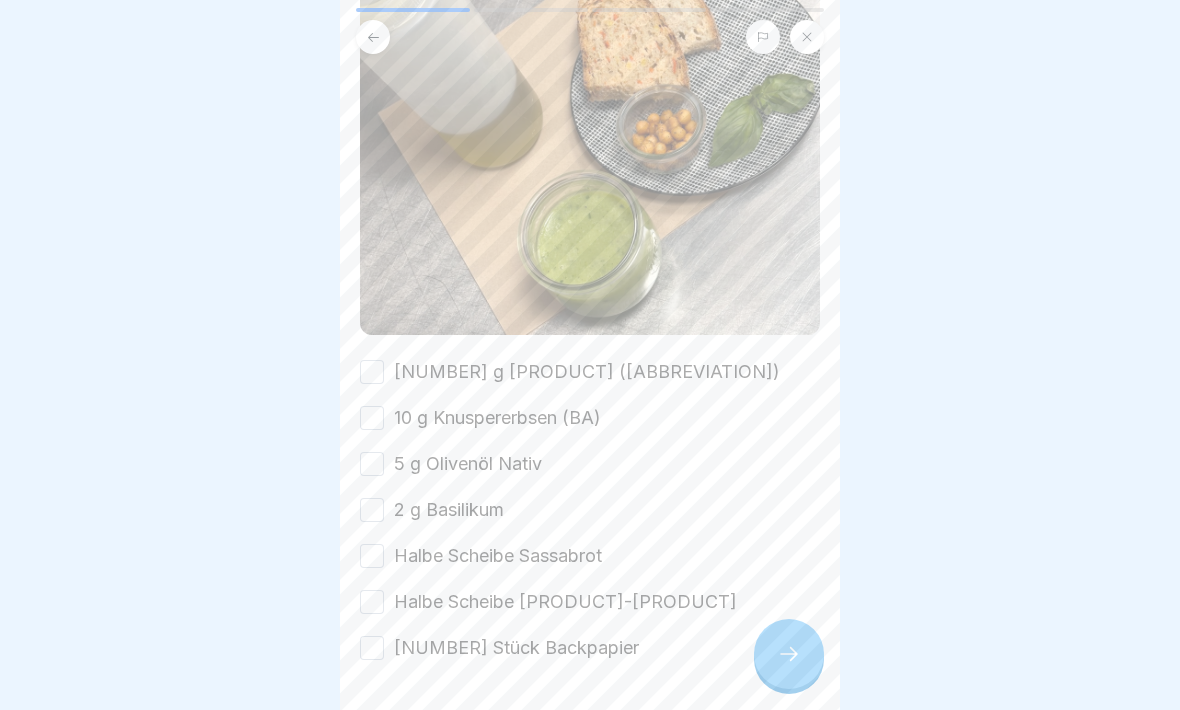 scroll, scrollTop: 244, scrollLeft: 0, axis: vertical 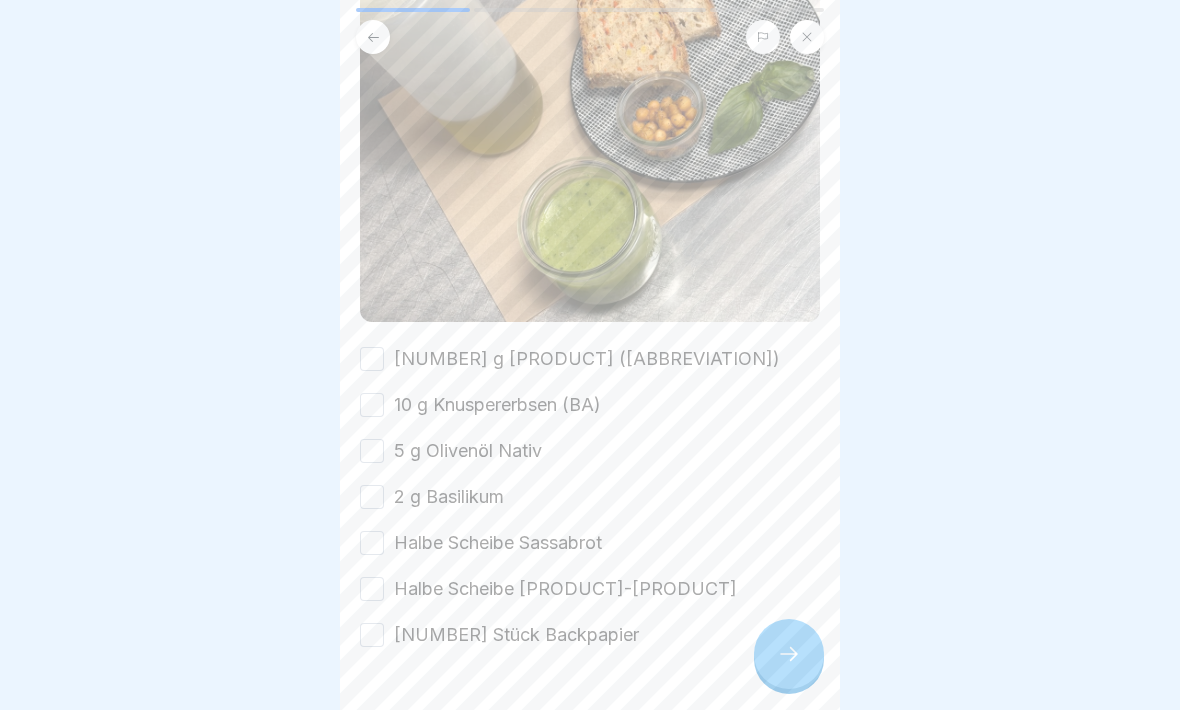 click on "[NUMBER] g [PRODUCT] ([ABBREVIATION])" at bounding box center [372, 359] 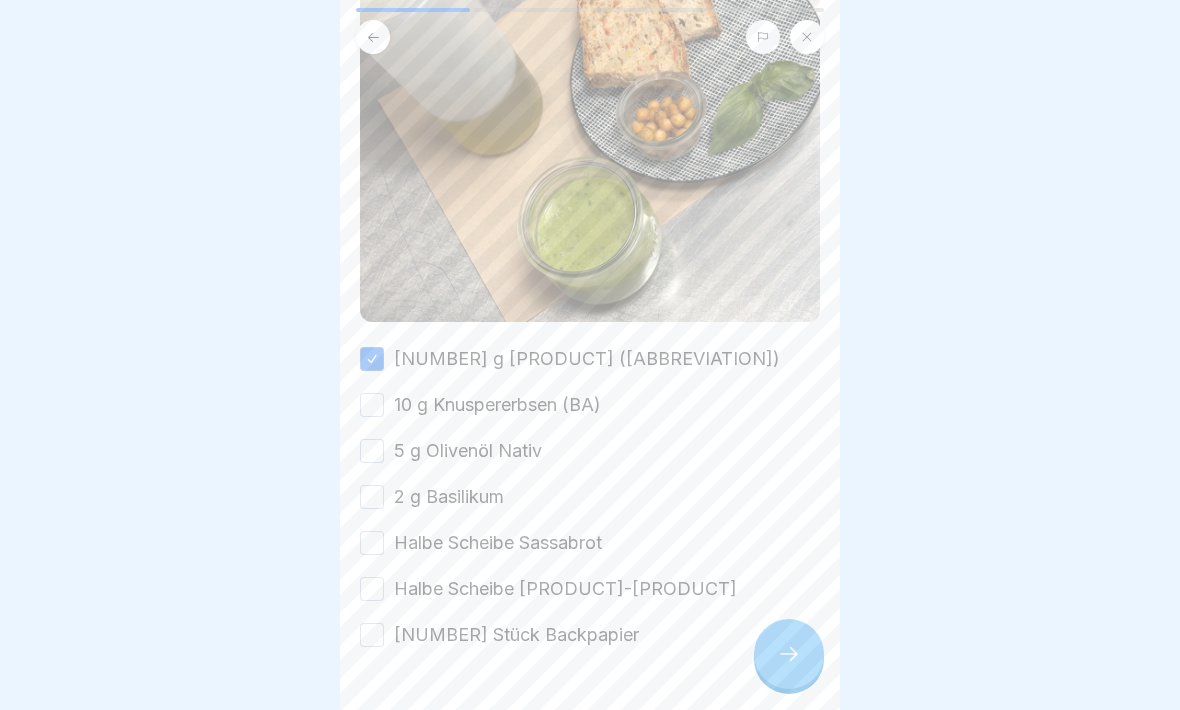 click on "10 g Knuspererbsen (BA)" at bounding box center (372, 405) 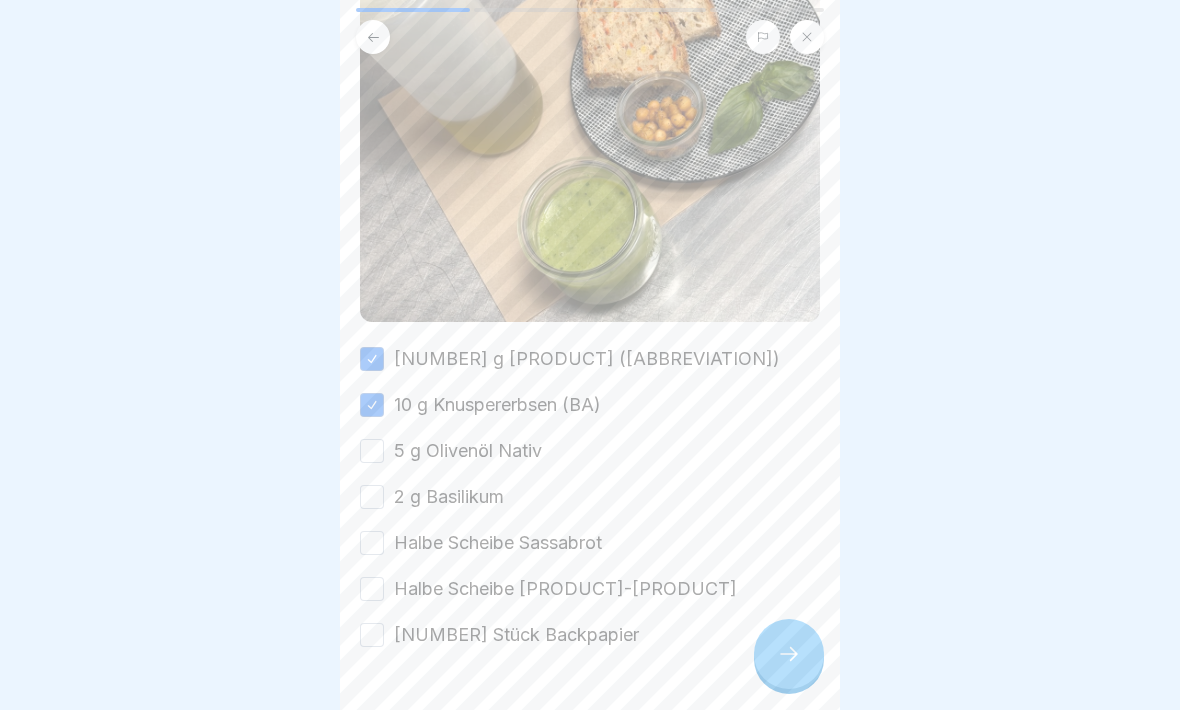 click on "[NUMBER] g [PRODUCT] ([ABBREVIATION]) [NUMBER] g Knuspererbsen ([ABBREVIATION]) [NUMBER] g Olivenöl Nativ [NUMBER] g Basilikum Halbe Scheibe Sassabrot Halbe Scheibe [PRODUCT]-[PRODUCT] 1 Stück Backpapier" at bounding box center (590, 497) 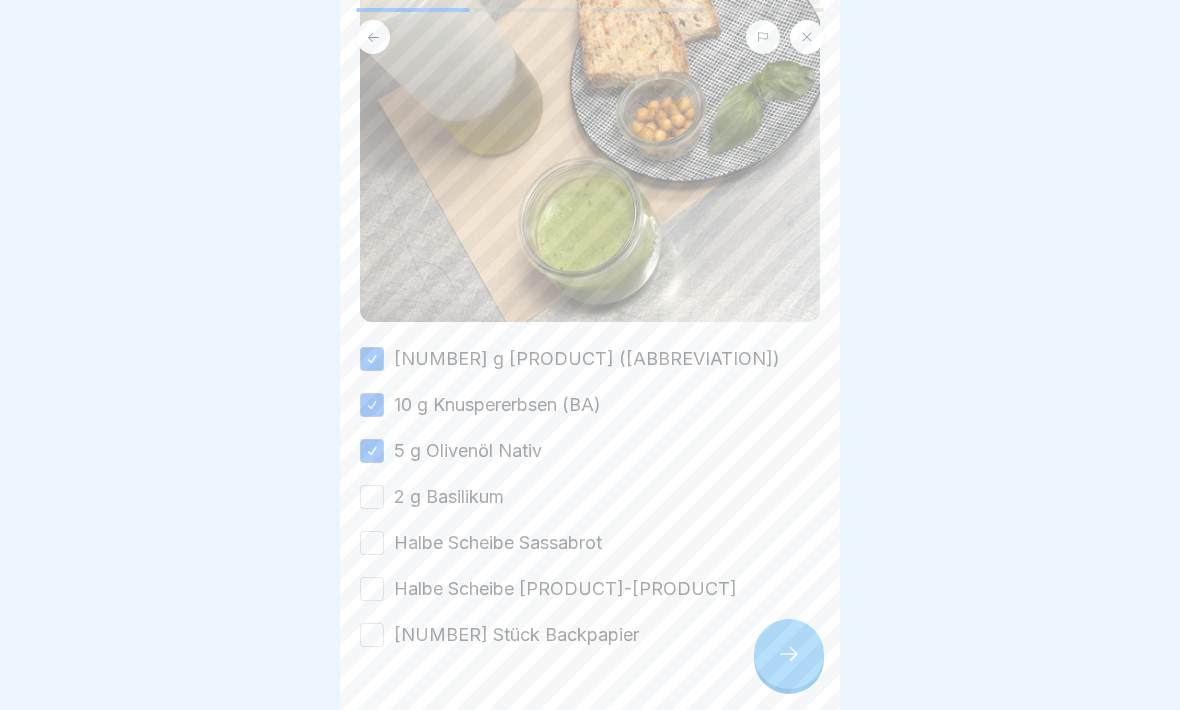 click on "2 g Basilikum" at bounding box center [372, 497] 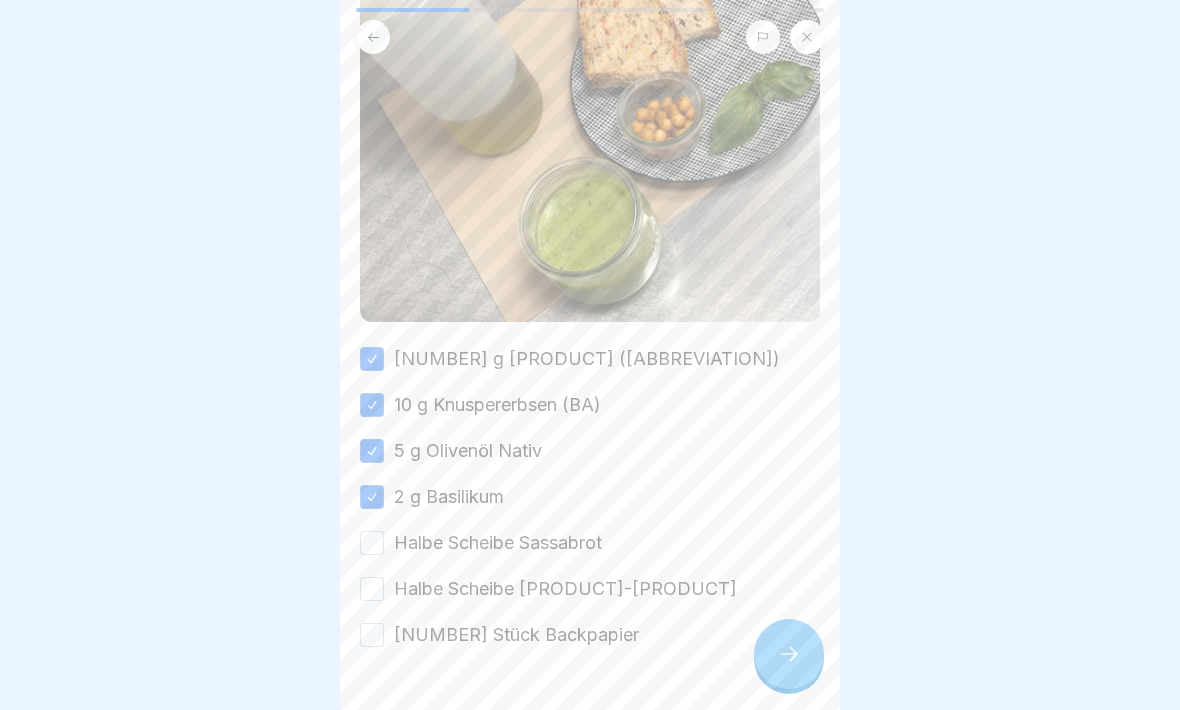 click on "Halbe Scheibe Sassabrot" at bounding box center [372, 543] 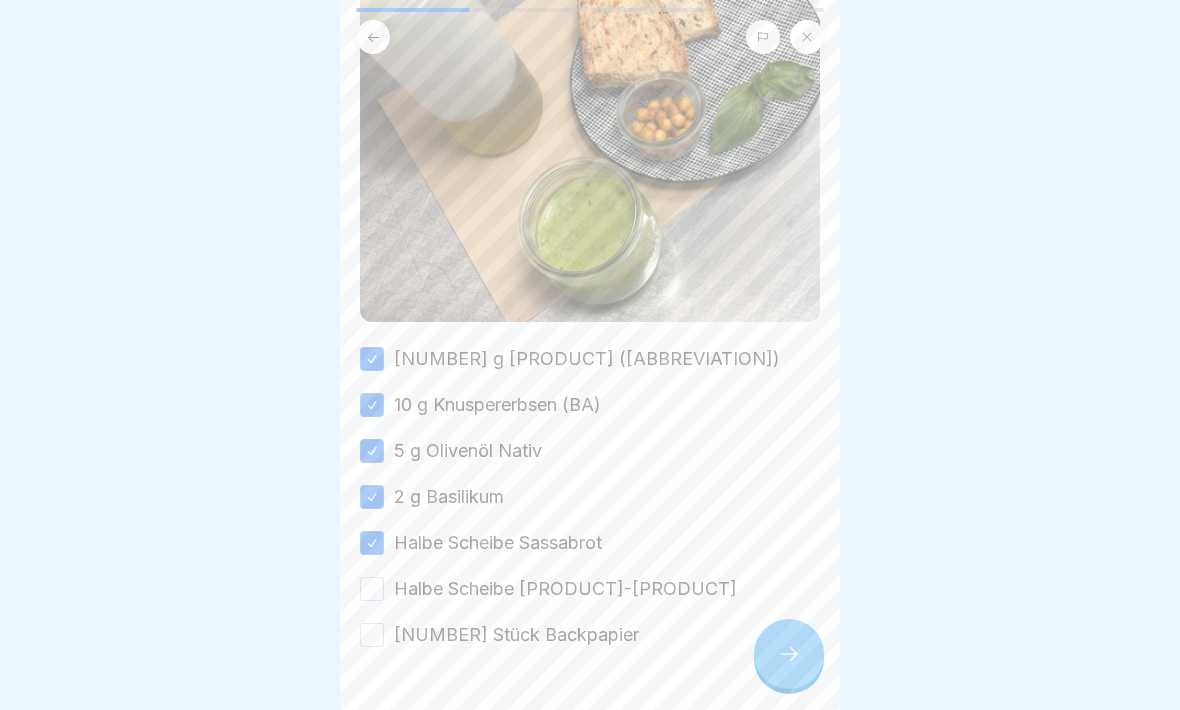 click on "Halbe Scheibe [PRODUCT]-[PRODUCT]" at bounding box center [372, 589] 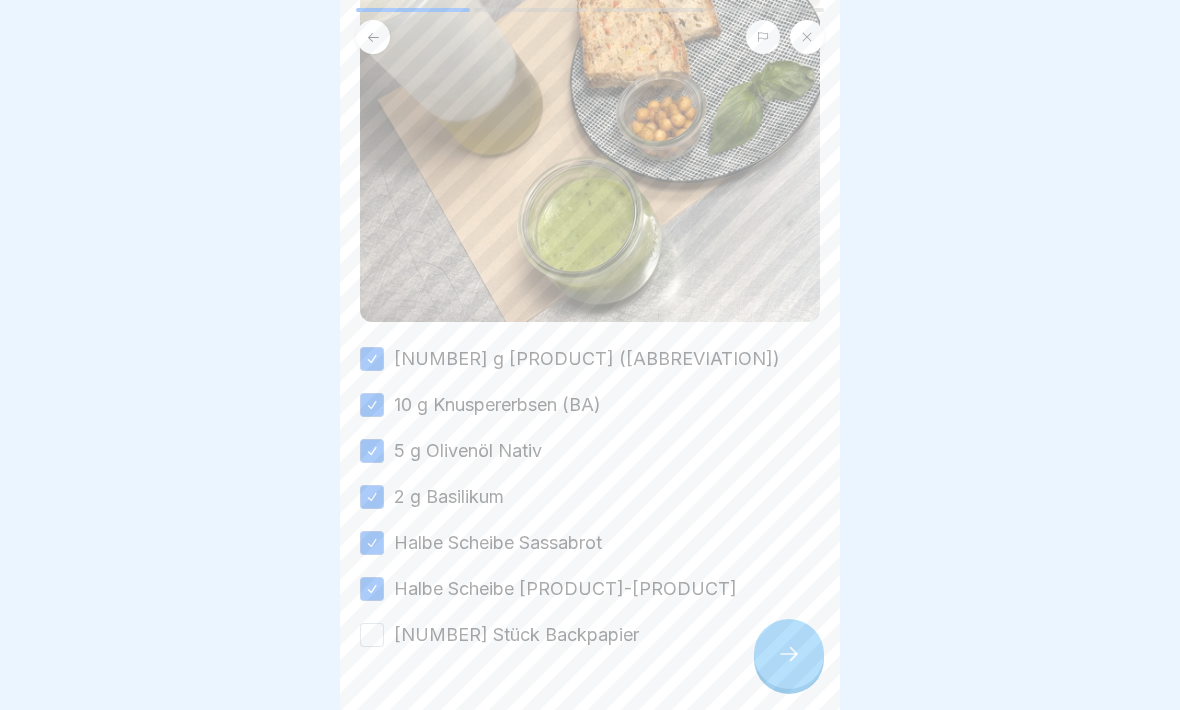click on "[NUMBER] Stück Backpapier" at bounding box center (372, 635) 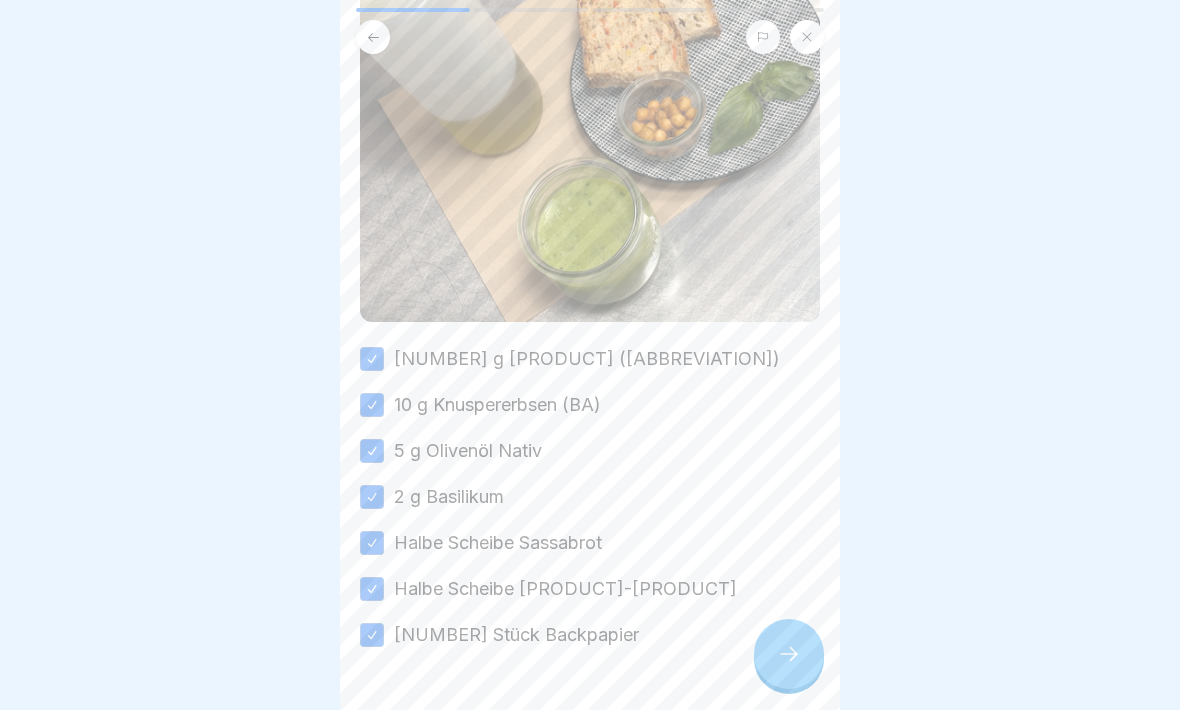 click 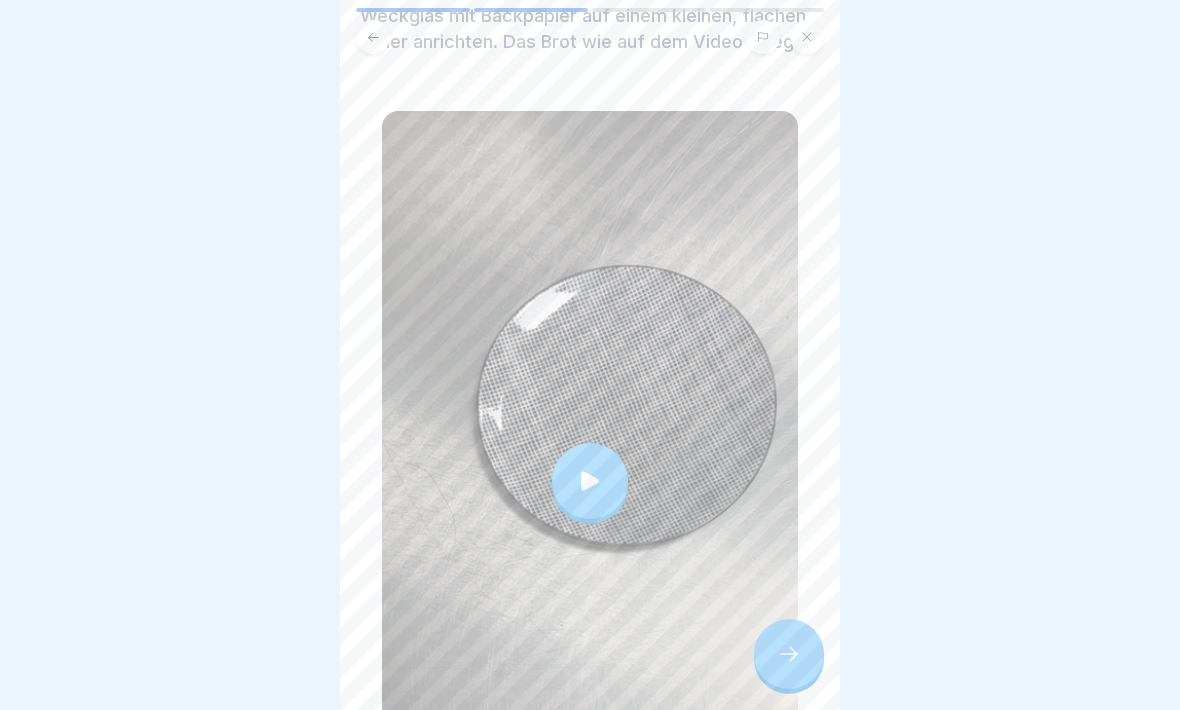 scroll, scrollTop: 241, scrollLeft: 0, axis: vertical 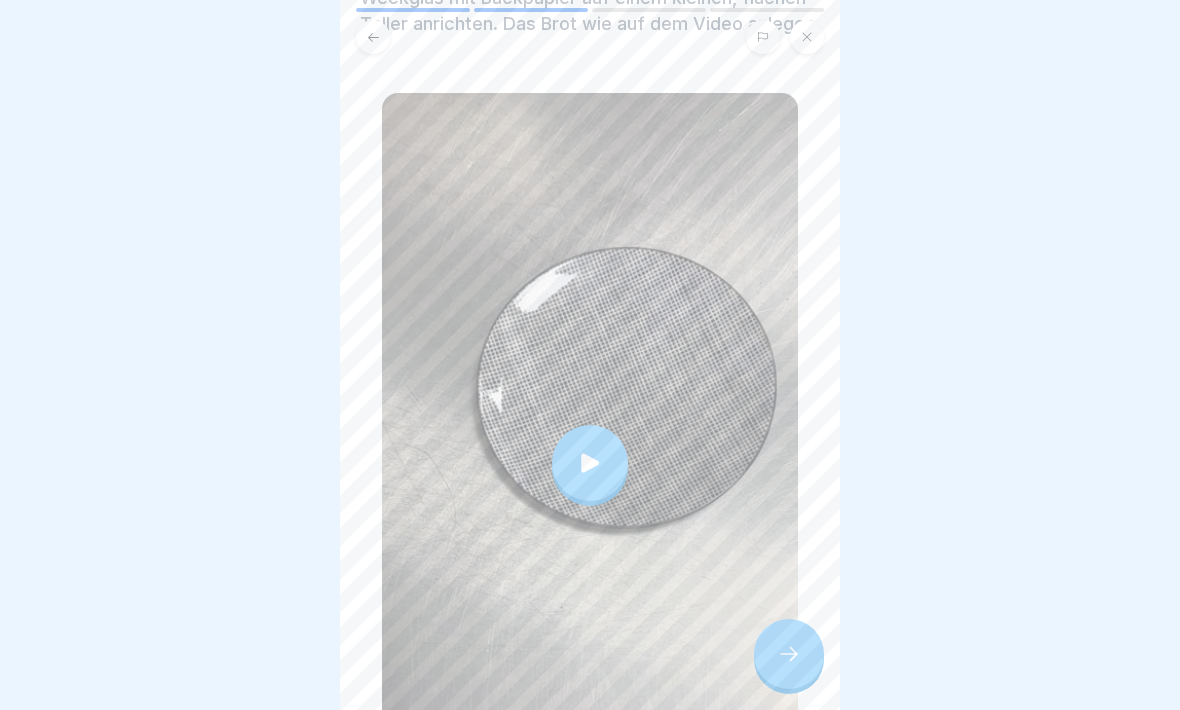 click at bounding box center (590, 463) 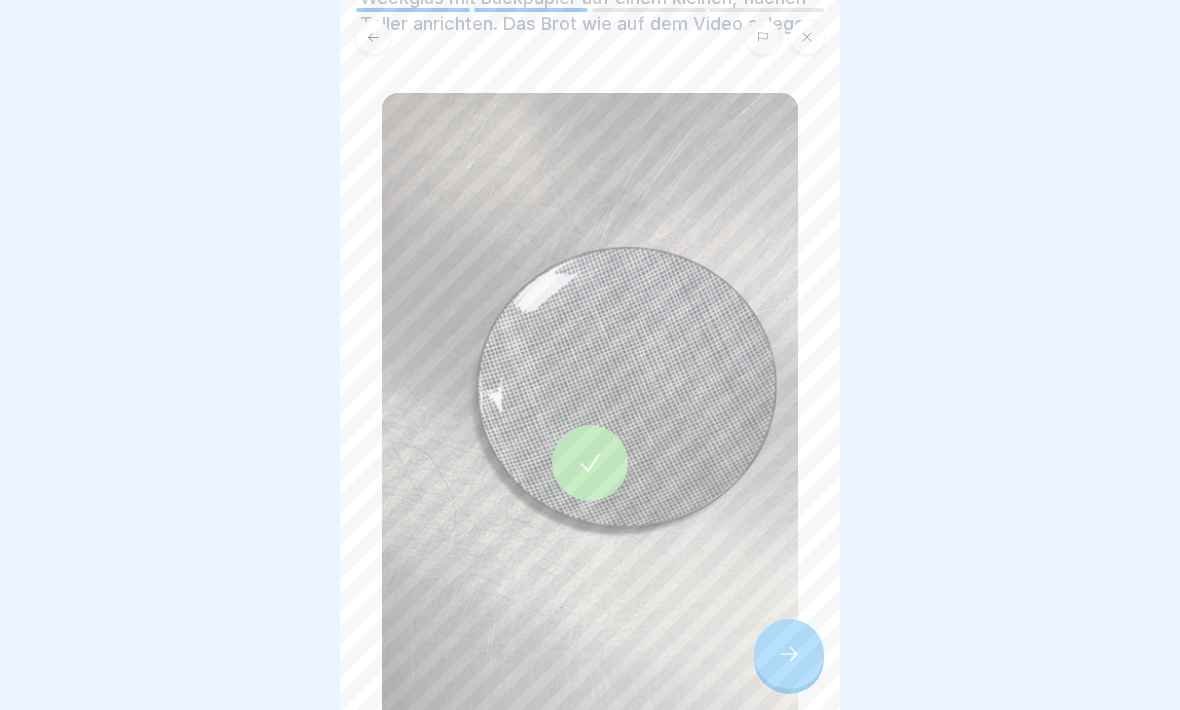click 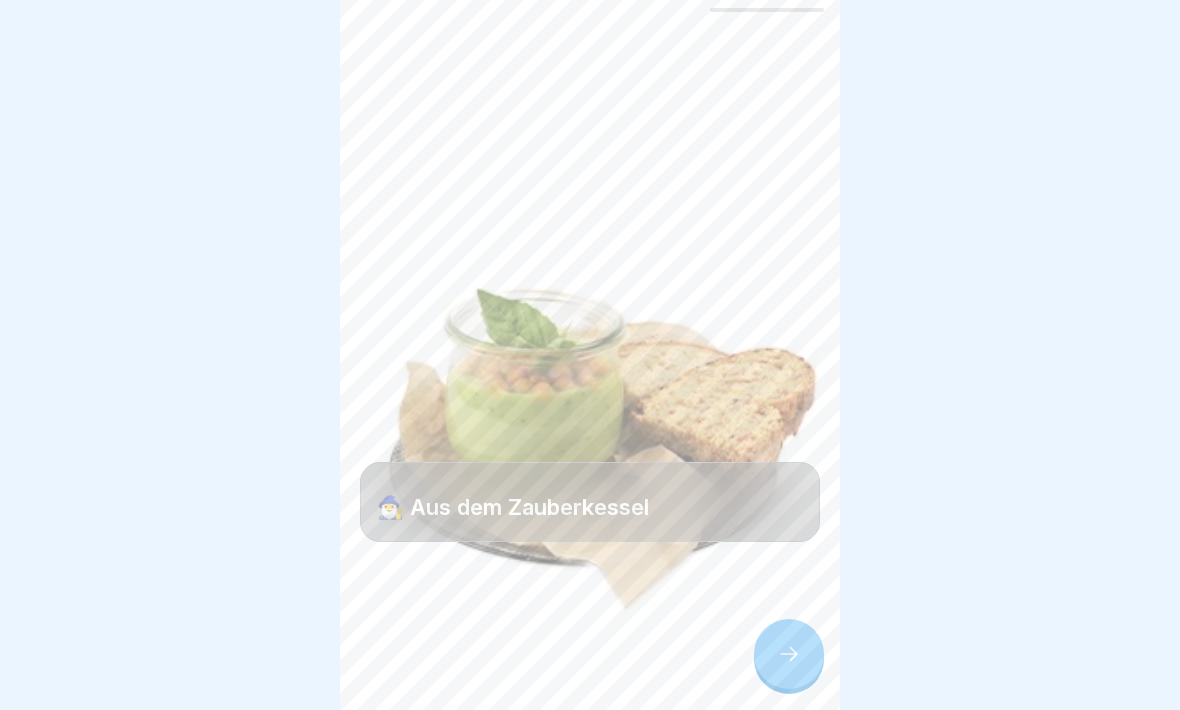click 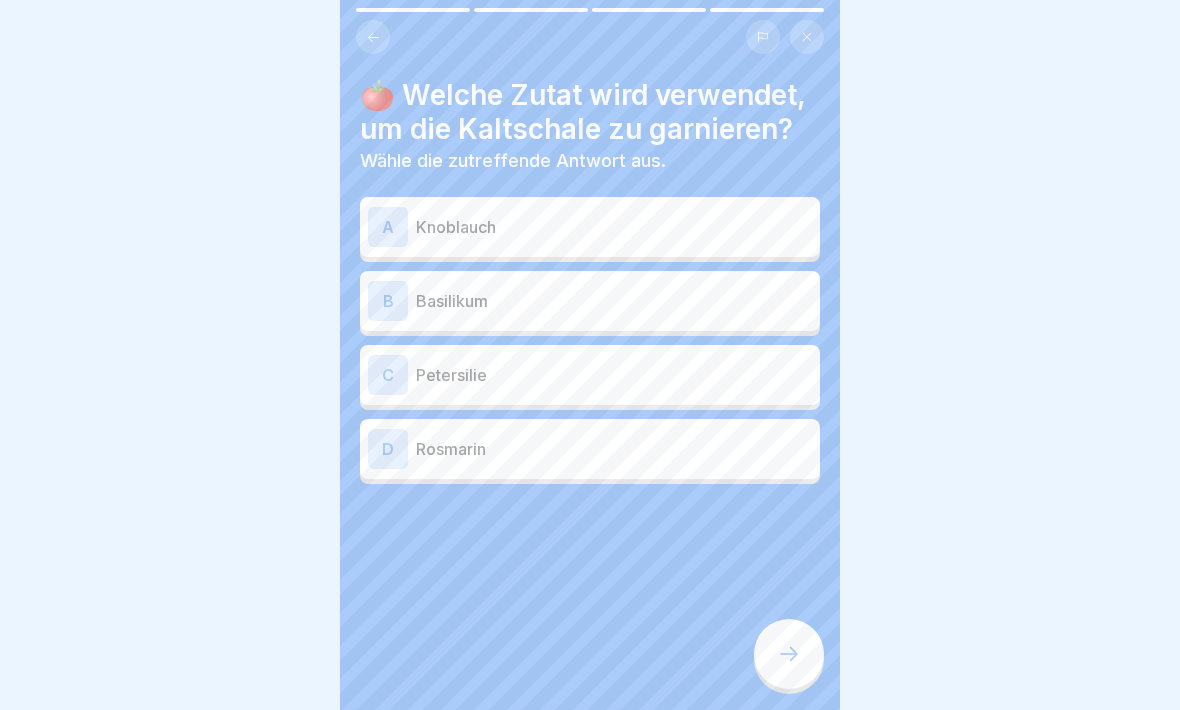 click on "B" at bounding box center (388, 301) 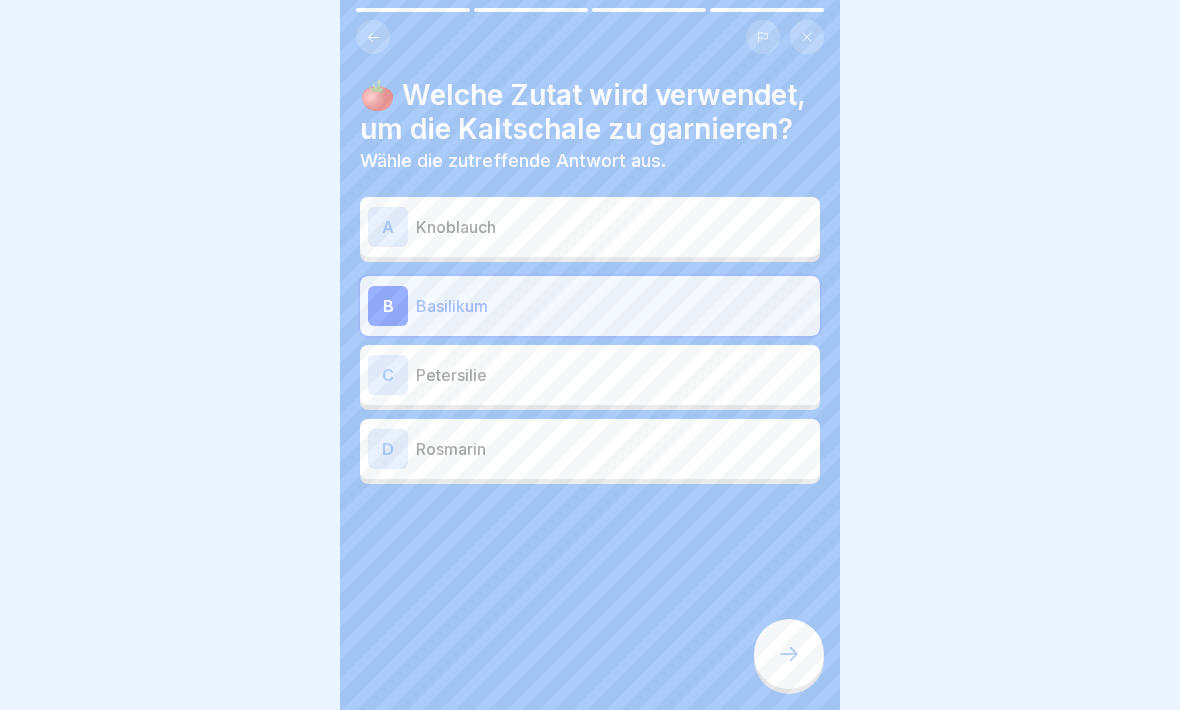 click at bounding box center [789, 654] 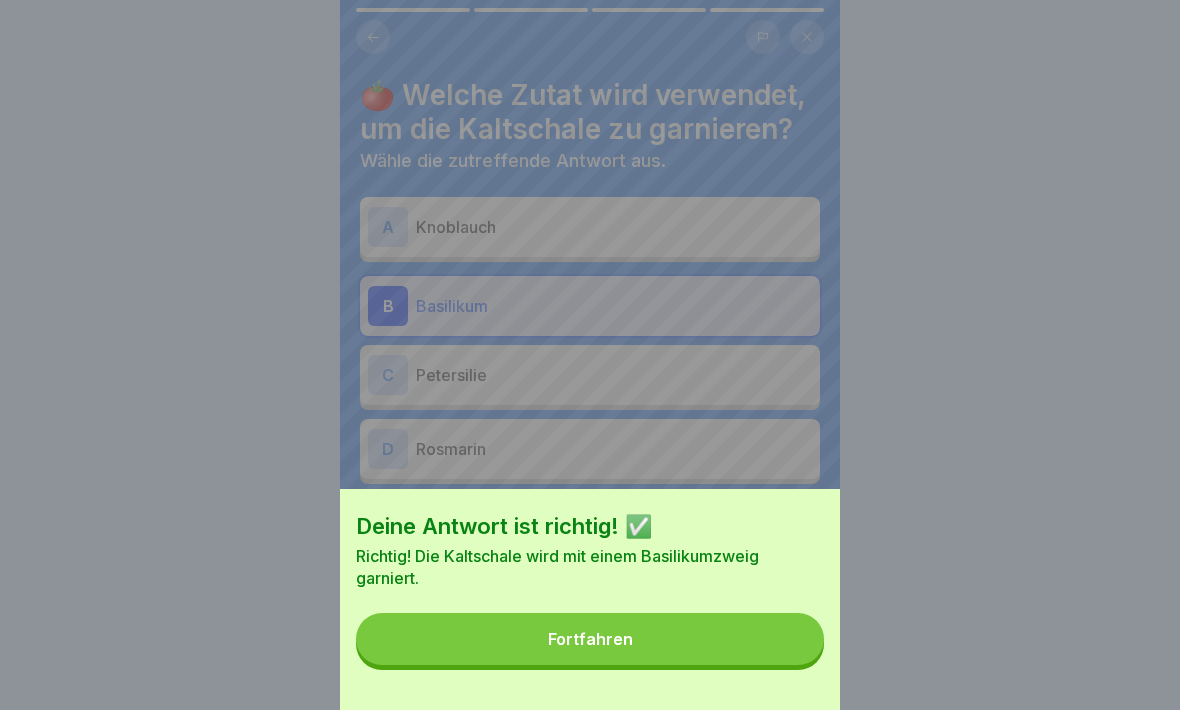 click on "Fortfahren" at bounding box center (590, 639) 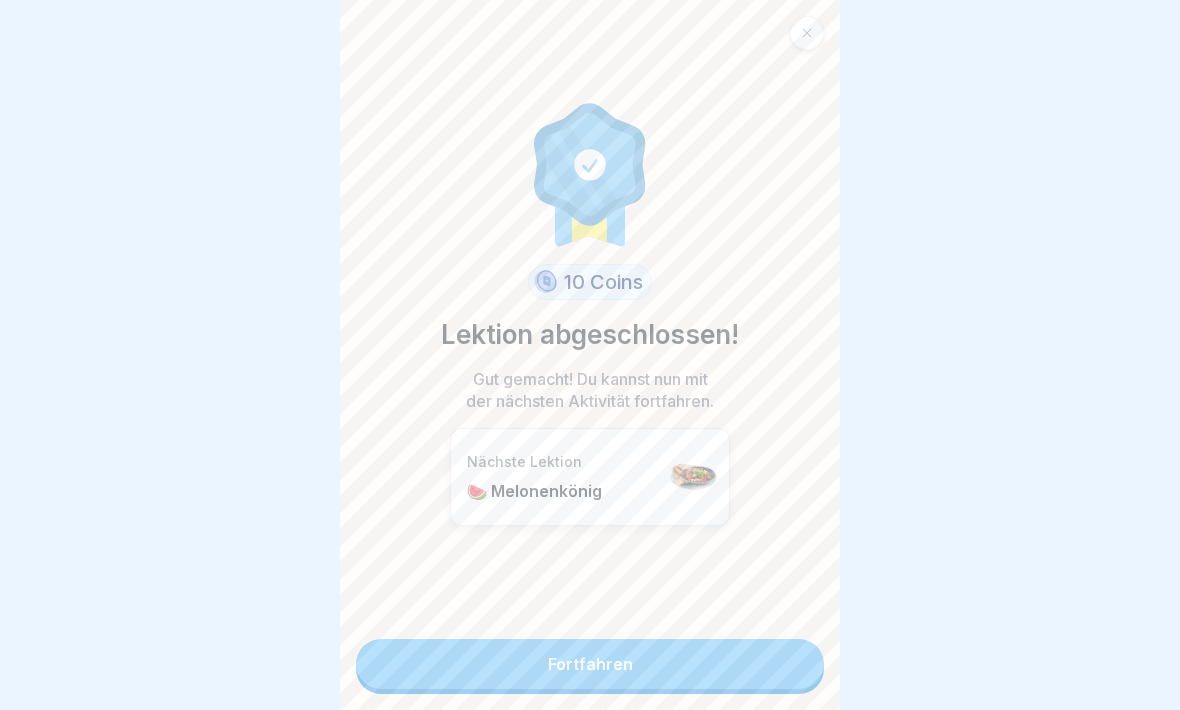 click on "Fortfahren" at bounding box center (590, 664) 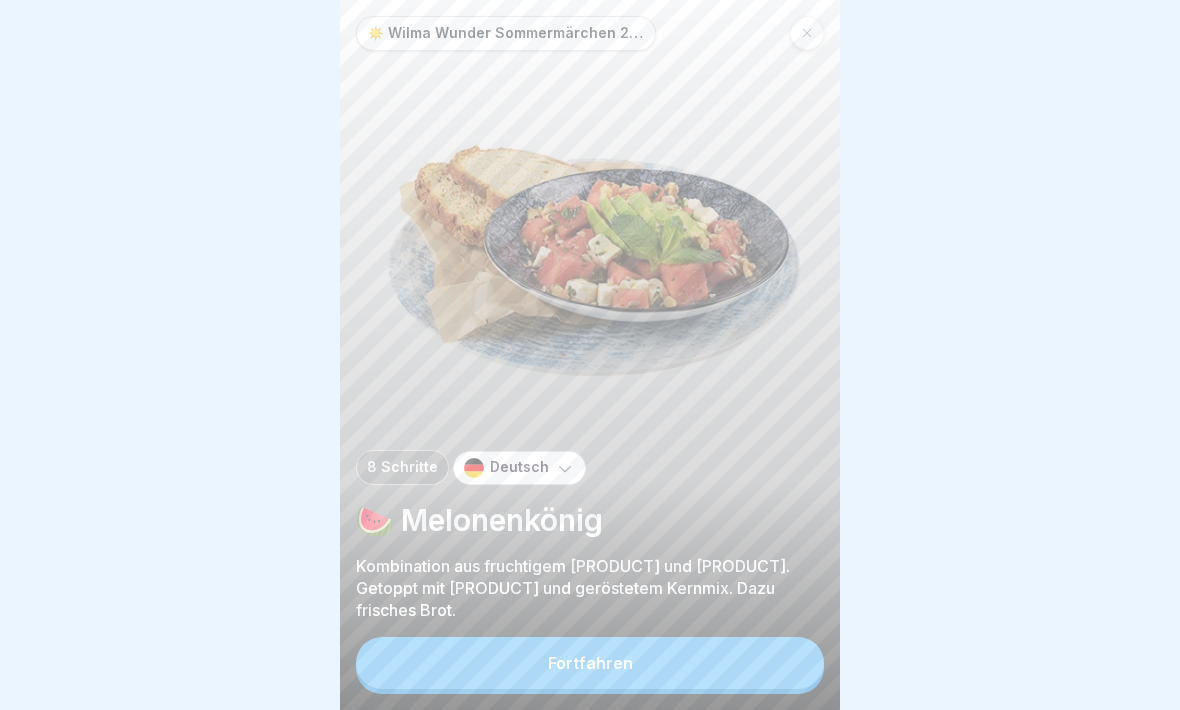 click on "Fortfahren" at bounding box center (590, 663) 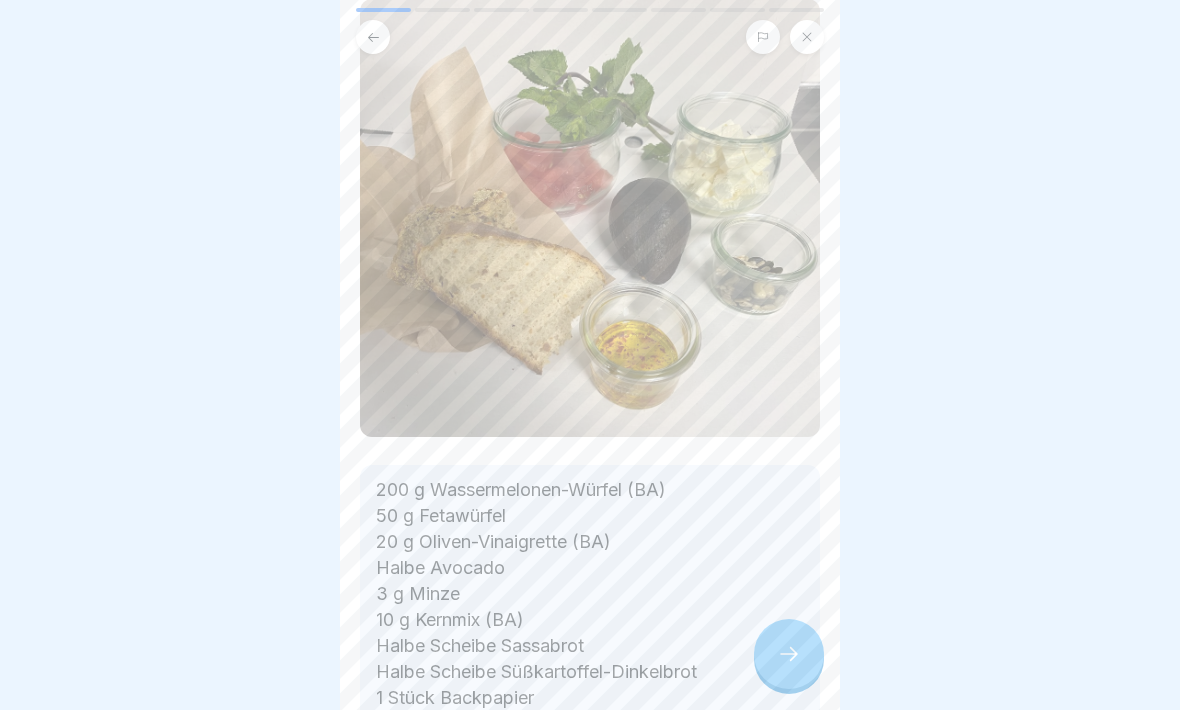 scroll, scrollTop: 177, scrollLeft: 0, axis: vertical 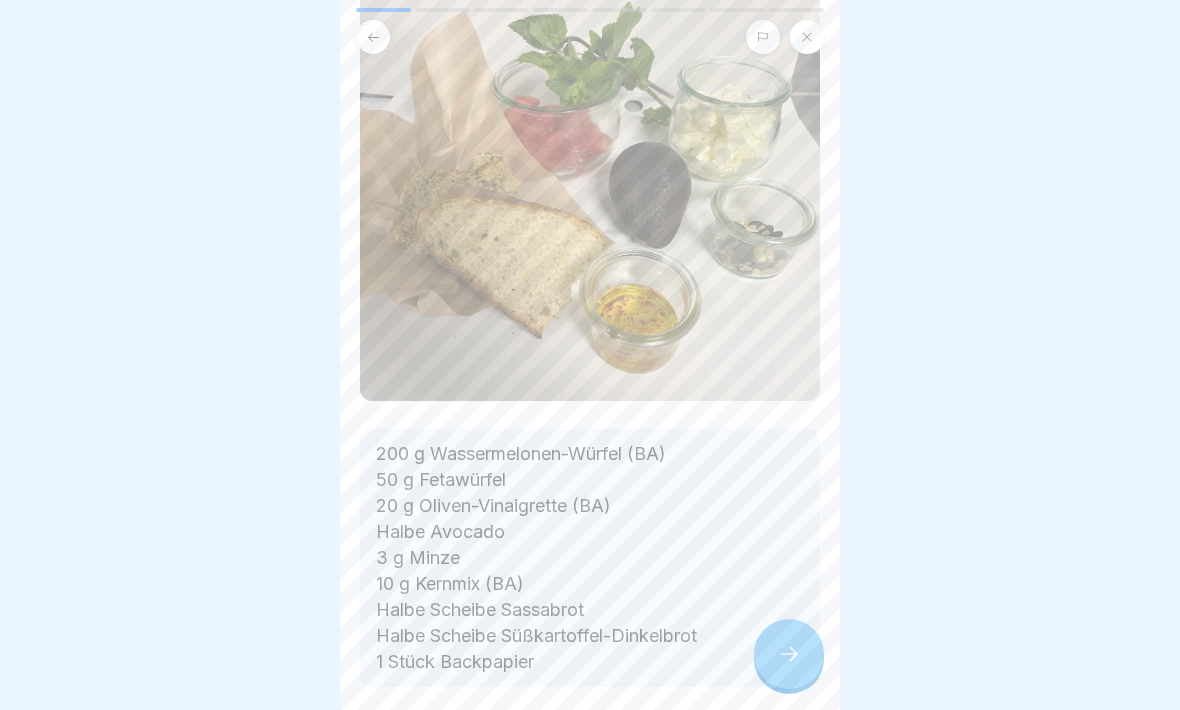 click 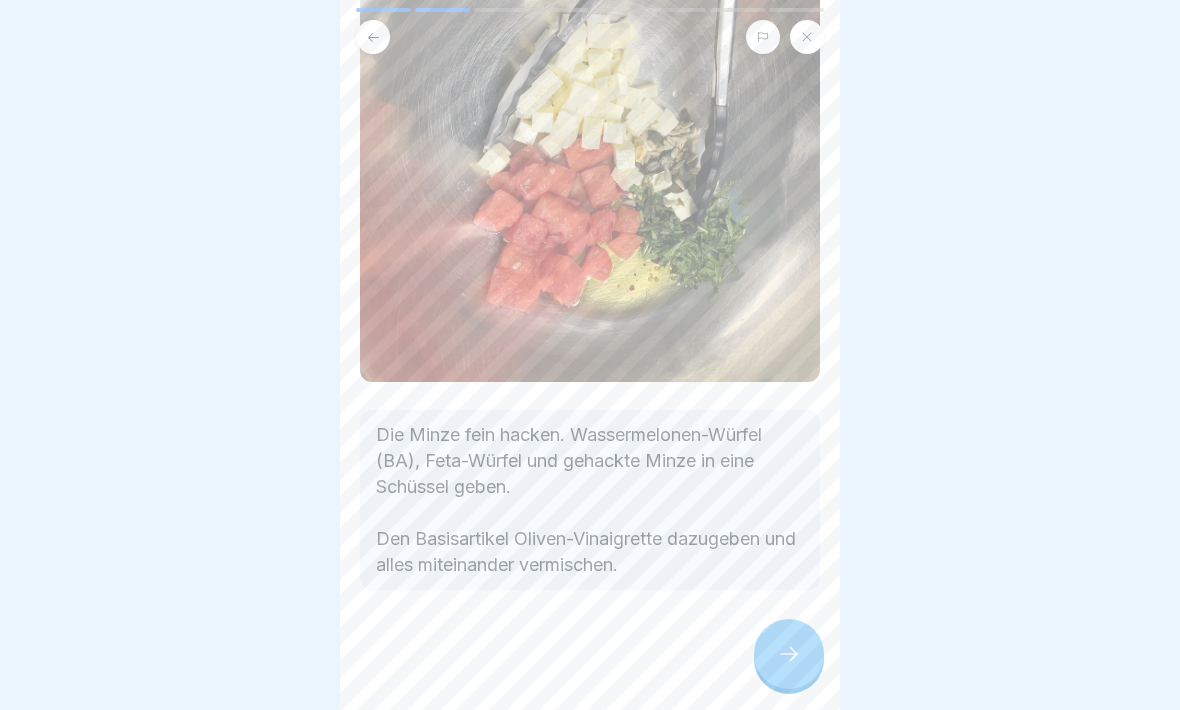 scroll, scrollTop: 165, scrollLeft: 0, axis: vertical 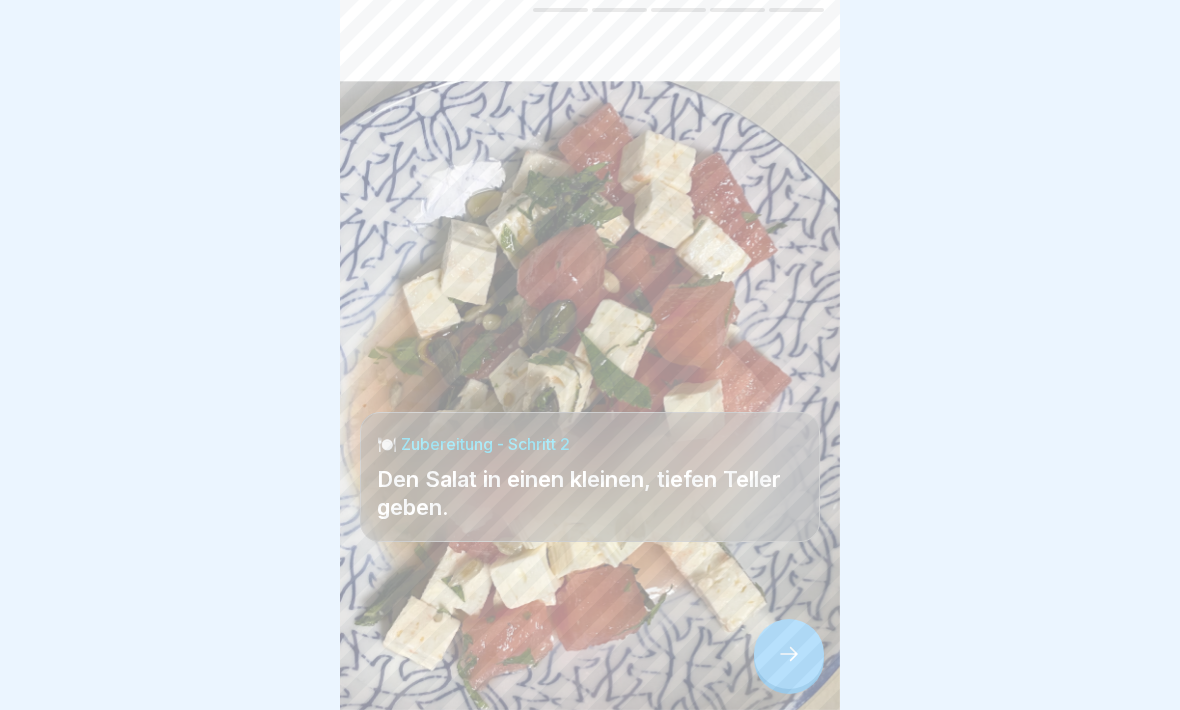 click at bounding box center (789, 654) 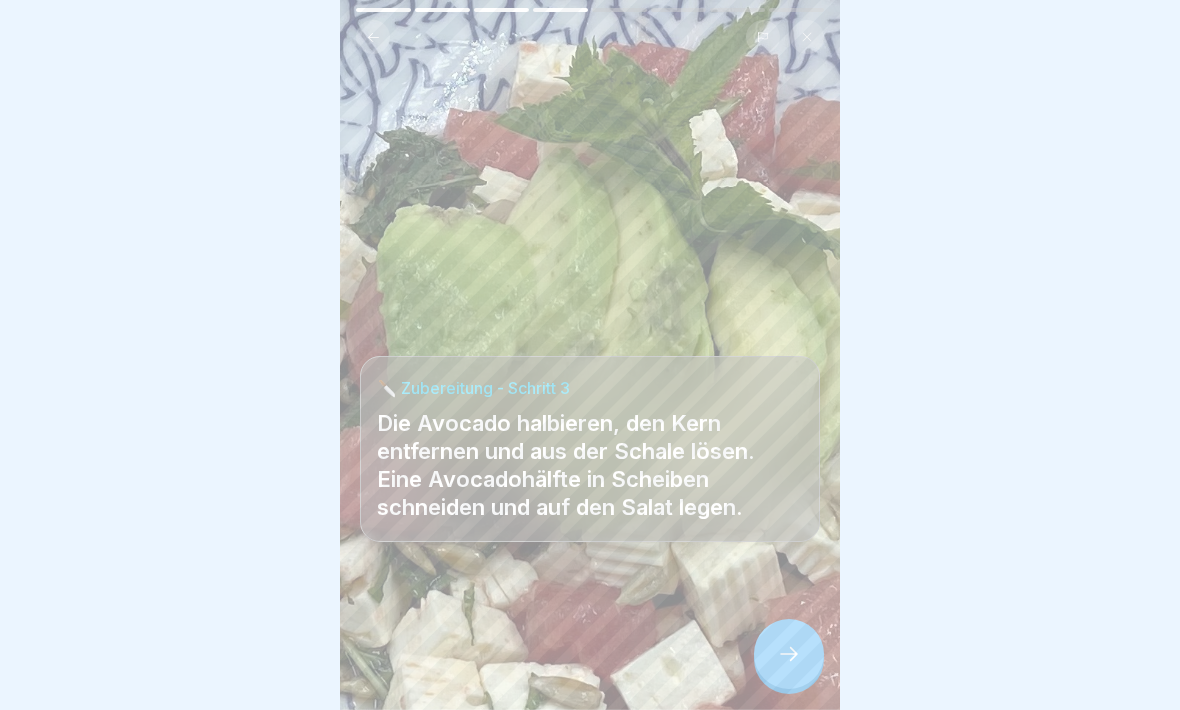 click at bounding box center [789, 654] 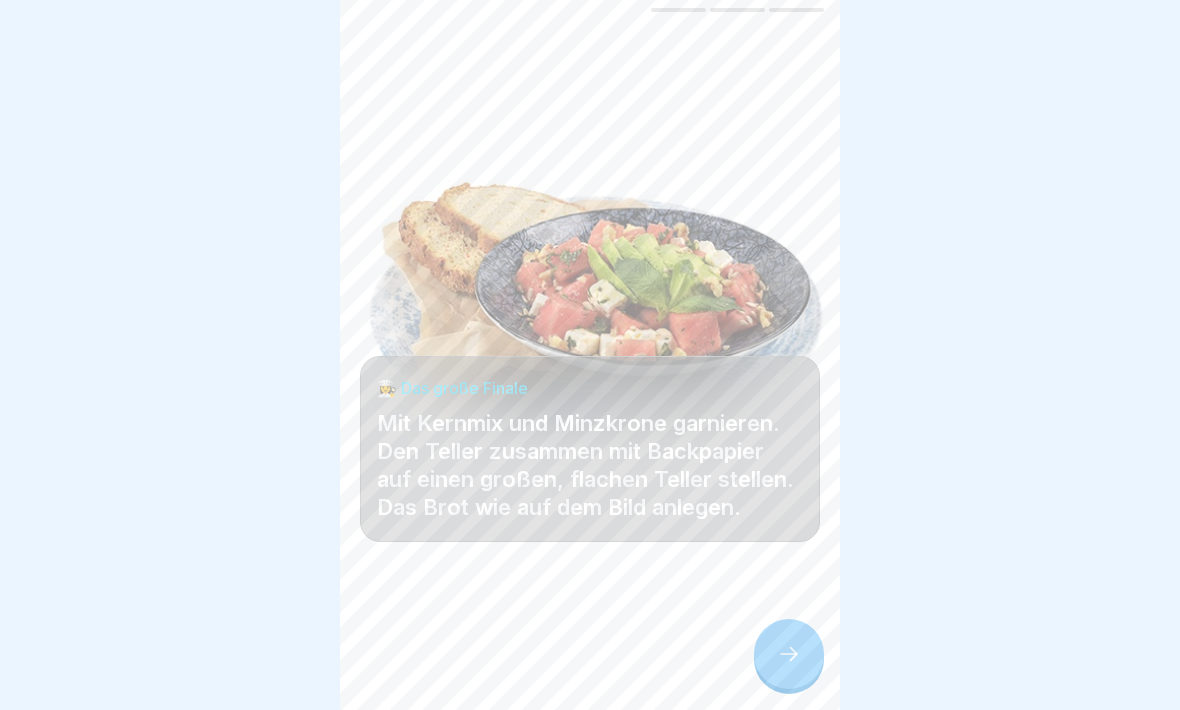 click at bounding box center (789, 654) 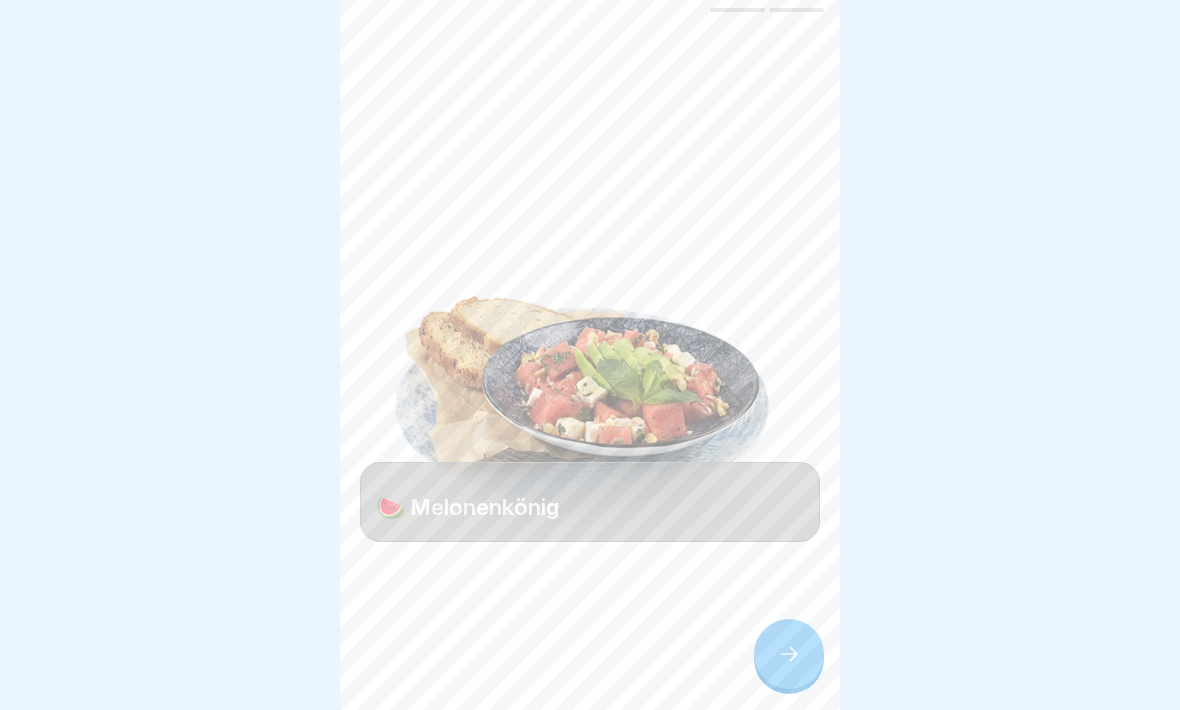 click 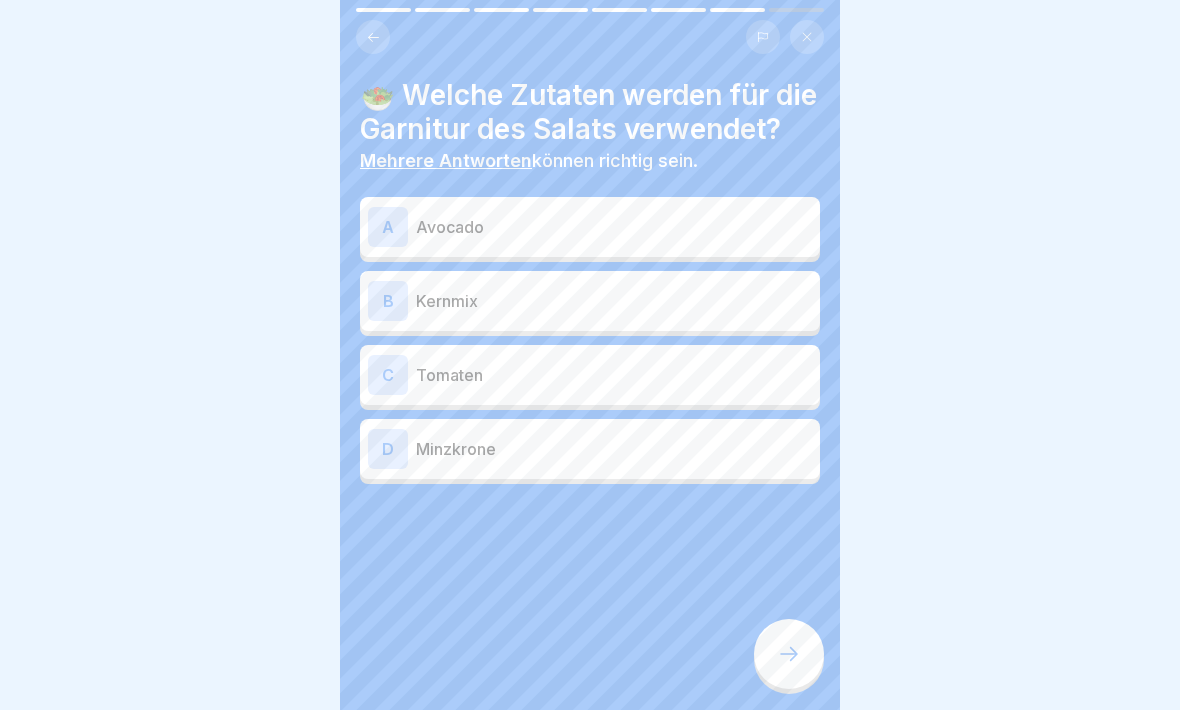 click on "A" at bounding box center (388, 227) 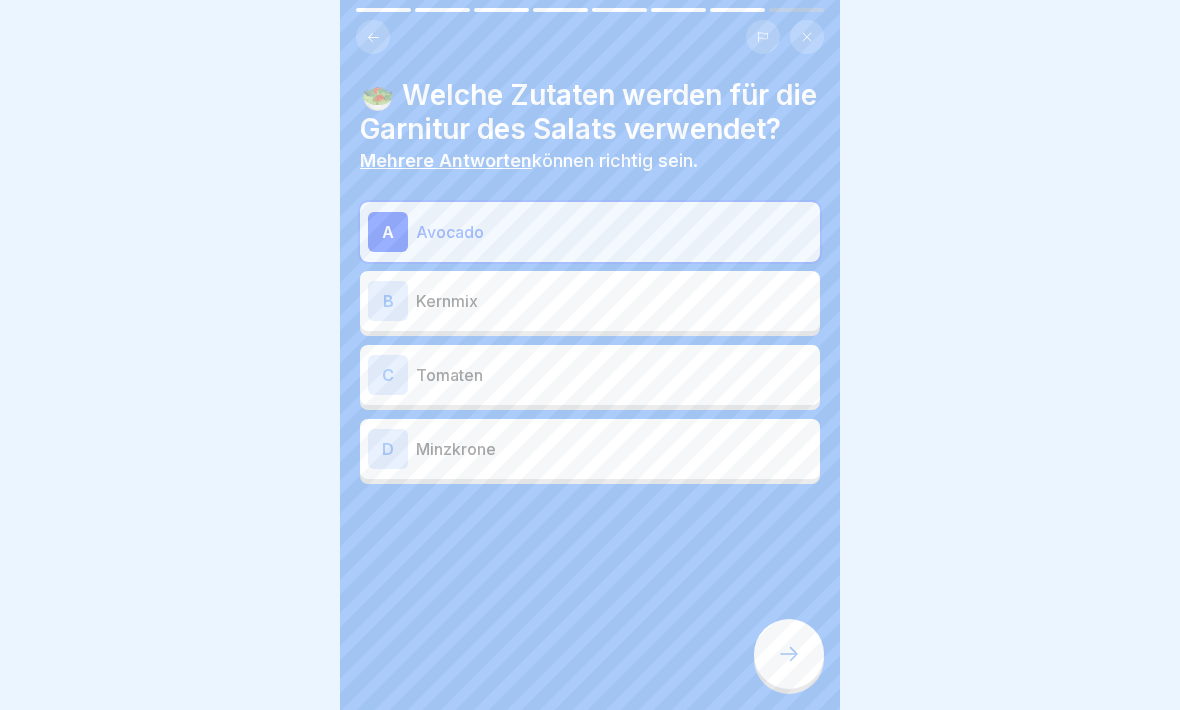 click on "B" at bounding box center [388, 301] 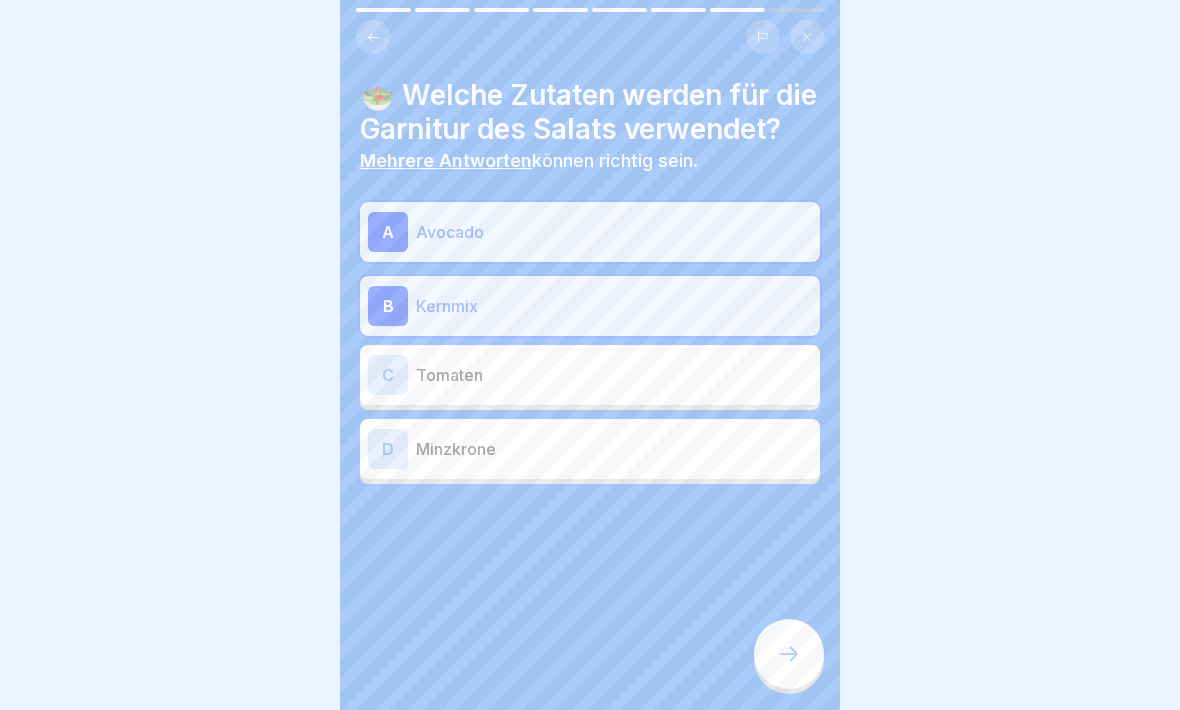 click on "D" at bounding box center (388, 449) 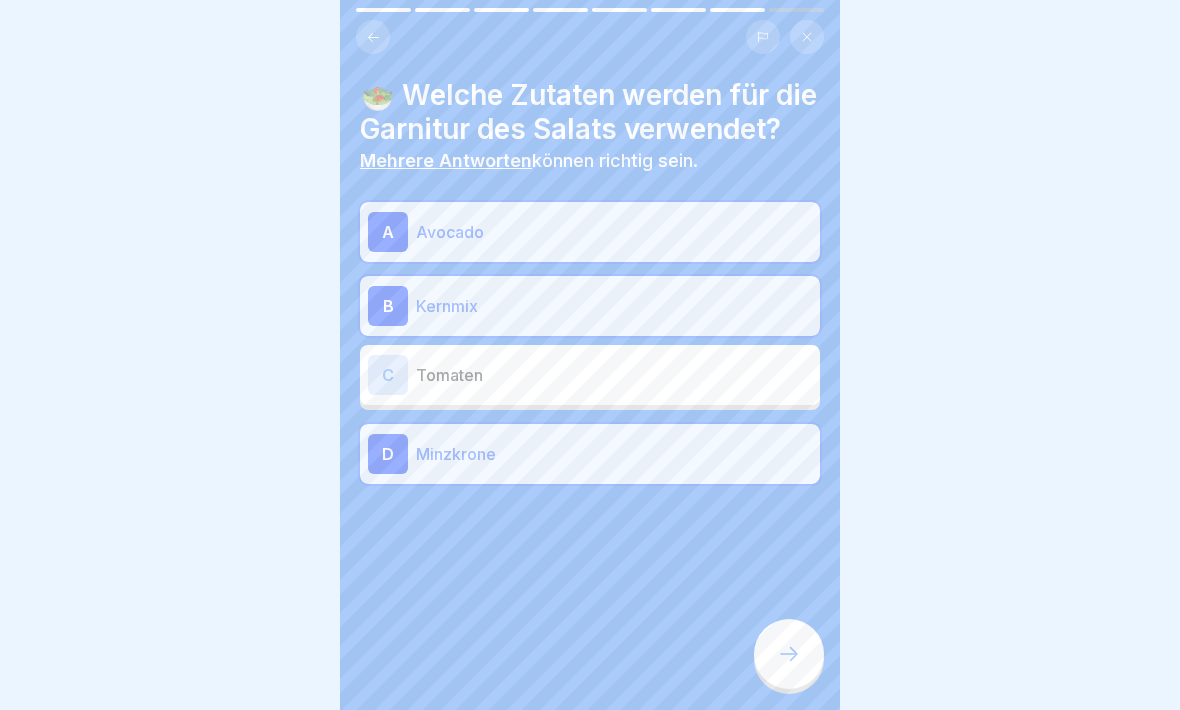 click 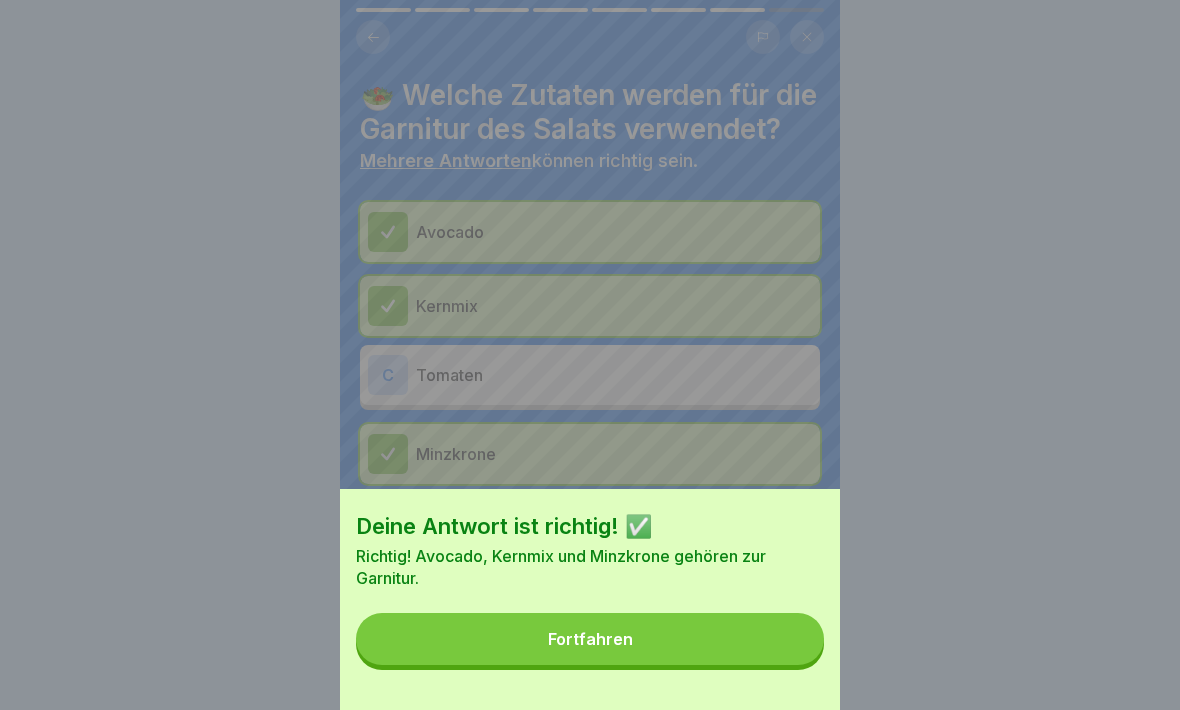 click on "Fortfahren" at bounding box center [590, 639] 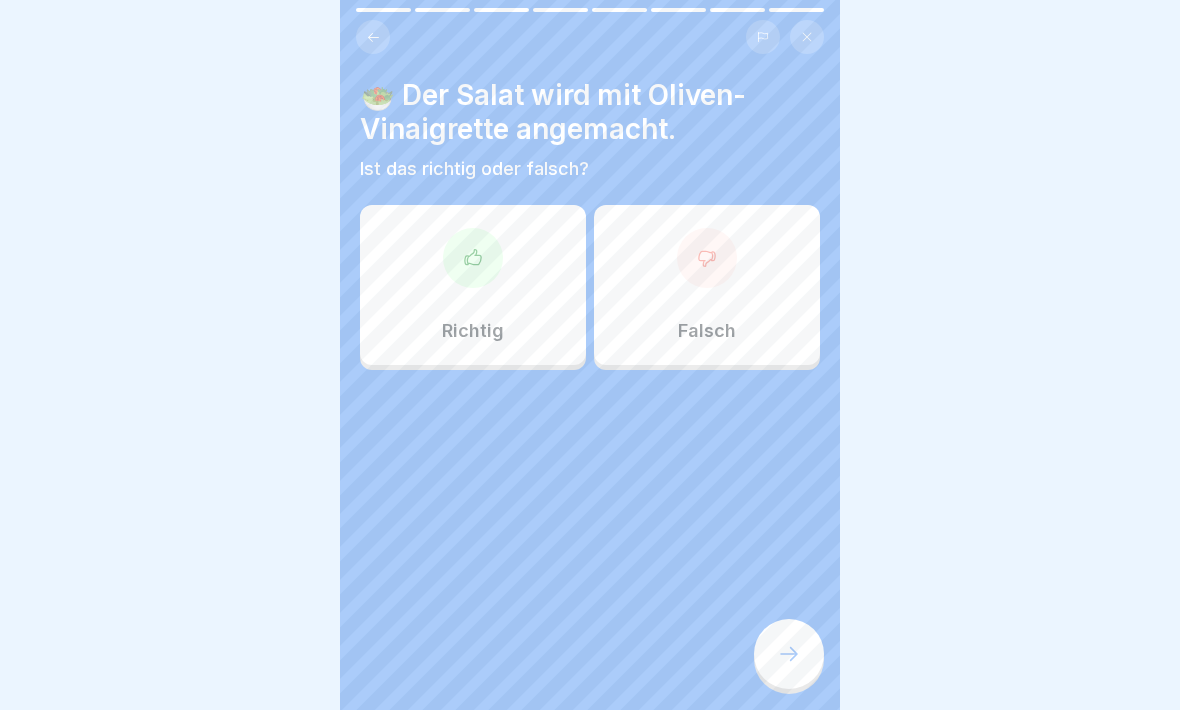 click at bounding box center [473, 258] 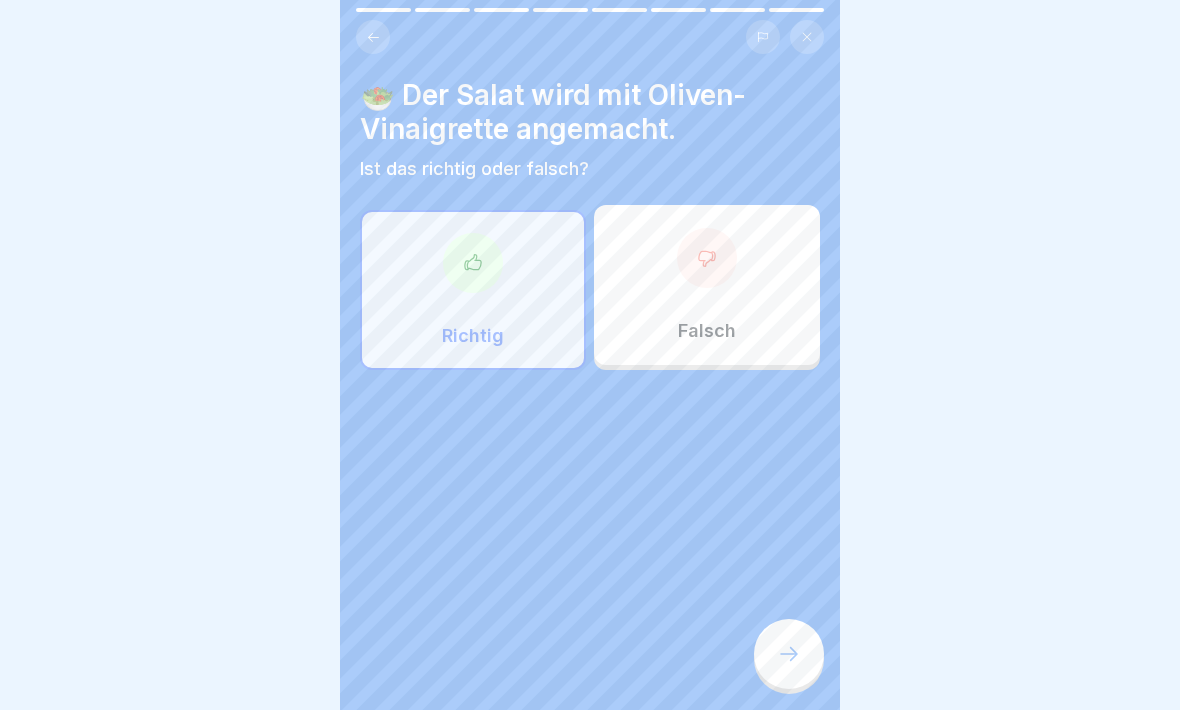 click 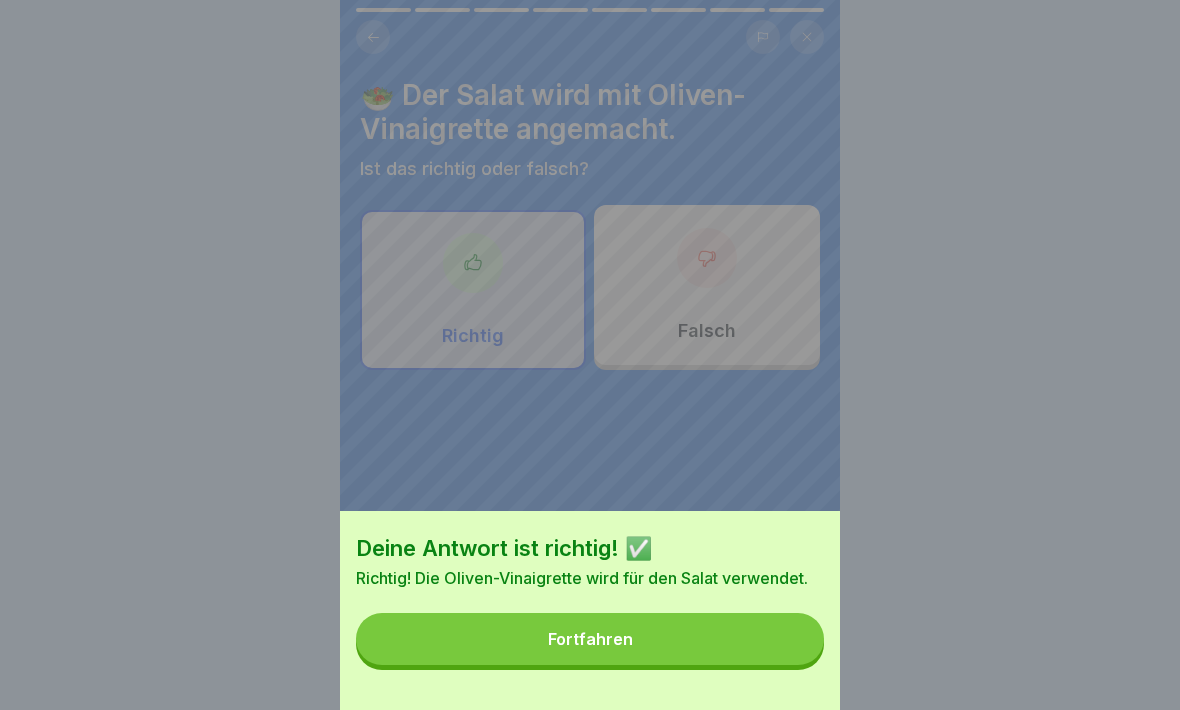 click on "Fortfahren" at bounding box center [590, 639] 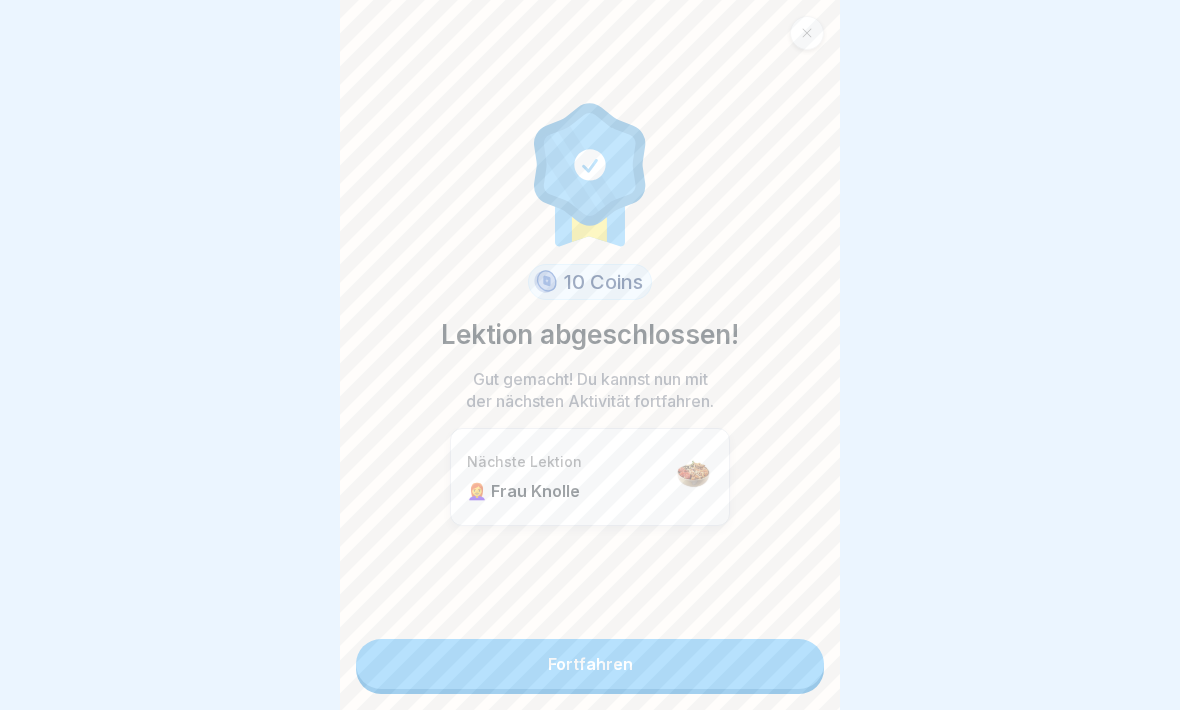 click on "Fortfahren" at bounding box center [590, 664] 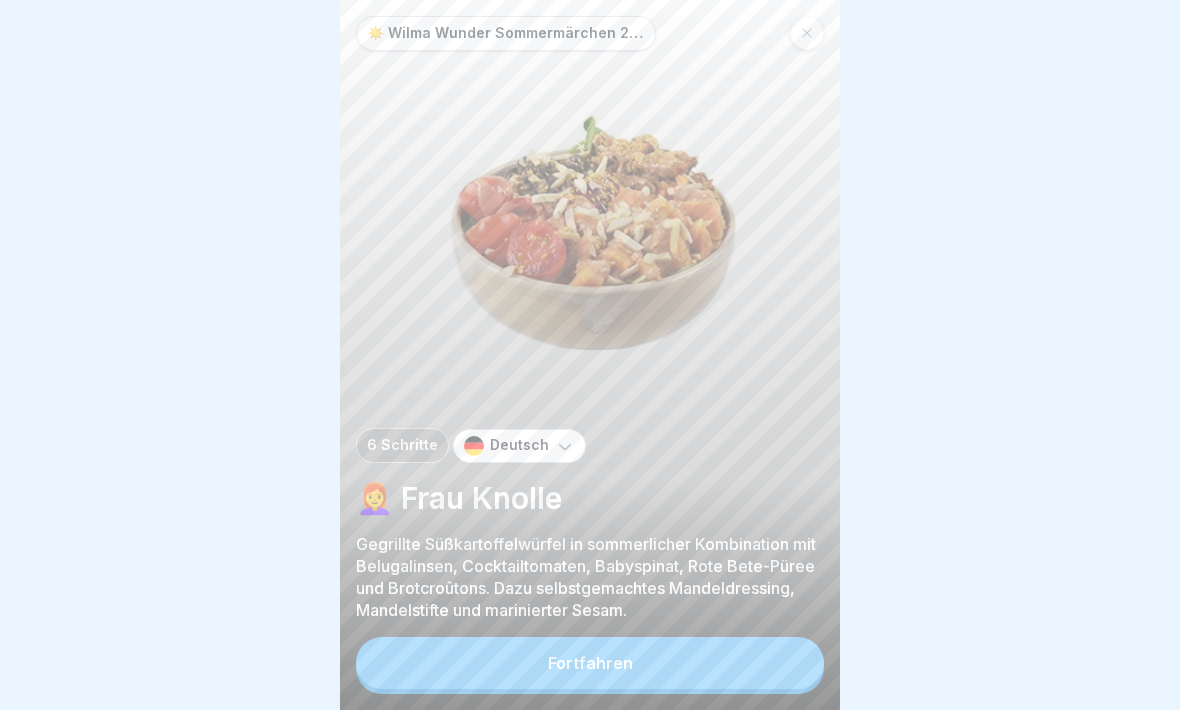 click on "Fortfahren" at bounding box center [590, 663] 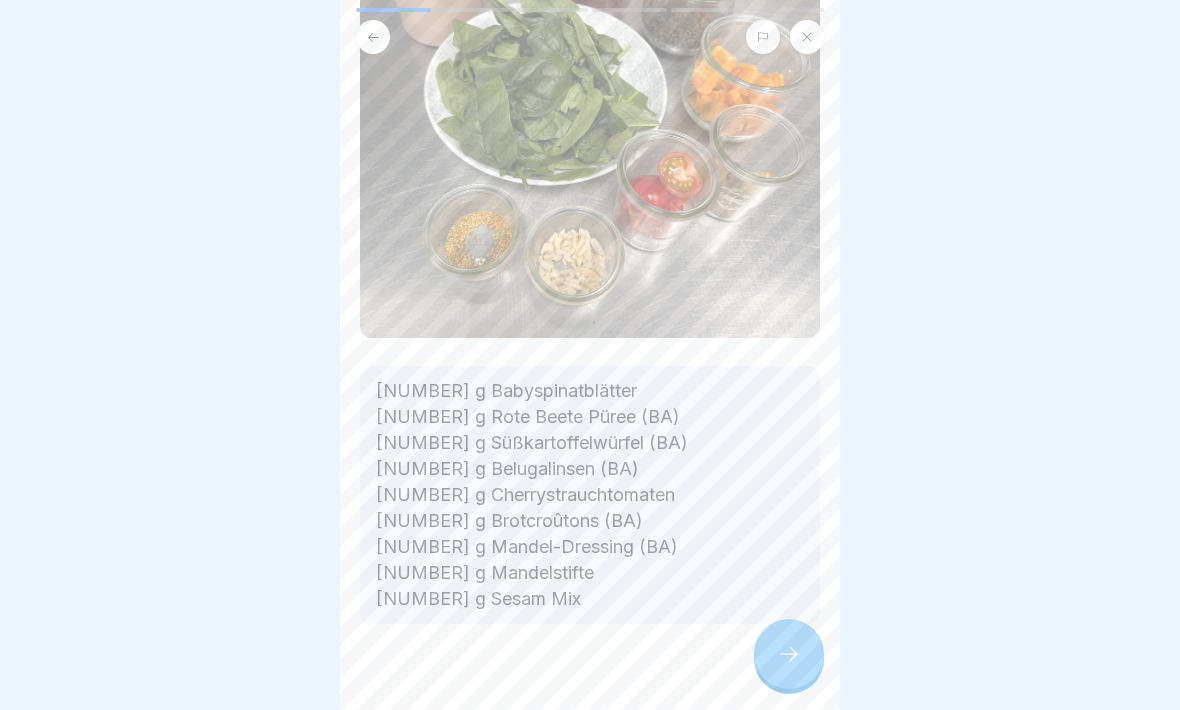 scroll, scrollTop: 263, scrollLeft: 0, axis: vertical 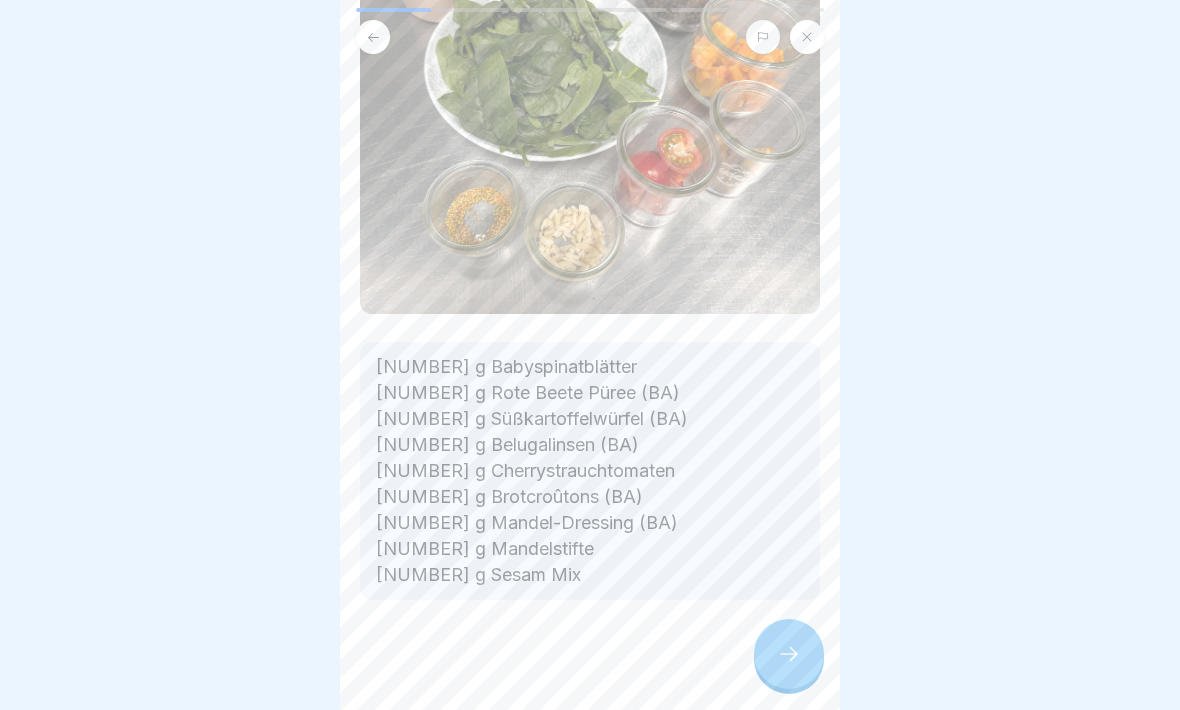 click 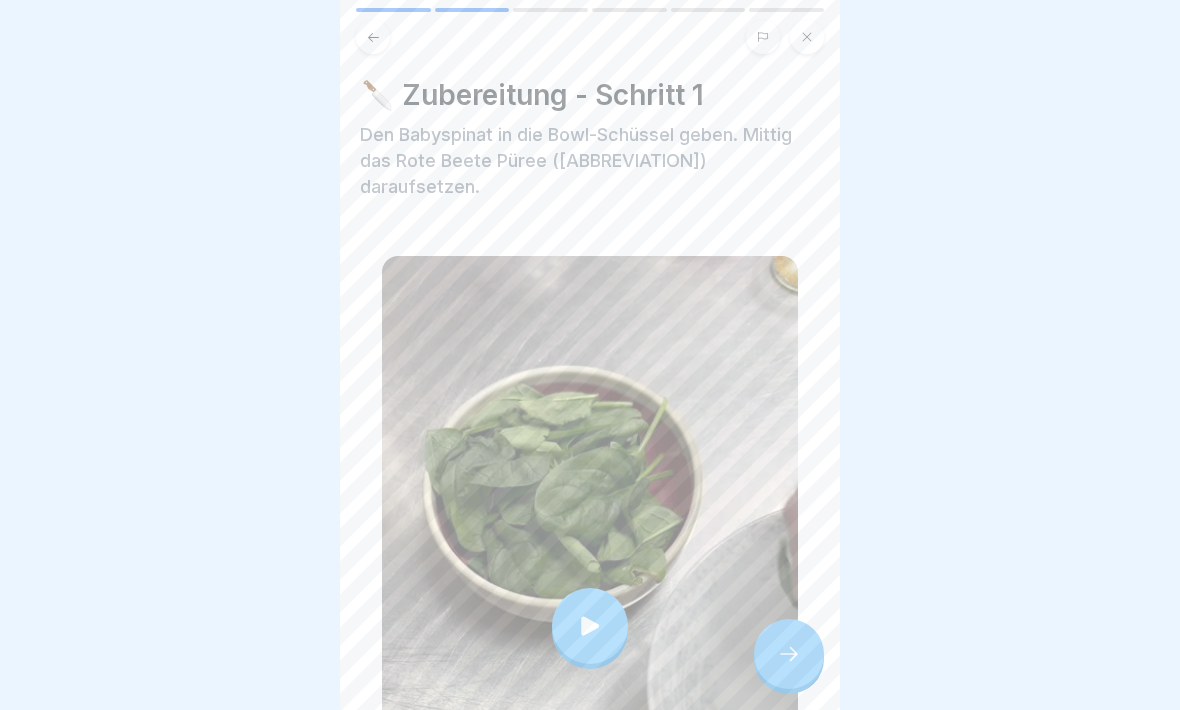 click 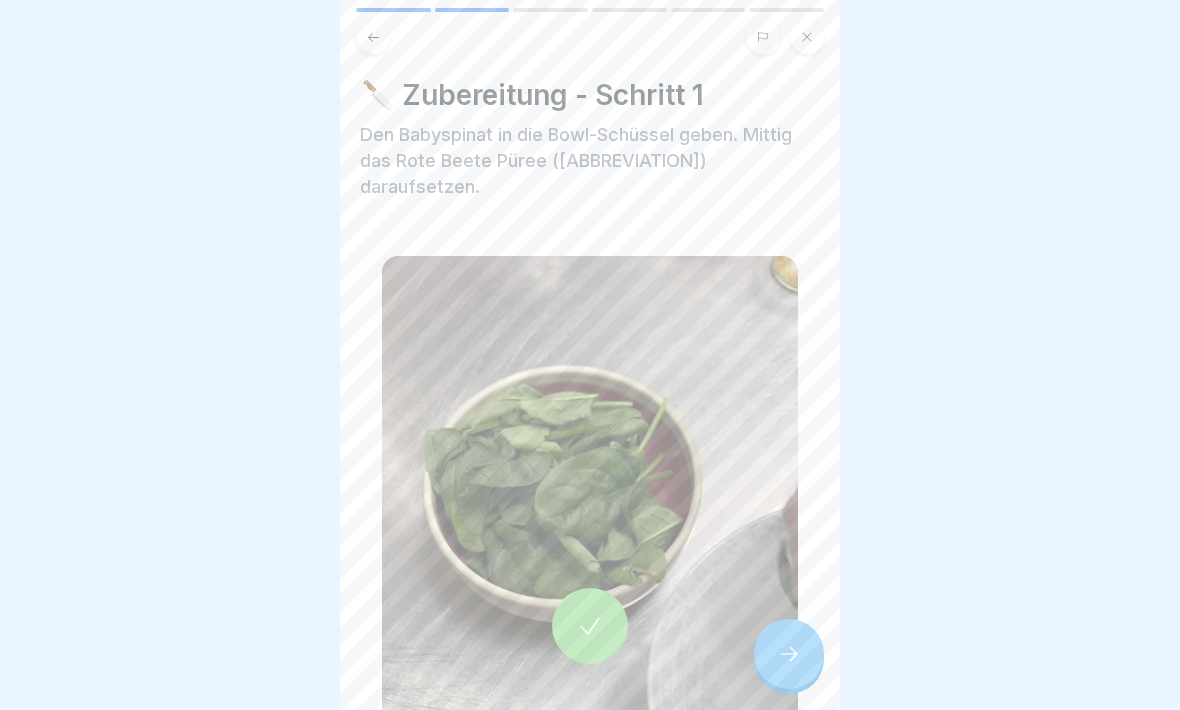 click at bounding box center [789, 654] 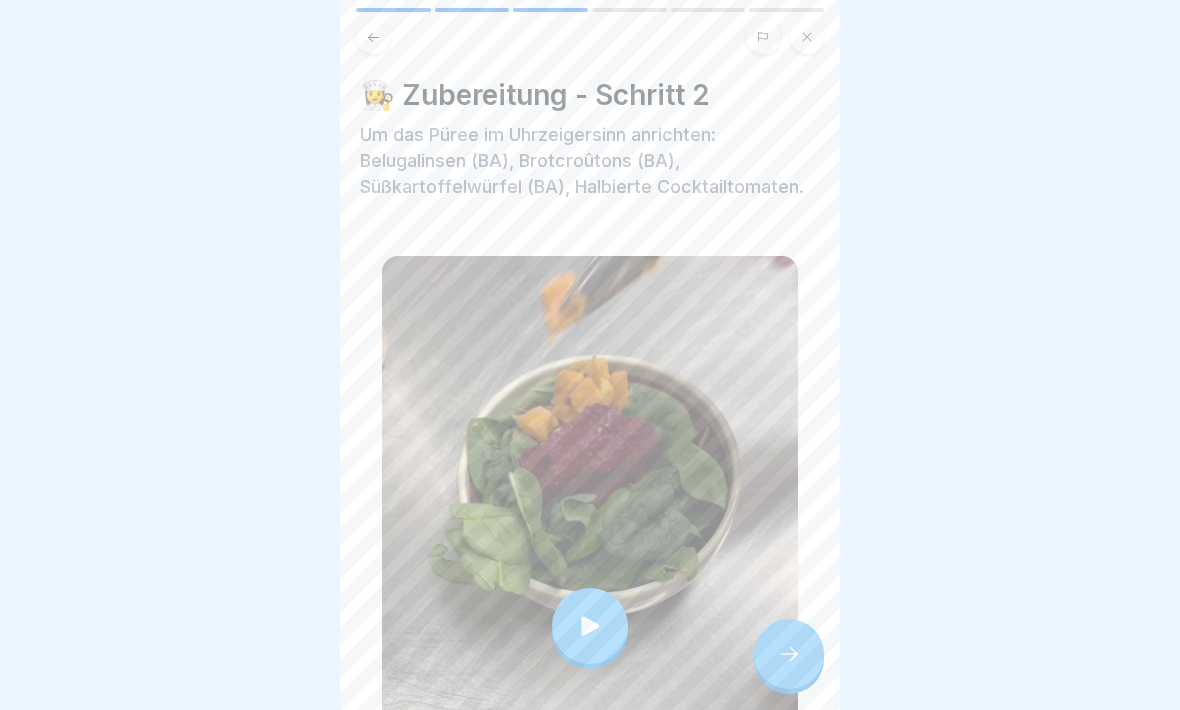 click at bounding box center [590, 626] 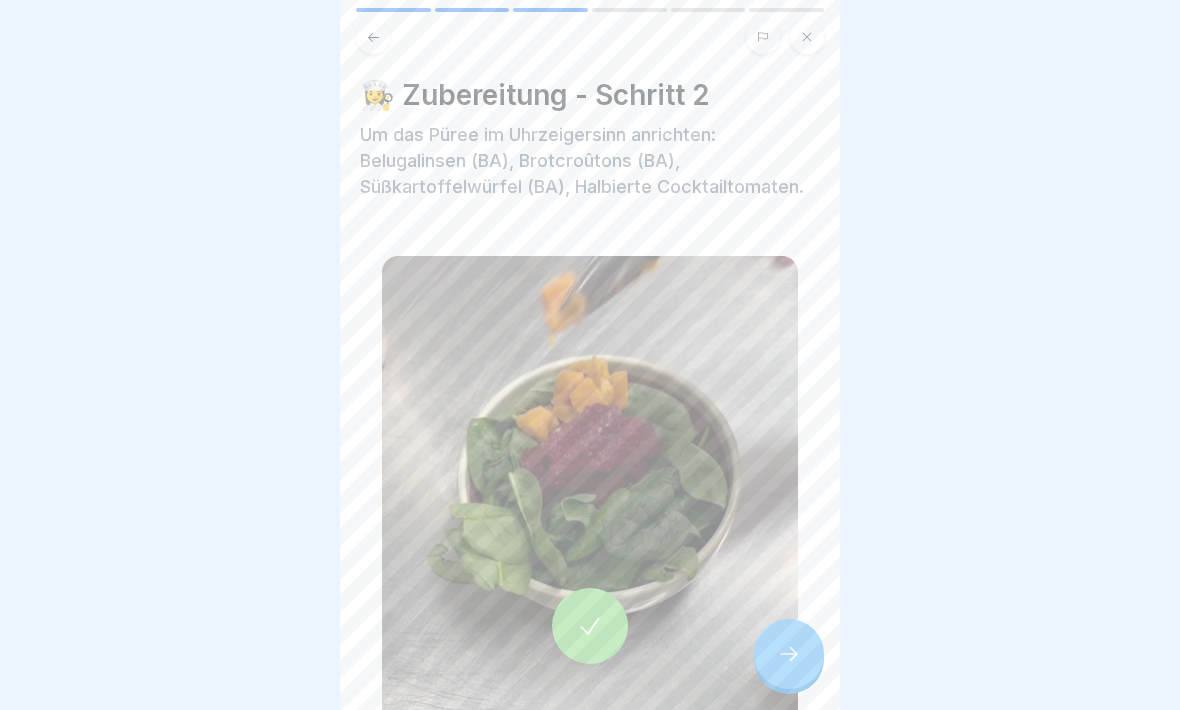 click at bounding box center [789, 654] 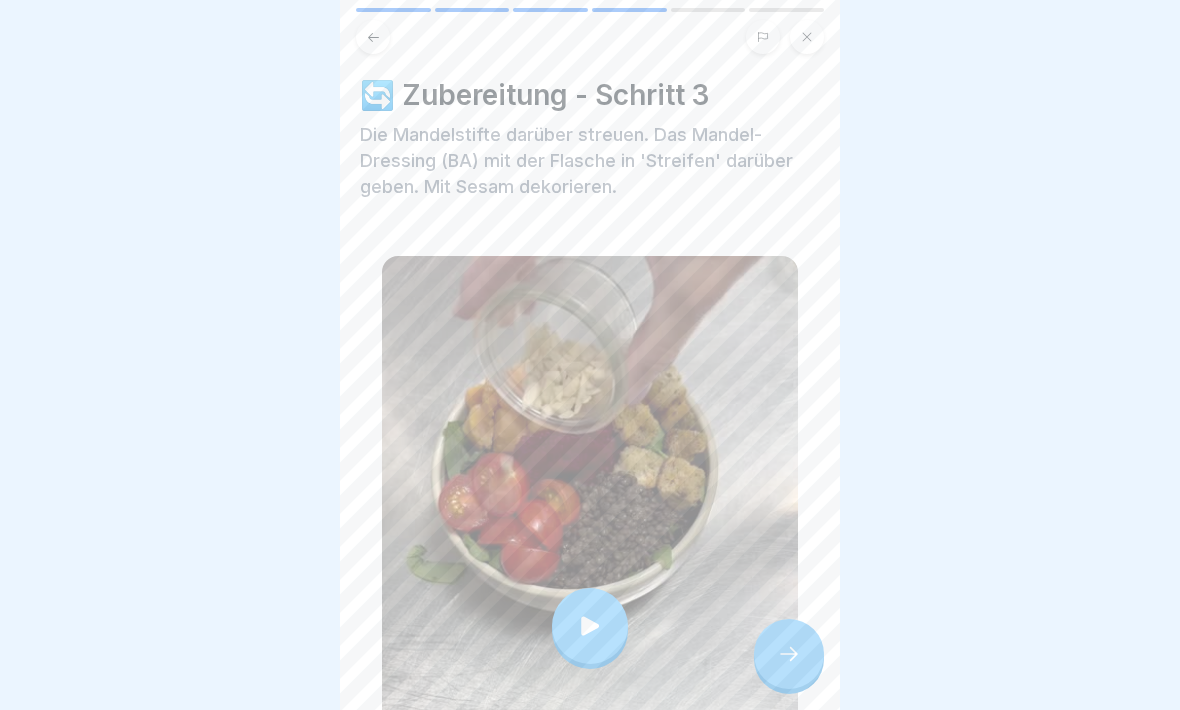 click 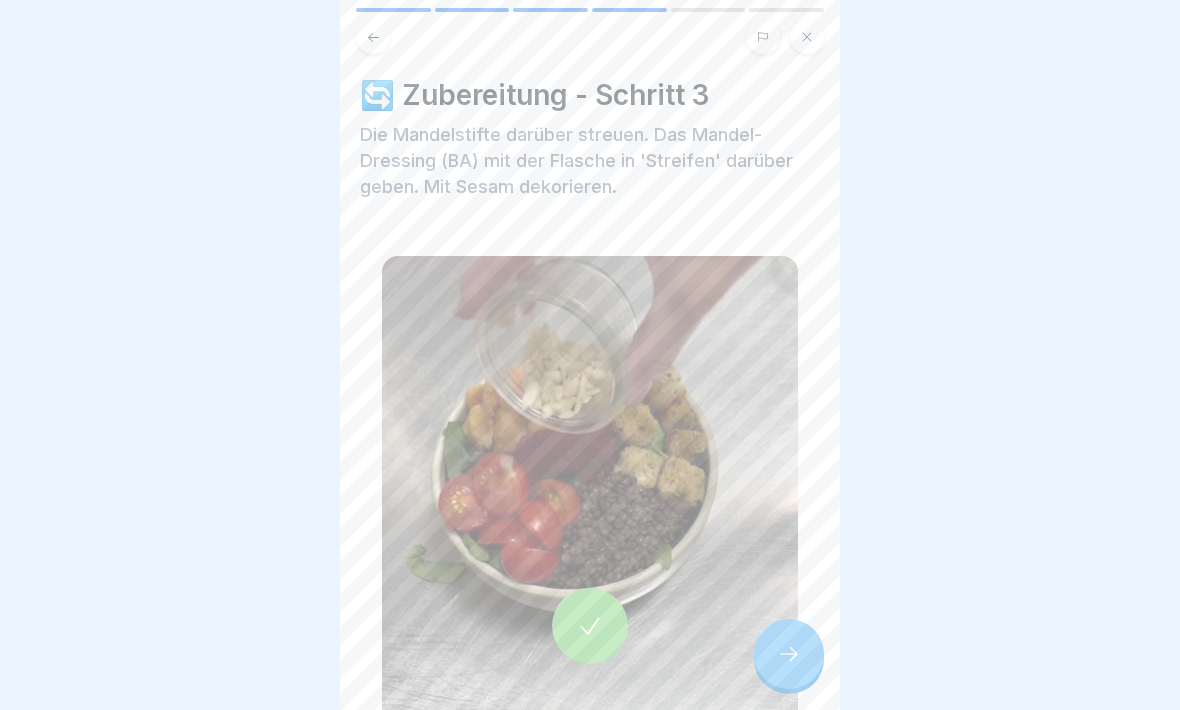 click at bounding box center (789, 654) 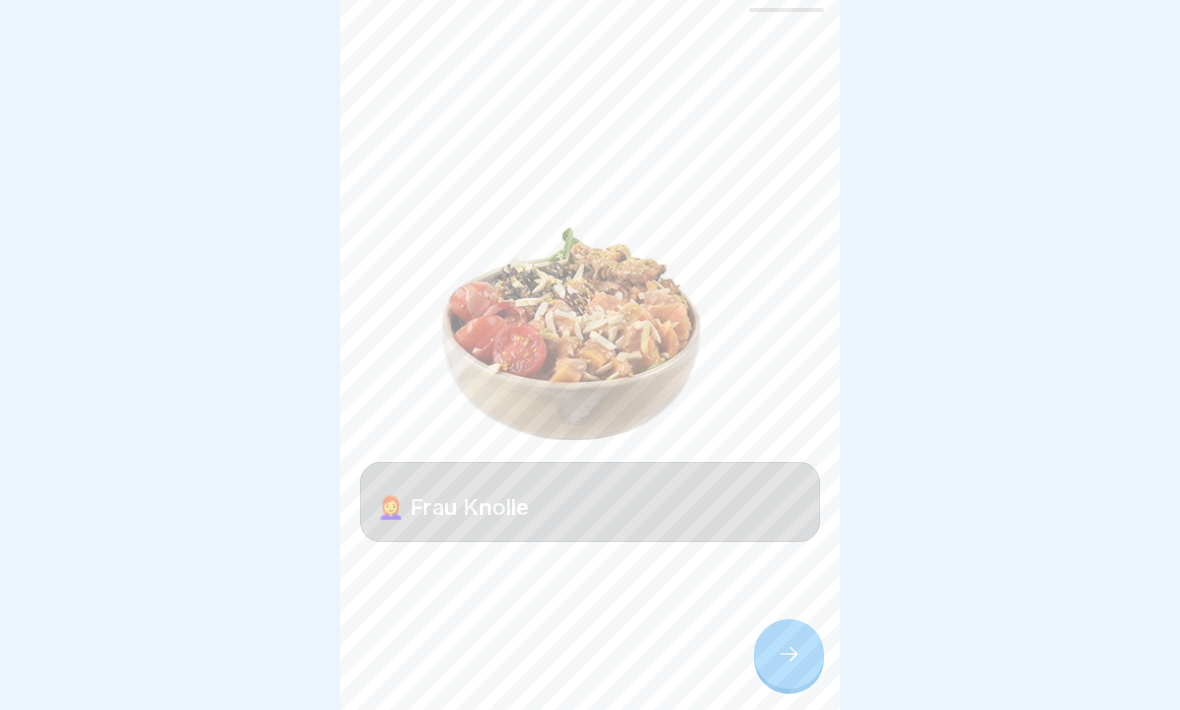 click 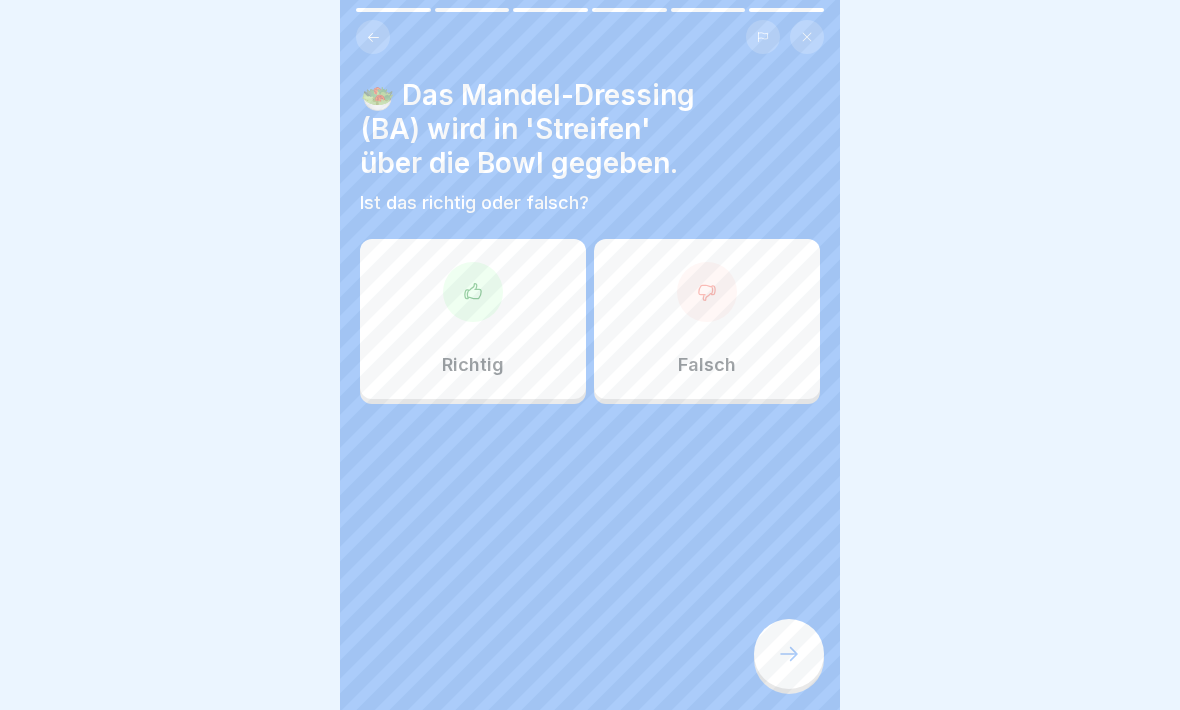 click 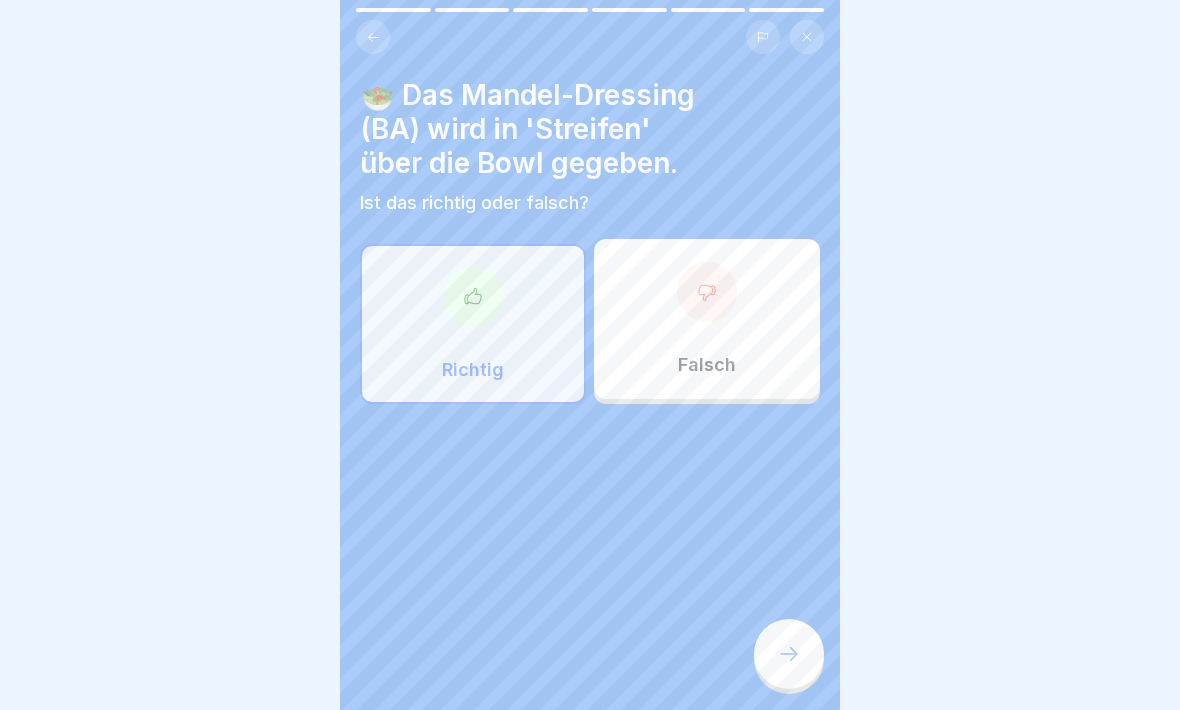 click 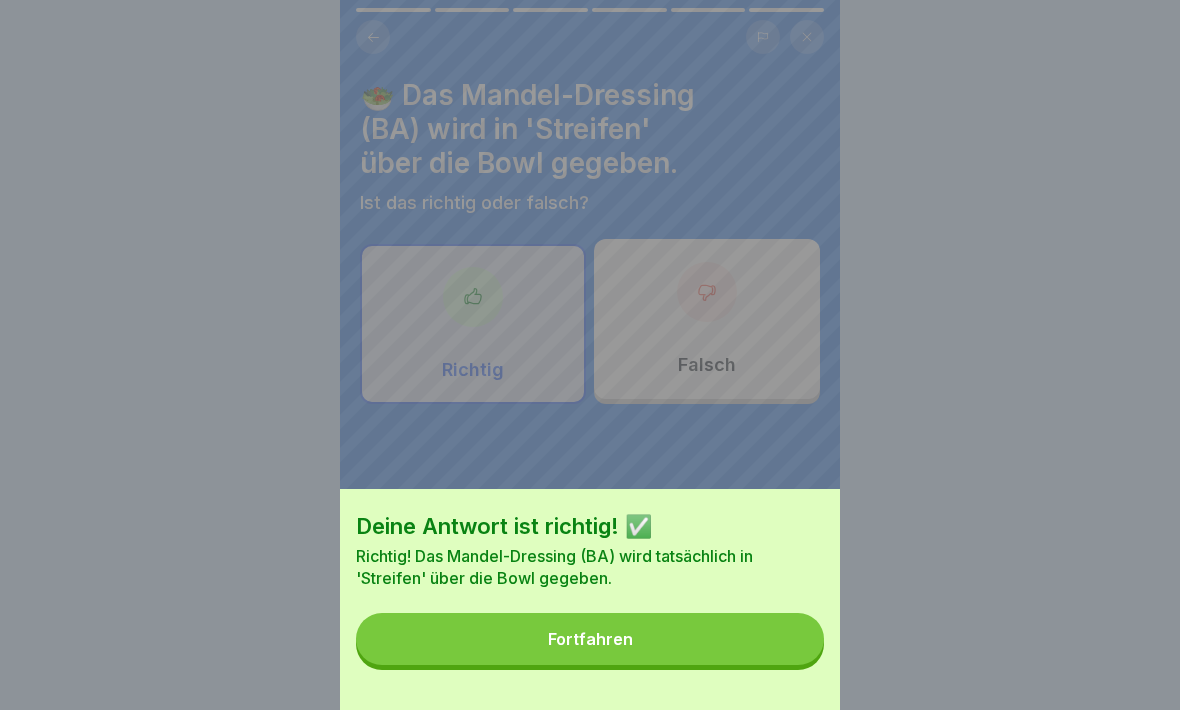 click on "Fortfahren" at bounding box center [590, 639] 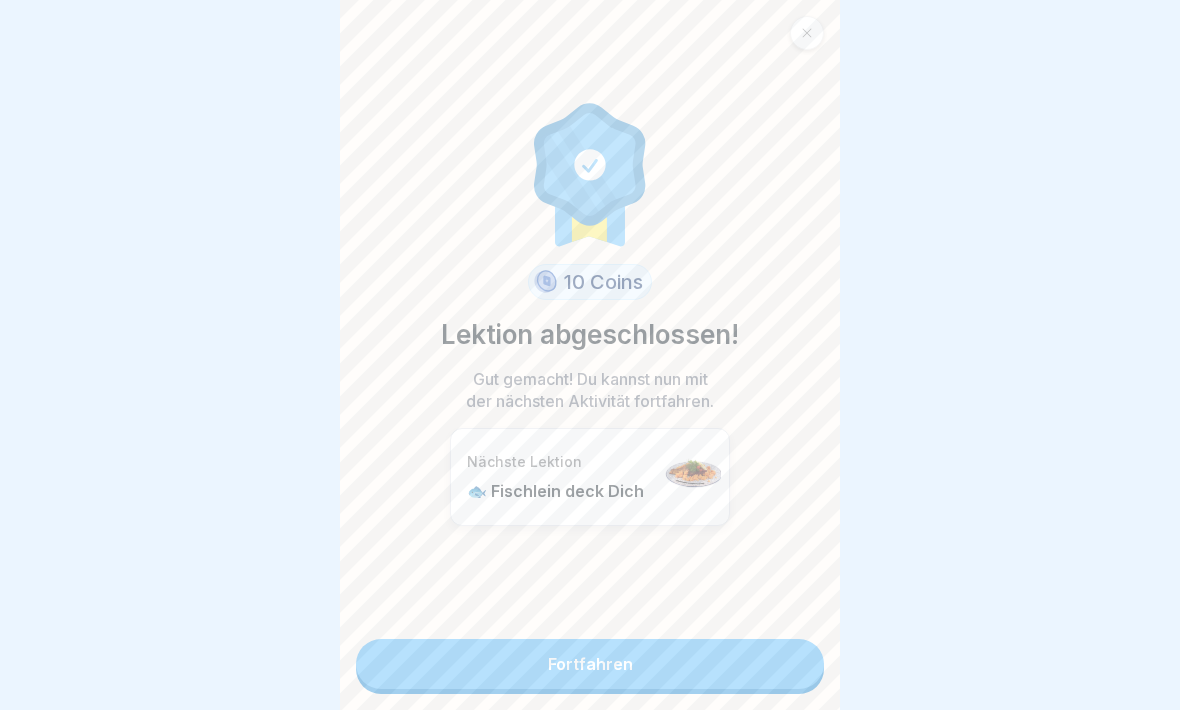 click on "Fortfahren" at bounding box center [590, 664] 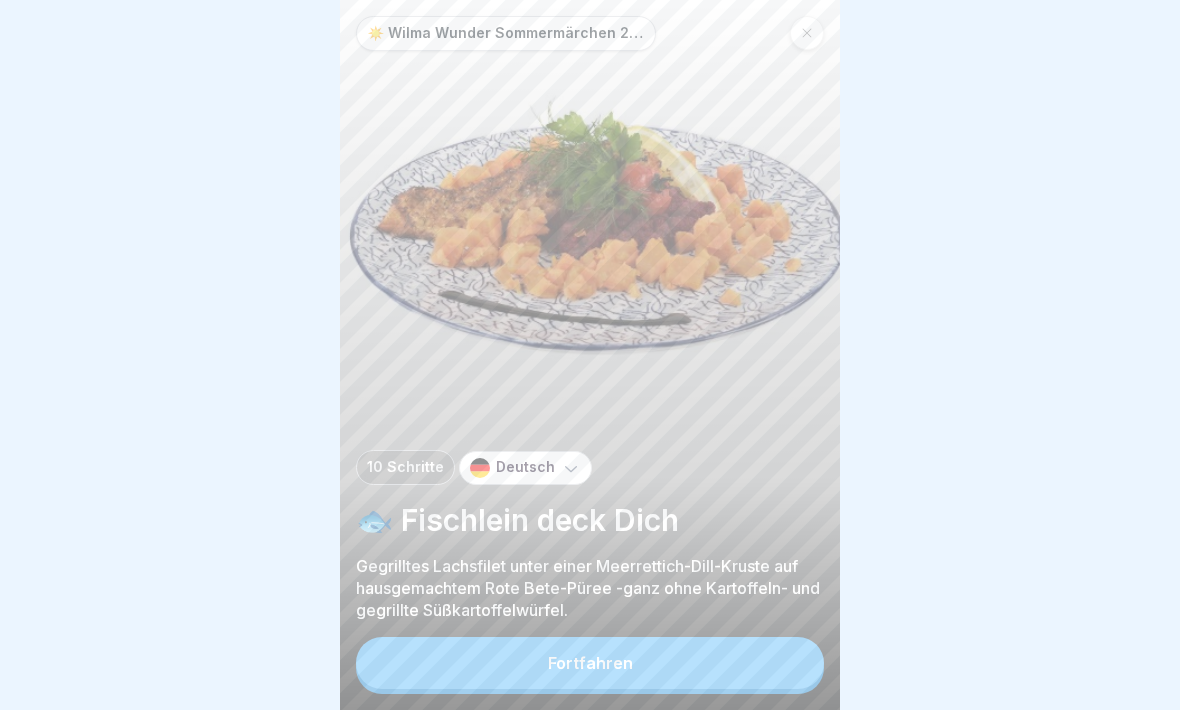 click on "Fortfahren" at bounding box center [590, 663] 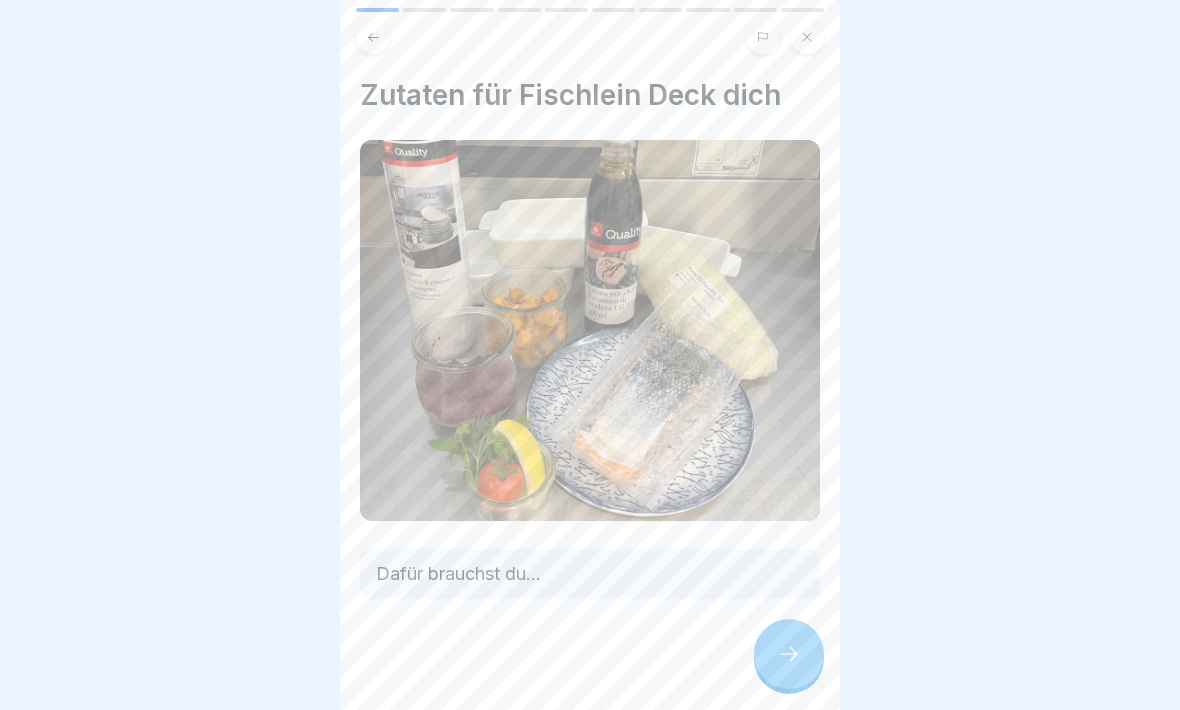 click 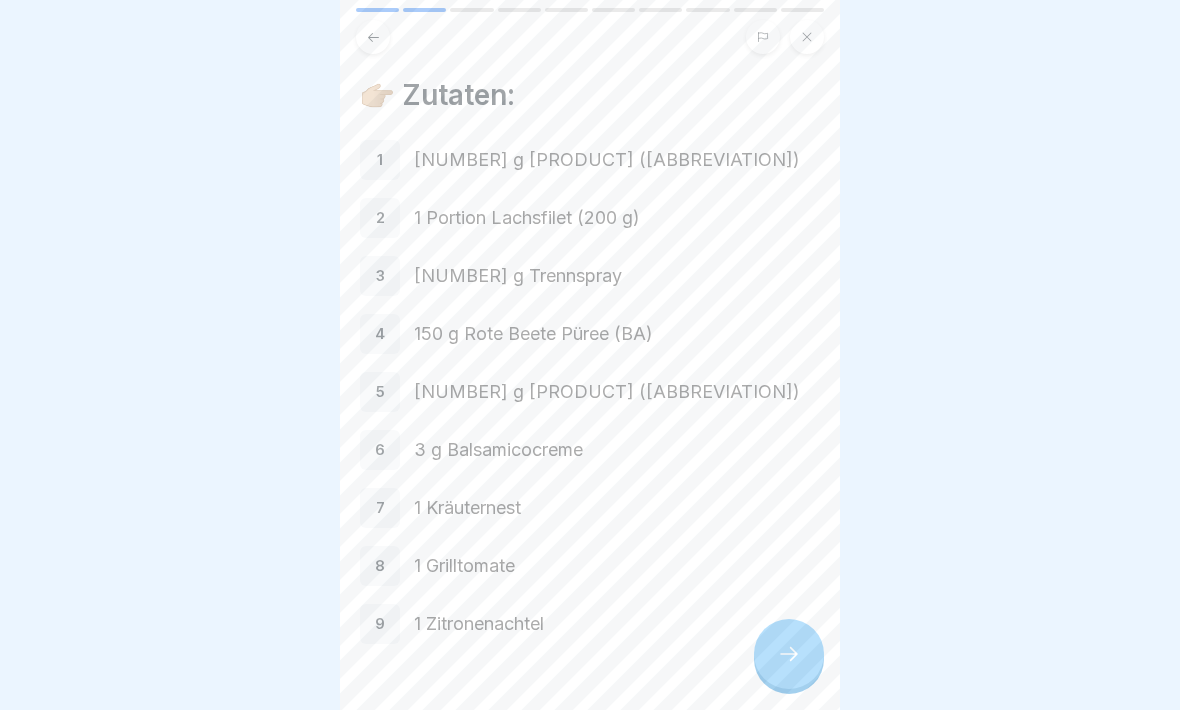 click 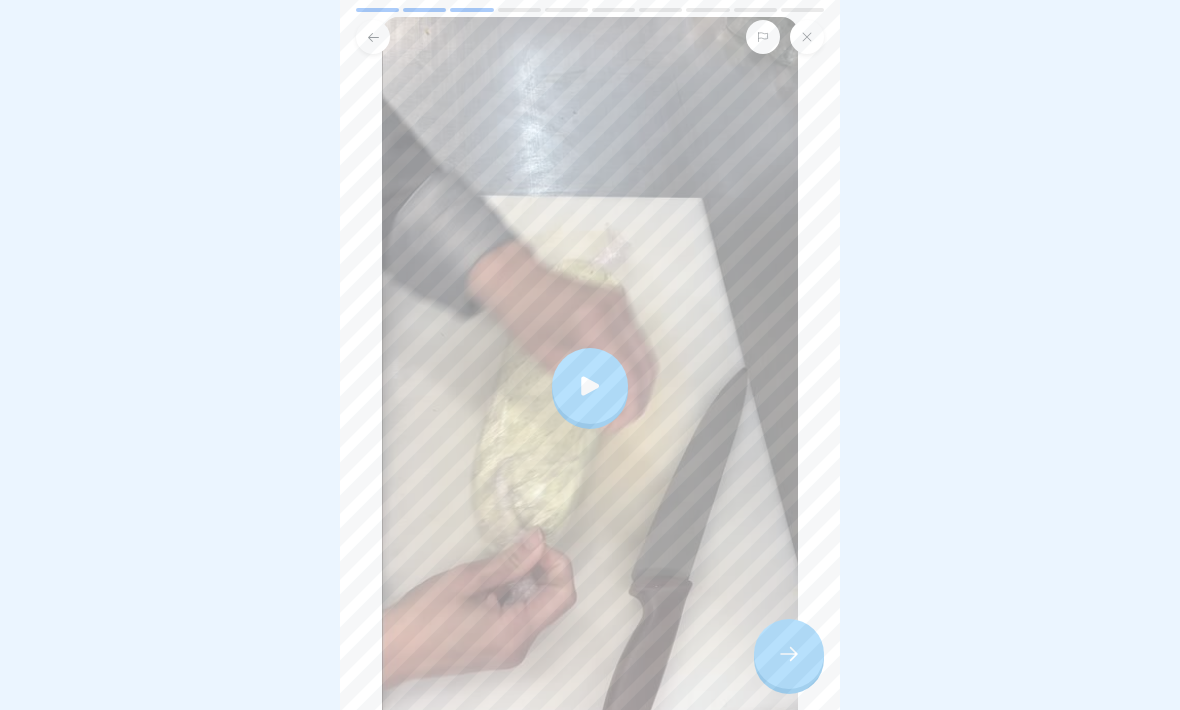 scroll, scrollTop: 214, scrollLeft: 0, axis: vertical 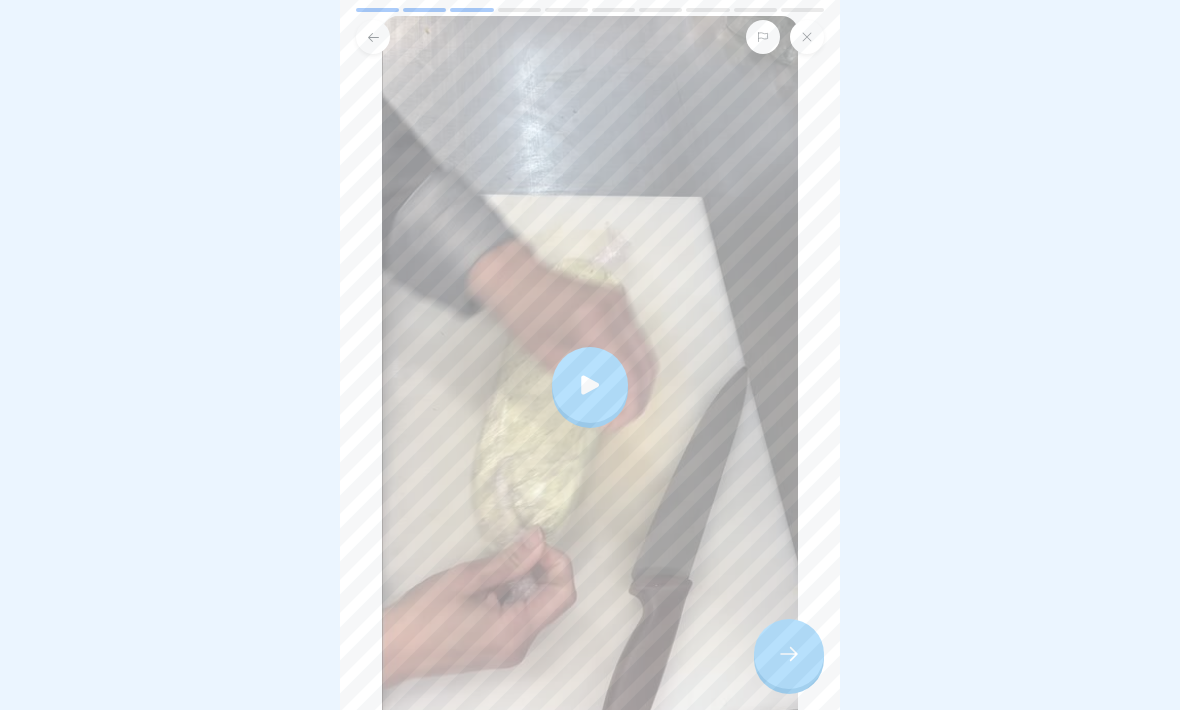 click 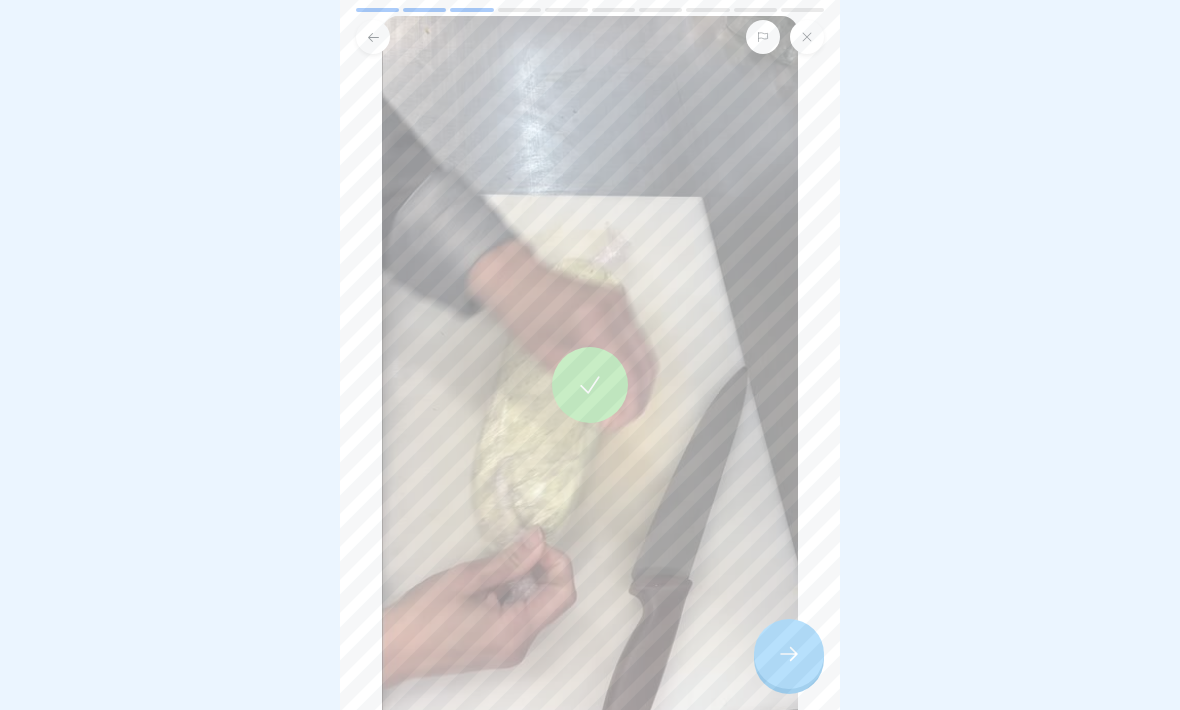 click at bounding box center (590, 385) 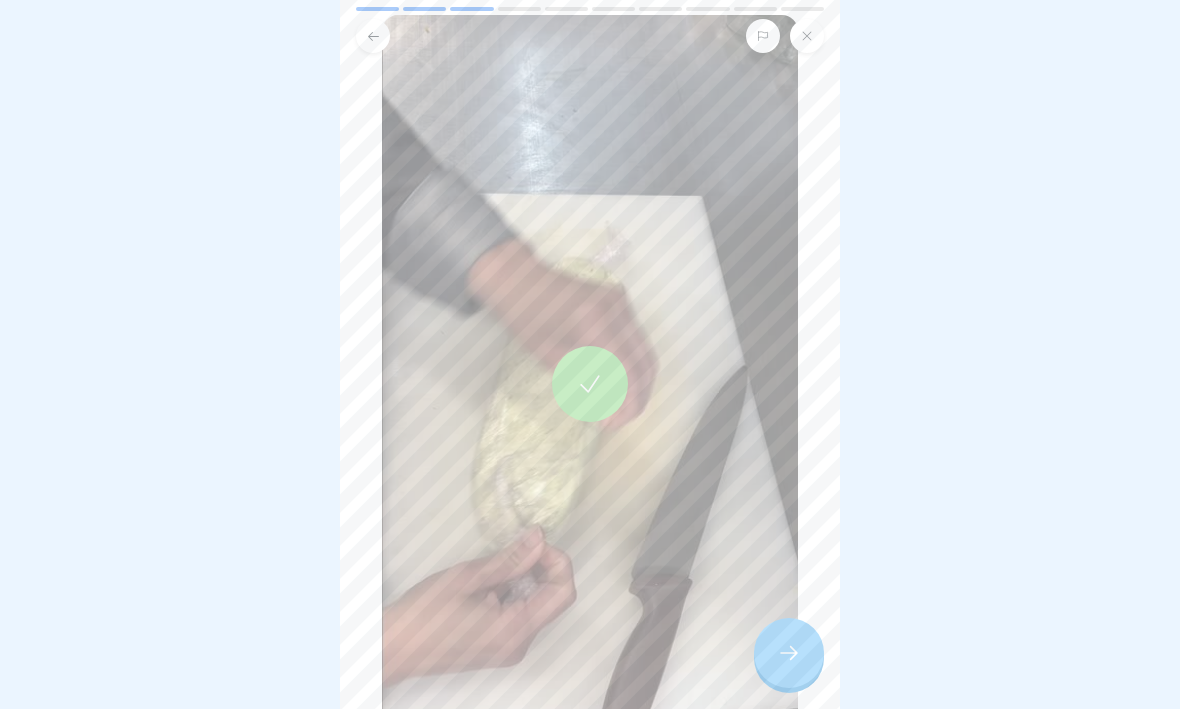 click at bounding box center (789, 654) 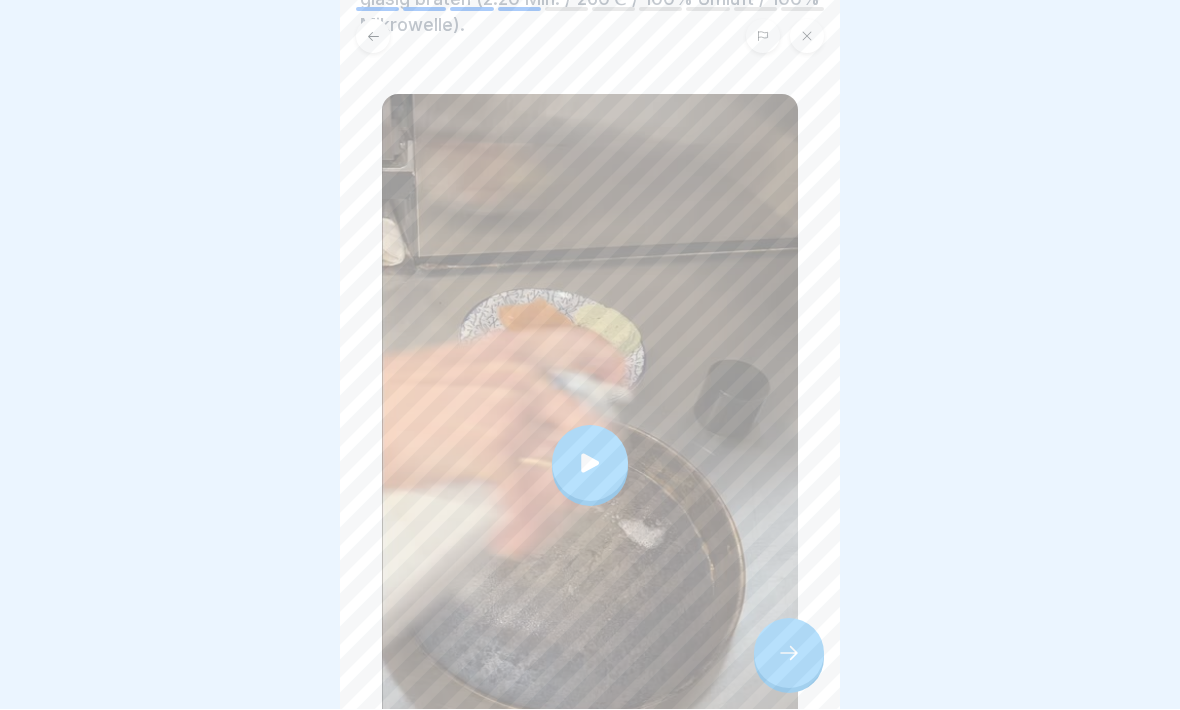 scroll, scrollTop: 258, scrollLeft: 0, axis: vertical 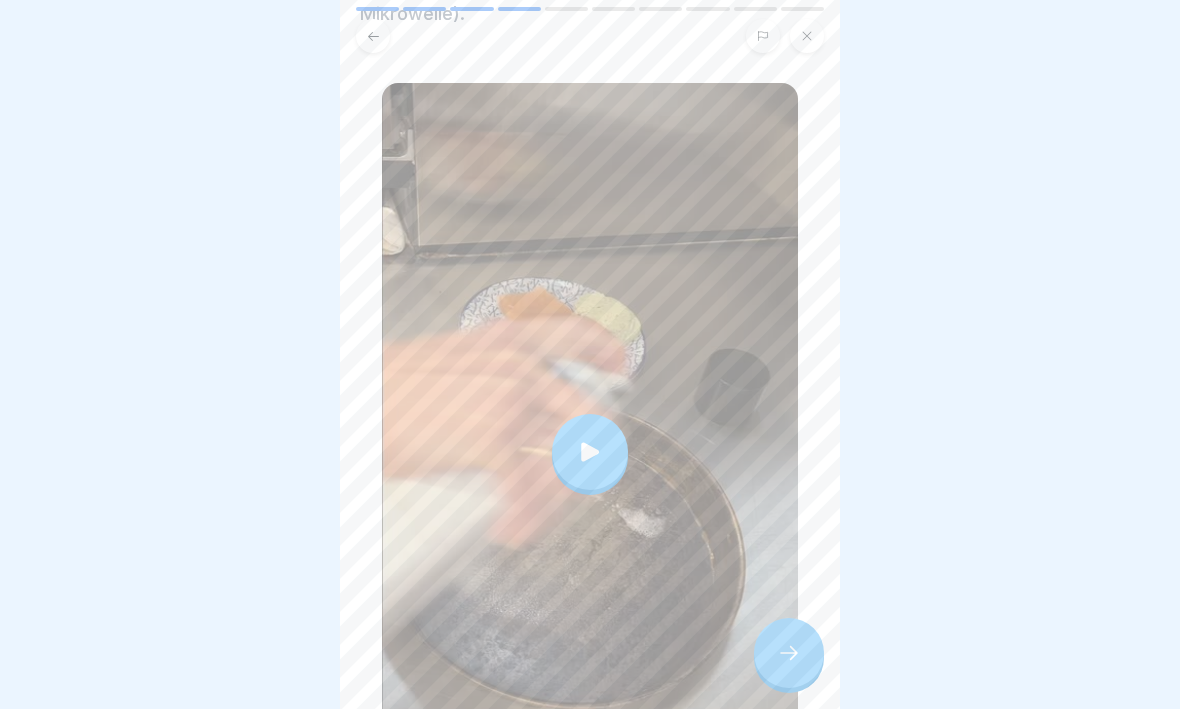 click at bounding box center [590, 453] 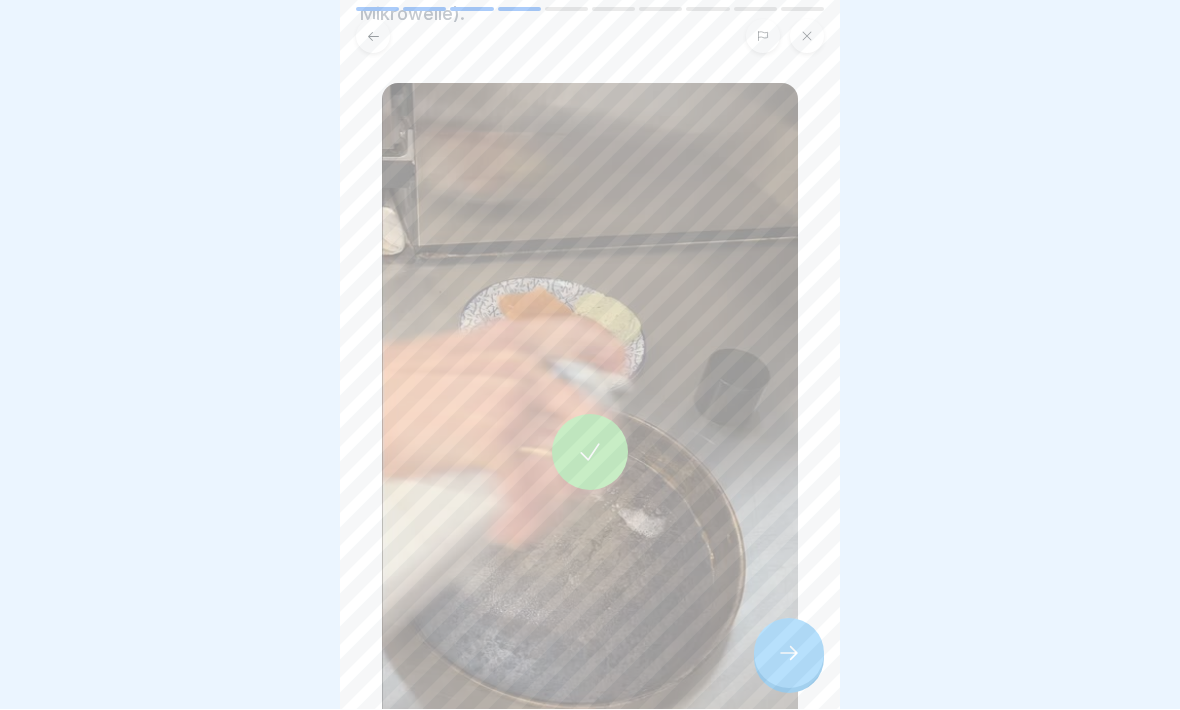 click at bounding box center [789, 654] 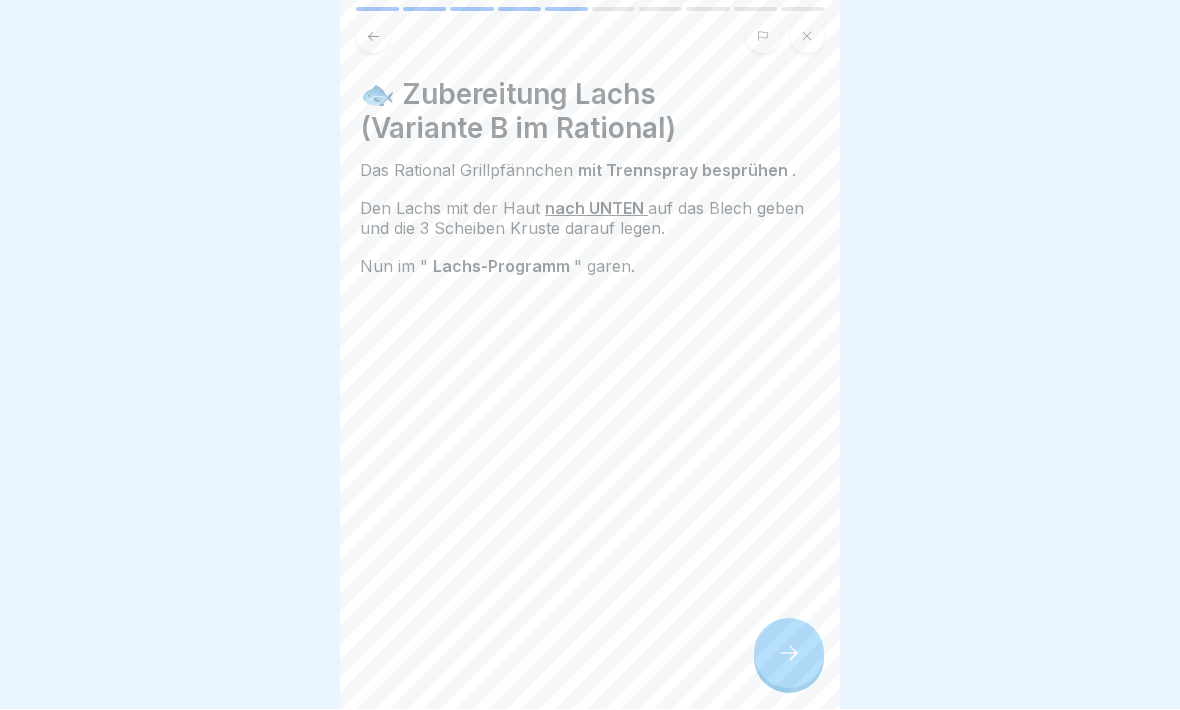 click at bounding box center (789, 654) 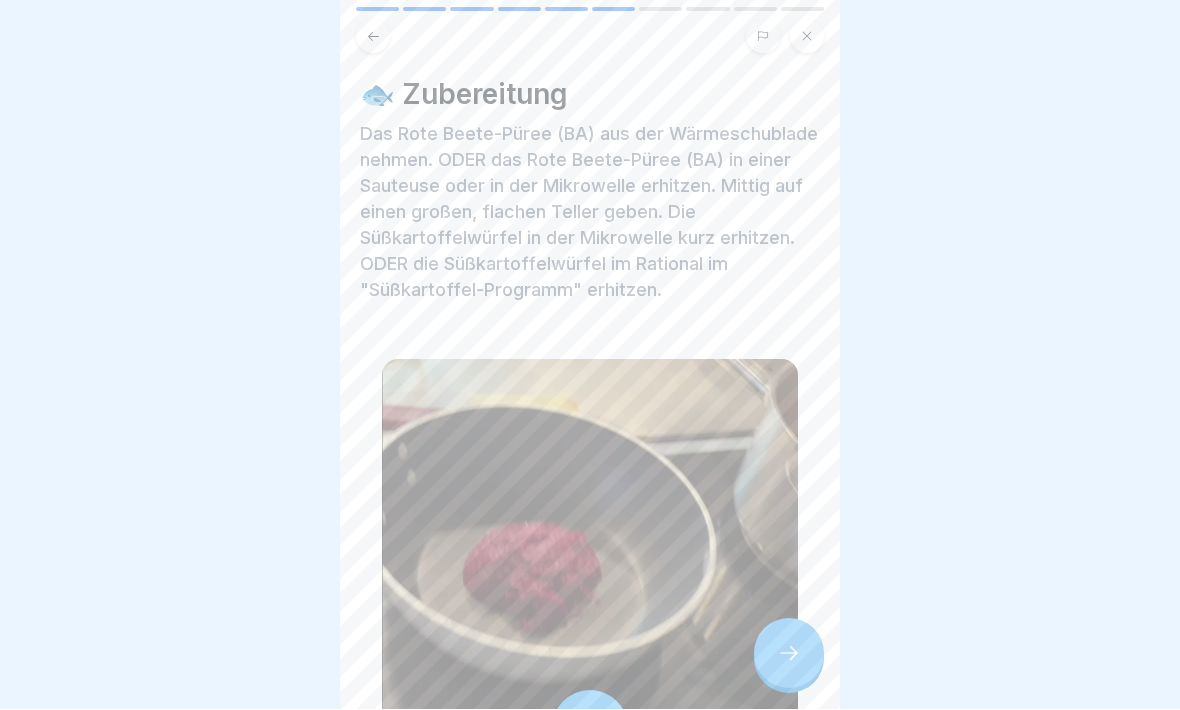 click 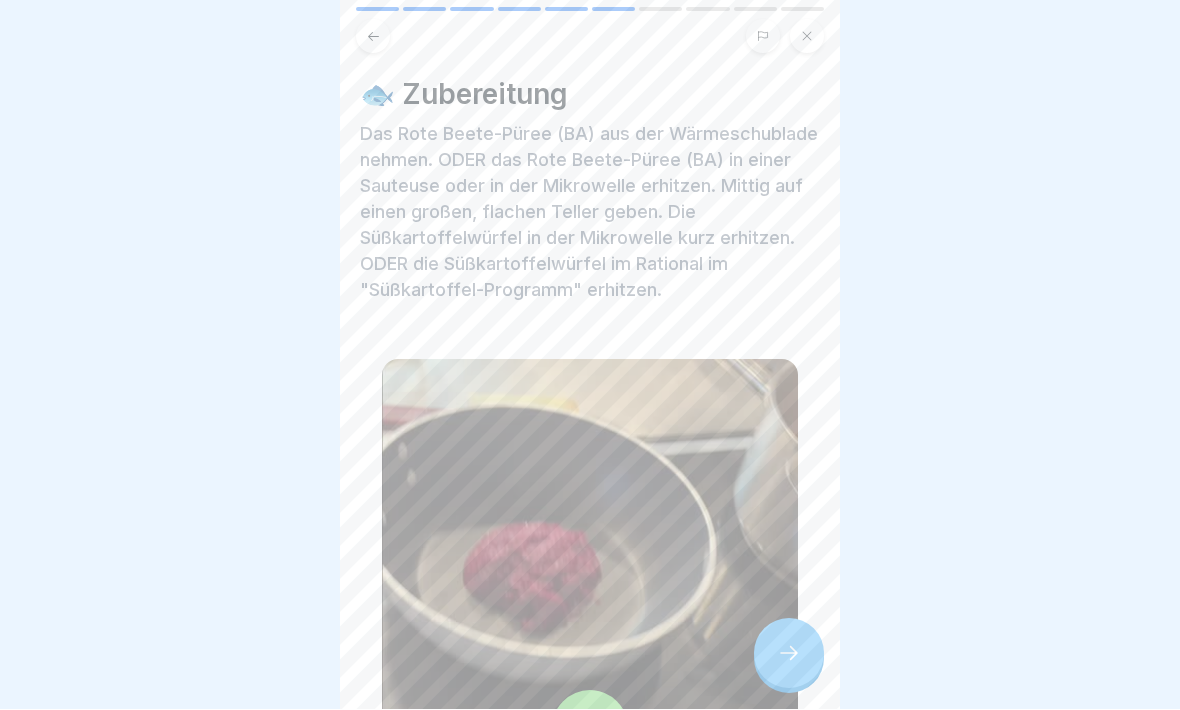 click 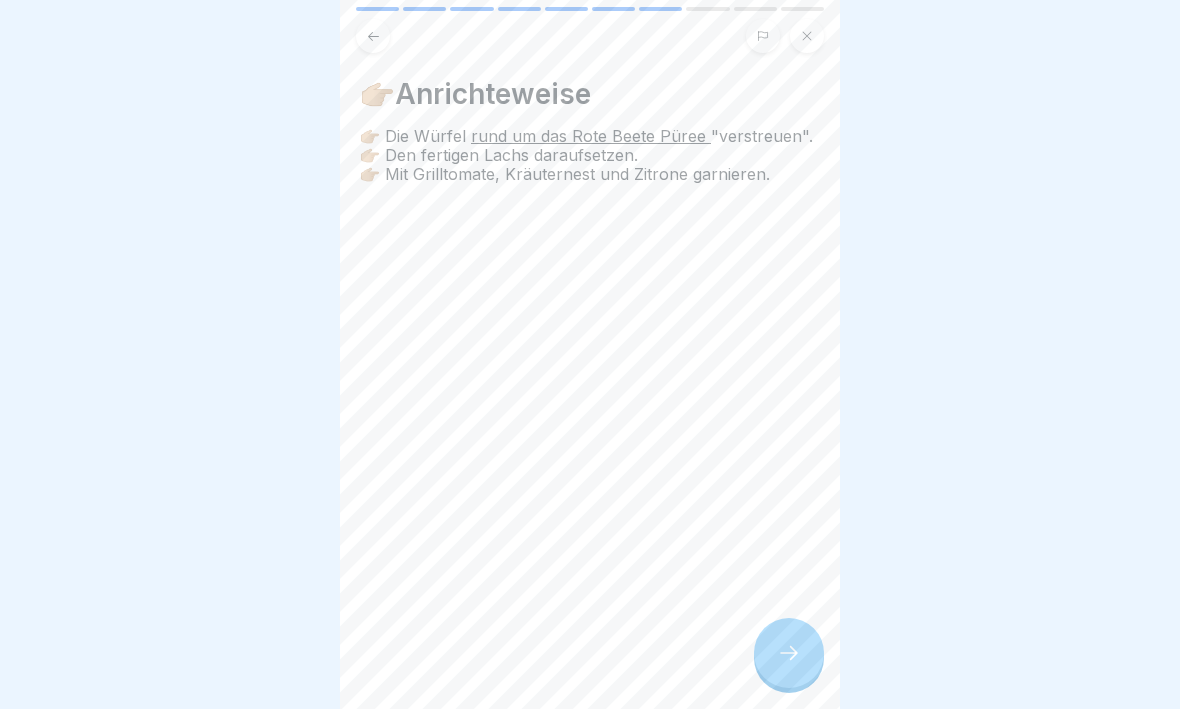 click 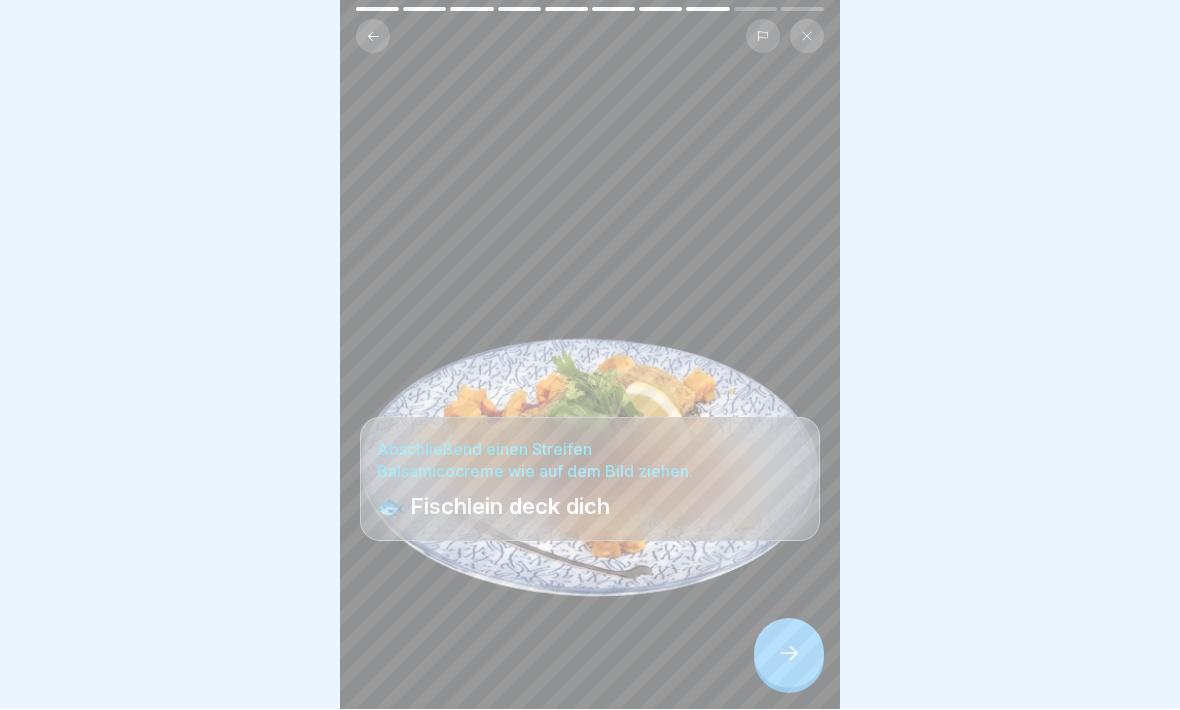 click at bounding box center [789, 654] 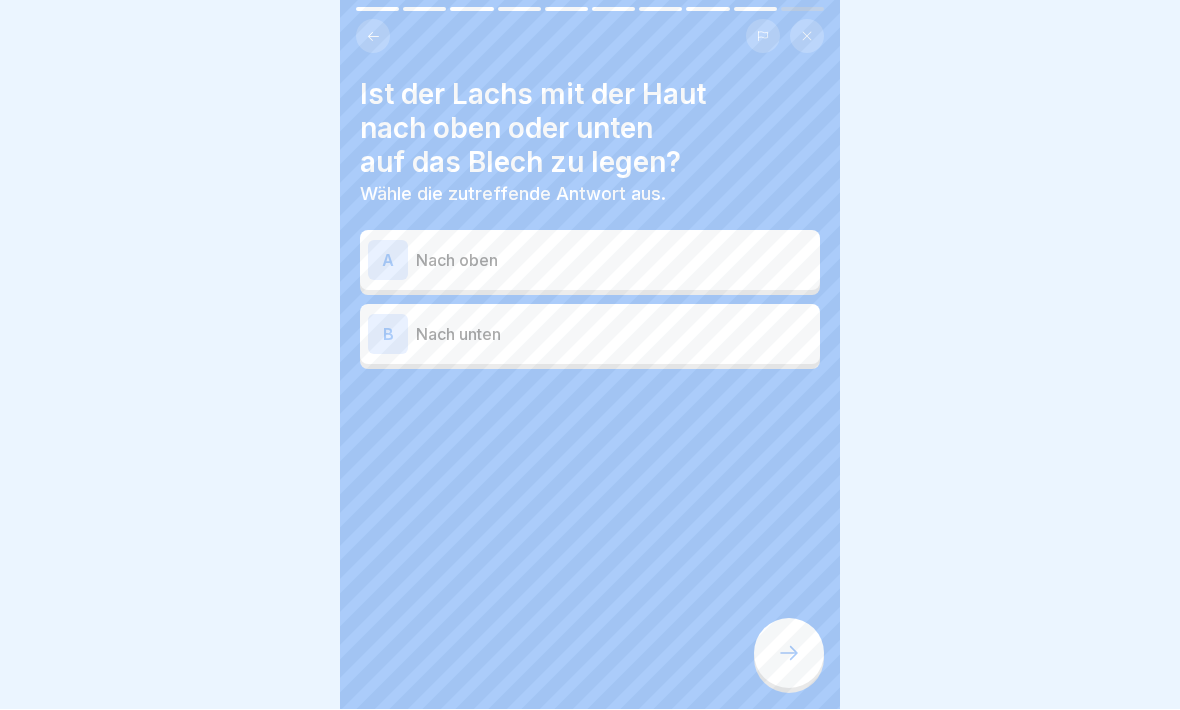 click on "A" at bounding box center (388, 261) 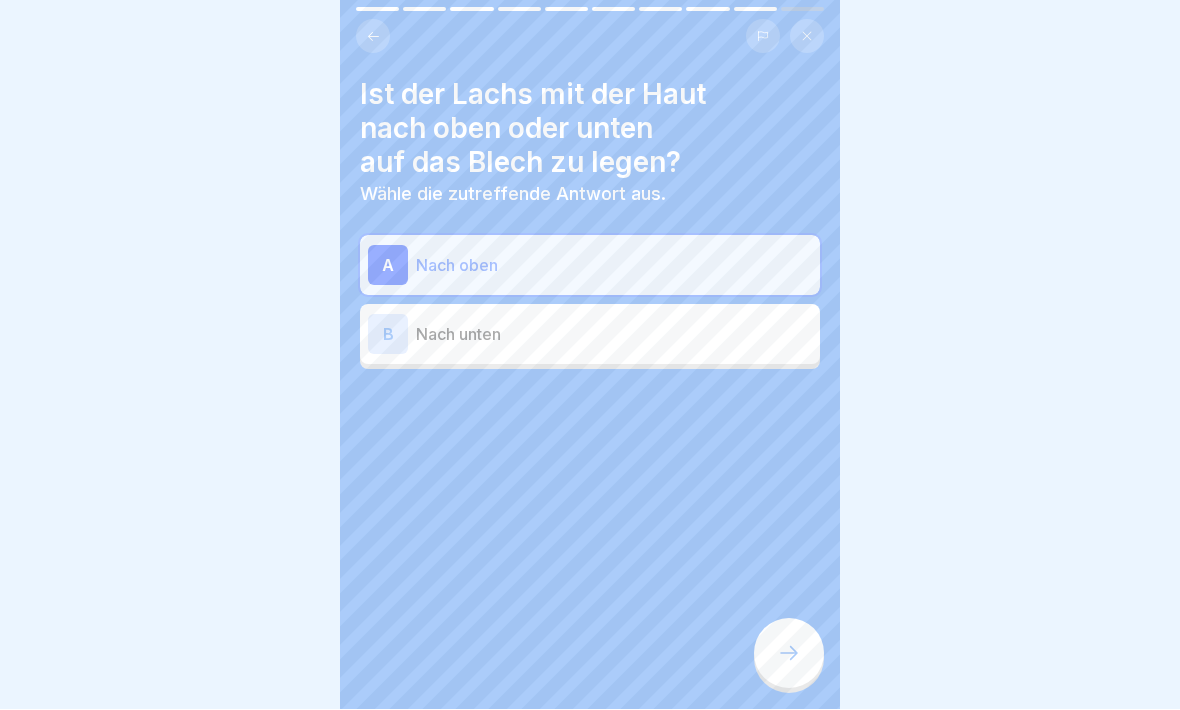 click 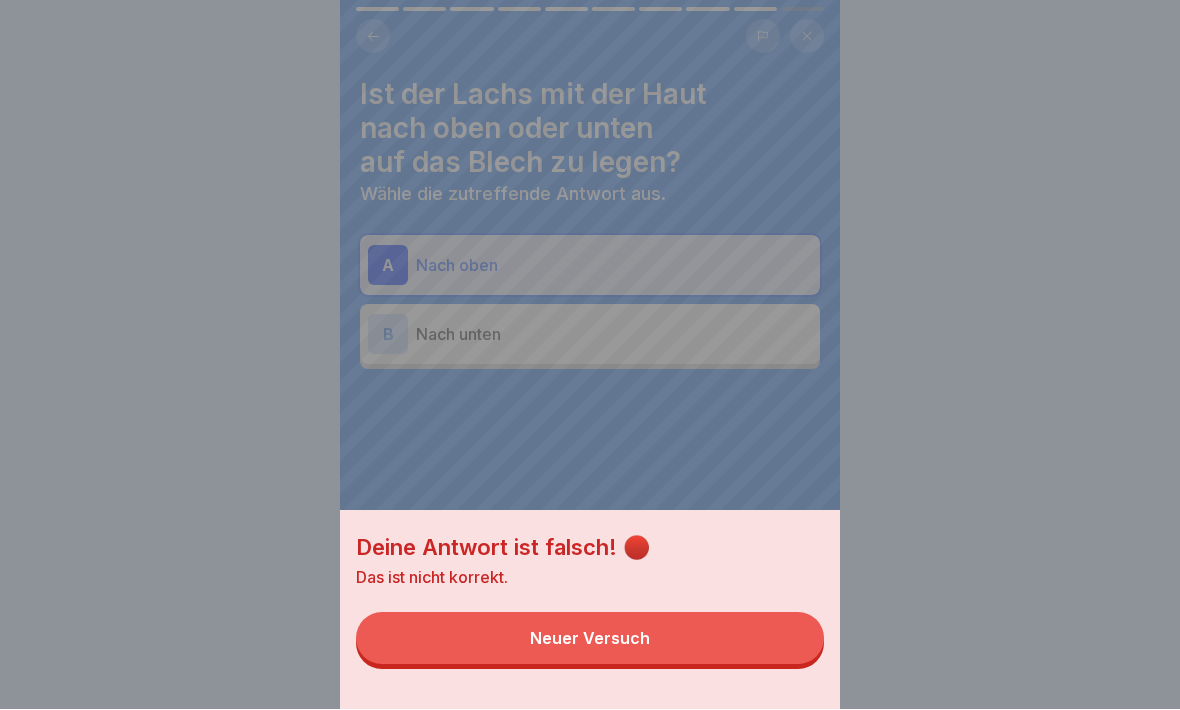 click on "Deine Antwort ist falsch!
🔴 Das ist nicht korrekt.   Neuer Versuch" at bounding box center [590, 355] 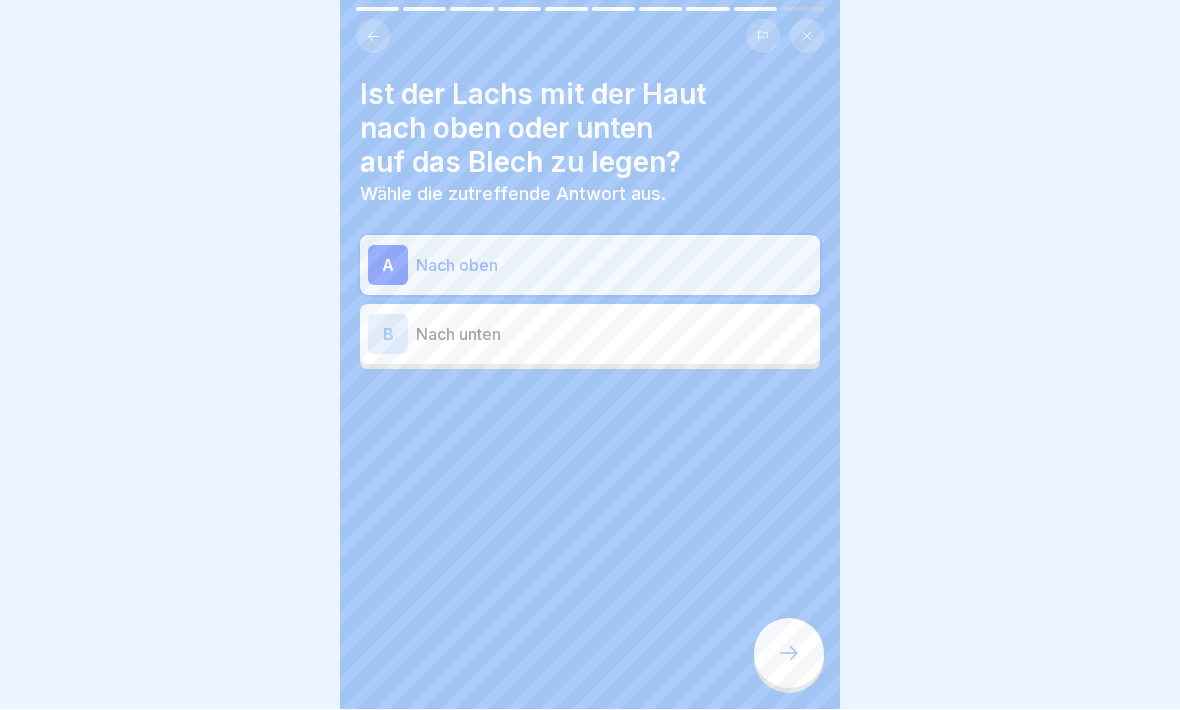 click 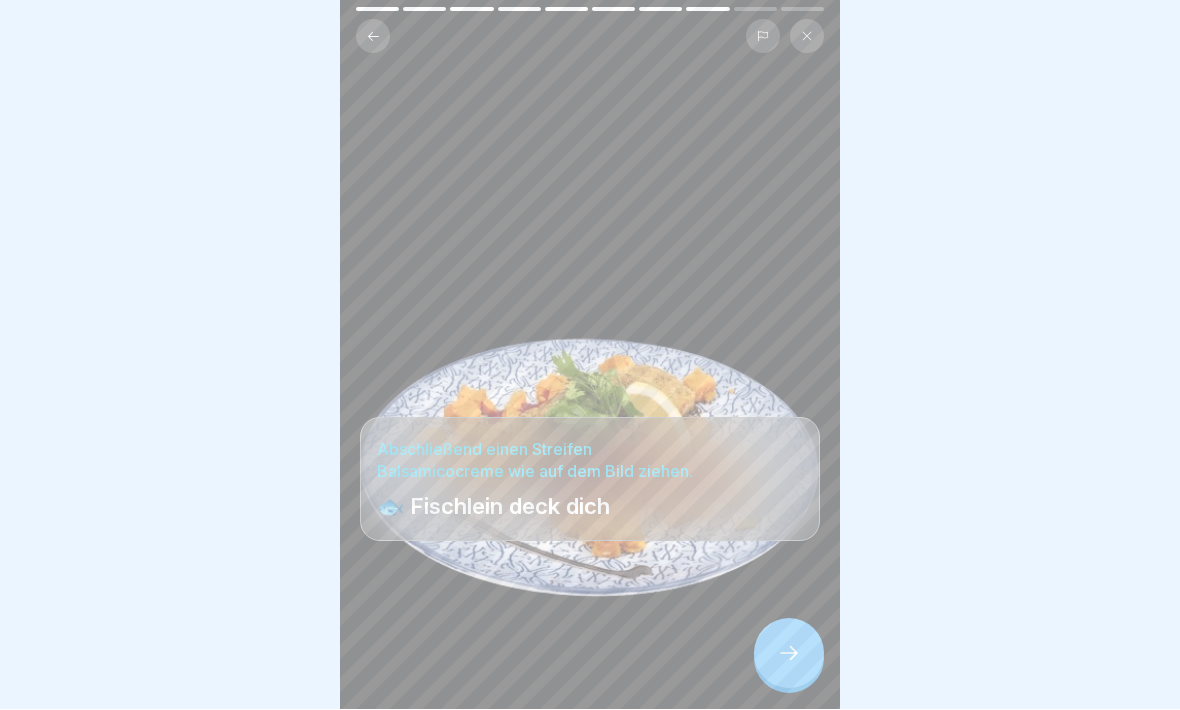 click at bounding box center [373, 37] 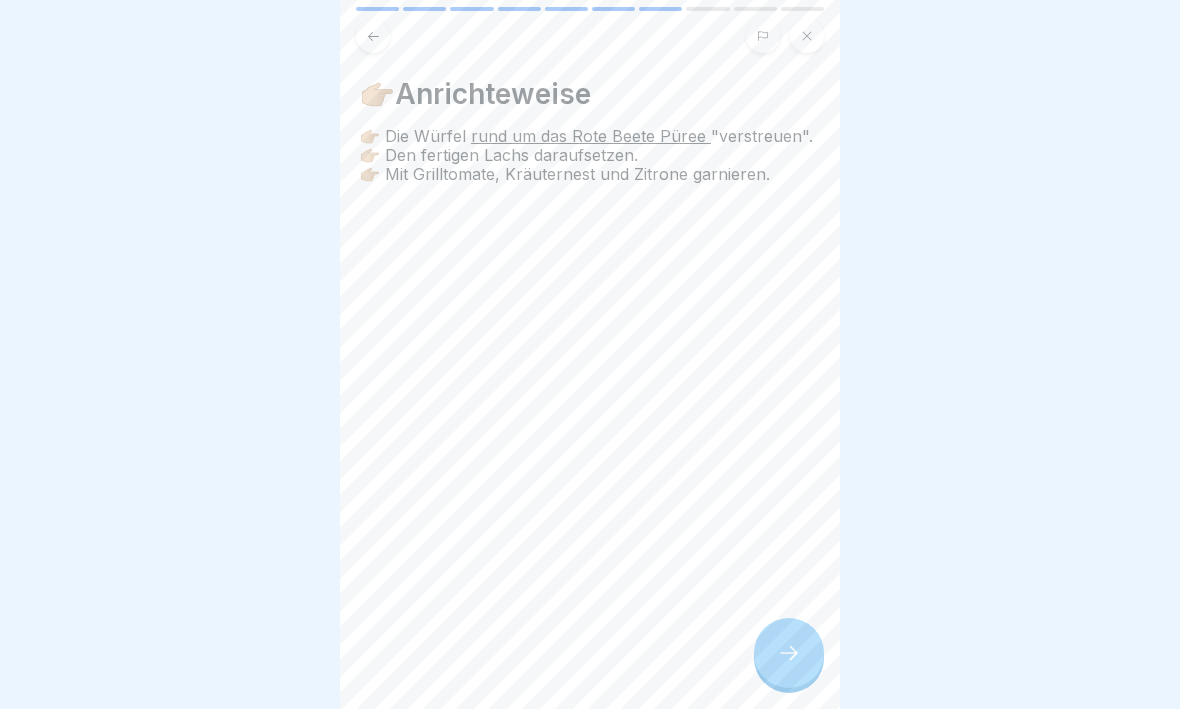 click 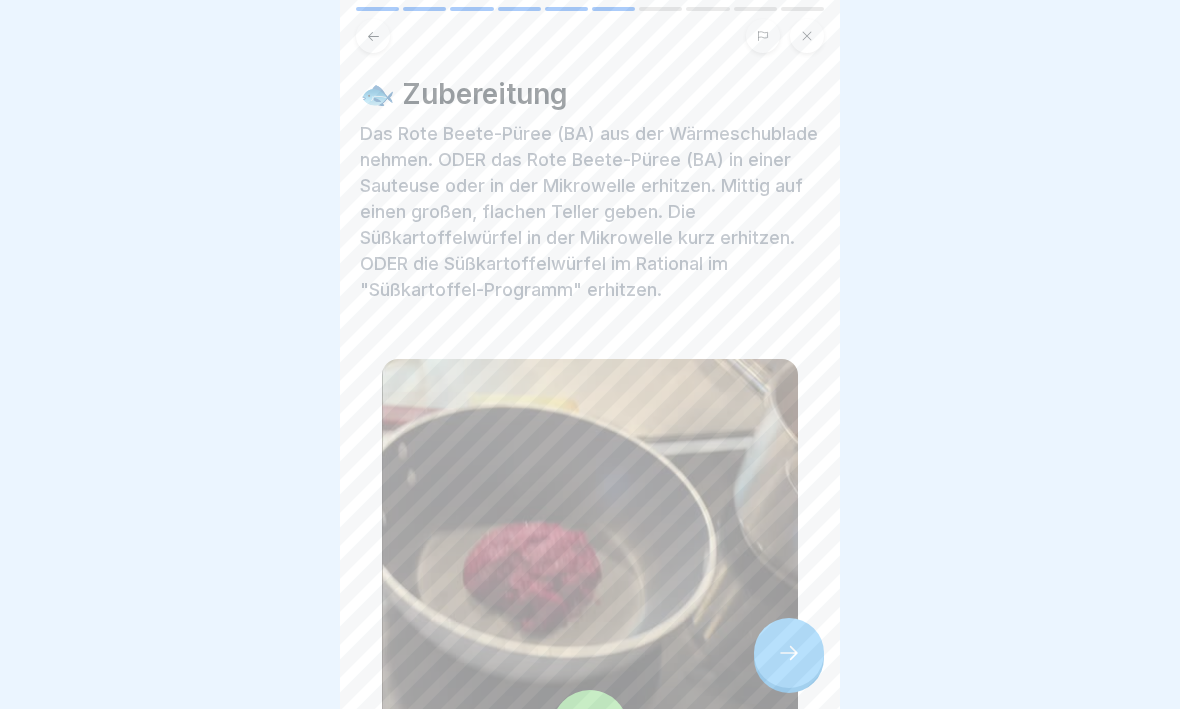click 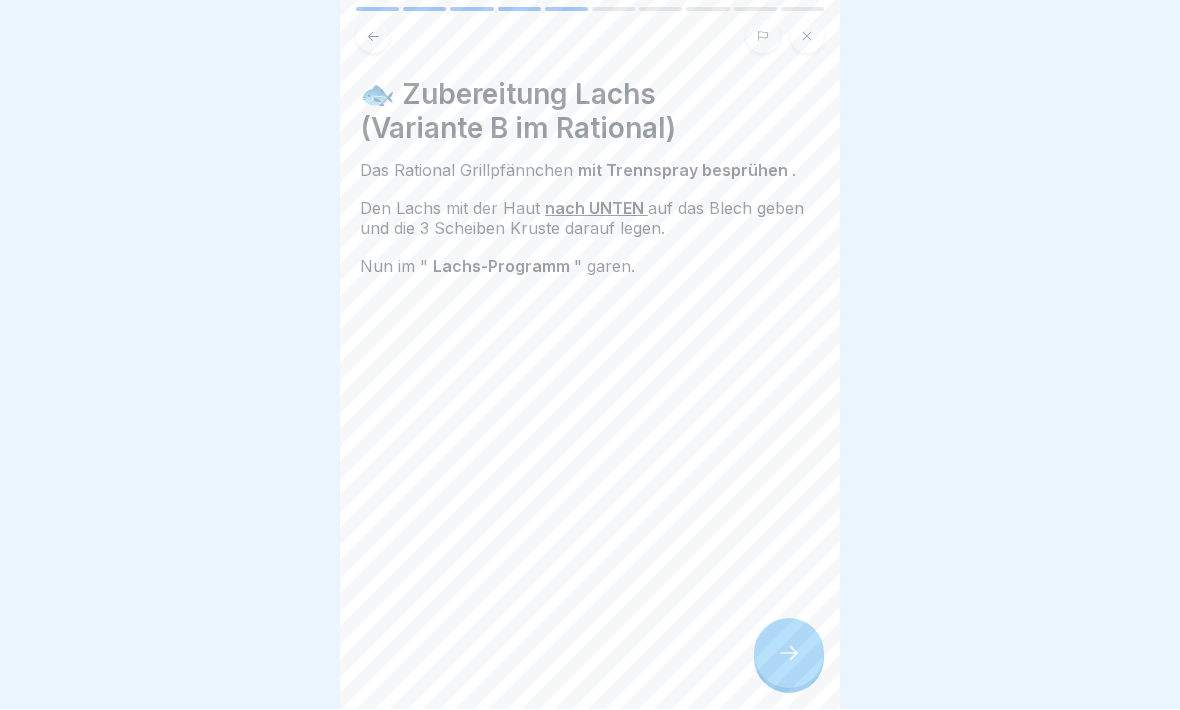 click at bounding box center (373, 37) 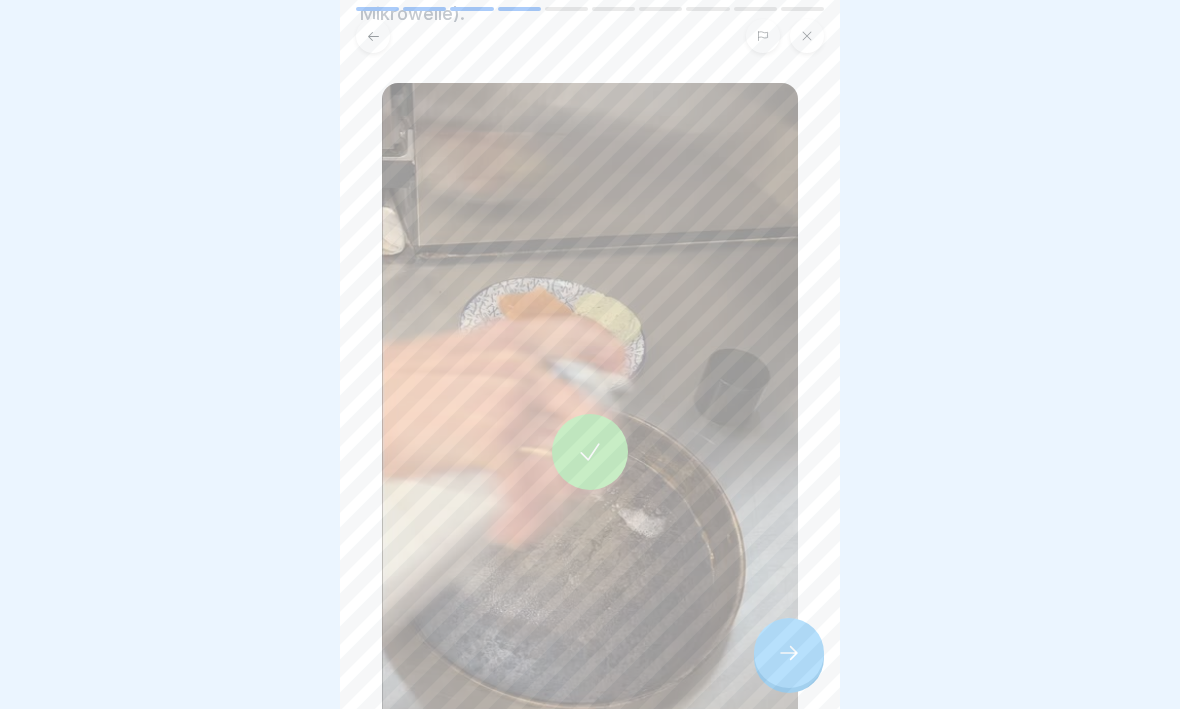 click 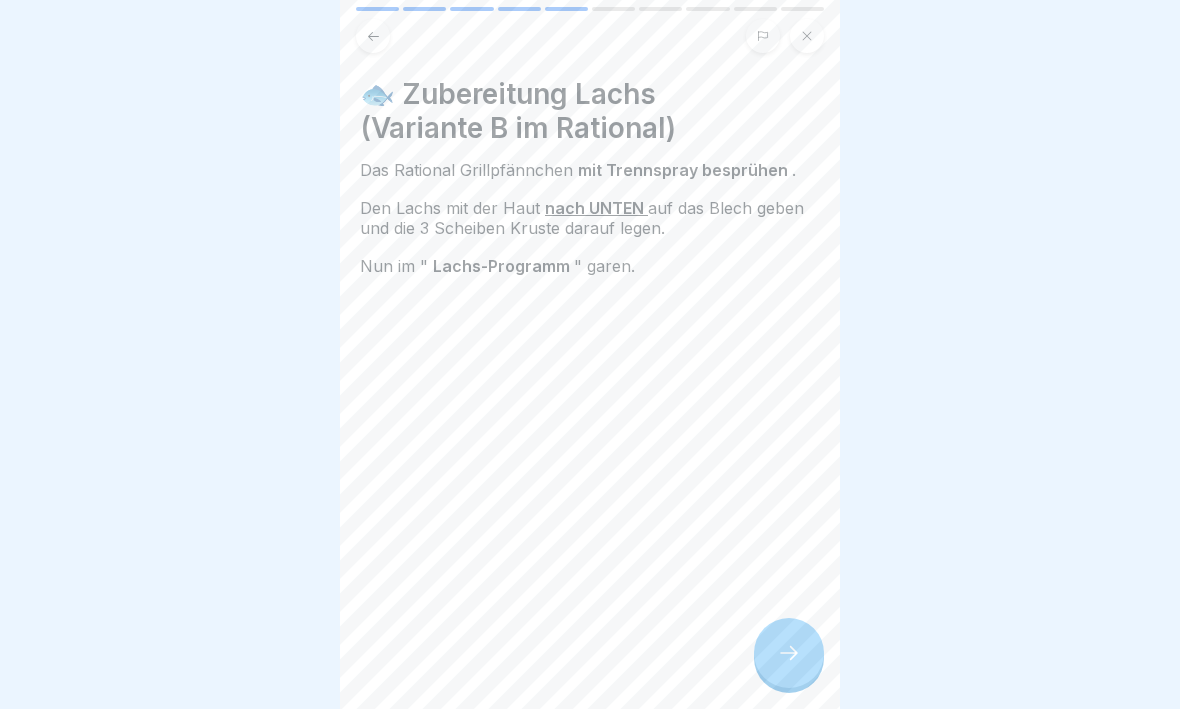 click 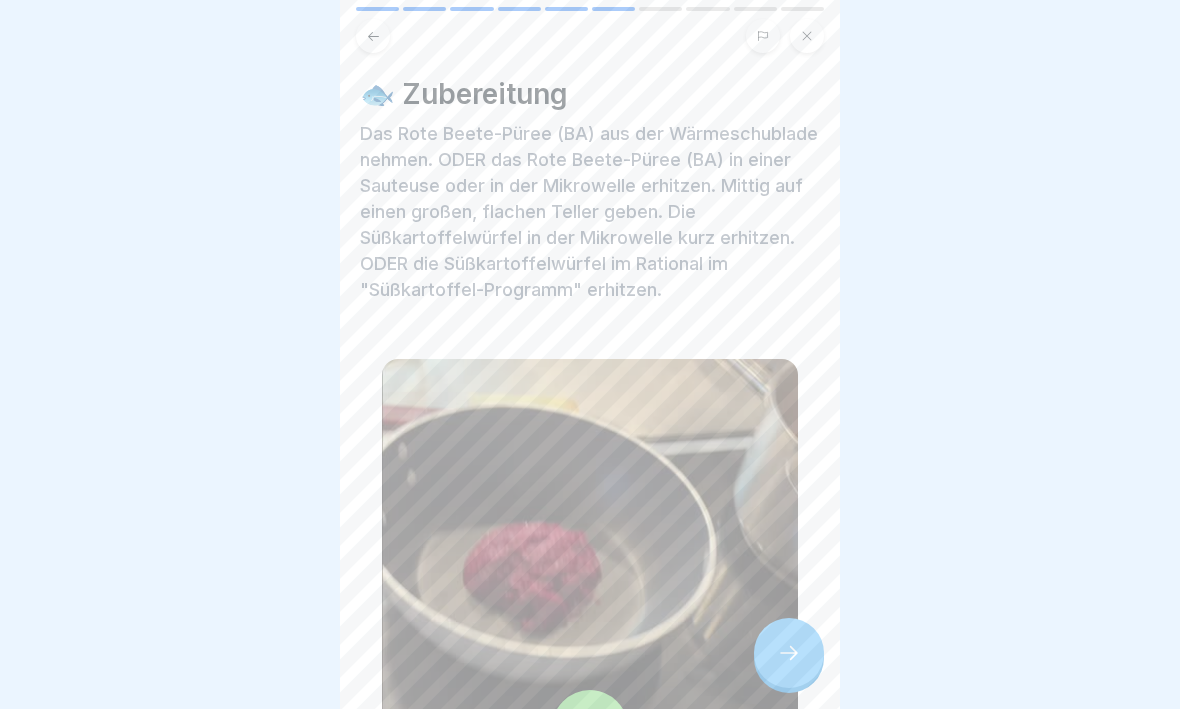 click 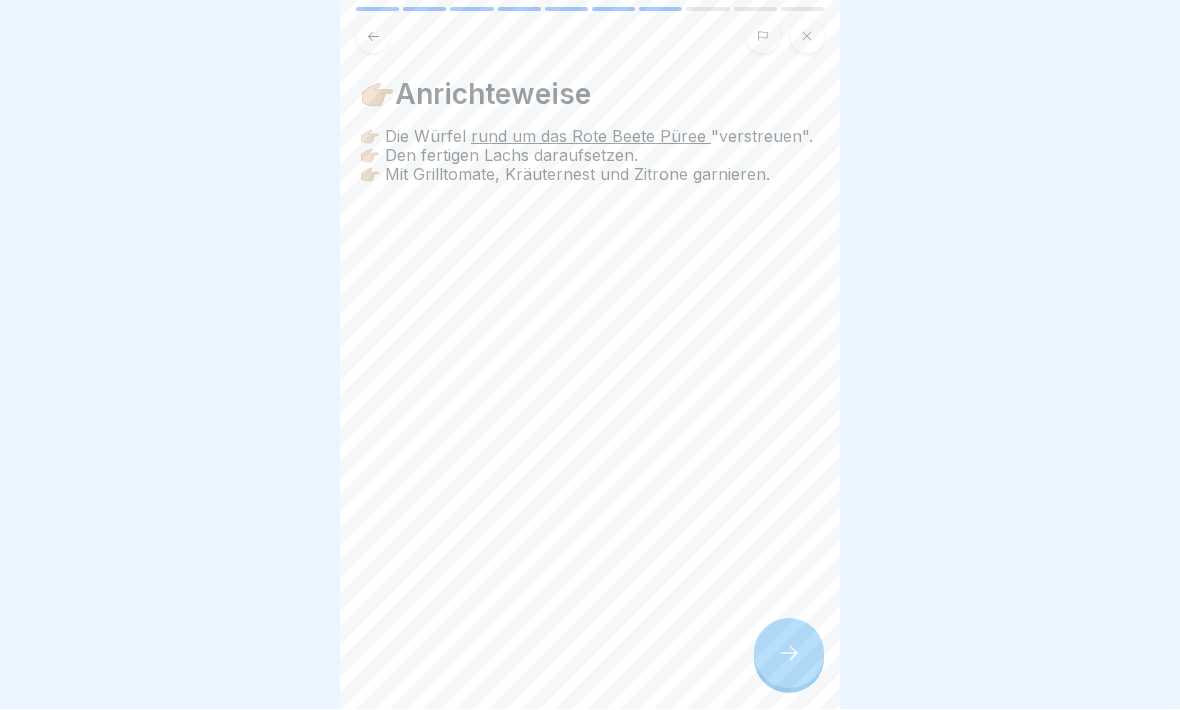 click 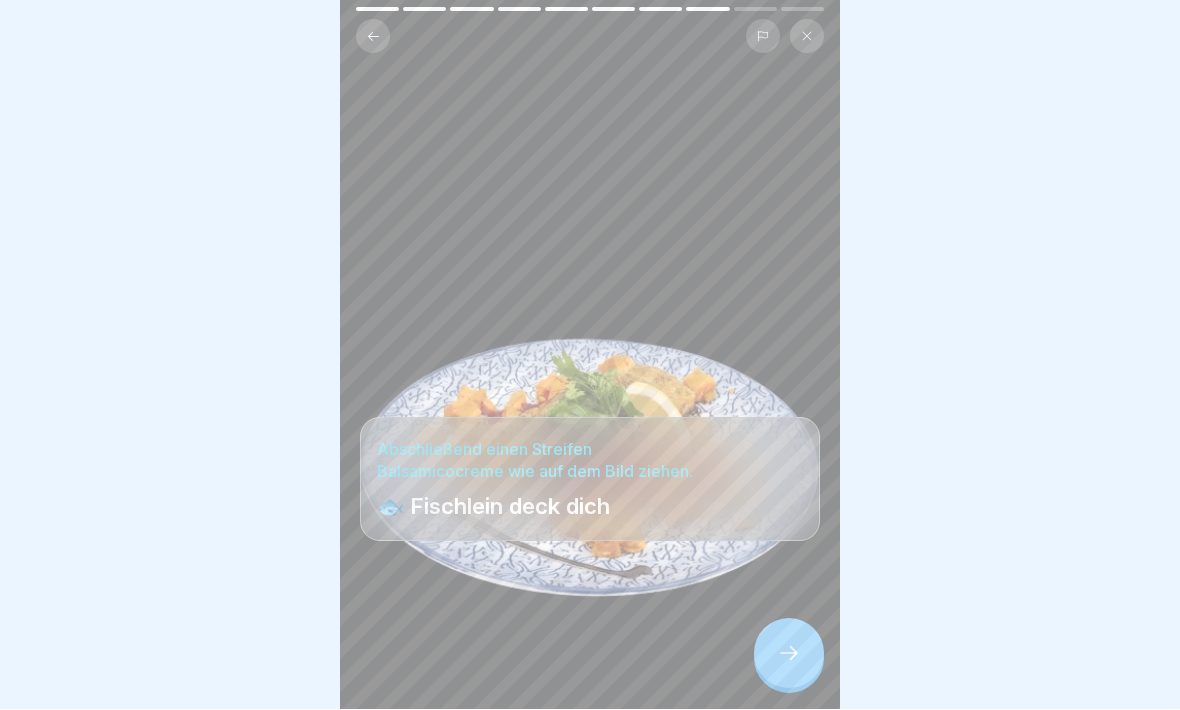 click at bounding box center (789, 654) 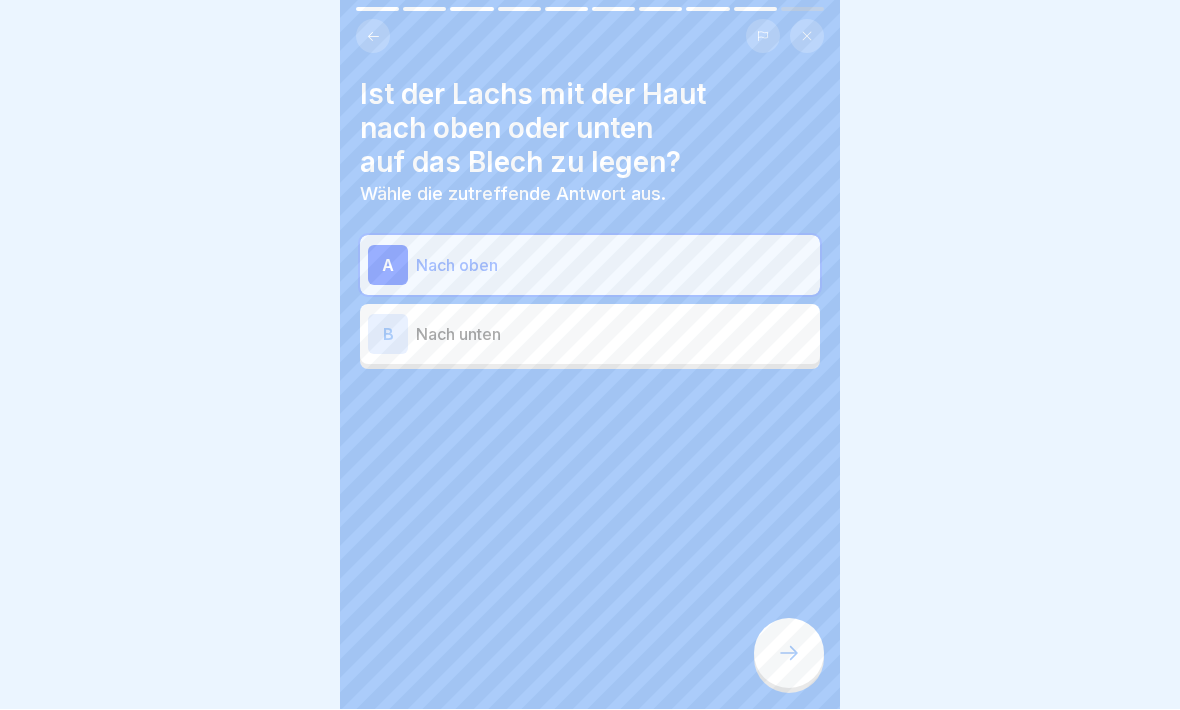 click on "B" at bounding box center (388, 335) 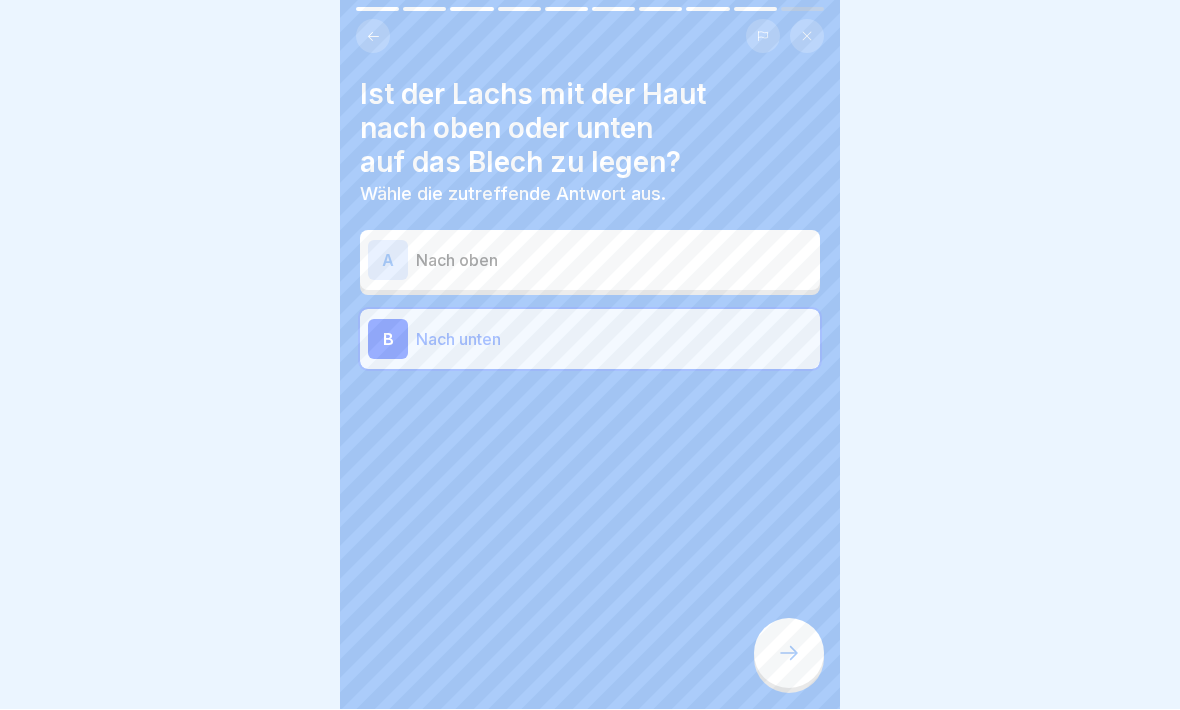 click 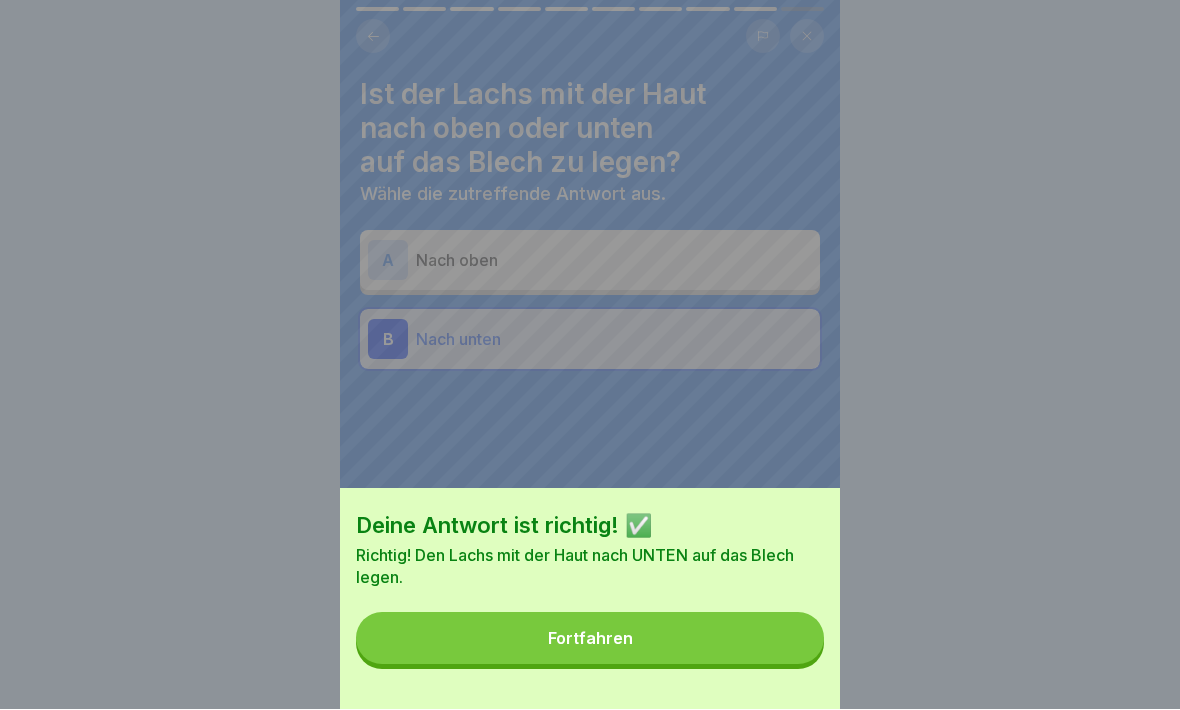 click on "Fortfahren" at bounding box center [590, 639] 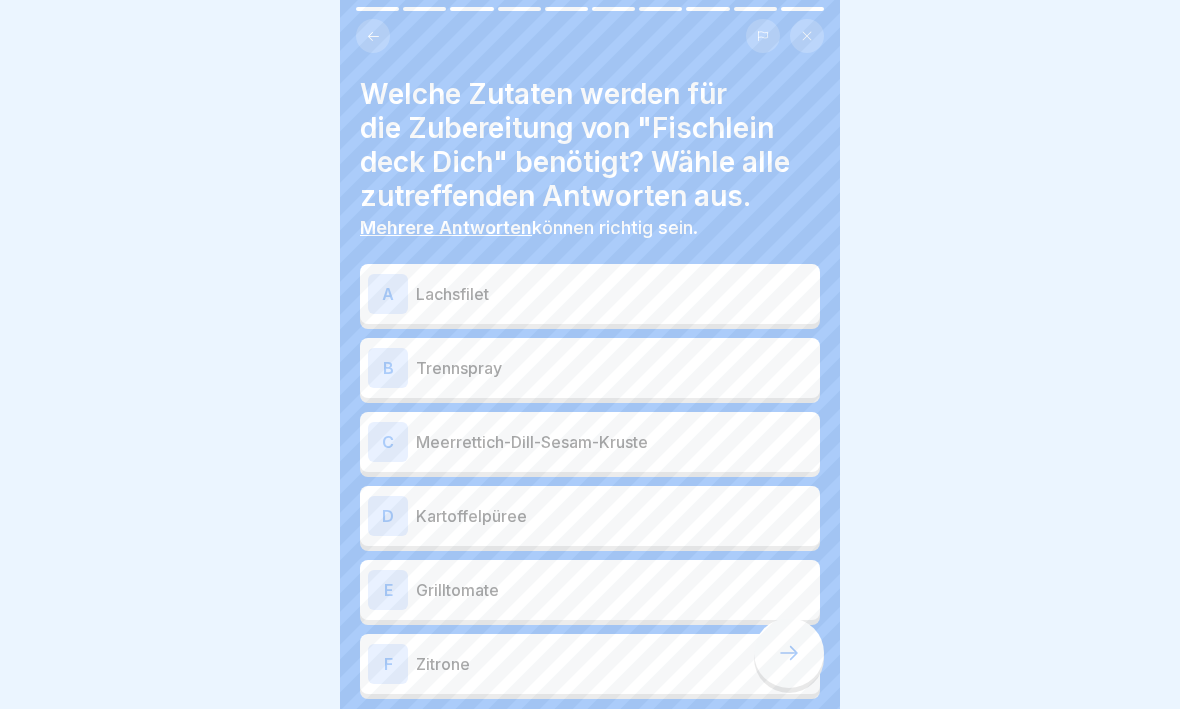 click on "A" at bounding box center (388, 295) 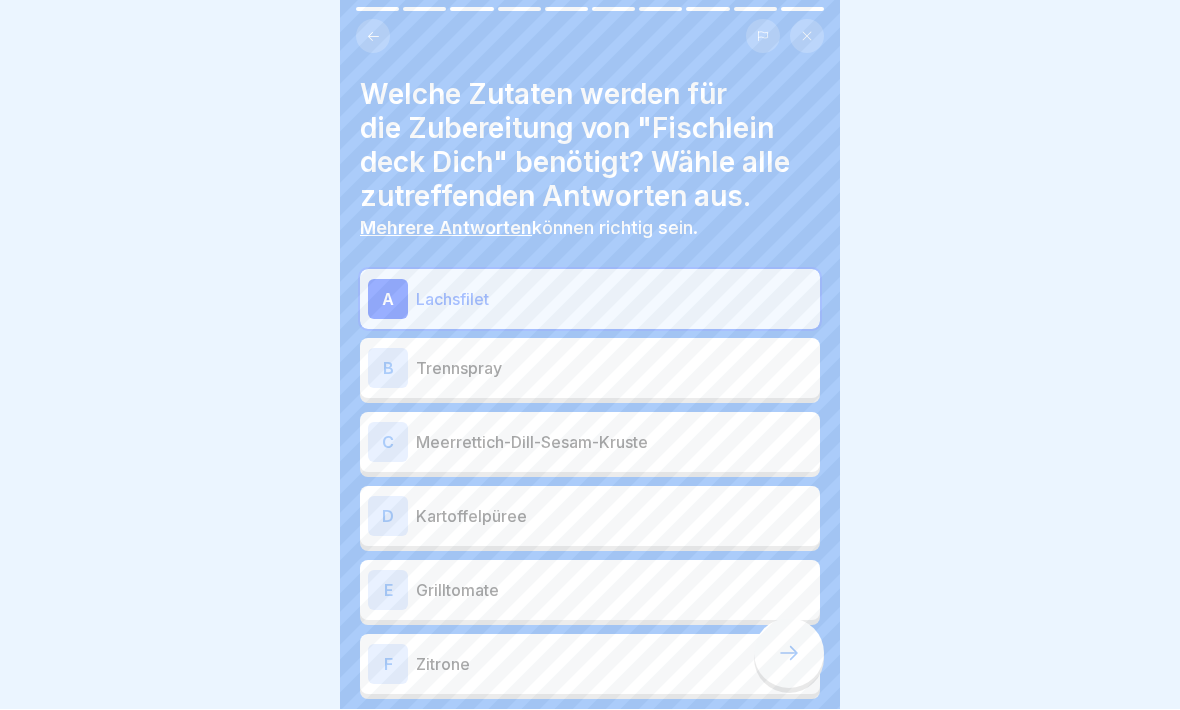 click on "B" at bounding box center (388, 369) 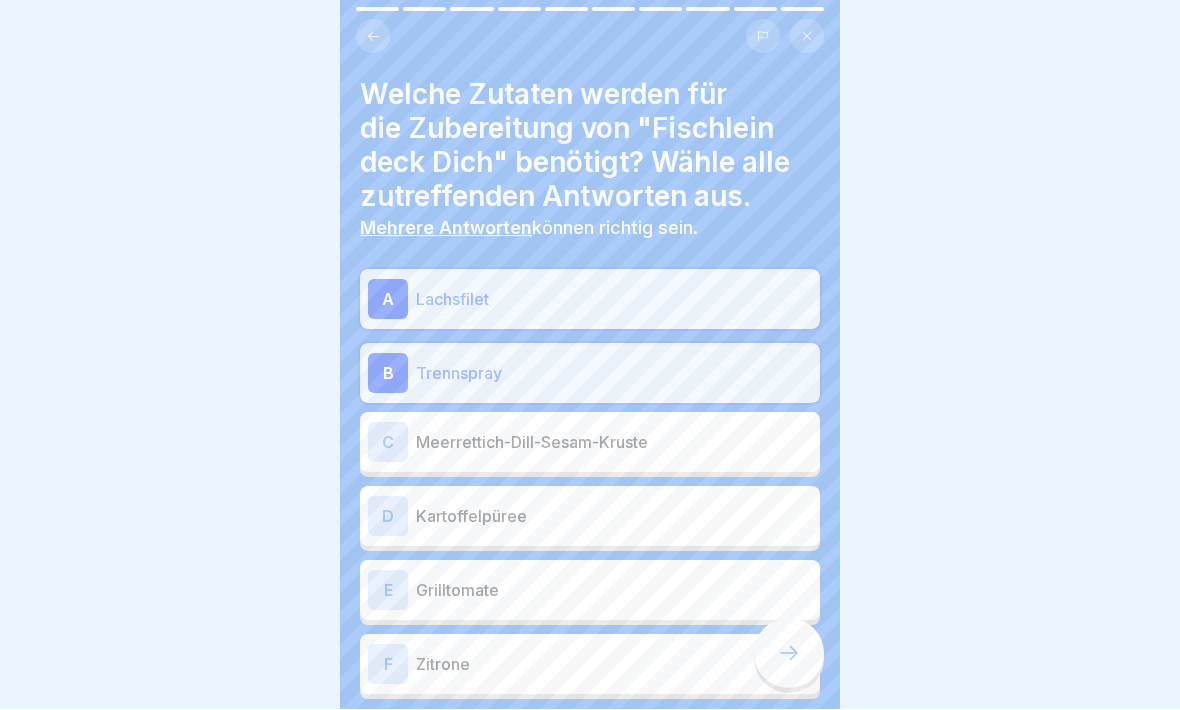 click on "C" at bounding box center [388, 443] 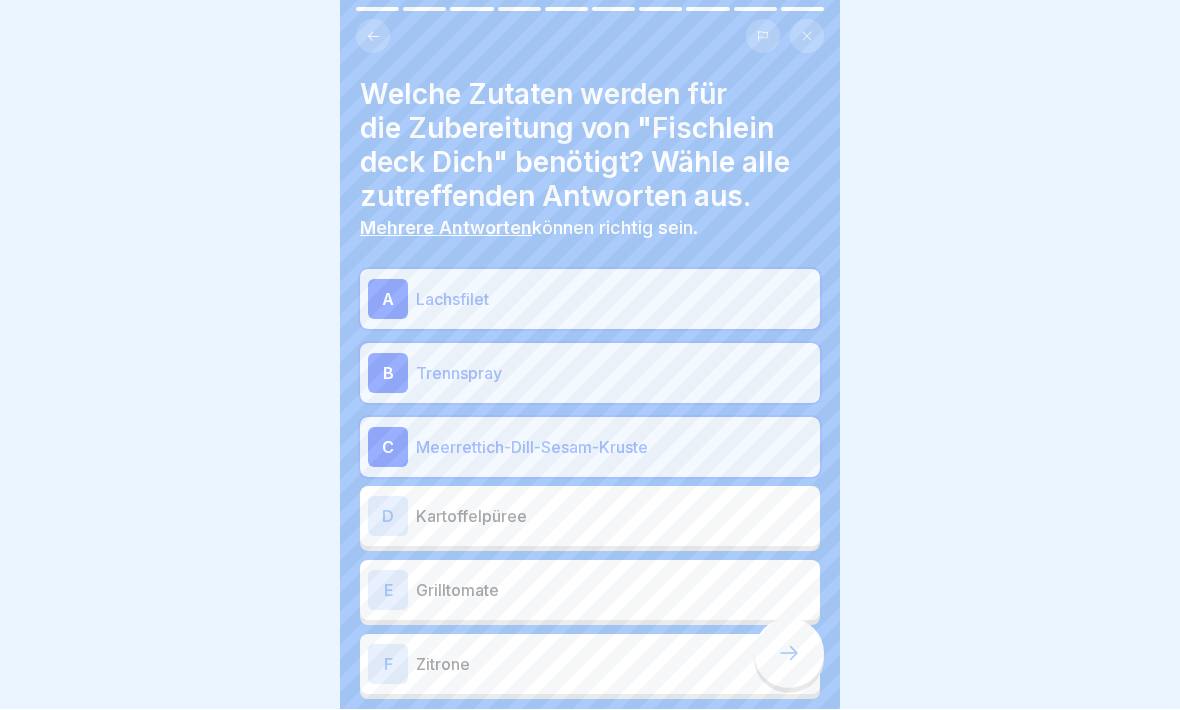 click on "F" at bounding box center [388, 665] 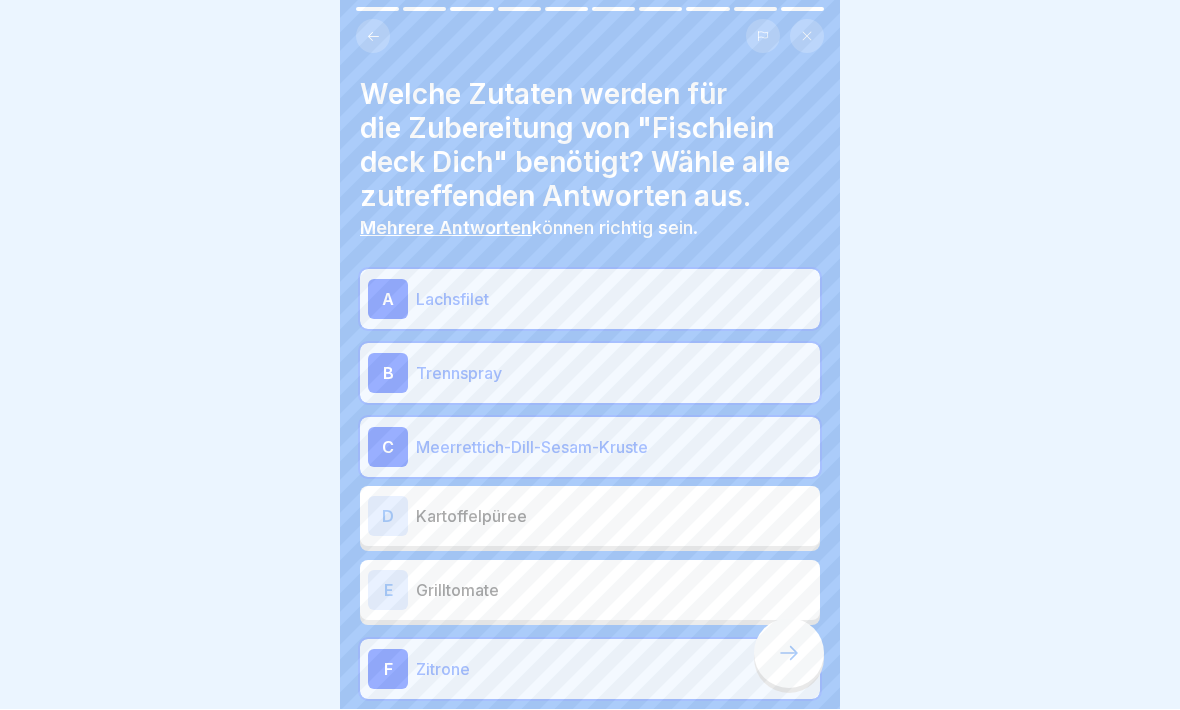 click on "D" at bounding box center [388, 517] 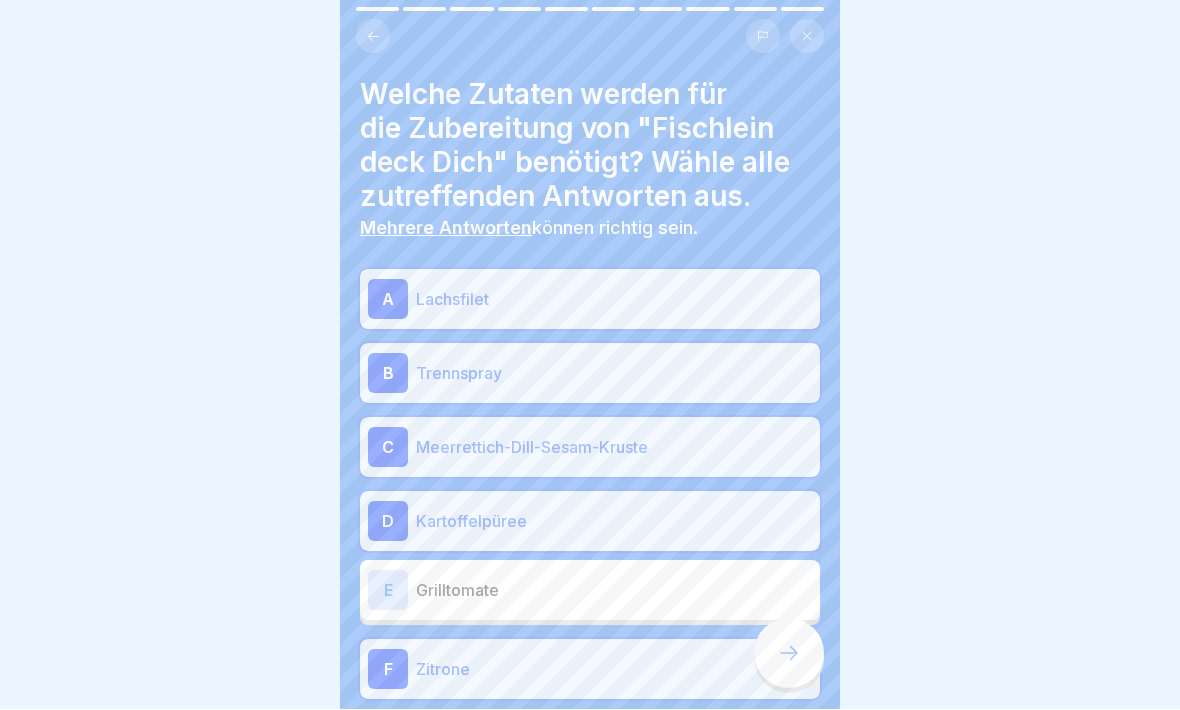 click 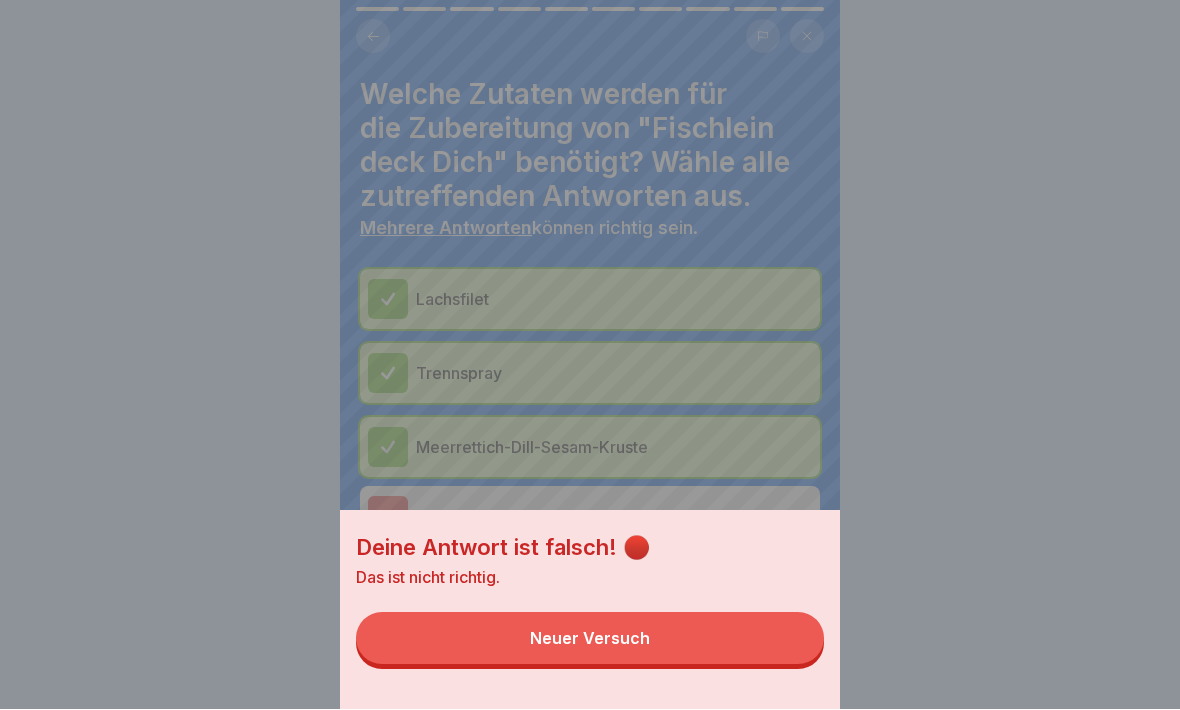 click on "Deine Antwort ist falsch!
🔴 Das ist nicht richtig.   Neuer Versuch" at bounding box center [590, 355] 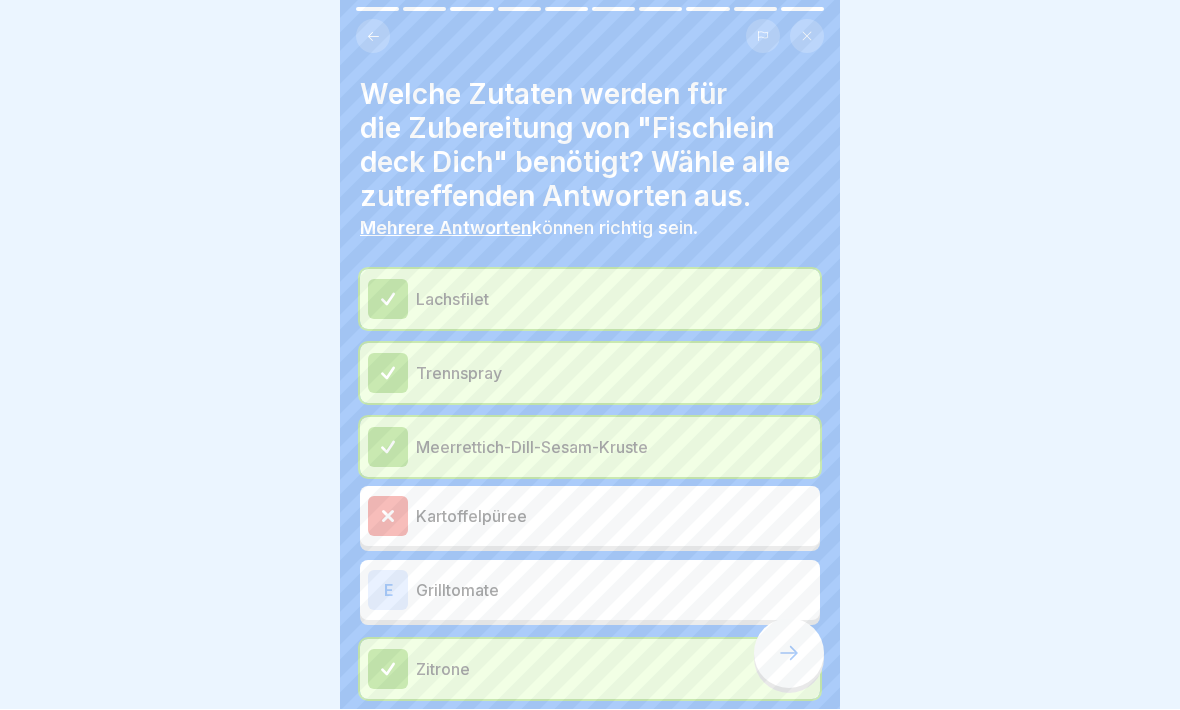 click on "Kartoffelpüree" at bounding box center [590, 517] 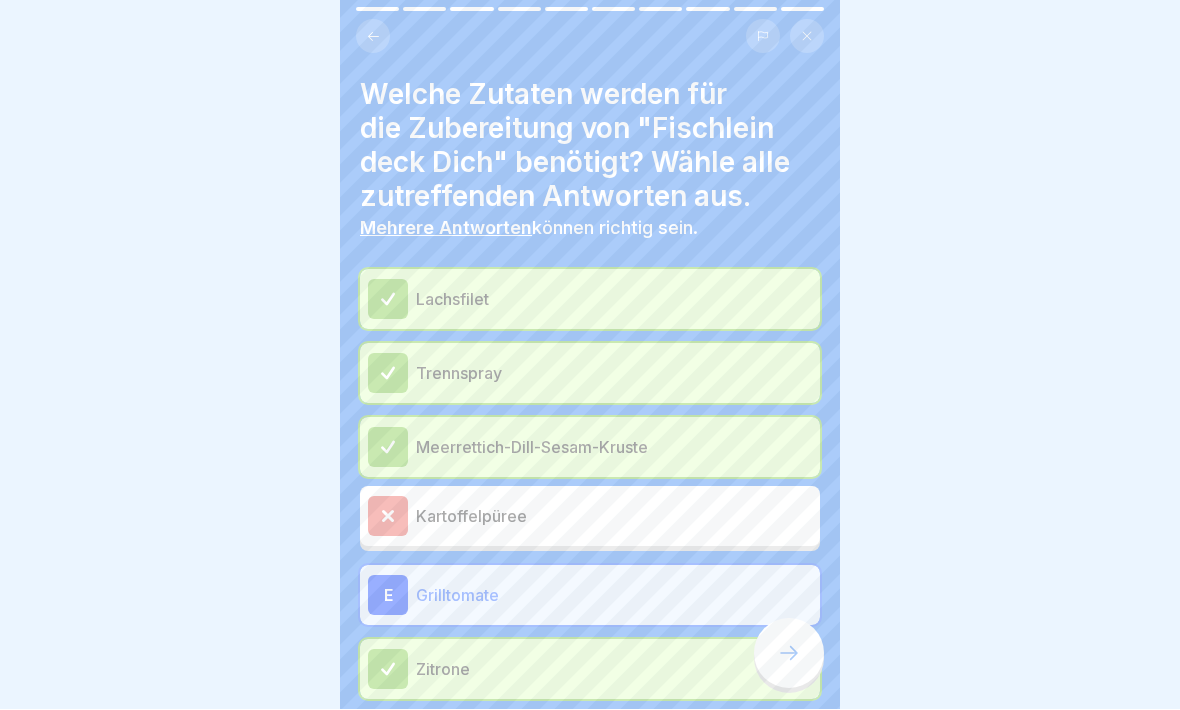 click at bounding box center (388, 517) 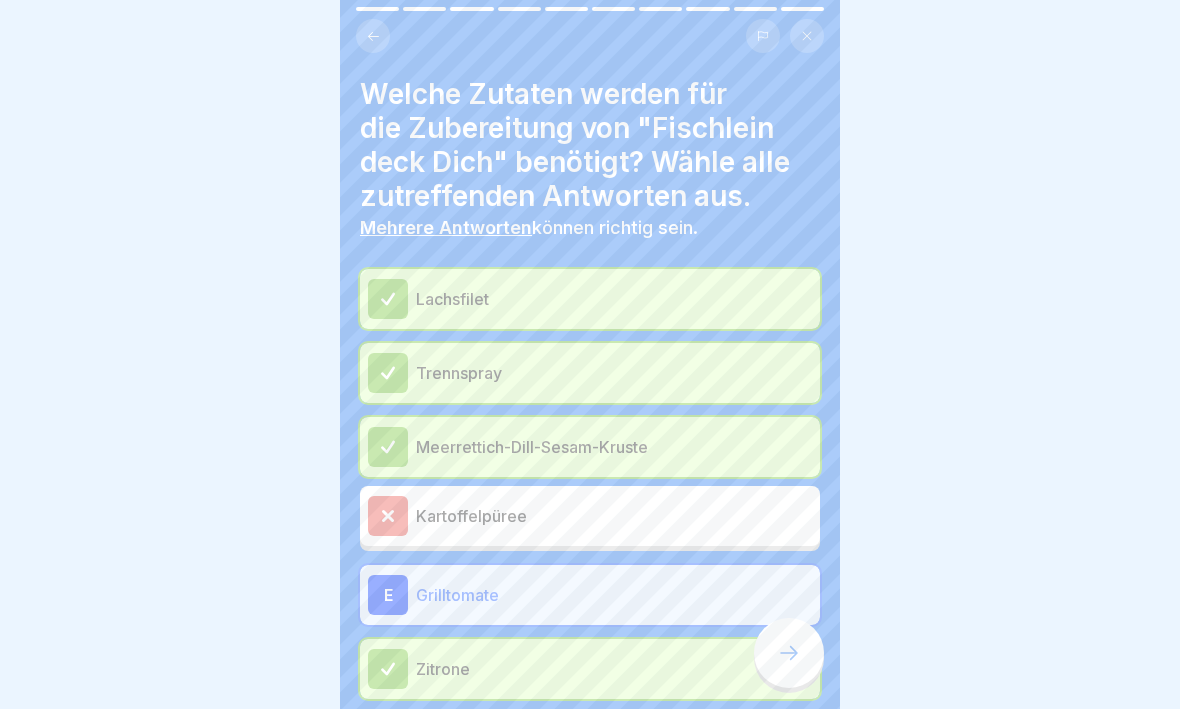 click on "E" at bounding box center (388, 596) 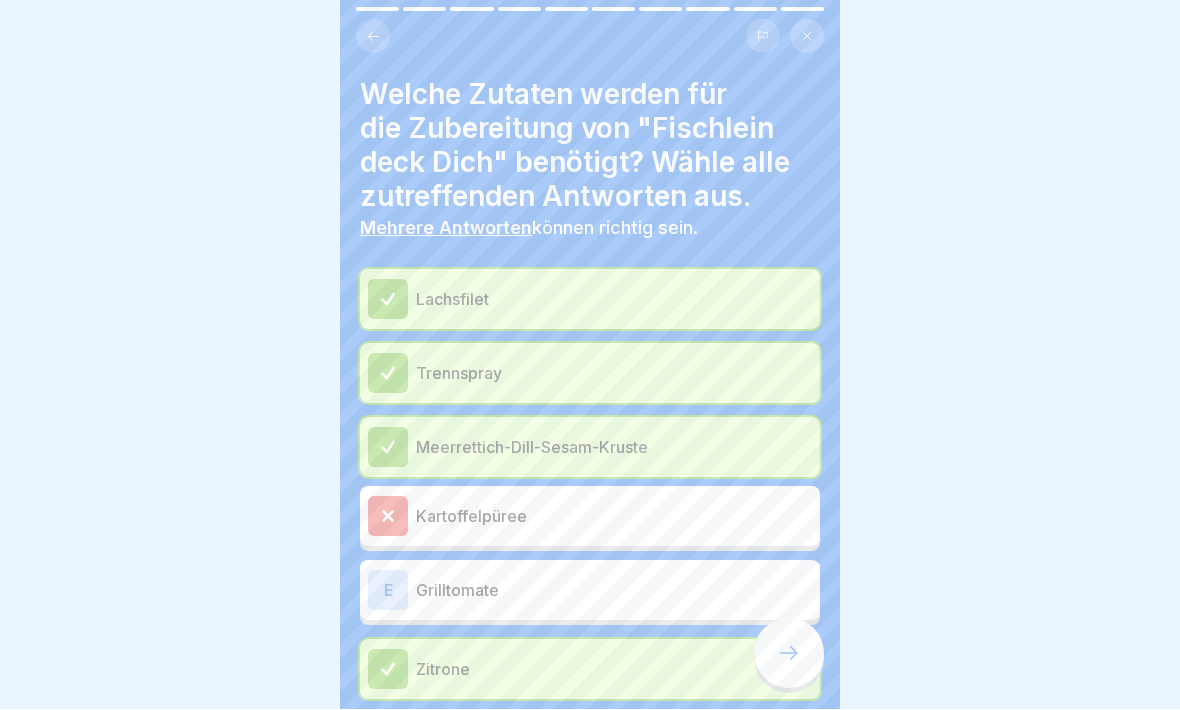click 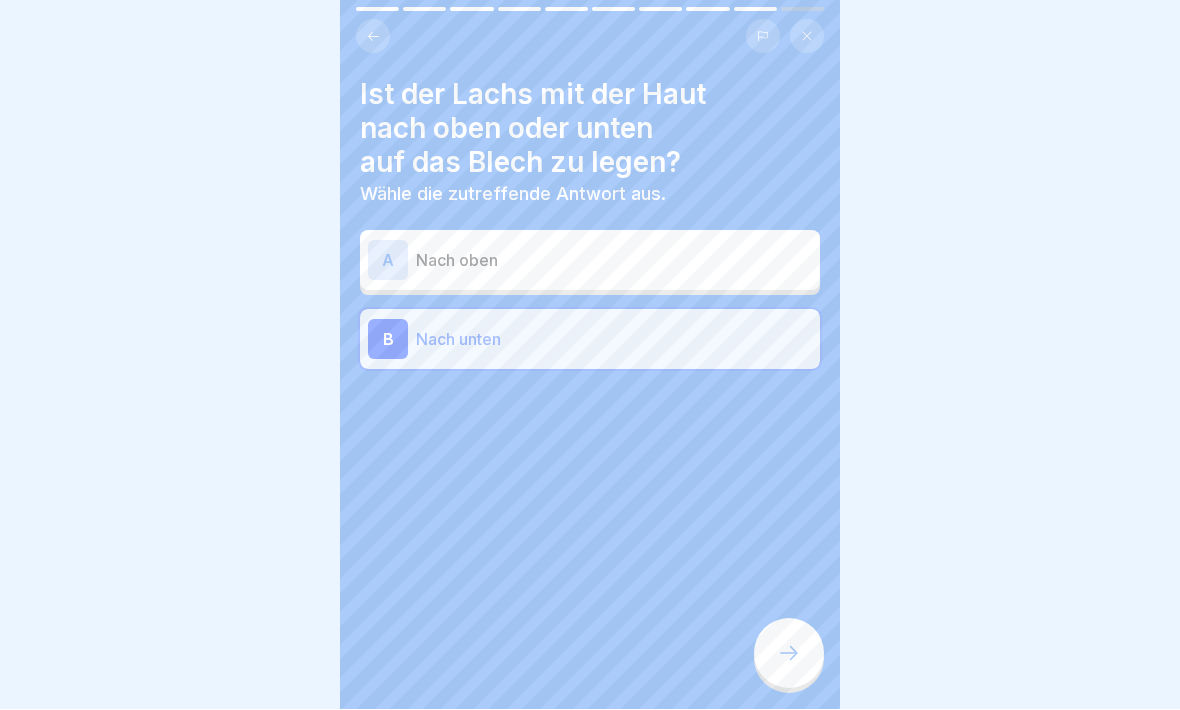 click 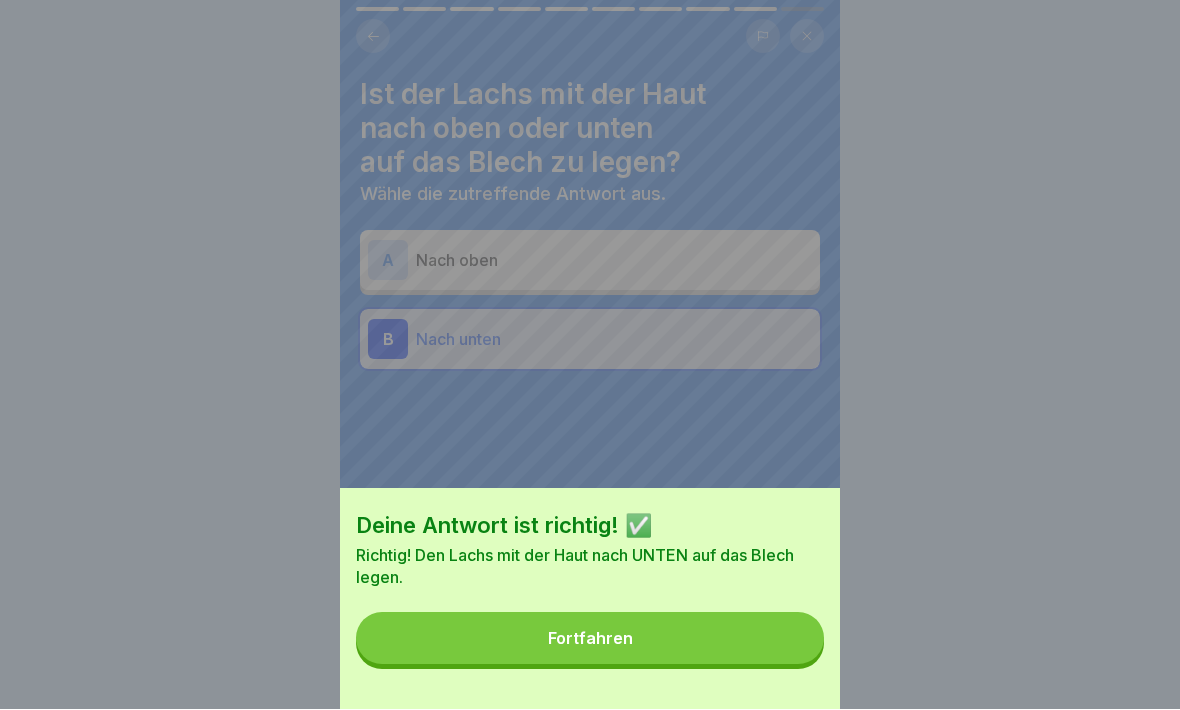 click on "Fortfahren" at bounding box center [590, 639] 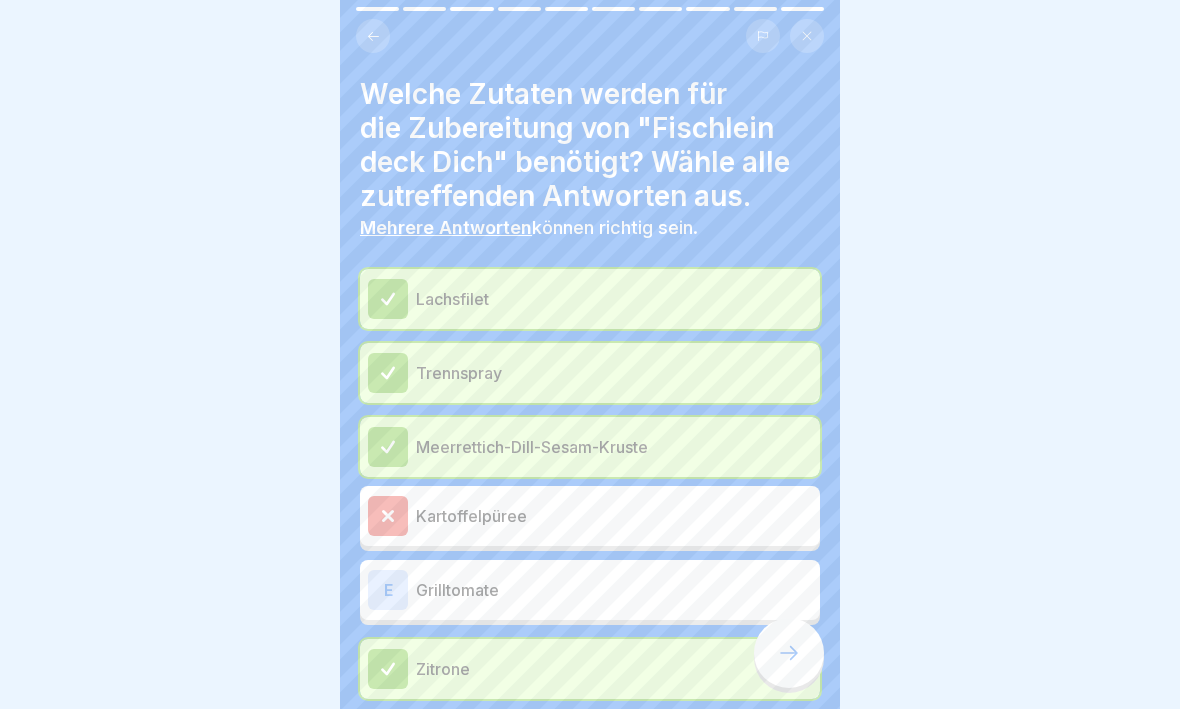 click at bounding box center (789, 654) 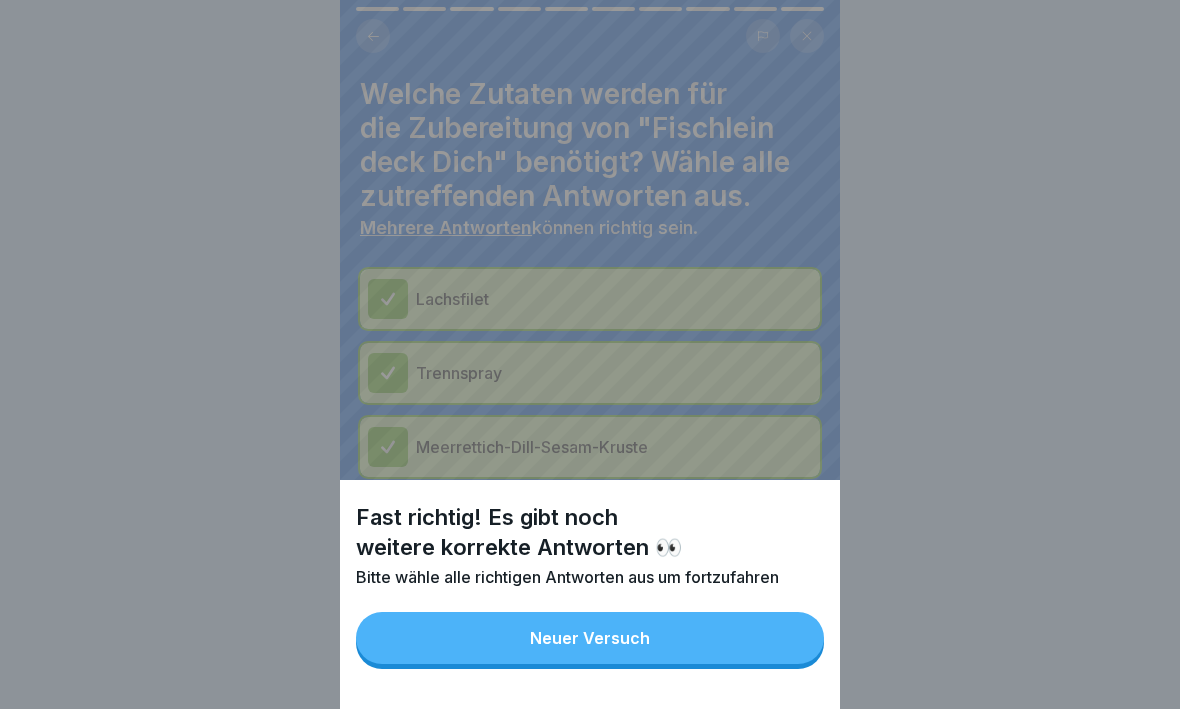 click on "Neuer Versuch" at bounding box center [590, 639] 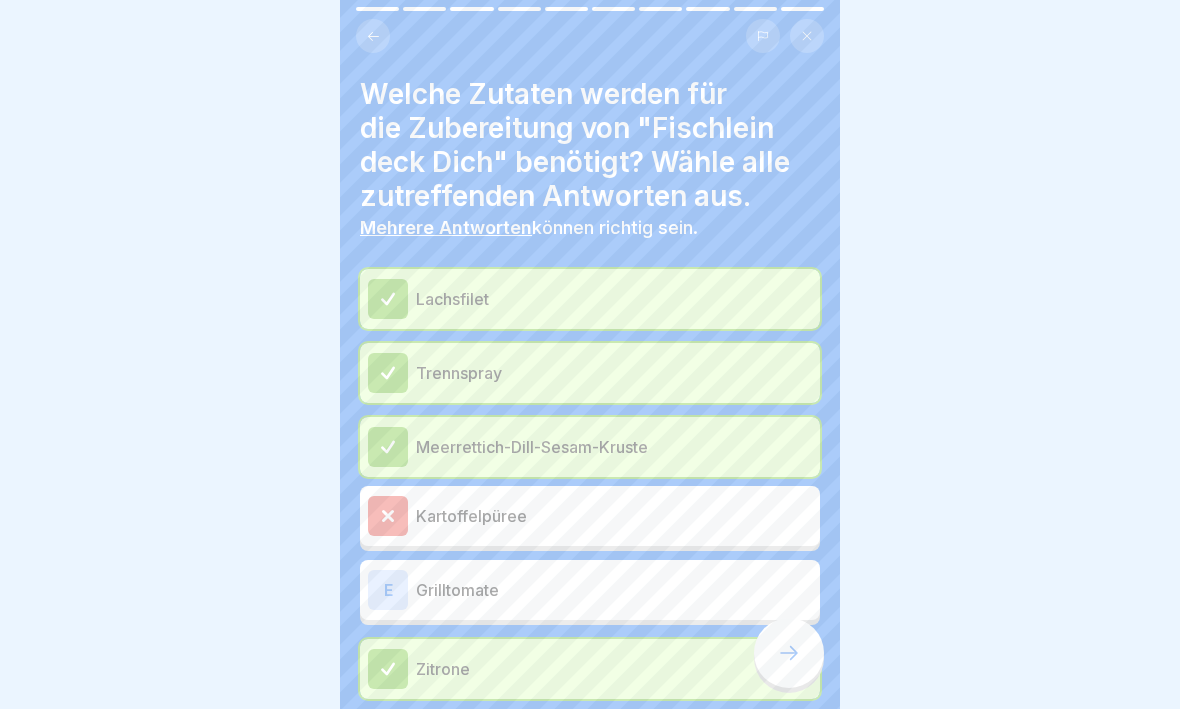 click 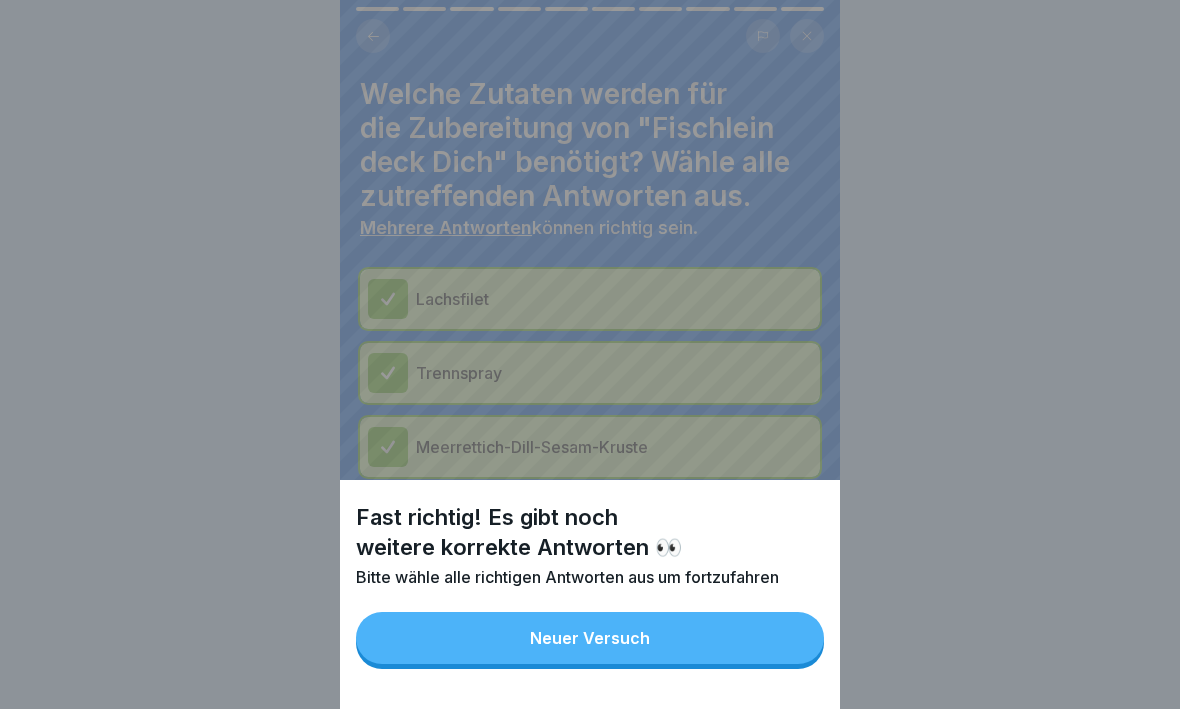 click on "Neuer Versuch" at bounding box center [590, 639] 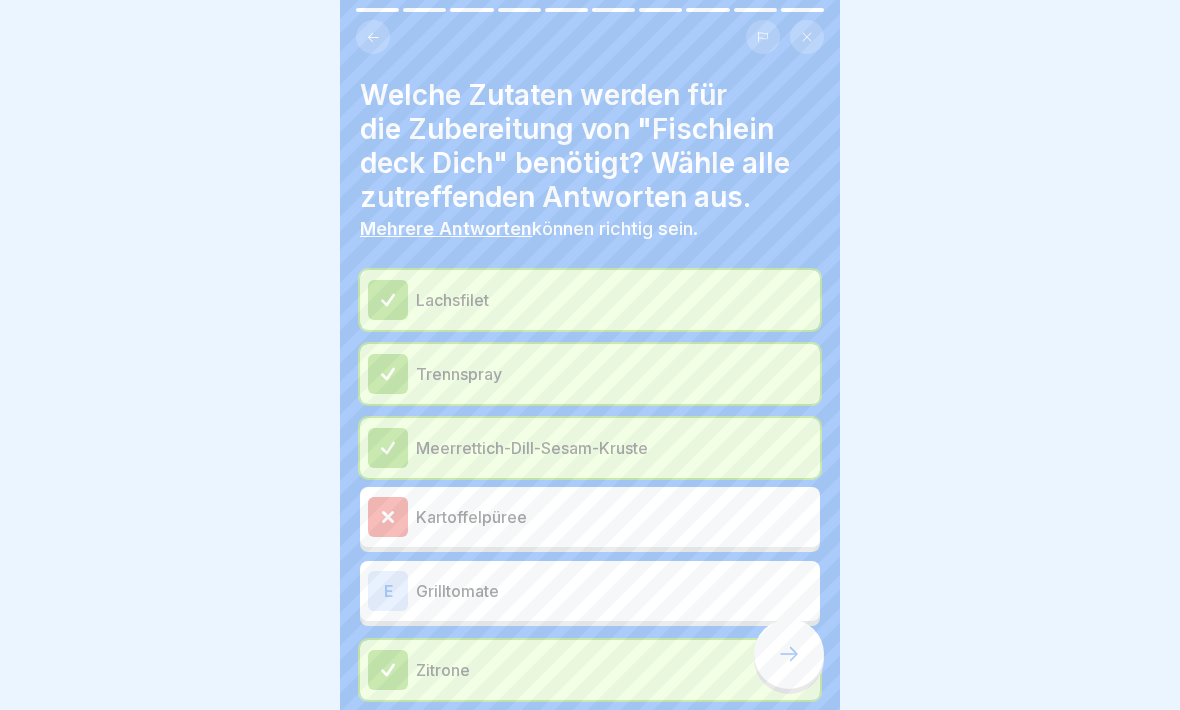 click on "E" at bounding box center (388, 591) 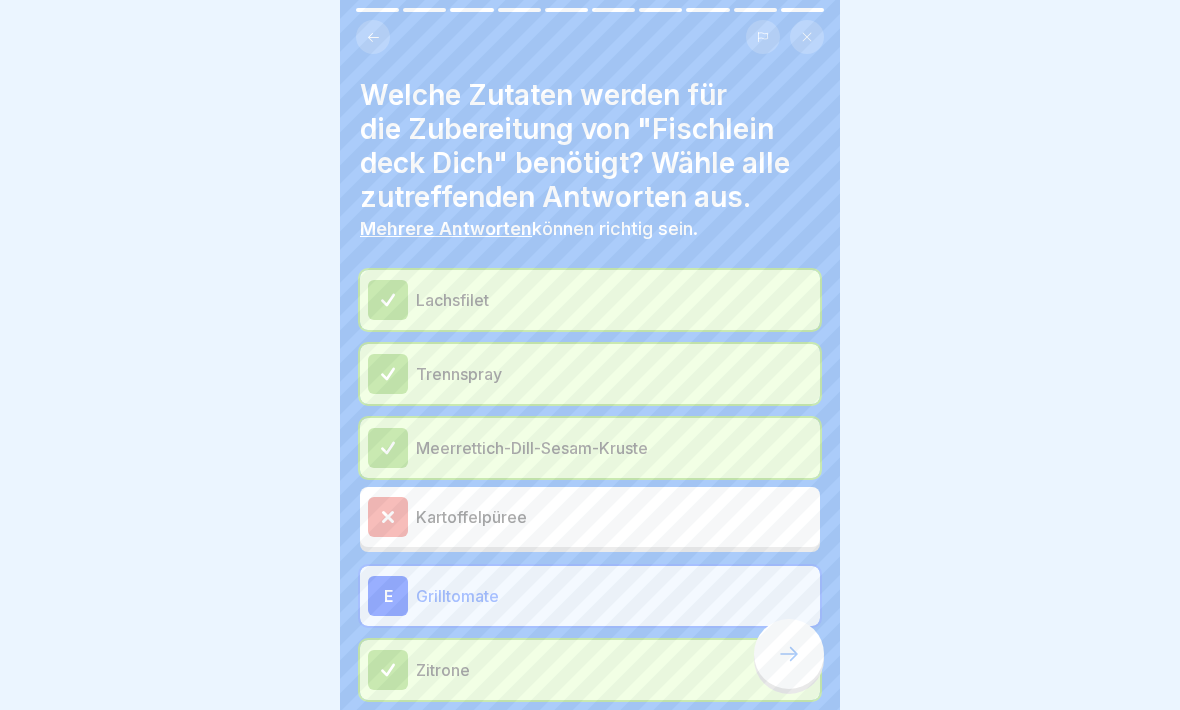 click 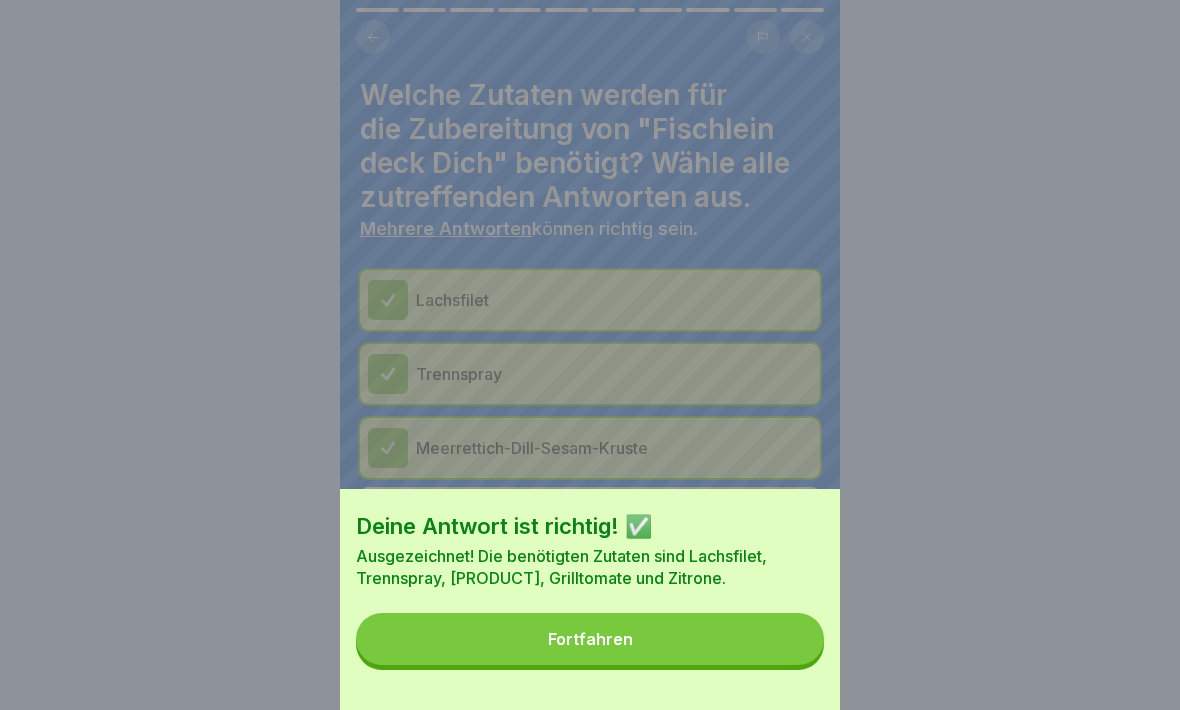 click on "Fortfahren" at bounding box center [590, 639] 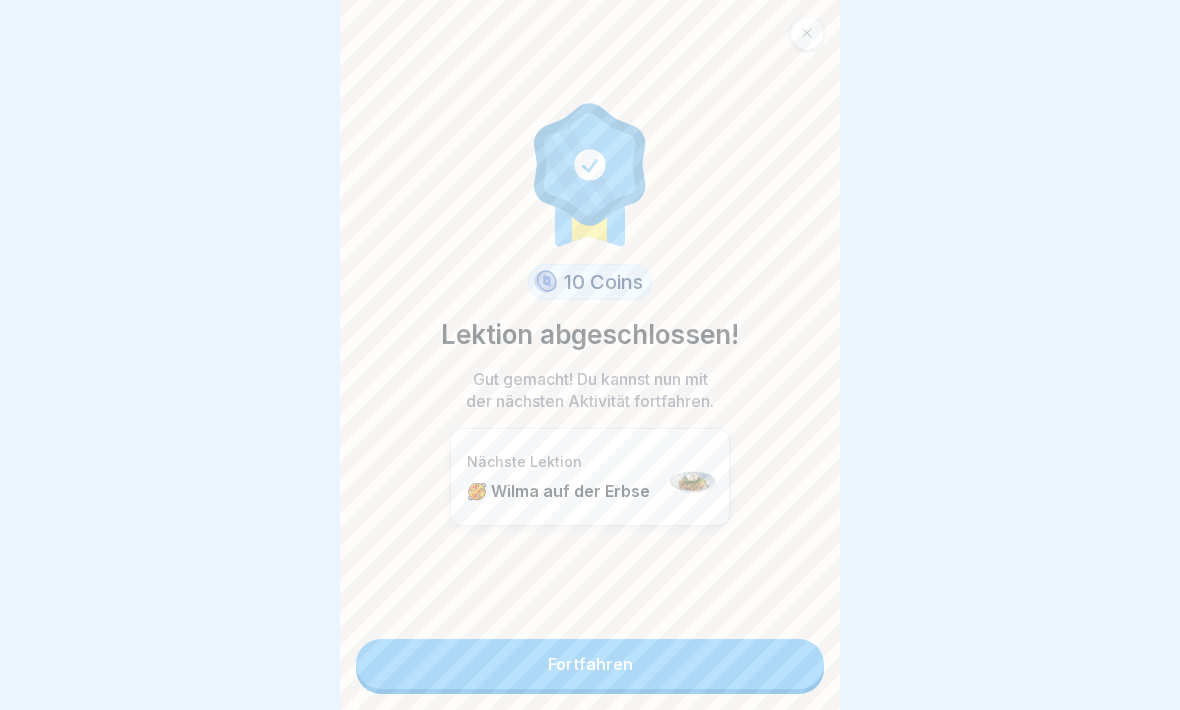 click on "Fortfahren" at bounding box center [590, 664] 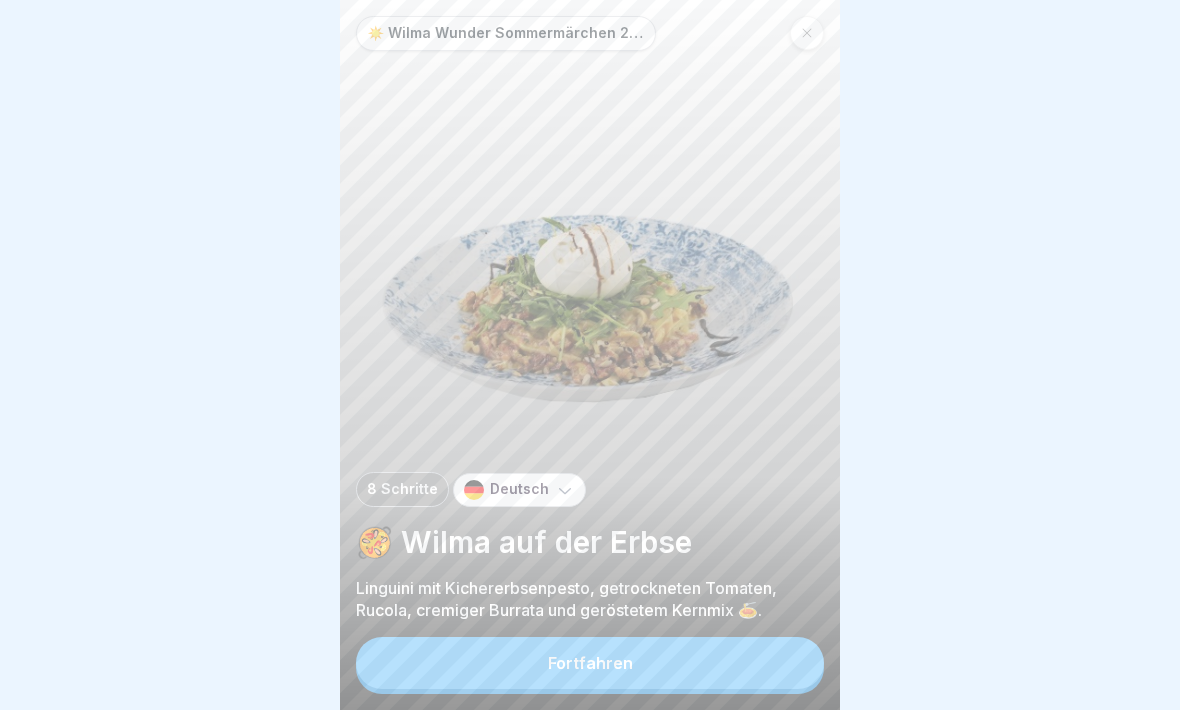 click on "Fortfahren" at bounding box center (590, 663) 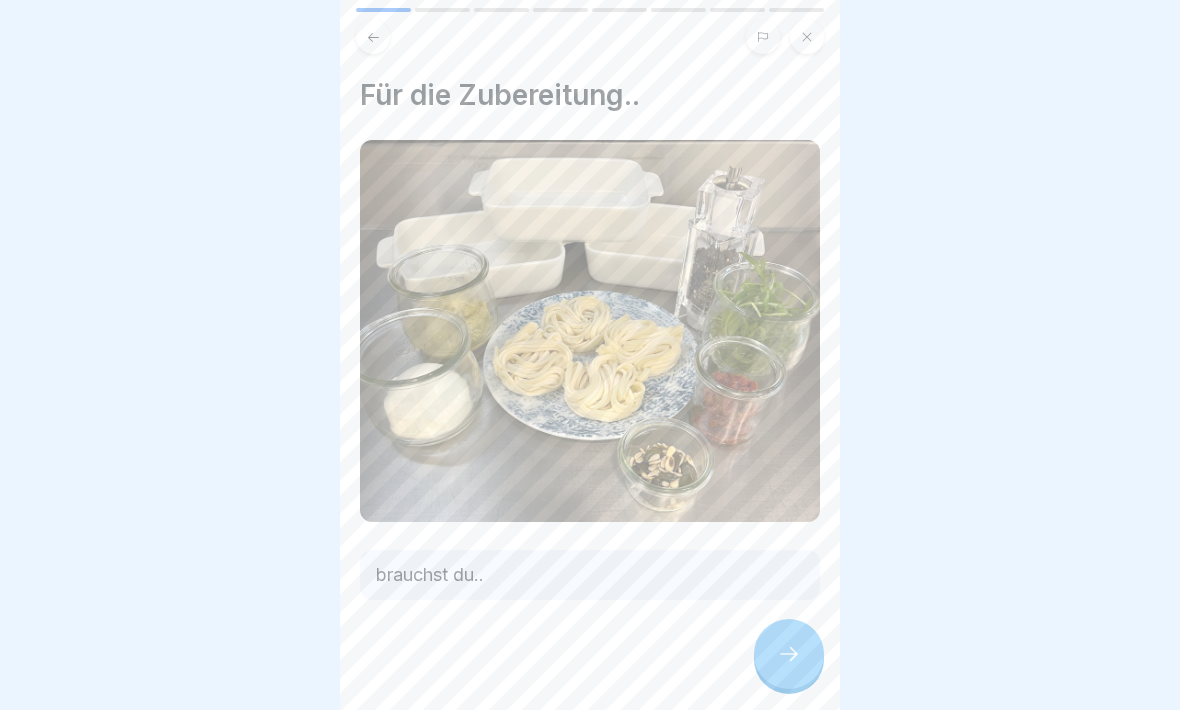click 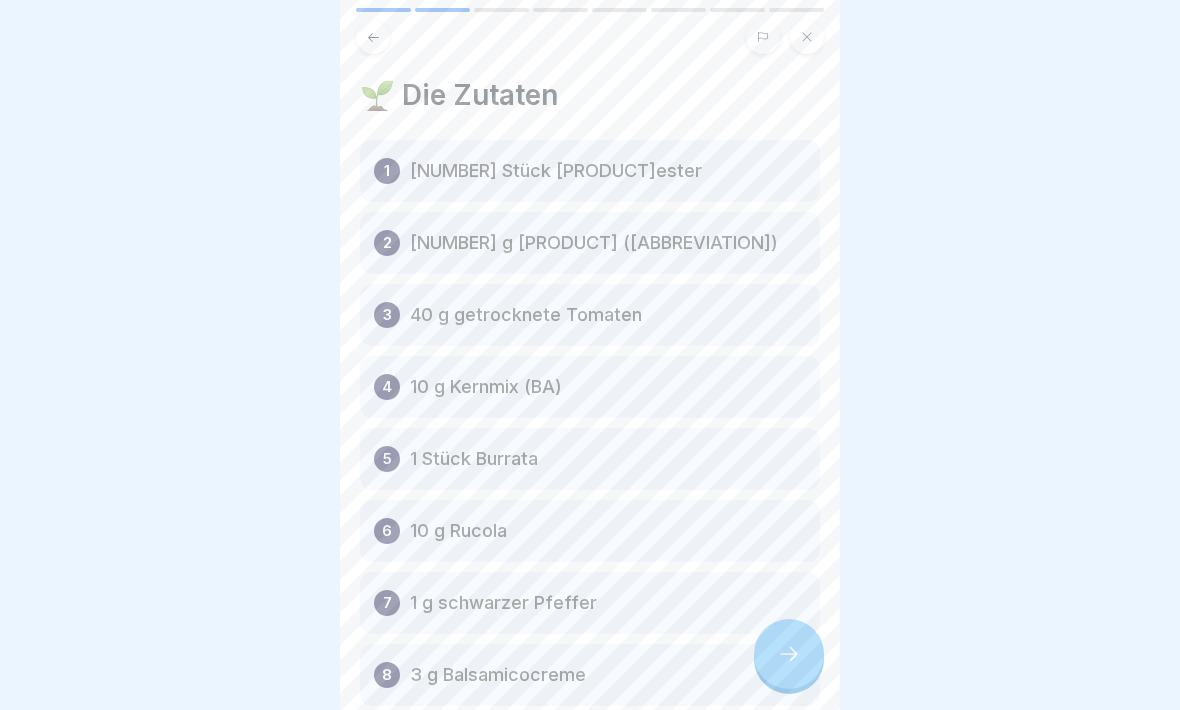click 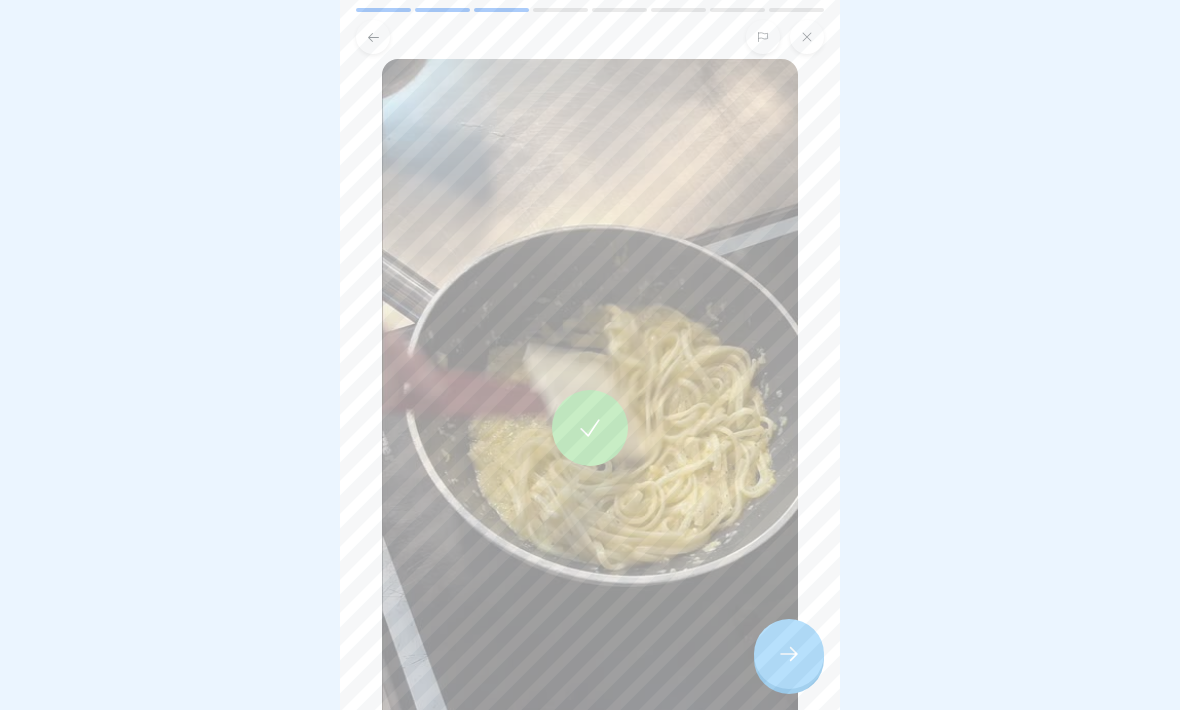 scroll, scrollTop: 296, scrollLeft: 0, axis: vertical 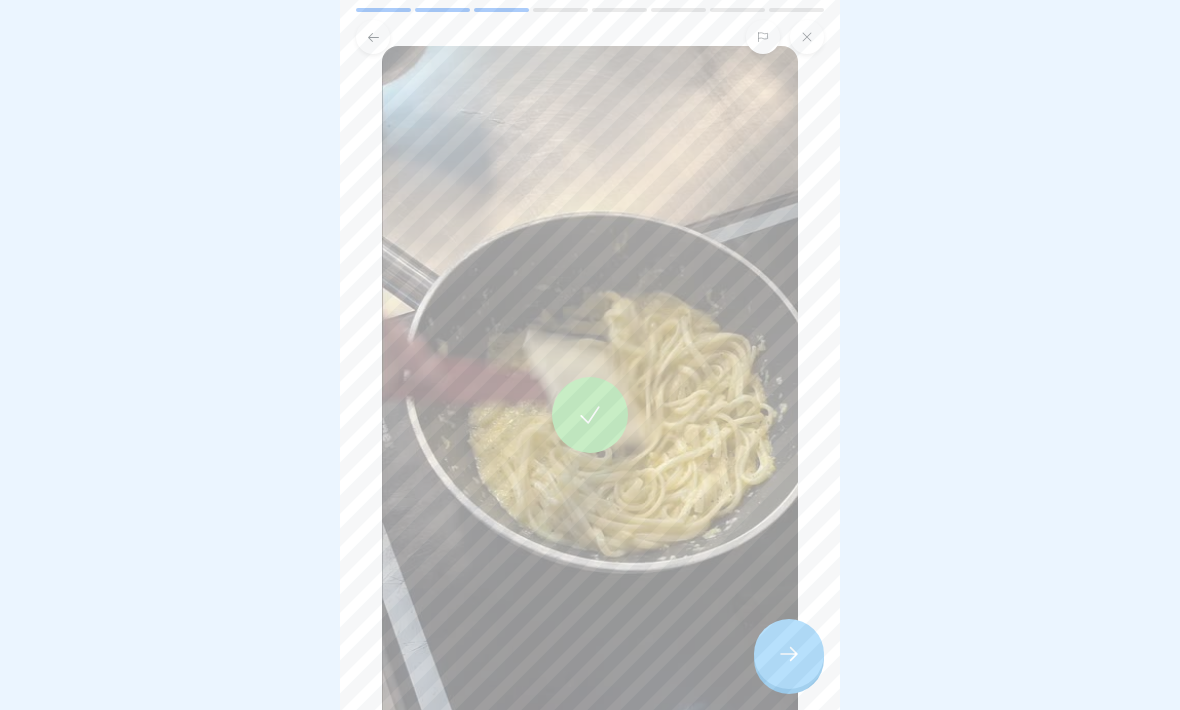 click at bounding box center (590, 415) 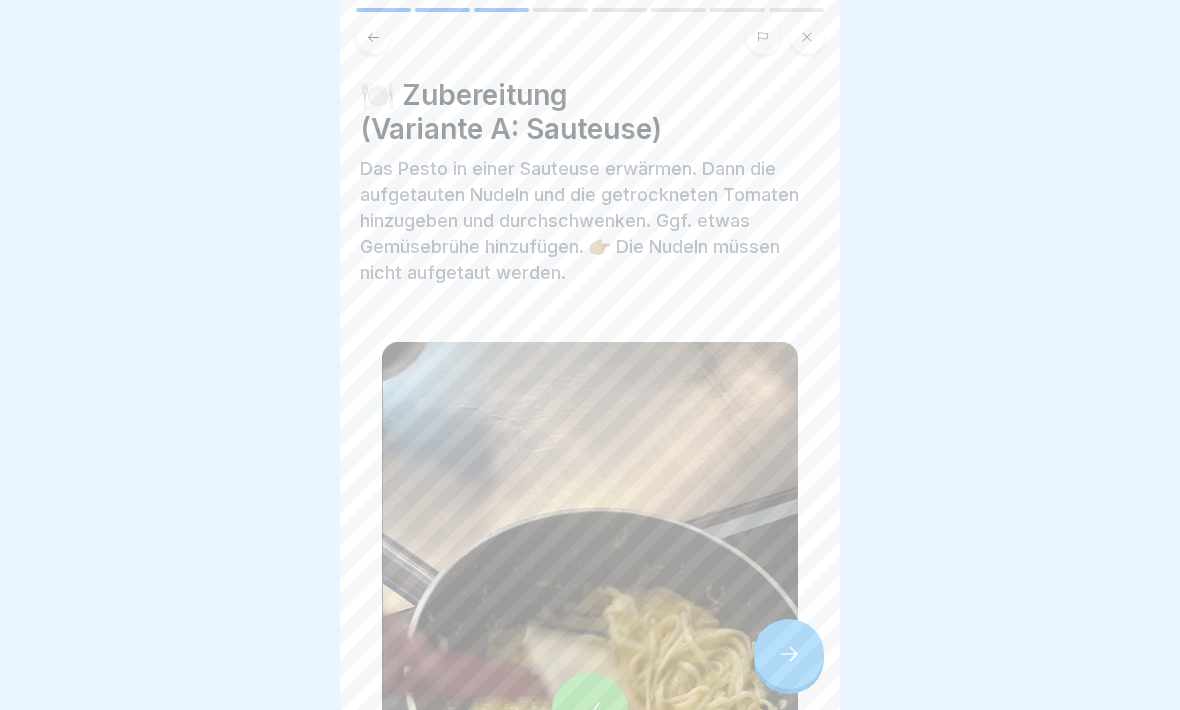 scroll, scrollTop: 0, scrollLeft: 0, axis: both 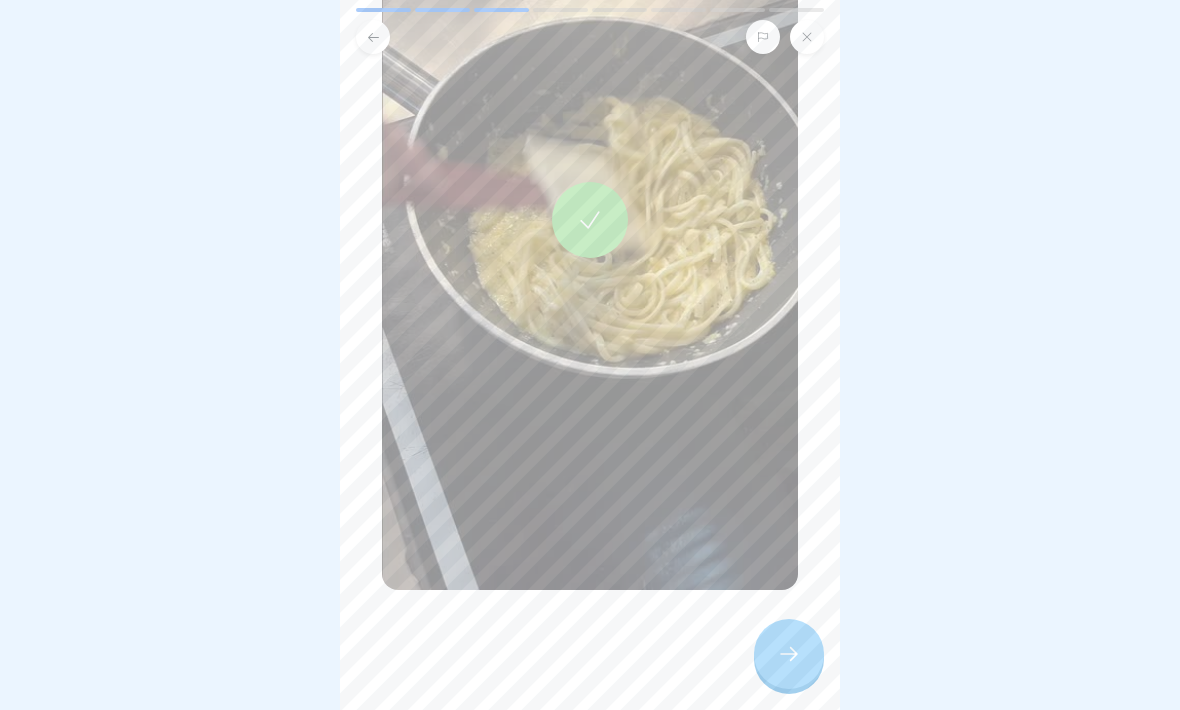 click 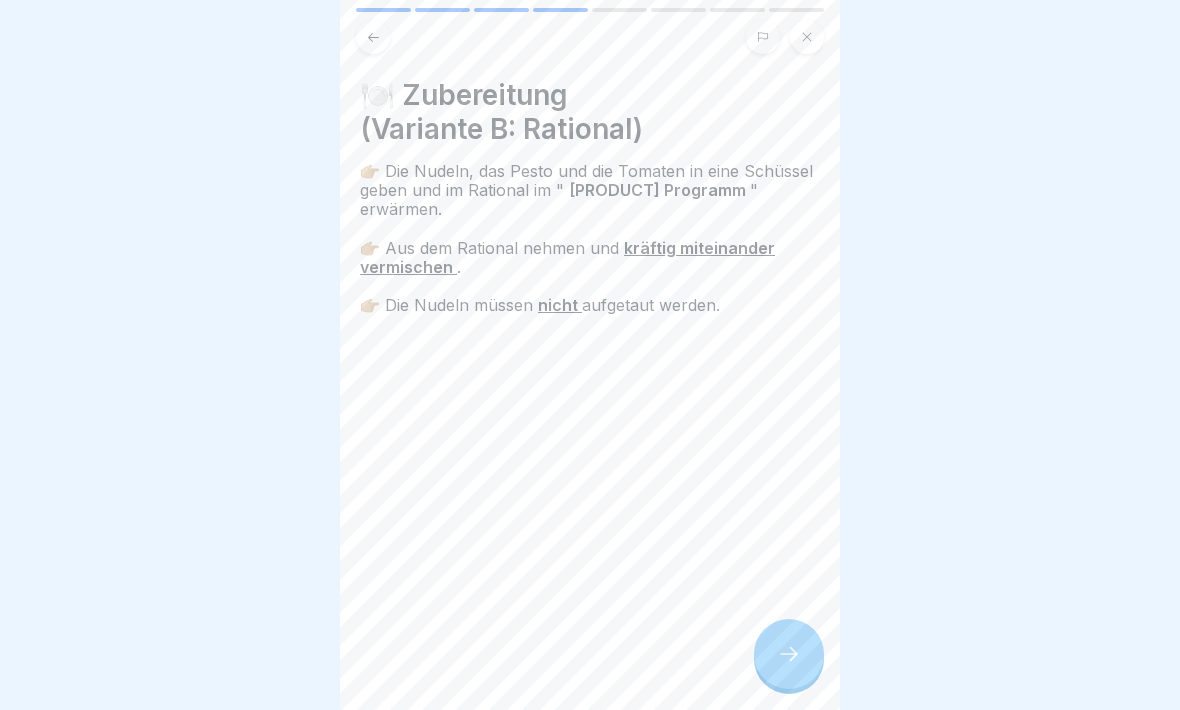click 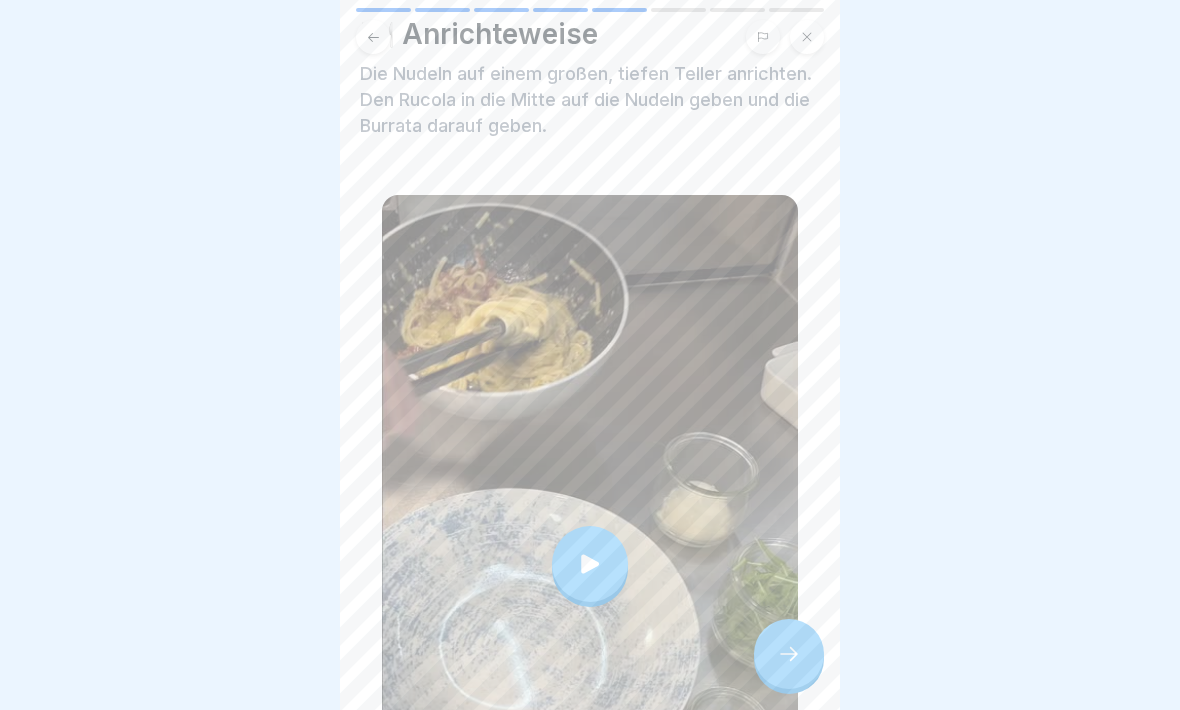 scroll, scrollTop: 169, scrollLeft: 0, axis: vertical 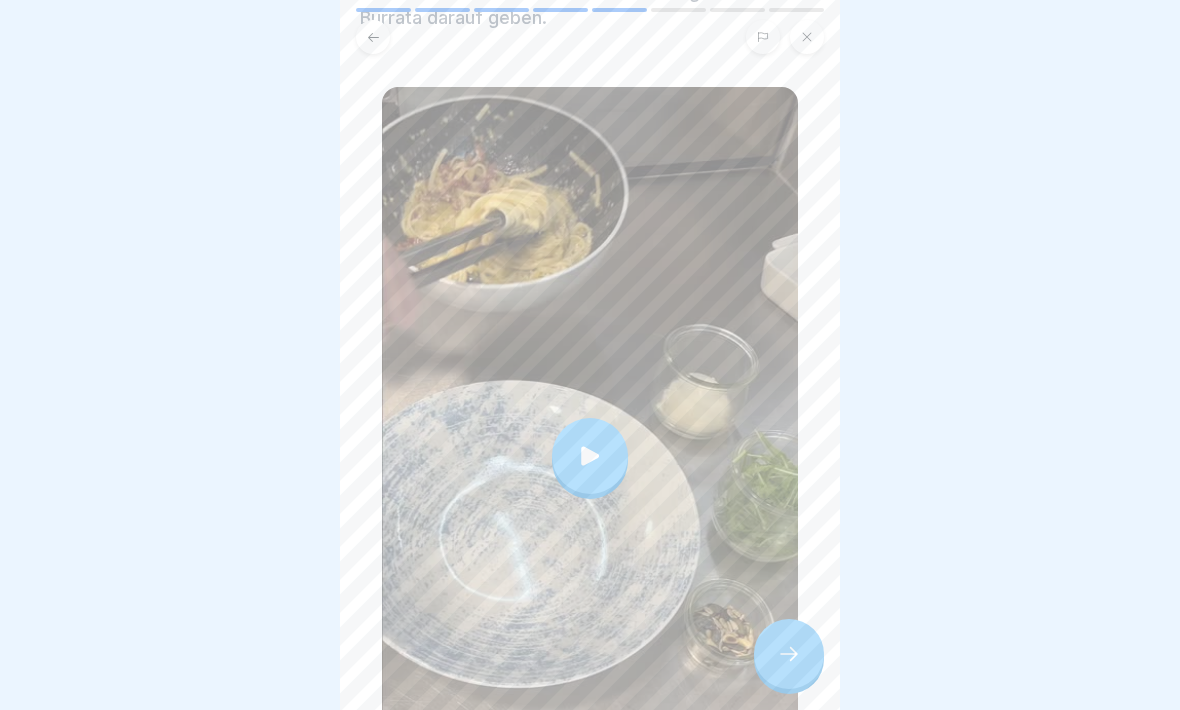click 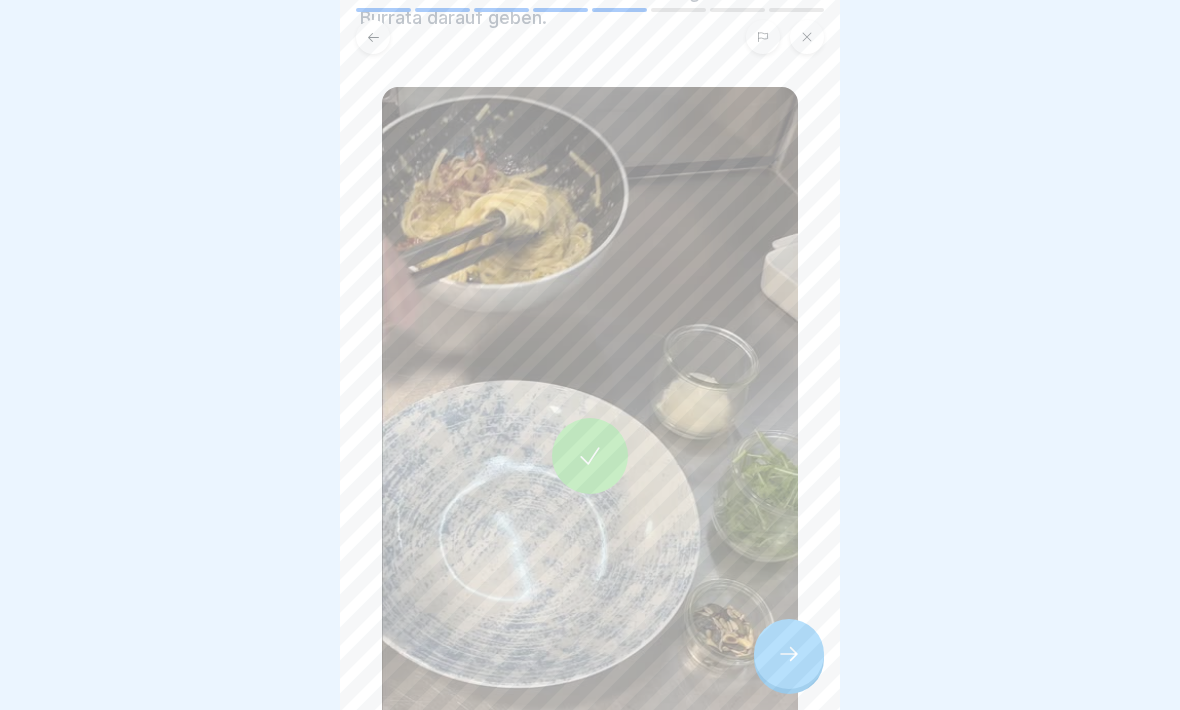 click 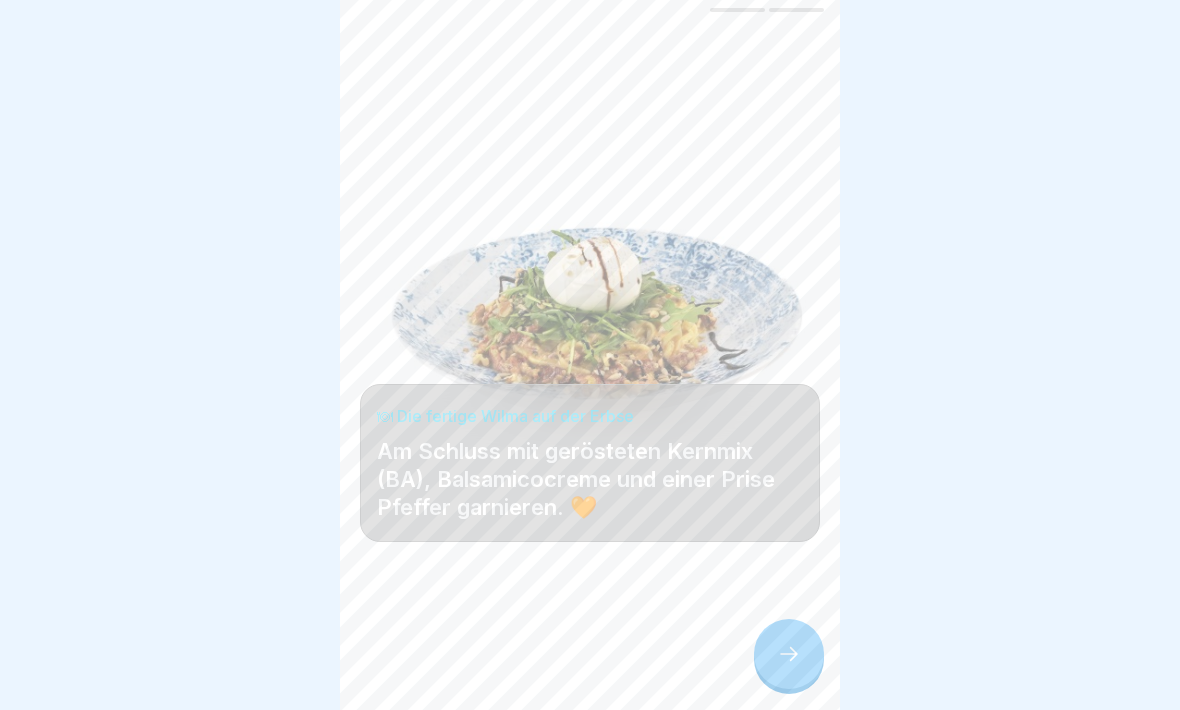 click 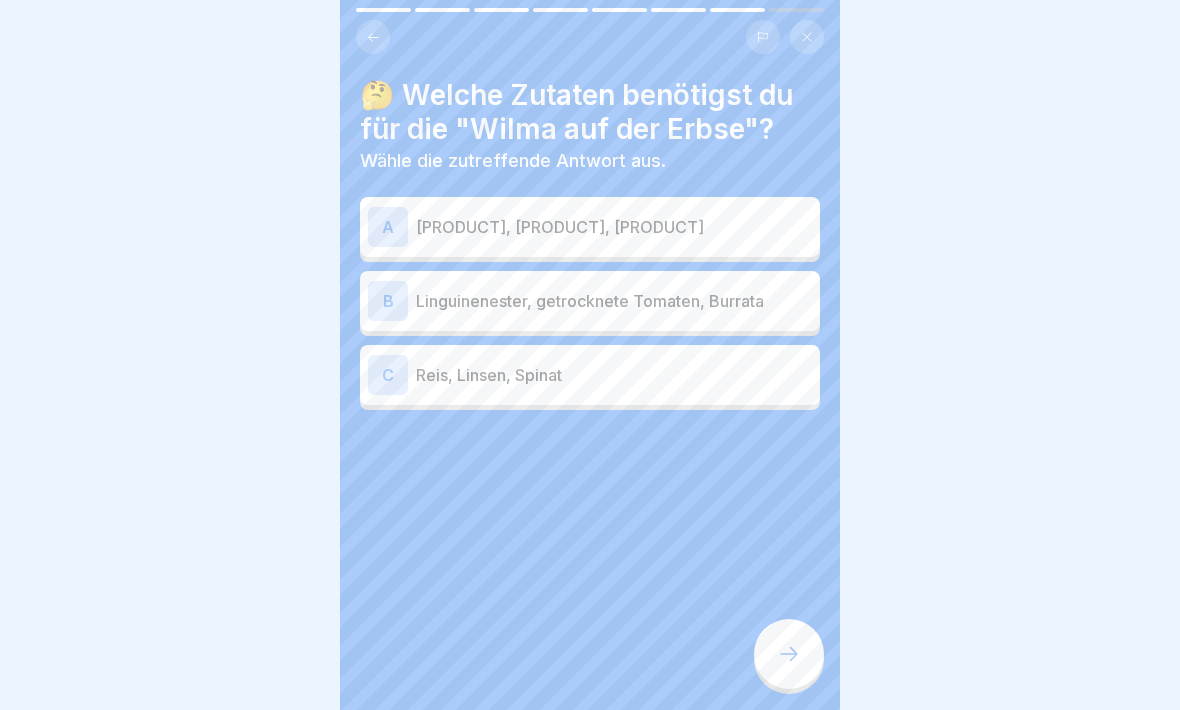 click on "B" at bounding box center [388, 301] 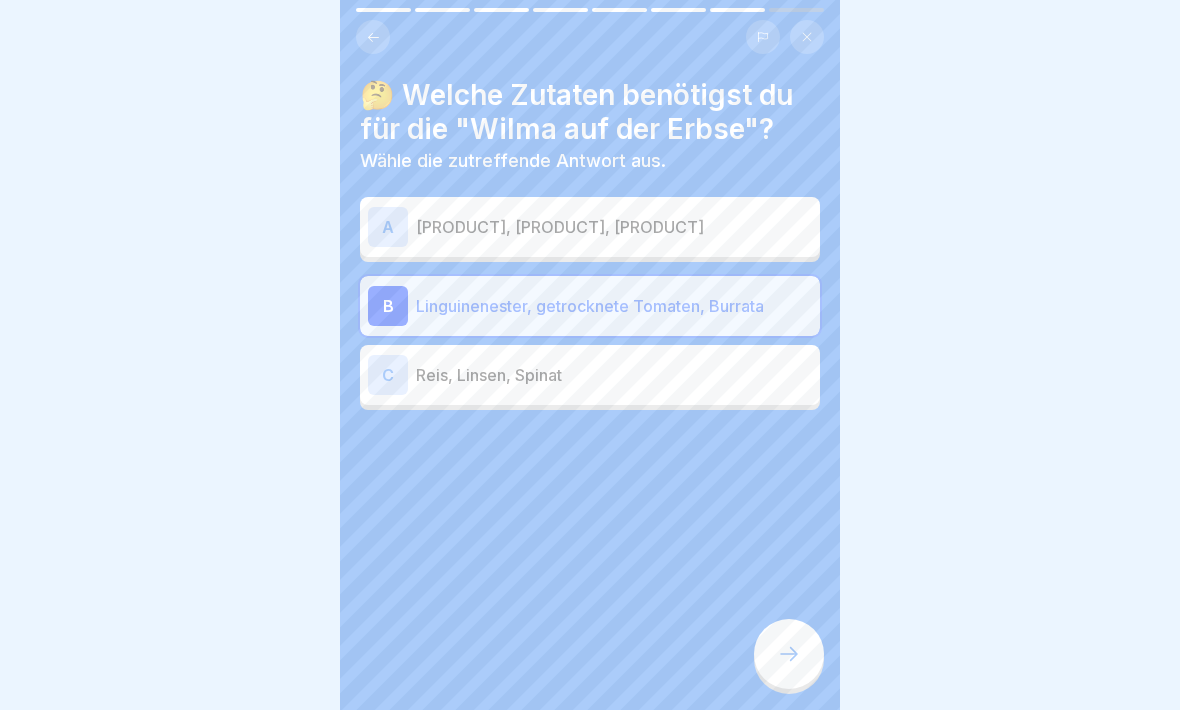 click 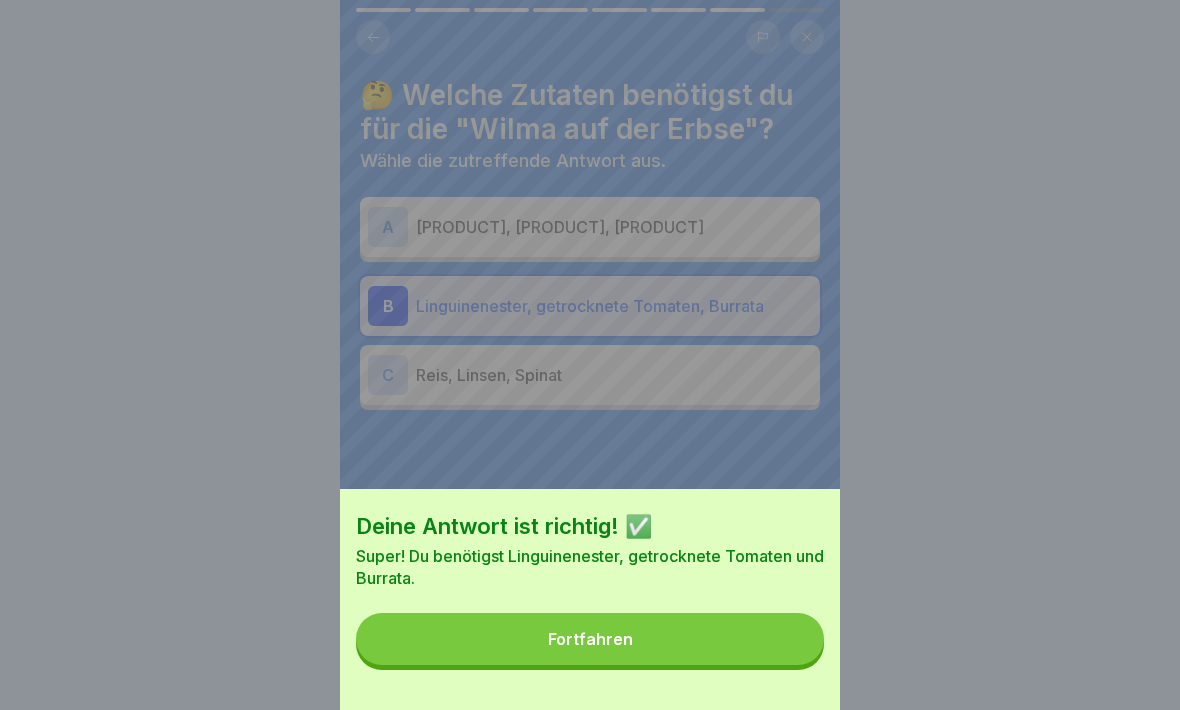 click on "Fortfahren" at bounding box center [590, 639] 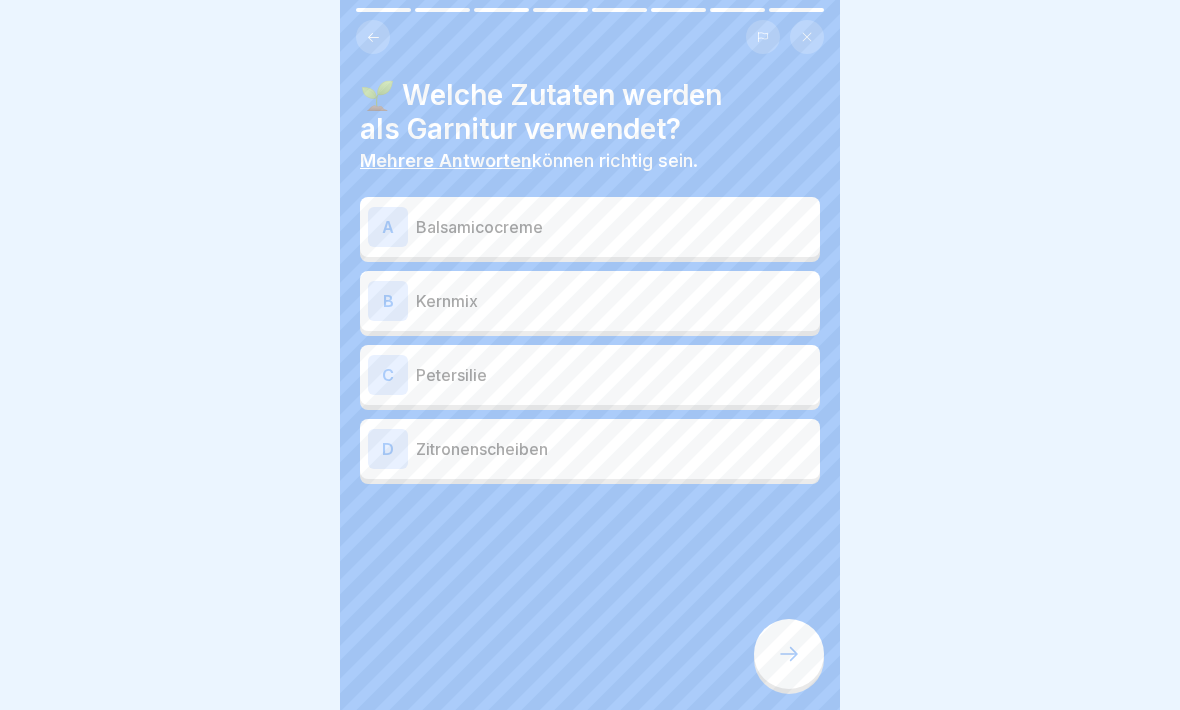 click on "B" at bounding box center (388, 301) 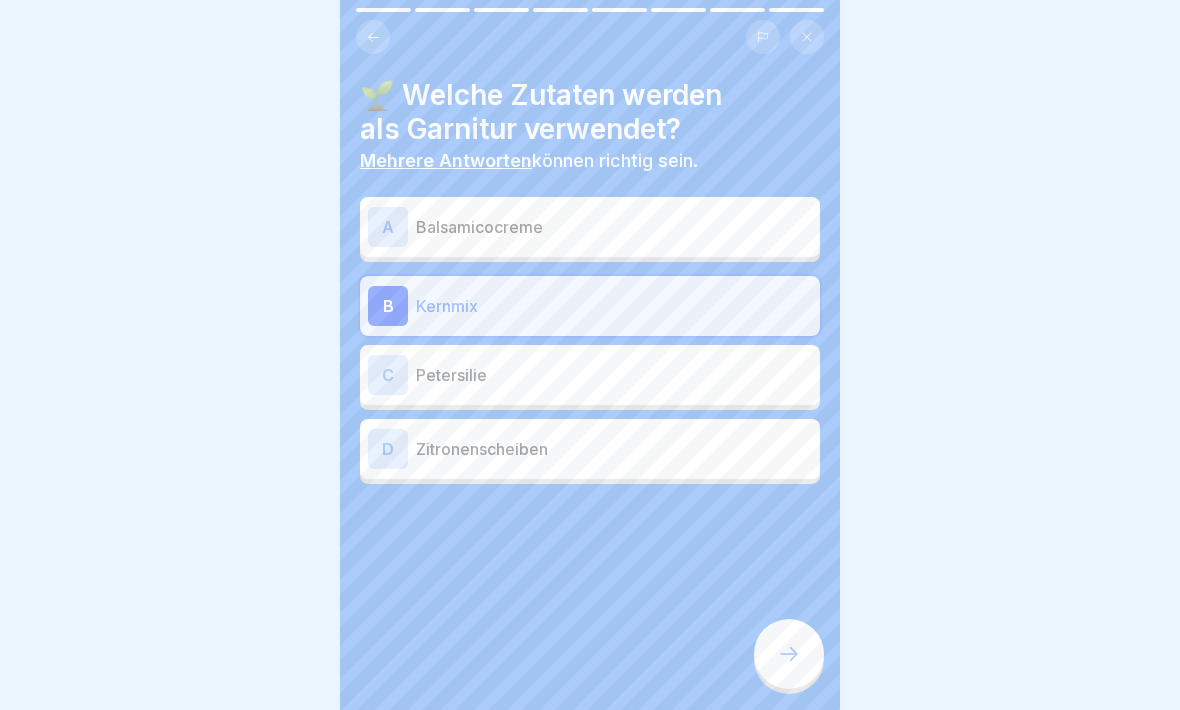 click on "C" at bounding box center [388, 375] 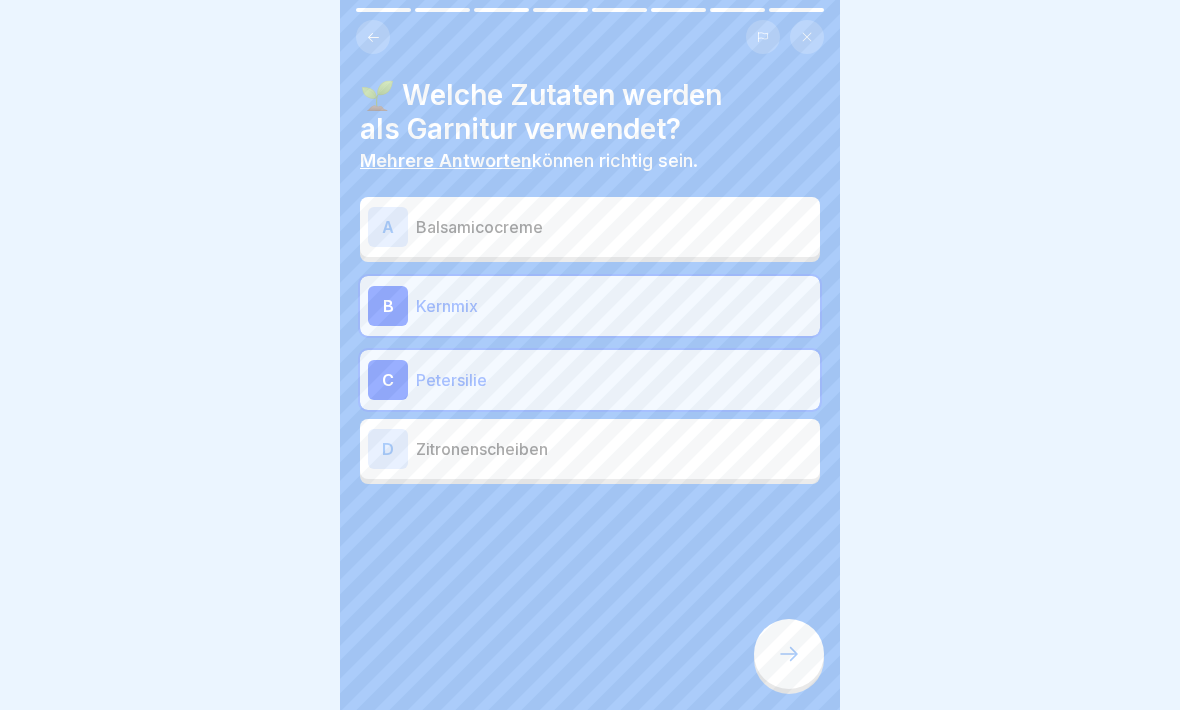 click 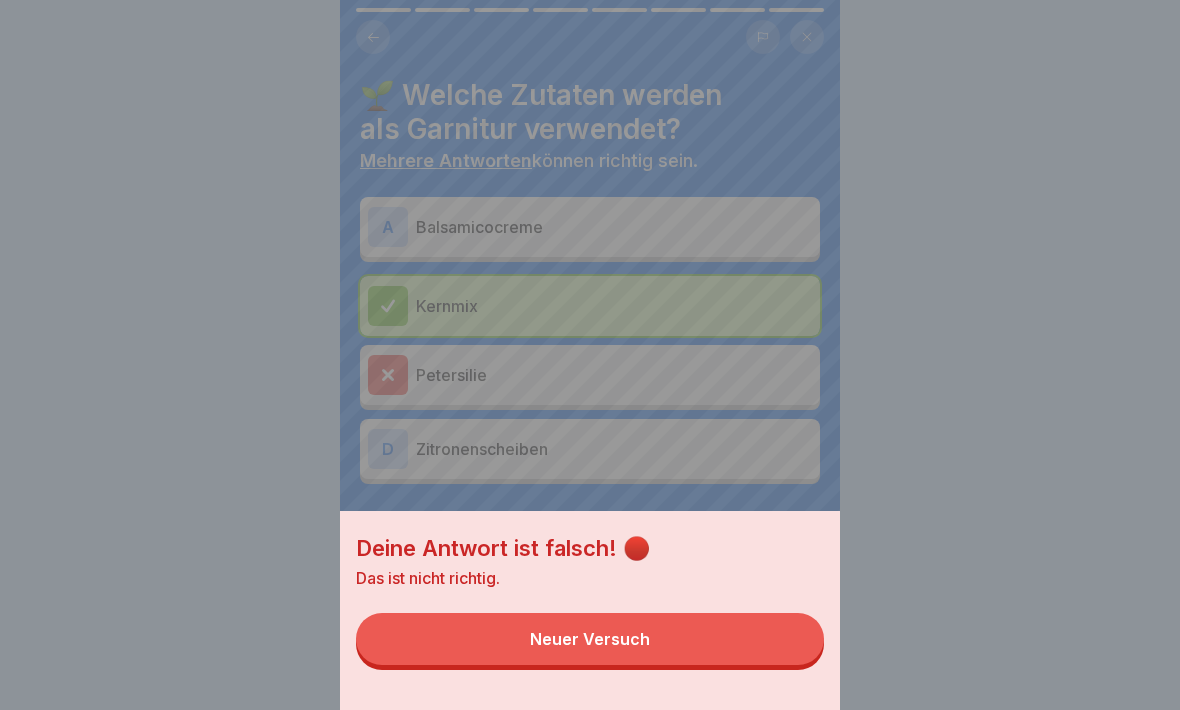 click on "Neuer Versuch" at bounding box center [590, 639] 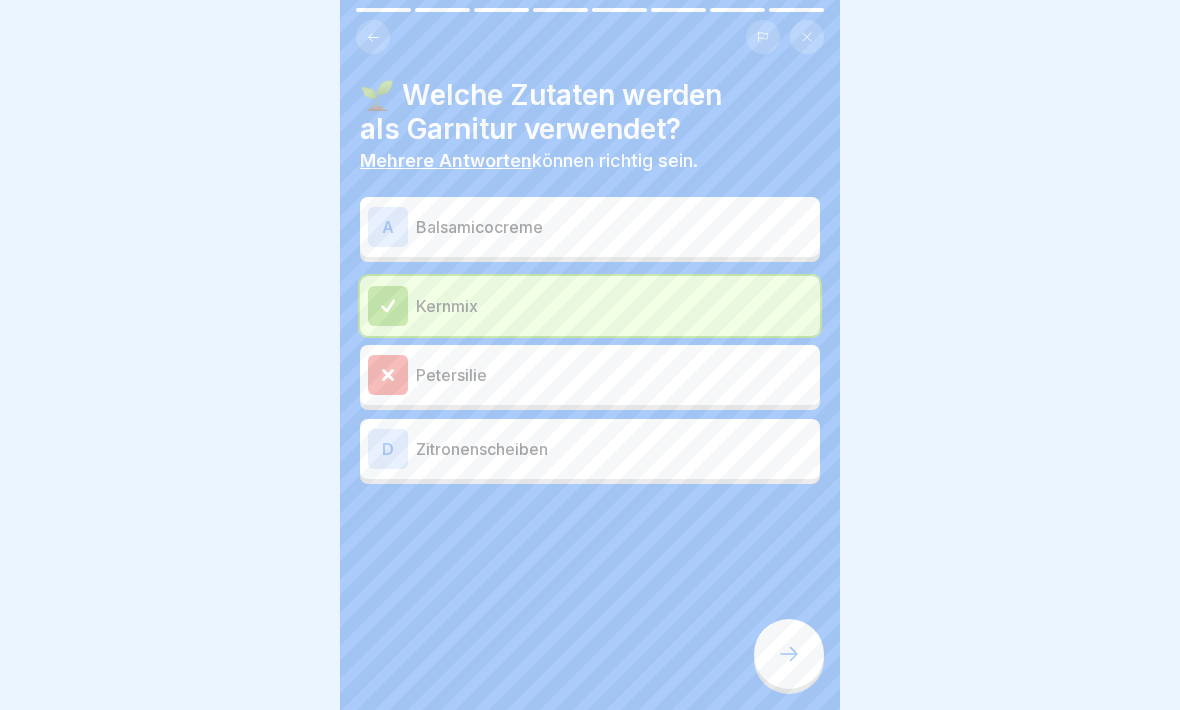 click at bounding box center [373, 37] 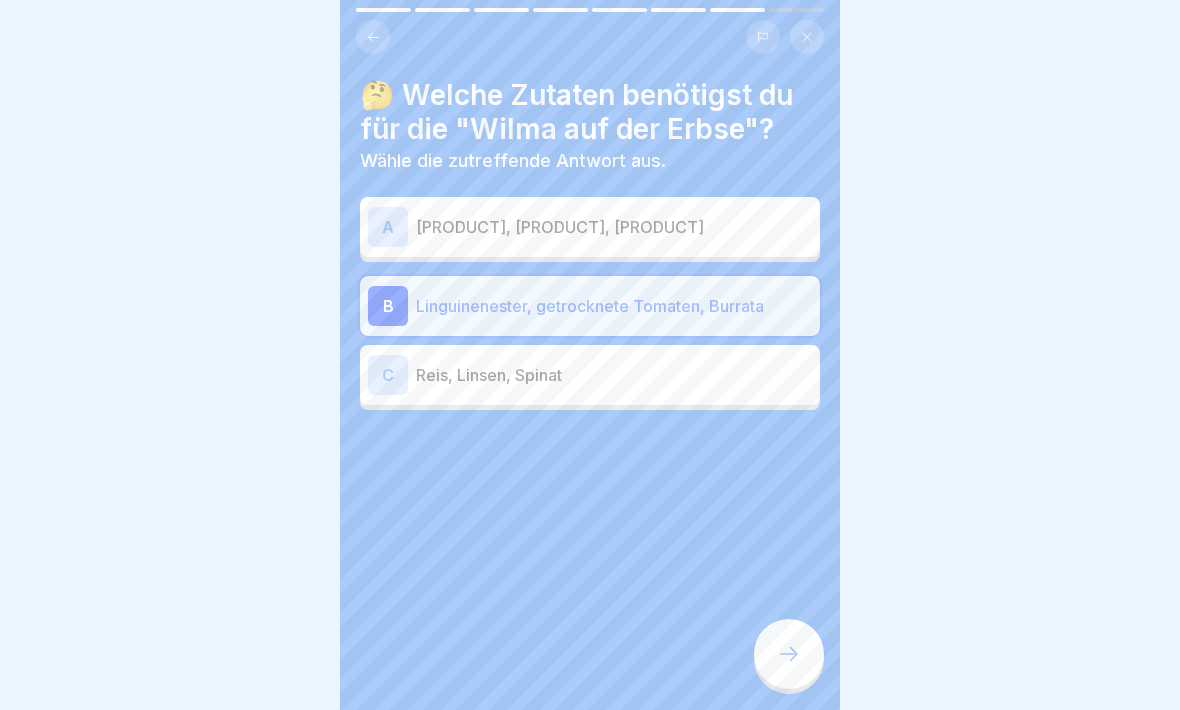 click 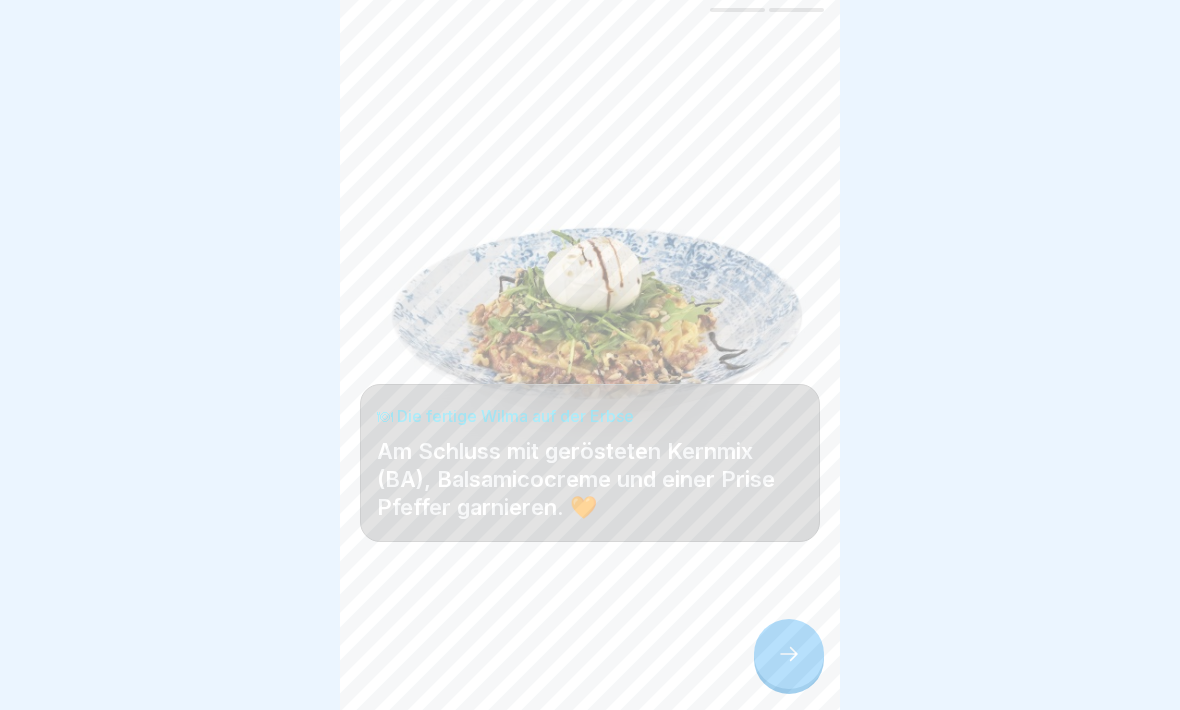click at bounding box center (789, 654) 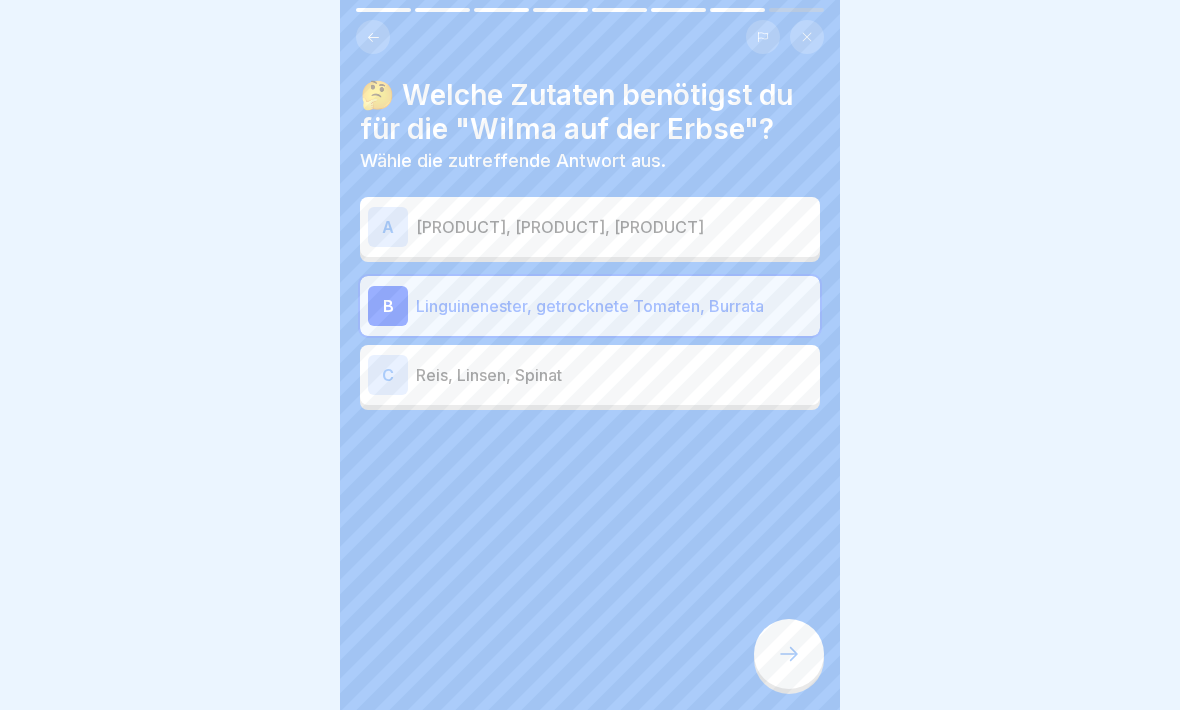 click 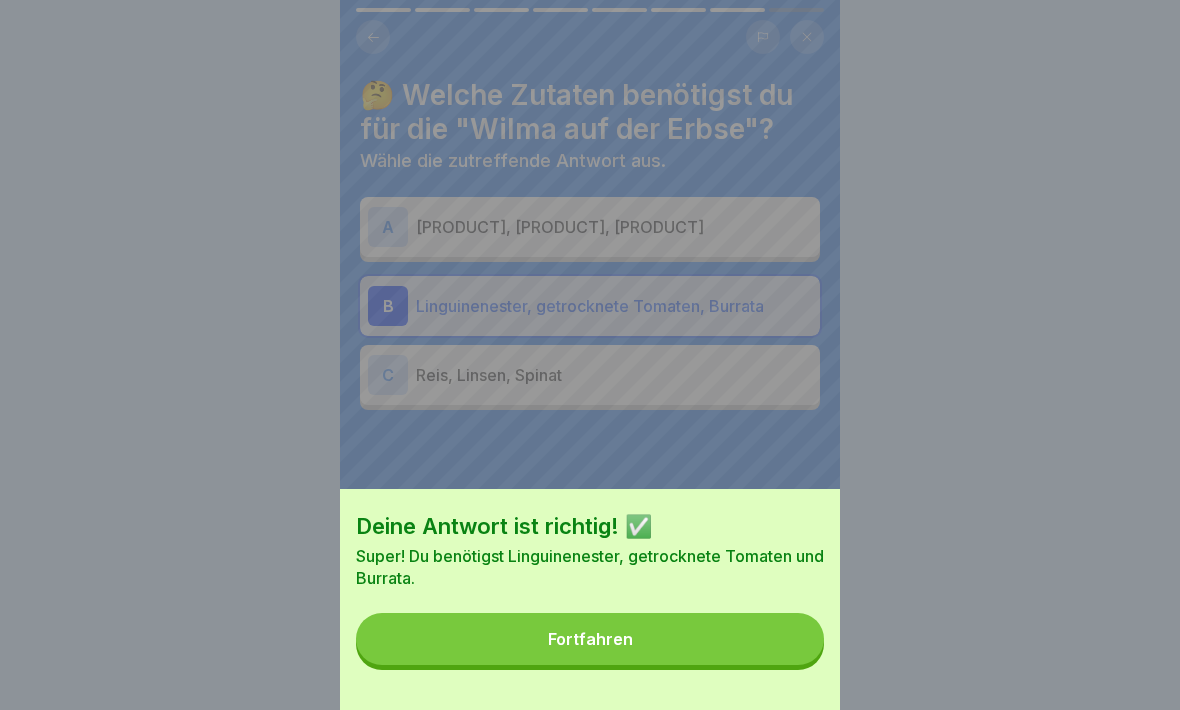 click on "Fortfahren" at bounding box center [590, 639] 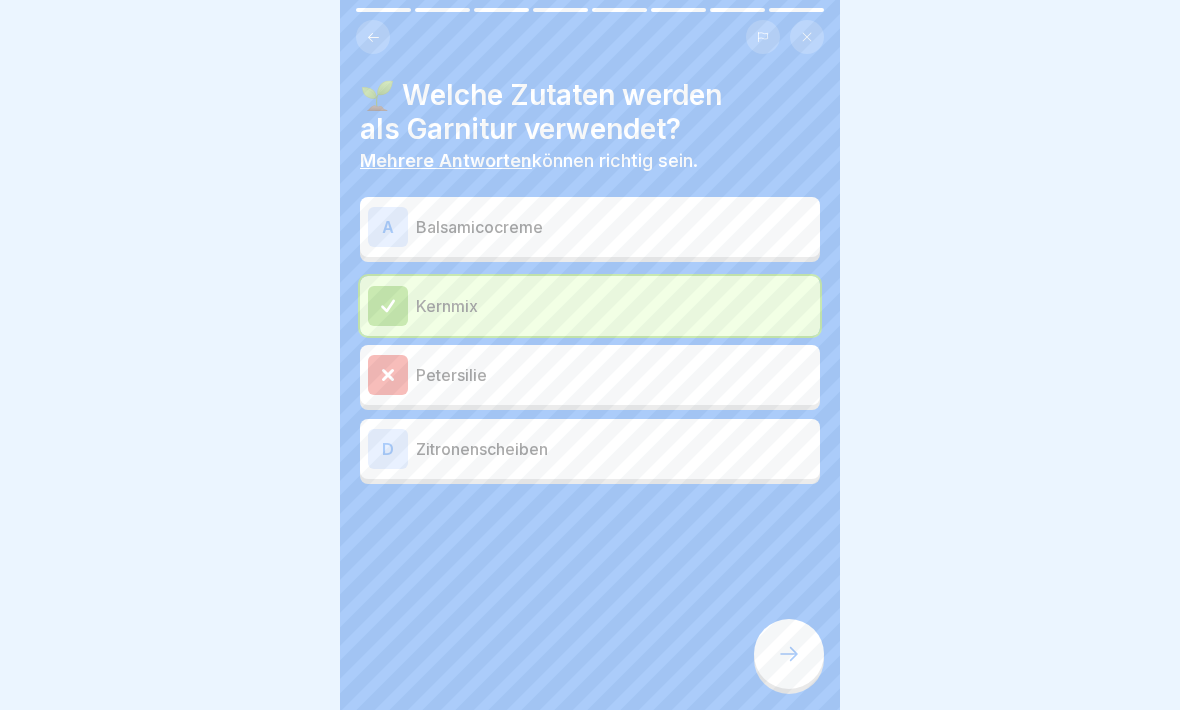 click on "A" at bounding box center (388, 227) 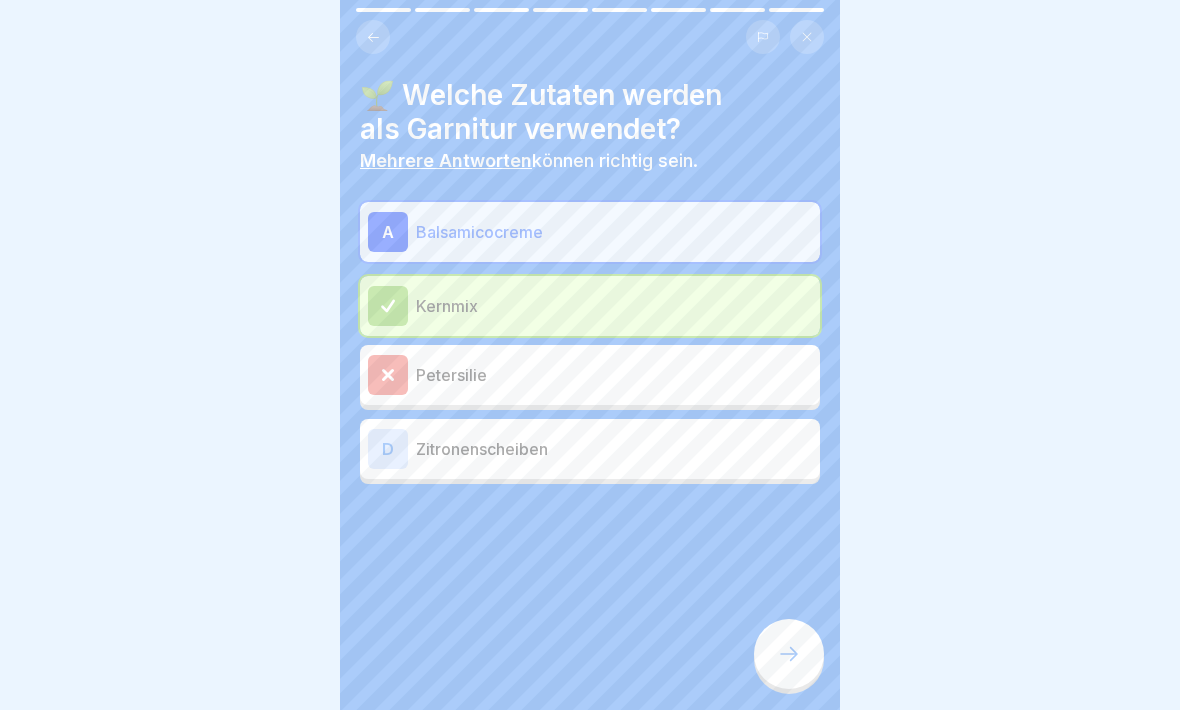 click 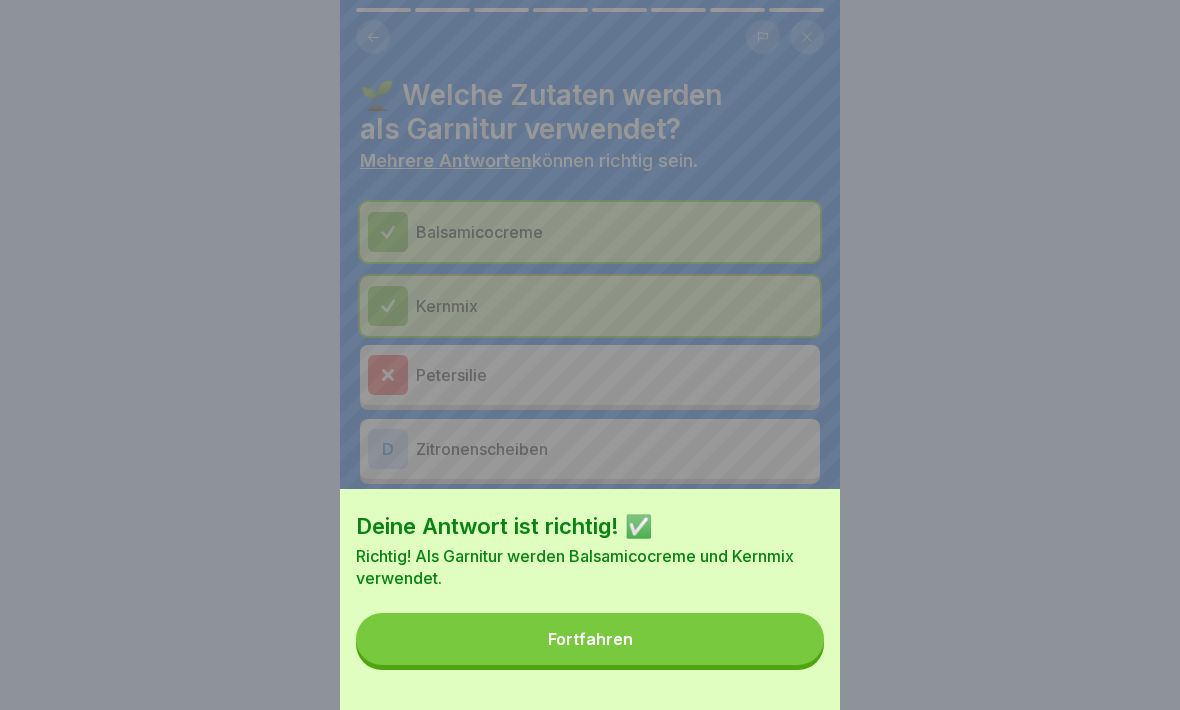 click on "Fortfahren" at bounding box center (590, 639) 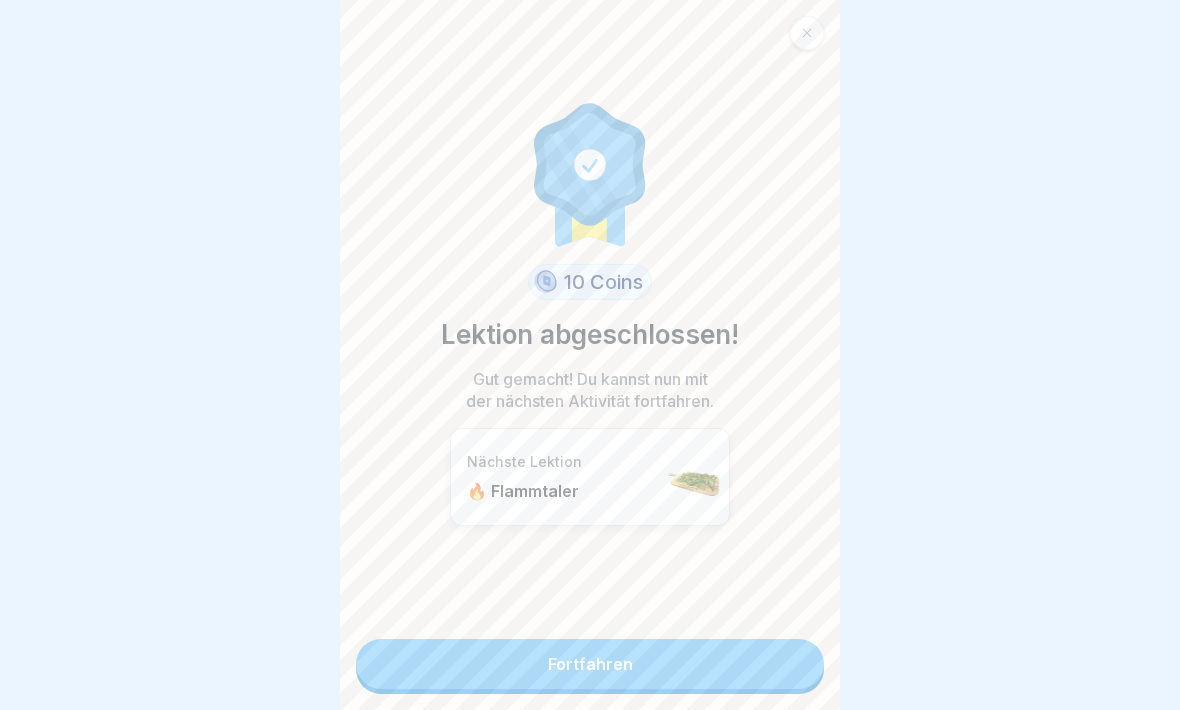 click on "Fortfahren" at bounding box center (590, 664) 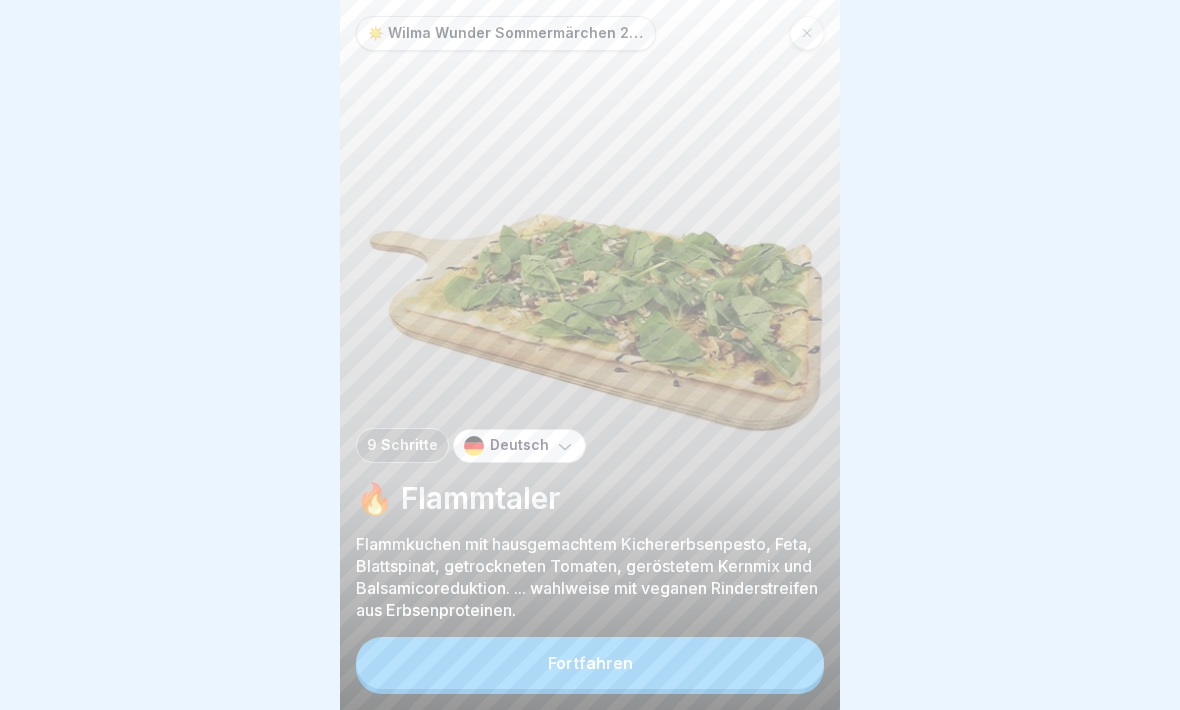 click on "Fortfahren" at bounding box center [590, 663] 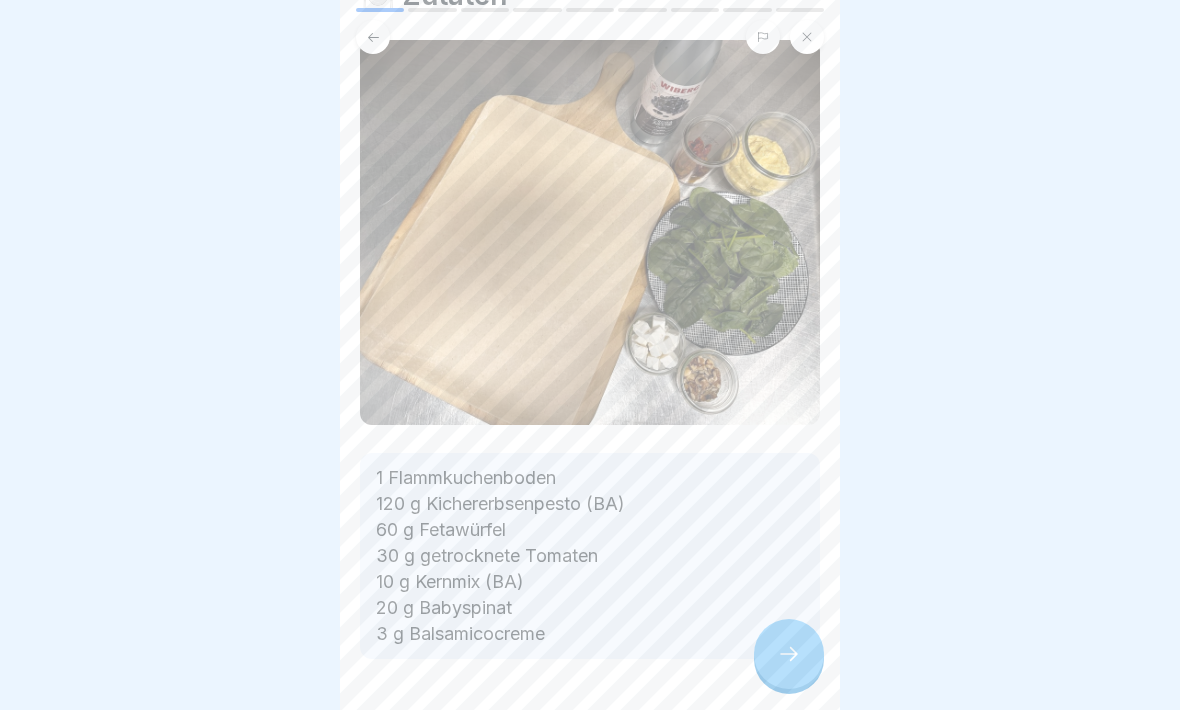 scroll, scrollTop: 83, scrollLeft: 0, axis: vertical 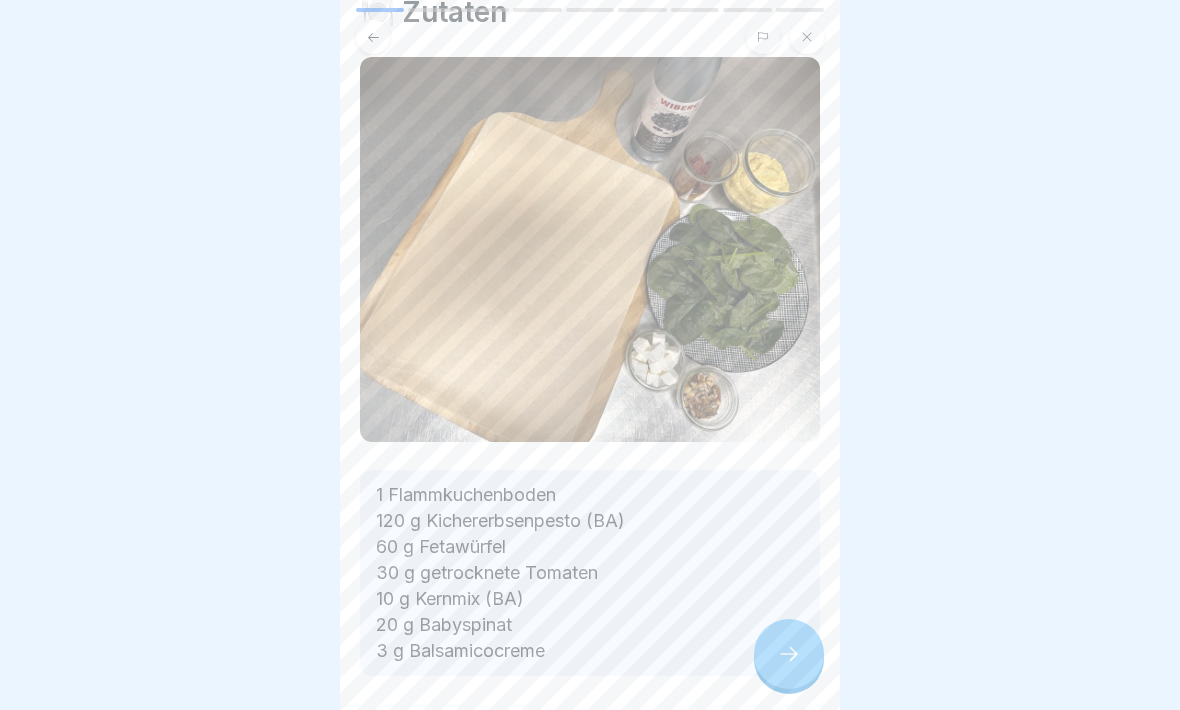 click 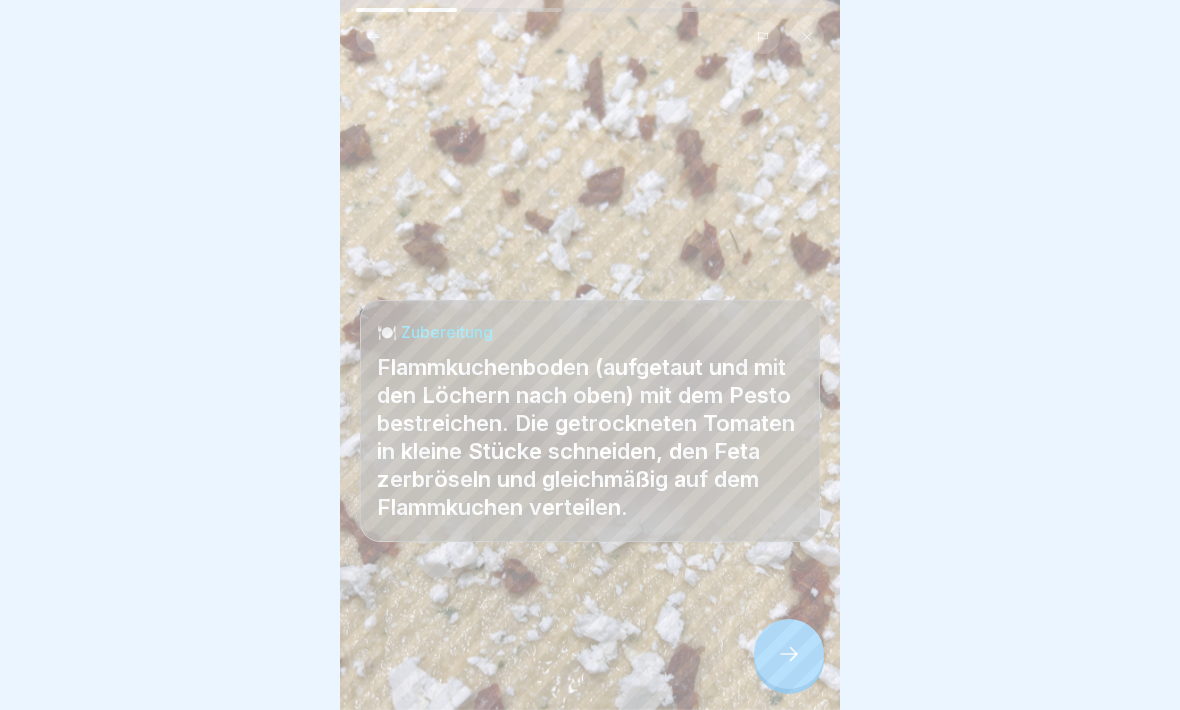 click at bounding box center (590, 355) 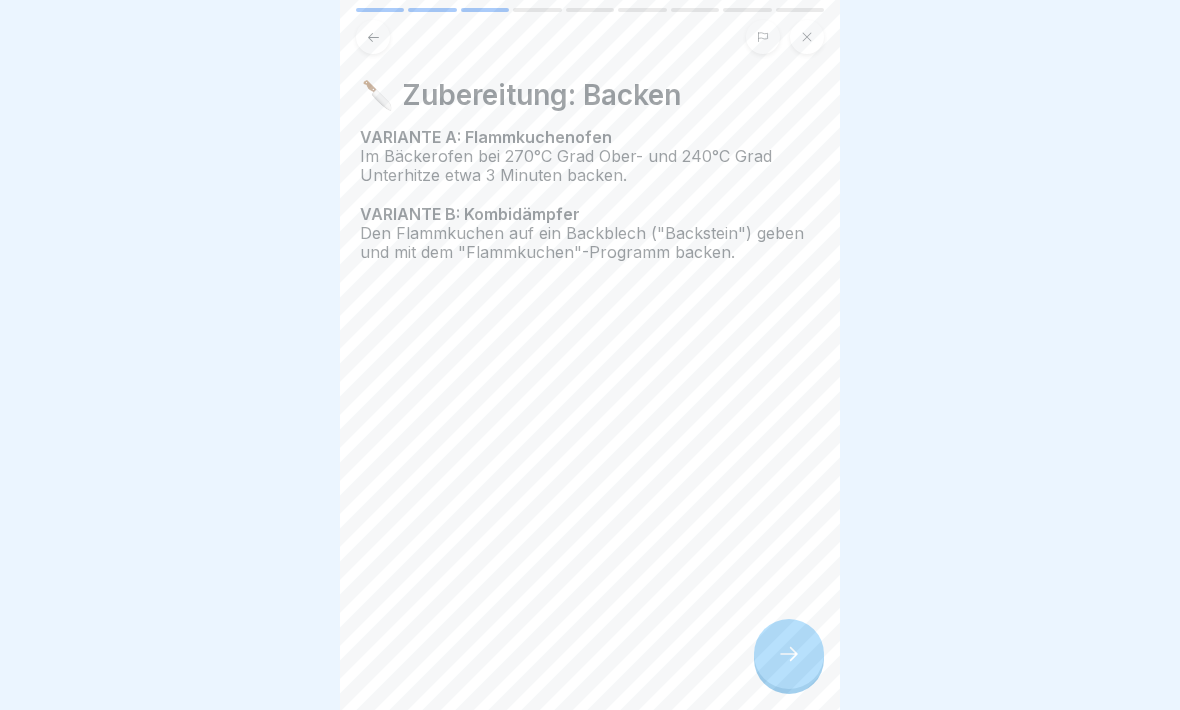 click 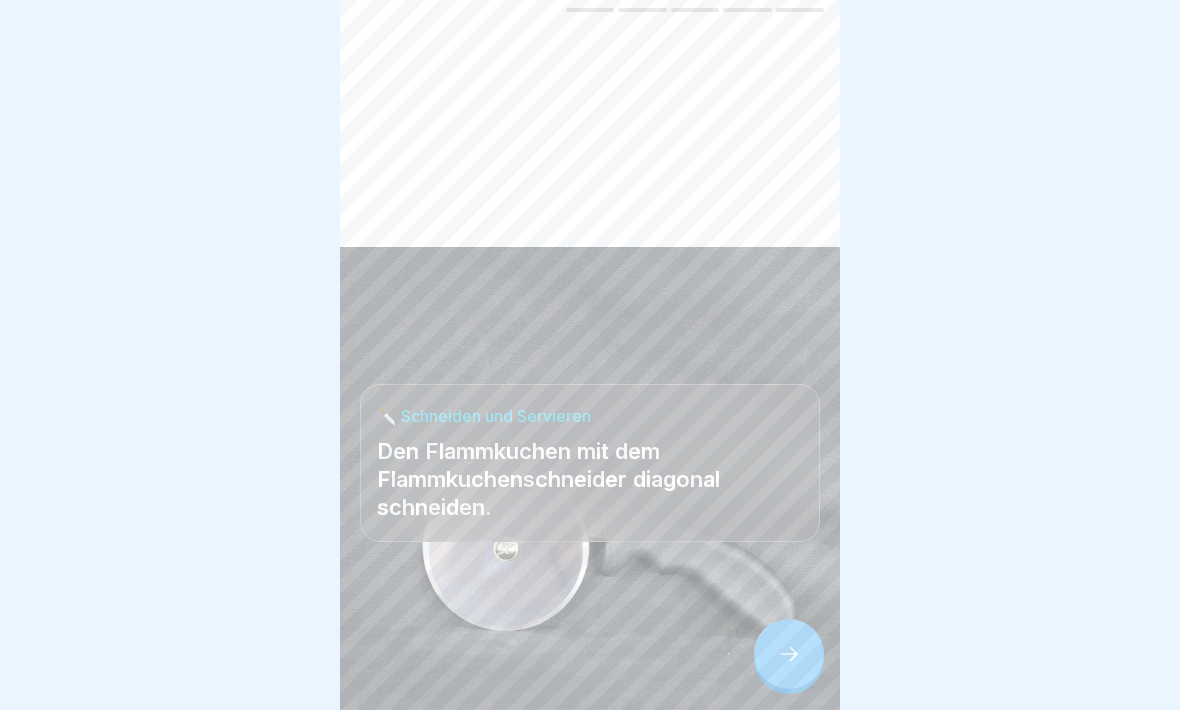 click at bounding box center (789, 654) 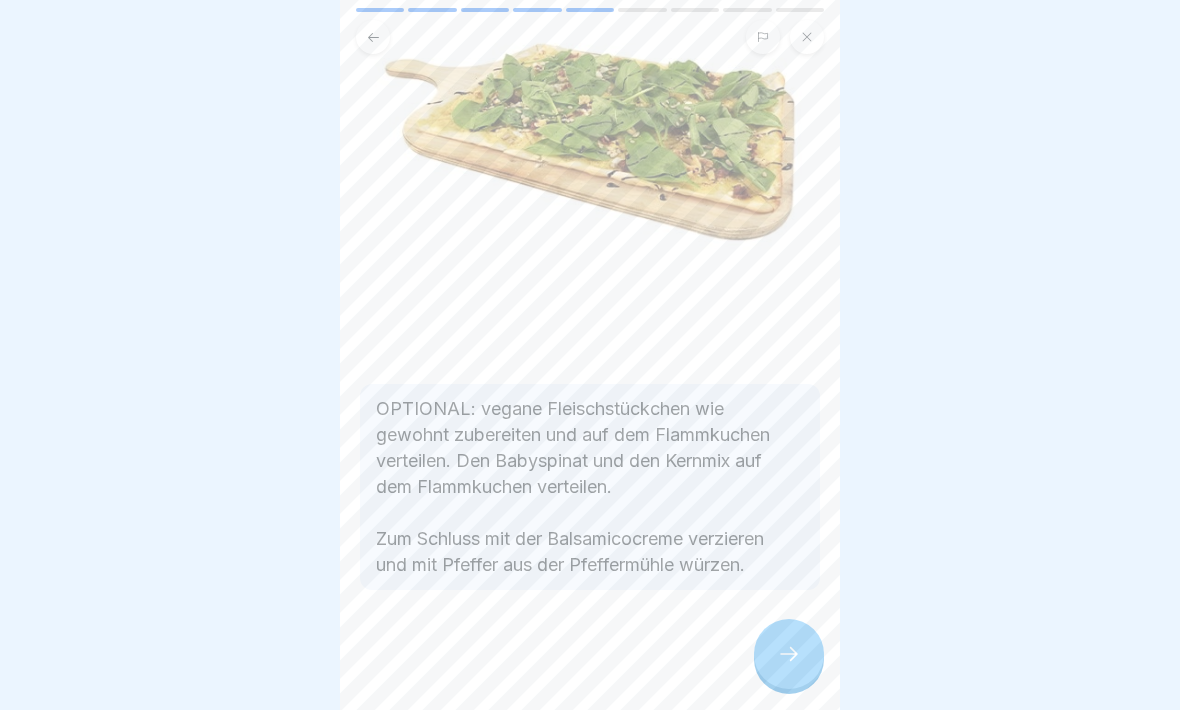 scroll, scrollTop: 244, scrollLeft: 0, axis: vertical 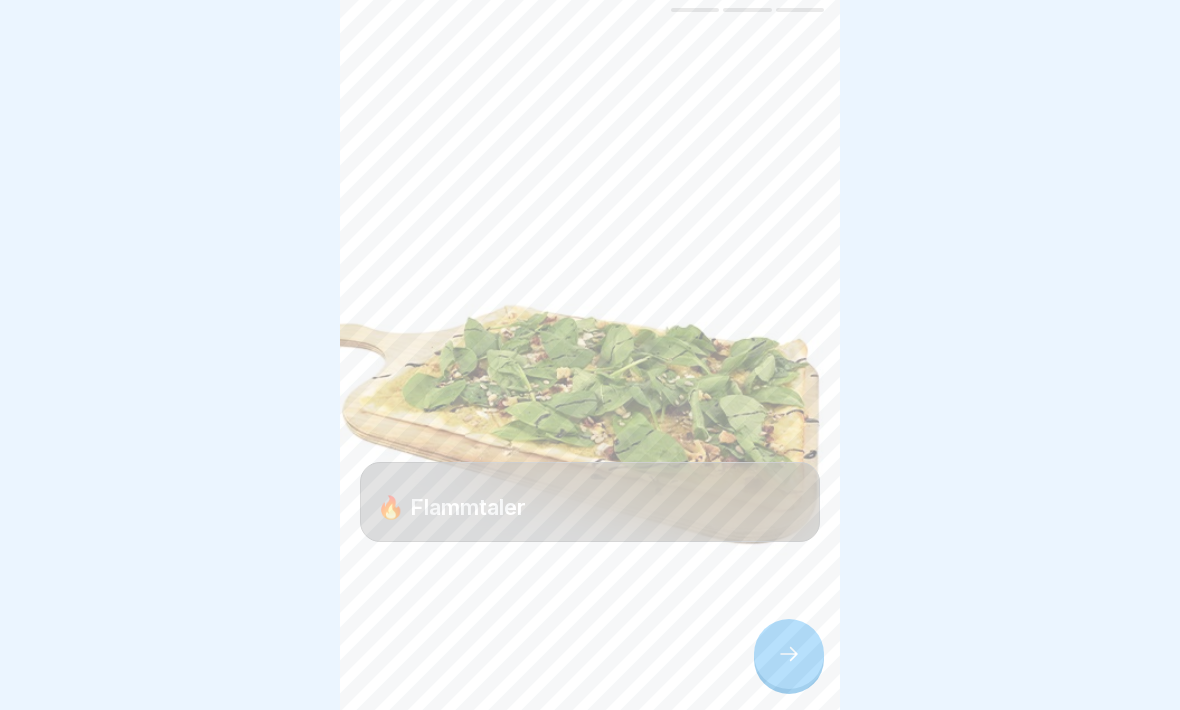 click 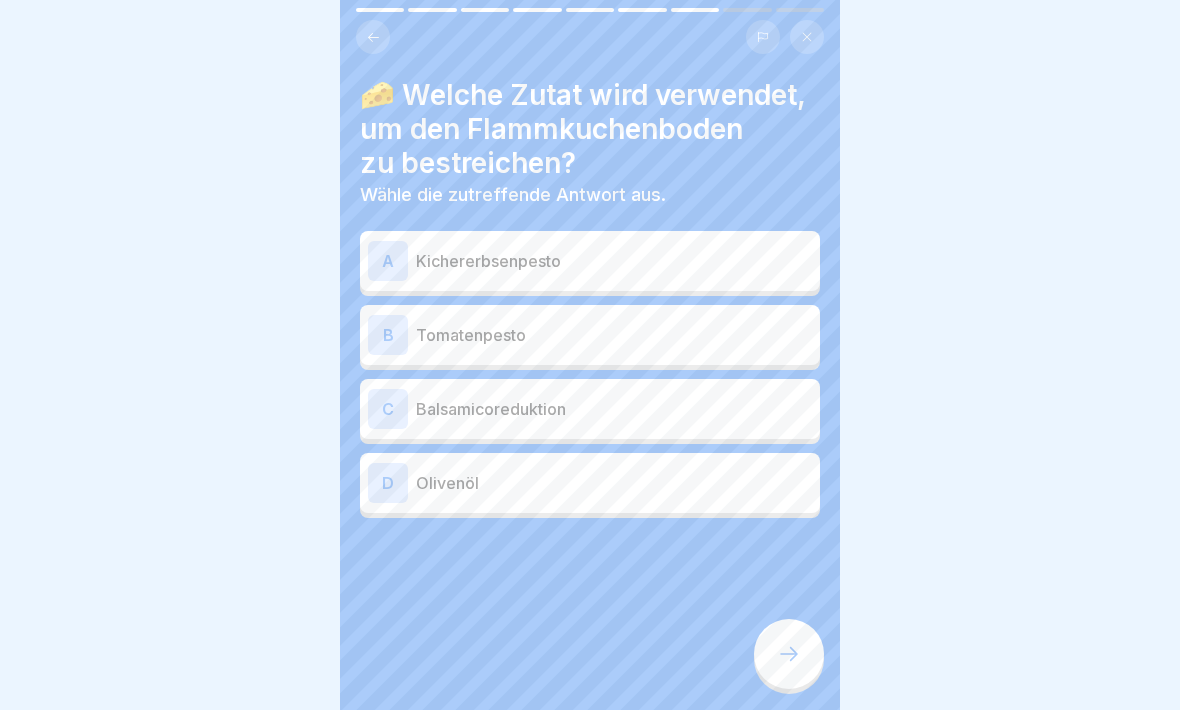 click 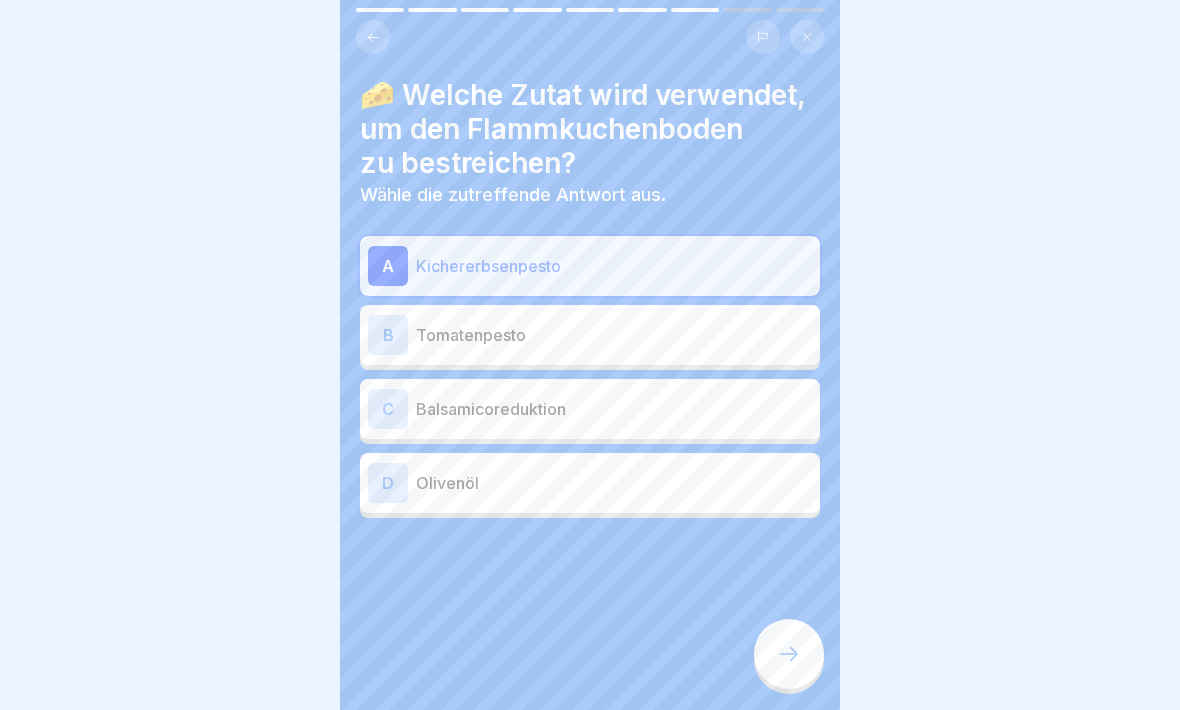 click at bounding box center [789, 654] 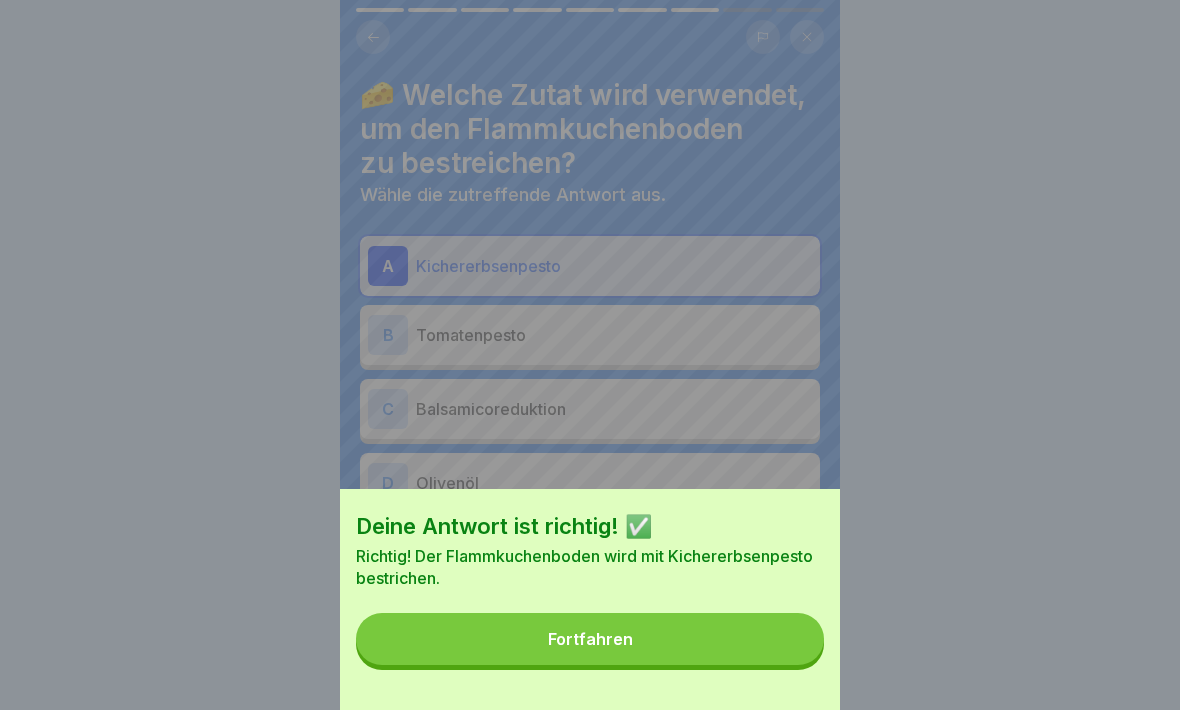 click on "Fortfahren" at bounding box center [590, 639] 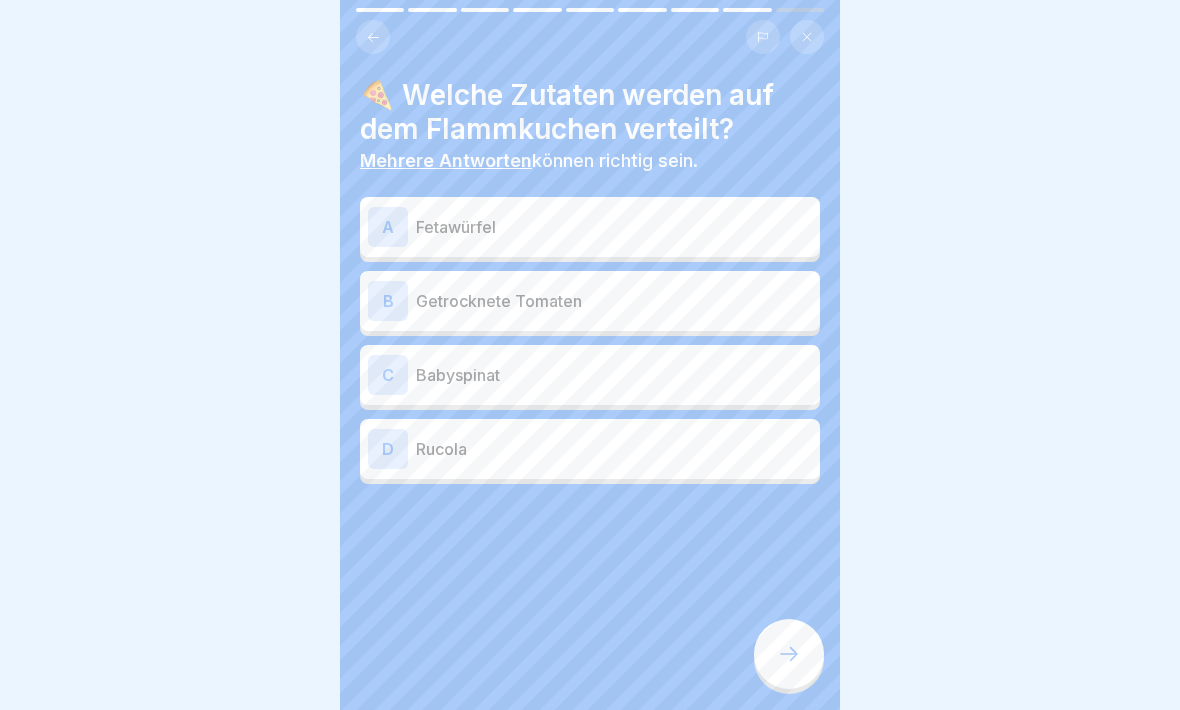 click on "C" at bounding box center (388, 375) 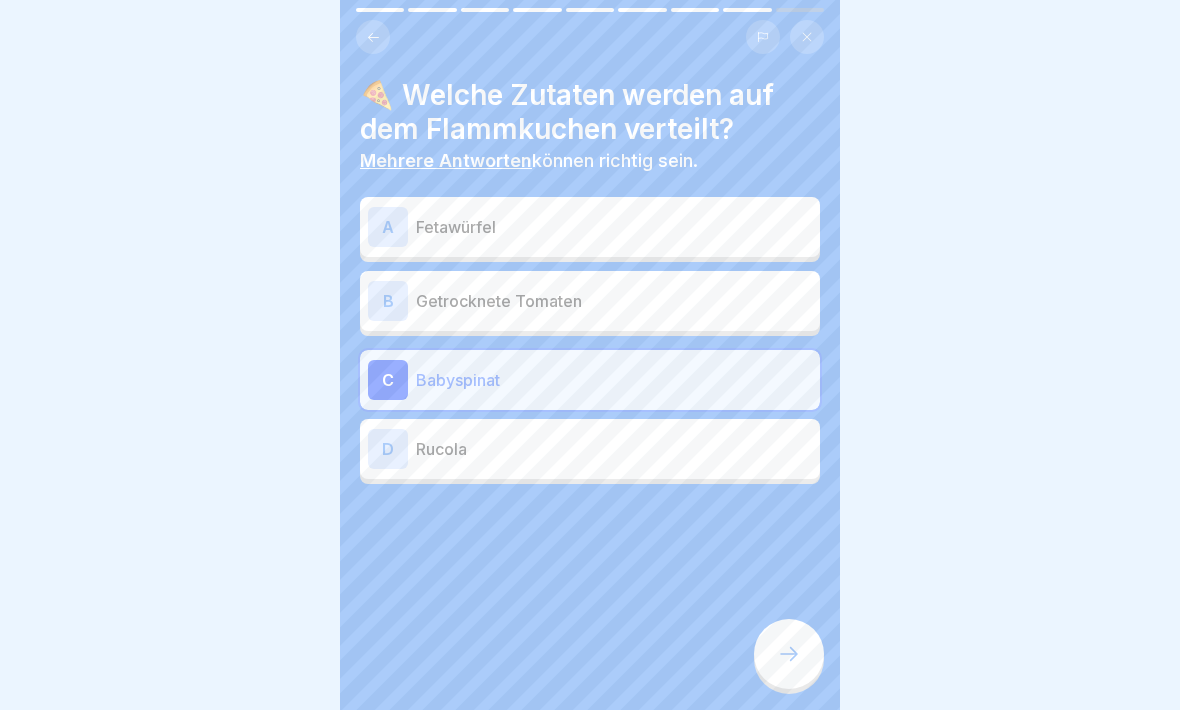click on "A" at bounding box center [388, 227] 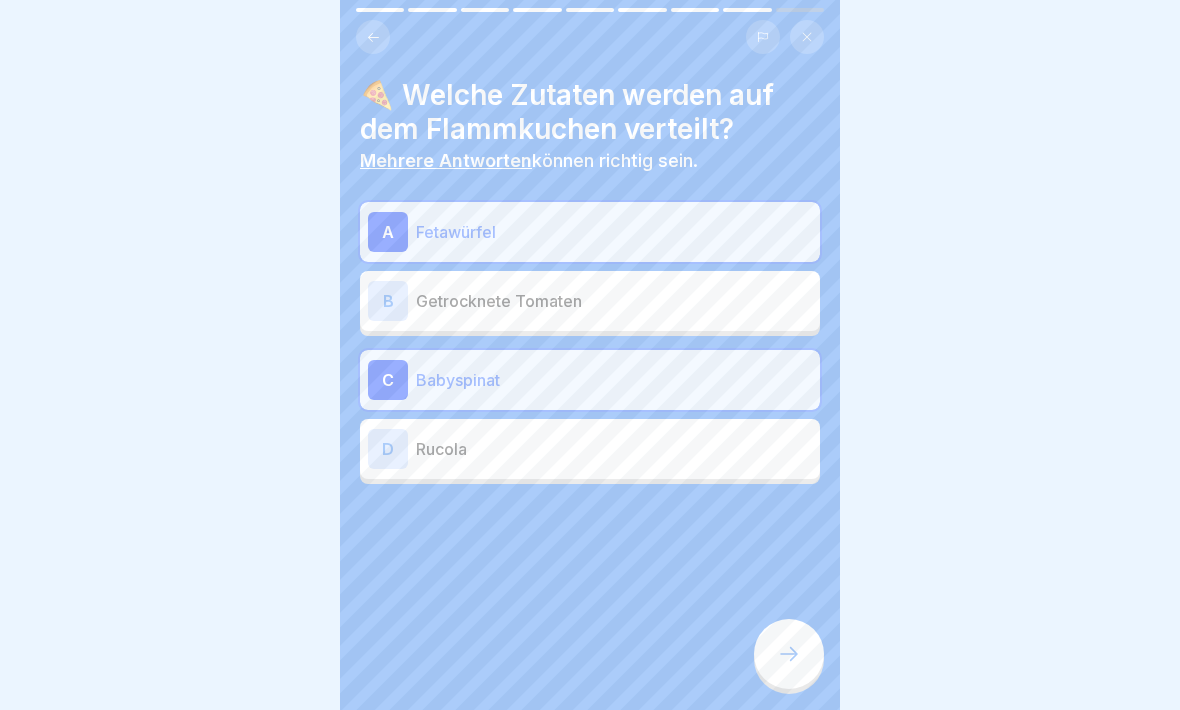 click 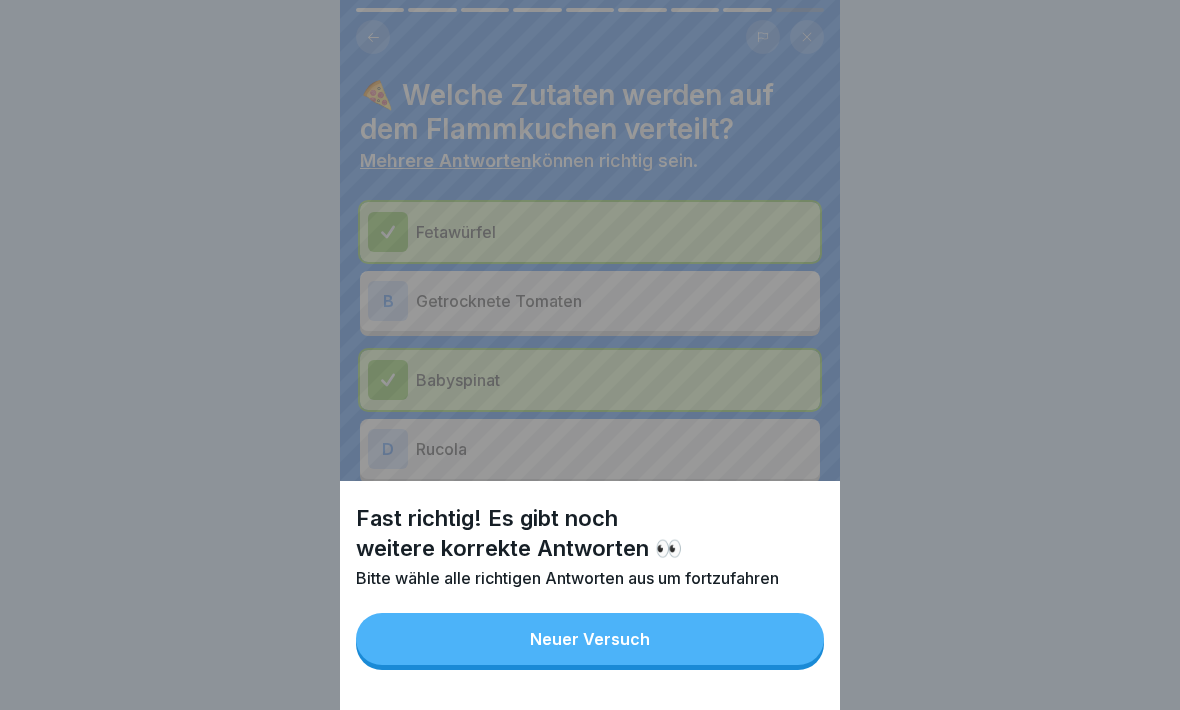 click on "Fast richtig! Es gibt noch weitere korrekte Antworten 👀 Bitte wähle alle richtigen Antworten aus um fortzufahren   Neuer Versuch" at bounding box center [590, 355] 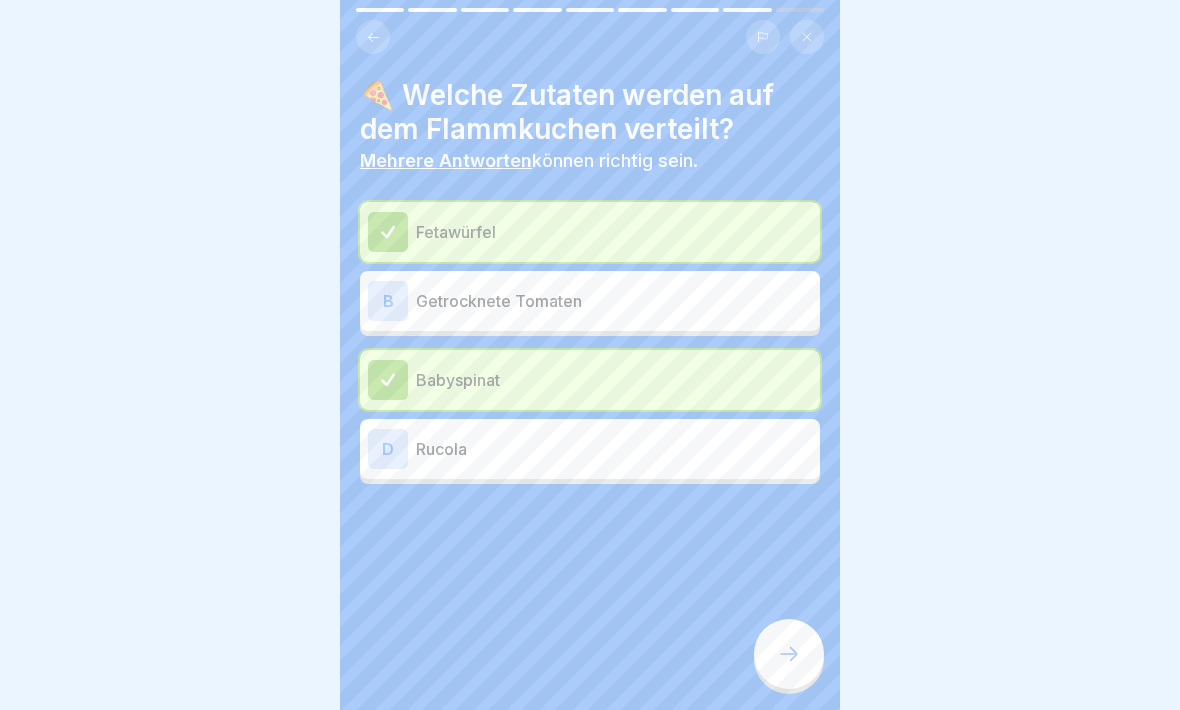 click on "B" at bounding box center [388, 301] 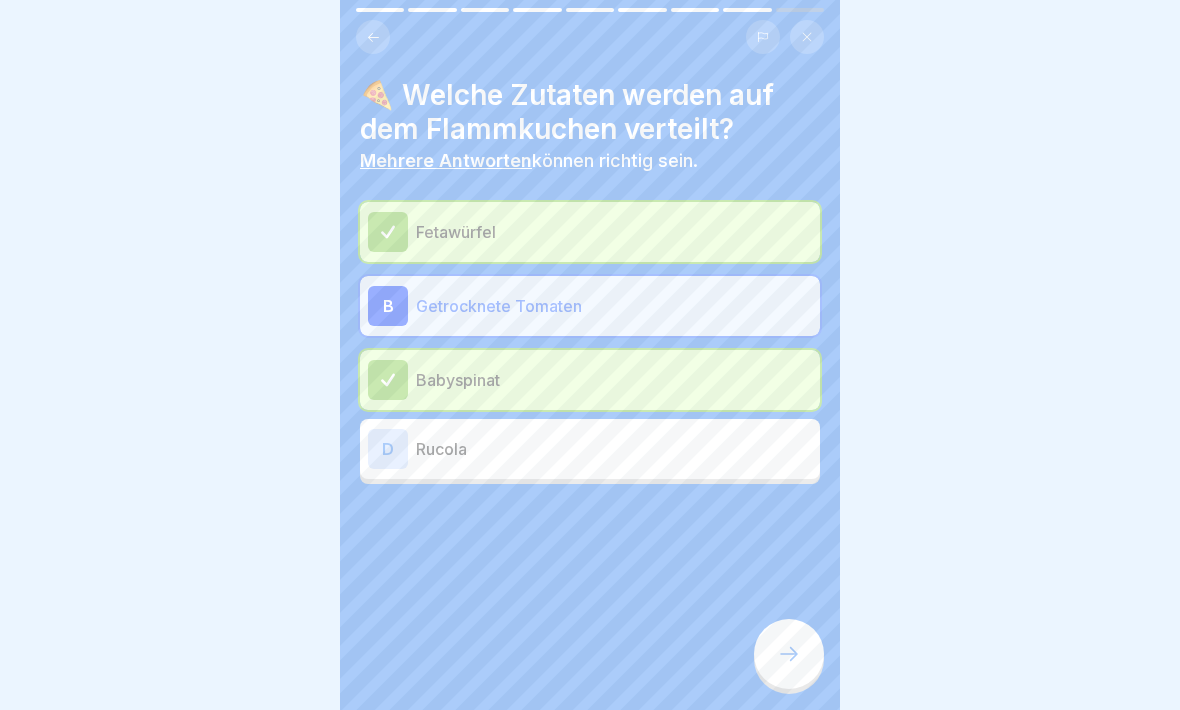 click on "B" at bounding box center (388, 306) 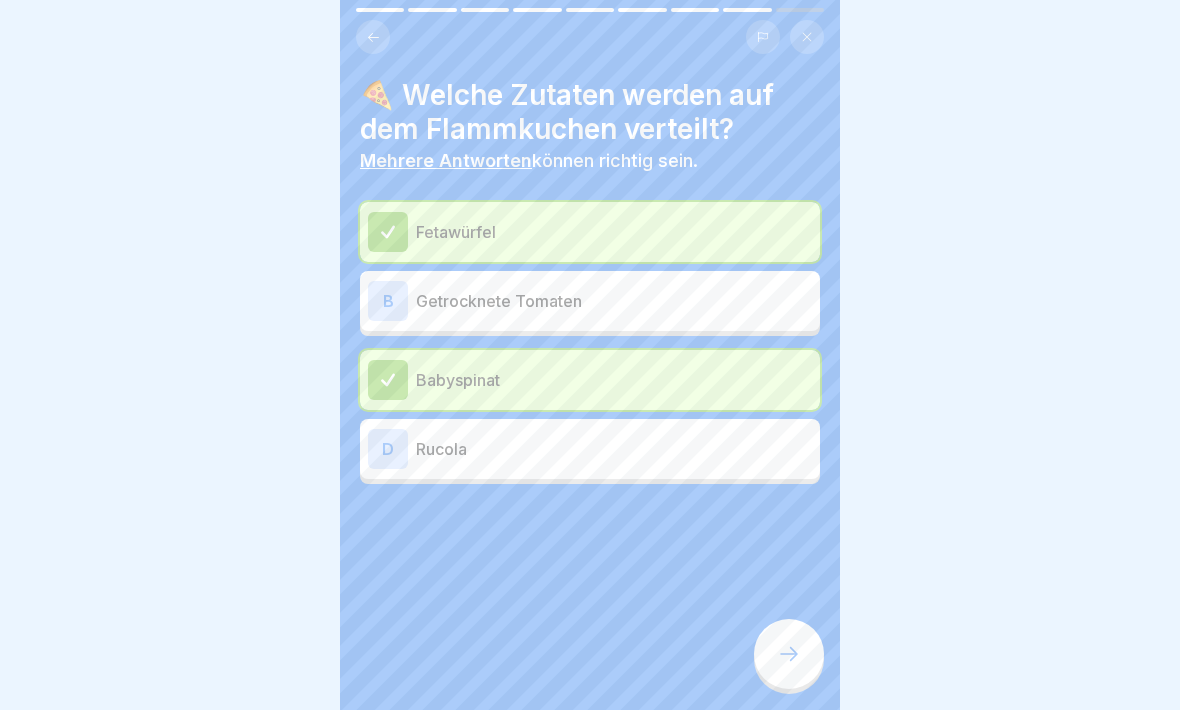 click on "B" at bounding box center (388, 301) 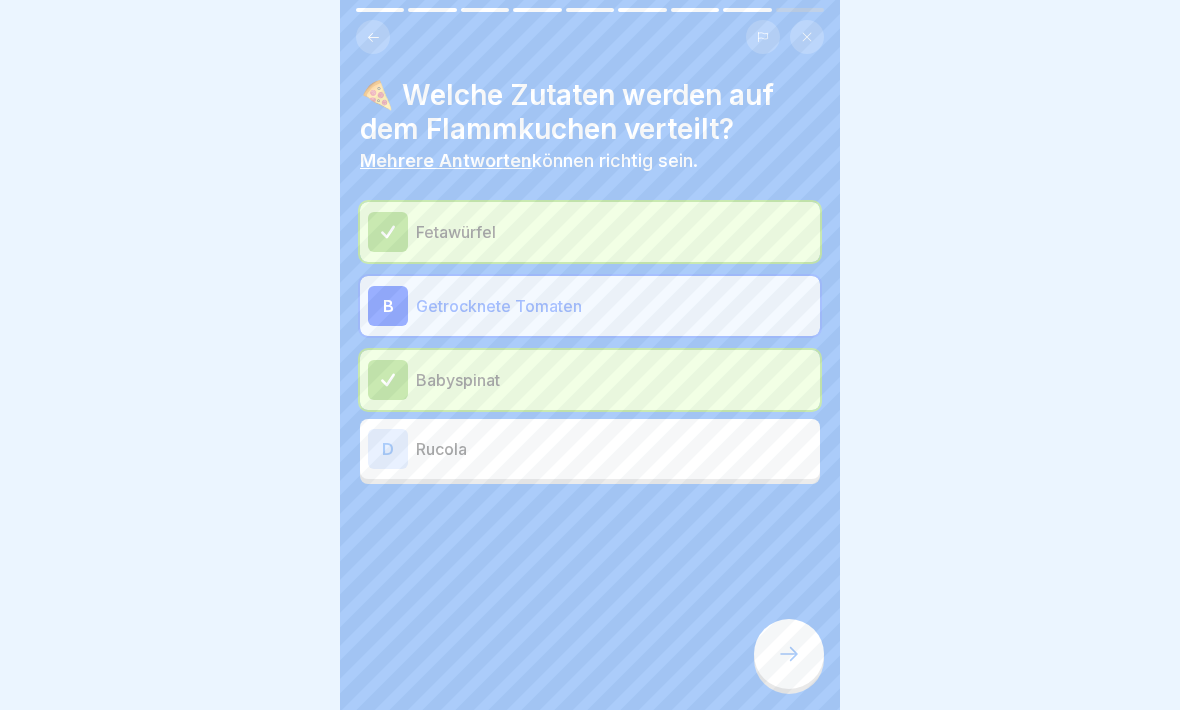 click 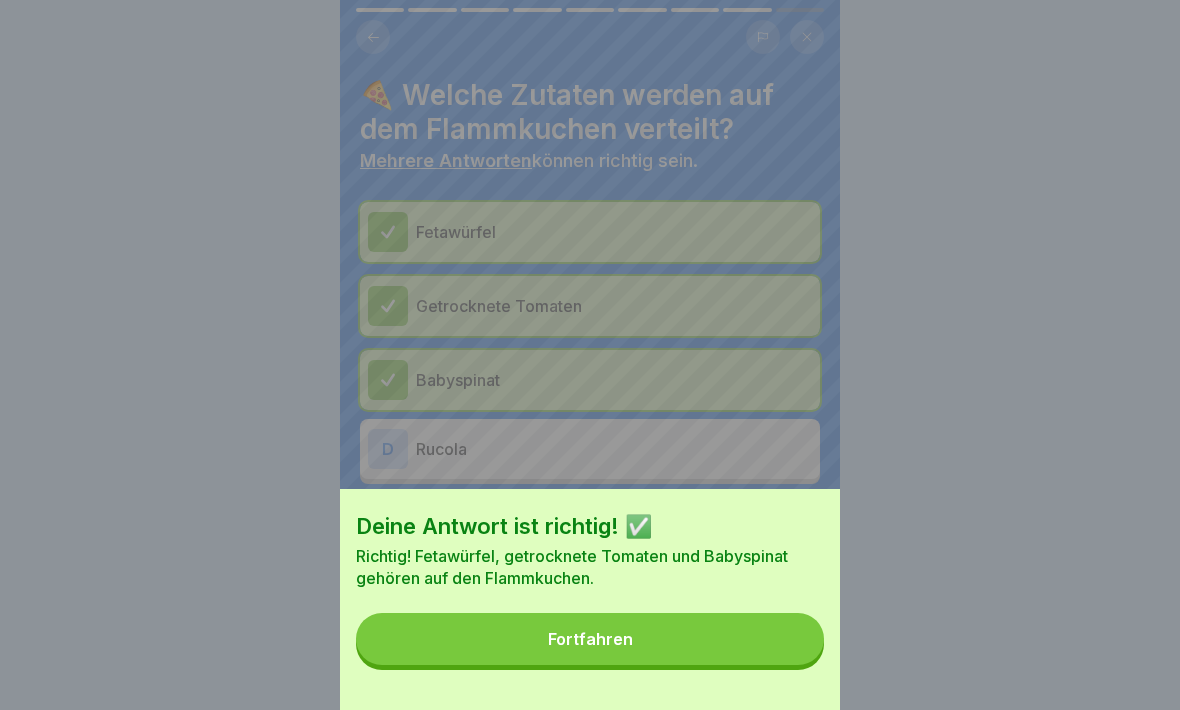 click on "Fortfahren" at bounding box center [590, 639] 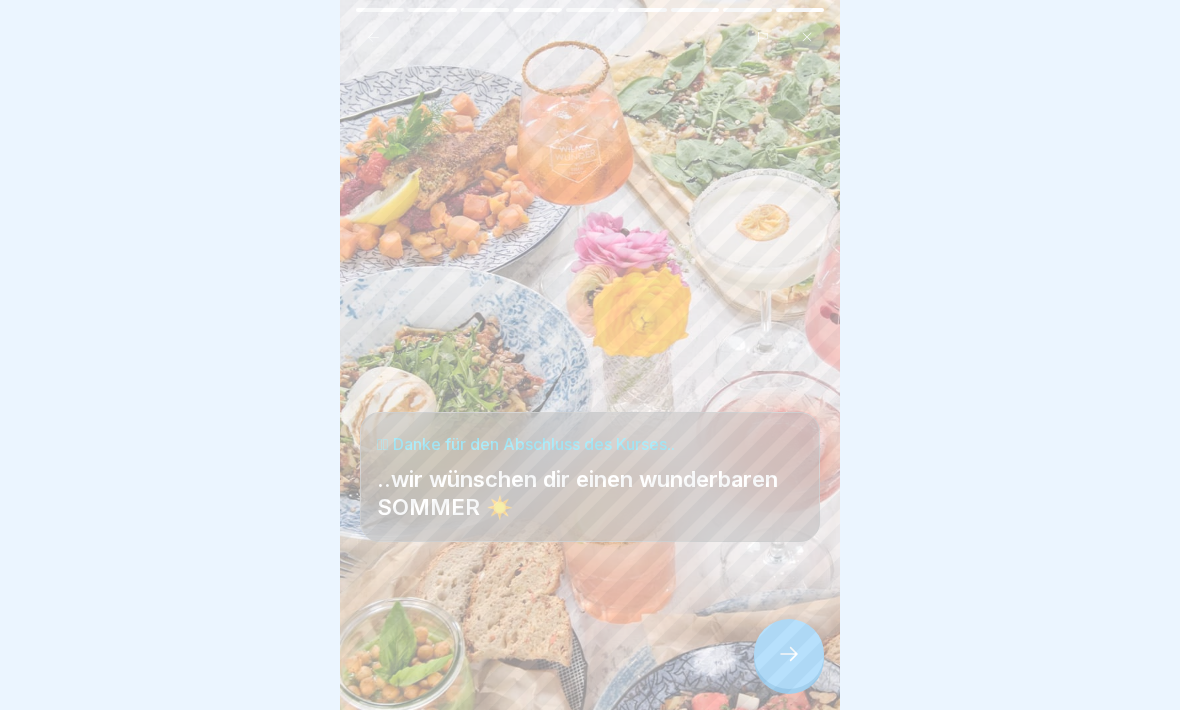 click at bounding box center [789, 654] 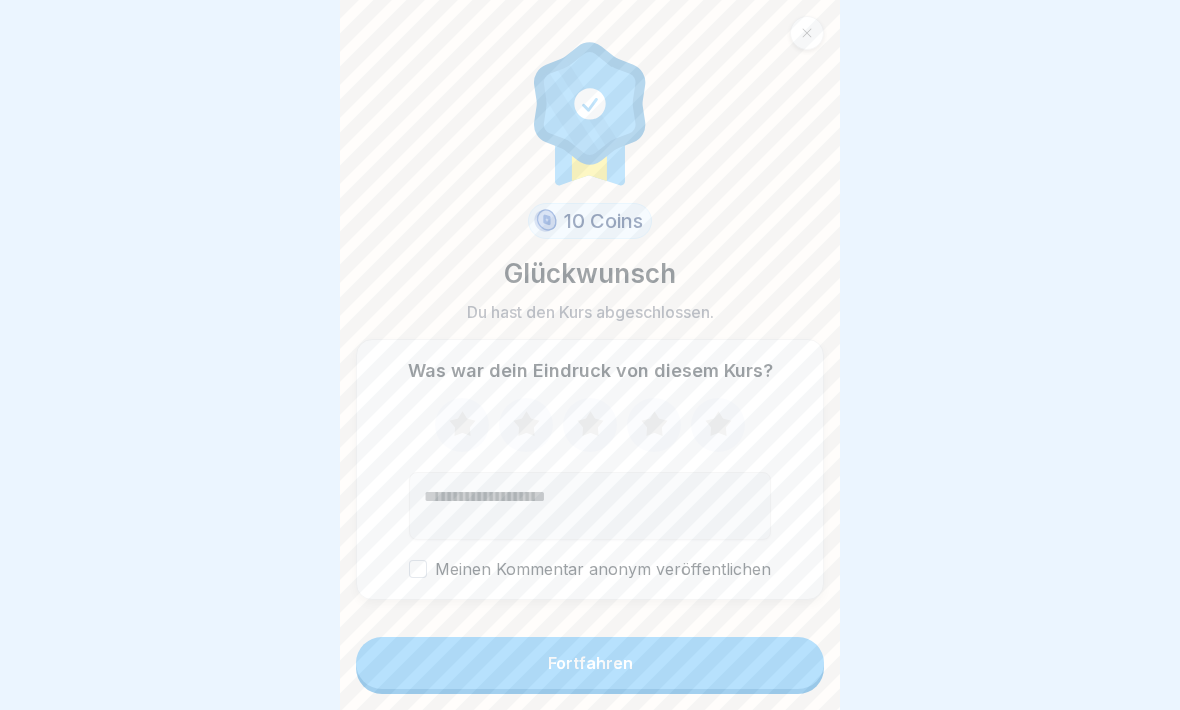 click 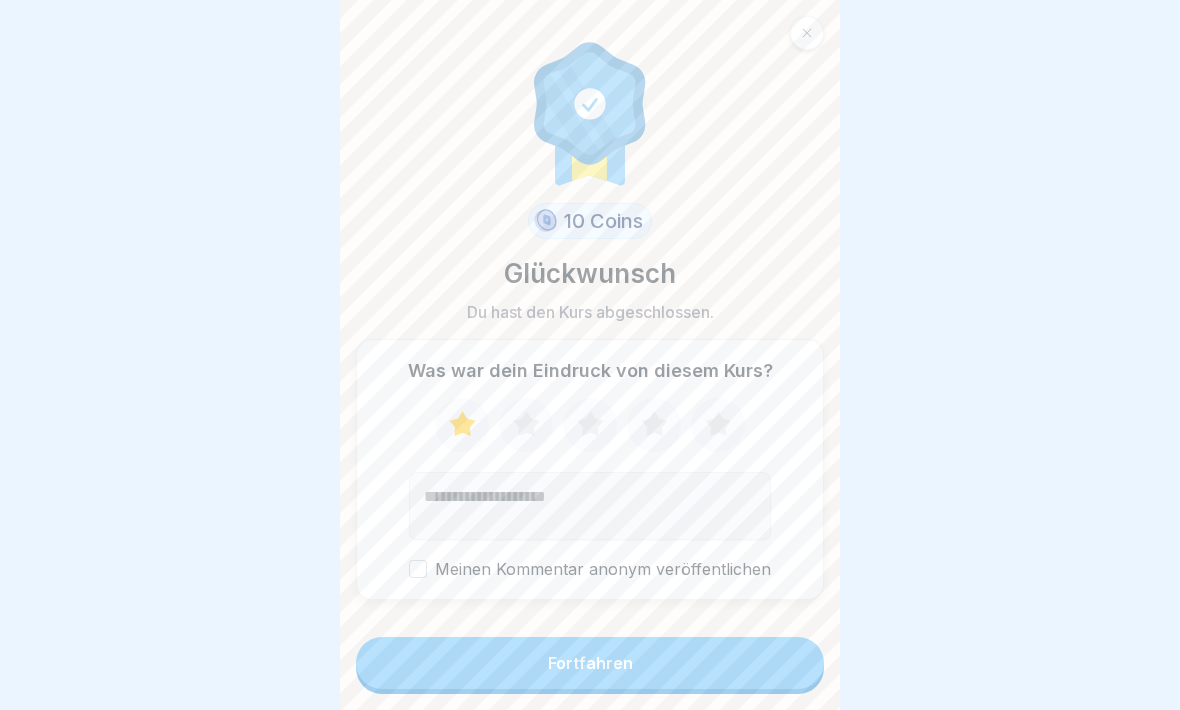click 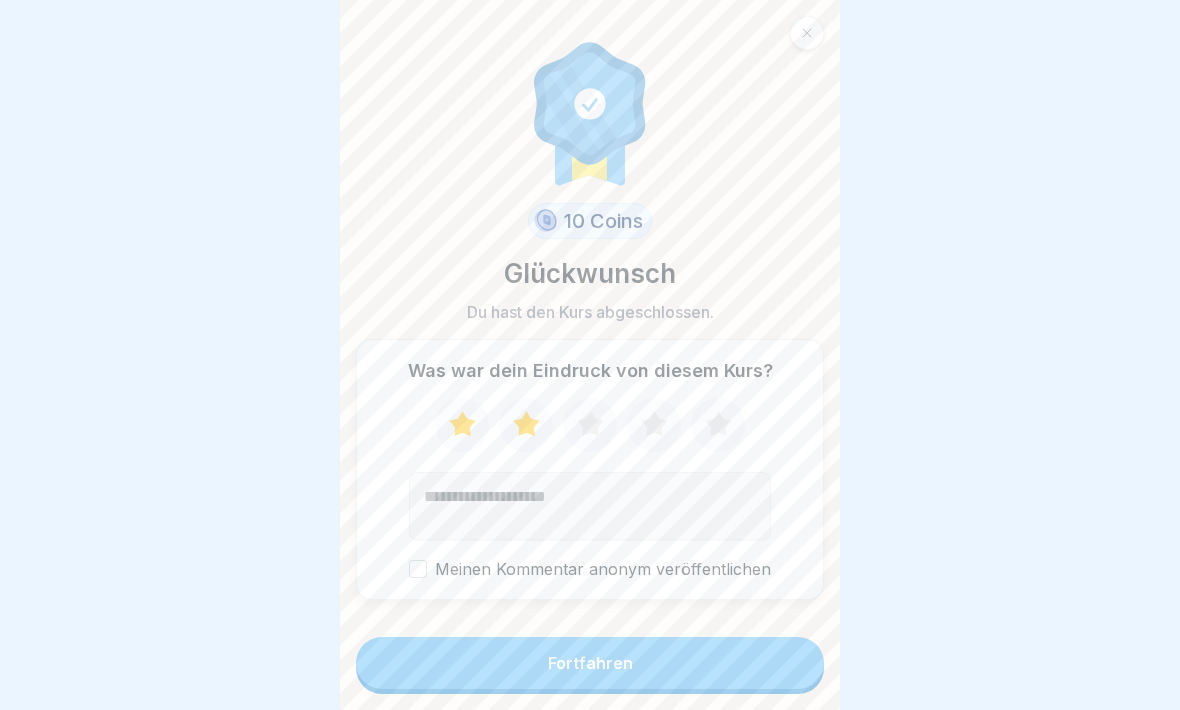 click 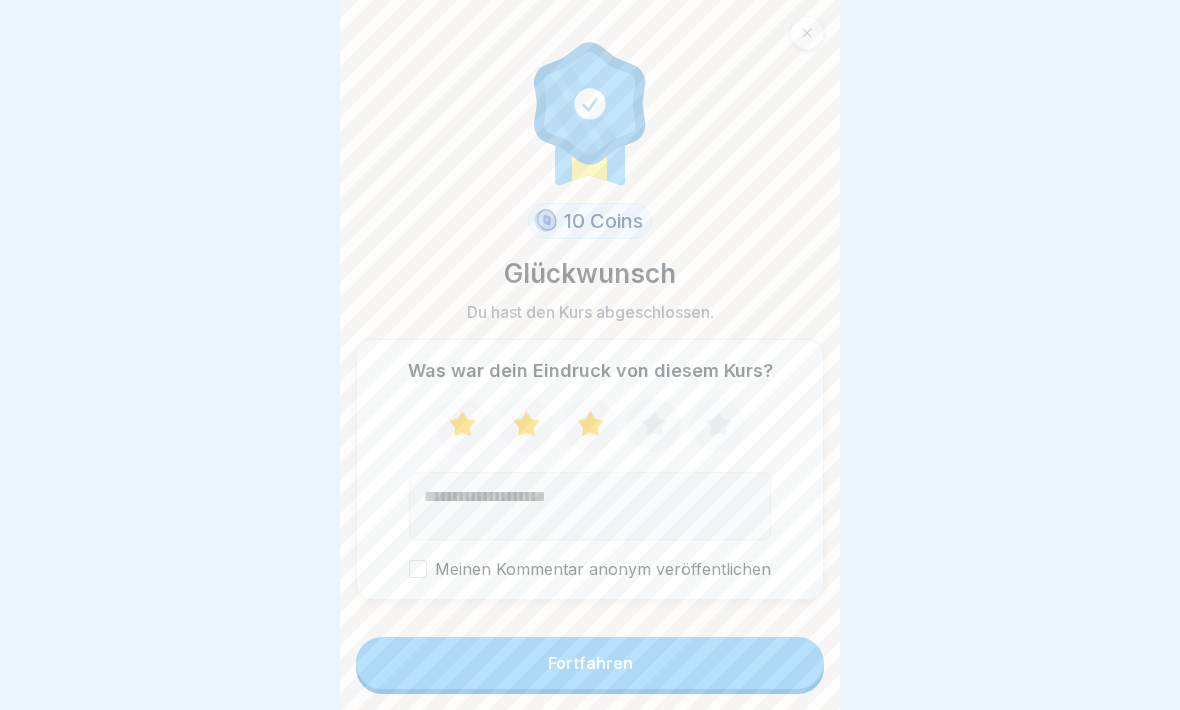 click 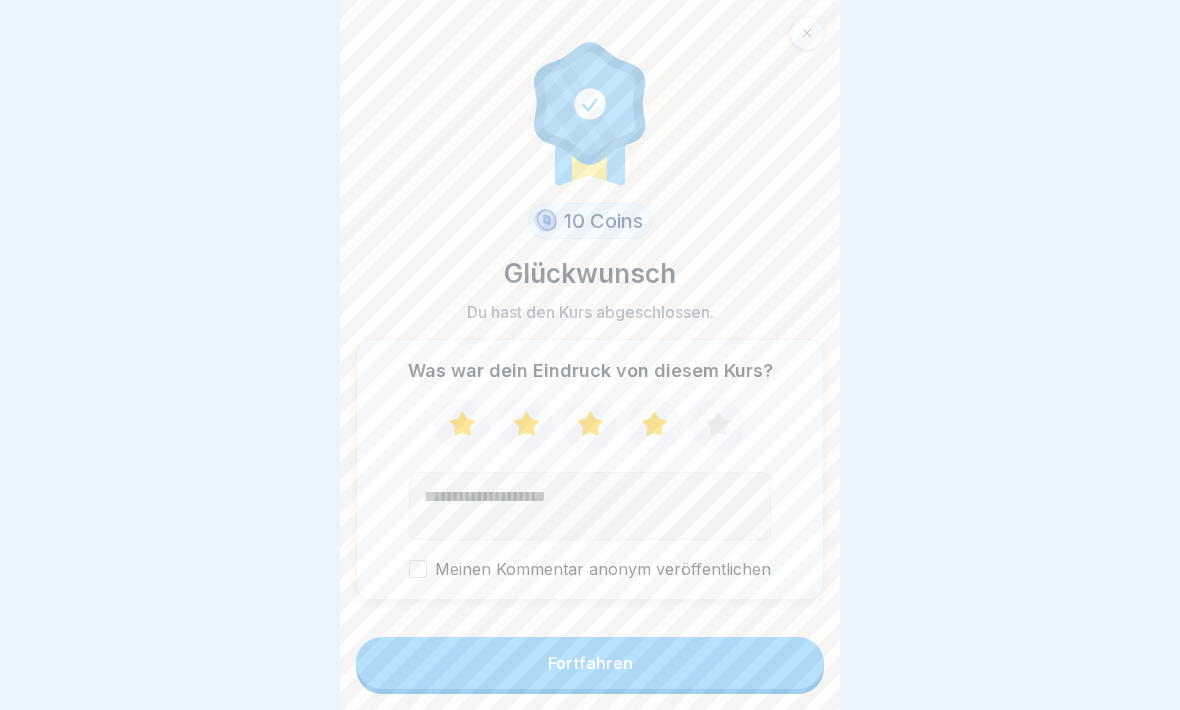 click on "Fortfahren" at bounding box center [590, 663] 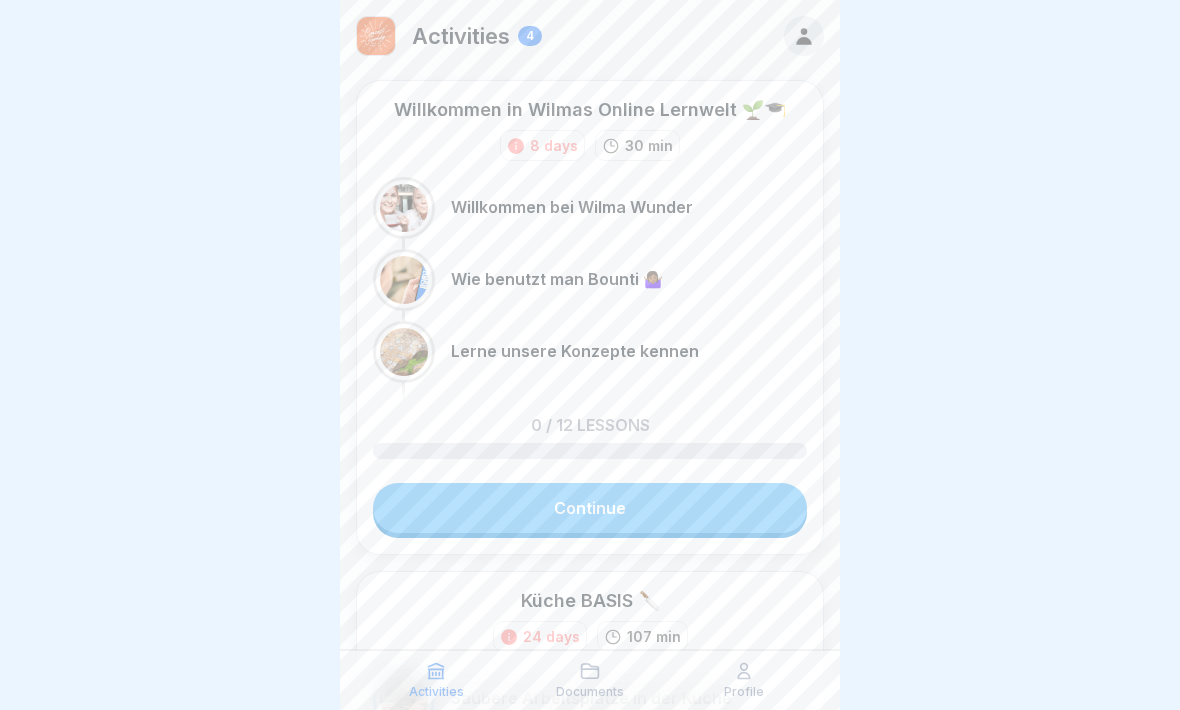 click on "Continue" at bounding box center [590, 508] 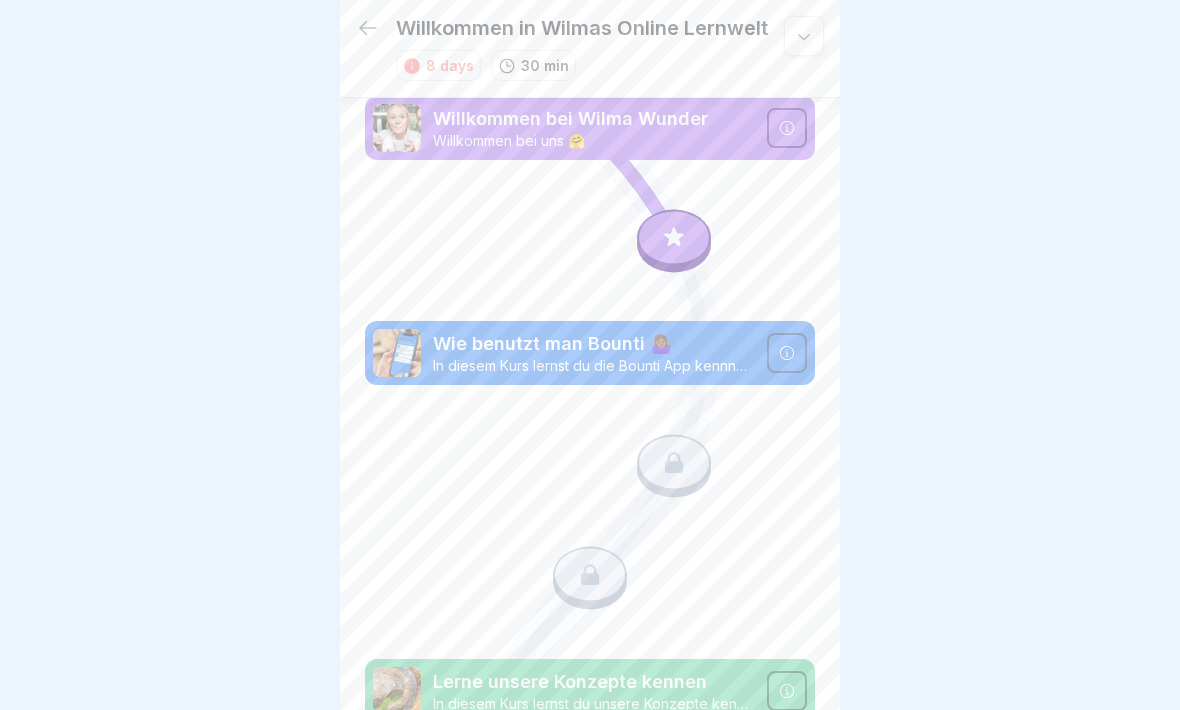 click on "Wie benutzt man Bounti 🤷🏾‍♀️" at bounding box center [594, 344] 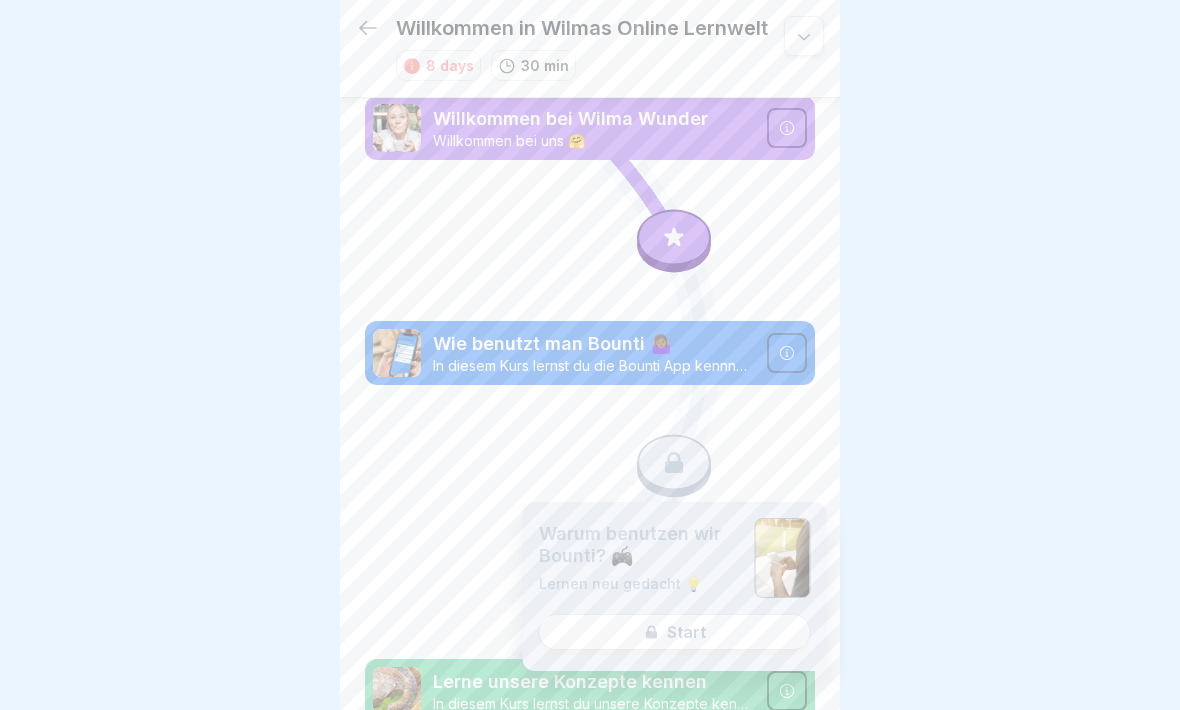 click on "Warum benutzen wir Bounti? 🎮  Lernen neu gedacht 💡   Start" at bounding box center (675, 586) 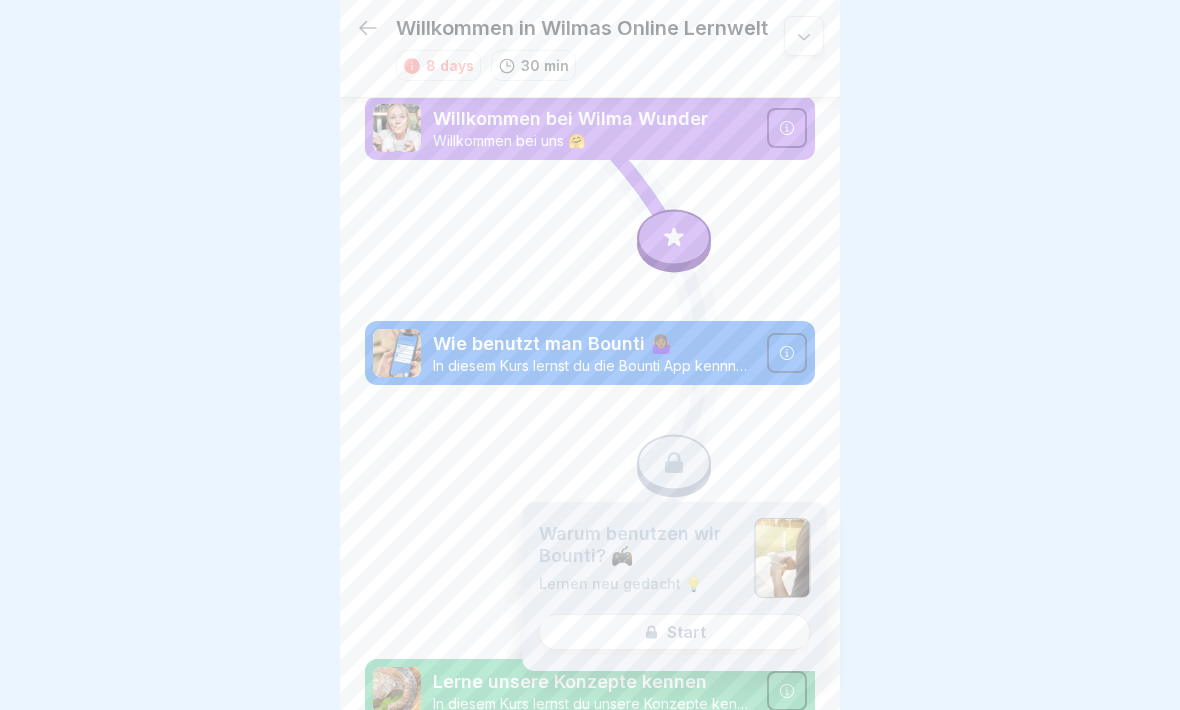 click on "Warum benutzen wir Bounti? 🎮  Lernen neu gedacht 💡   Start" at bounding box center (675, 586) 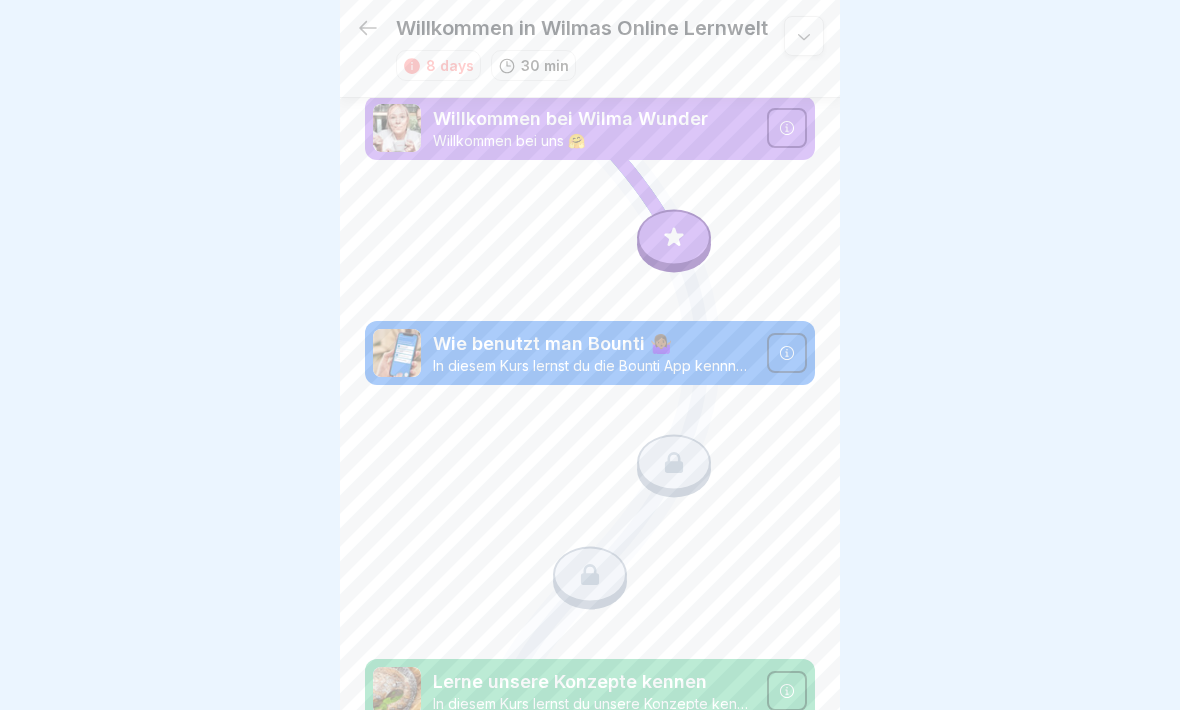 click on "Wie benutzt man Bounti 🤷🏾‍♀️" at bounding box center (594, 344) 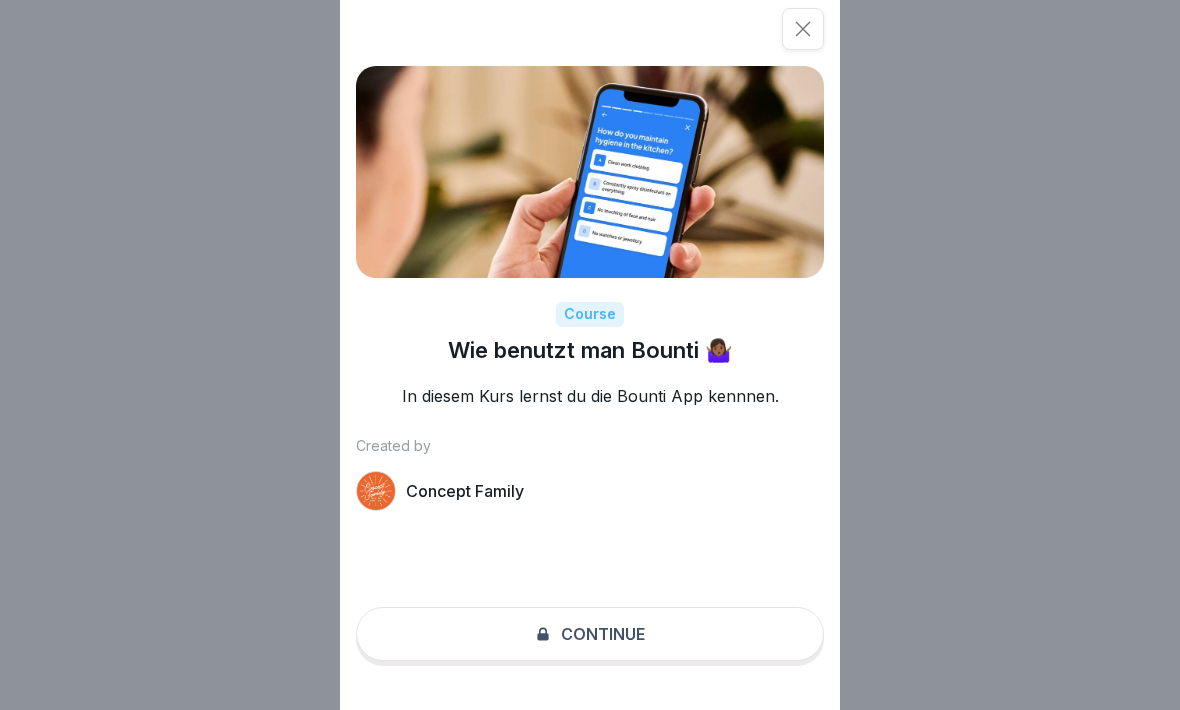 click on "Course Wie benutzt man Bounti 🤷🏾‍♀️ In diesem Kurs lernst du die Bounti App kennnen. Created by Concept Family Continue" at bounding box center [590, 355] 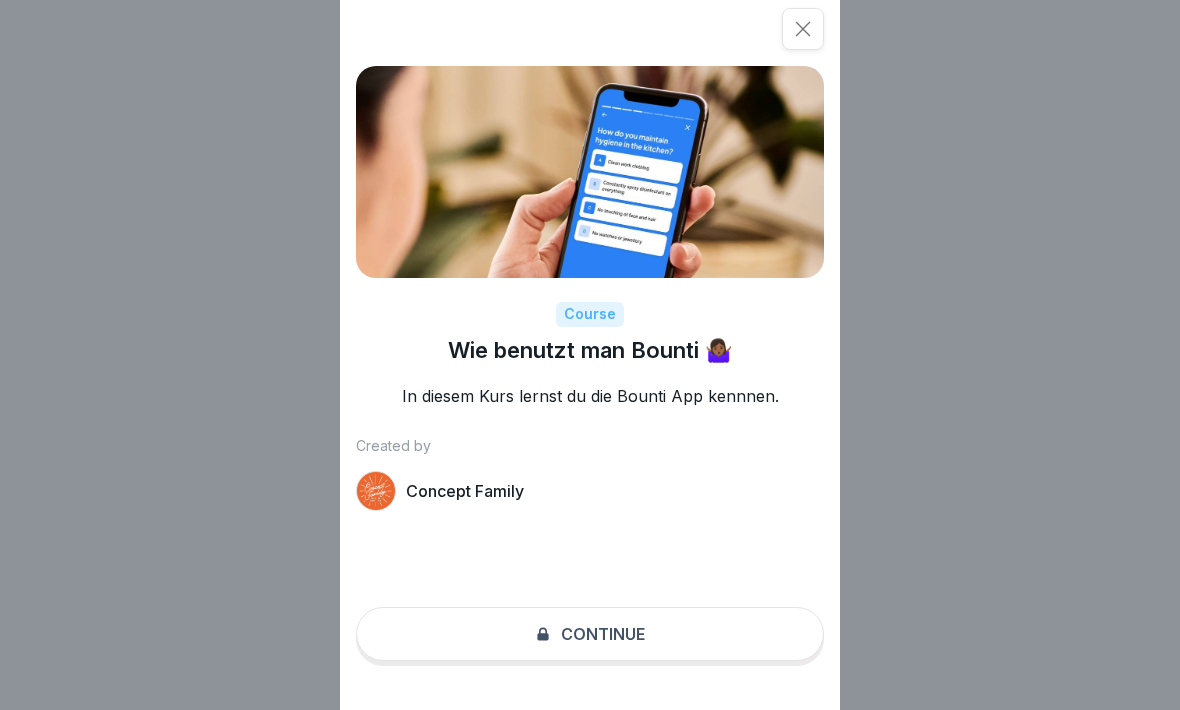 click on "Course Wie benutzt man Bounti 🤷🏾‍♀️ In diesem Kurs lernst du die Bounti App kennnen. Created by Concept Family Continue" at bounding box center [590, 355] 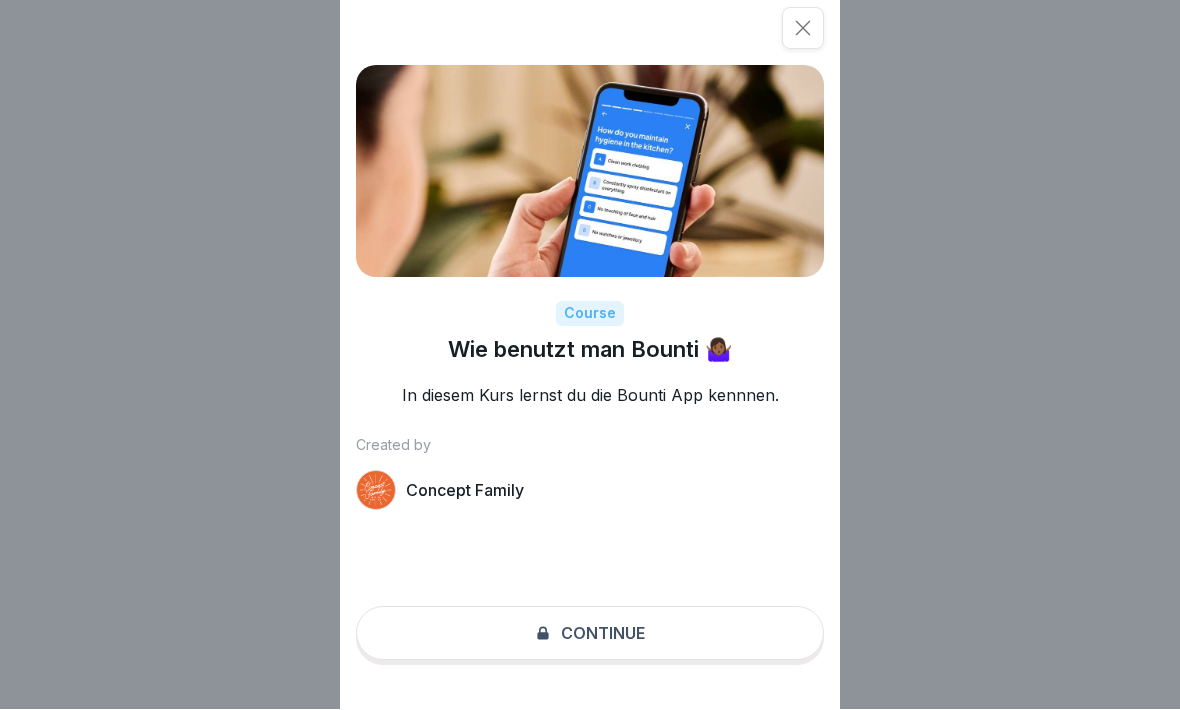 click on "Course Wie benutzt man Bounti 🤷🏾‍♀️ In diesem Kurs lernst du die Bounti App kennnen. Created by Concept Family Continue" at bounding box center (590, 355) 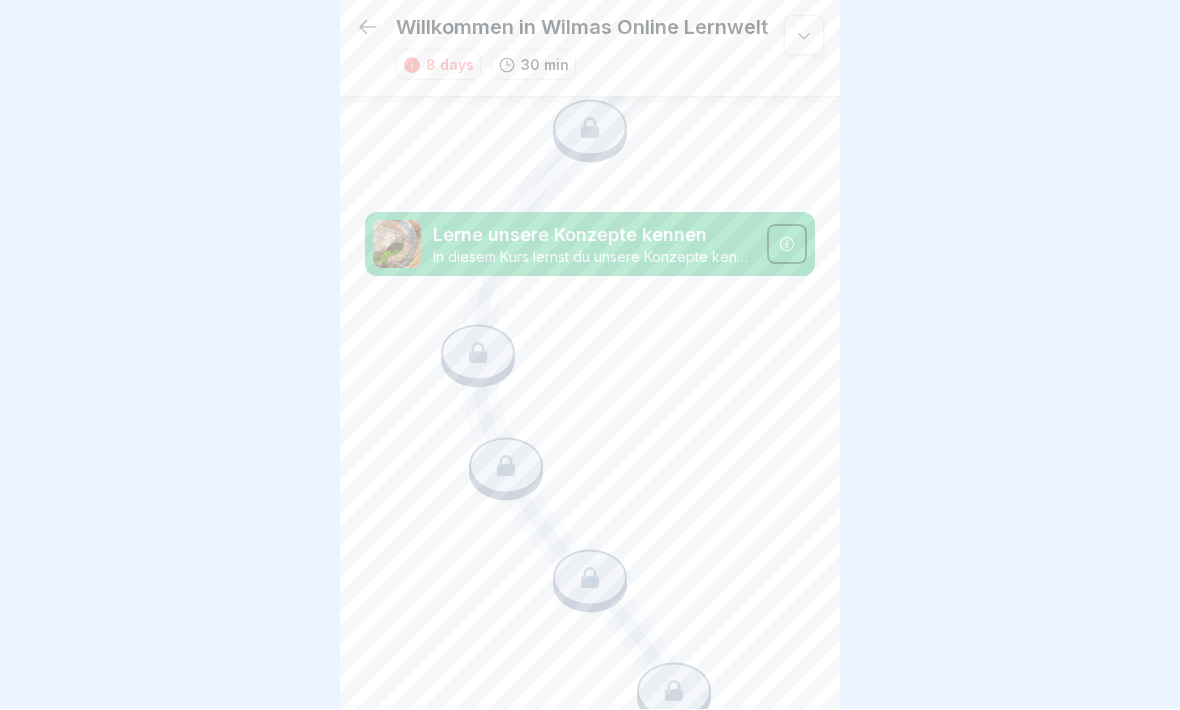 scroll, scrollTop: 448, scrollLeft: 0, axis: vertical 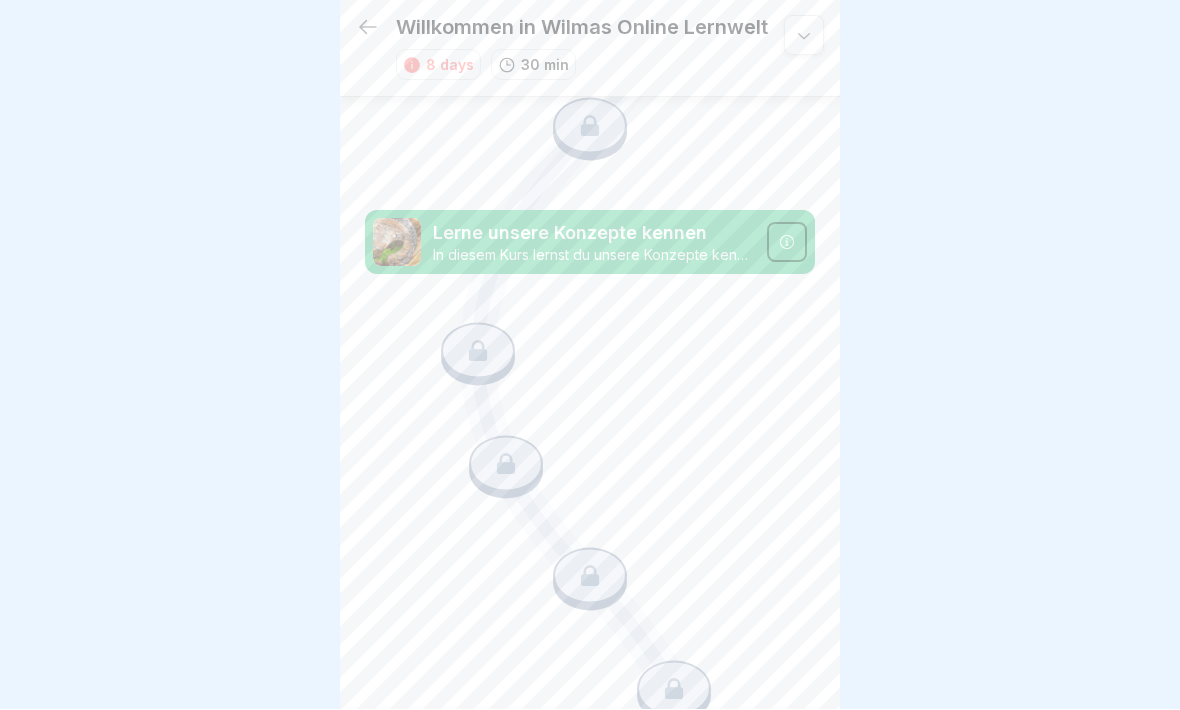 click 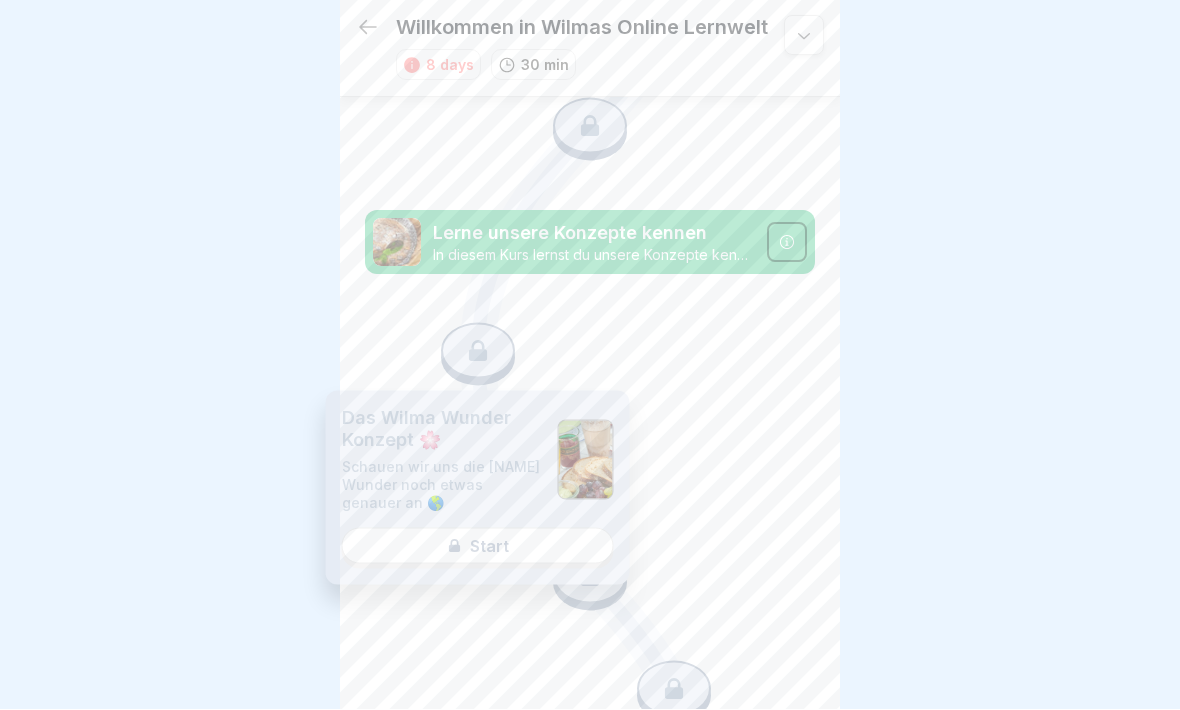 click on "Das [BRAND] Konzept 🌸  Schauen wir uns die [BRAND] noch etwas genauer an 🌎   Start" at bounding box center [478, 489] 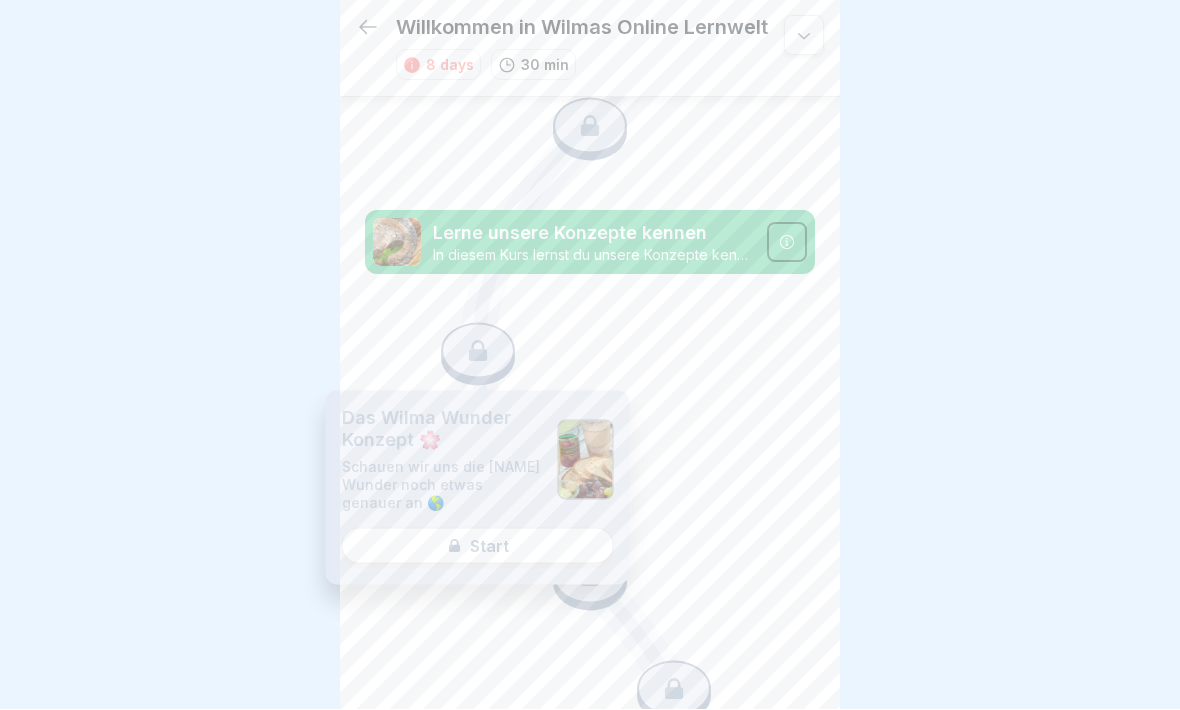 click on "Schauen wir uns die [NAME] Wunder noch etwas genauer an 🌎" at bounding box center (442, 486) 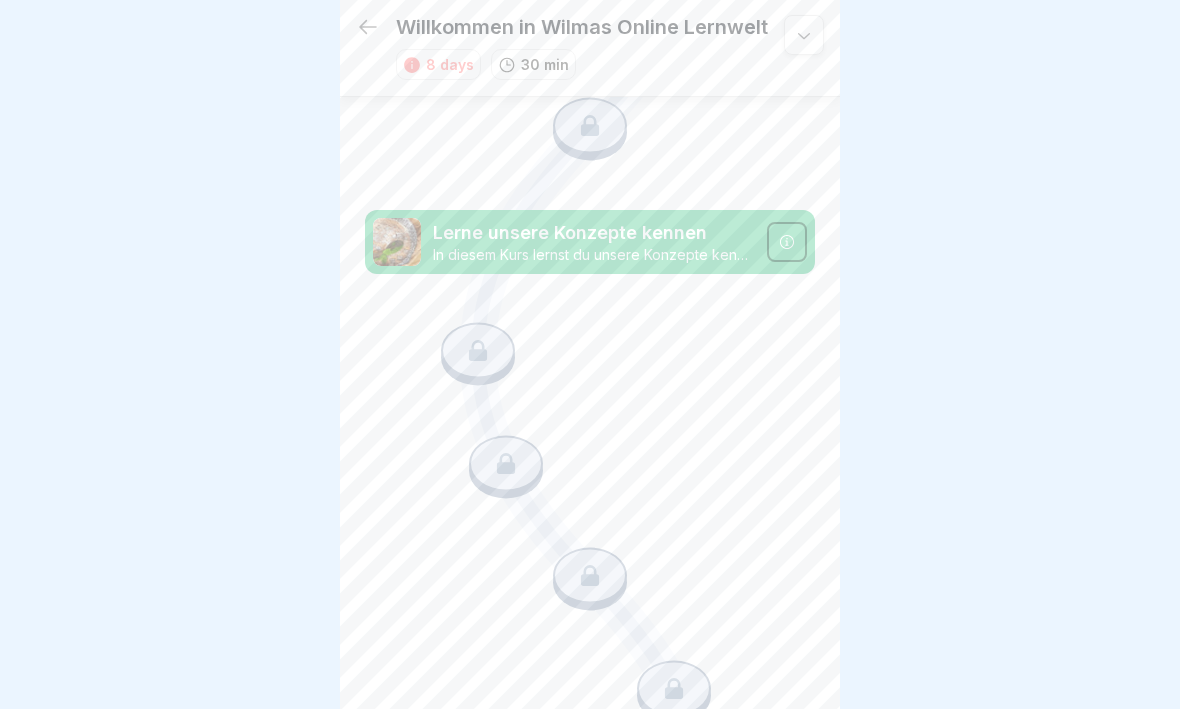 click at bounding box center (787, 243) 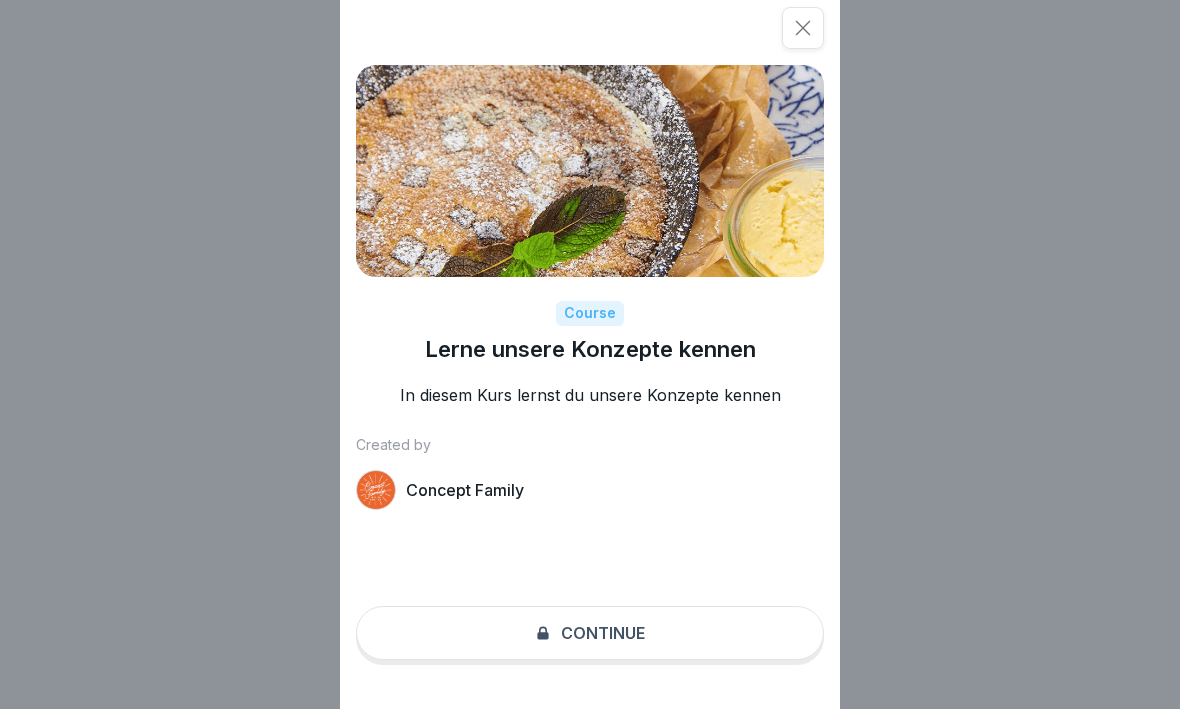 click on "Course Lerne unsere Konzepte kennen In diesem Kurs lernst du unsere Konzepte kennen Created by Concept Family Continue" at bounding box center [590, 355] 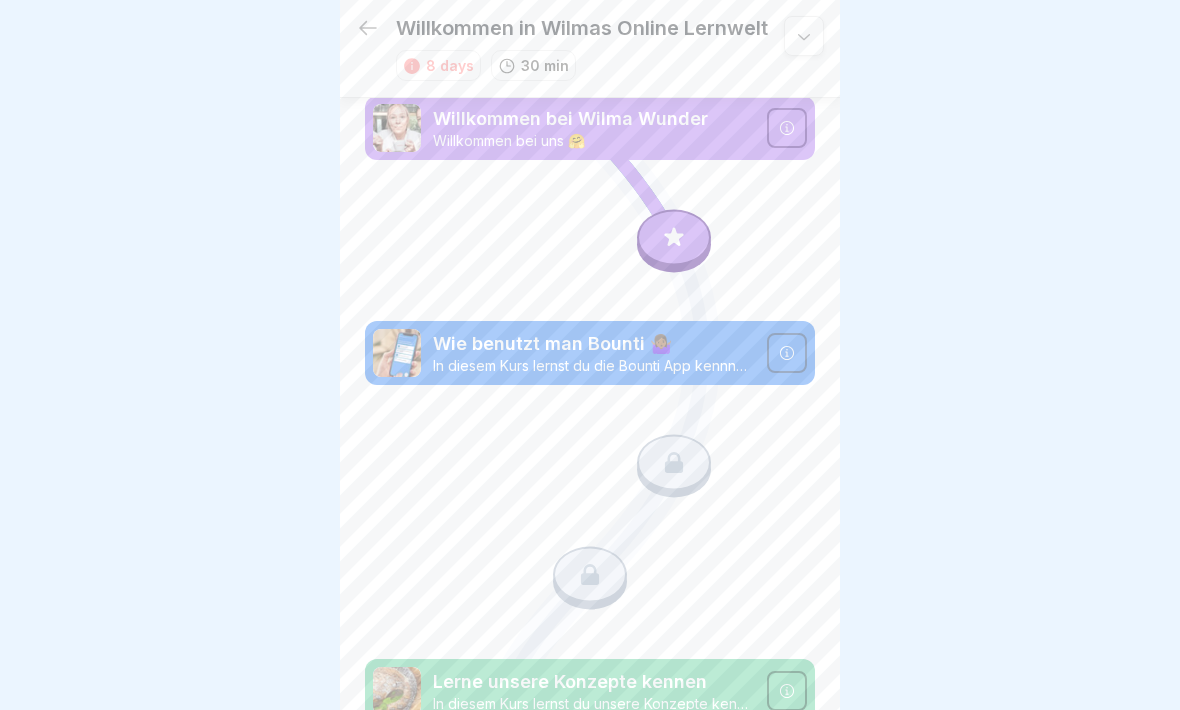 scroll, scrollTop: 0, scrollLeft: 0, axis: both 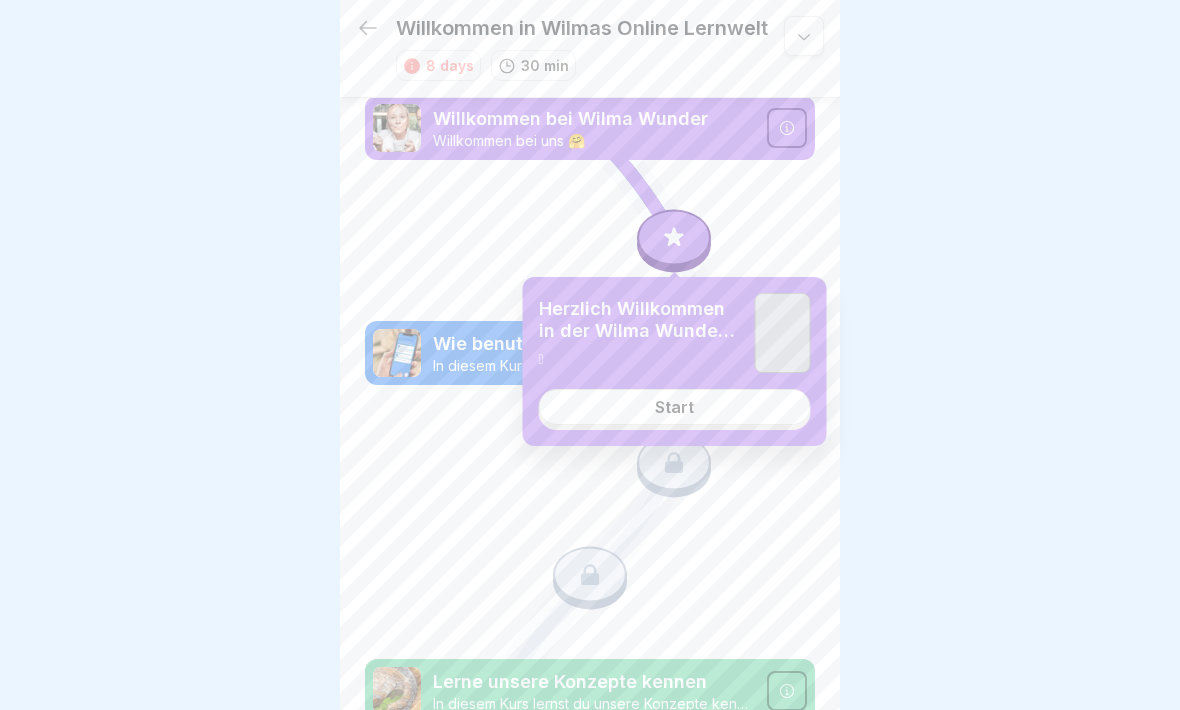click on "Start" at bounding box center [675, 407] 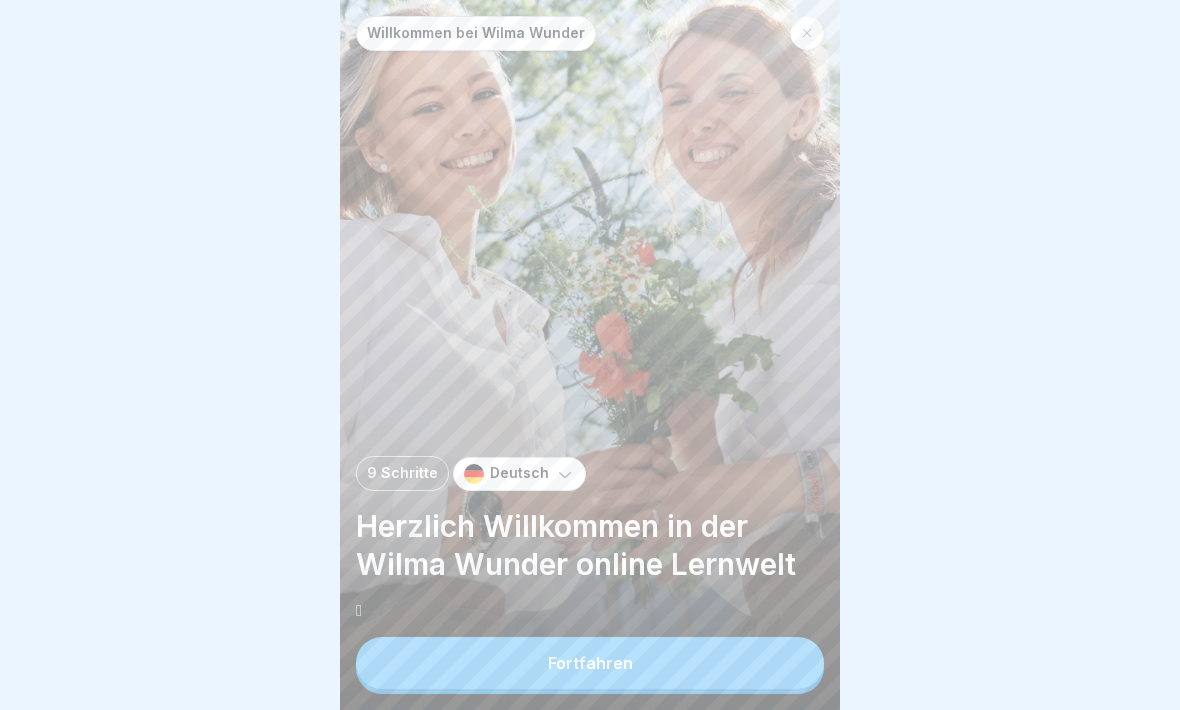 click on "Fortfahren" at bounding box center (590, 663) 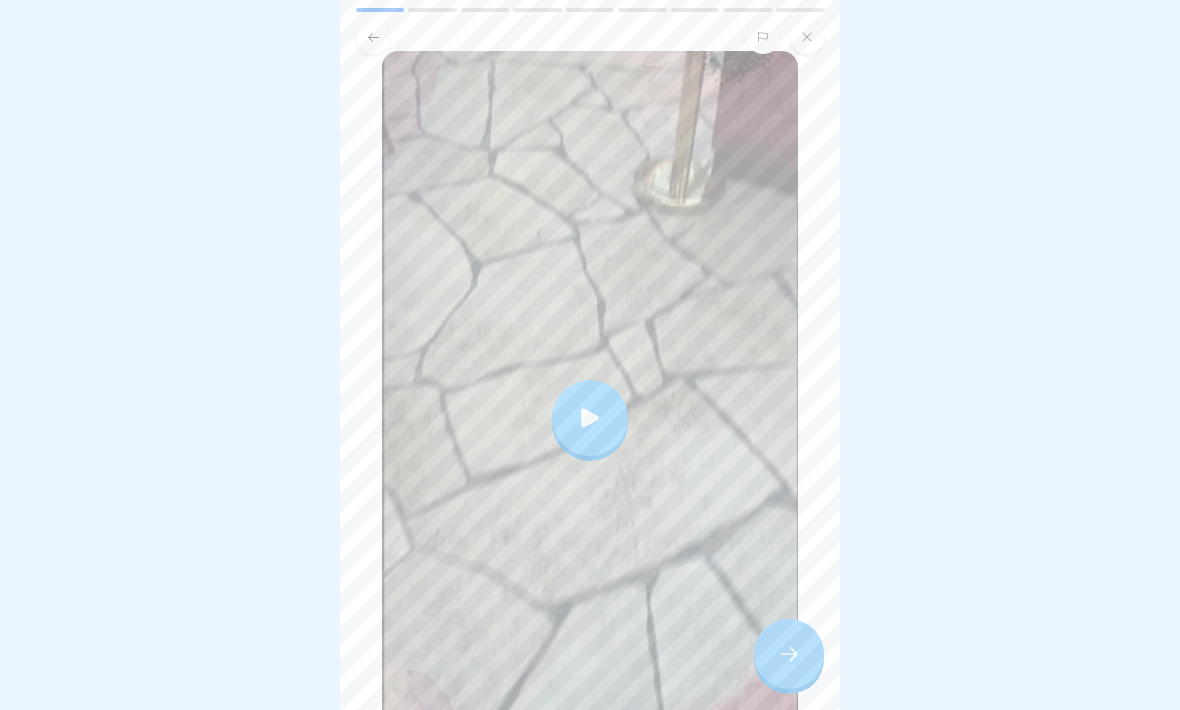 scroll, scrollTop: 184, scrollLeft: 0, axis: vertical 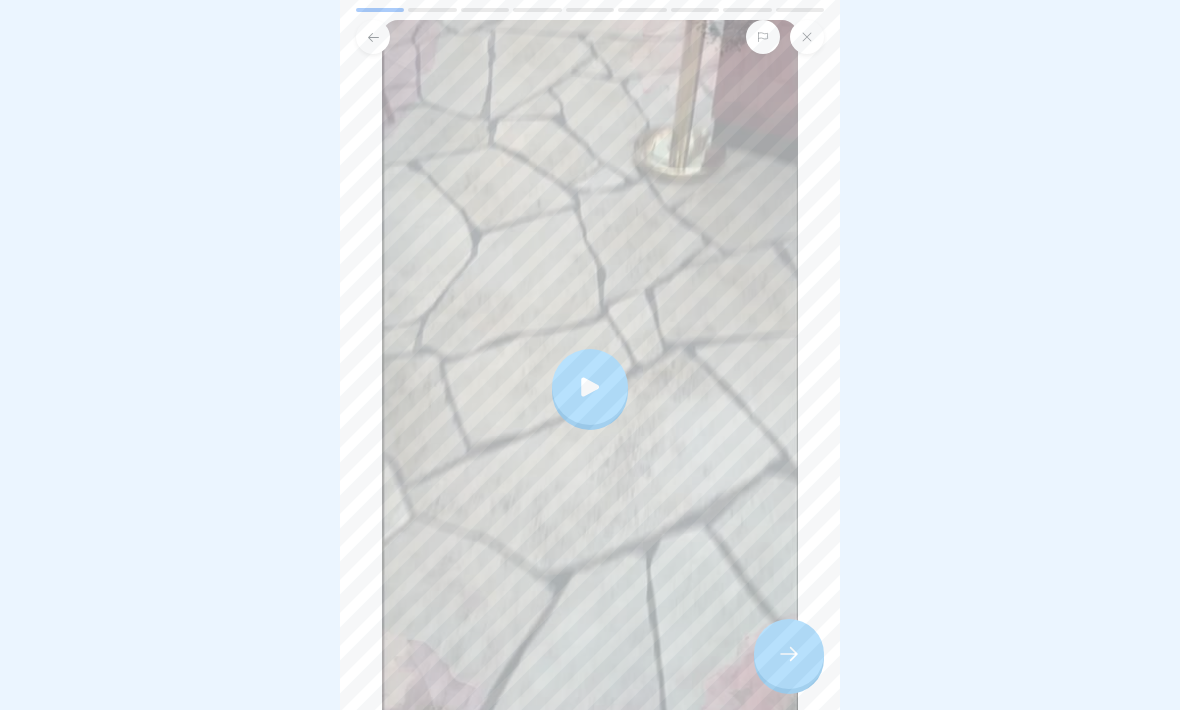 click 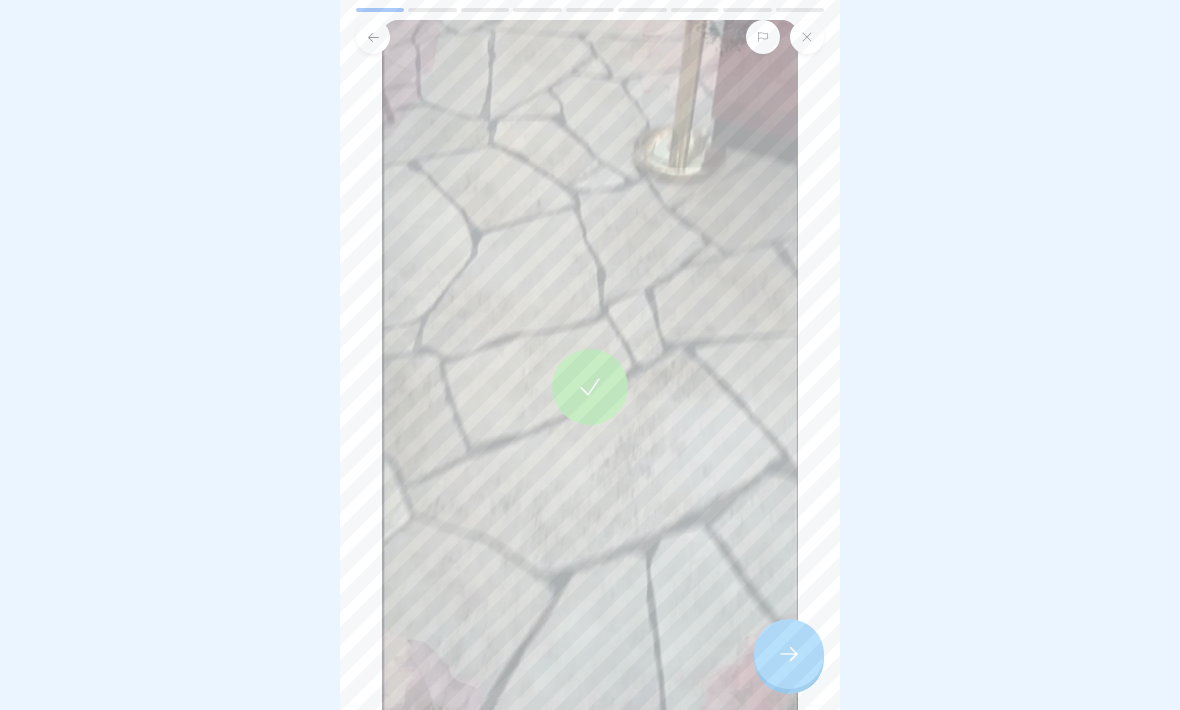 click at bounding box center (789, 654) 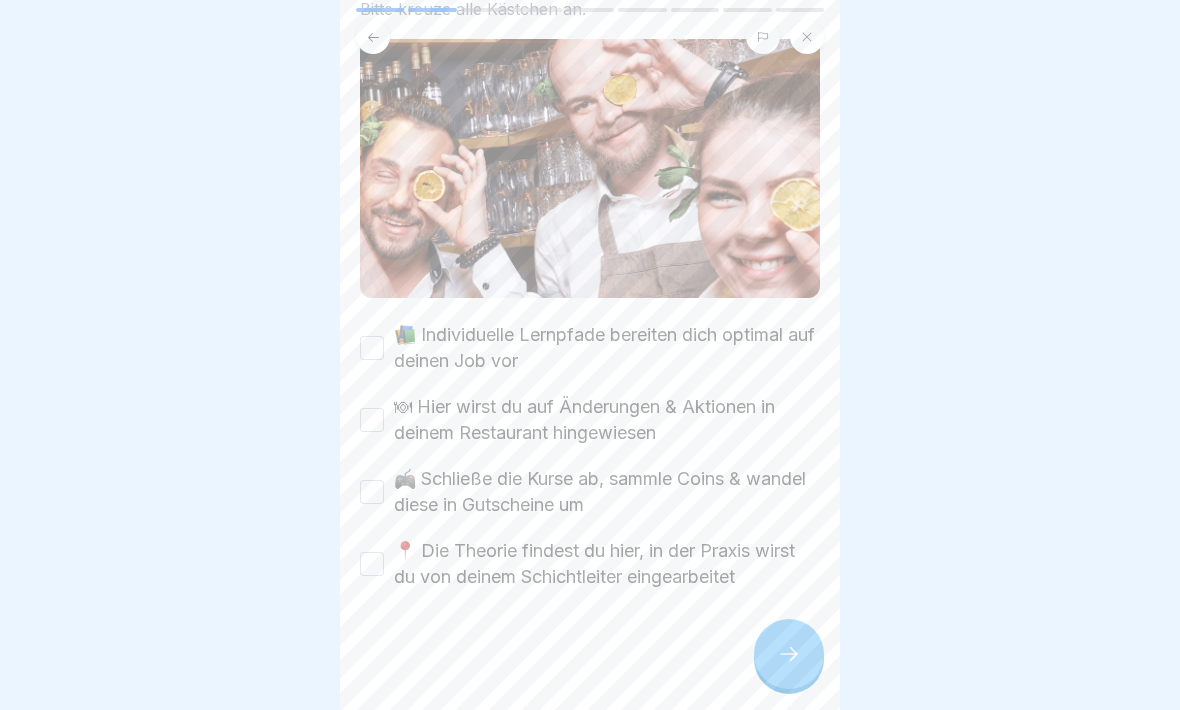 scroll, scrollTop: 196, scrollLeft: 0, axis: vertical 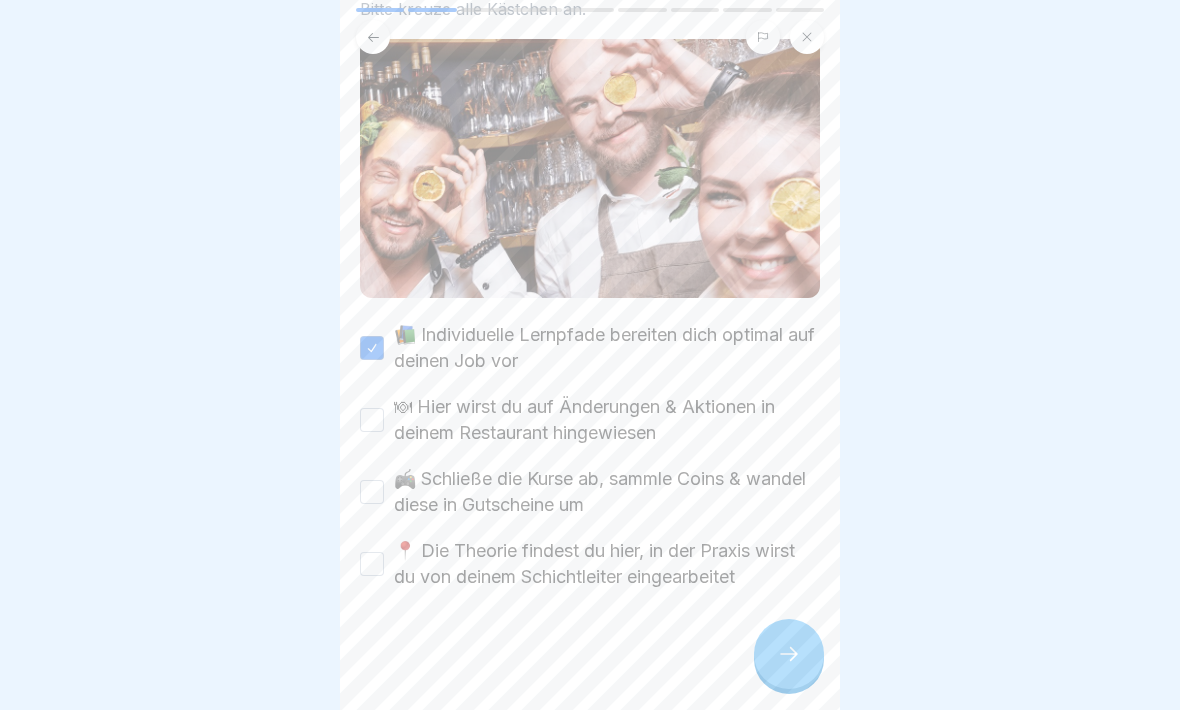 click on "🍽 Hier wirst du auf Änderungen & Aktionen in deinem Restaurant hingewiesen" at bounding box center [372, 420] 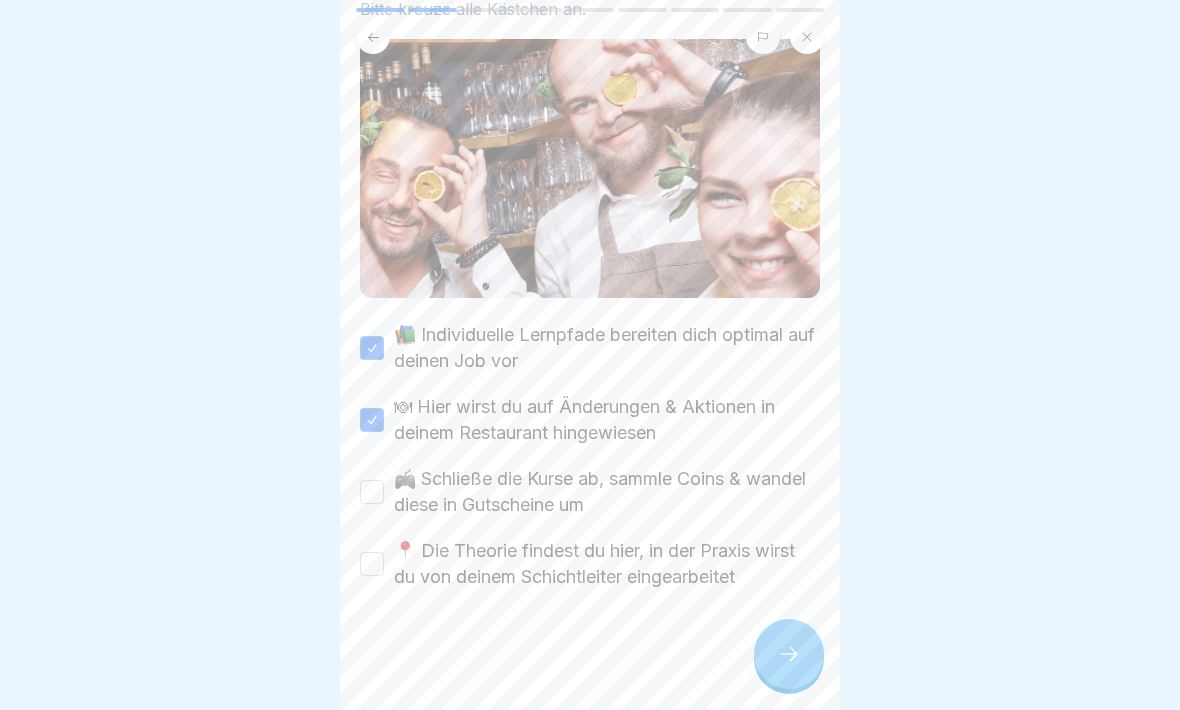 click on "🎮 Schließe die Kurse ab, sammle Coins & wandel diese in Gutscheine um" at bounding box center [372, 492] 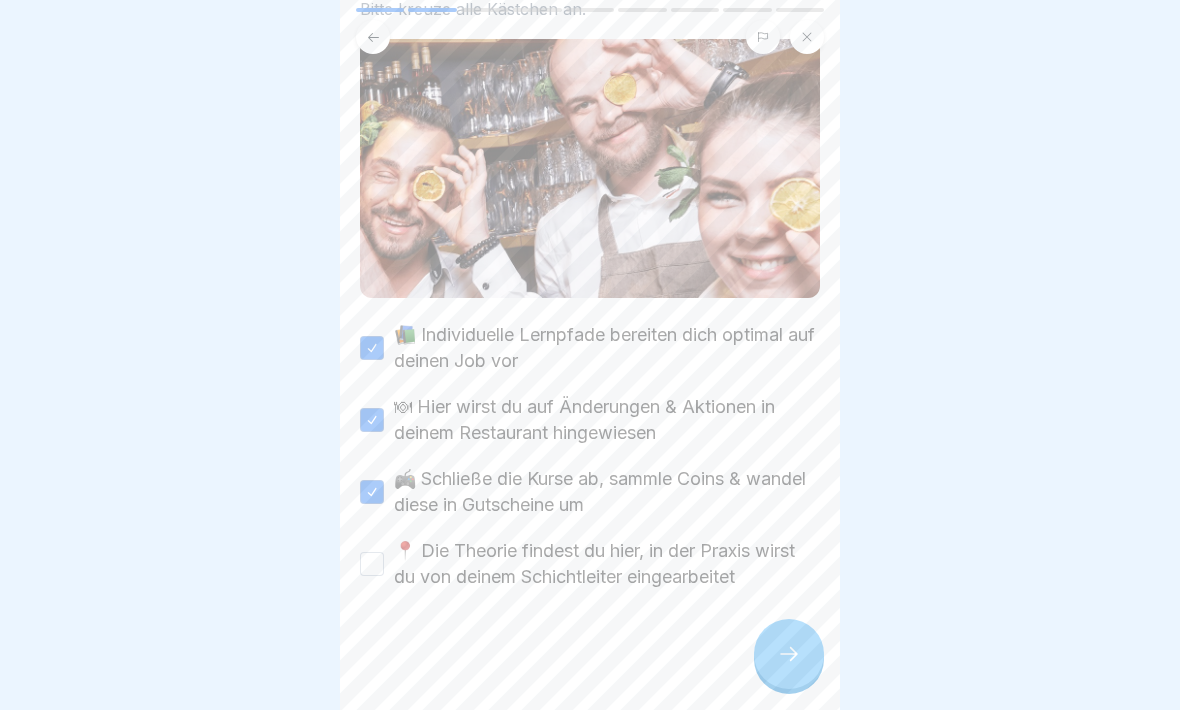 click on "📍 Die Theorie findest du hier, in der Praxis wirst du von deinem Schichtleiter eingearbeitet" at bounding box center [372, 564] 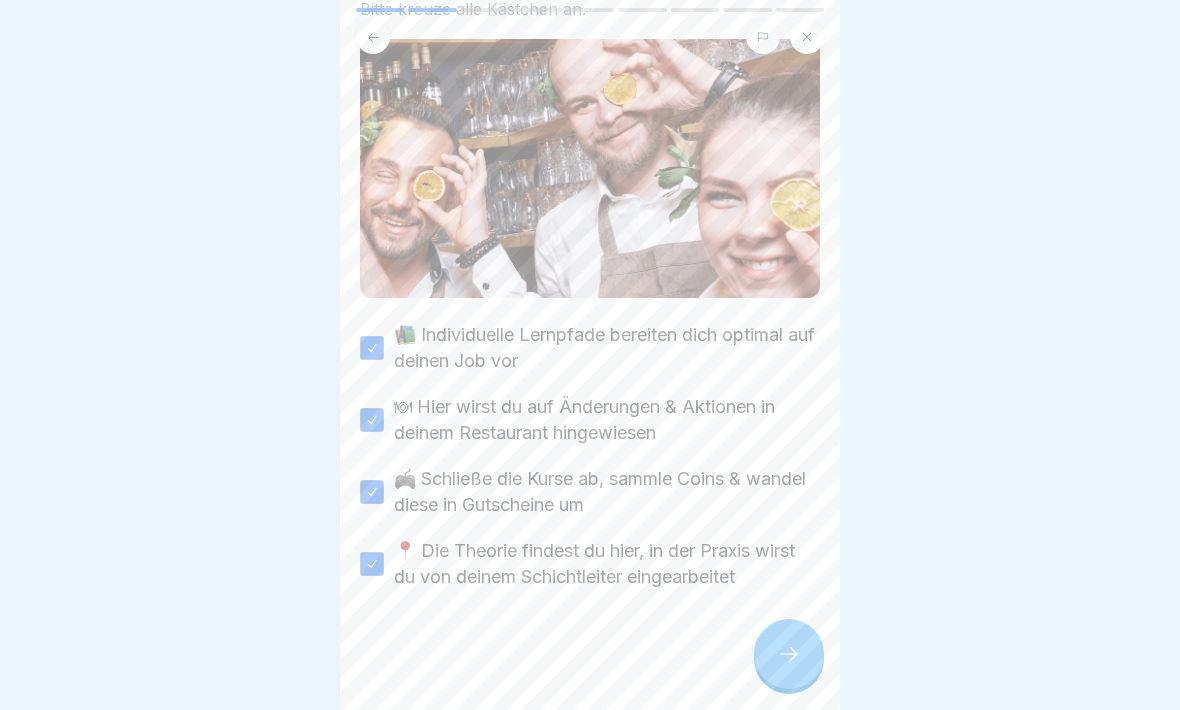 click at bounding box center [789, 654] 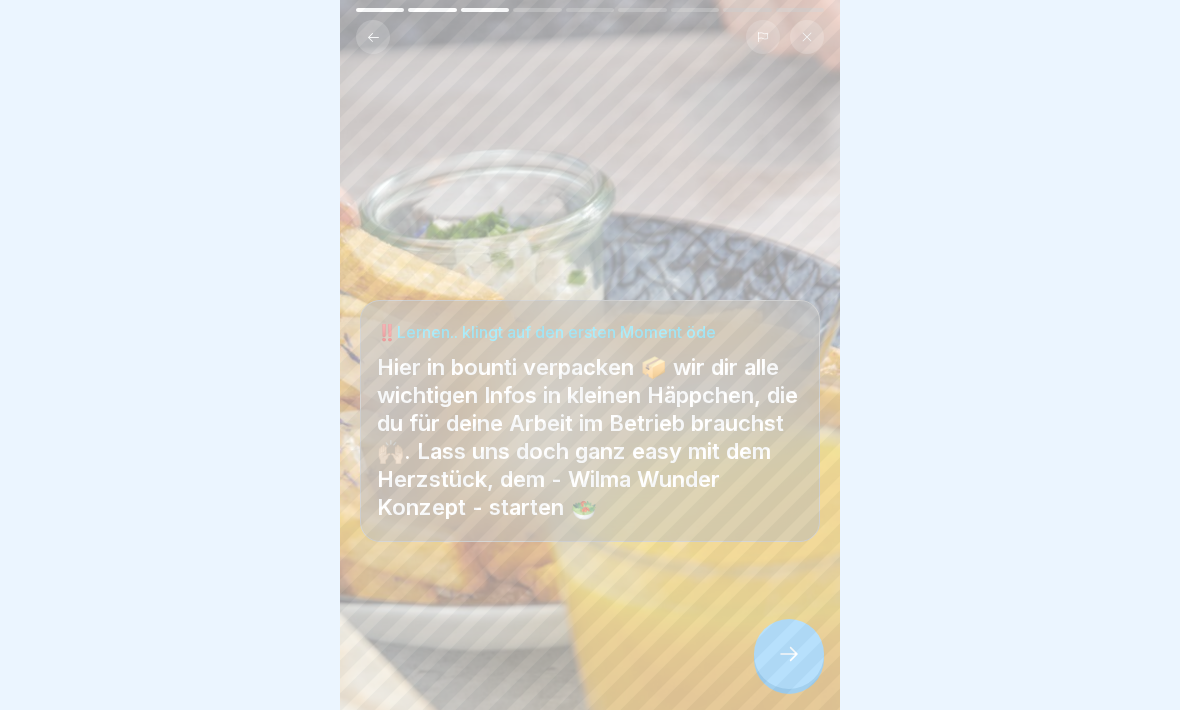 click 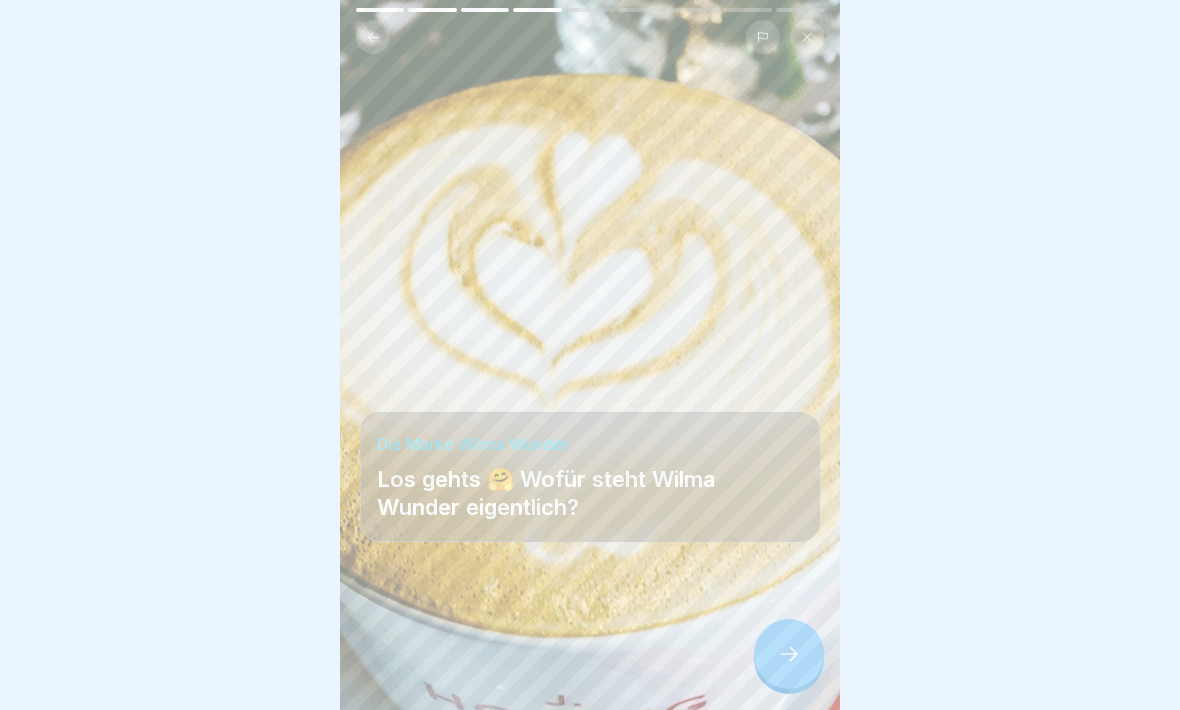 click at bounding box center [789, 654] 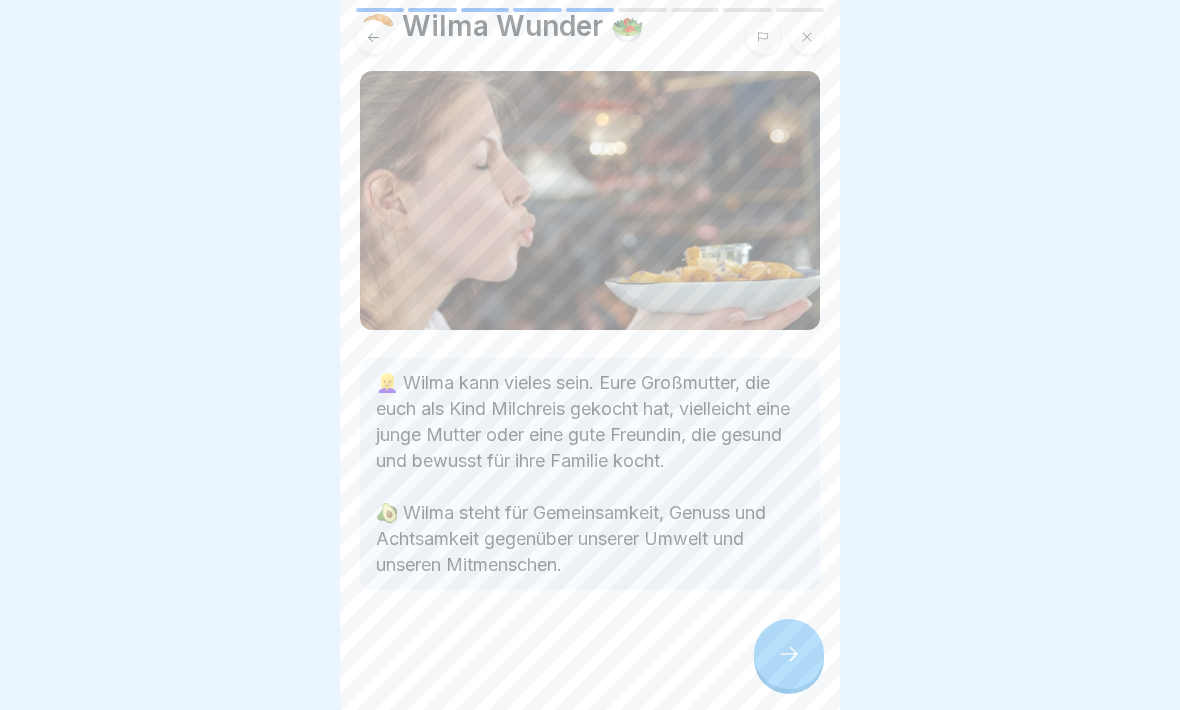 scroll, scrollTop: 69, scrollLeft: 0, axis: vertical 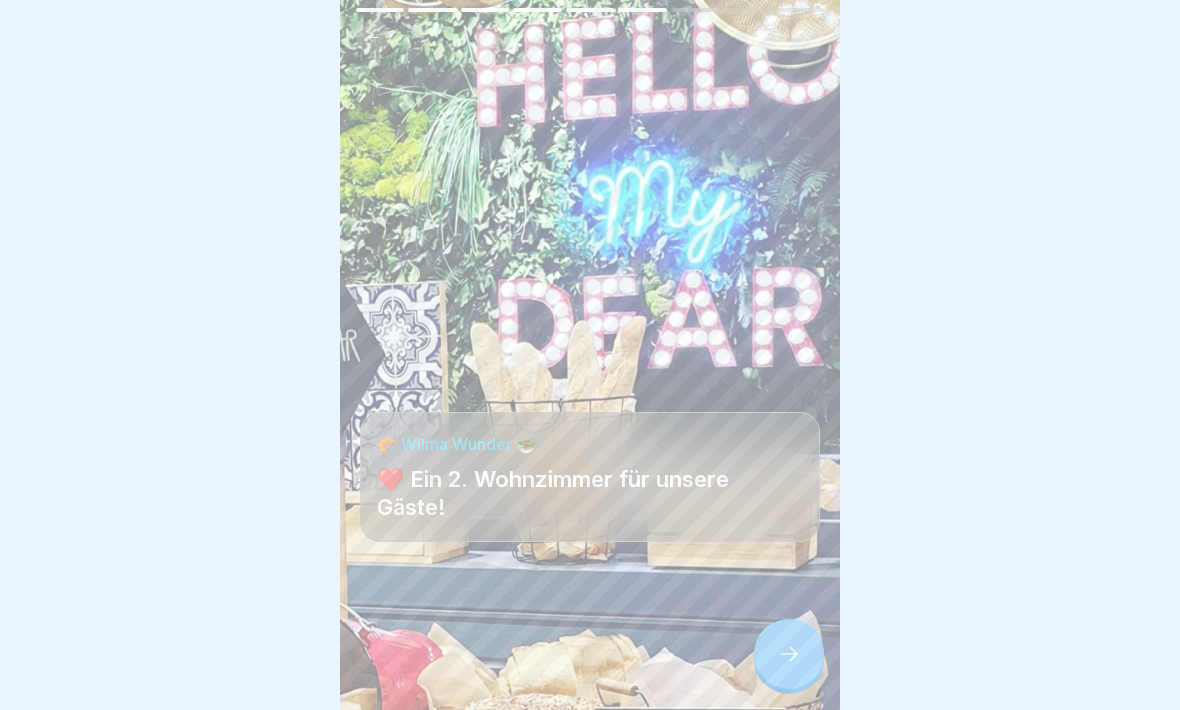 click 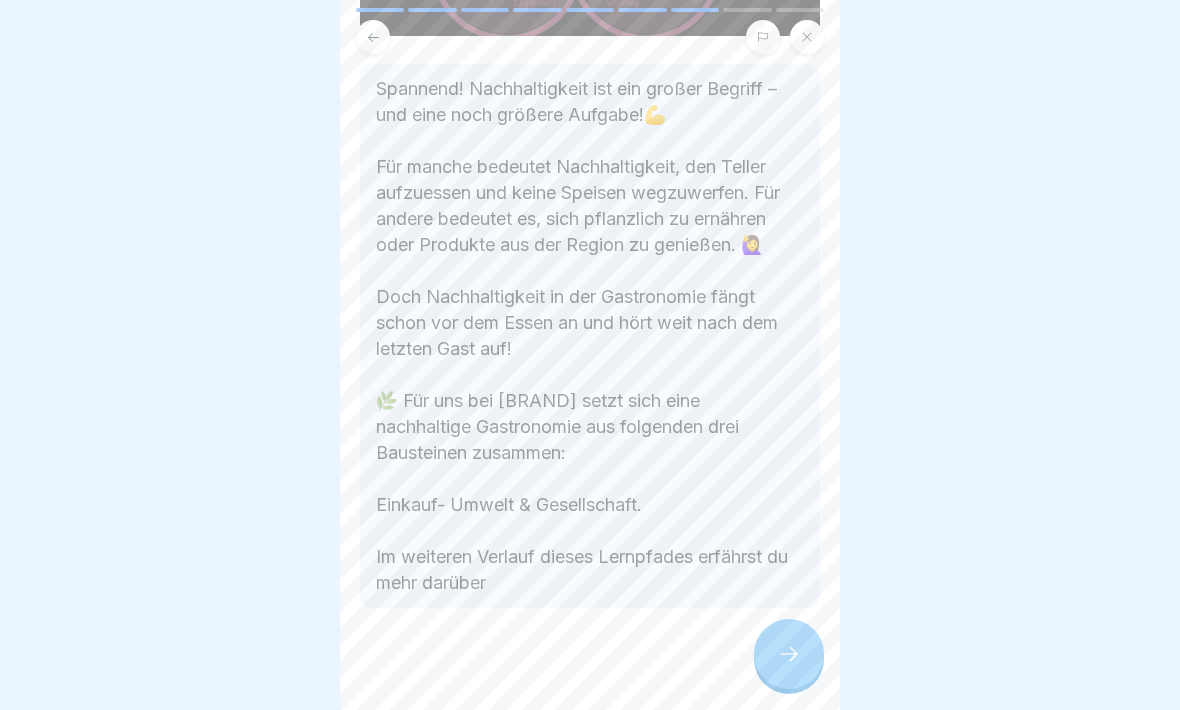 click 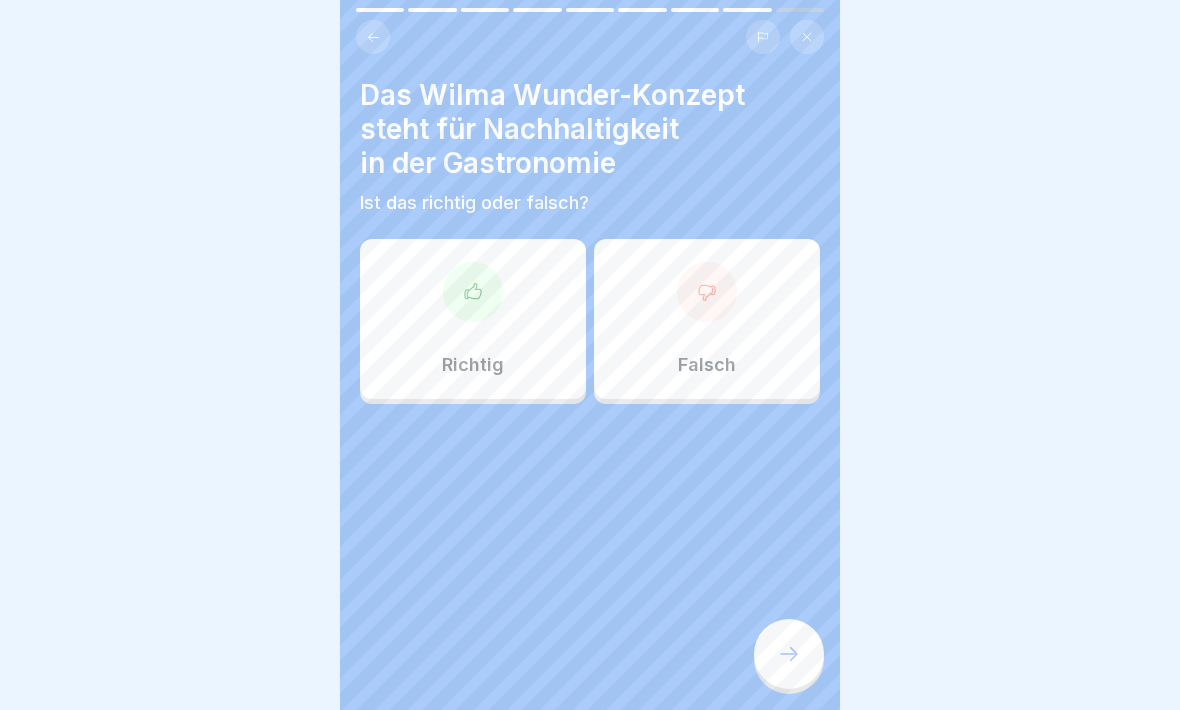 scroll, scrollTop: 372, scrollLeft: 0, axis: vertical 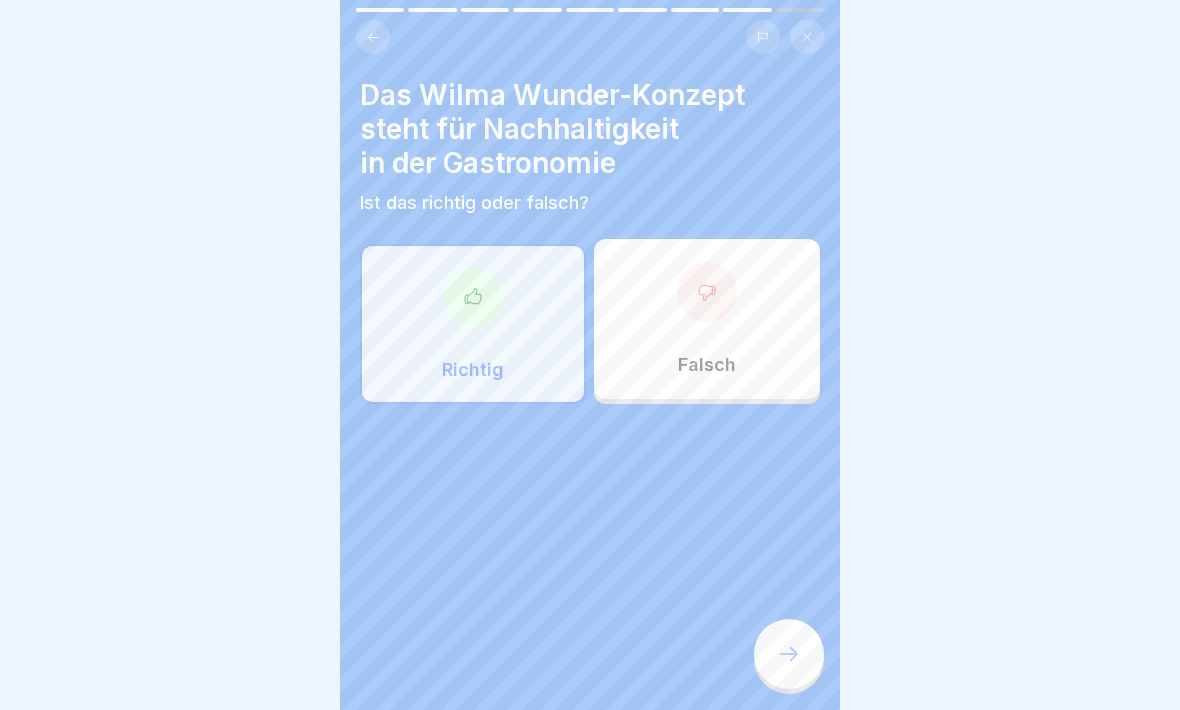 click 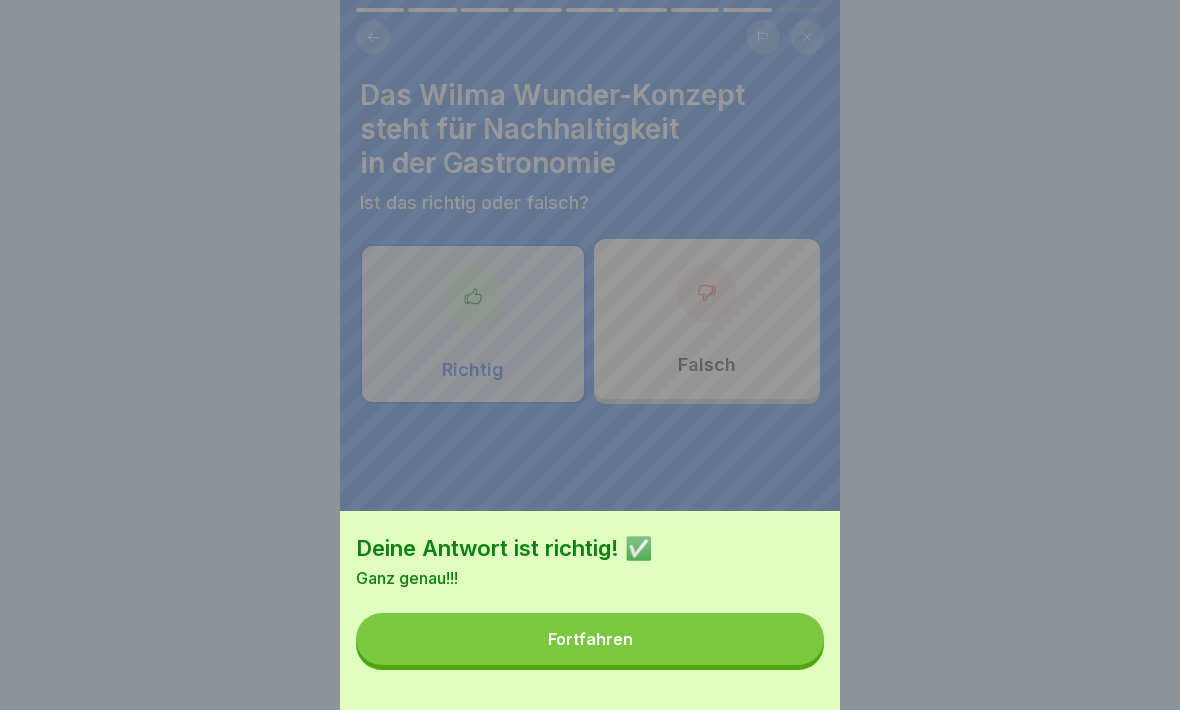 click on "Fortfahren" at bounding box center (590, 639) 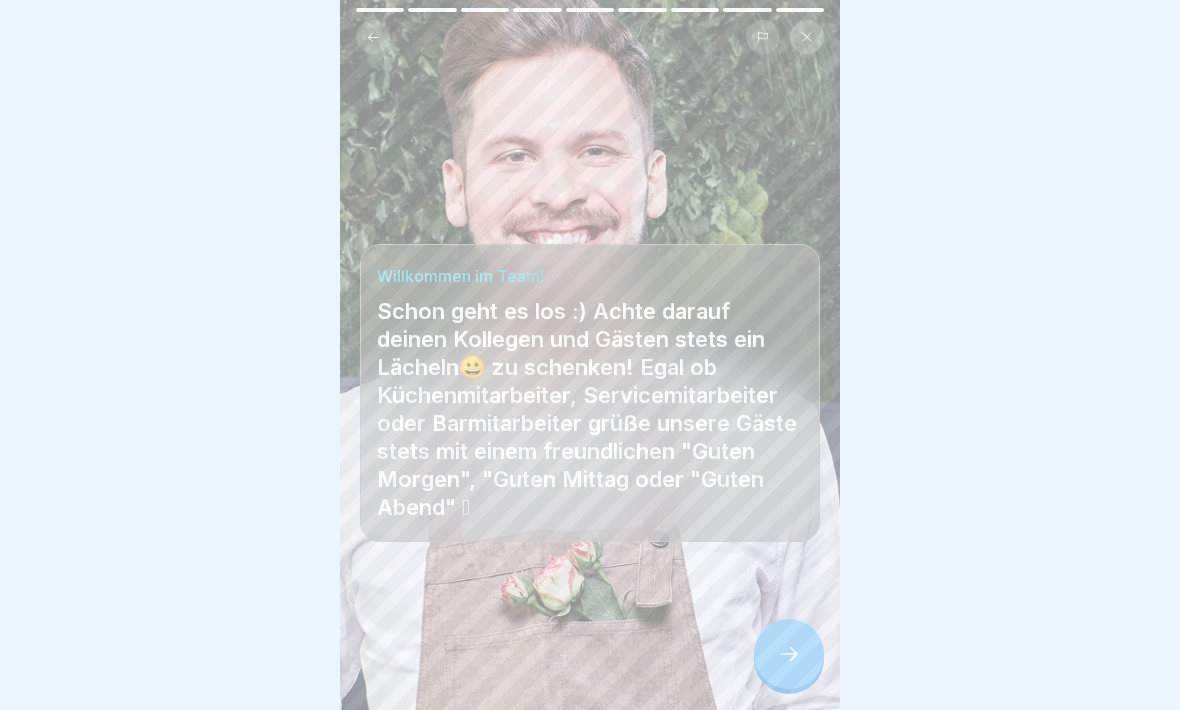click 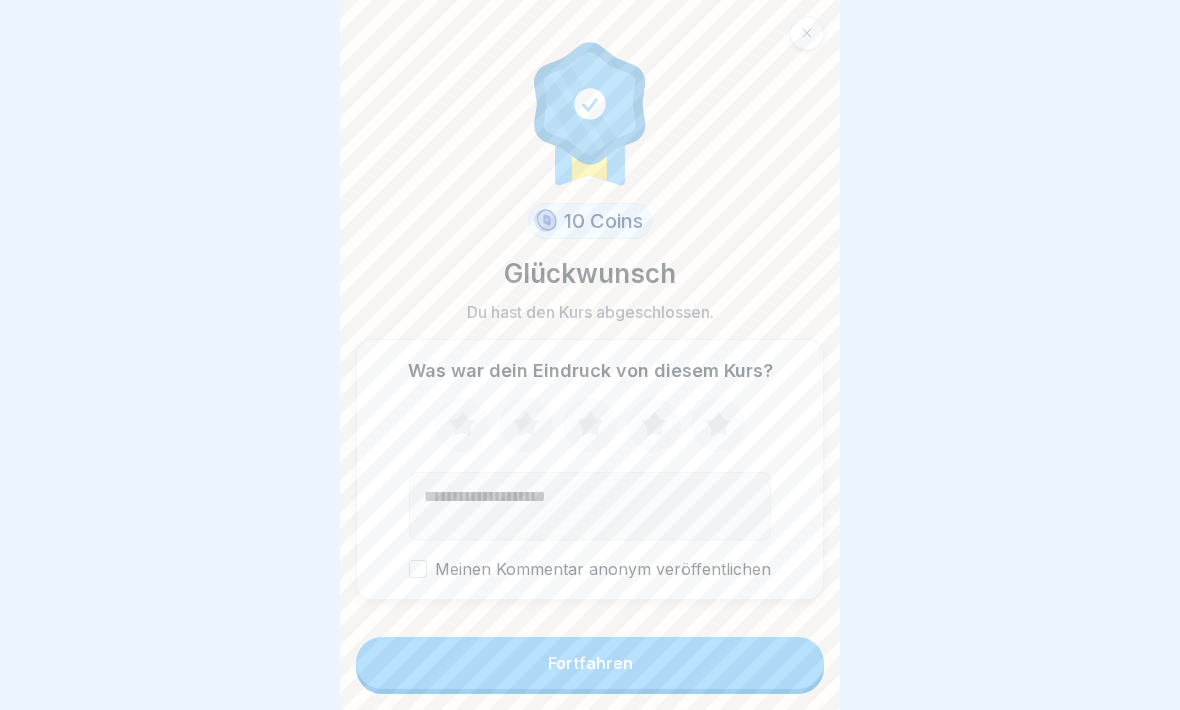 click 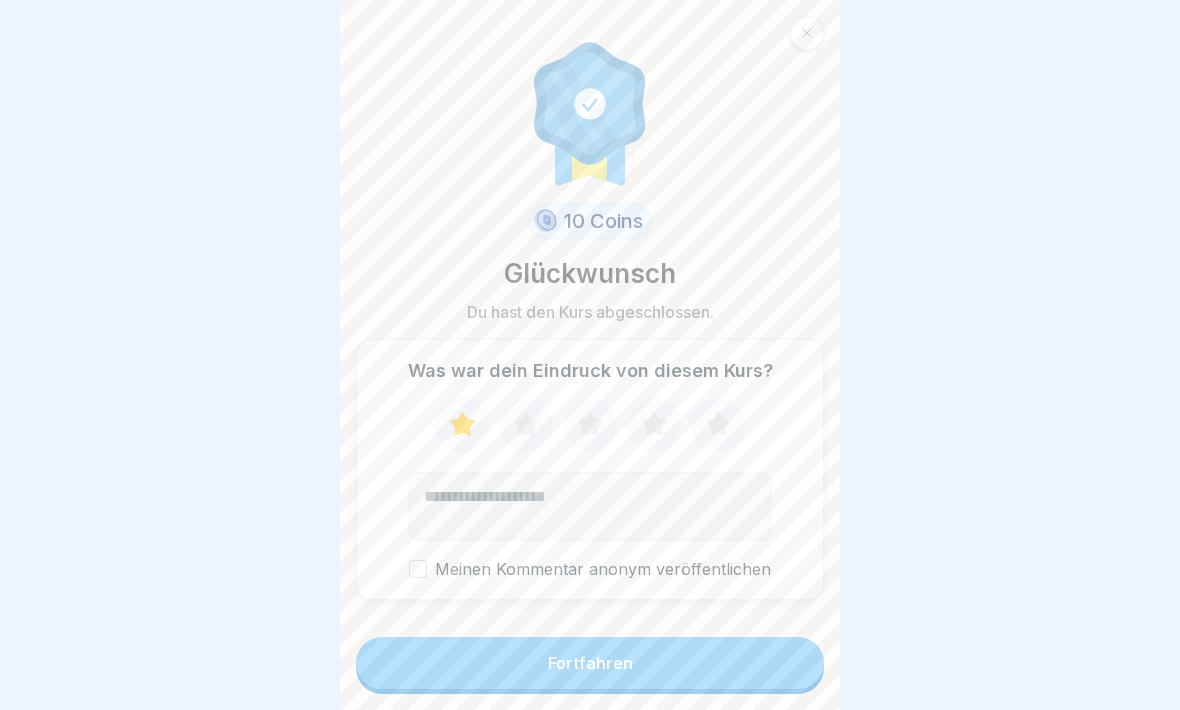 click 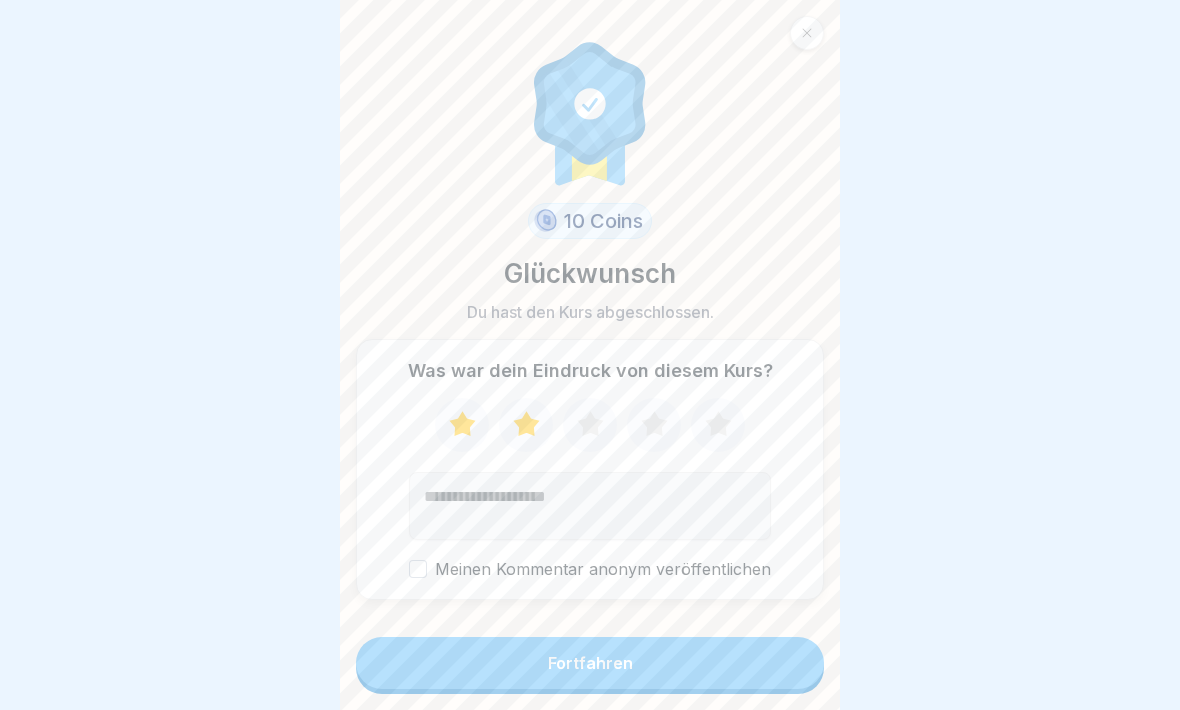 click 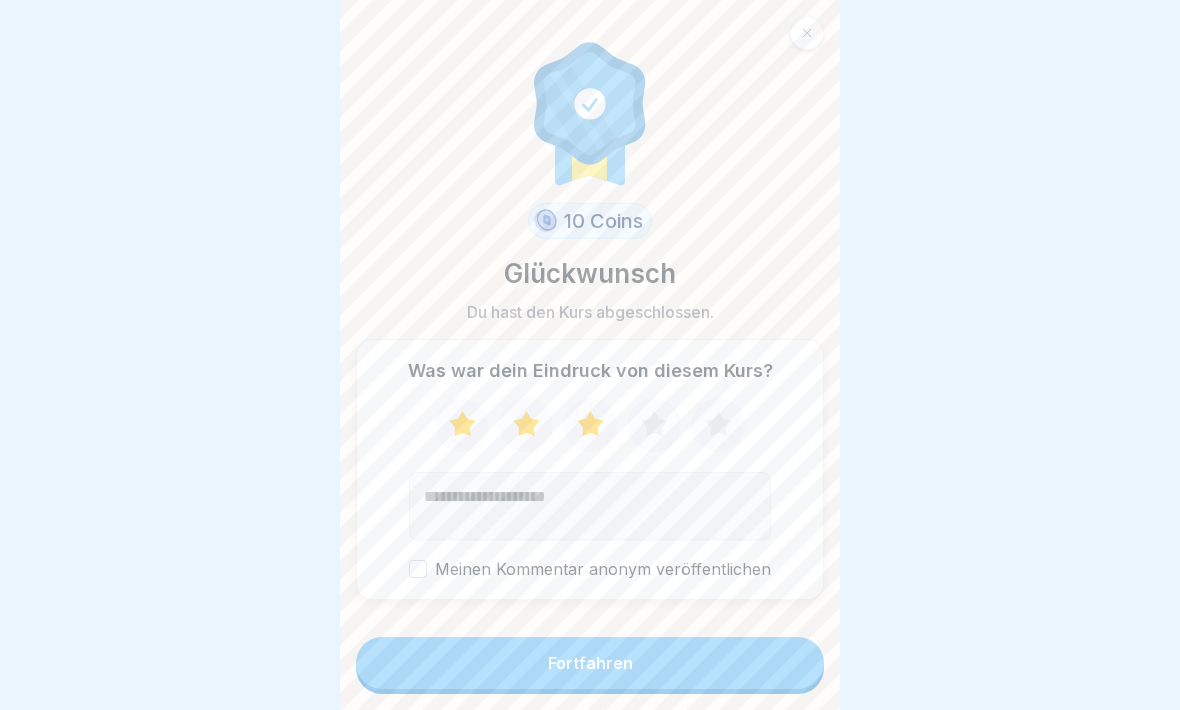 click 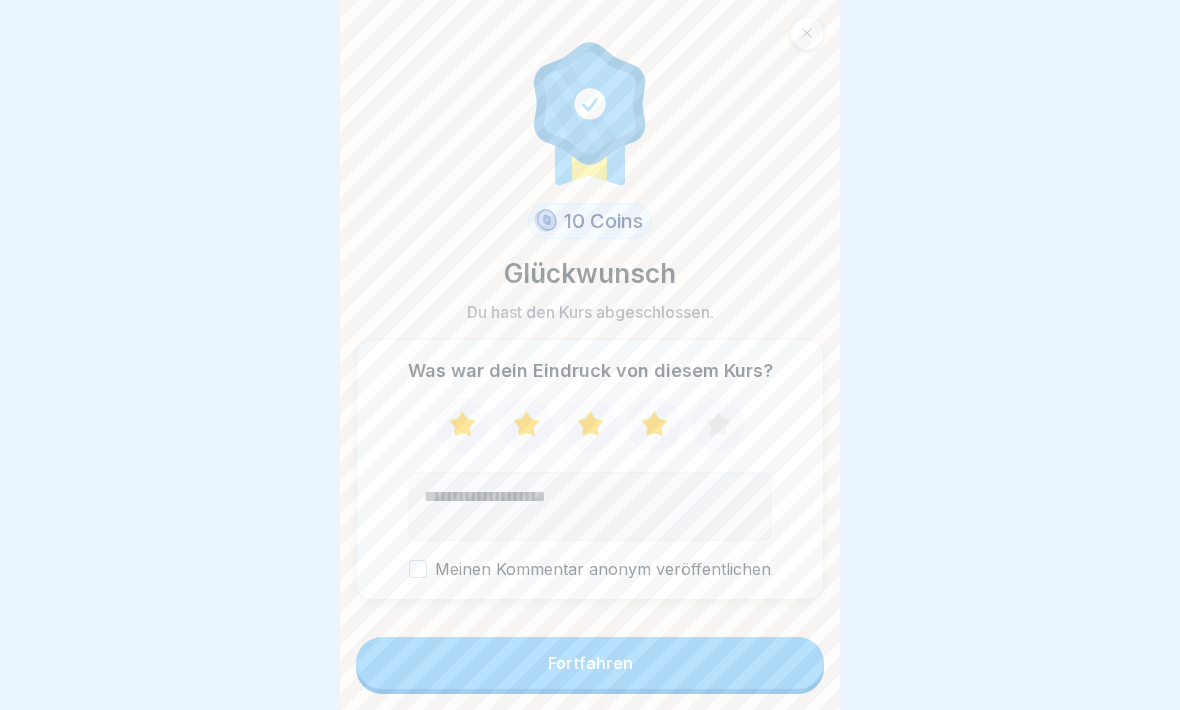 click on "Fortfahren" at bounding box center (590, 663) 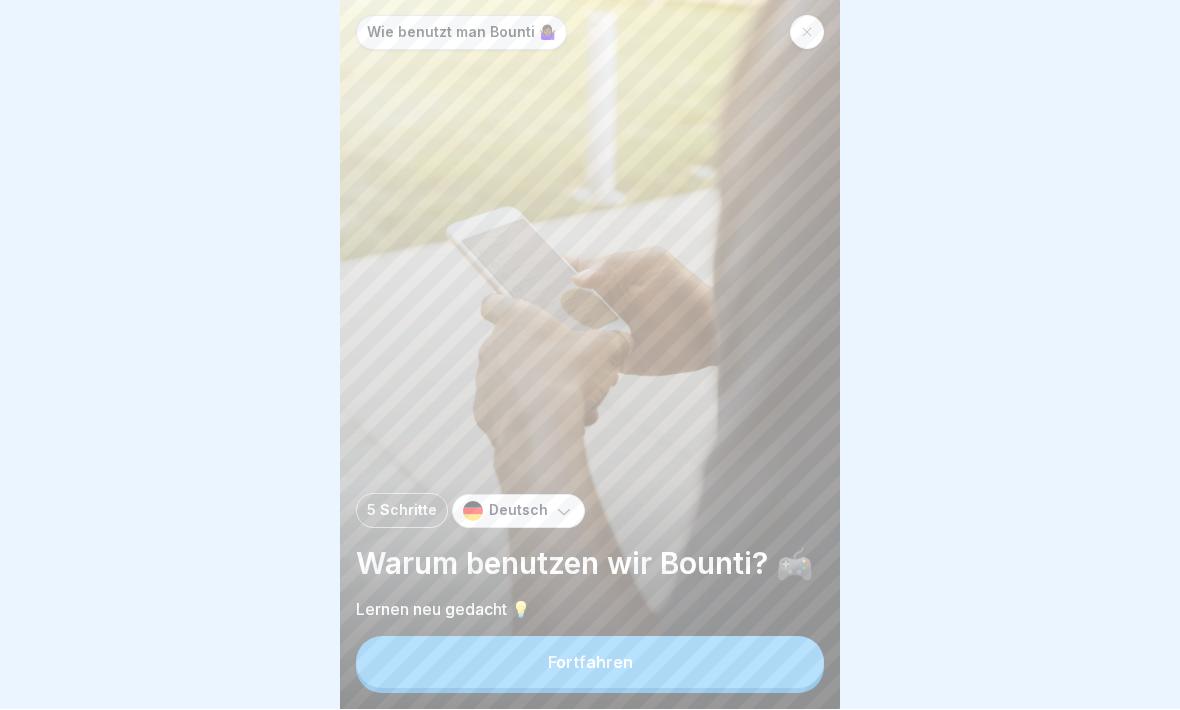 click on "Fortfahren" at bounding box center [590, 663] 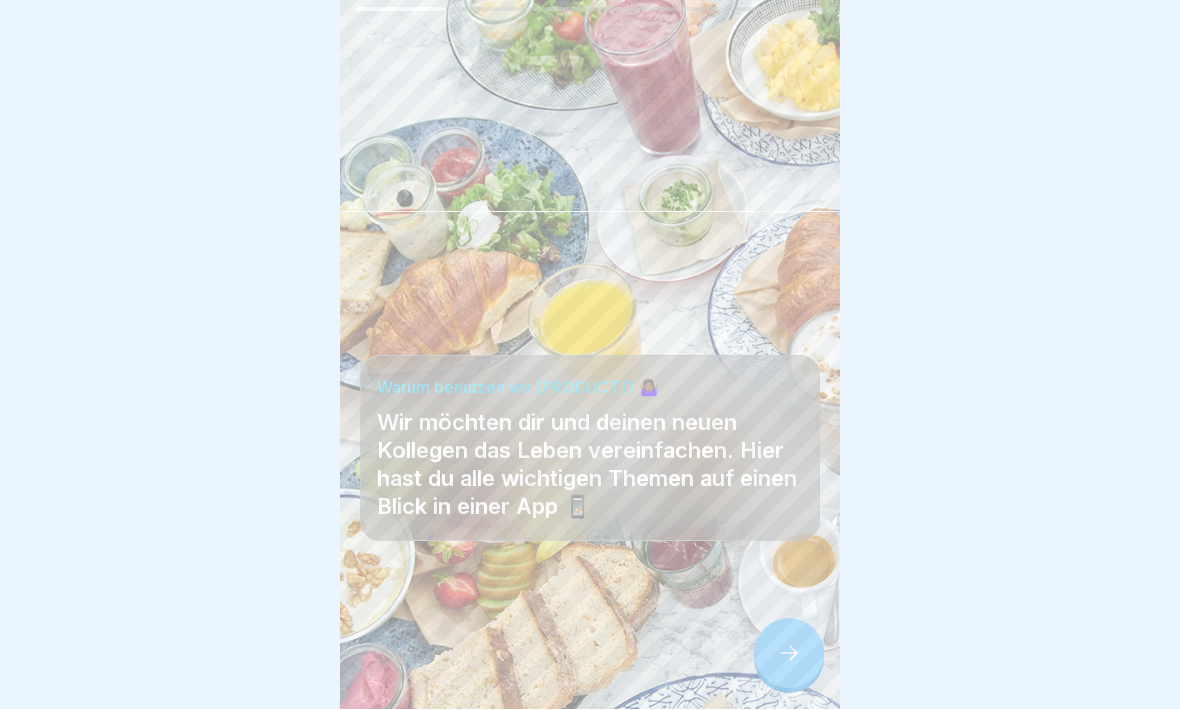 click 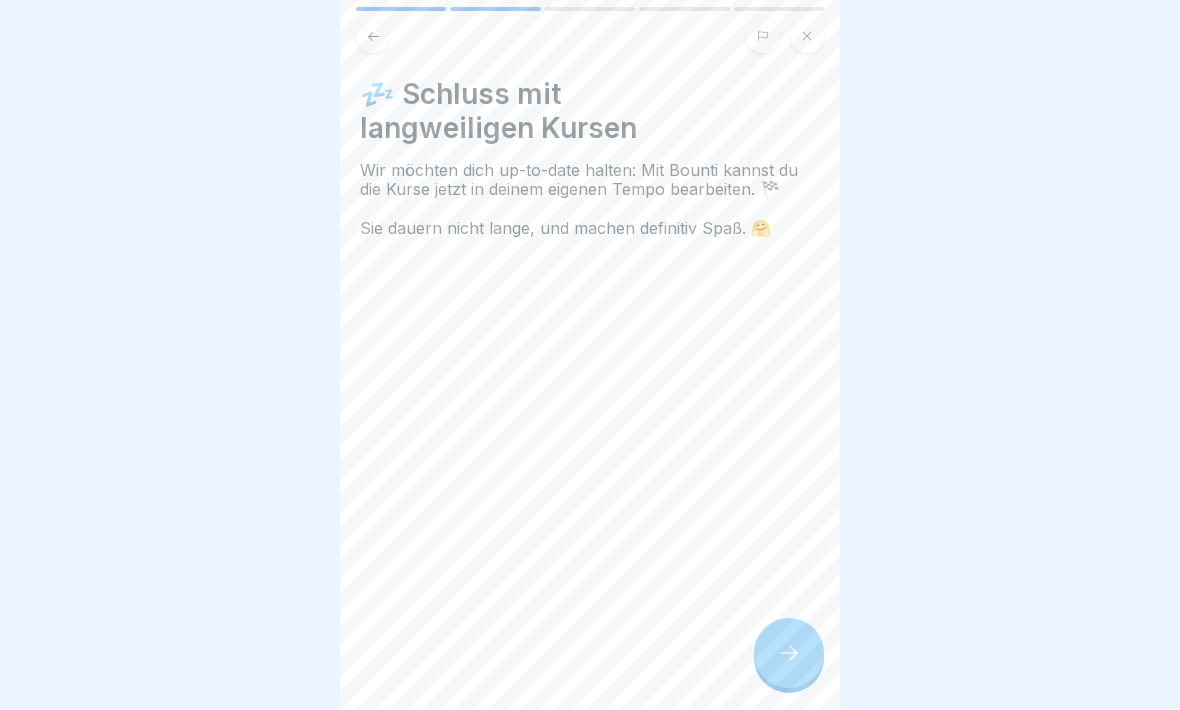 click 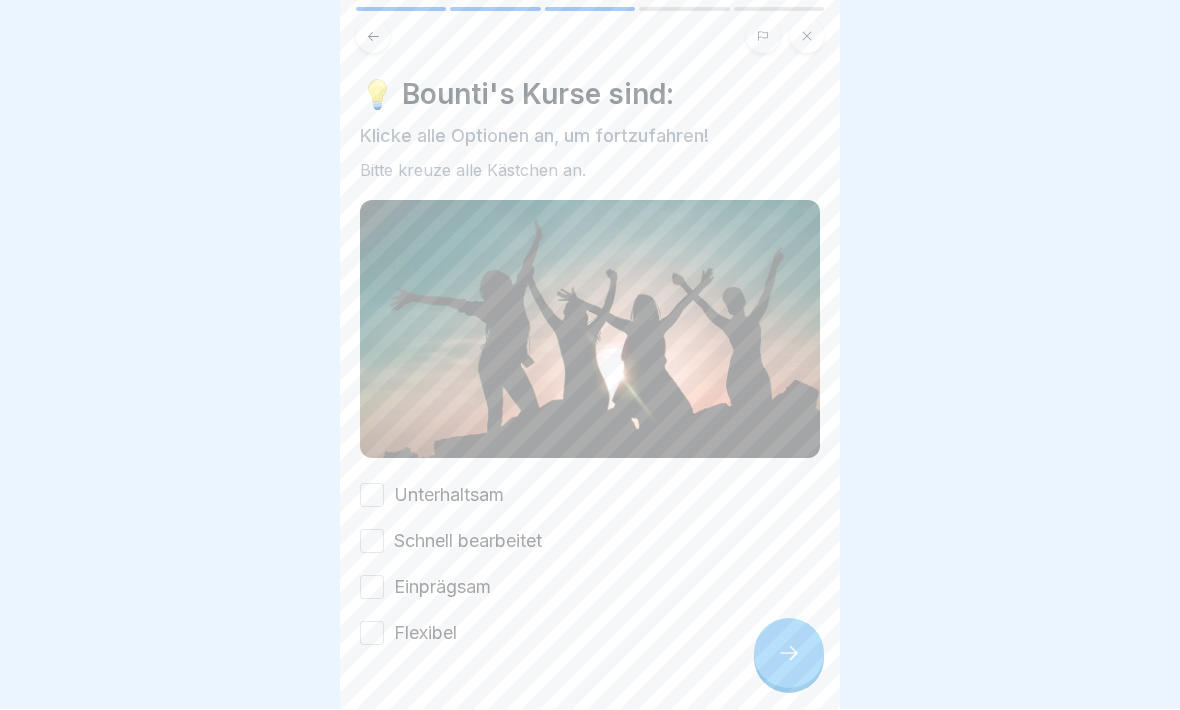 click on "Unterhaltsam" at bounding box center [372, 496] 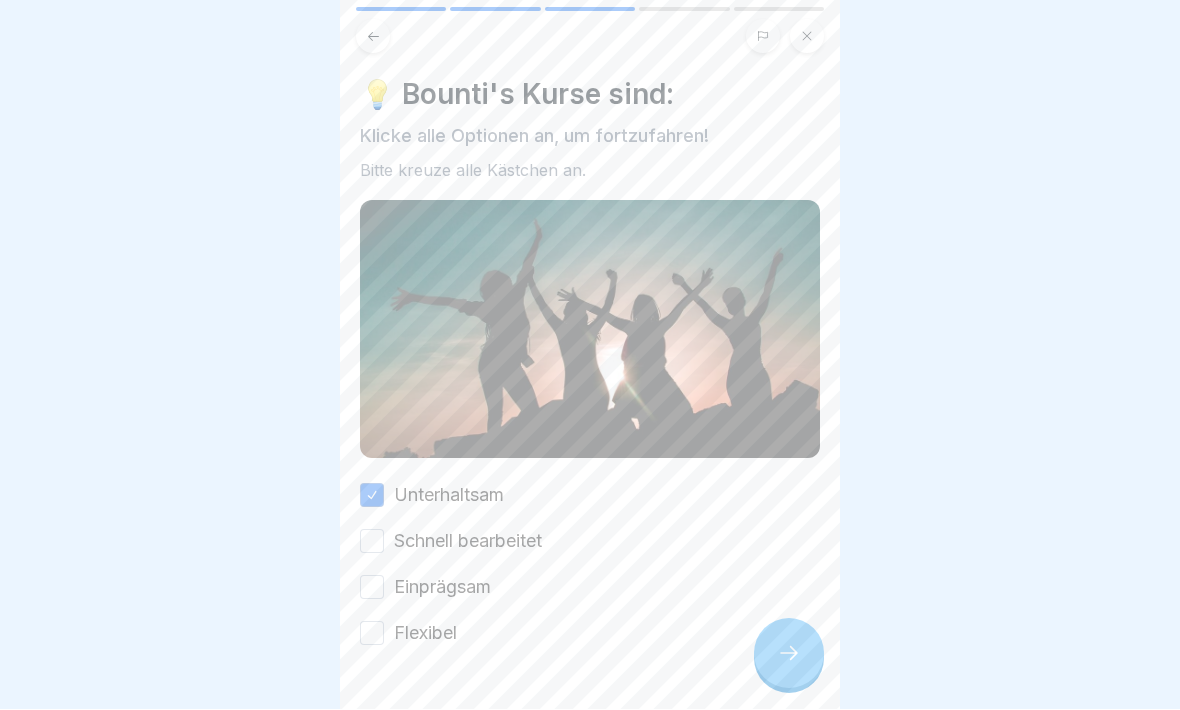 click on "Schnell bearbeitet" at bounding box center [372, 542] 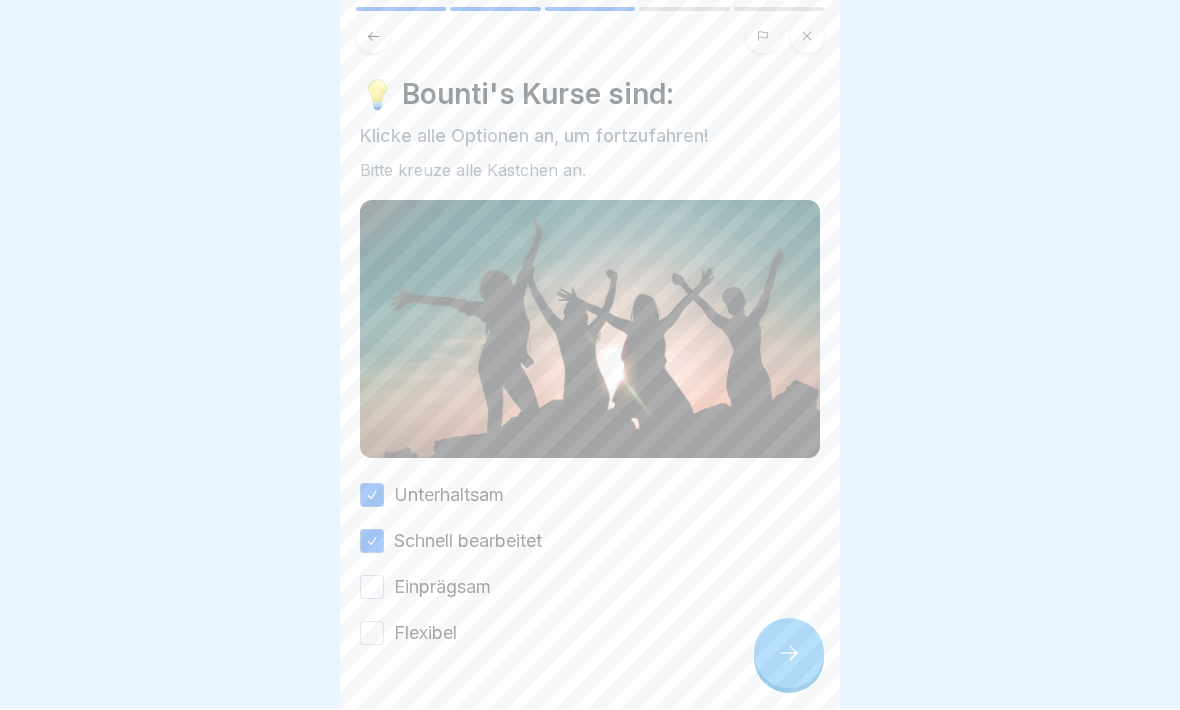 click on "Einprägsam" at bounding box center (372, 588) 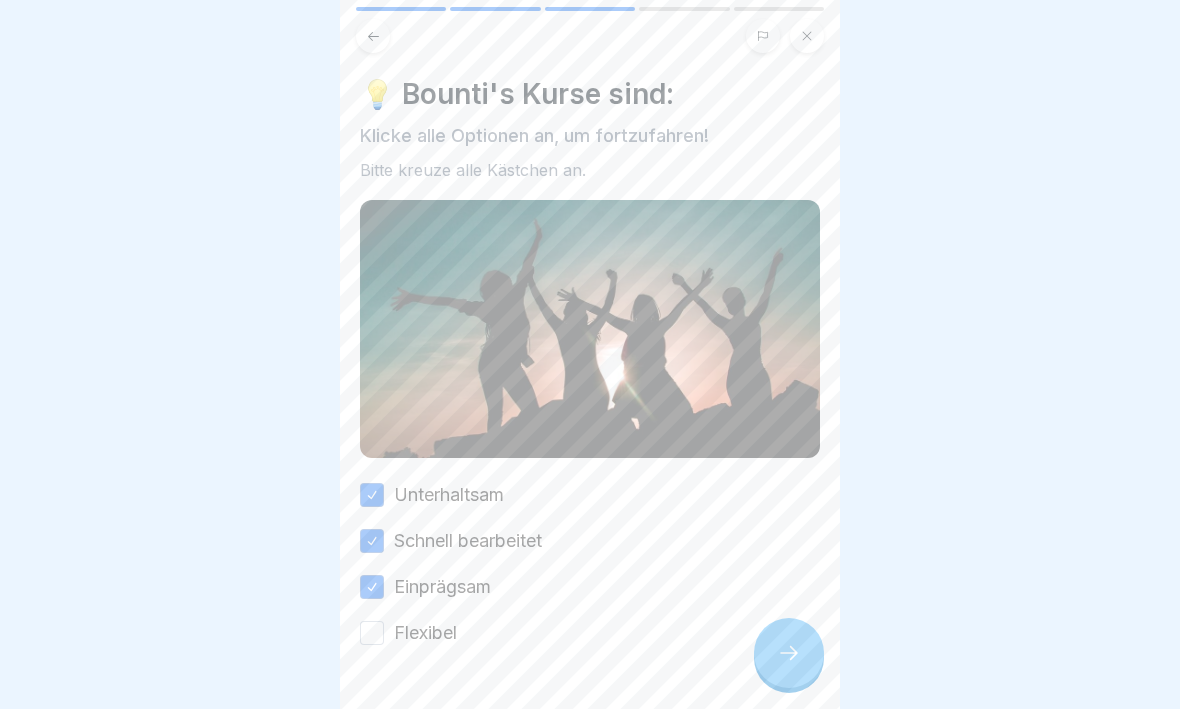 click on "Flexibel" at bounding box center [372, 634] 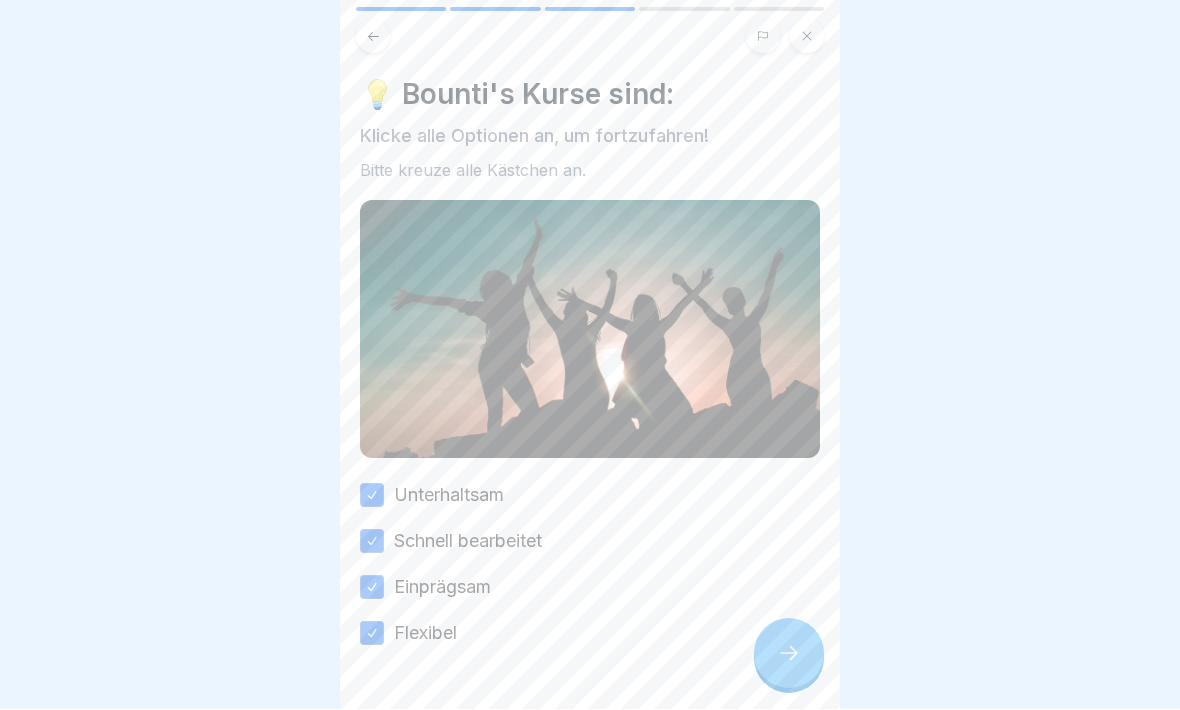 click at bounding box center (789, 654) 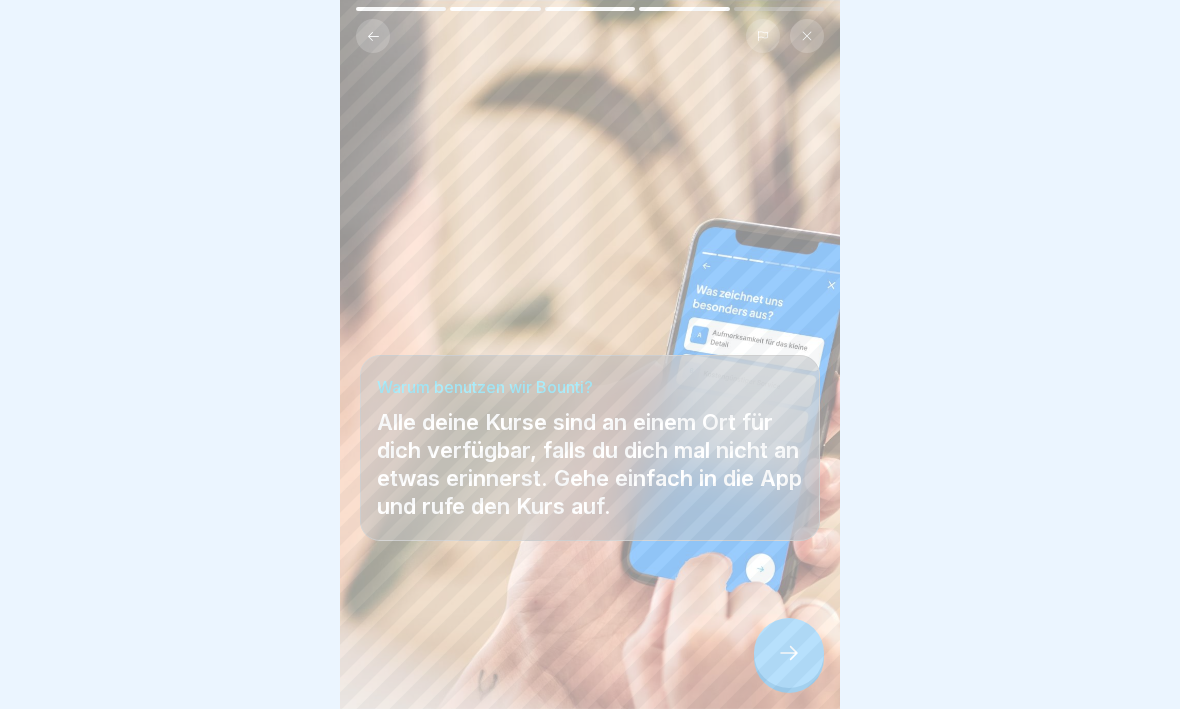 click 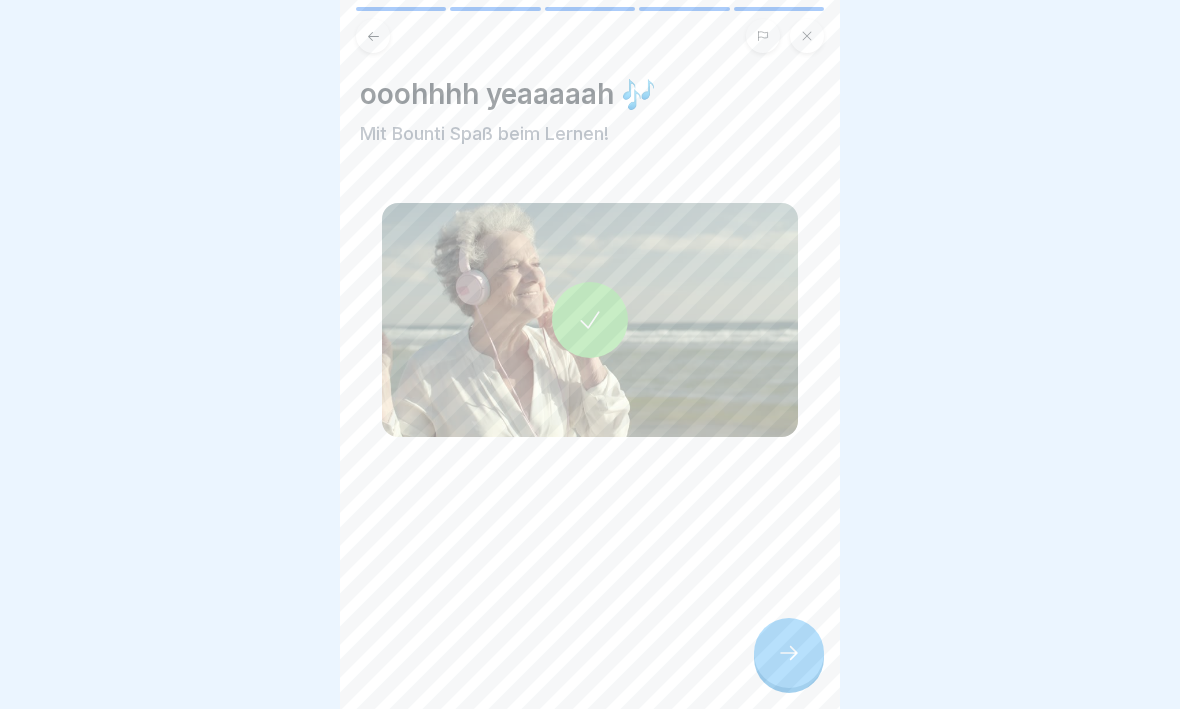 click 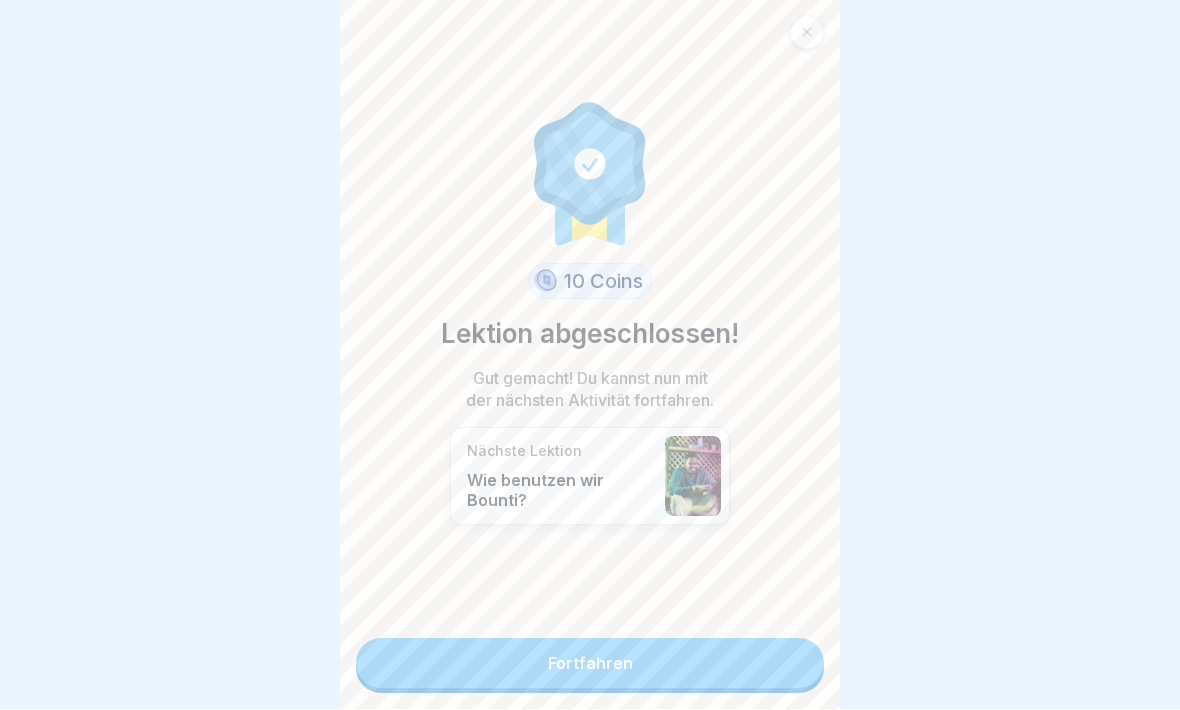 click on "Fortfahren" at bounding box center [590, 664] 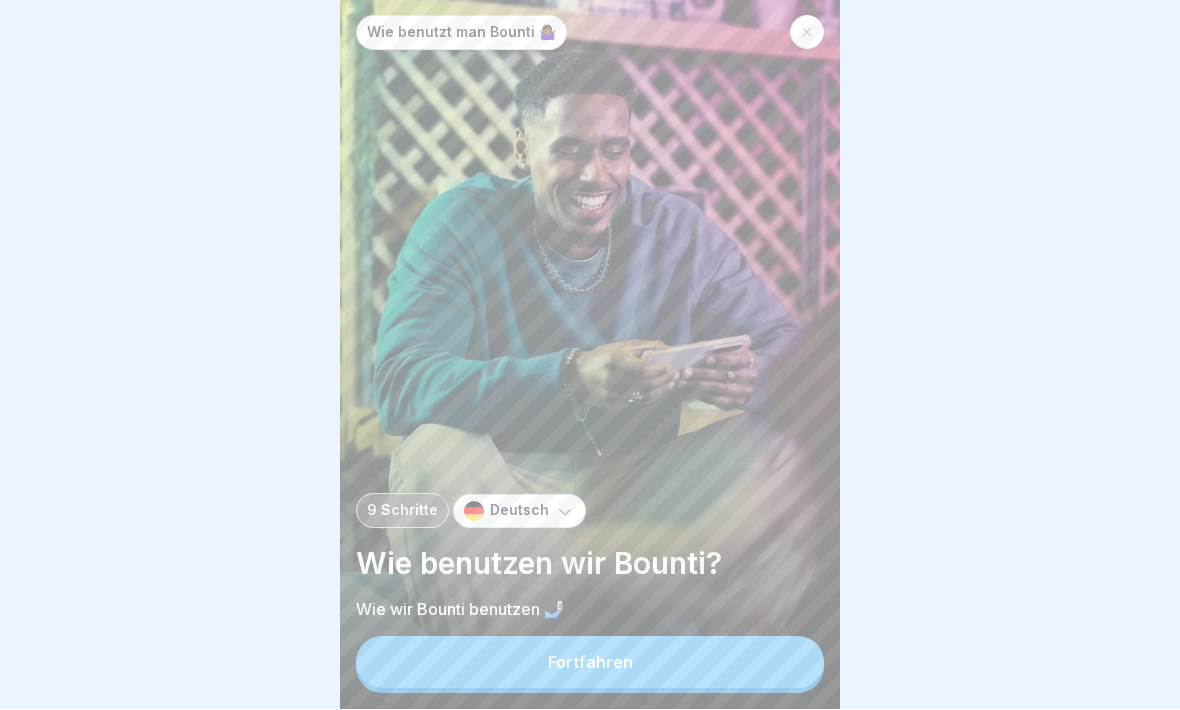 click on "Fortfahren" at bounding box center [590, 663] 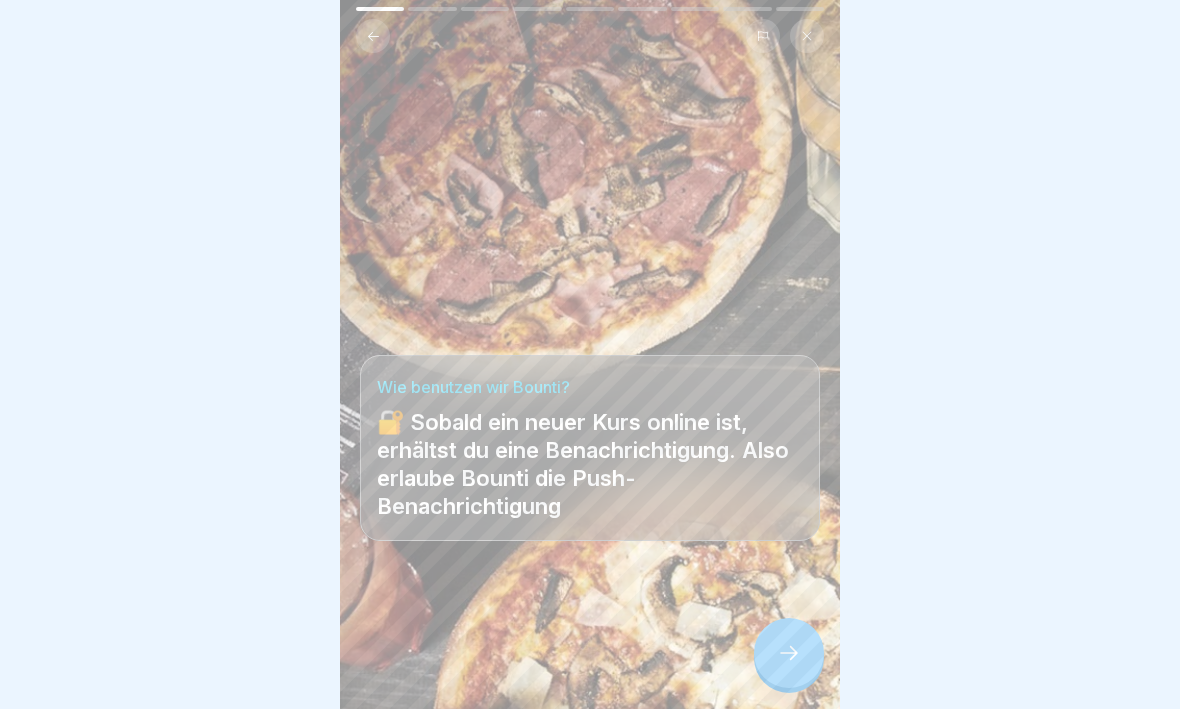 click at bounding box center [789, 654] 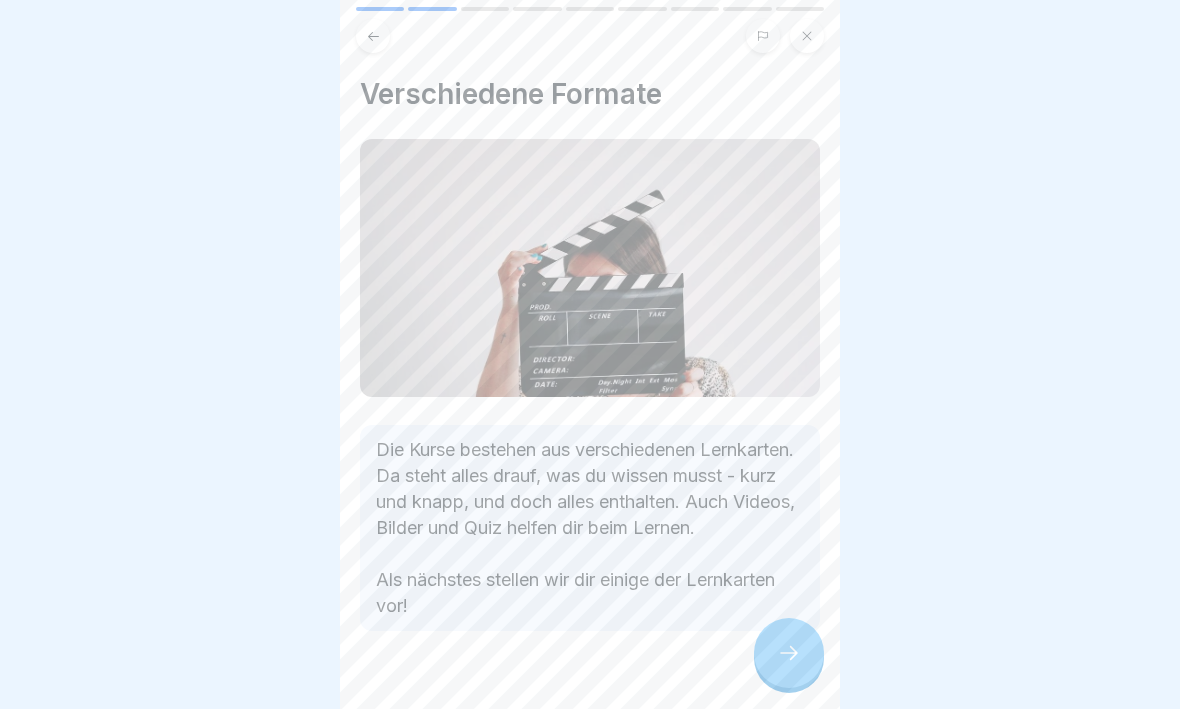 click at bounding box center (789, 654) 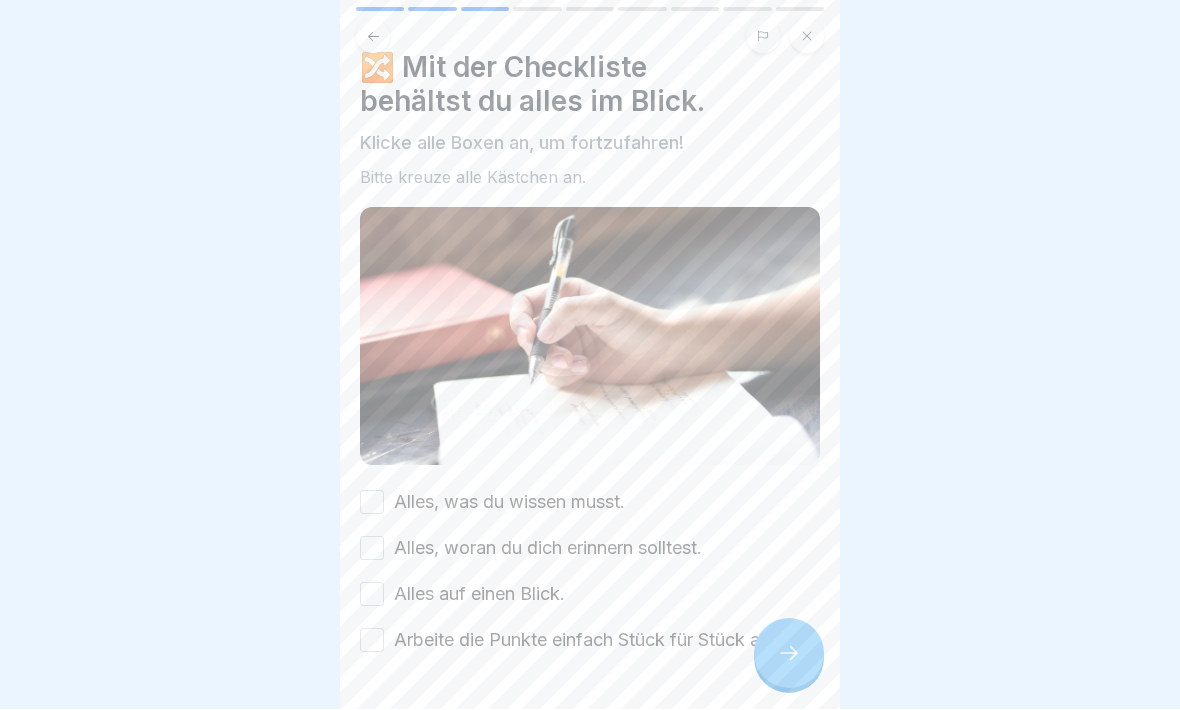 scroll, scrollTop: 55, scrollLeft: 0, axis: vertical 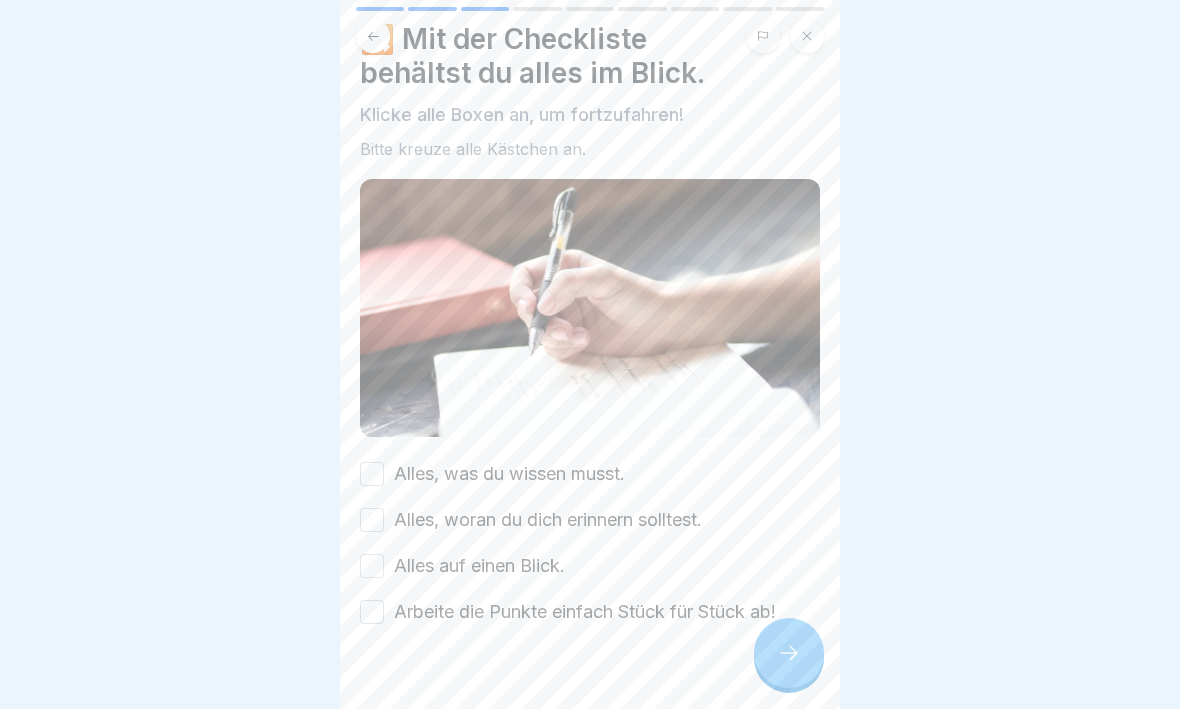 click on "Alles, was du wissen musst." at bounding box center (372, 475) 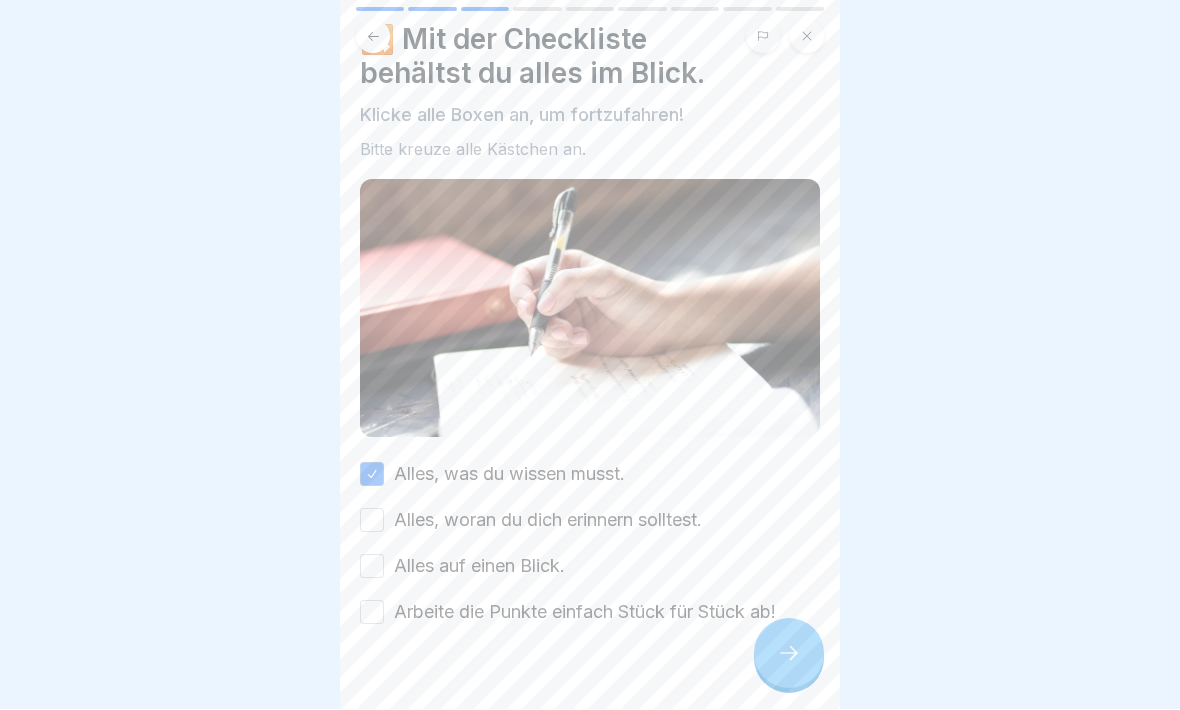 click on "Alles auf einen Blick." at bounding box center (372, 567) 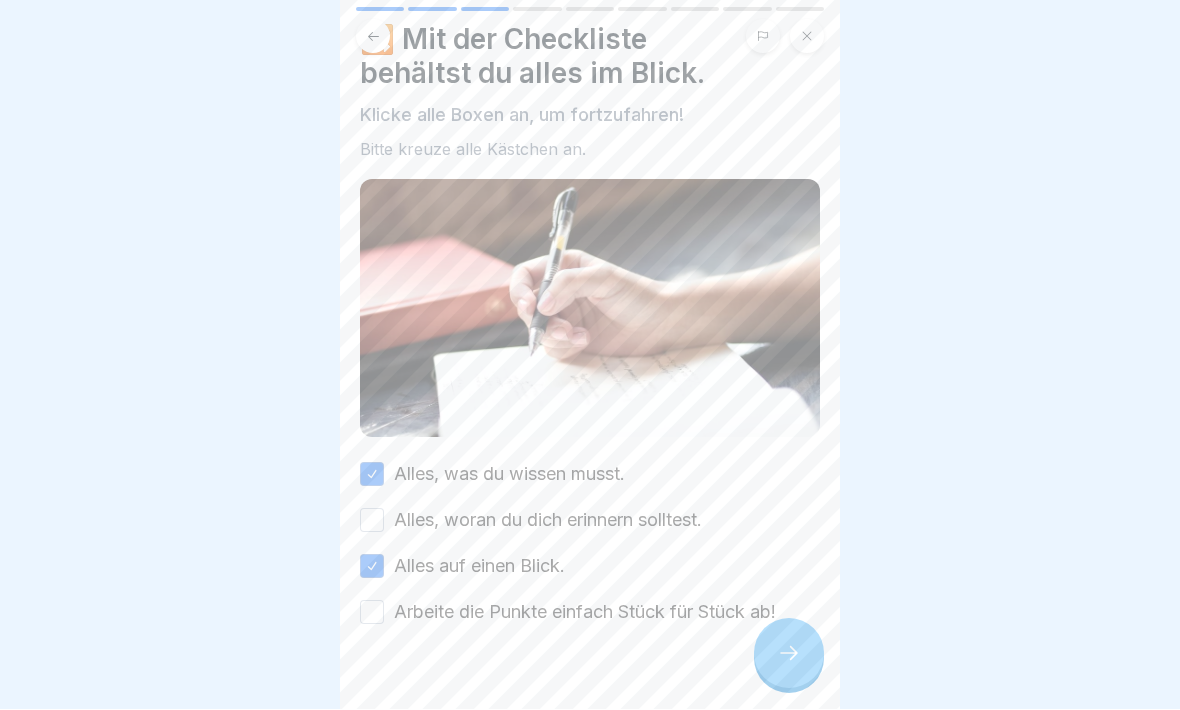 click on "Alles, woran du dich erinnern solltest." at bounding box center [372, 521] 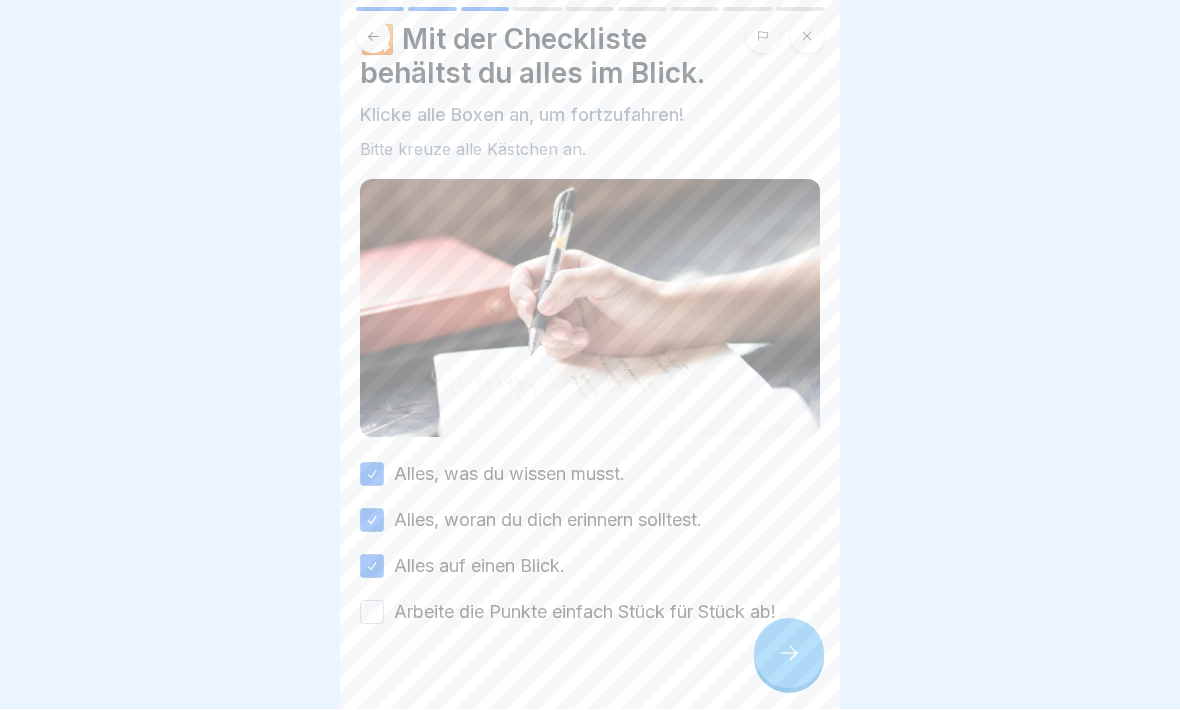click on "Arbeite die Punkte einfach Stück für Stück ab!" at bounding box center (372, 613) 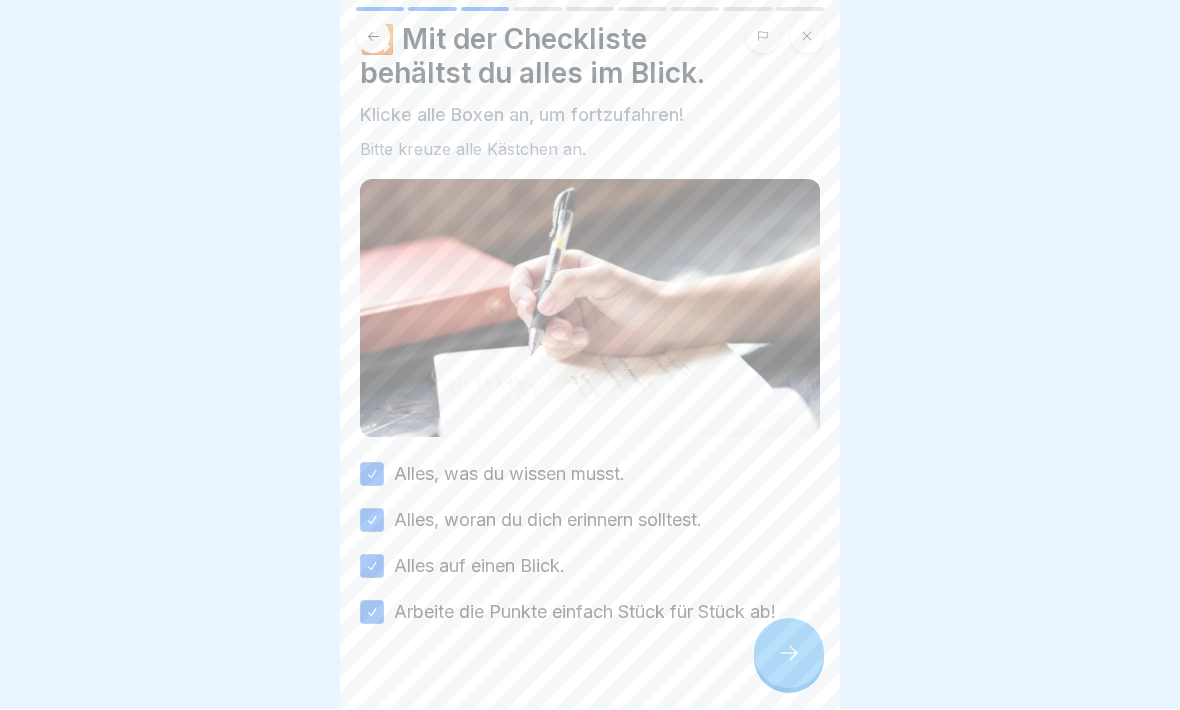 click 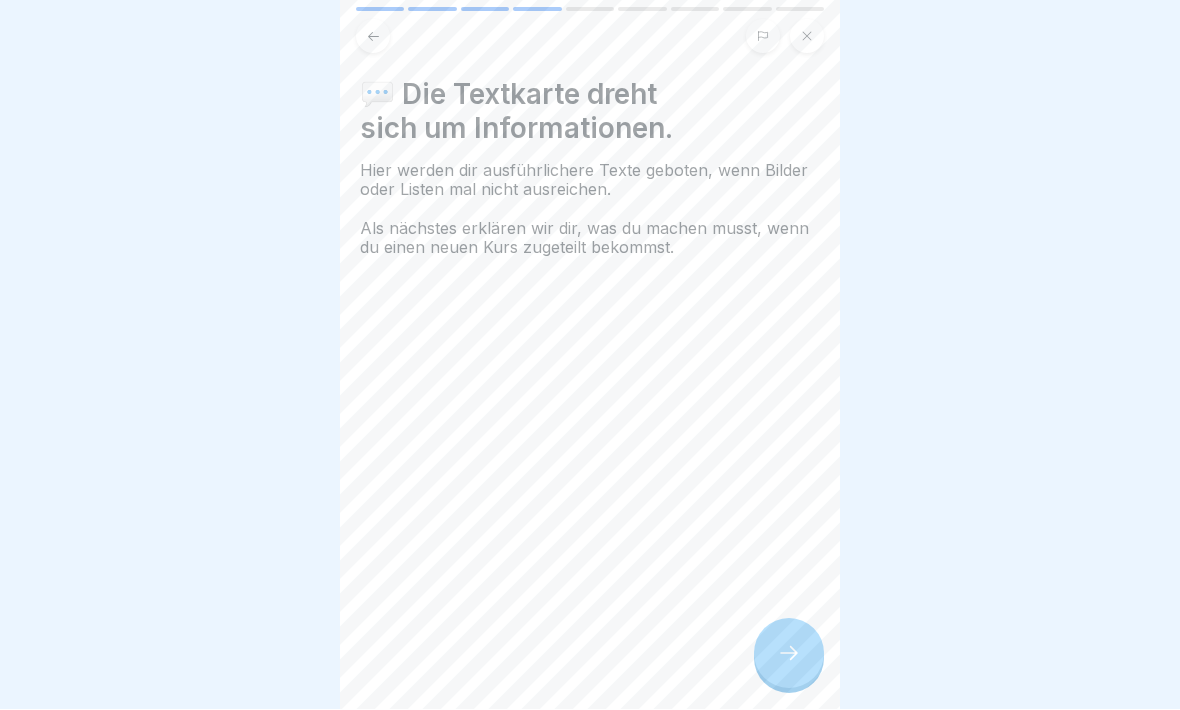 click 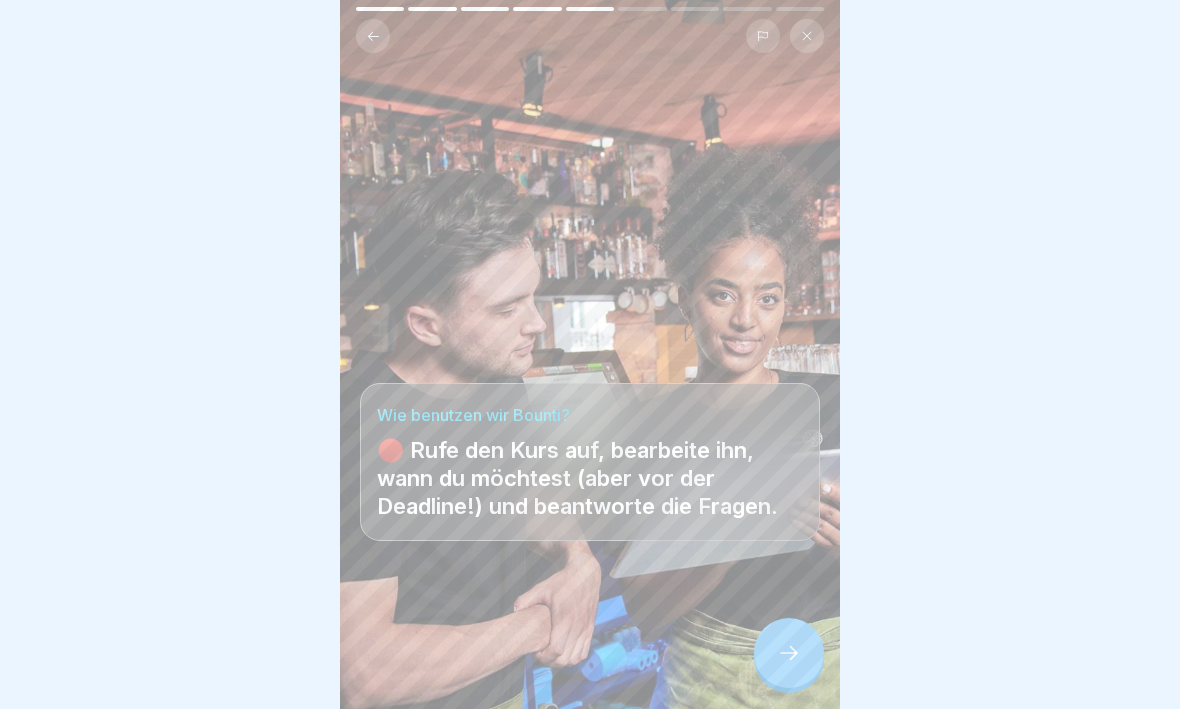 click at bounding box center (789, 654) 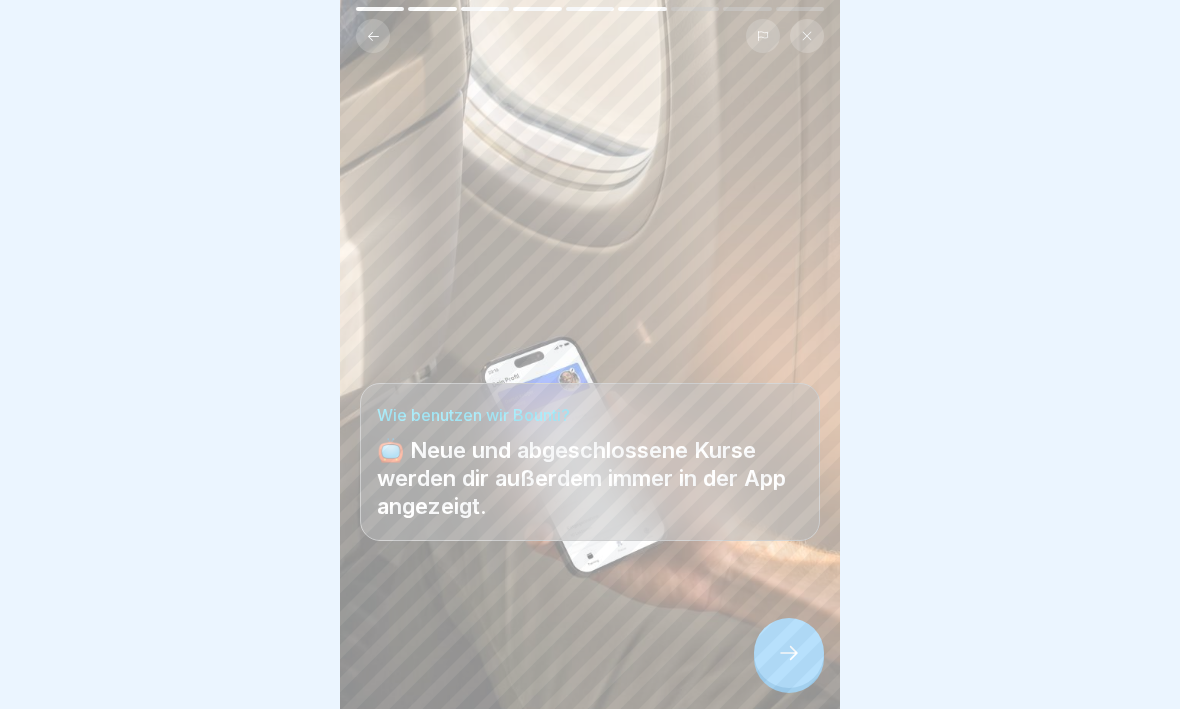 click 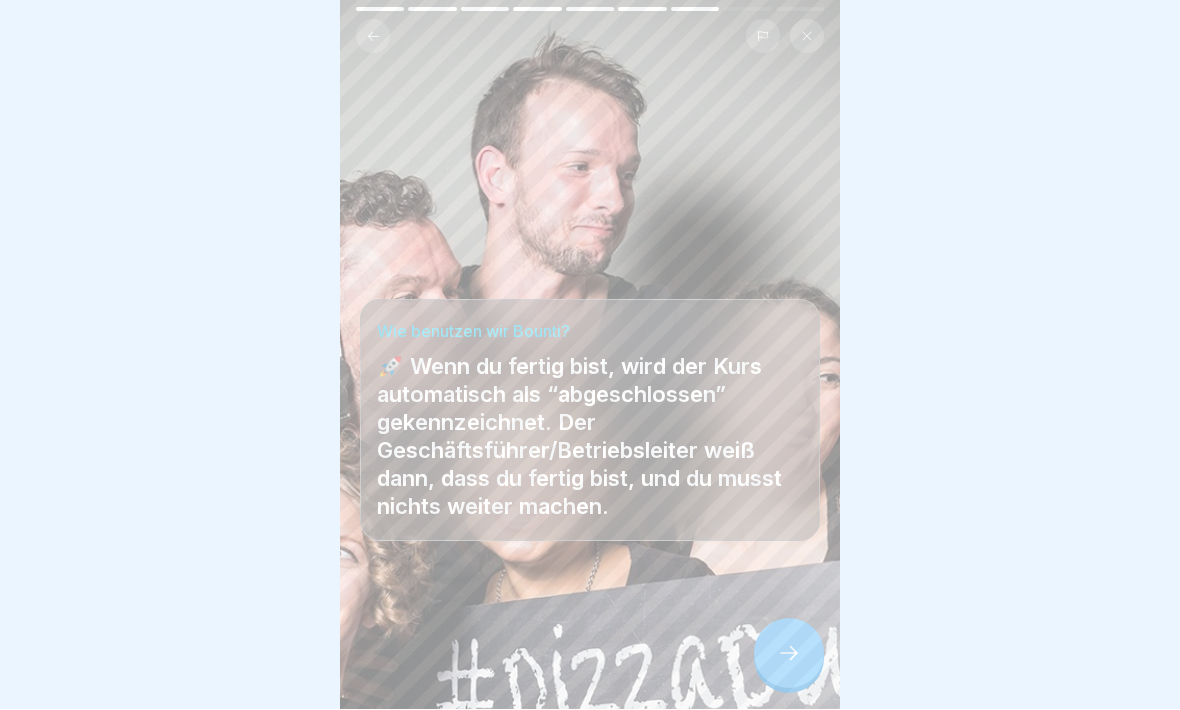 click 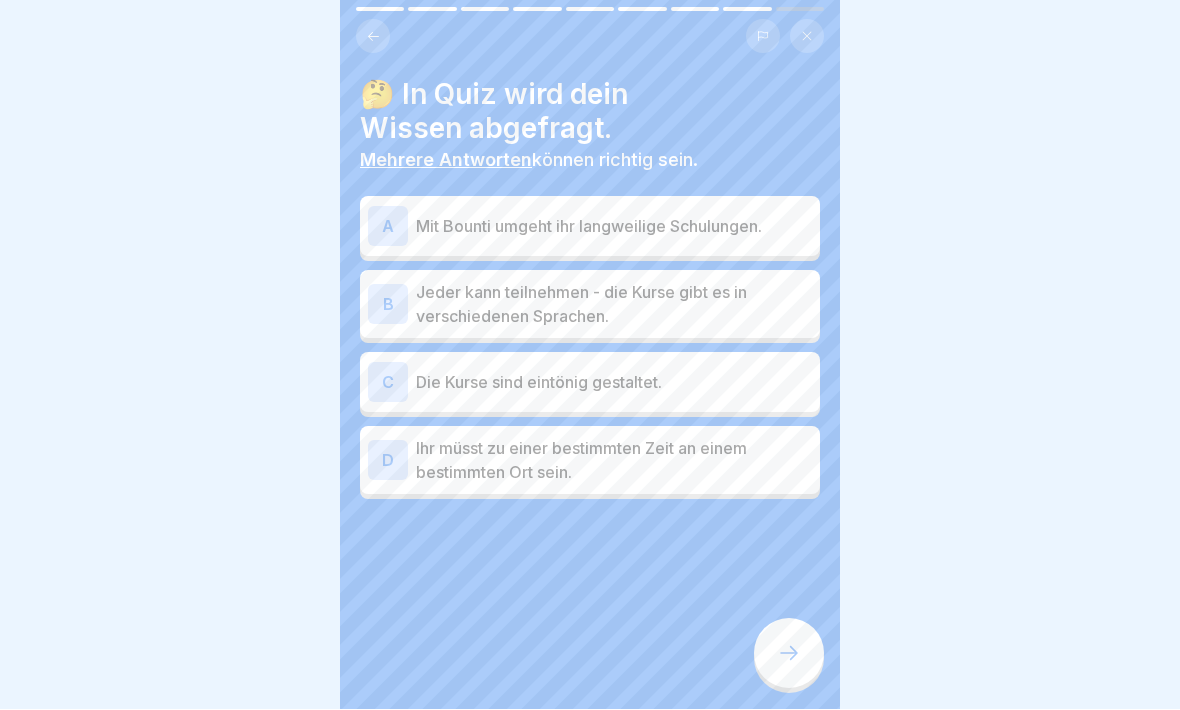 click on "A" at bounding box center (388, 227) 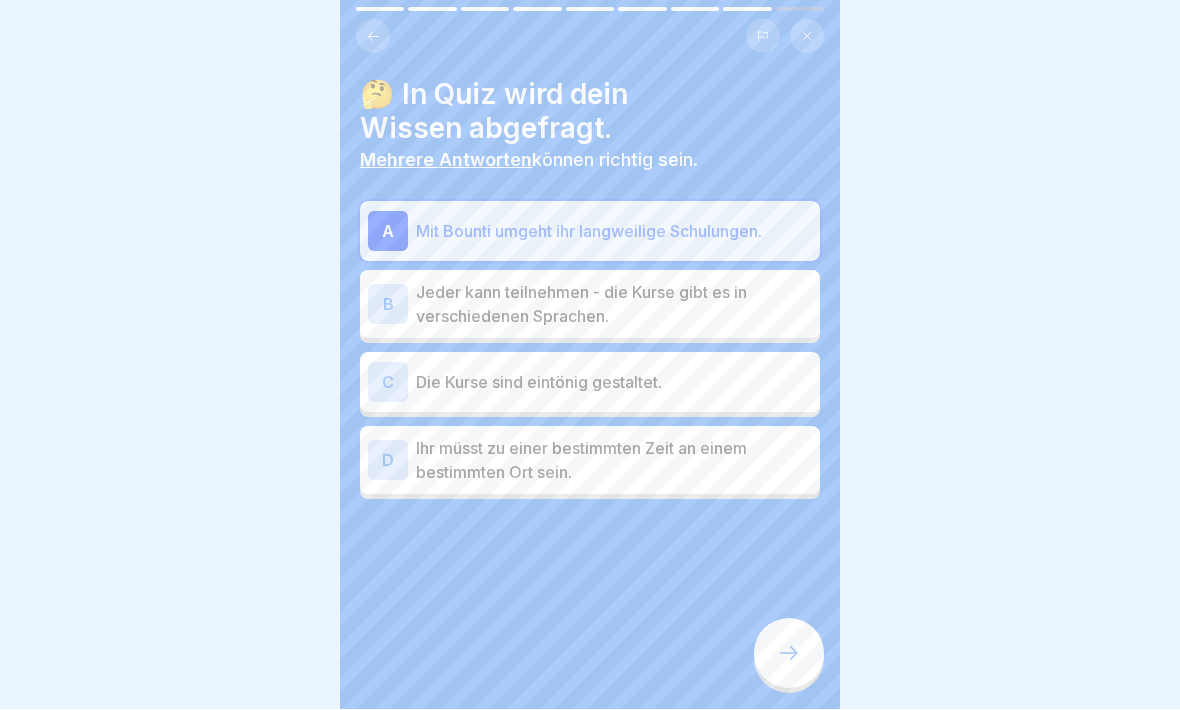 click on "B" at bounding box center (388, 305) 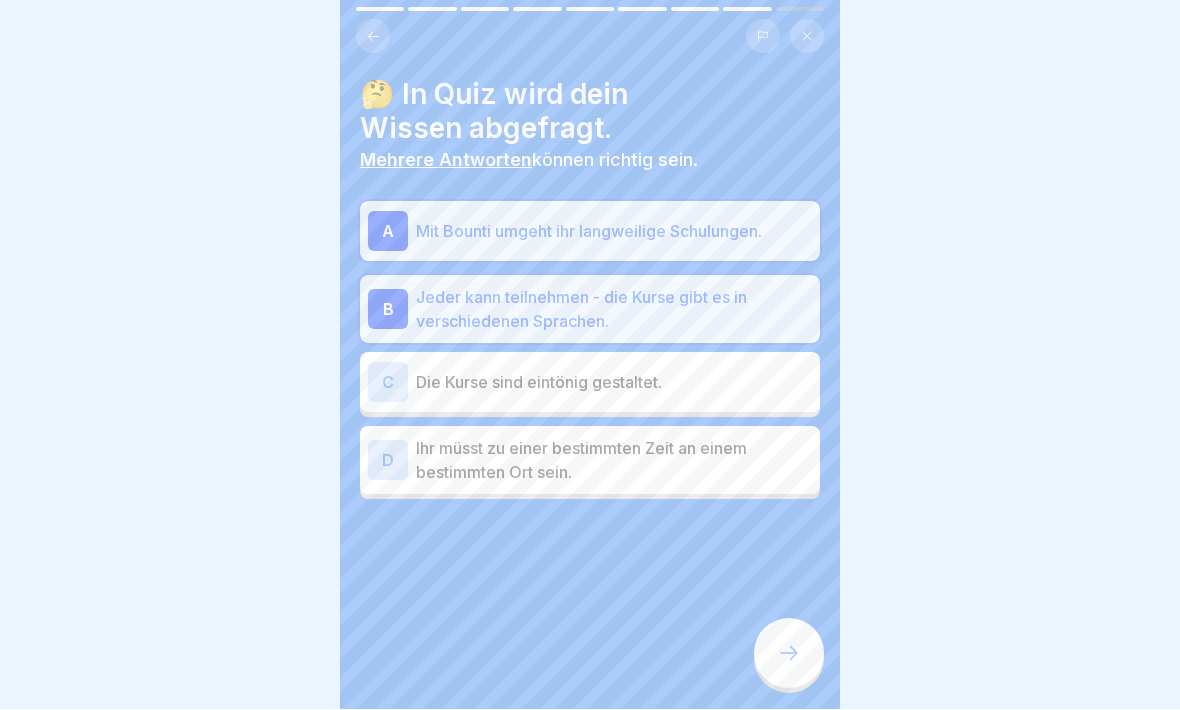click on "C" at bounding box center [388, 383] 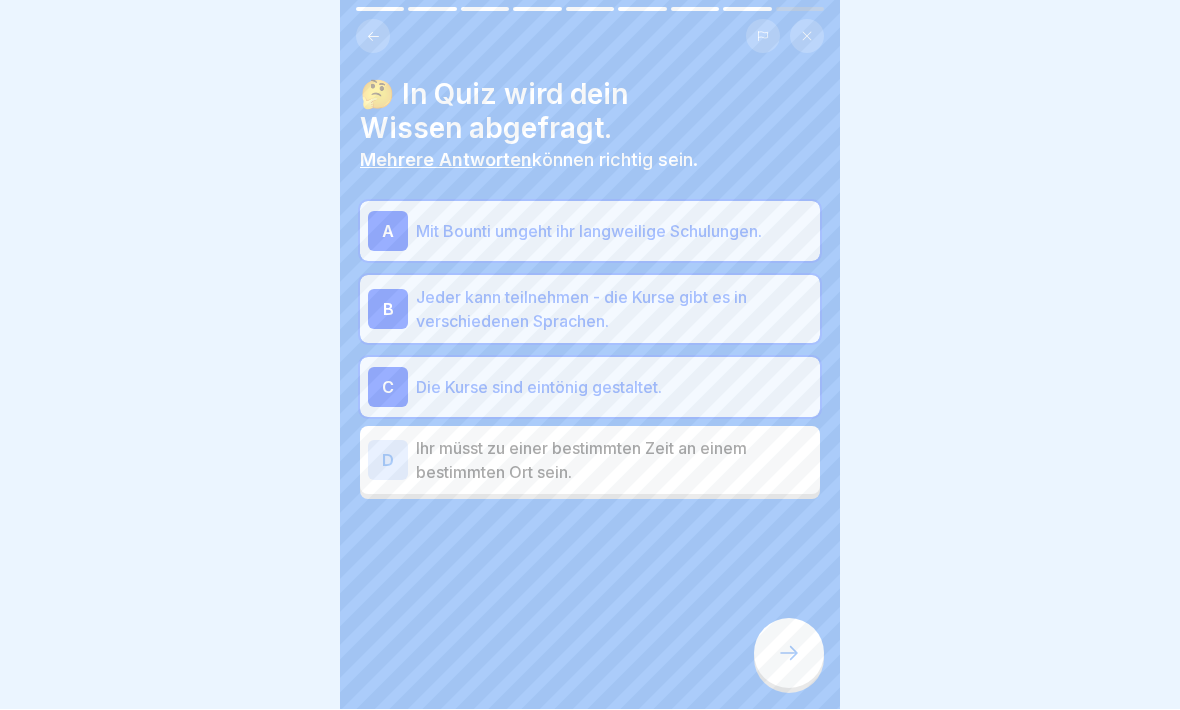 click 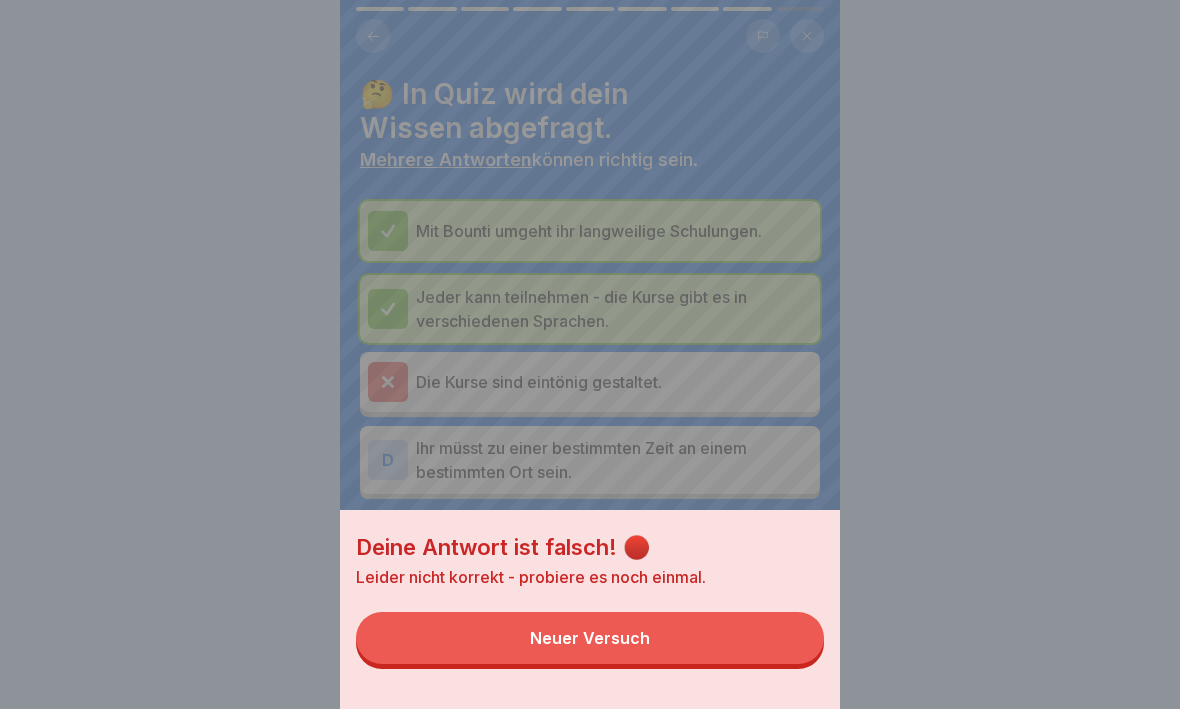 click on "Neuer Versuch" at bounding box center [590, 639] 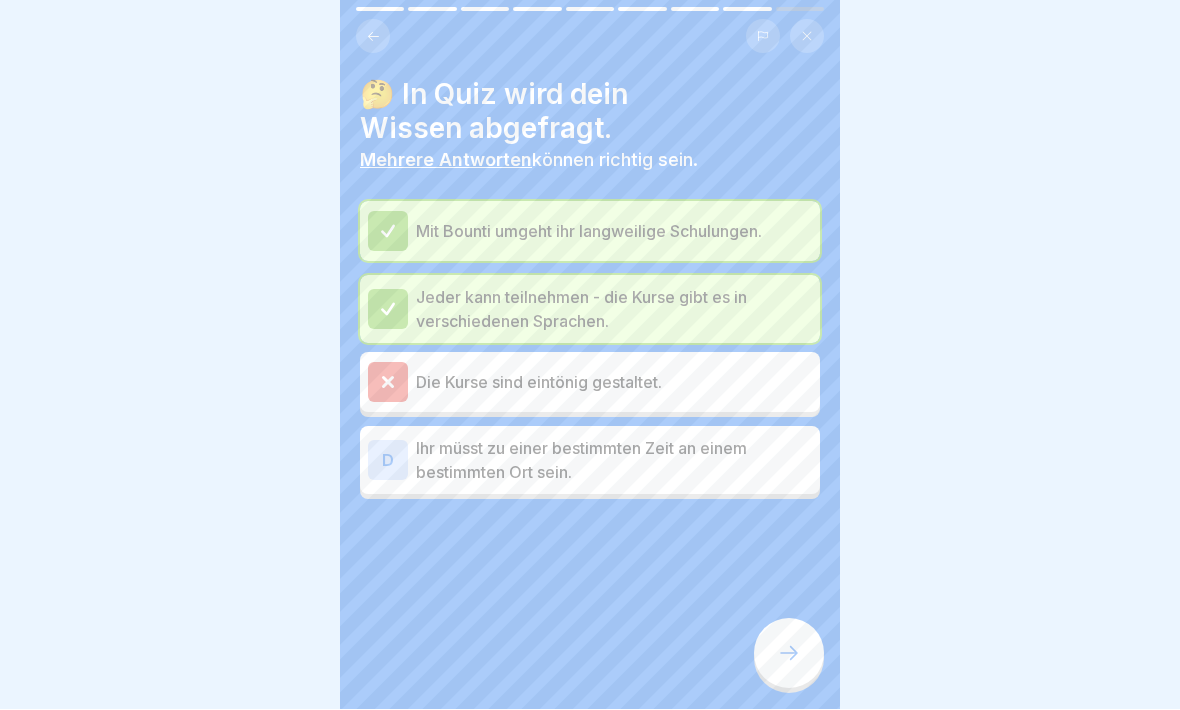 click 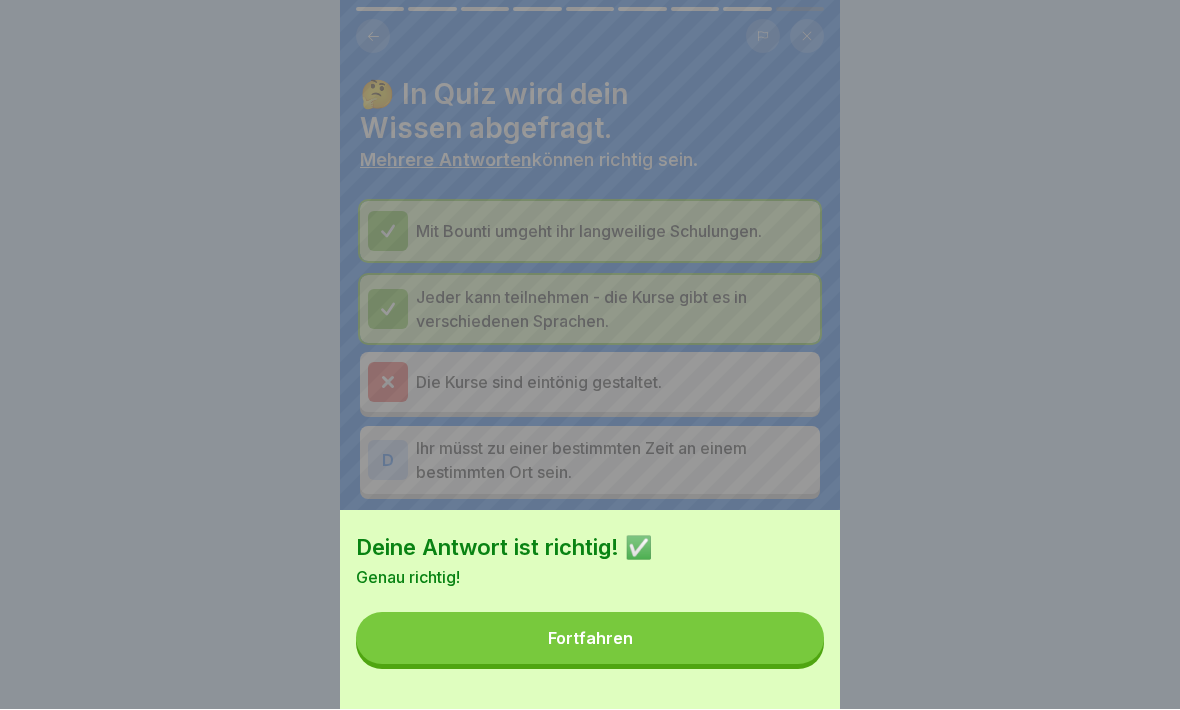 click on "Fortfahren" at bounding box center (590, 639) 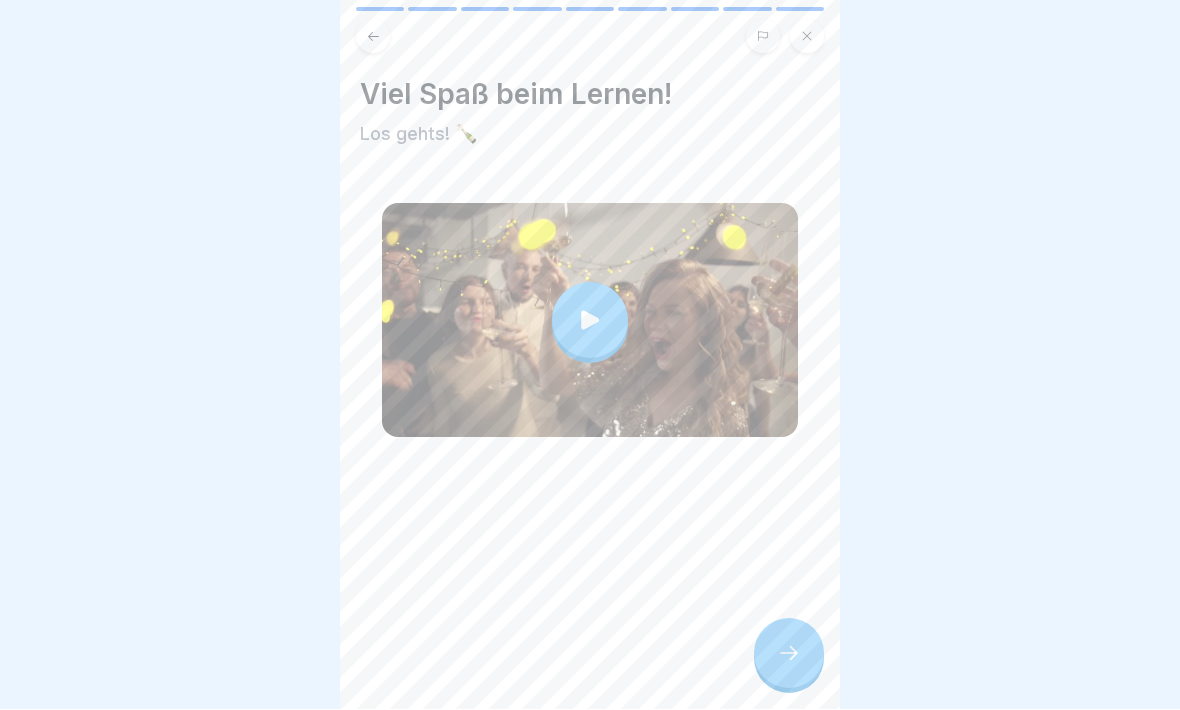click at bounding box center (590, 321) 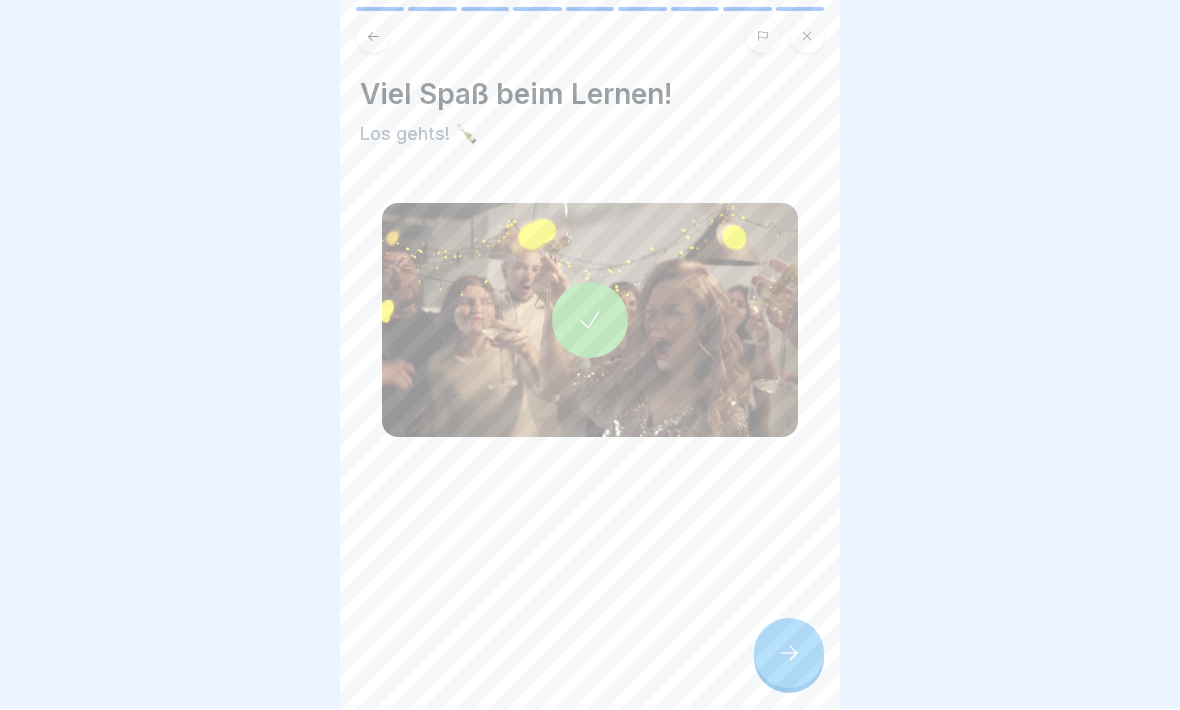 click at bounding box center [789, 654] 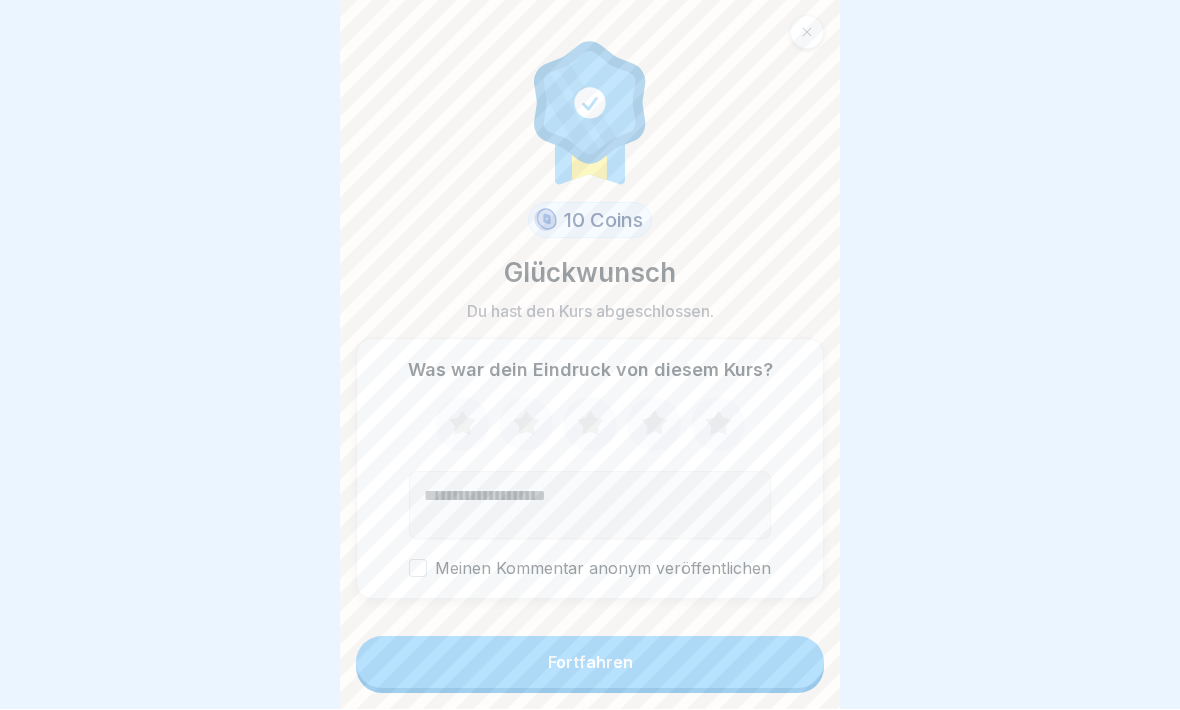 click 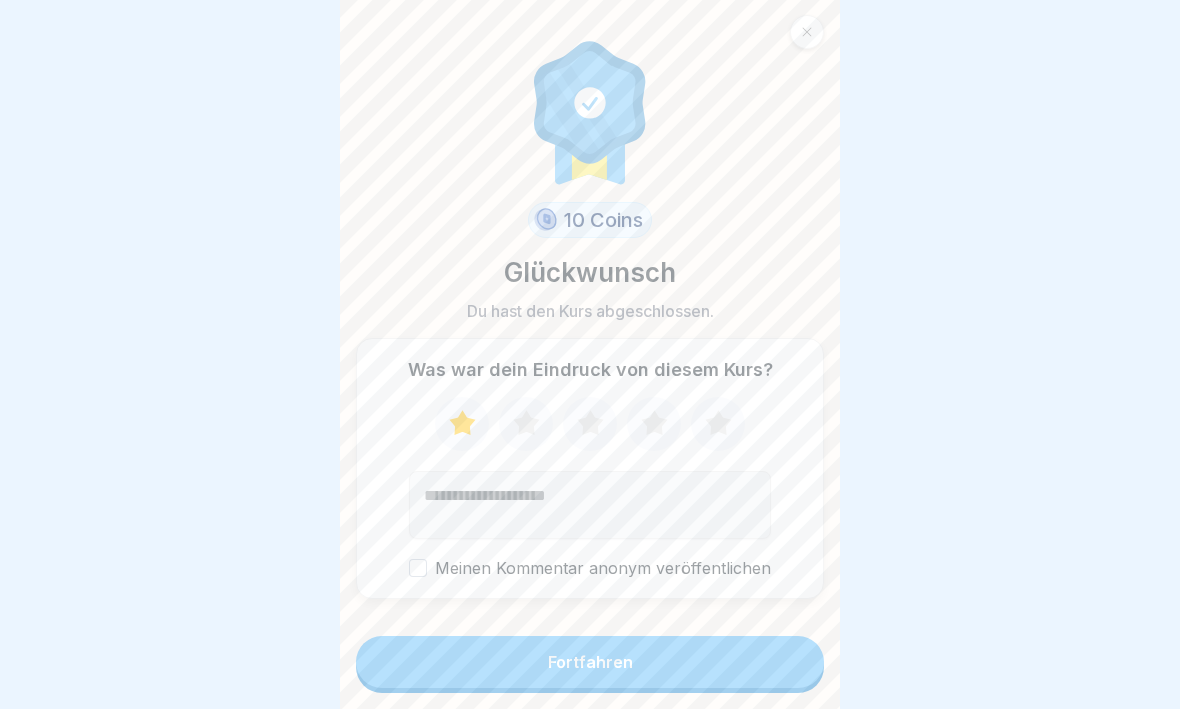 click 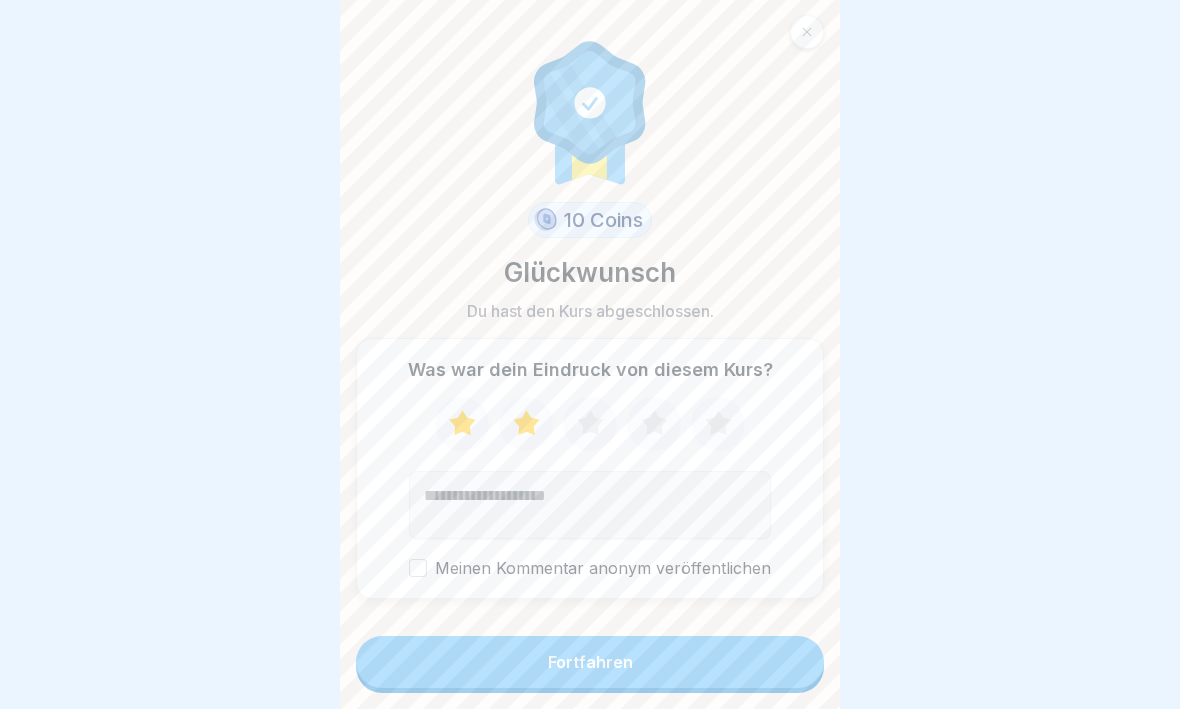 click 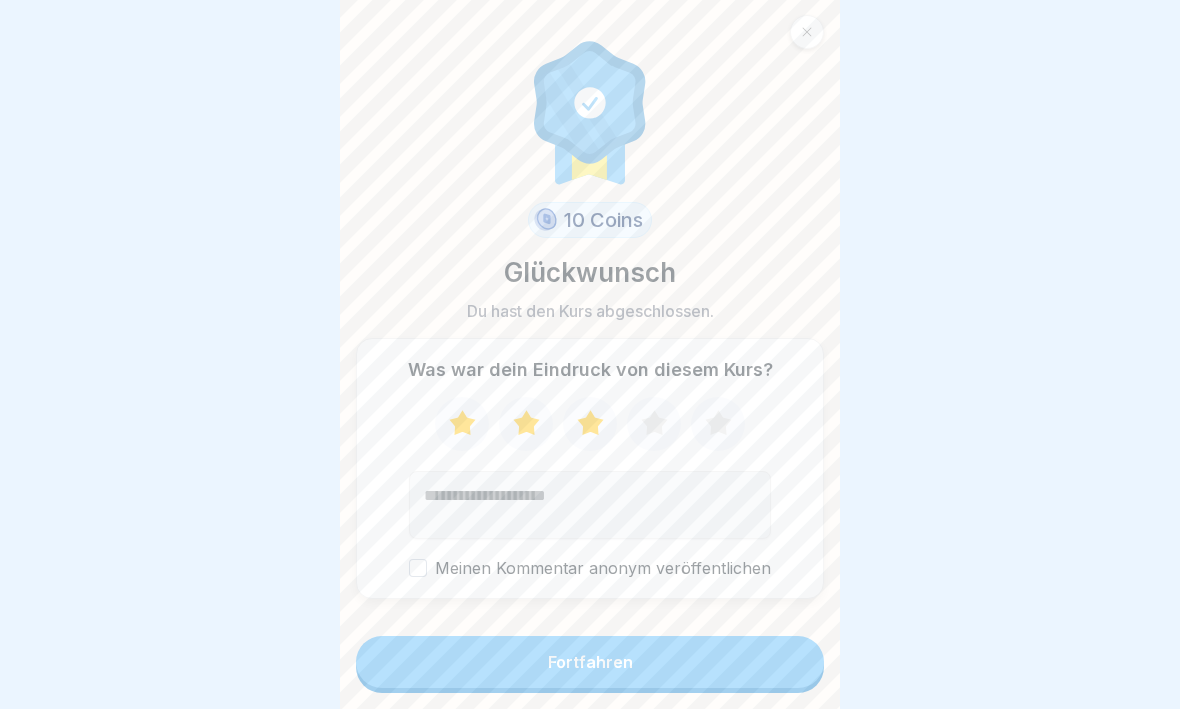 click 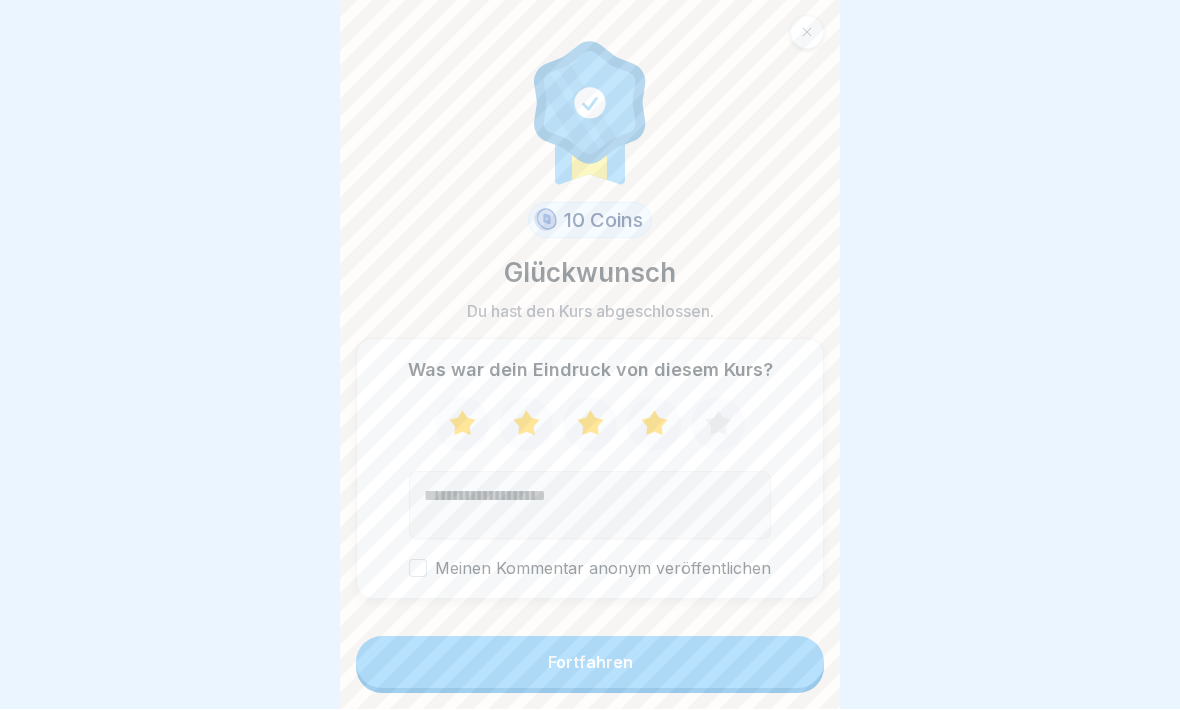 click on "Fortfahren" at bounding box center [590, 663] 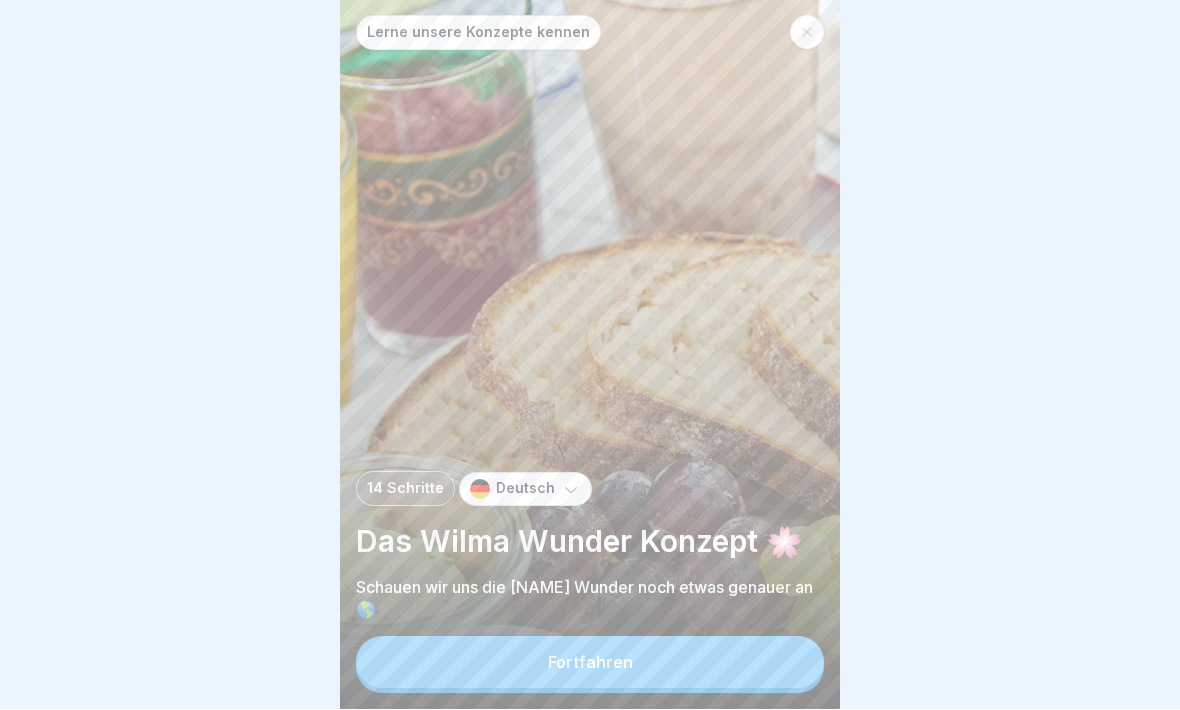 click on "Fortfahren" at bounding box center (590, 663) 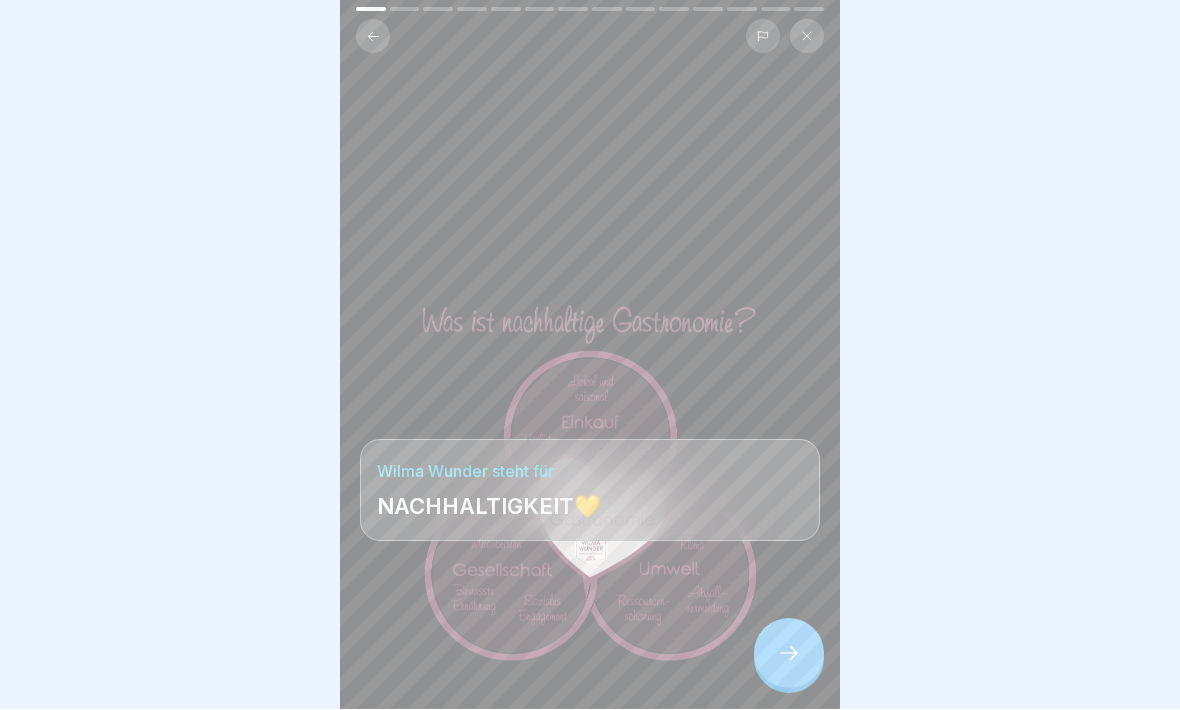 click 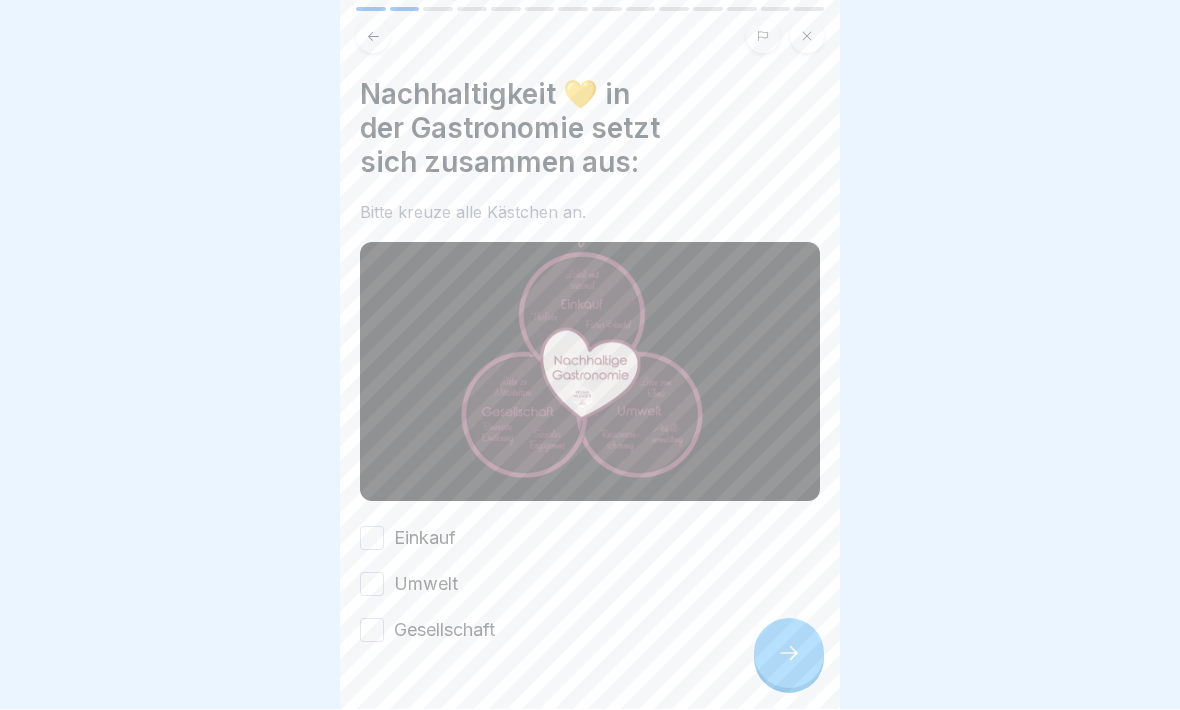 click on "Einkauf" at bounding box center [372, 539] 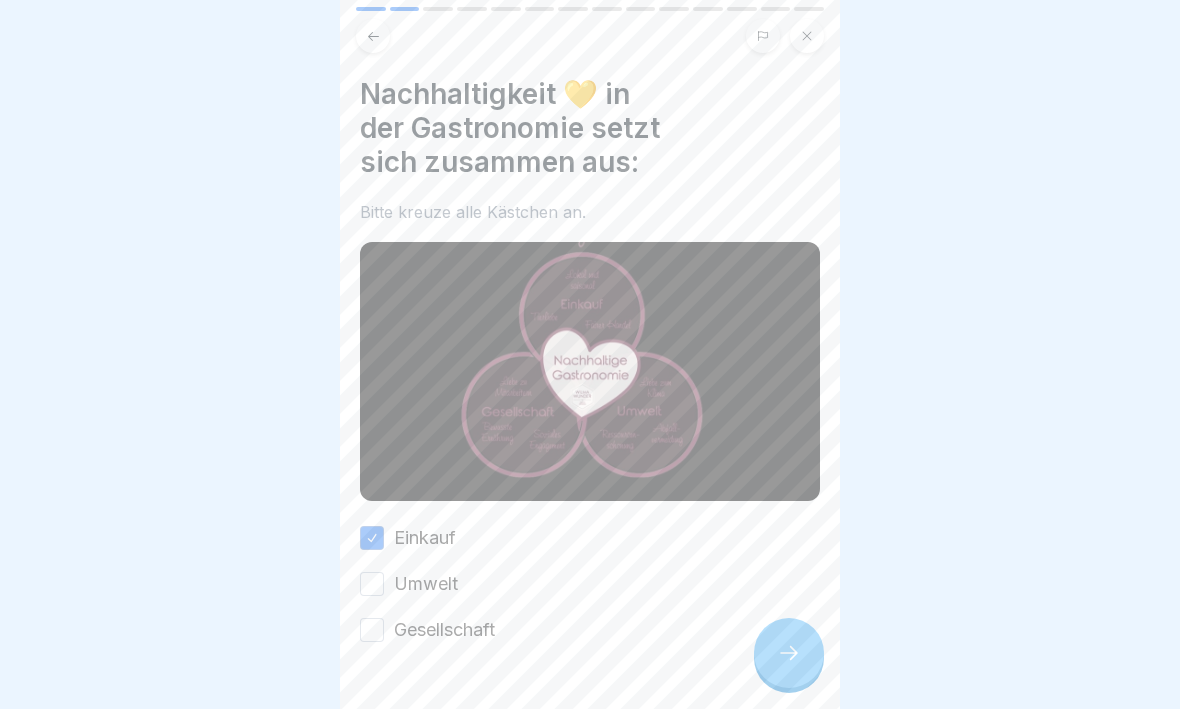 click on "Umwelt" at bounding box center [372, 585] 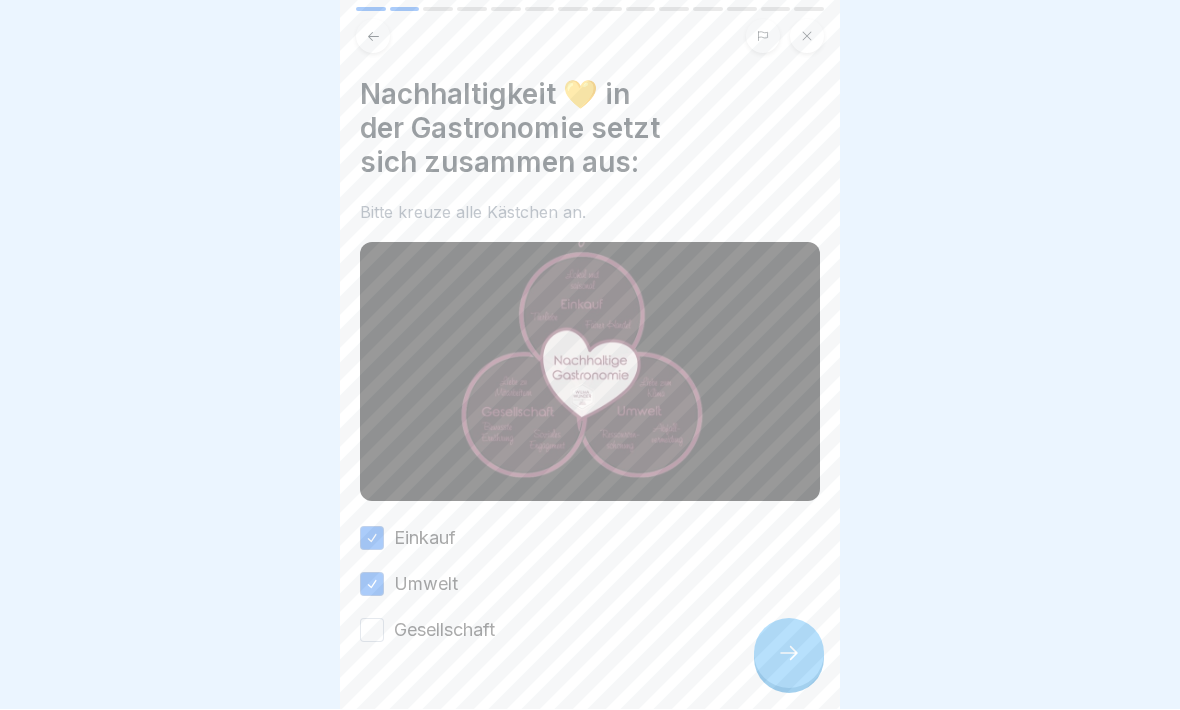 click on "Gesellschaft" at bounding box center [372, 631] 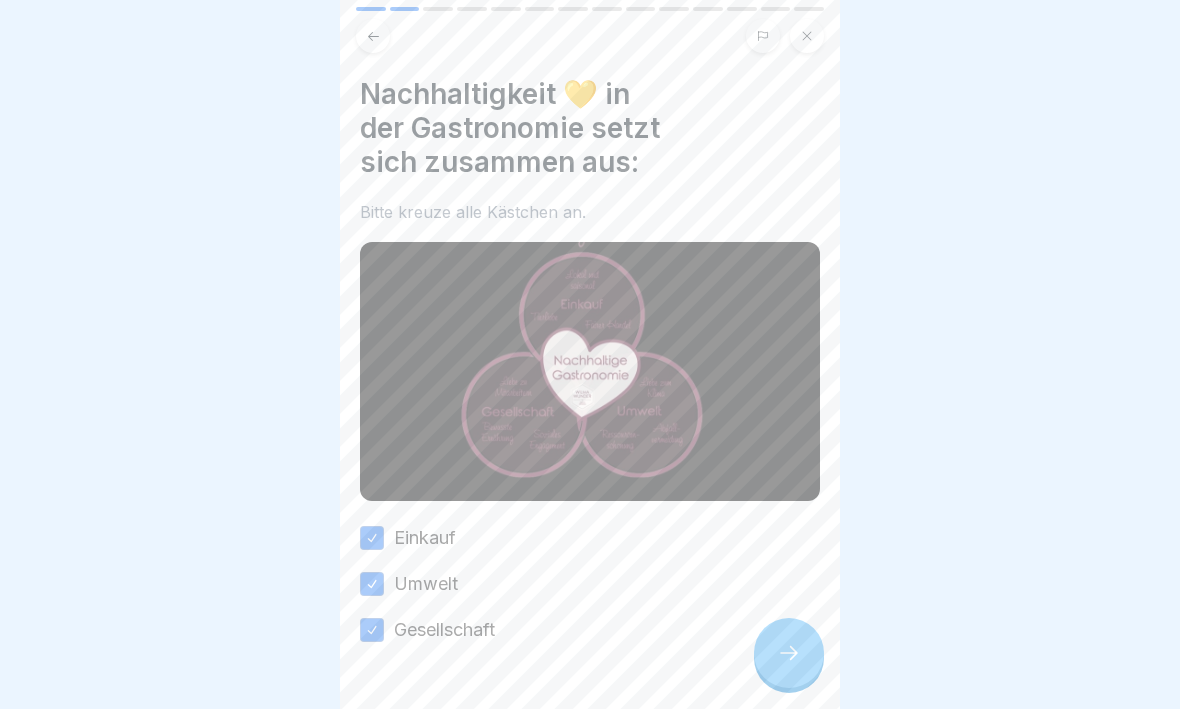 click 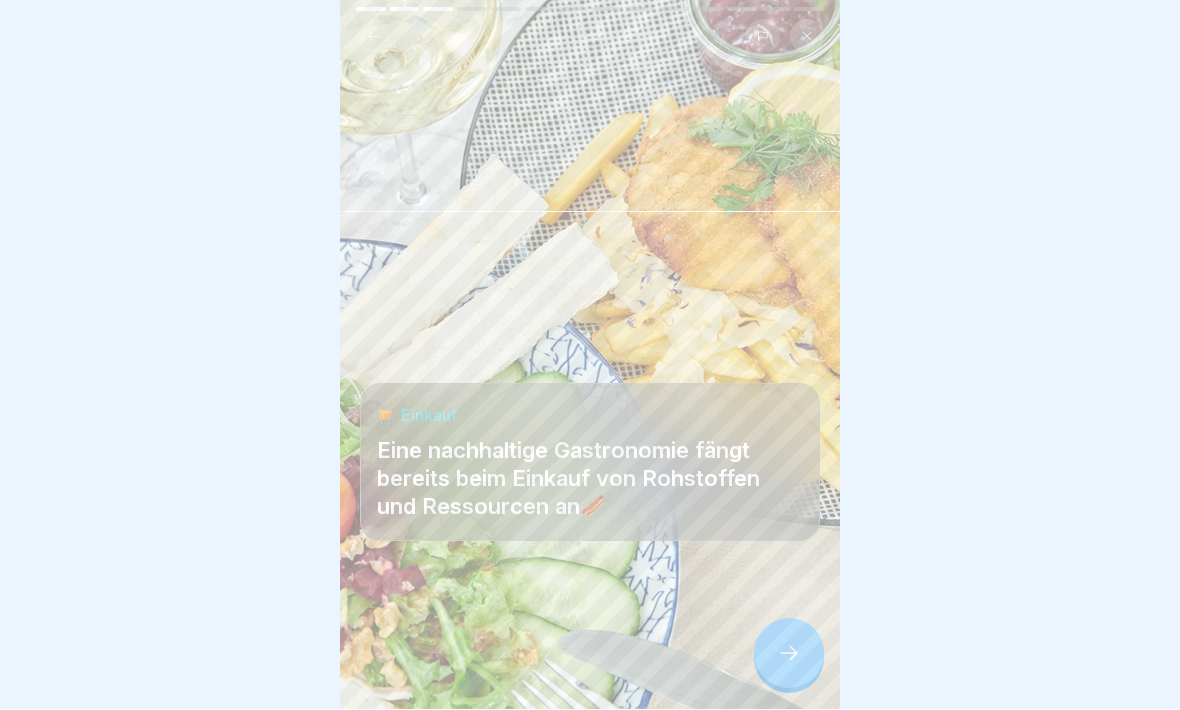 click 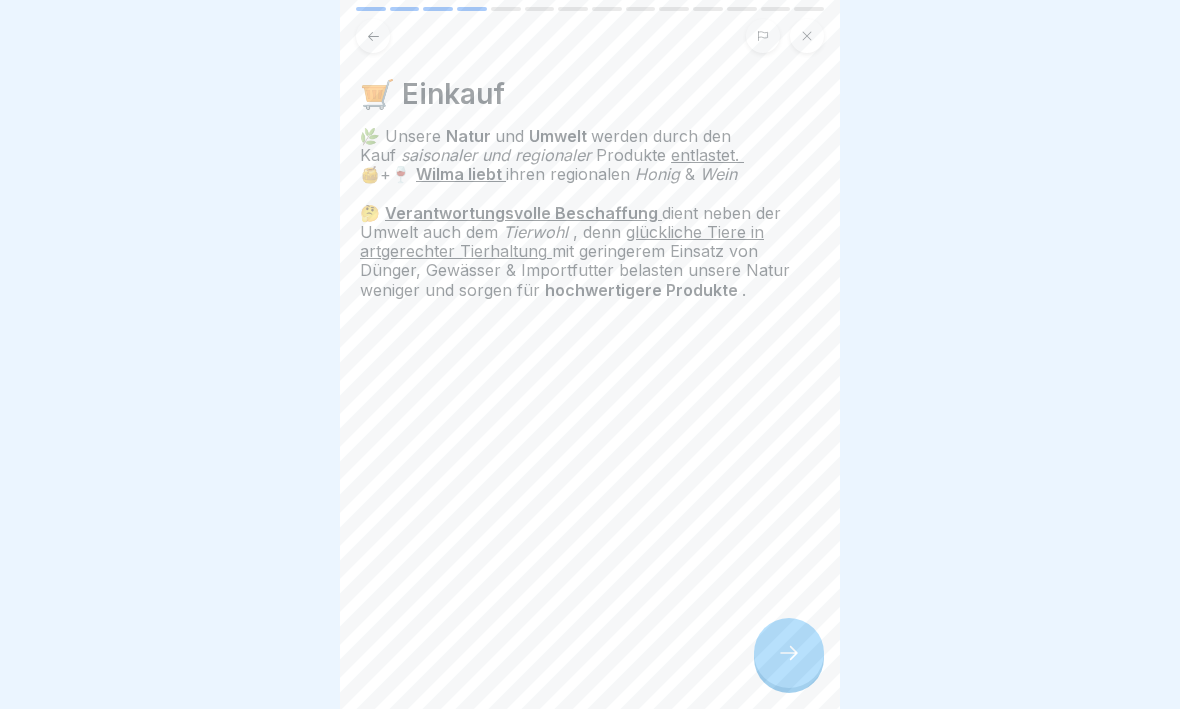 click 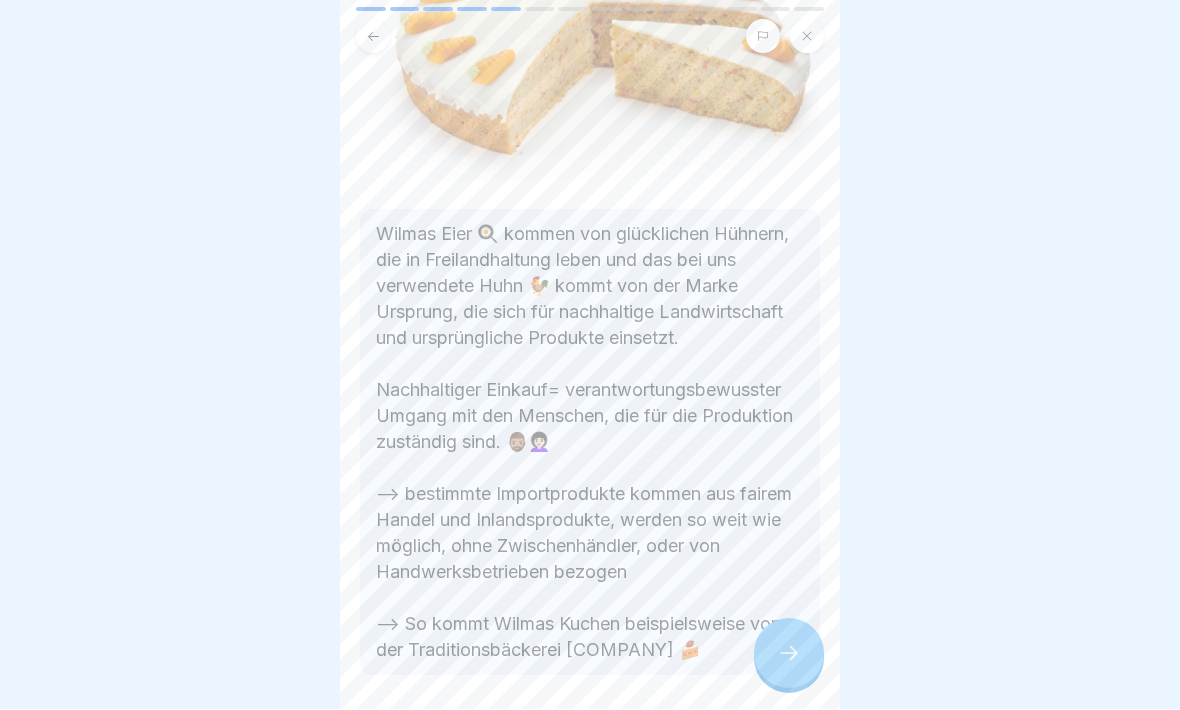 scroll, scrollTop: 229, scrollLeft: 0, axis: vertical 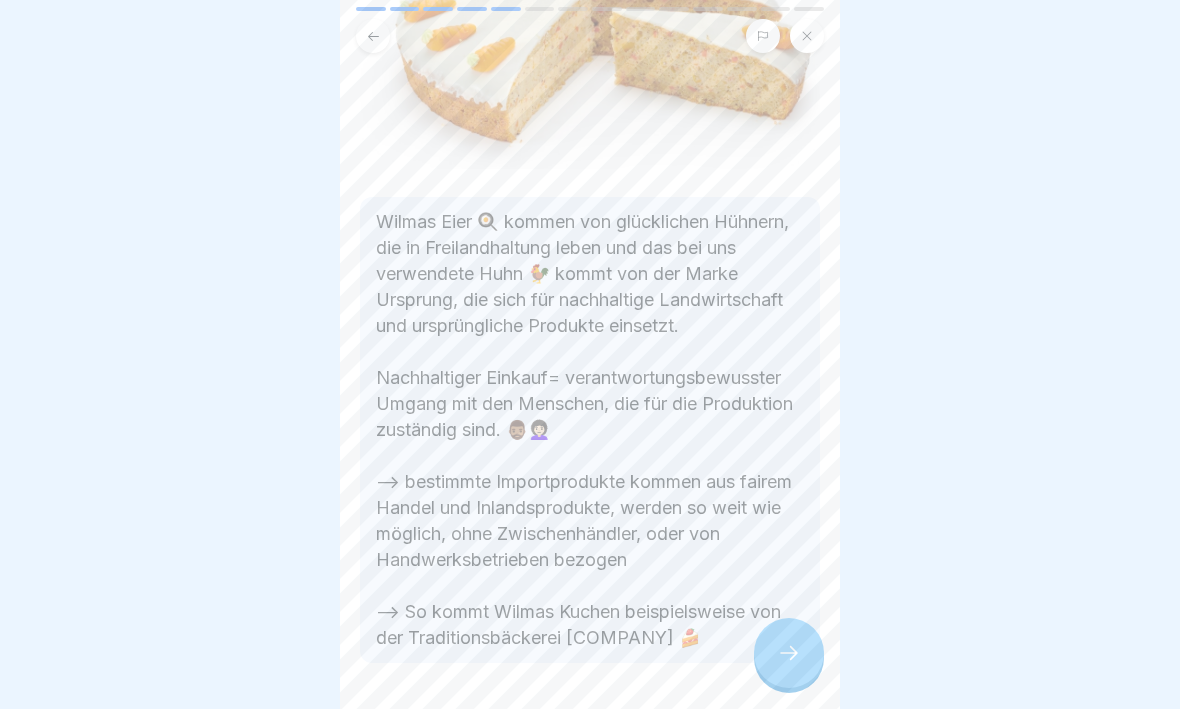 click at bounding box center (789, 654) 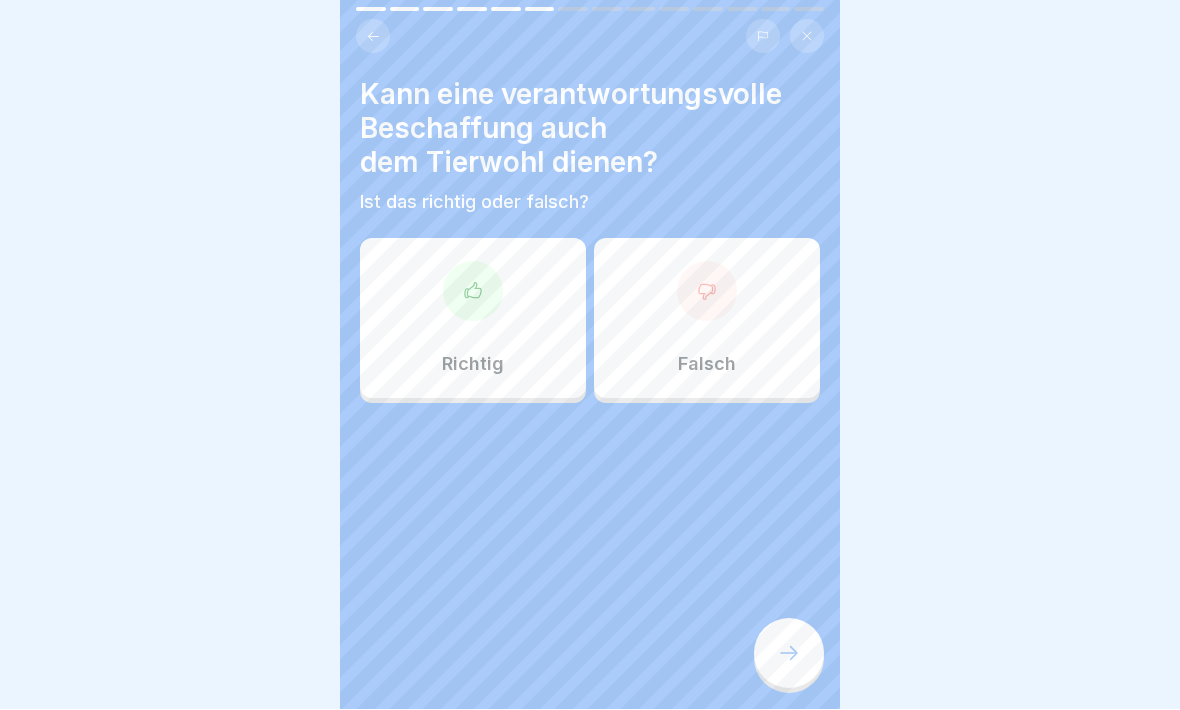 click at bounding box center [473, 292] 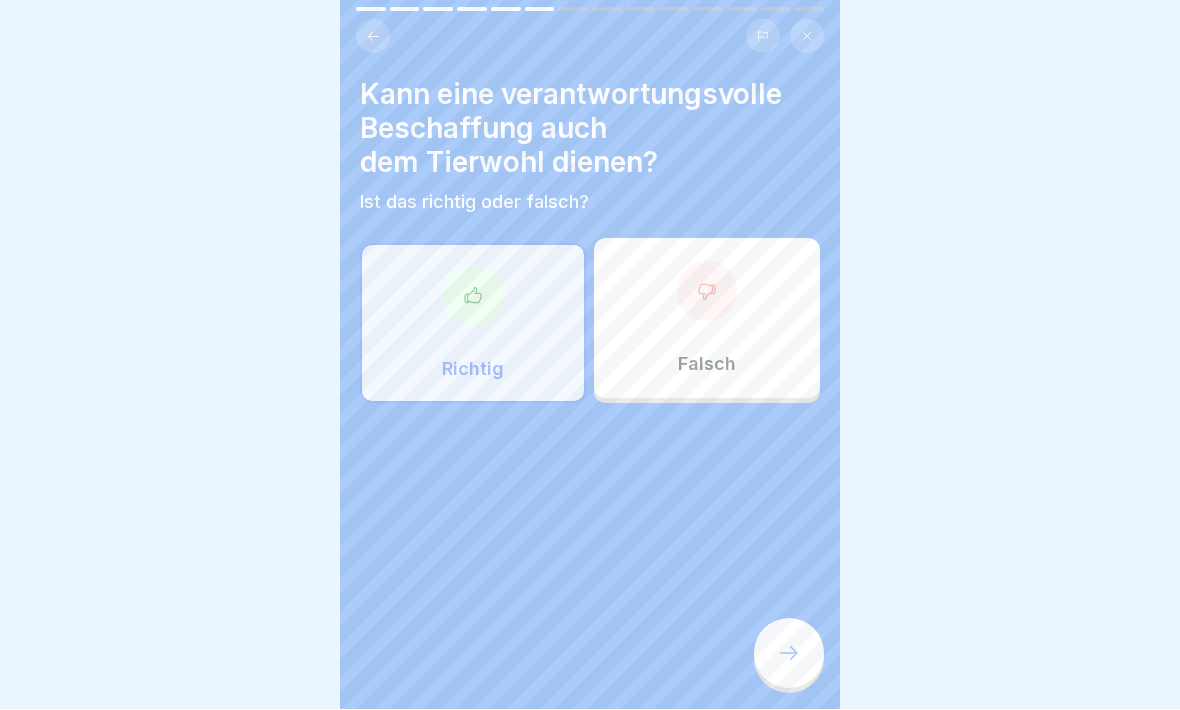 click 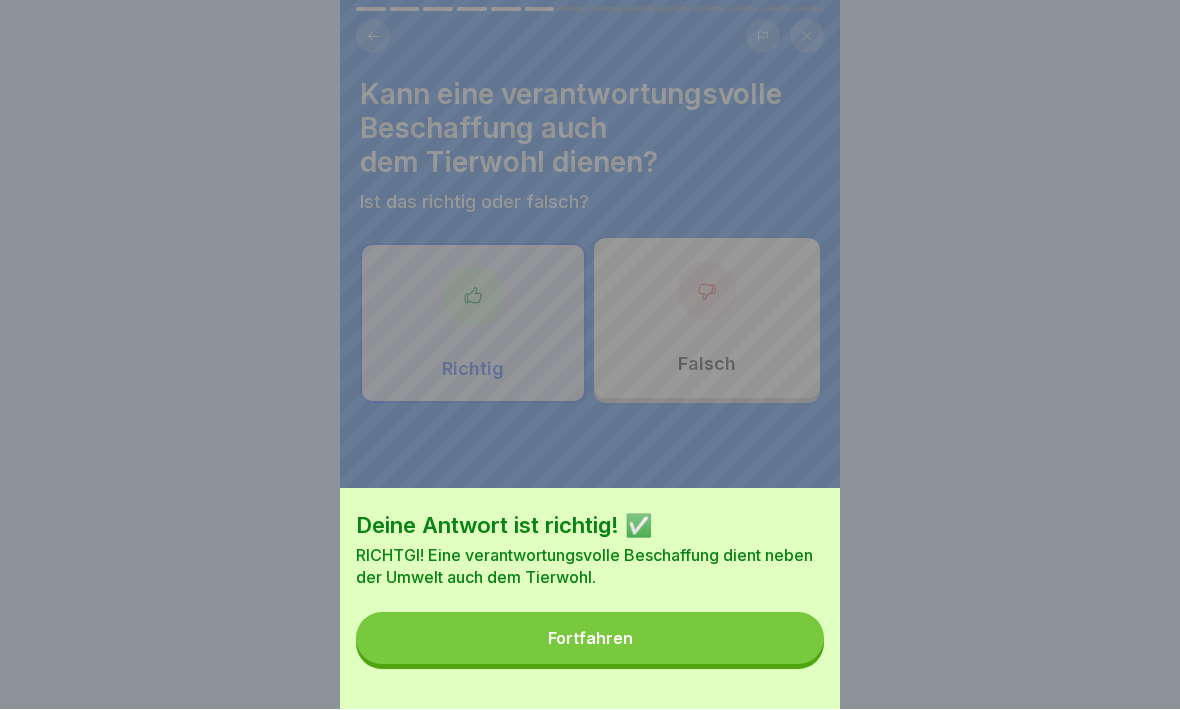 click on "Fortfahren" at bounding box center [590, 639] 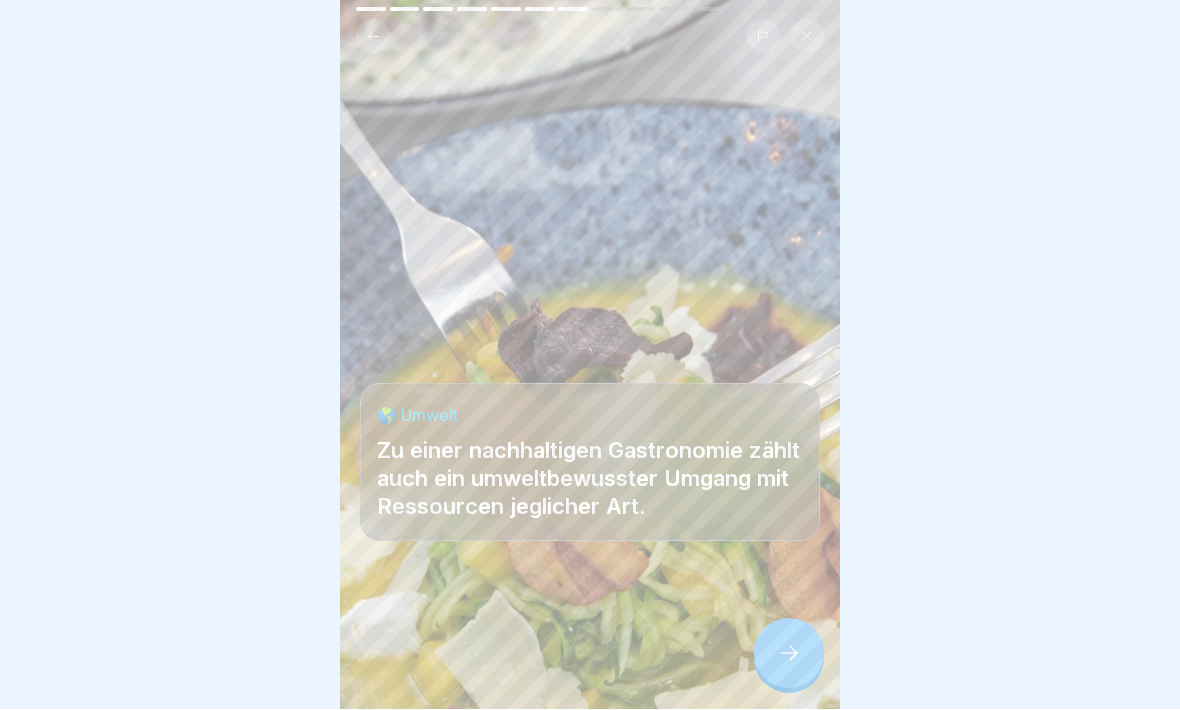 click 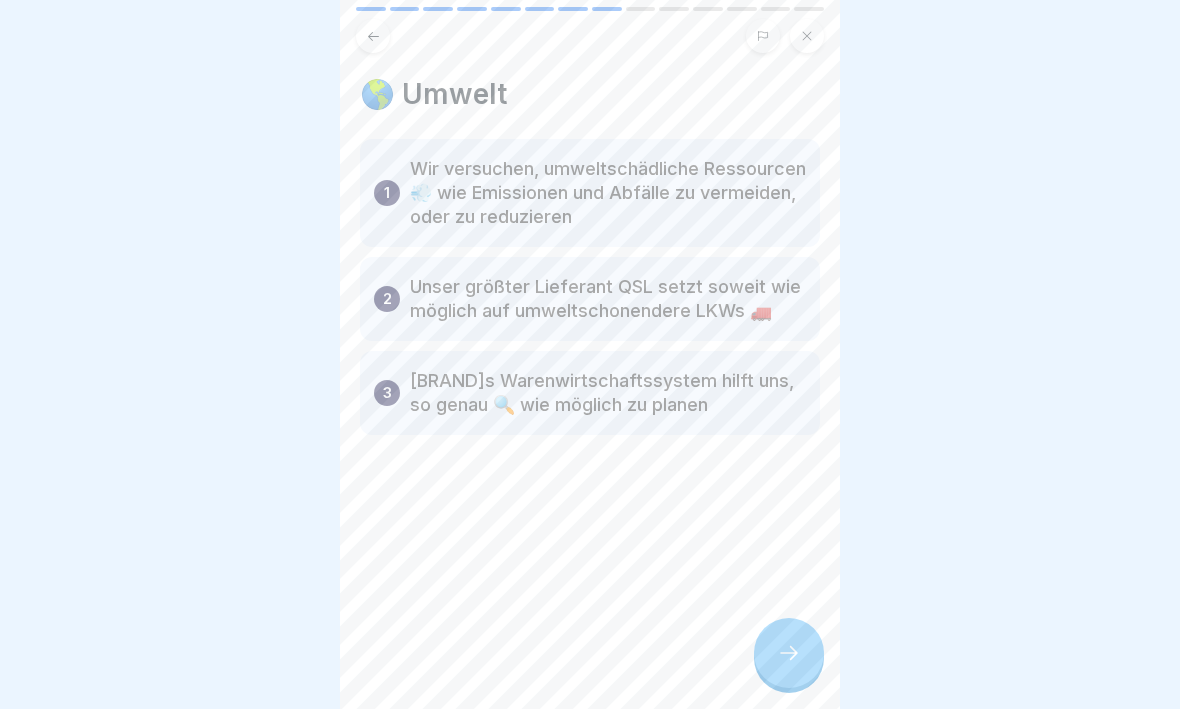 click 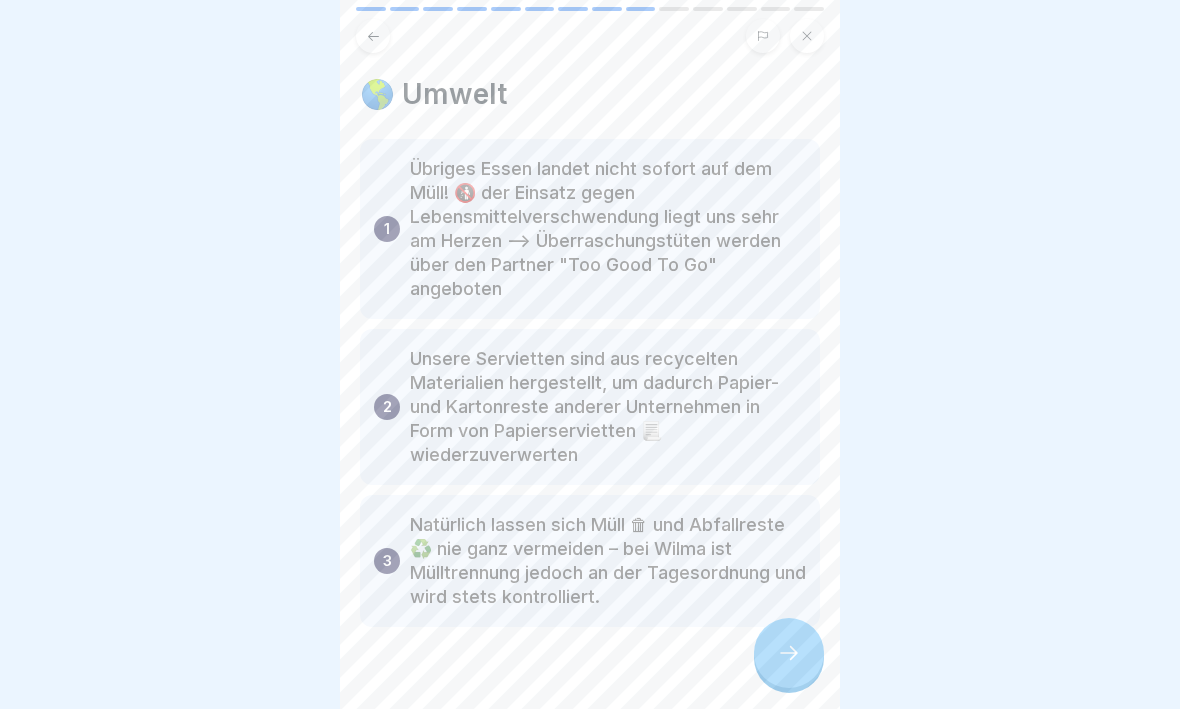 click 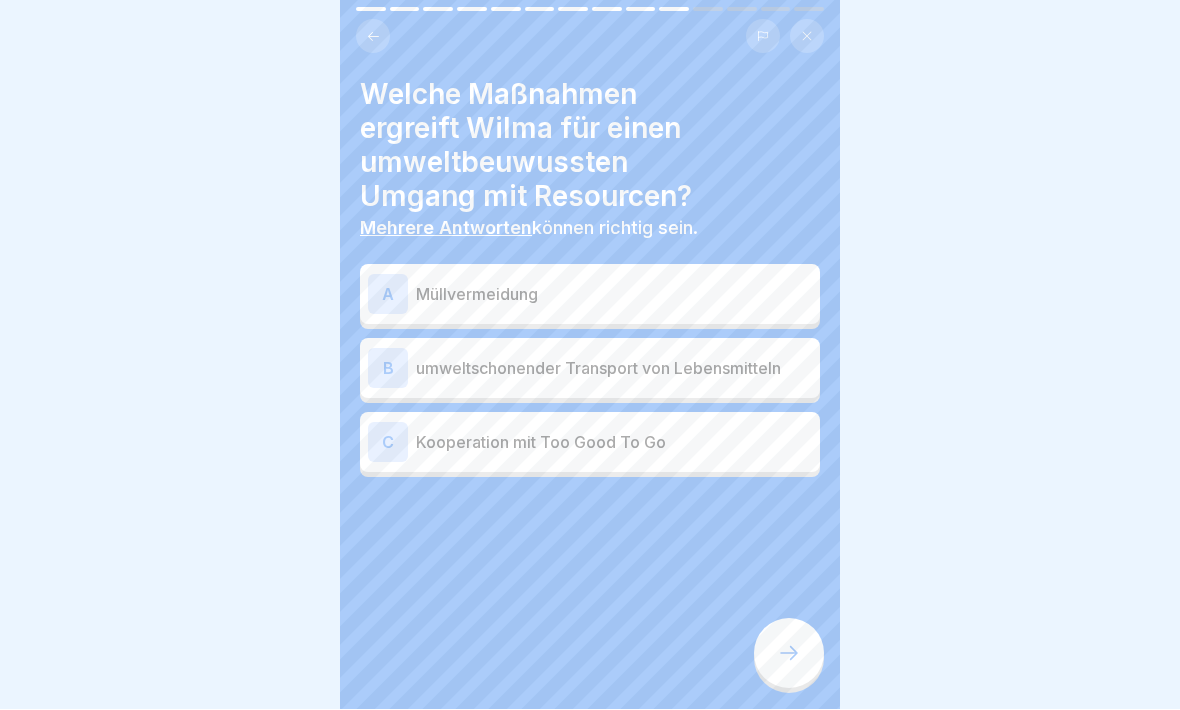 click on "C" at bounding box center (388, 443) 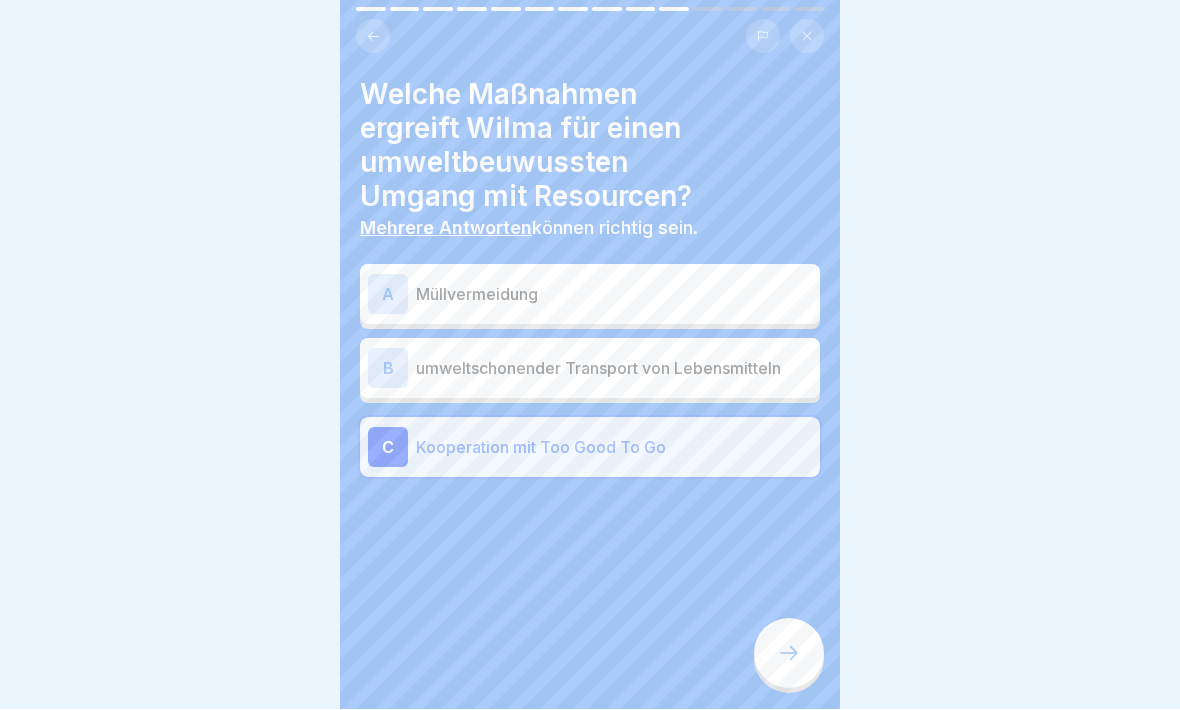 click on "A" at bounding box center [388, 295] 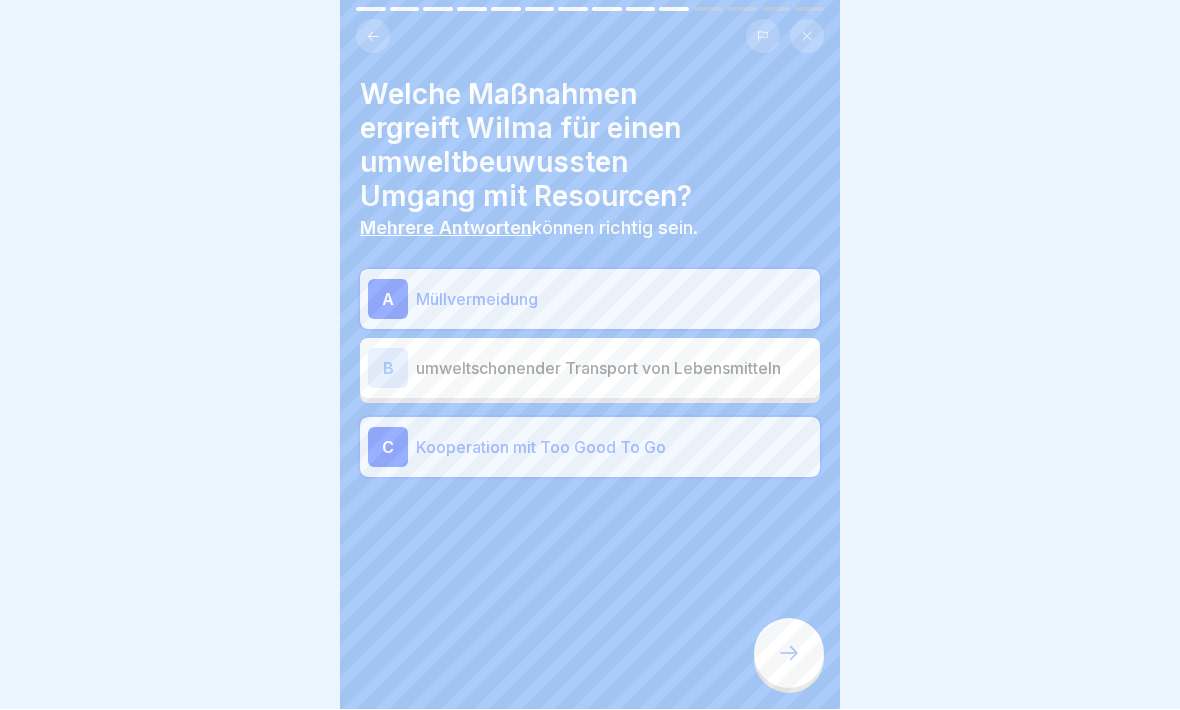 click at bounding box center [789, 654] 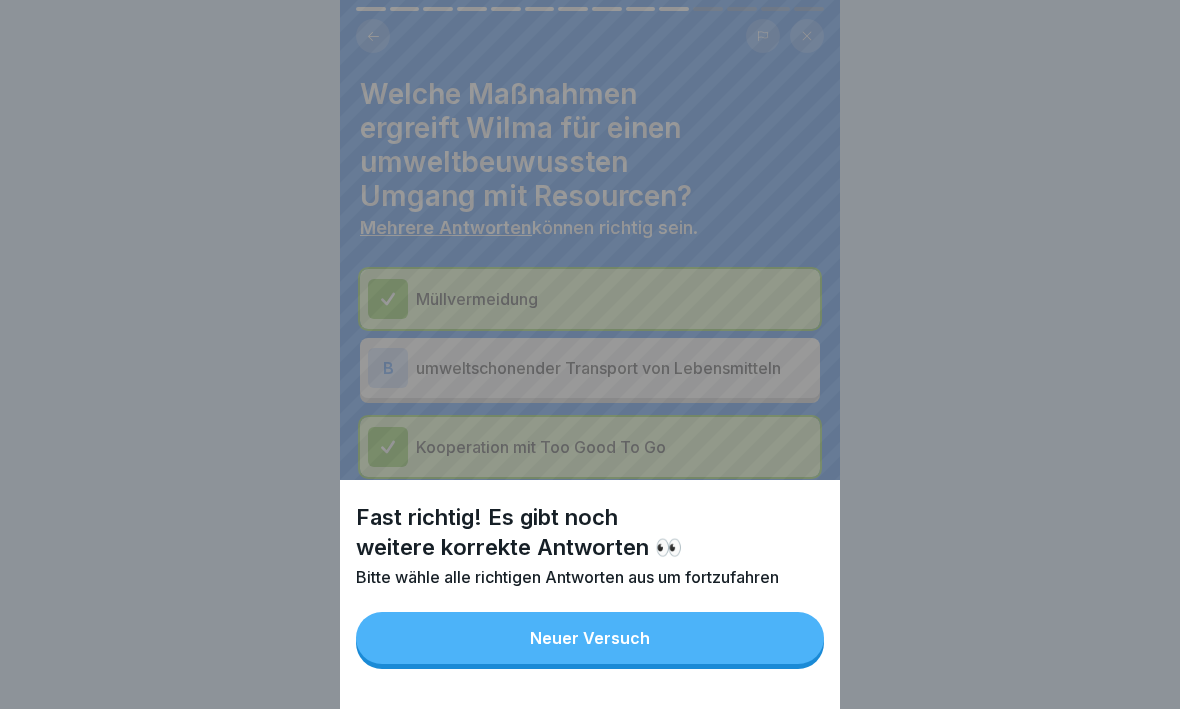 click on "Neuer Versuch" at bounding box center [590, 639] 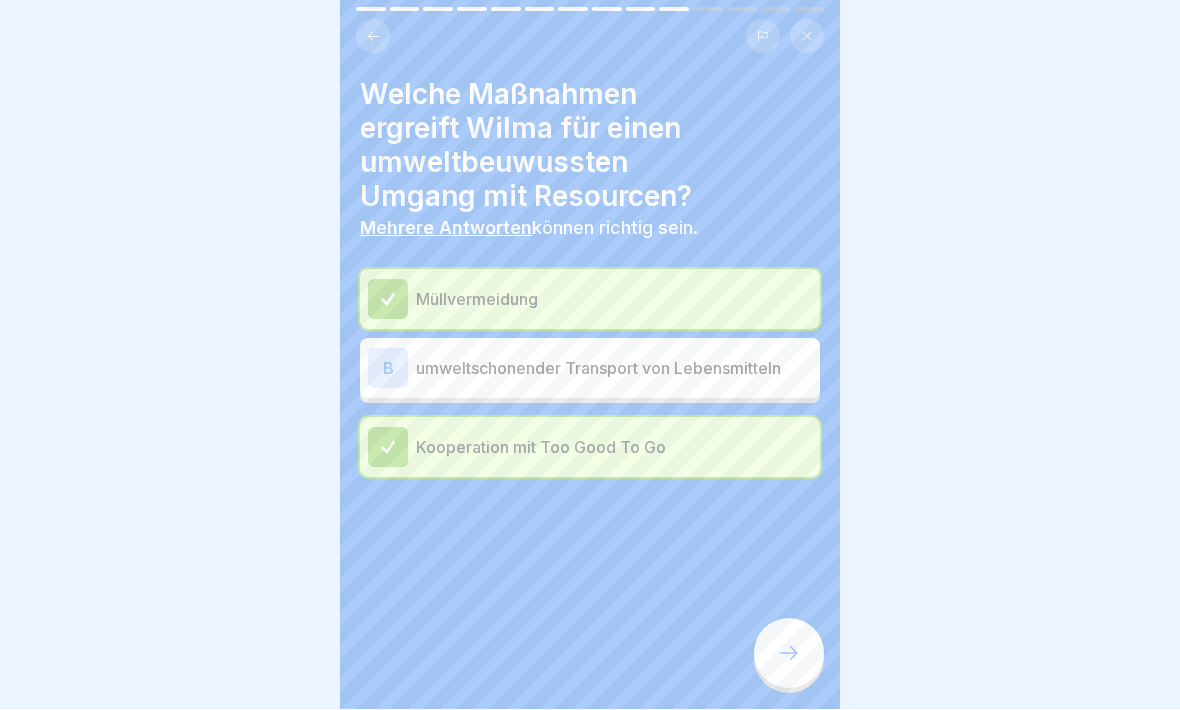 click on "B umweltschonender Transport von Lebensmitteln" at bounding box center [590, 369] 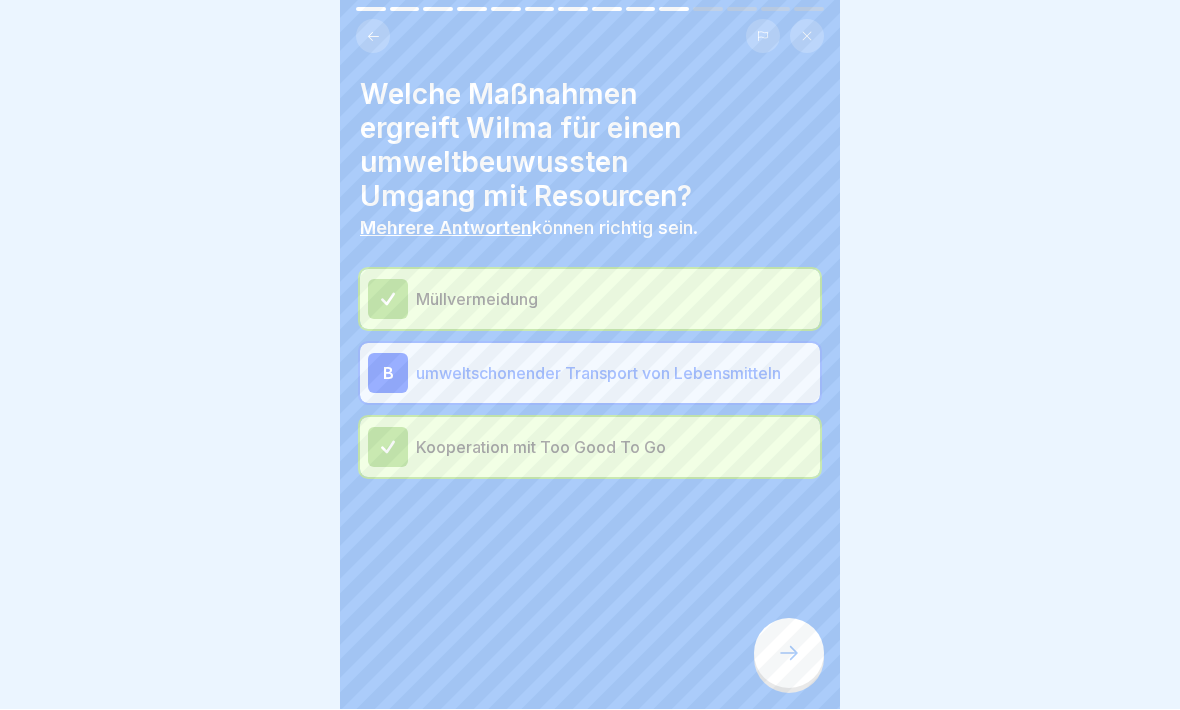 click at bounding box center [789, 654] 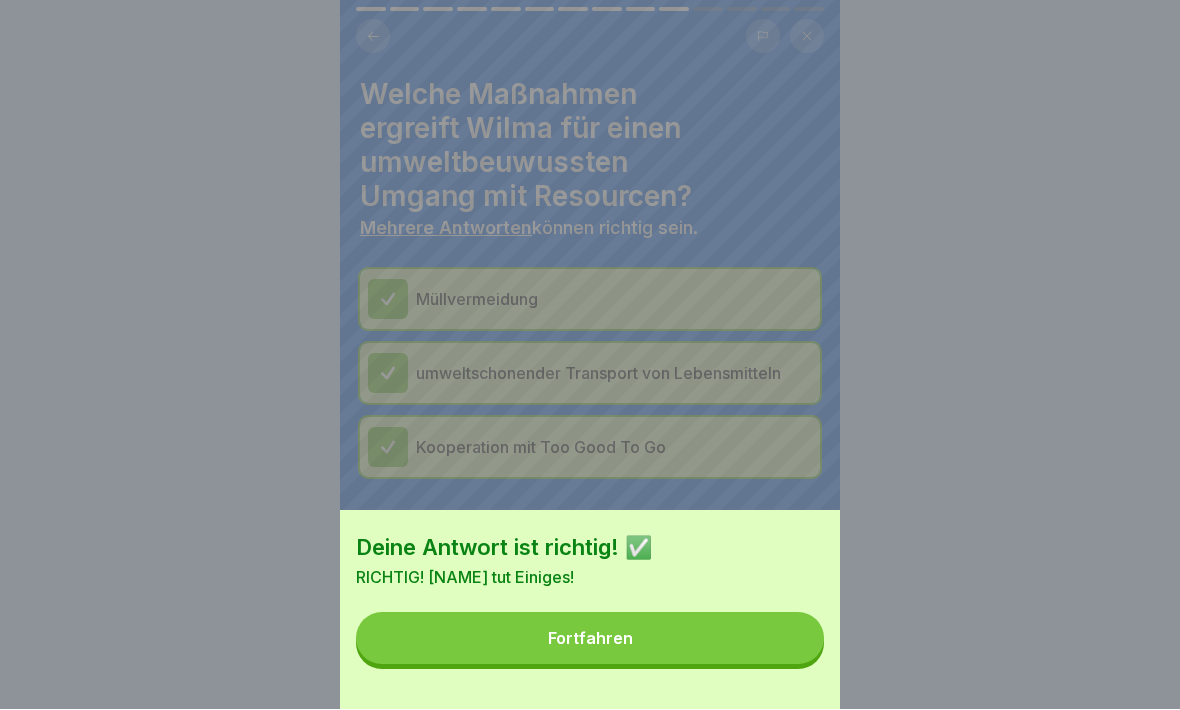 click on "Fortfahren" at bounding box center (590, 639) 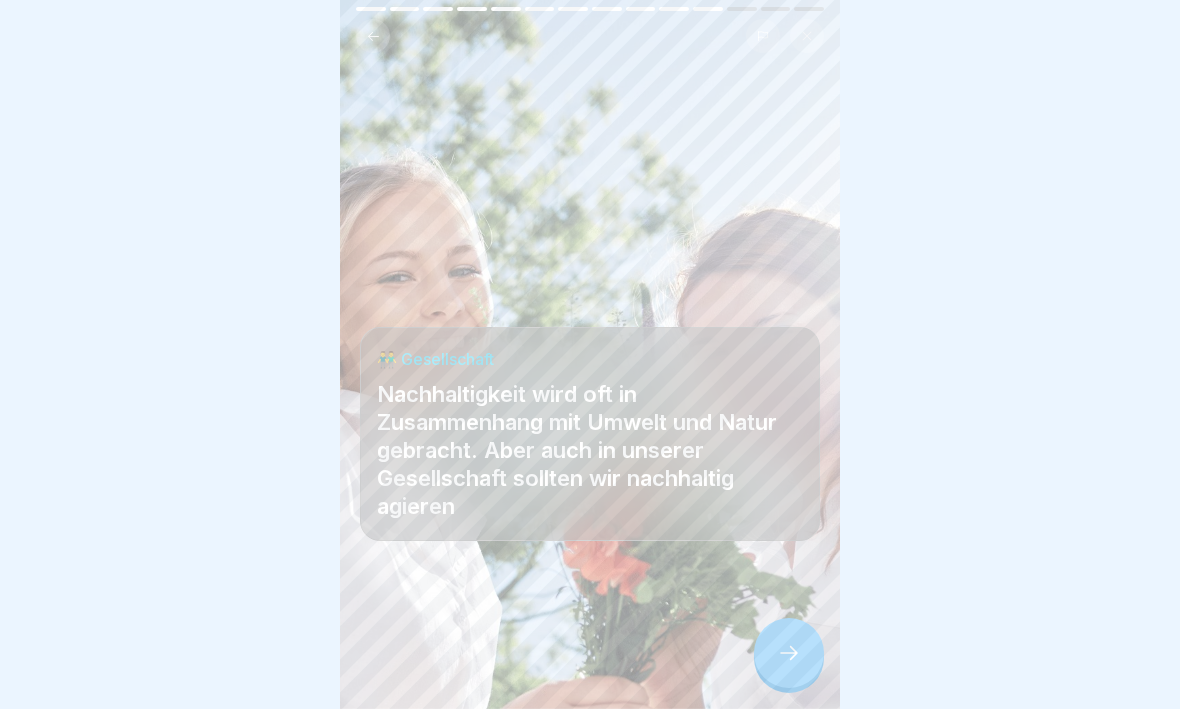 click at bounding box center (789, 654) 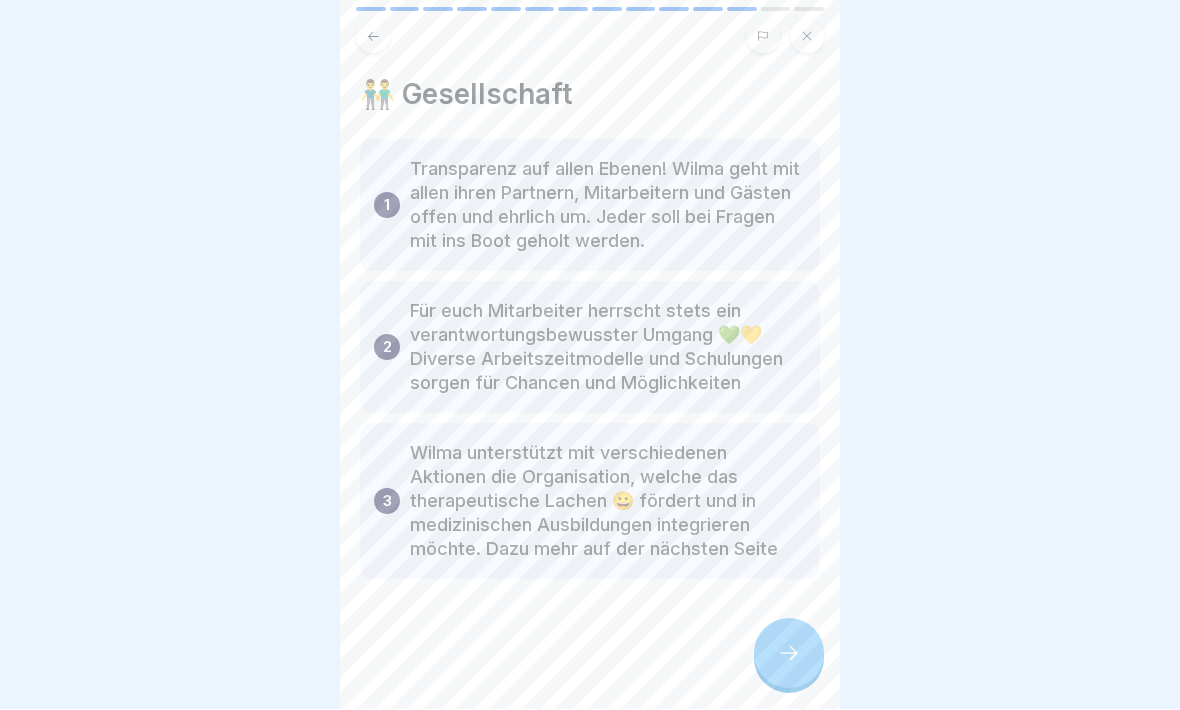 click at bounding box center (789, 654) 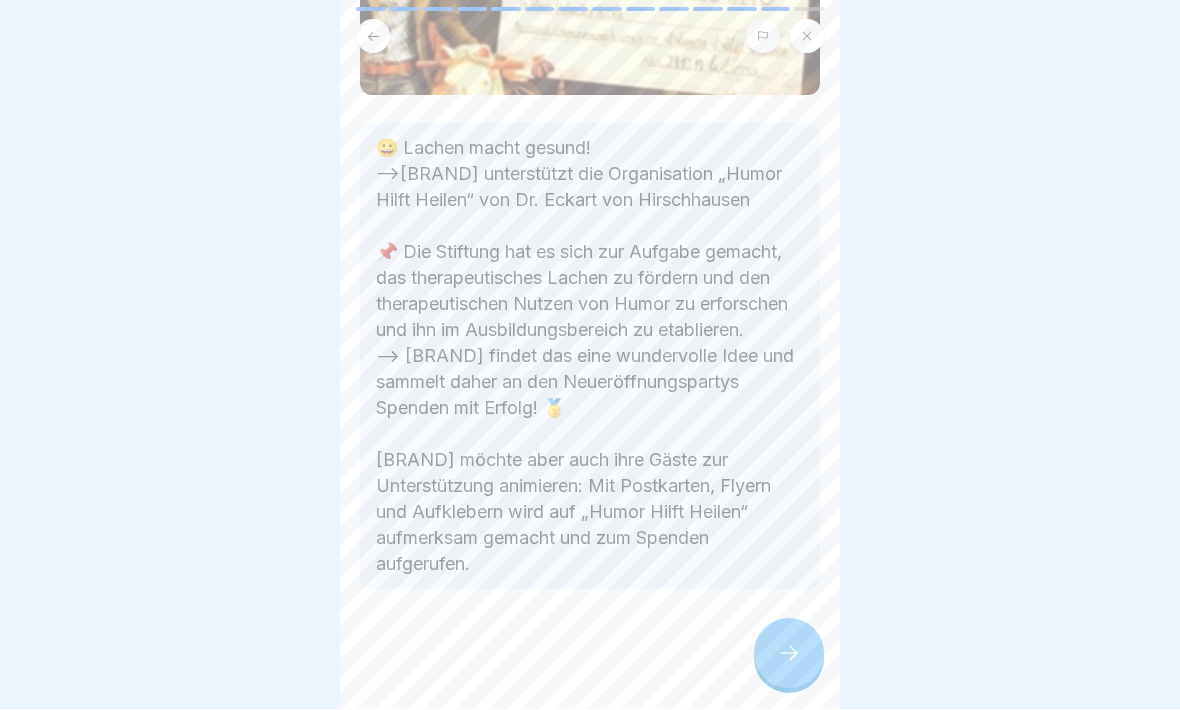 scroll, scrollTop: 328, scrollLeft: 0, axis: vertical 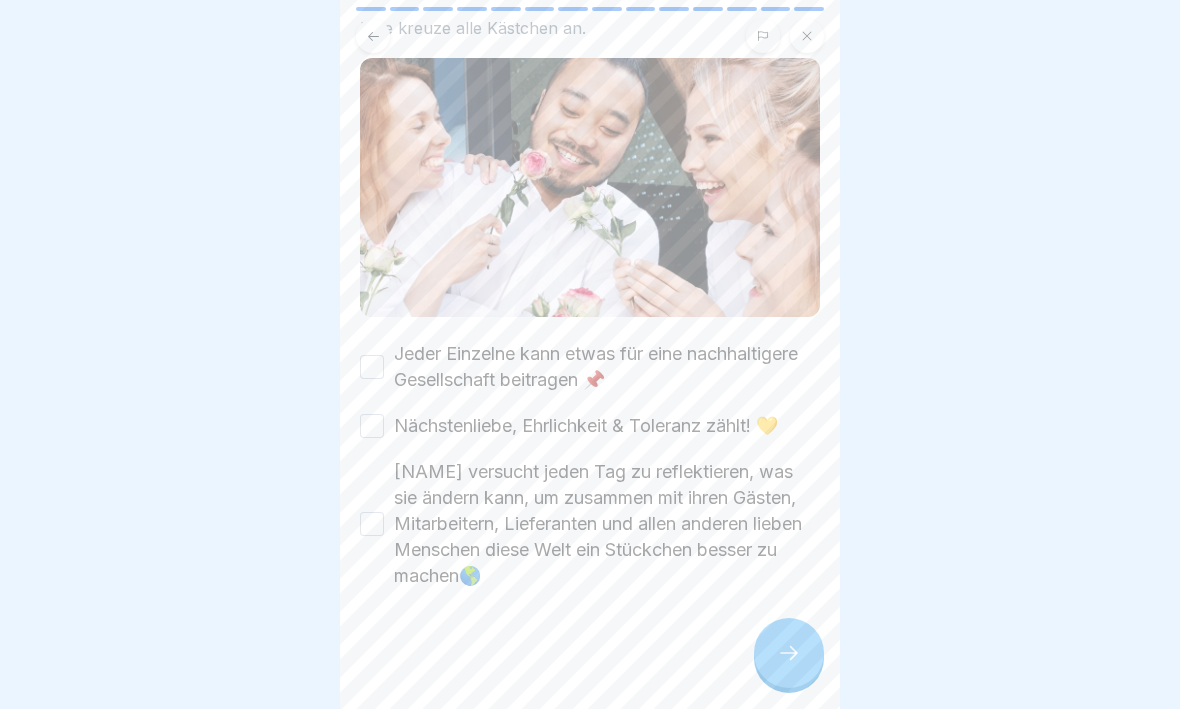 click on "Jeder Einzelne kann etwas für eine nachhaltigere Gesellschaft beitragen 📌" at bounding box center (372, 368) 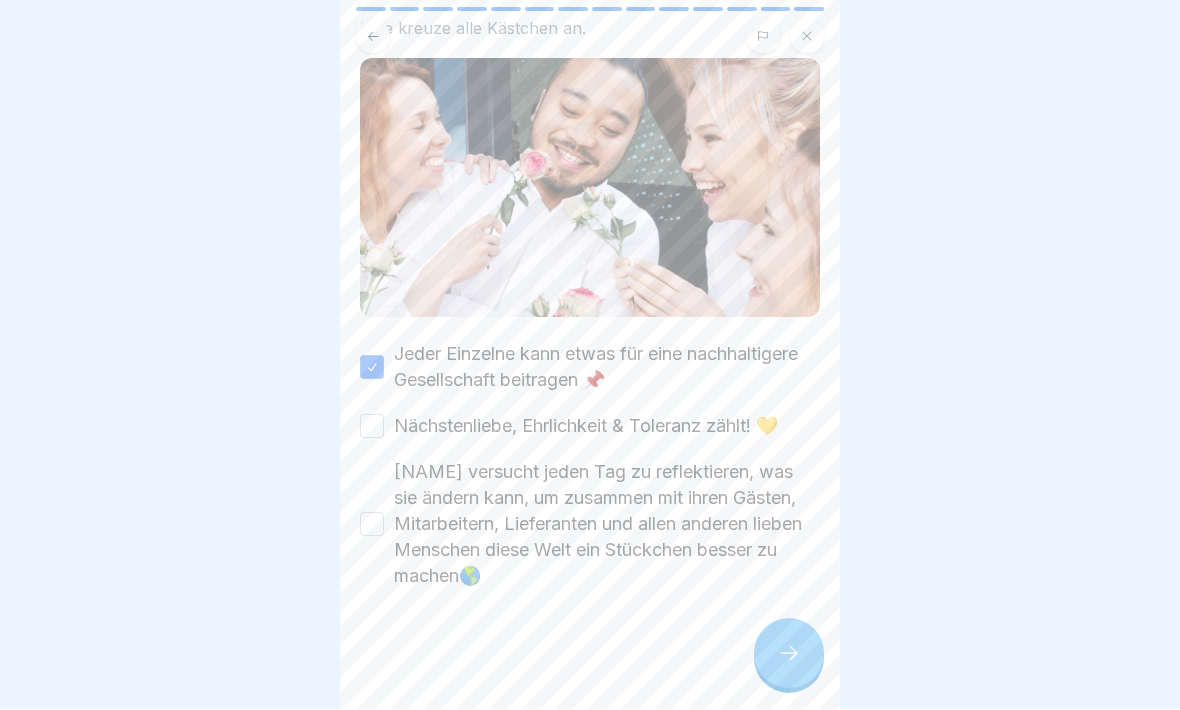 click on "Nächstenliebe, Ehrlichkeit & Toleranz zählt! 💛" at bounding box center [372, 427] 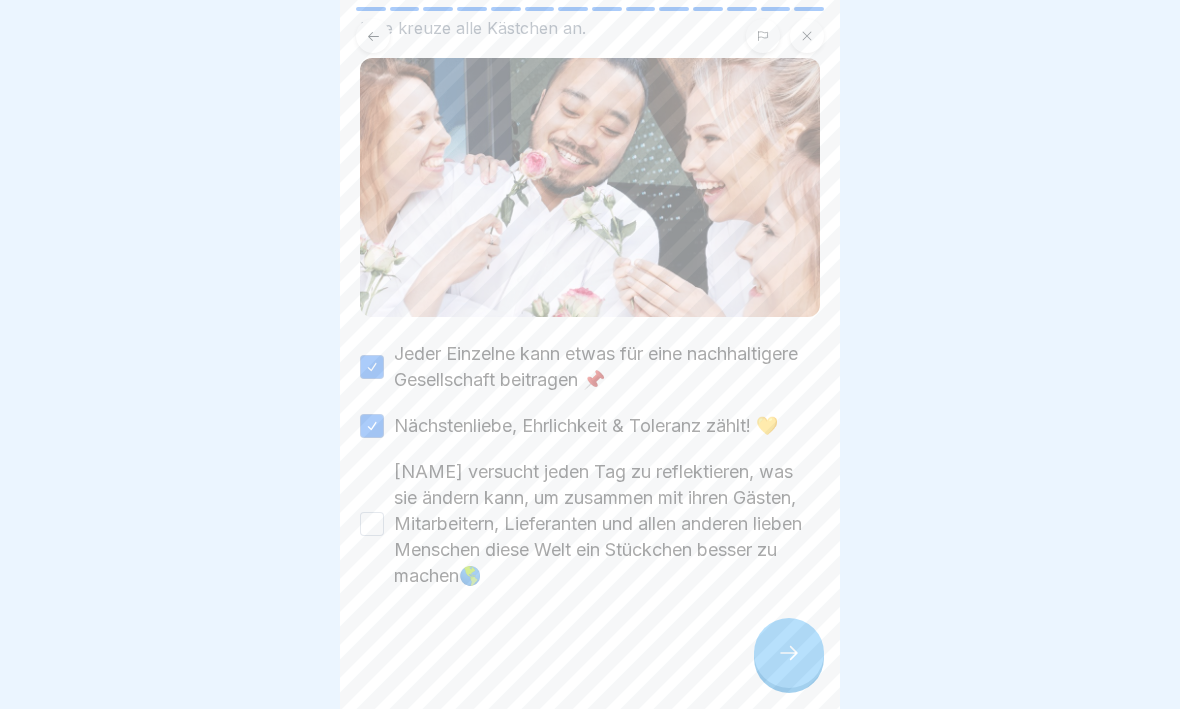 click on "[NAME] versucht jeden Tag zu reflektieren, was sie ändern kann, um zusammen mit ihren Gästen, Mitarbeitern, Lieferanten und allen anderen lieben Menschen diese Welt ein Stückchen besser zu machen🌎" at bounding box center (372, 525) 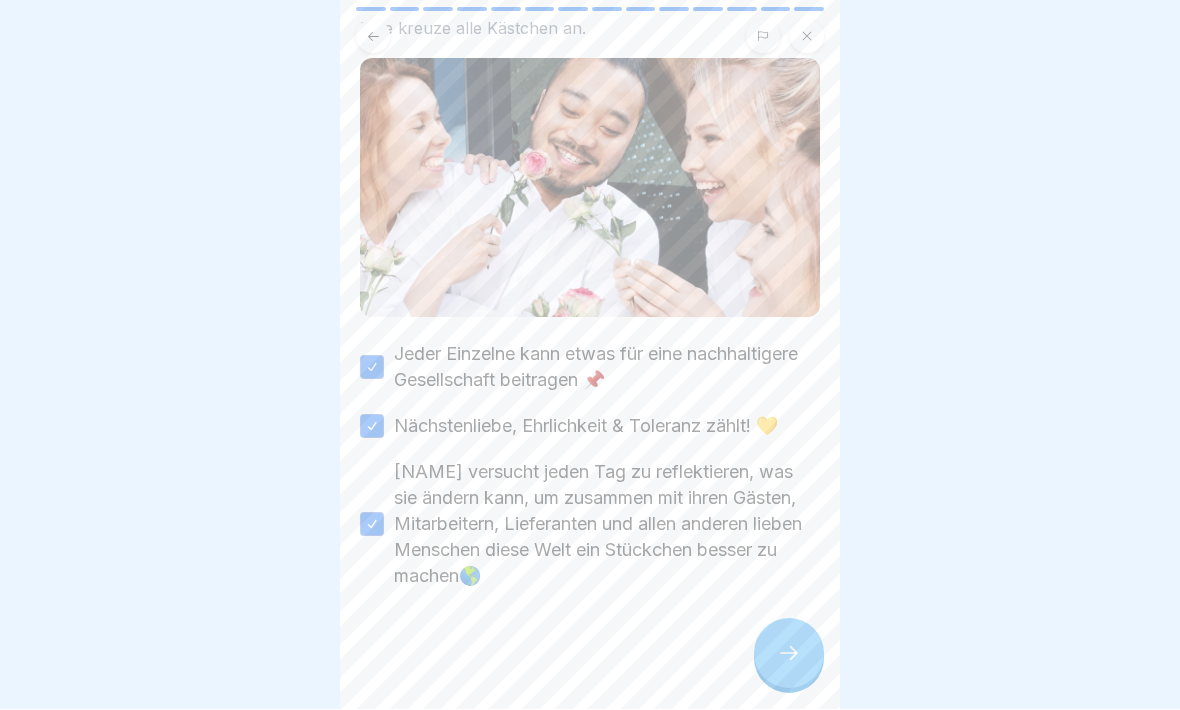 click 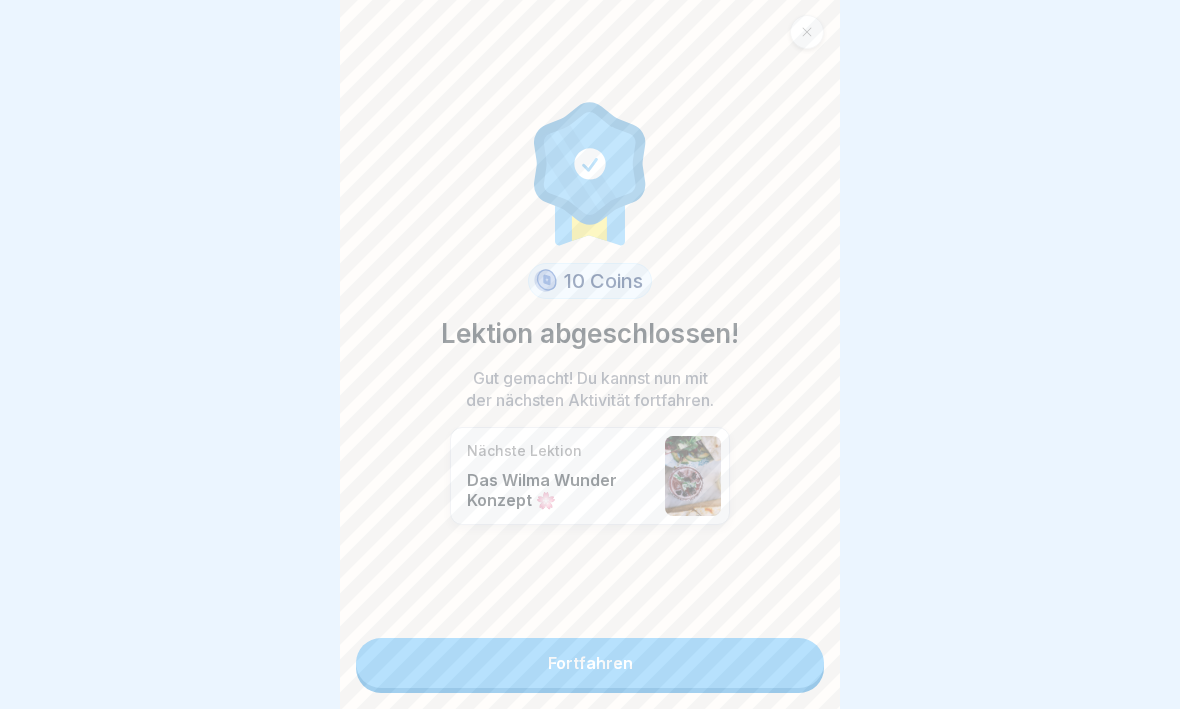 click on "Fortfahren" at bounding box center [590, 664] 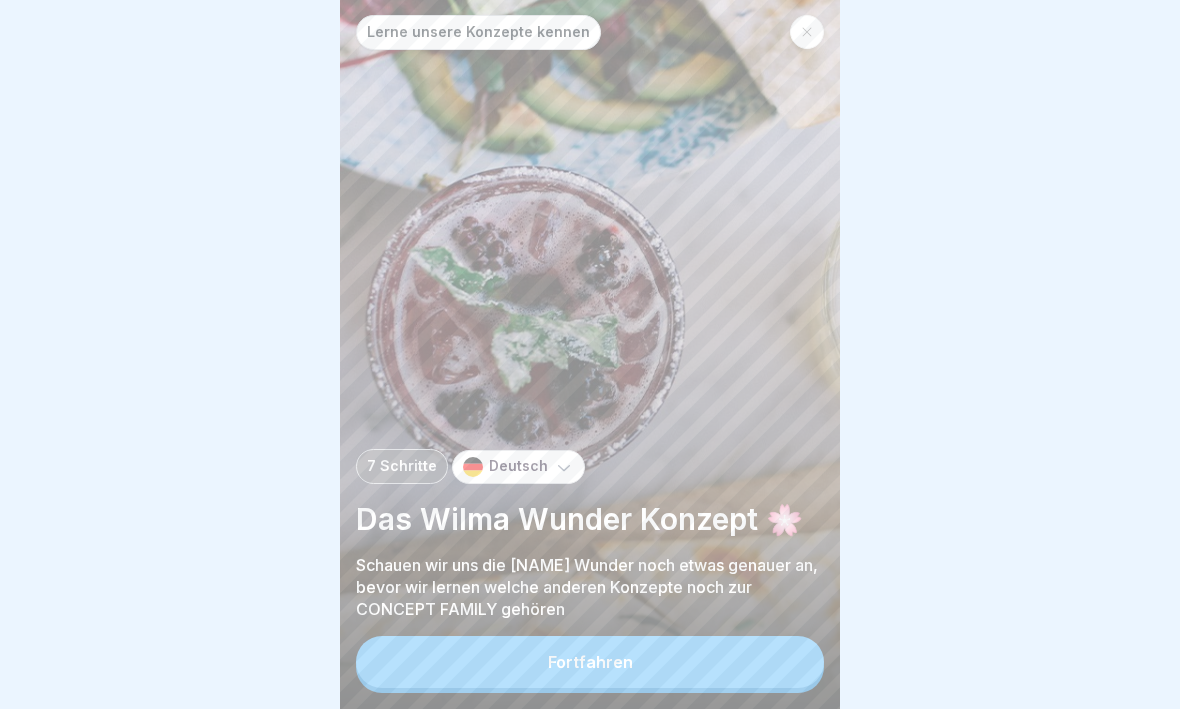click on "Fortfahren" at bounding box center [590, 663] 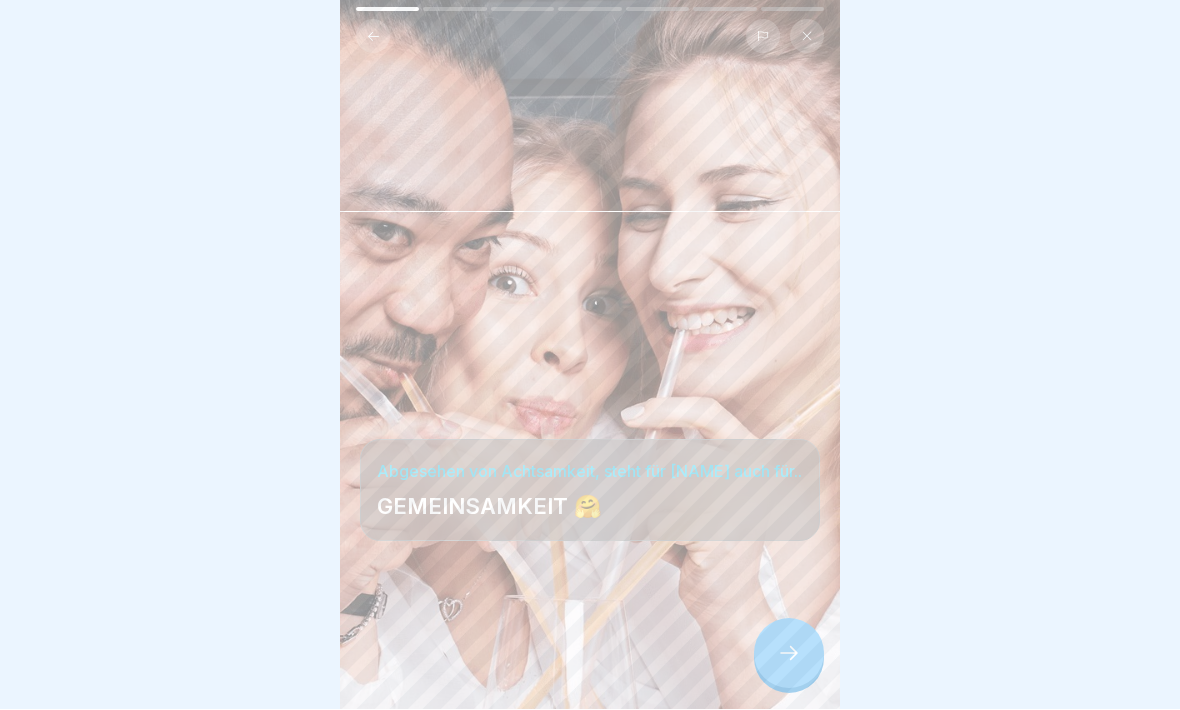 click 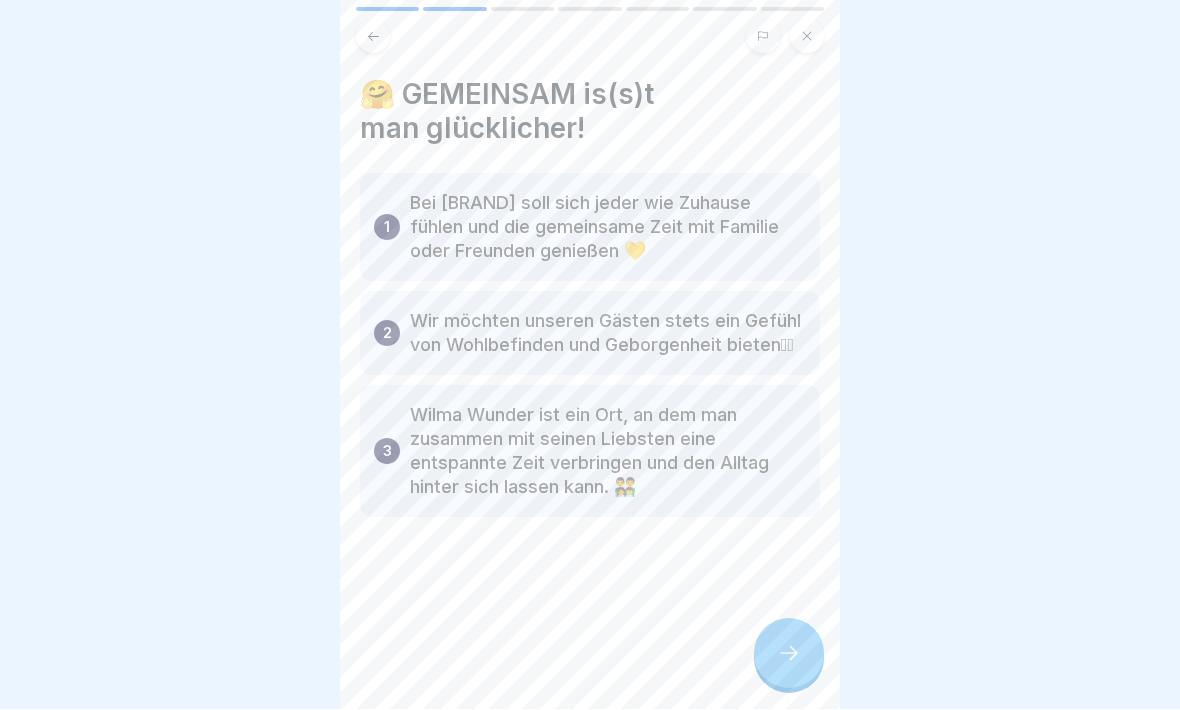 click 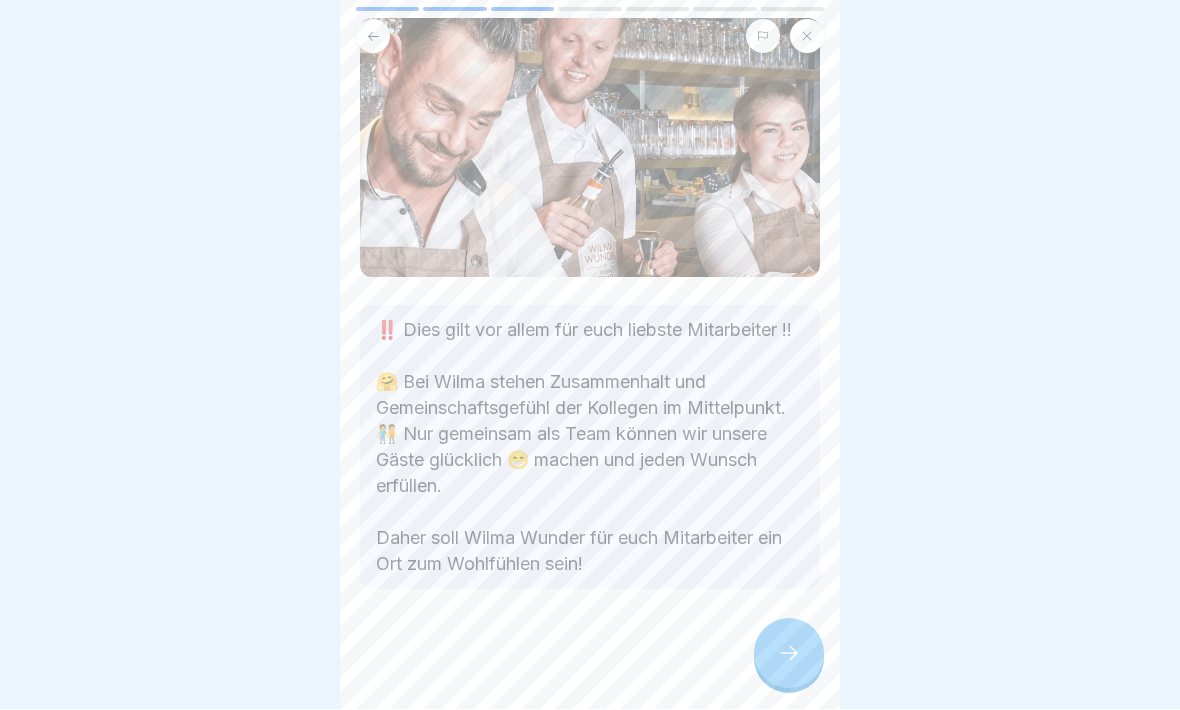 scroll, scrollTop: 173, scrollLeft: 0, axis: vertical 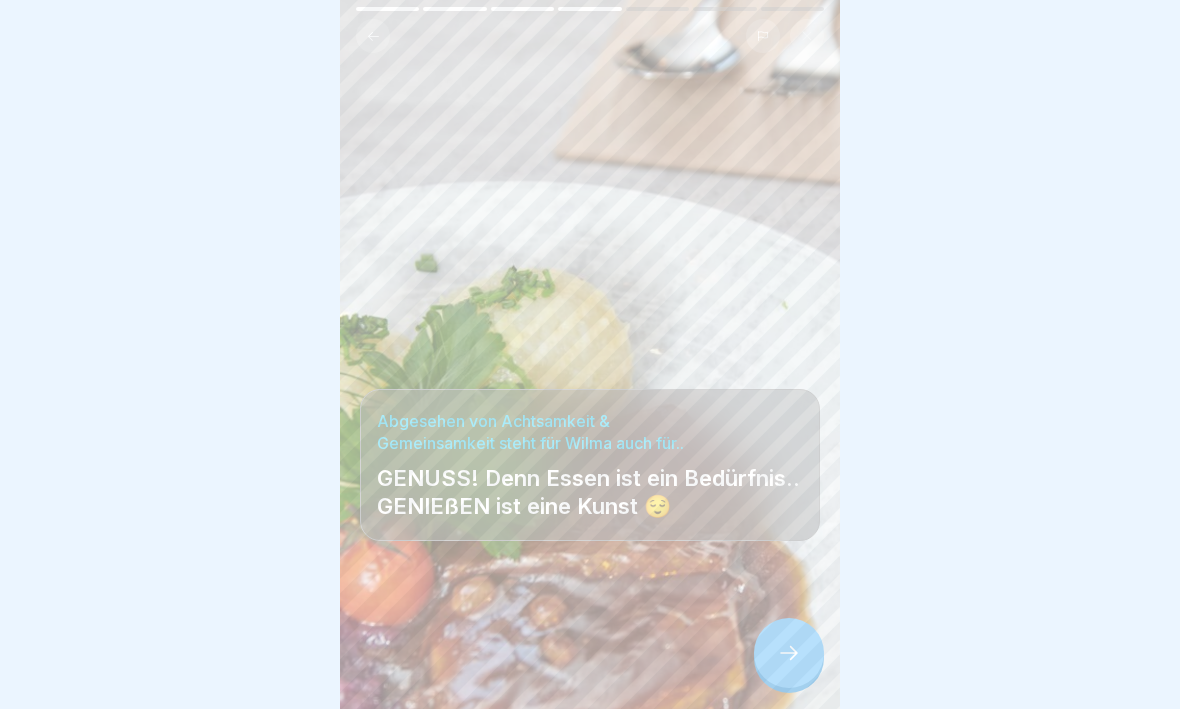 click 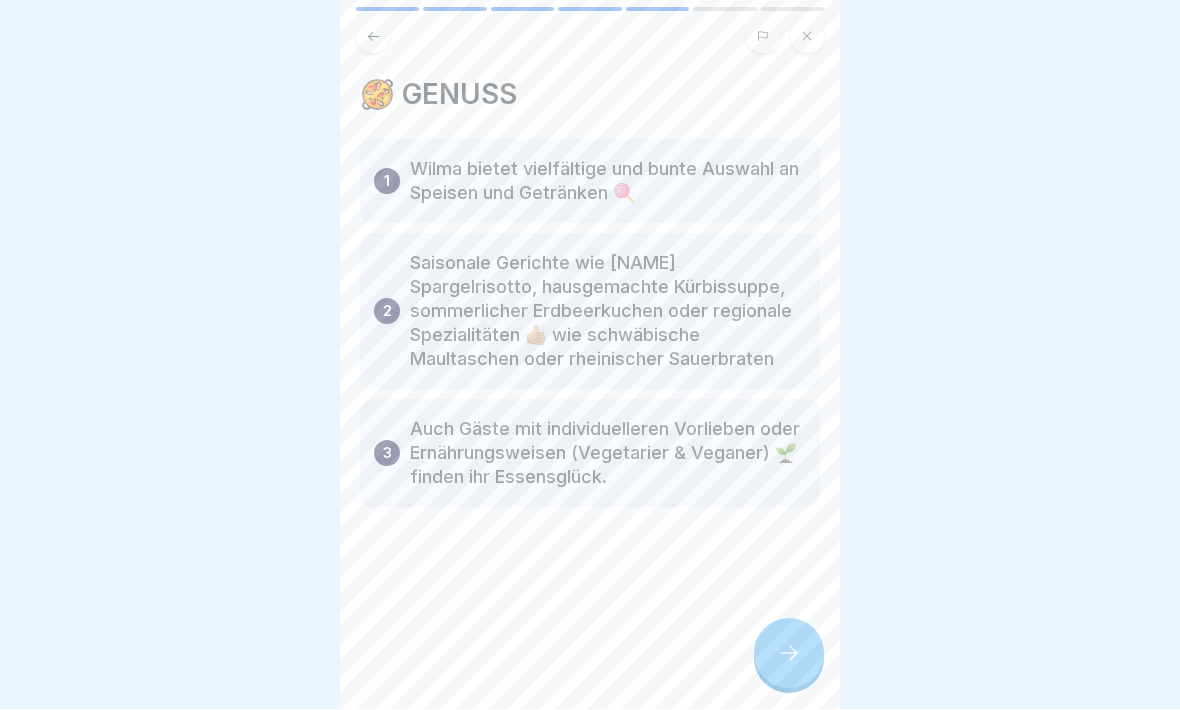 click 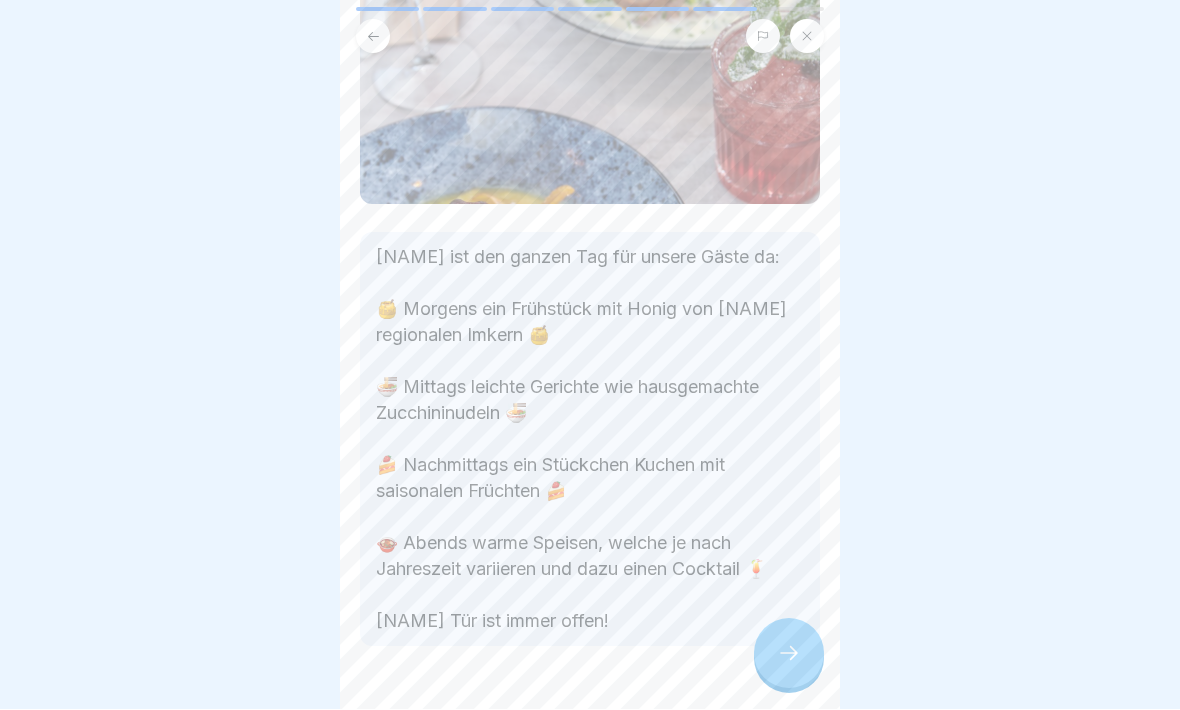 scroll, scrollTop: 313, scrollLeft: 0, axis: vertical 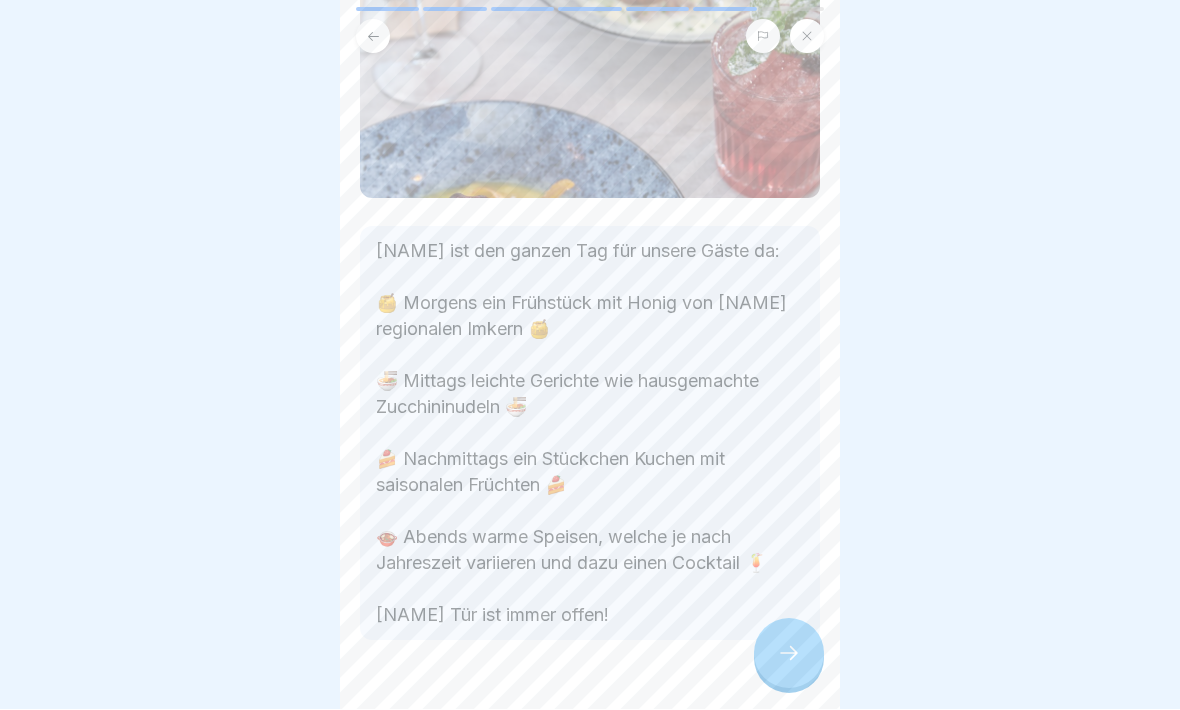 click 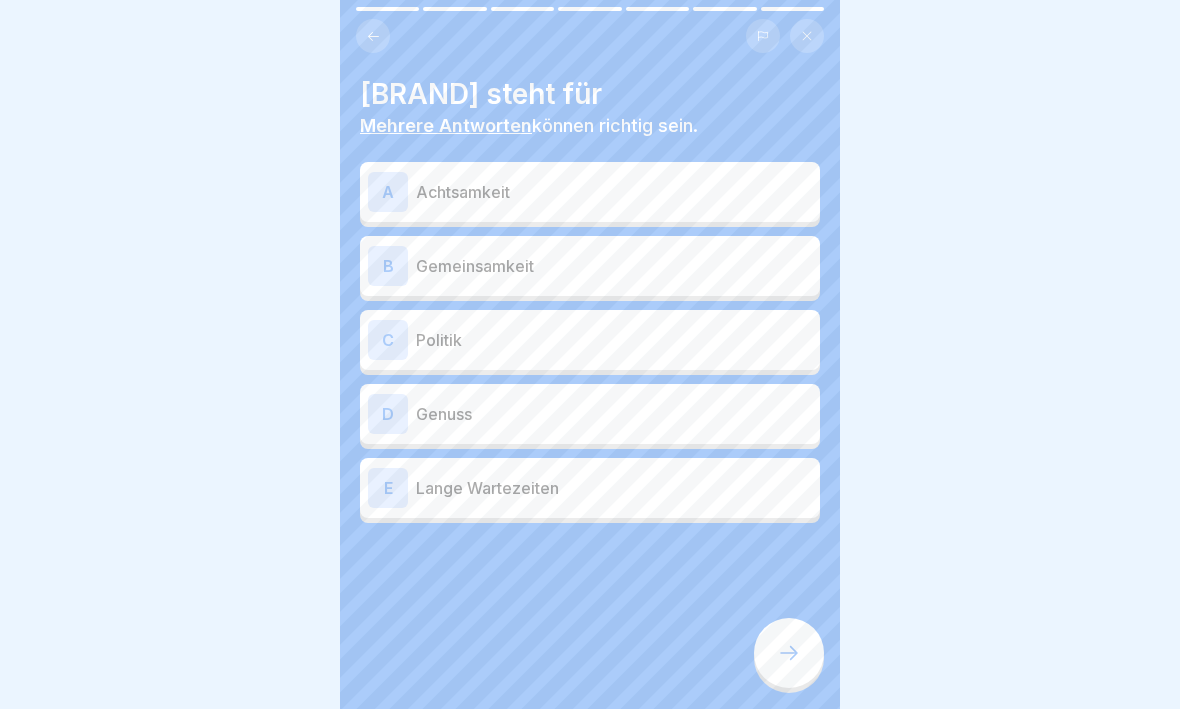 click on "D" at bounding box center [388, 415] 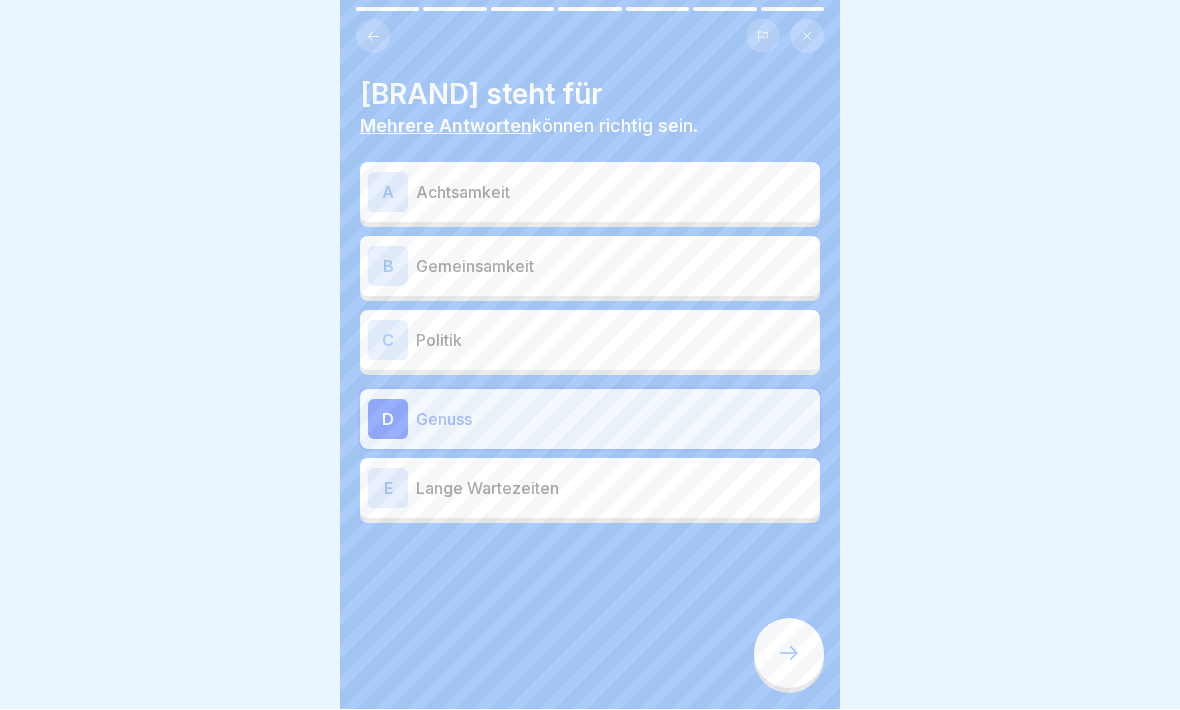 click on "B" at bounding box center [388, 267] 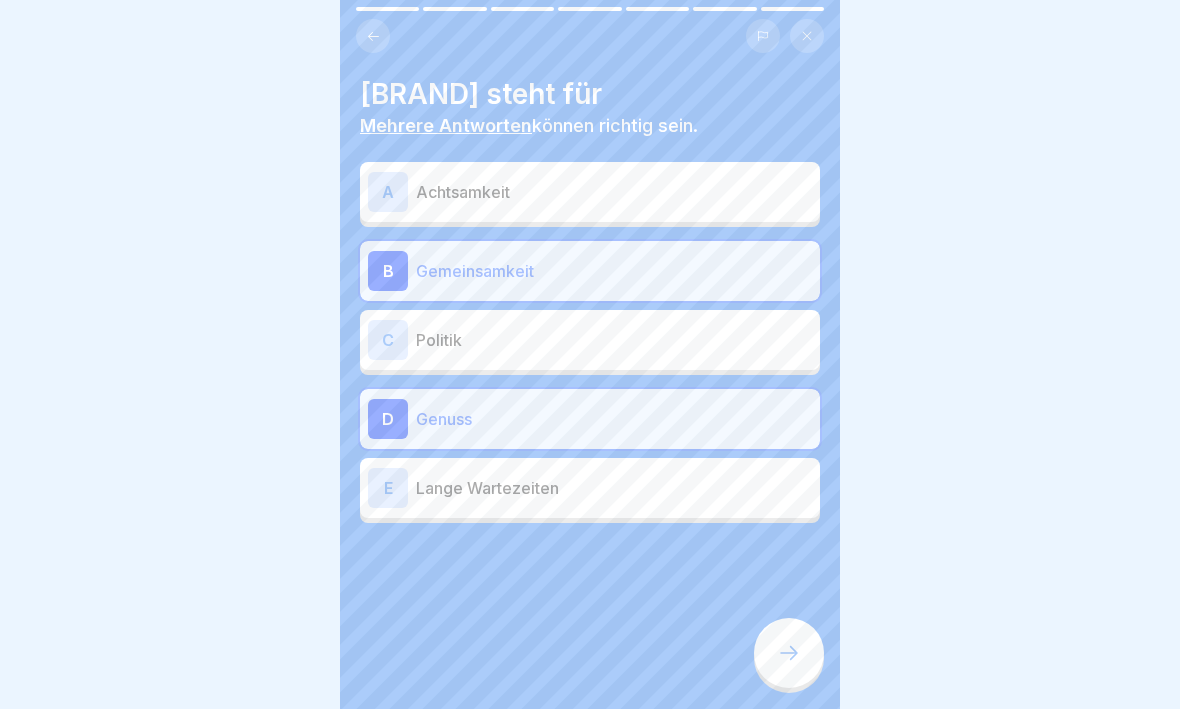 click on "A" at bounding box center [388, 193] 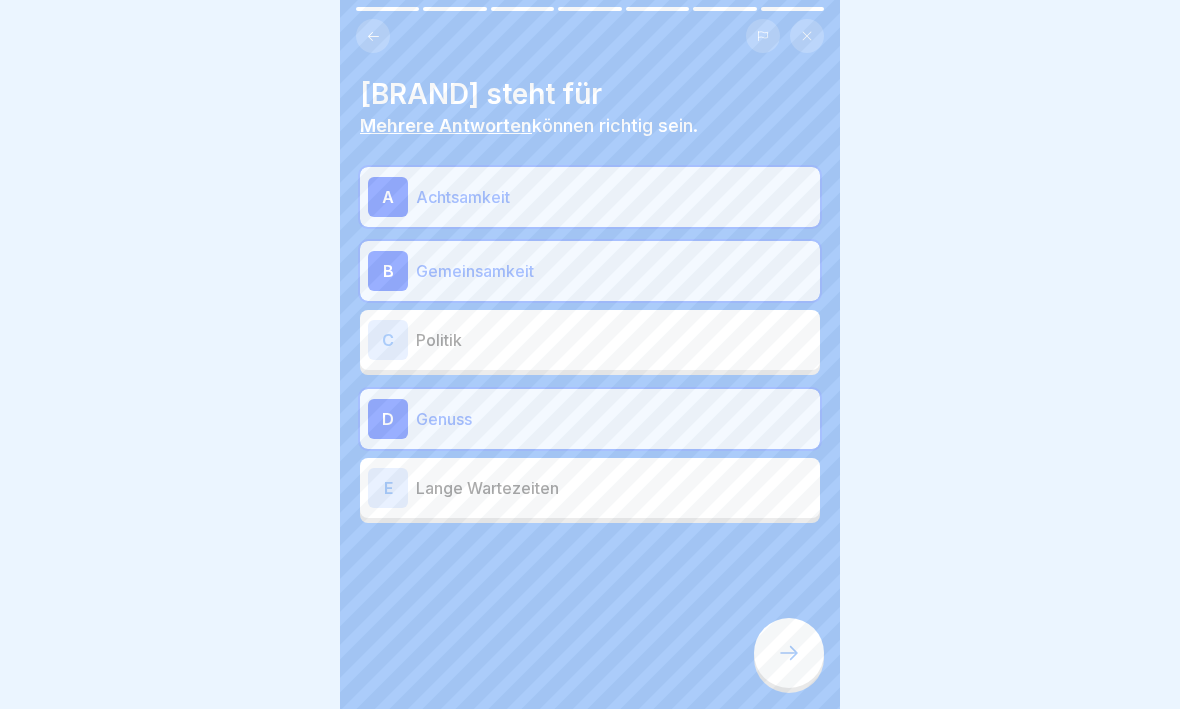 click 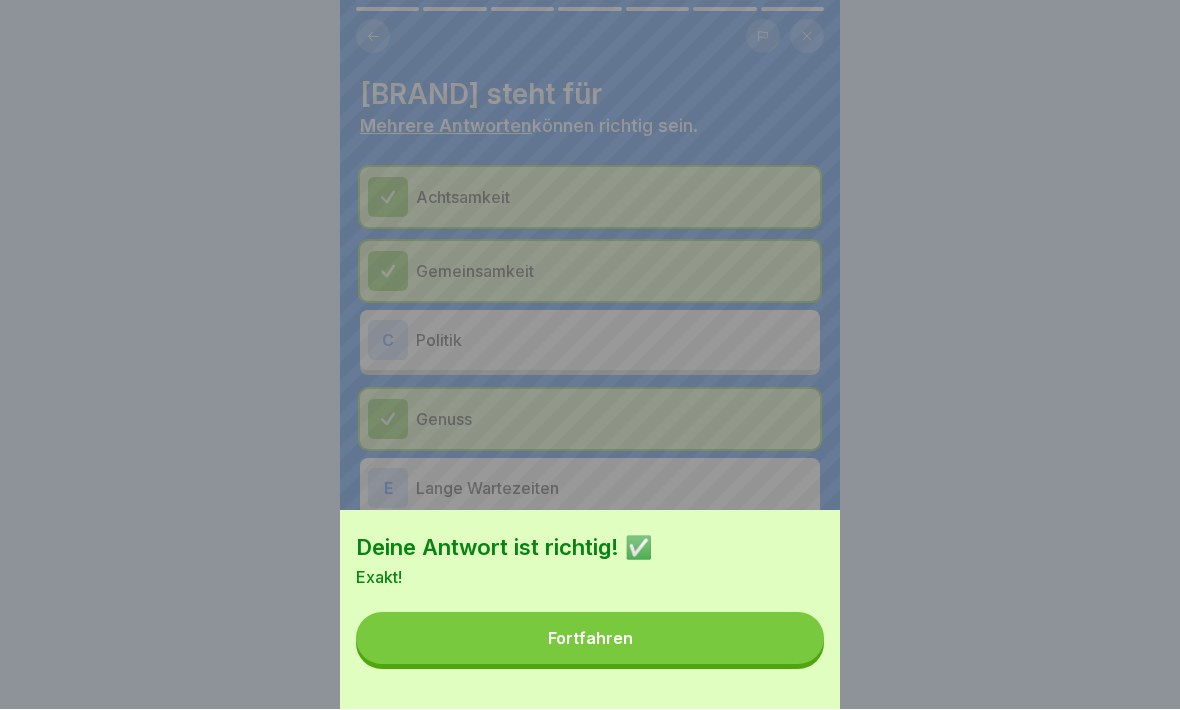 click on "Fortfahren" at bounding box center (590, 639) 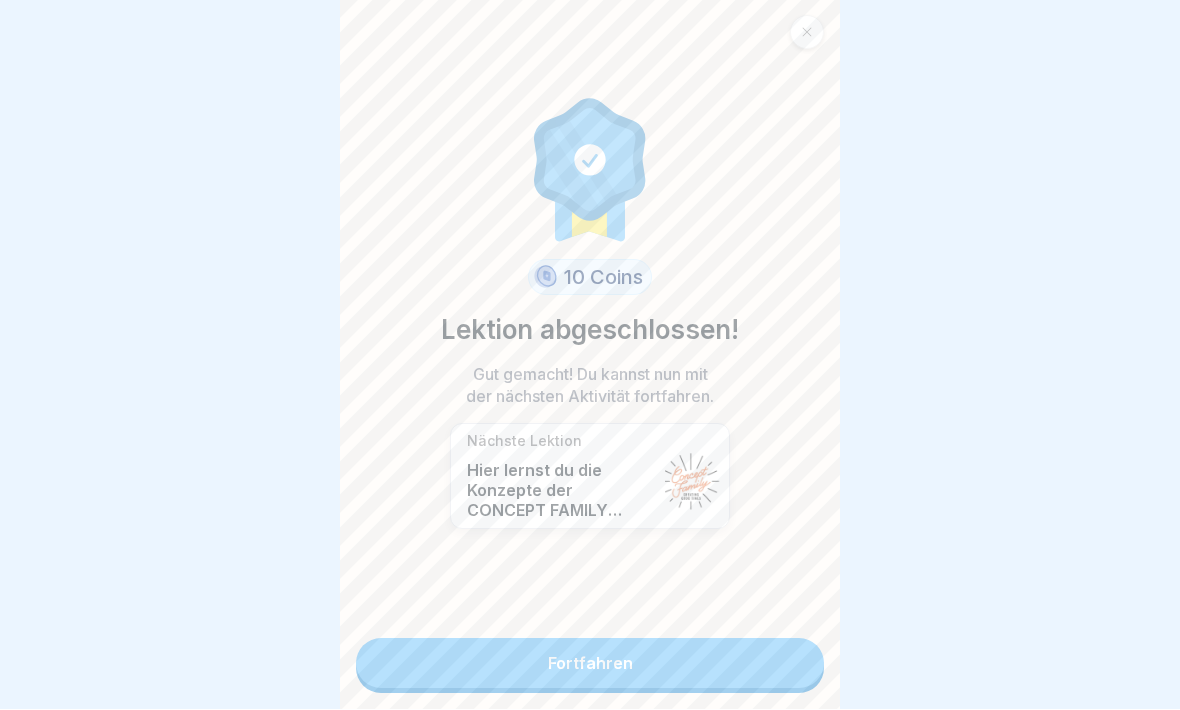 click on "Fortfahren" at bounding box center (590, 664) 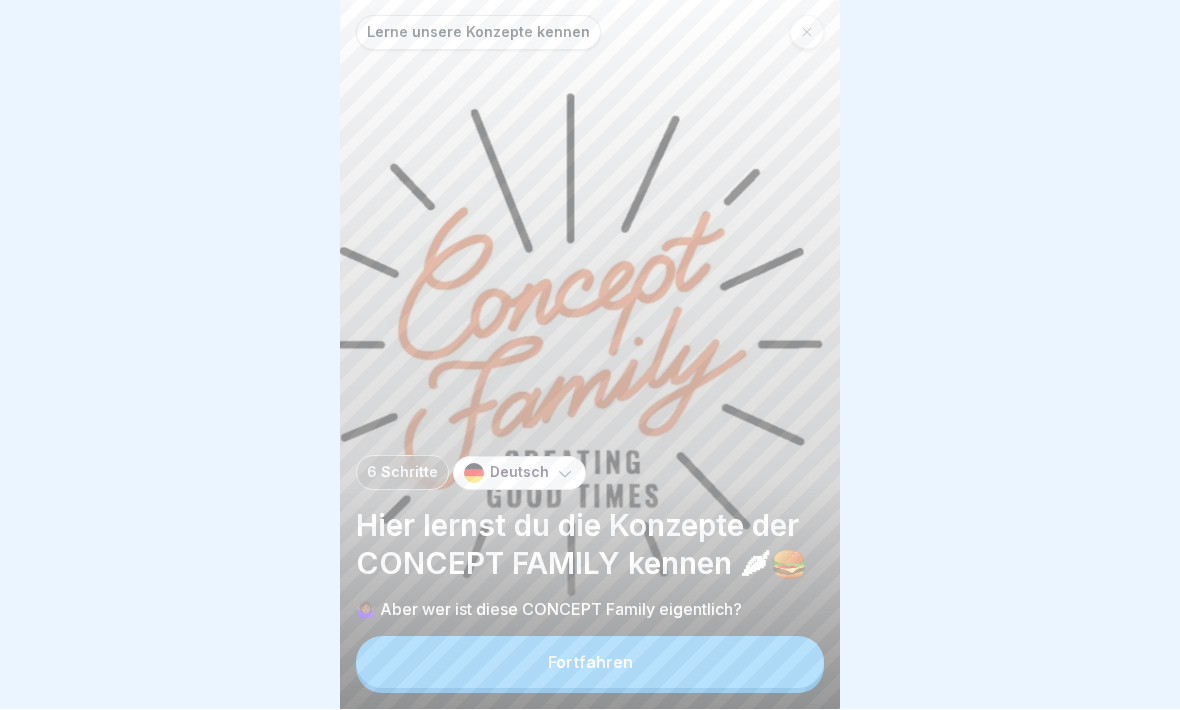 click on "Fortfahren" at bounding box center (590, 663) 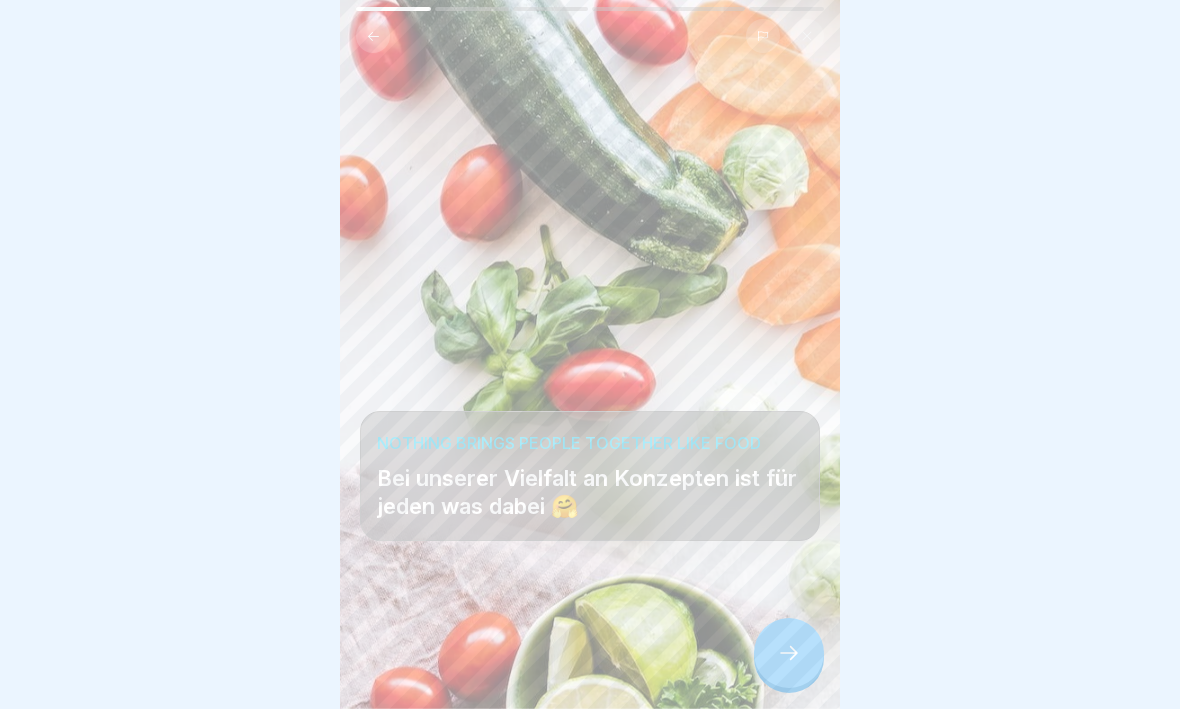 click at bounding box center (789, 654) 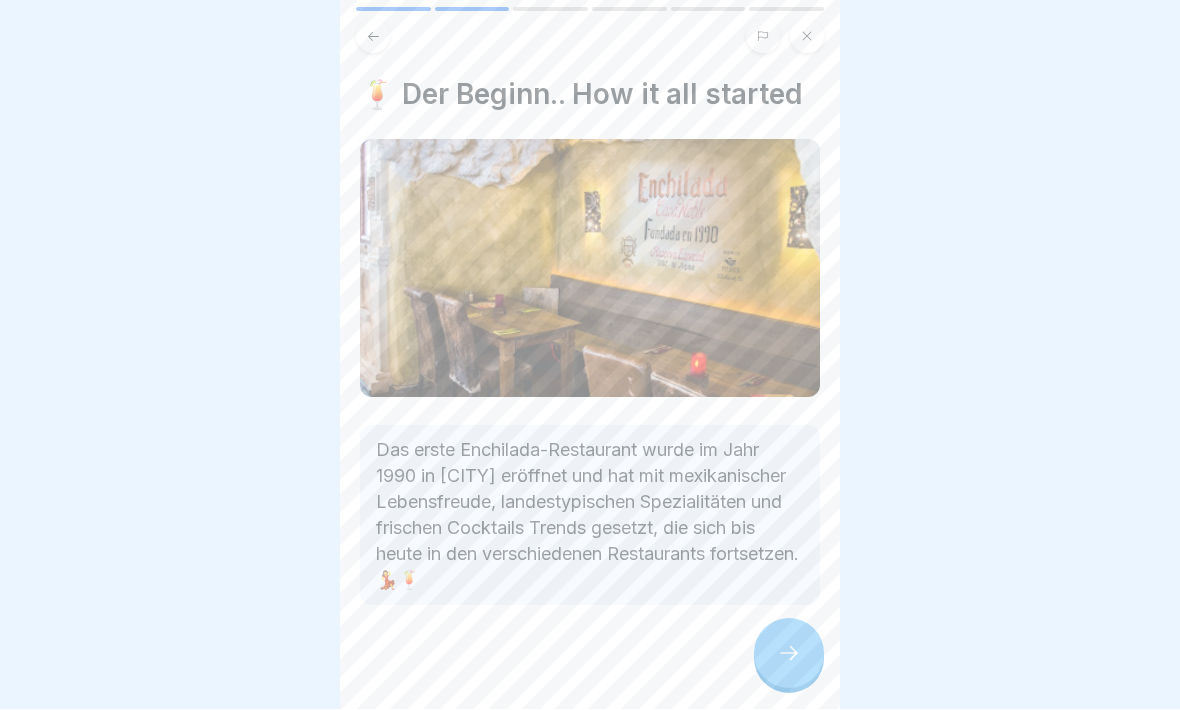 click 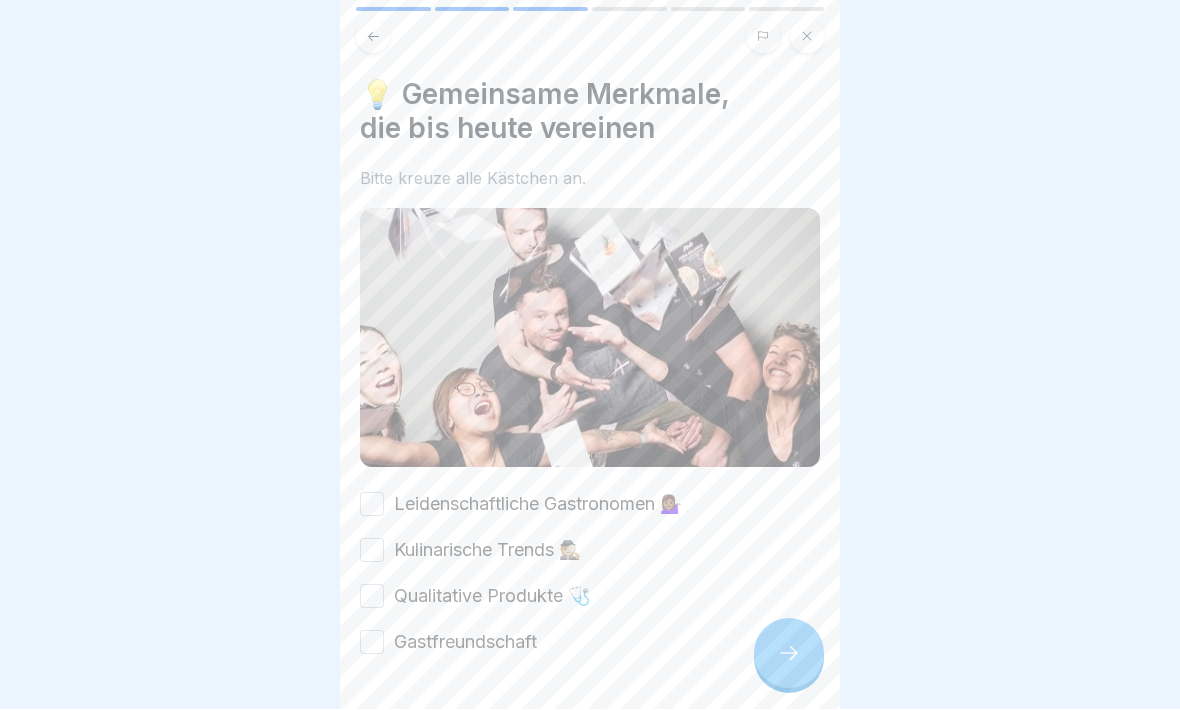 click on "Leidenschaftliche Gastronomen 💁🏽‍♀️" at bounding box center (372, 505) 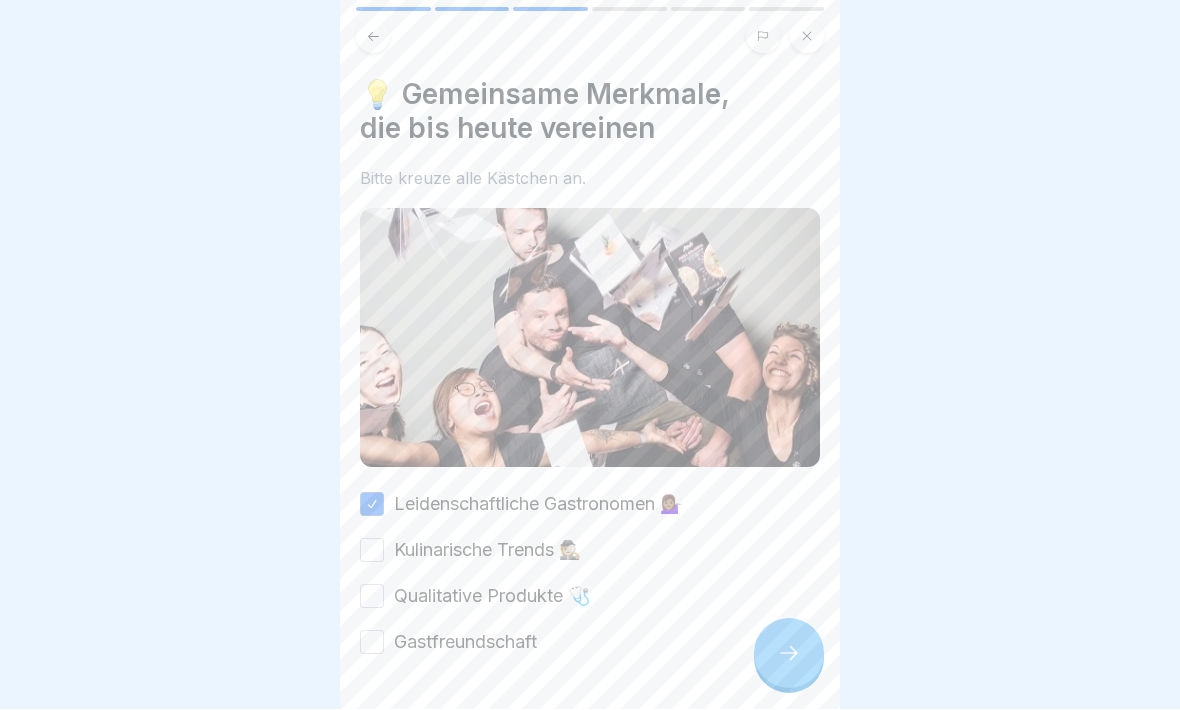 click on "Kulinarische Trends 🕵🏼" at bounding box center [372, 551] 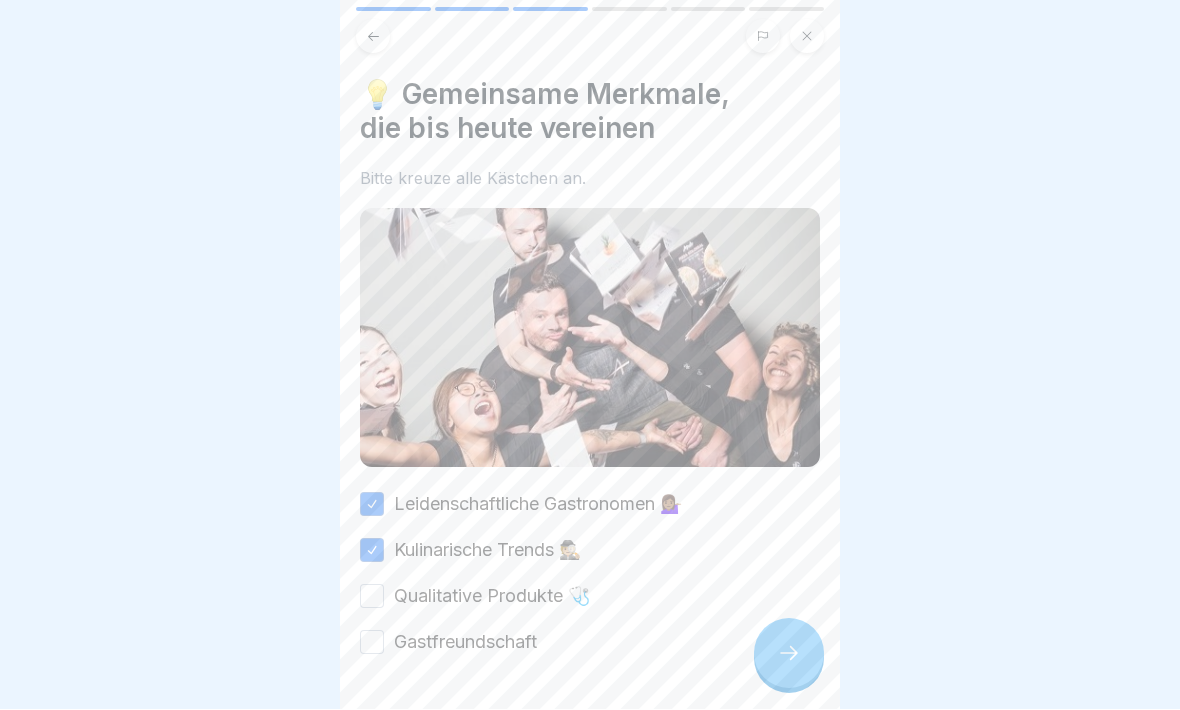 click on "Qualitative Produkte 🩺" at bounding box center (372, 597) 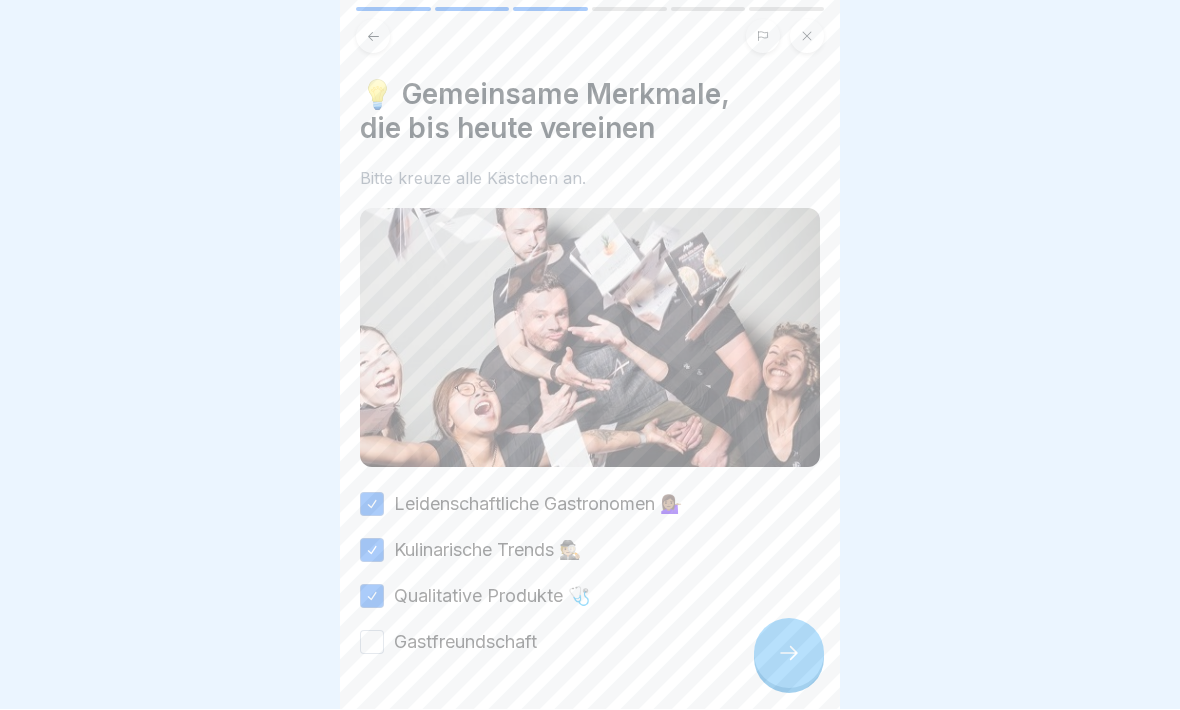 click on "Gastfreundschaft" at bounding box center [372, 643] 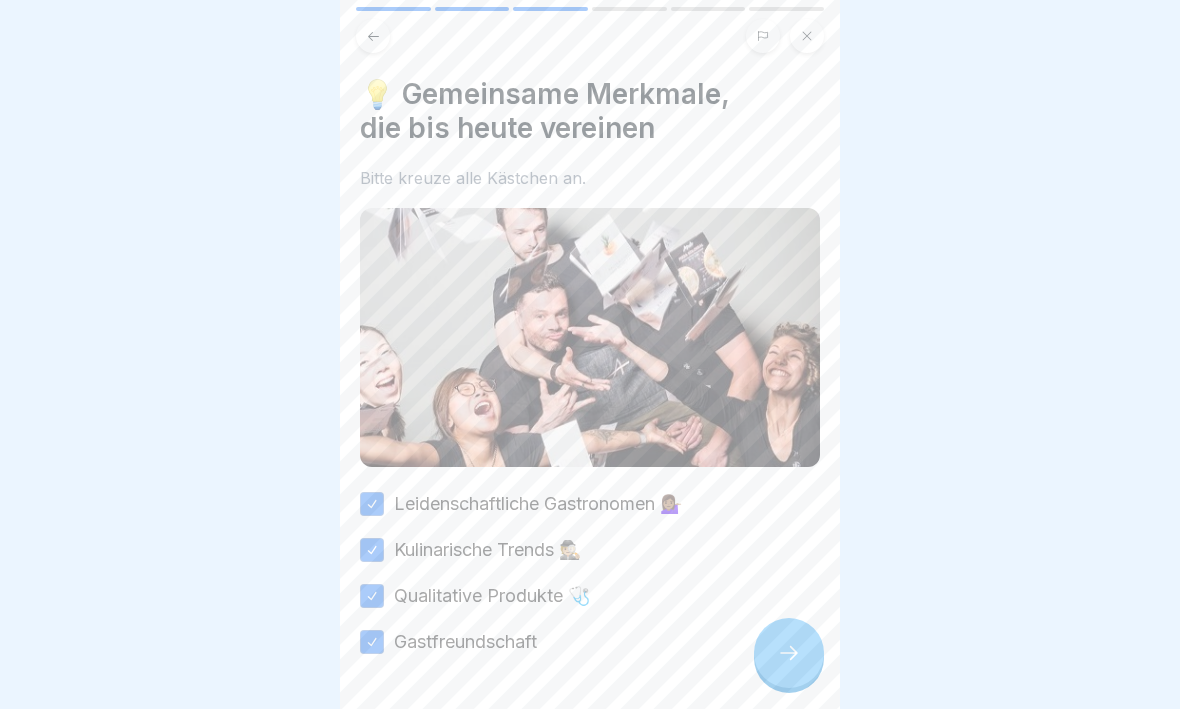 click at bounding box center [789, 654] 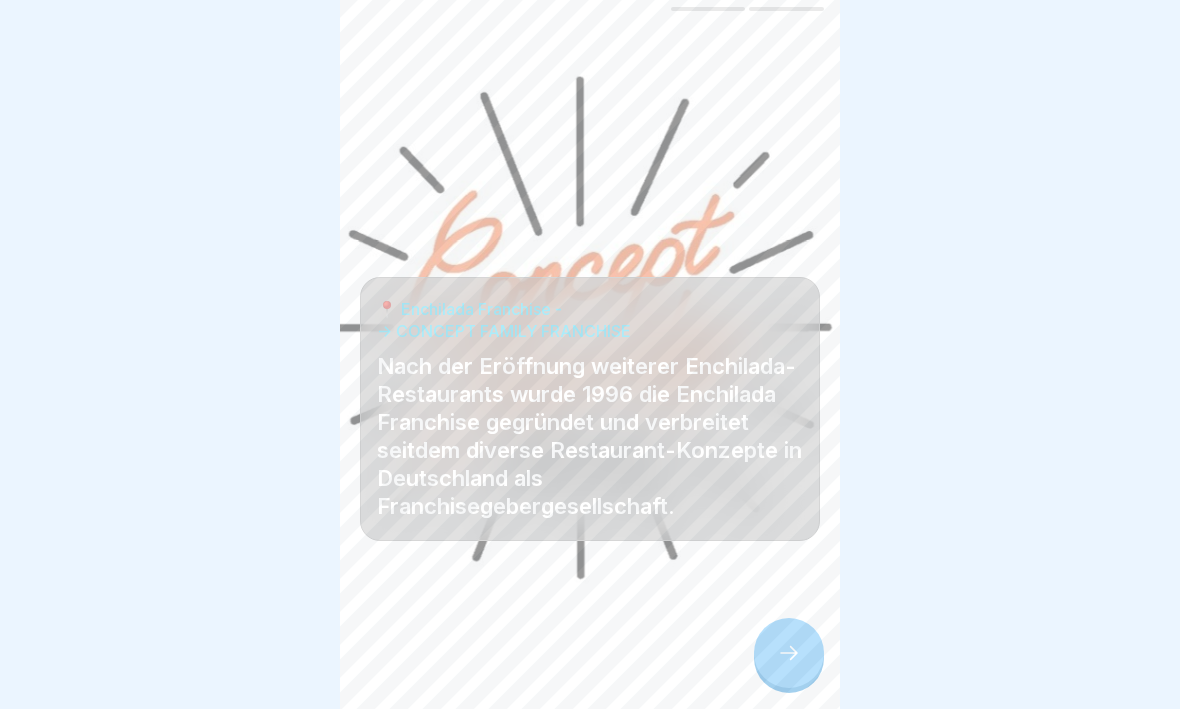 click 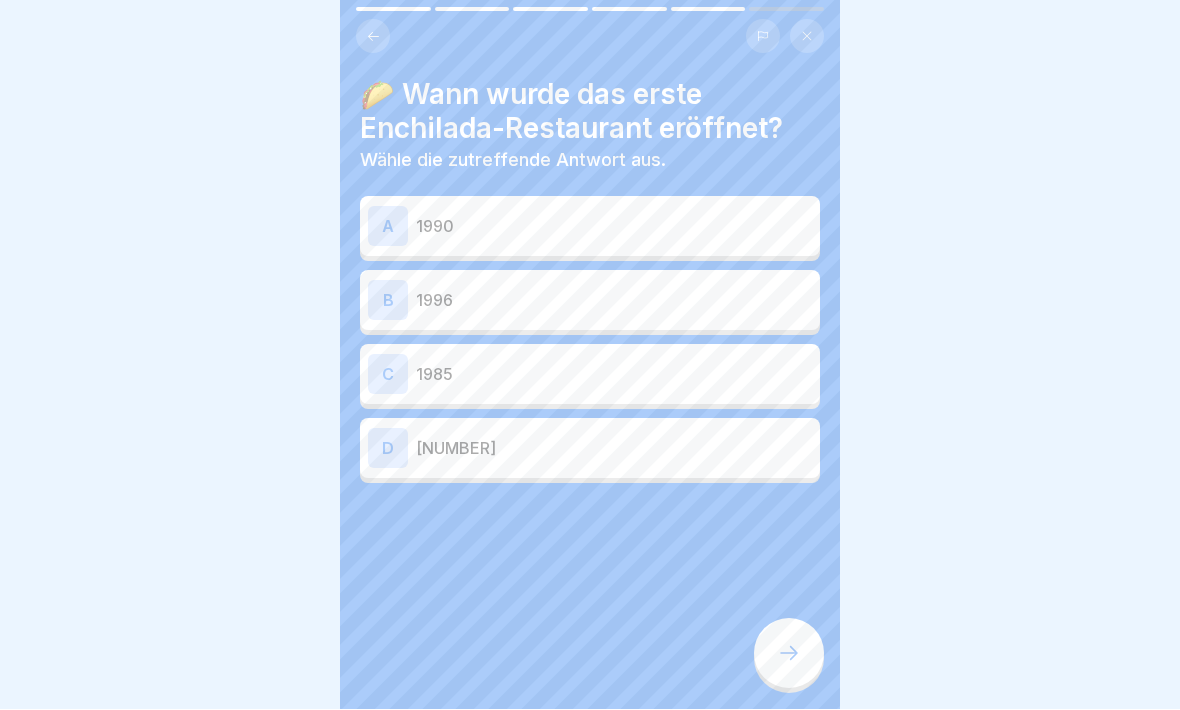click on "A" at bounding box center [388, 227] 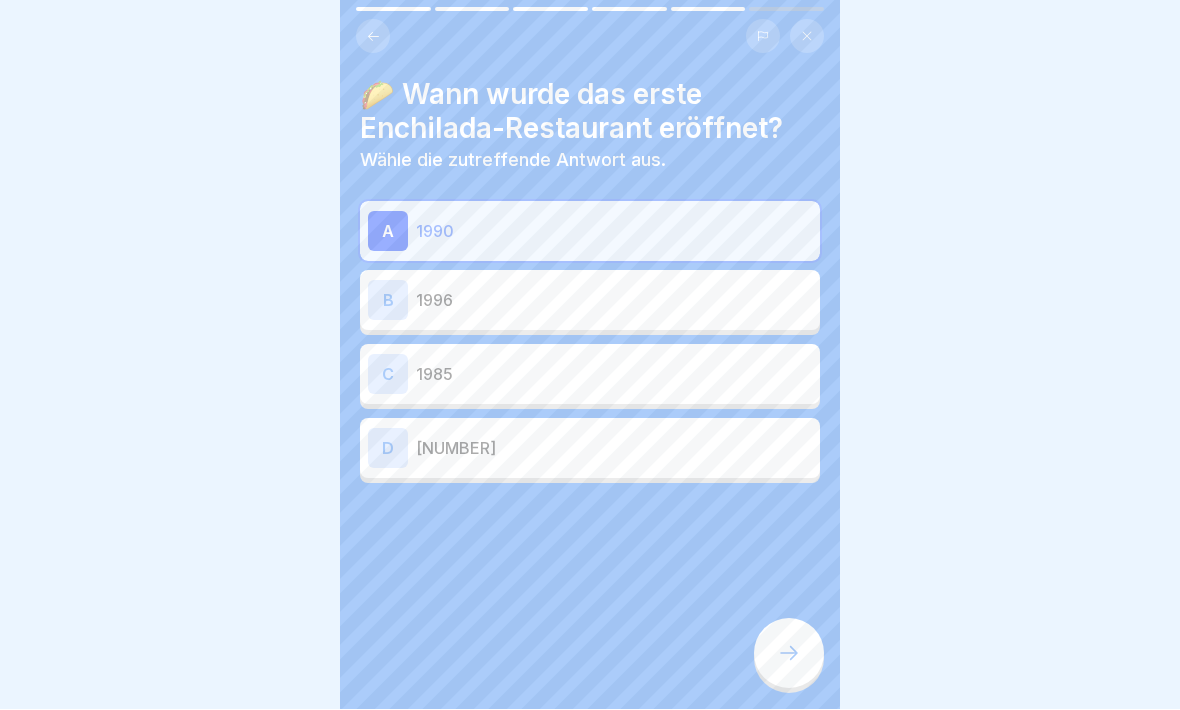 click 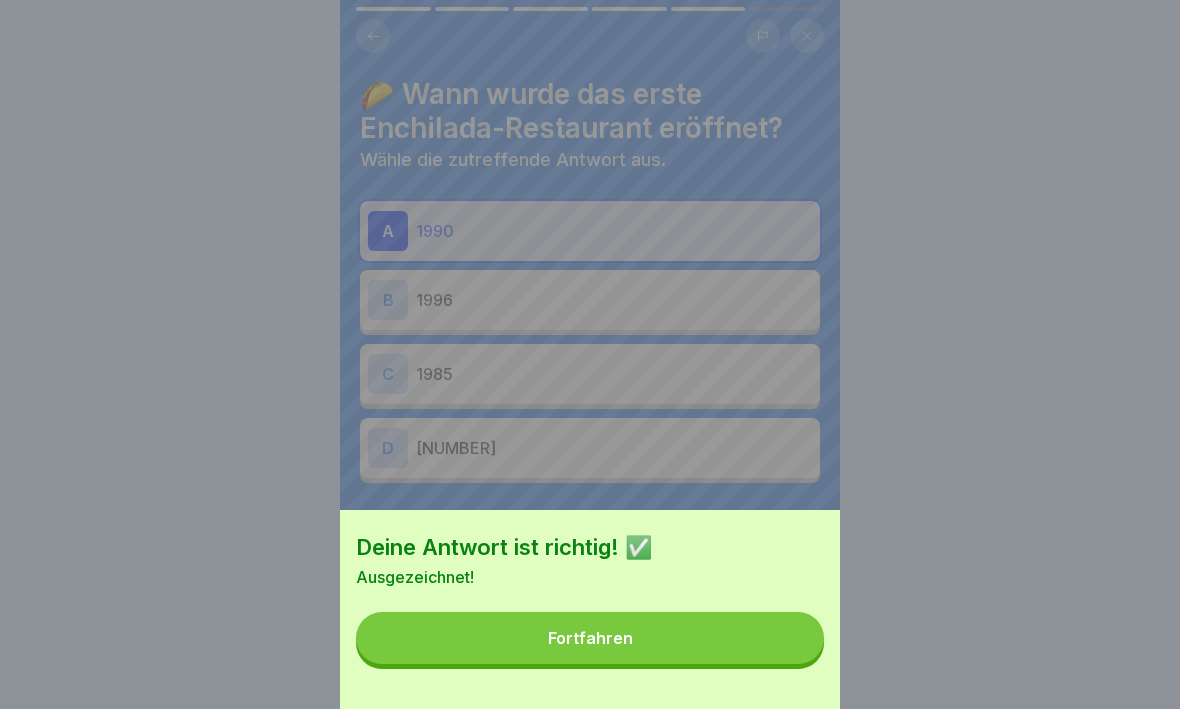 click on "Fortfahren" at bounding box center [590, 639] 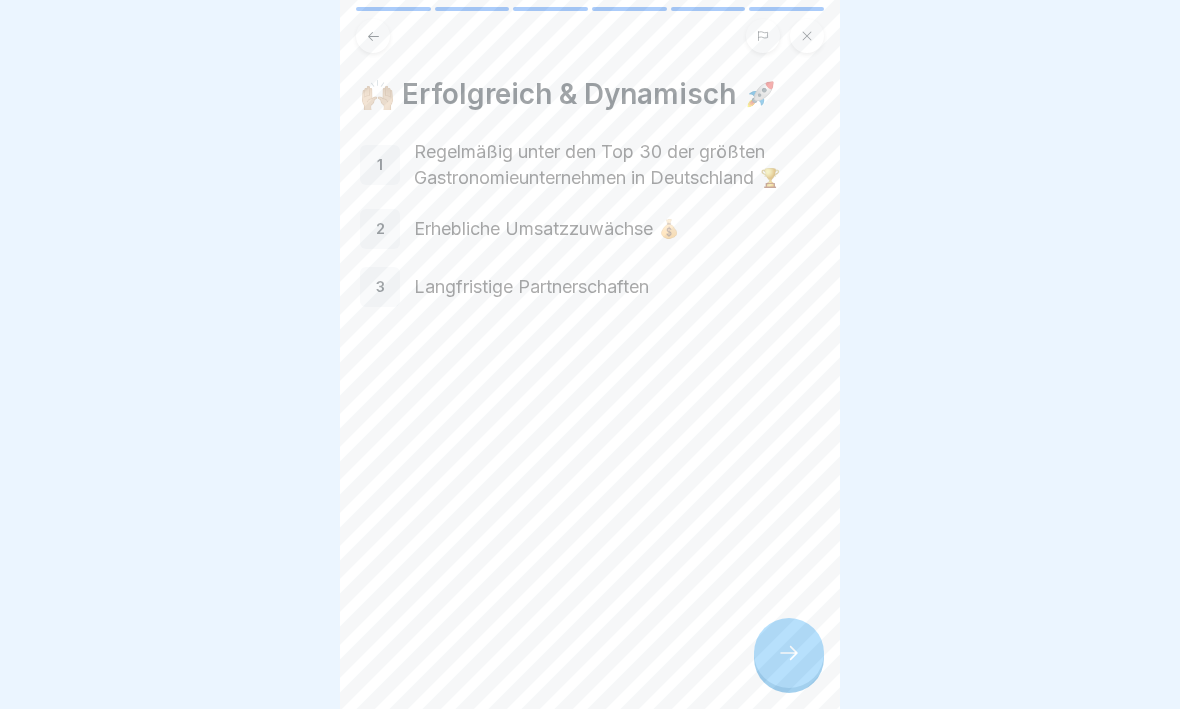 click 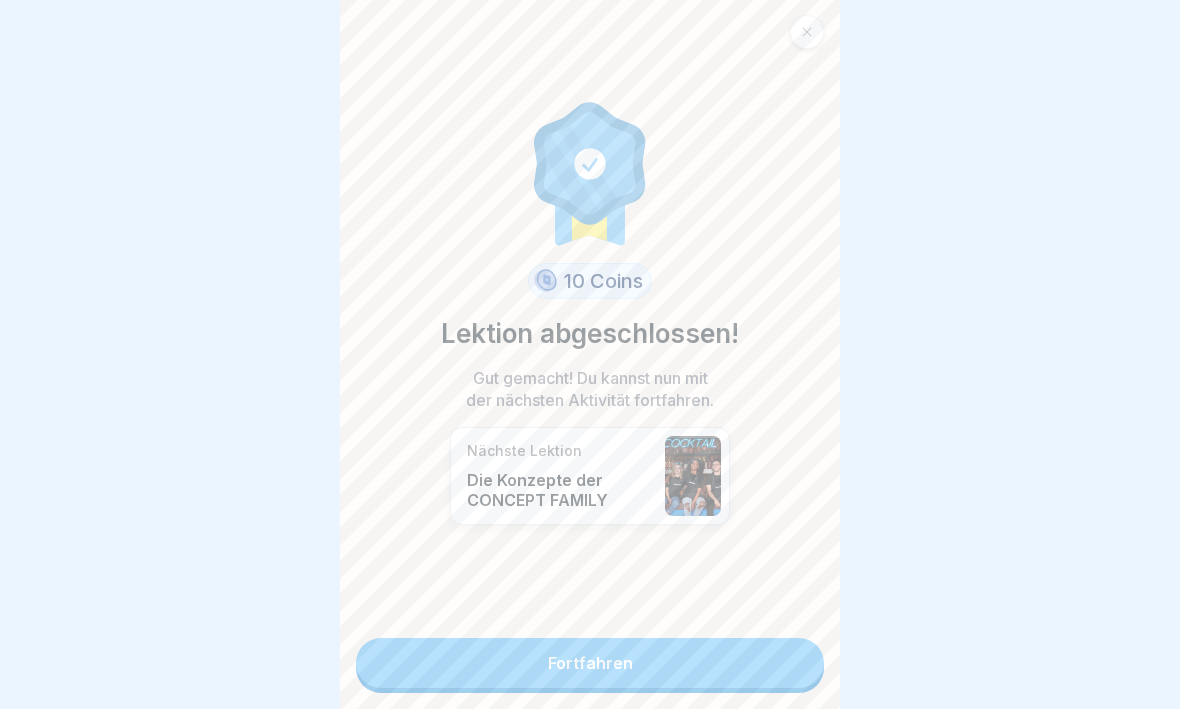 click on "Fortfahren" at bounding box center [590, 664] 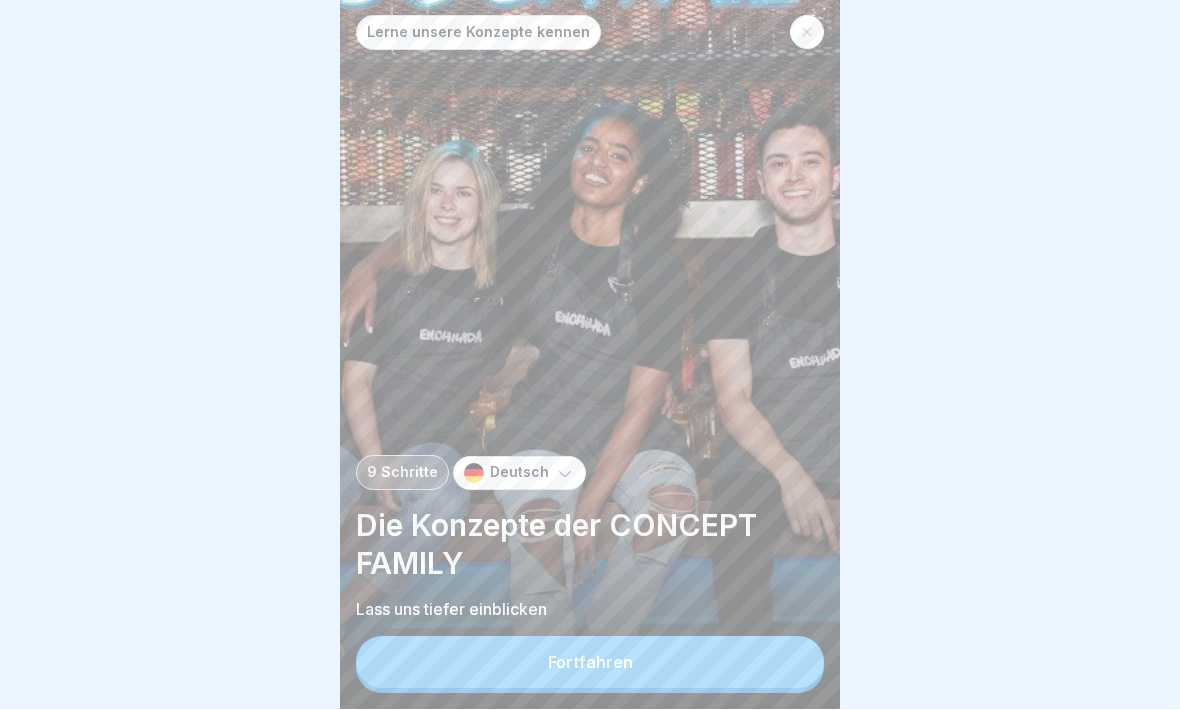 click on "Fortfahren" at bounding box center (590, 663) 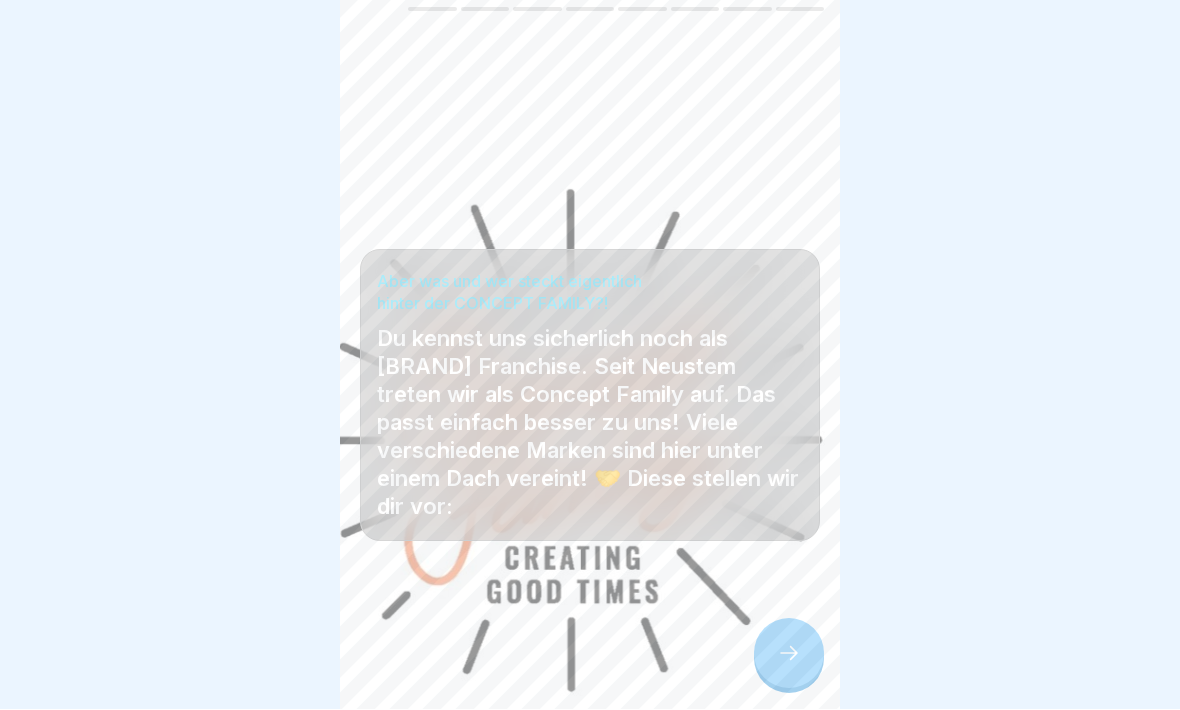 click 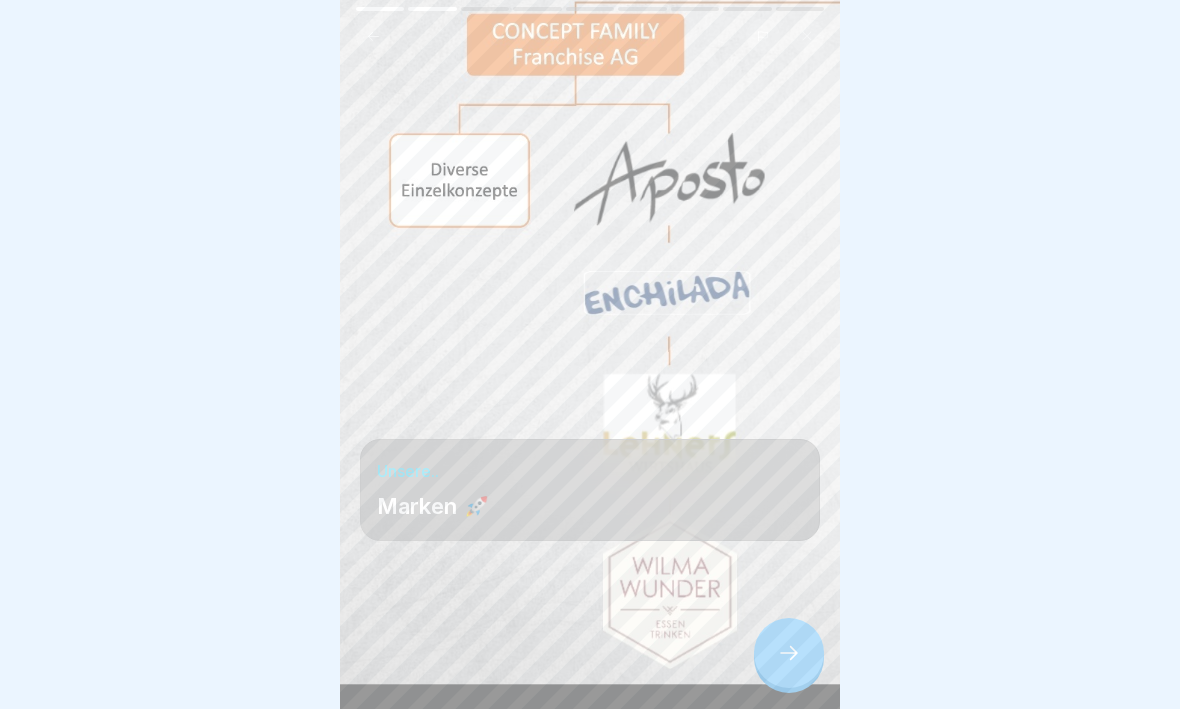 click 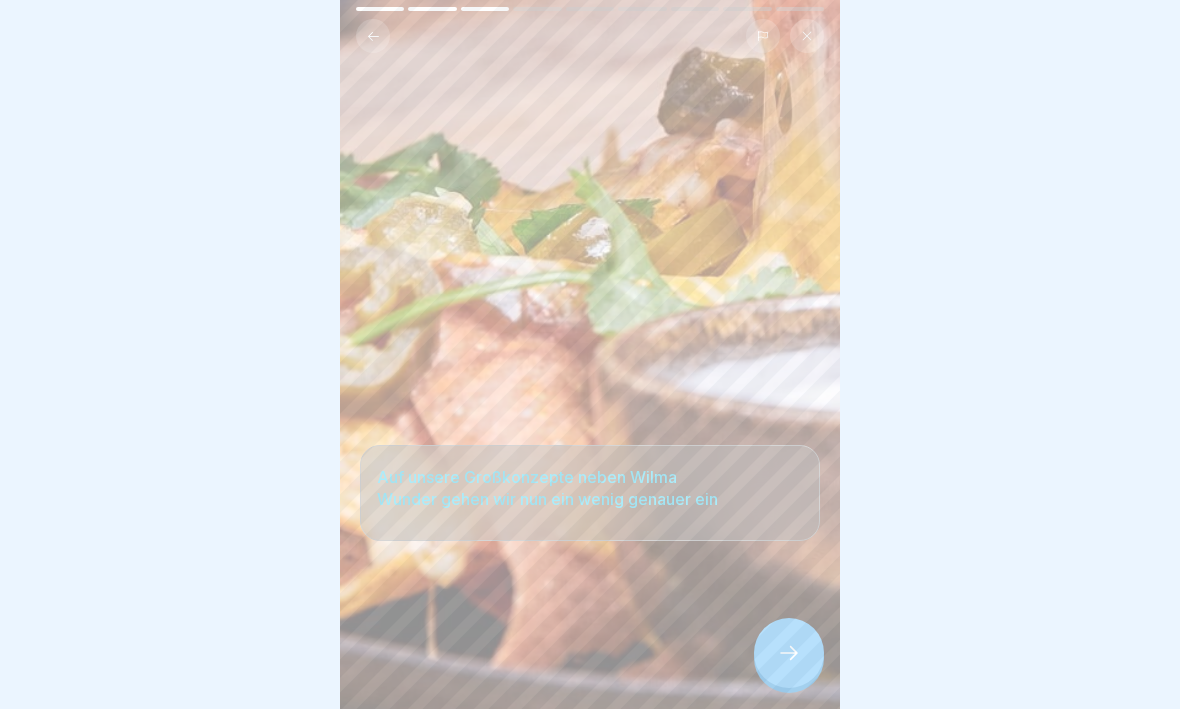 click 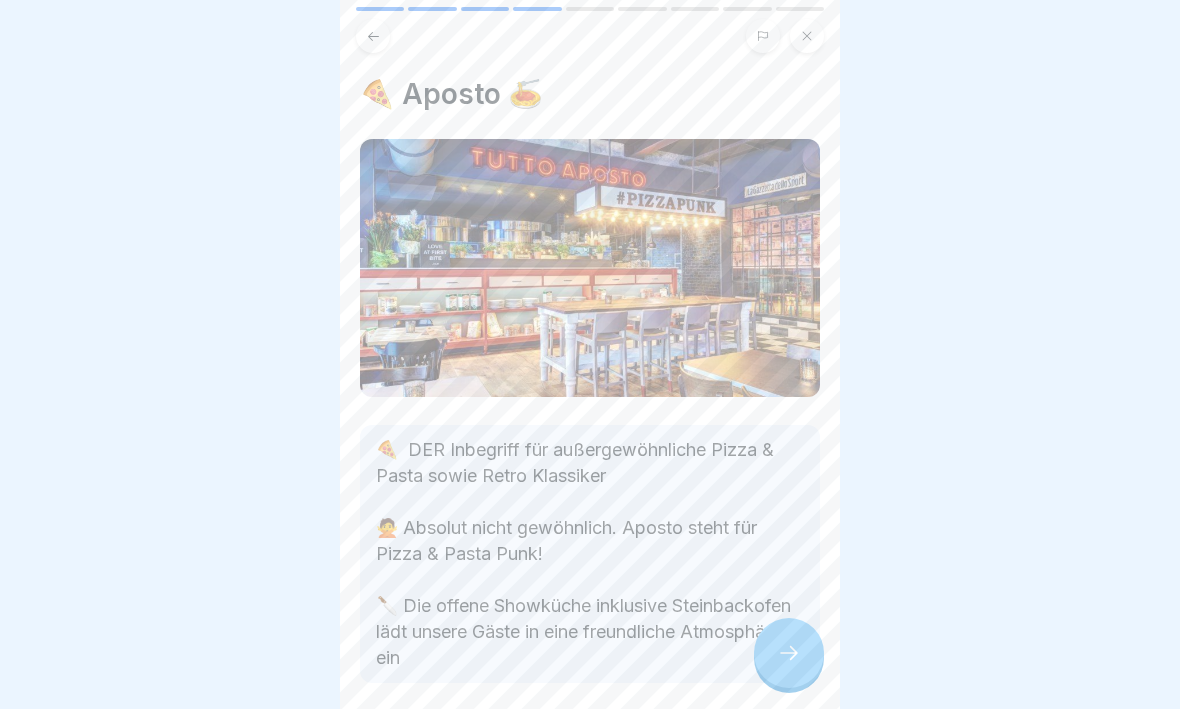 click 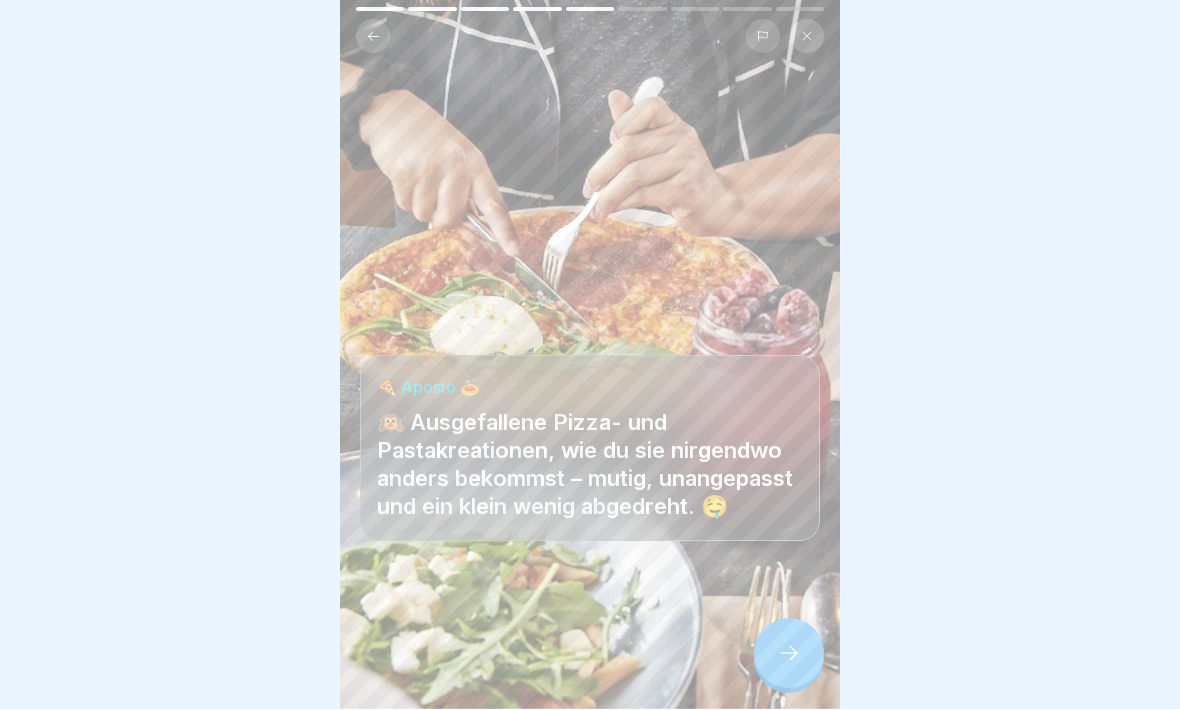 click 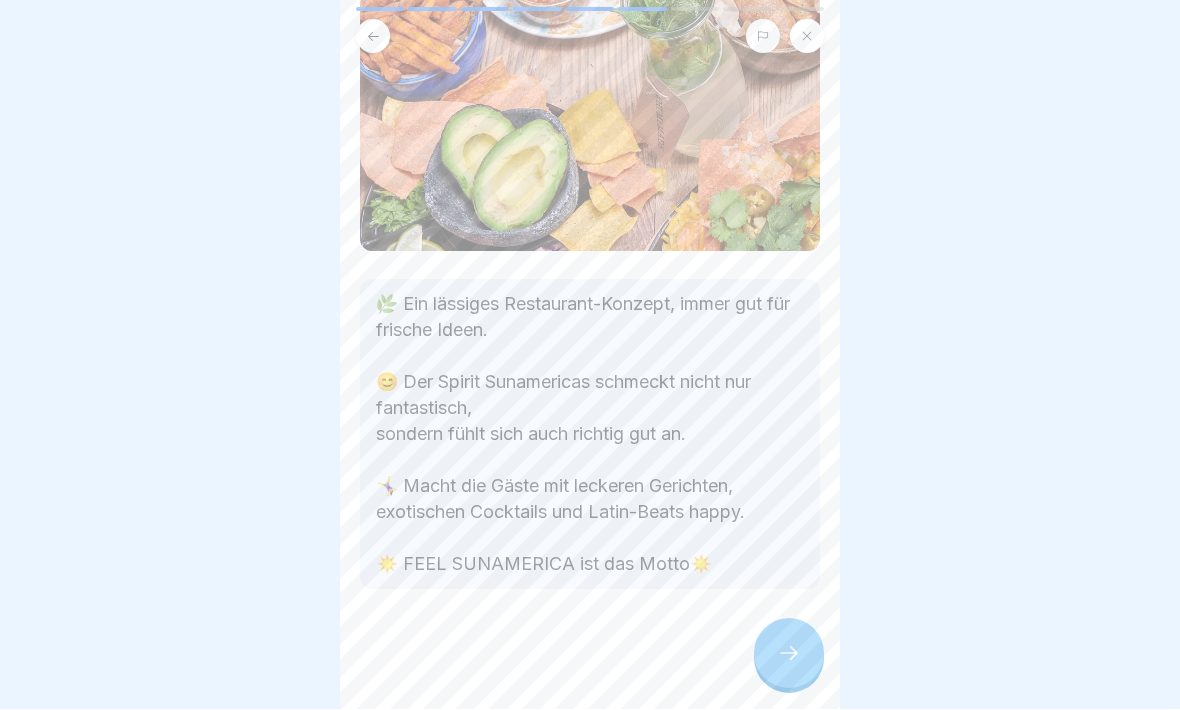 scroll, scrollTop: 147, scrollLeft: 0, axis: vertical 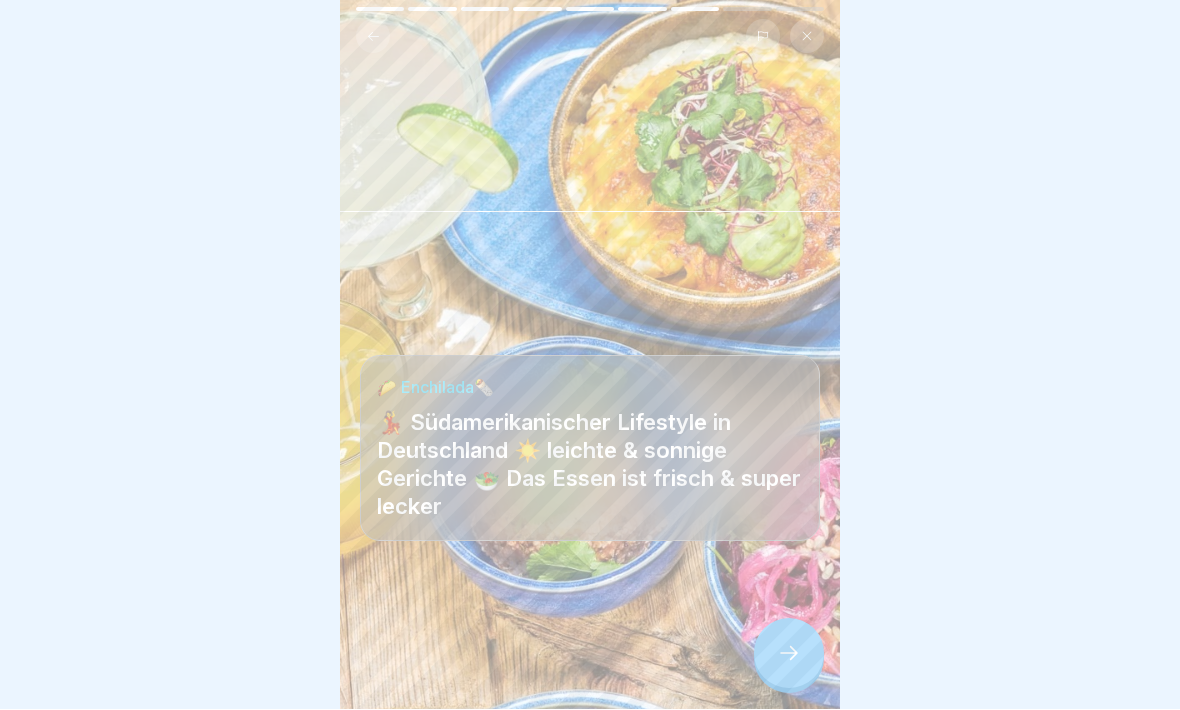 click 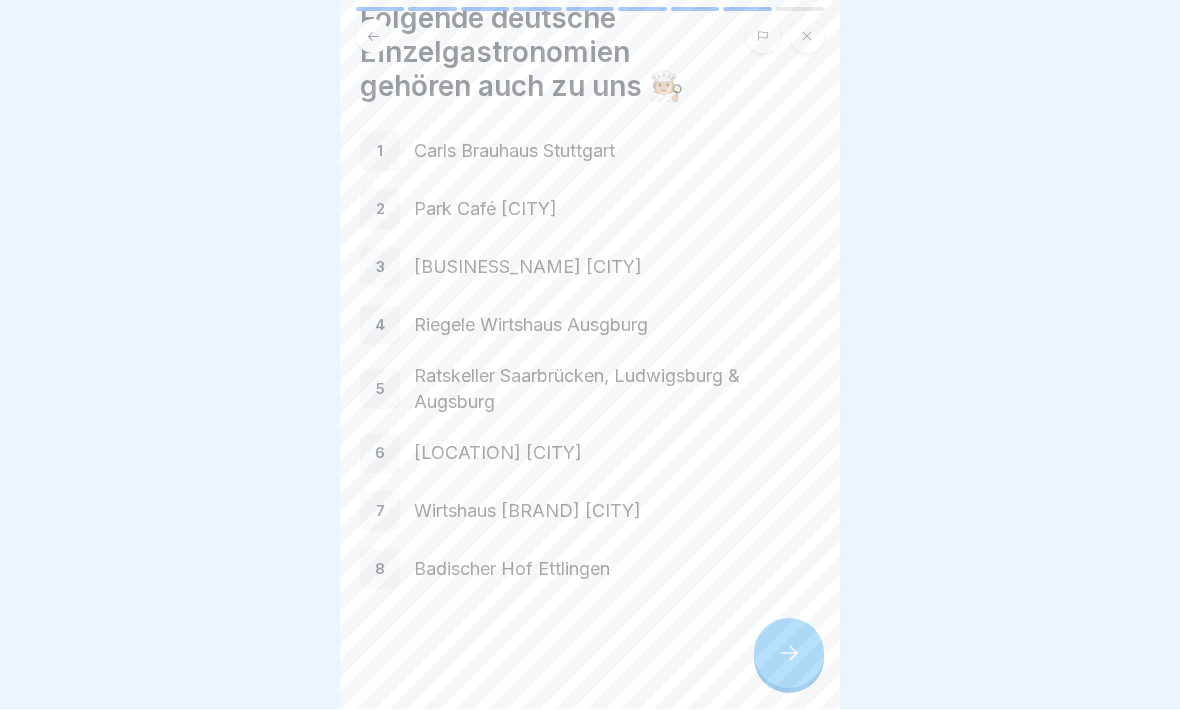 scroll, scrollTop: 76, scrollLeft: 0, axis: vertical 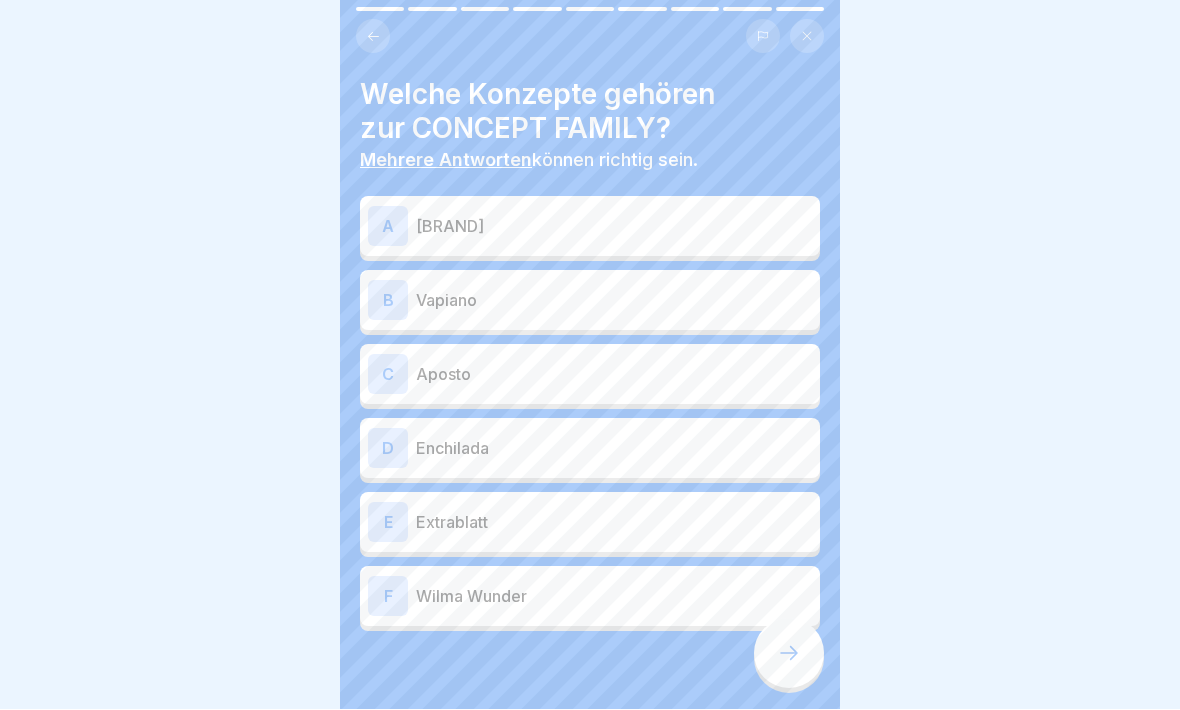 click 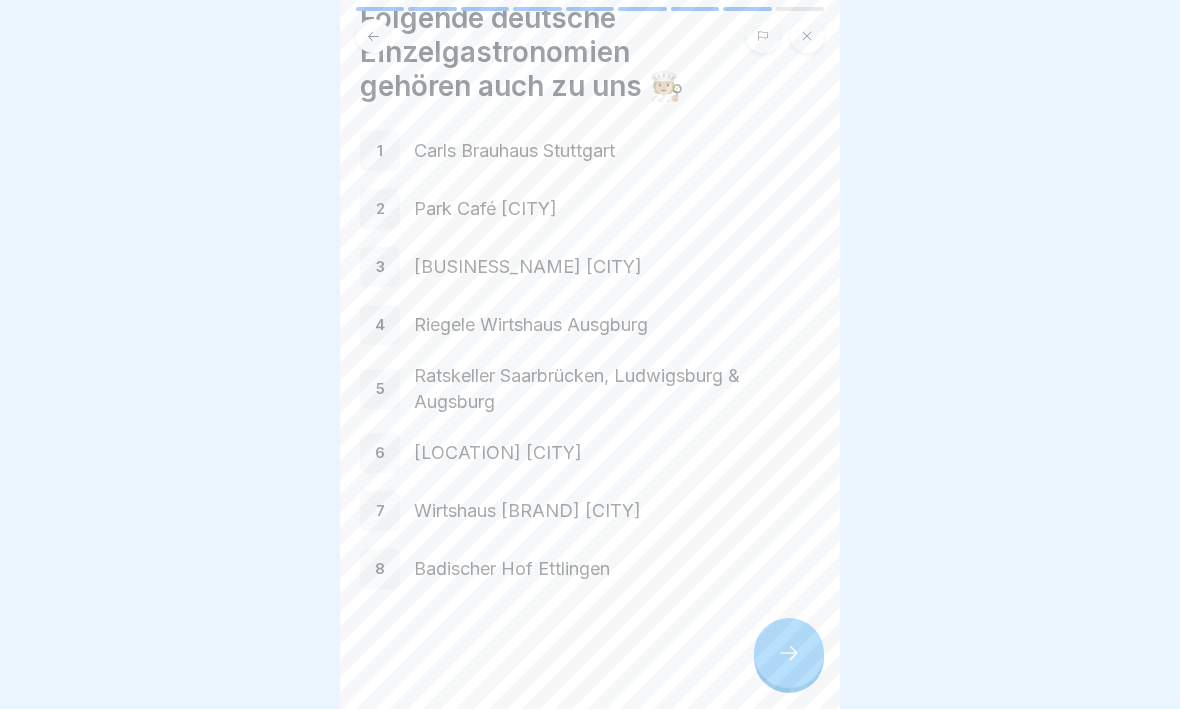 click 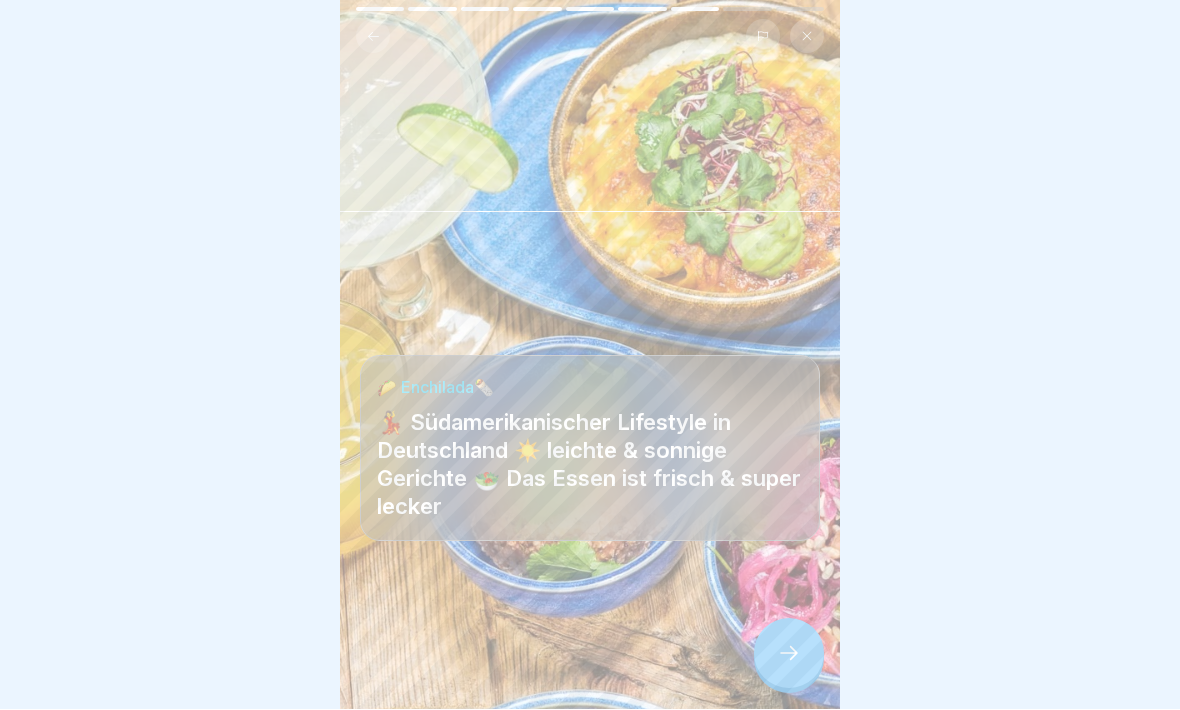click at bounding box center [373, 37] 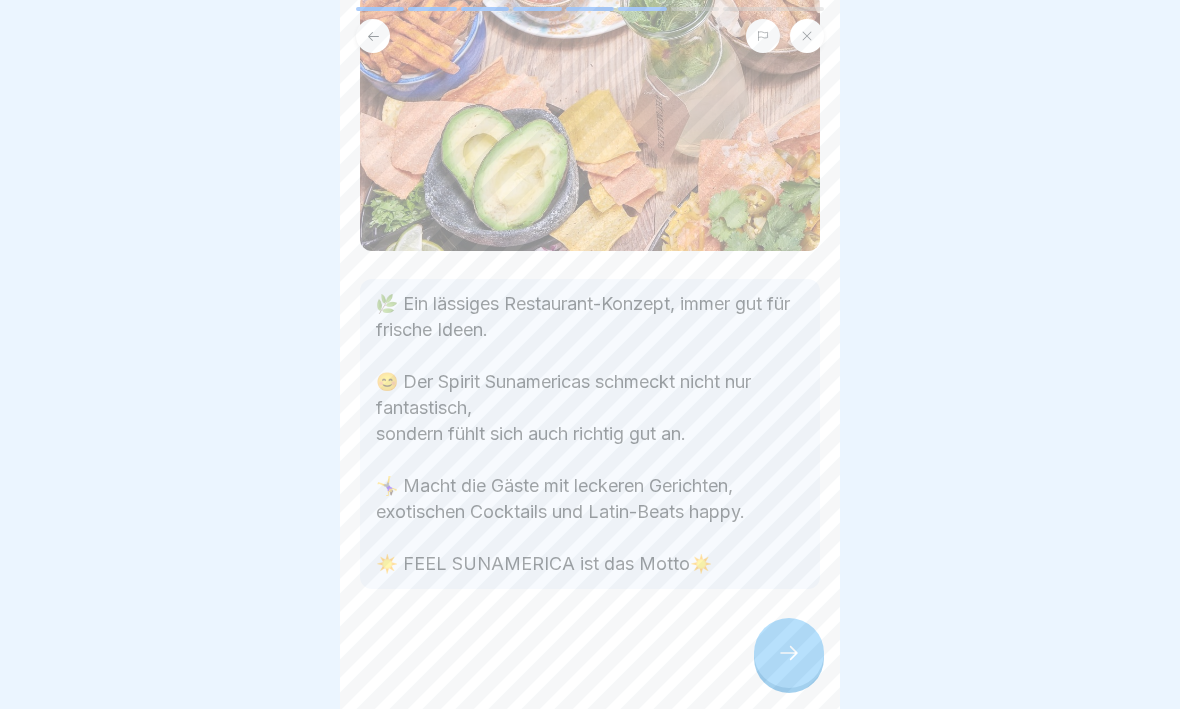 click at bounding box center [590, 37] 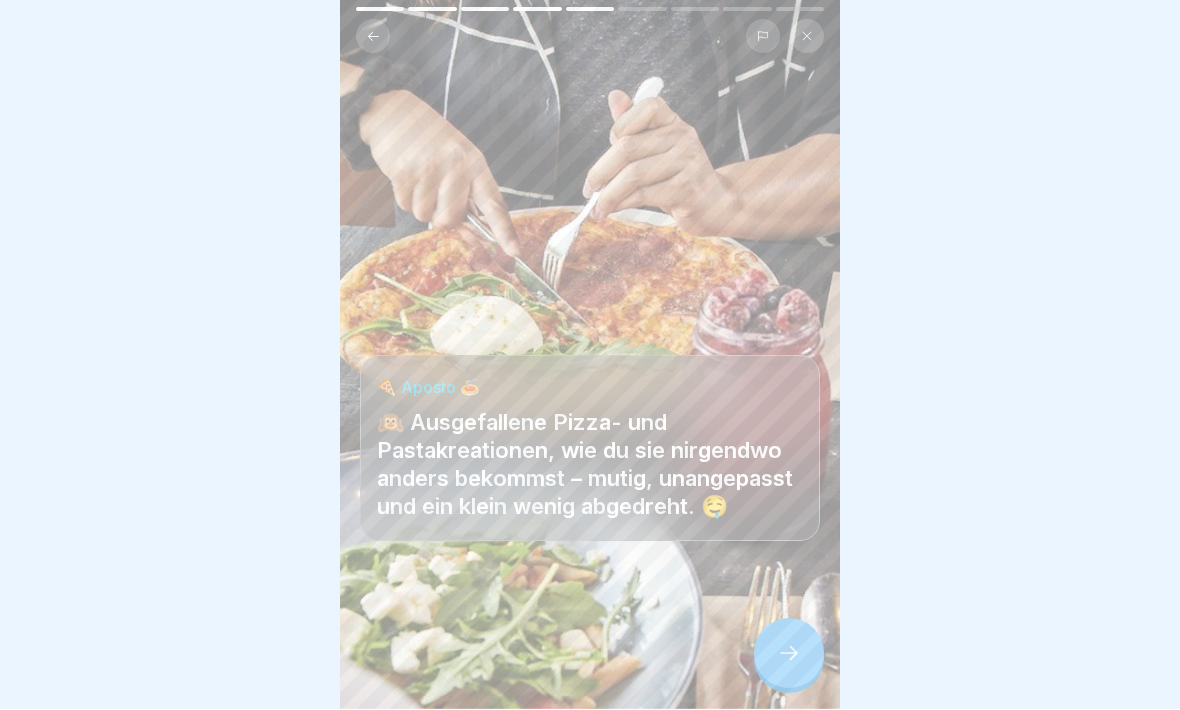 click at bounding box center (373, 37) 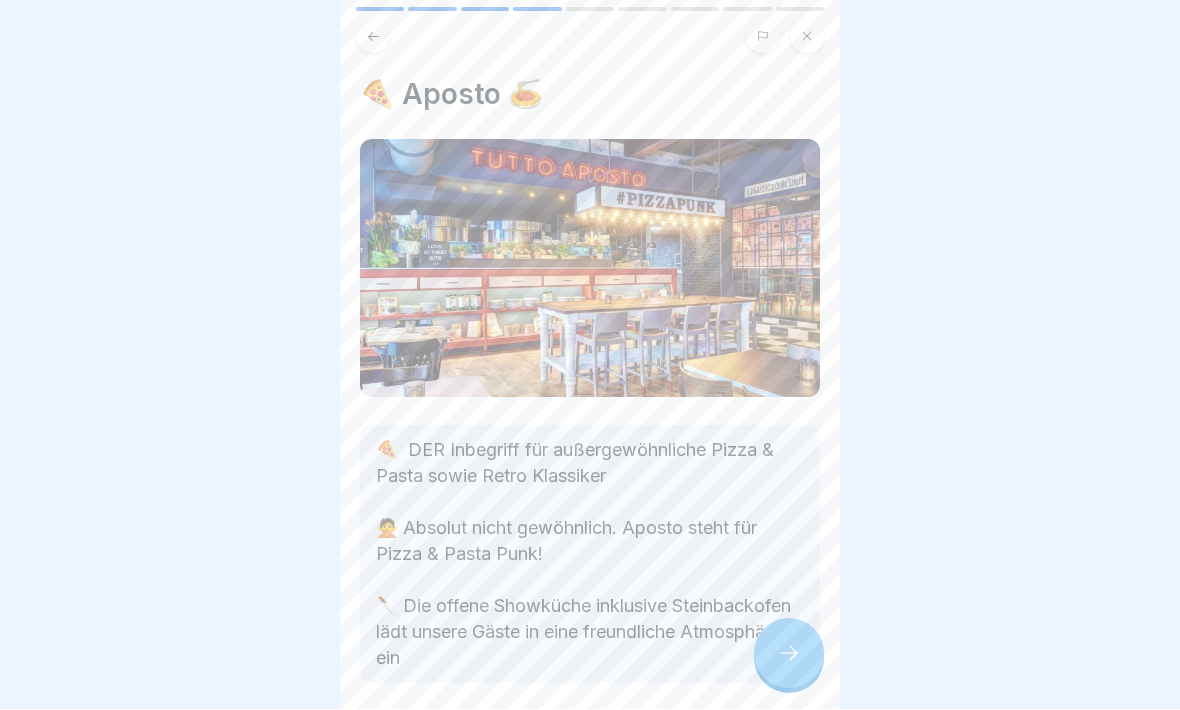 click at bounding box center (373, 37) 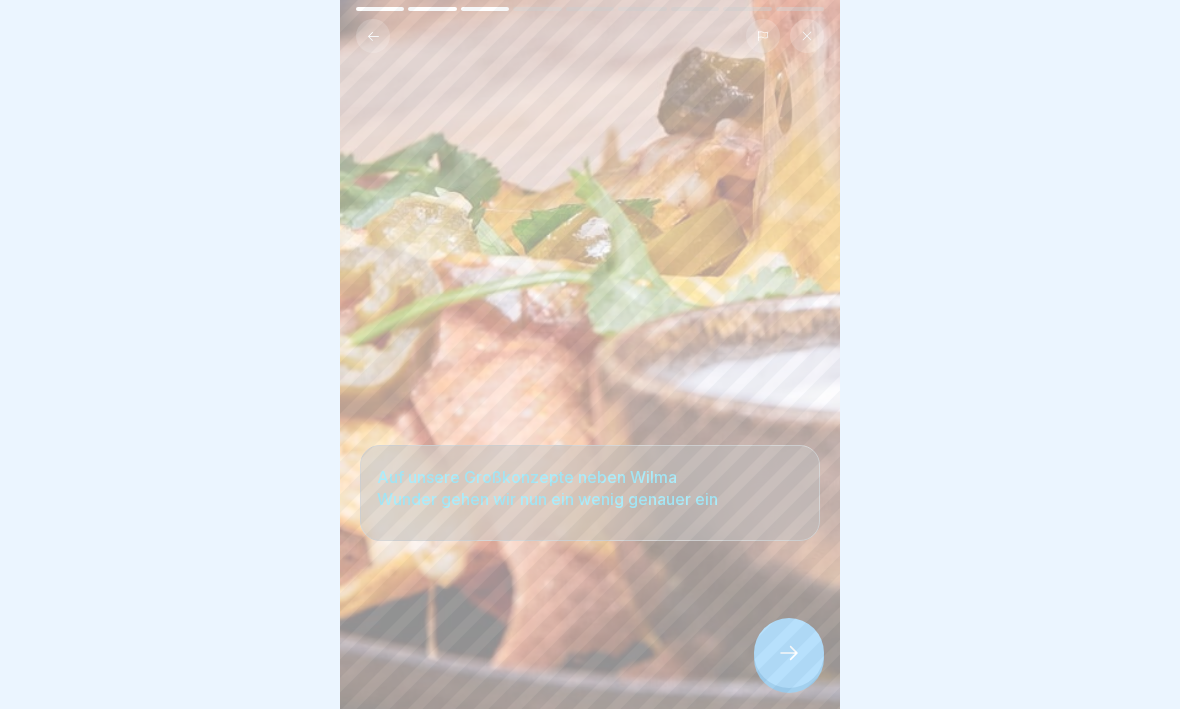 click at bounding box center (373, 37) 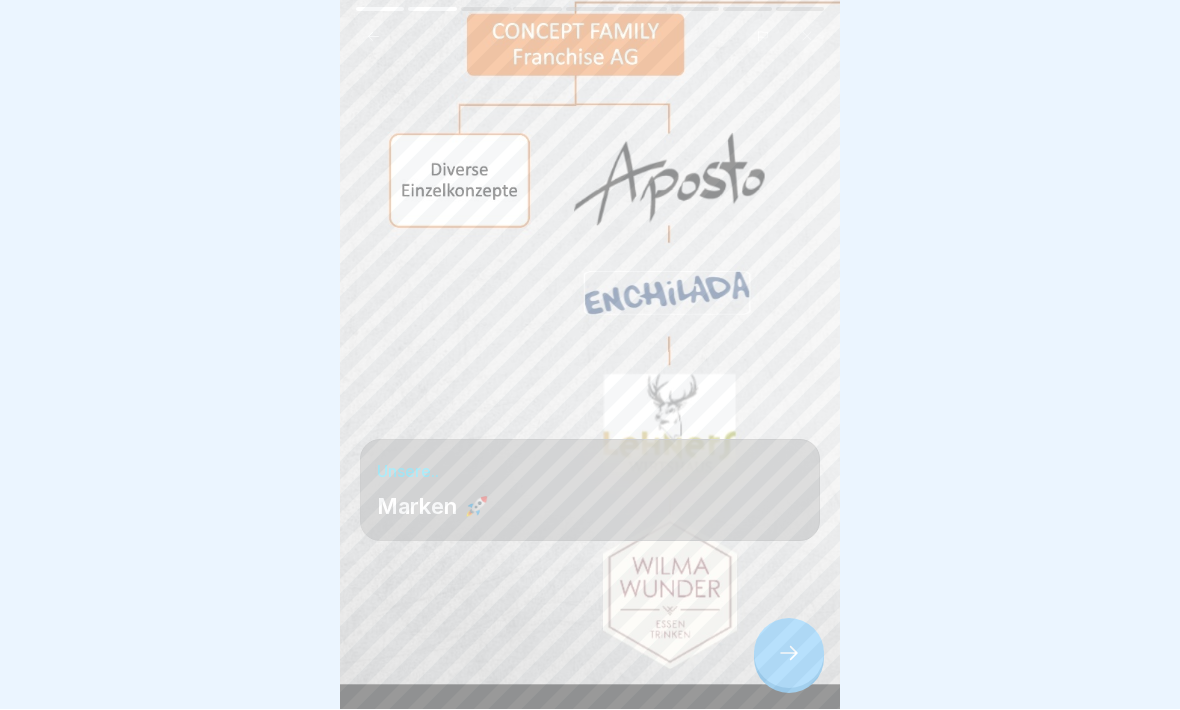 click 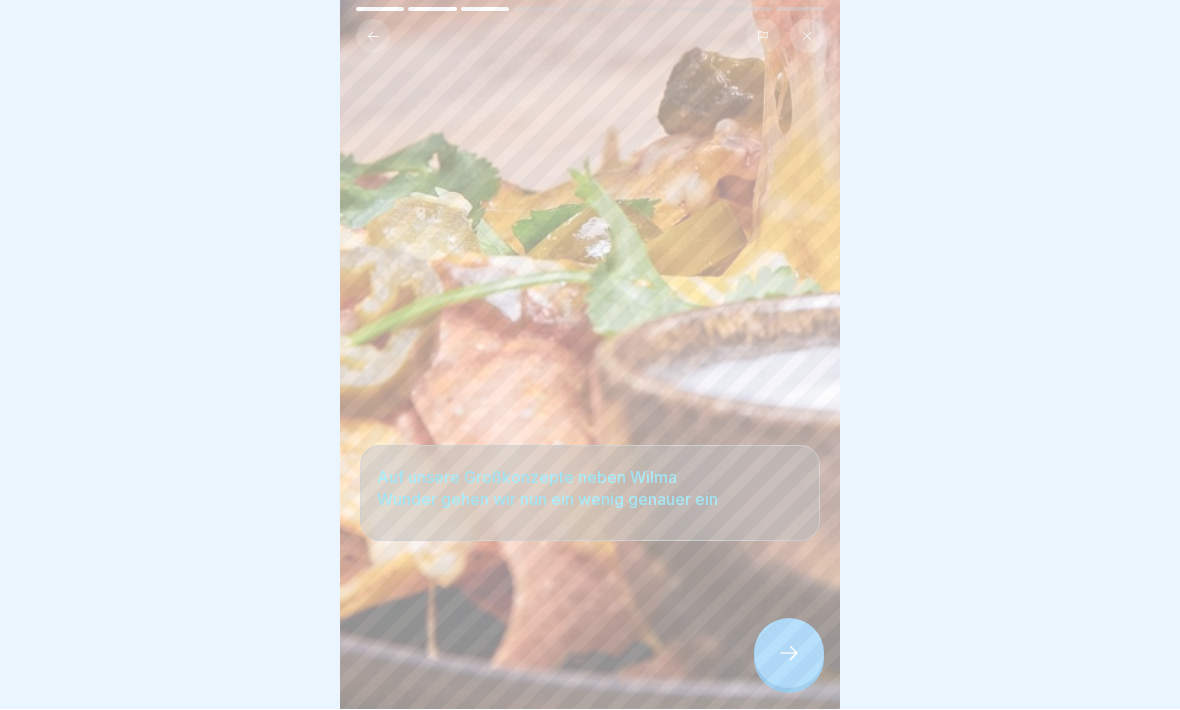 click 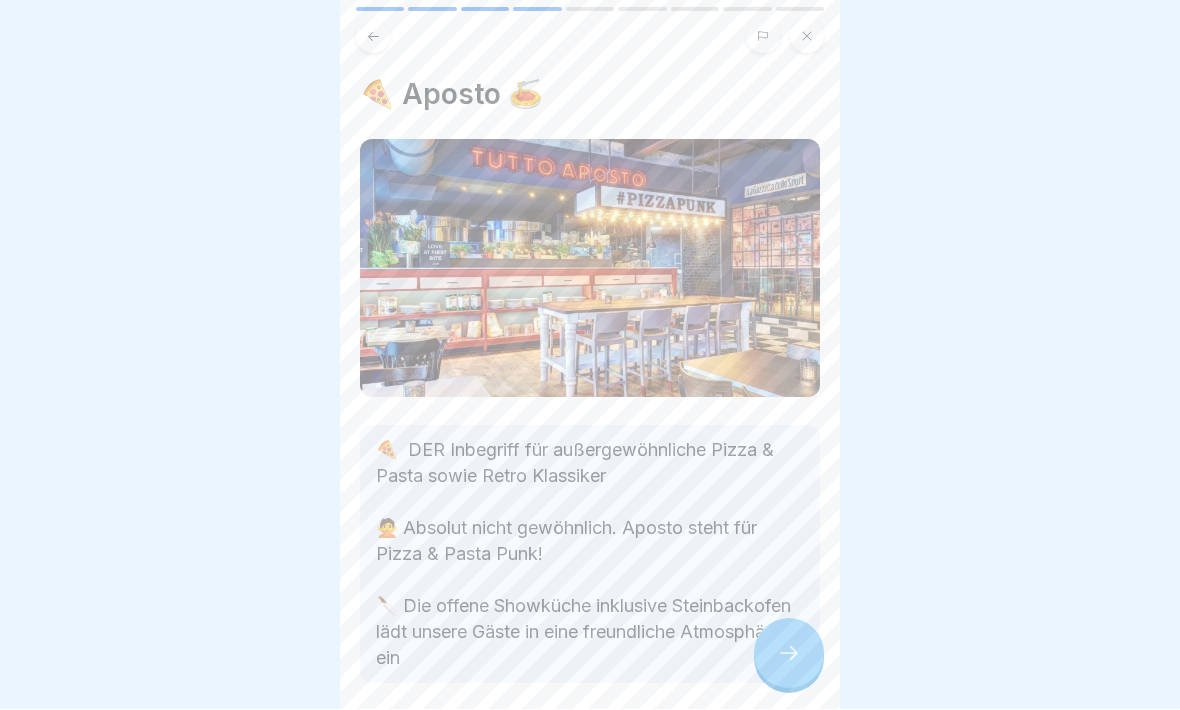 click 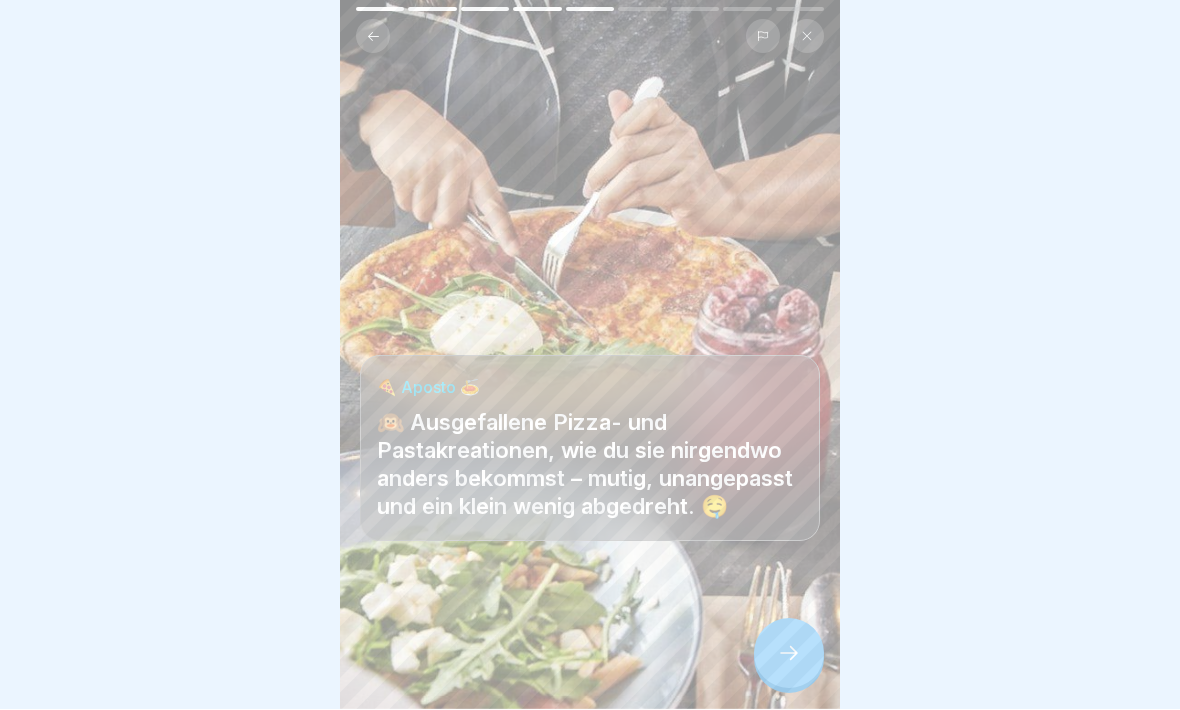 click 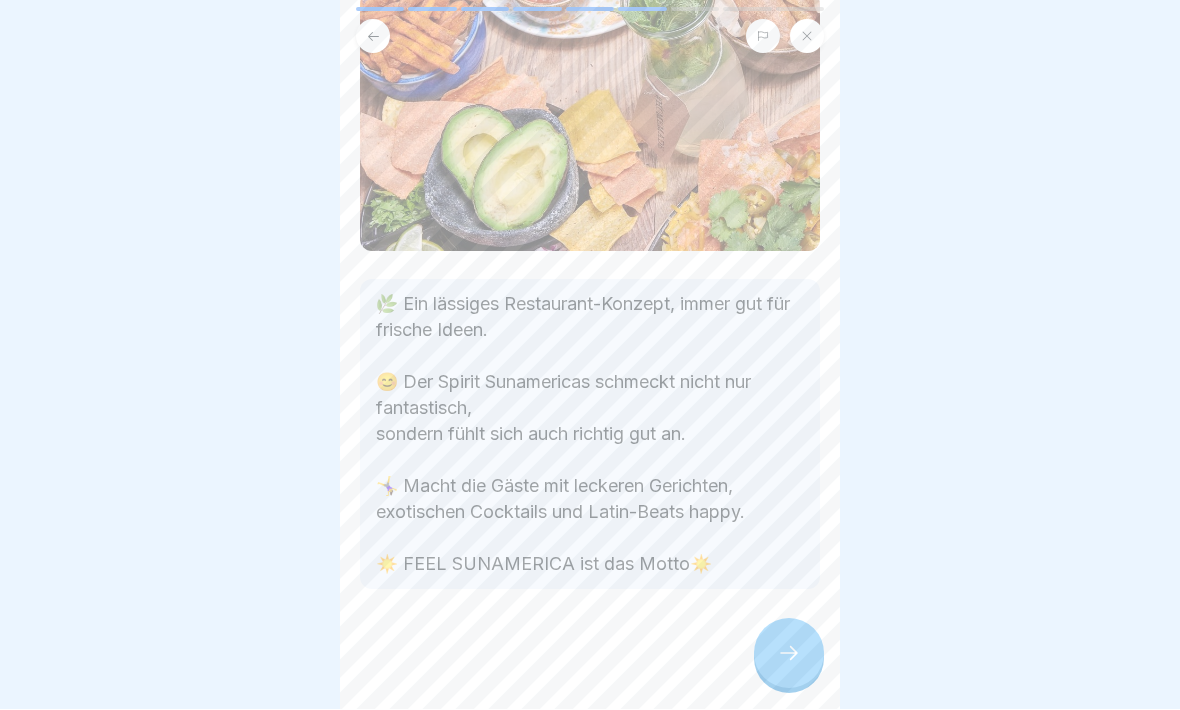 click 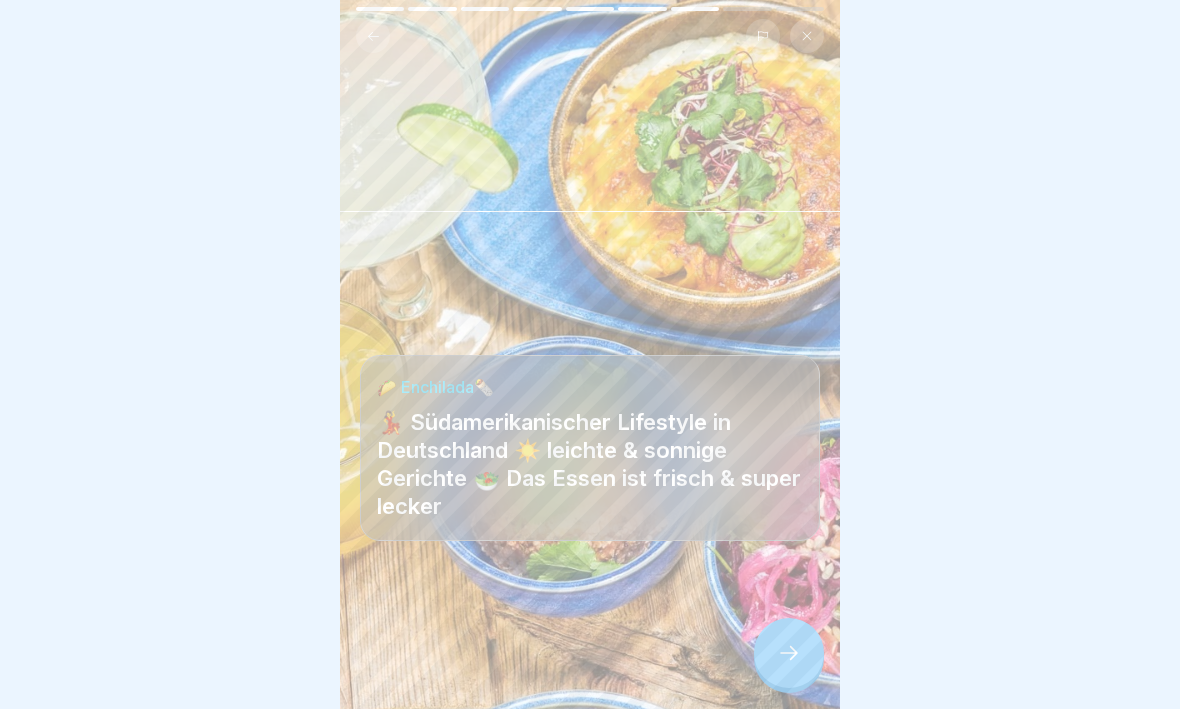 click 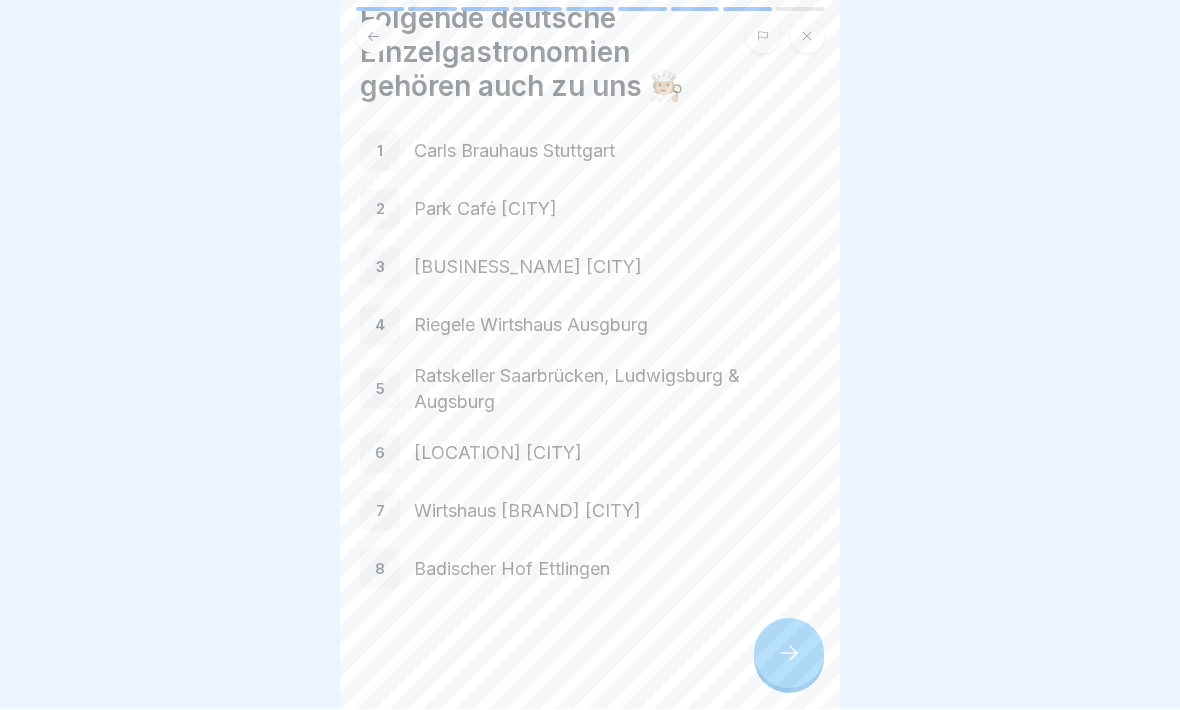 click 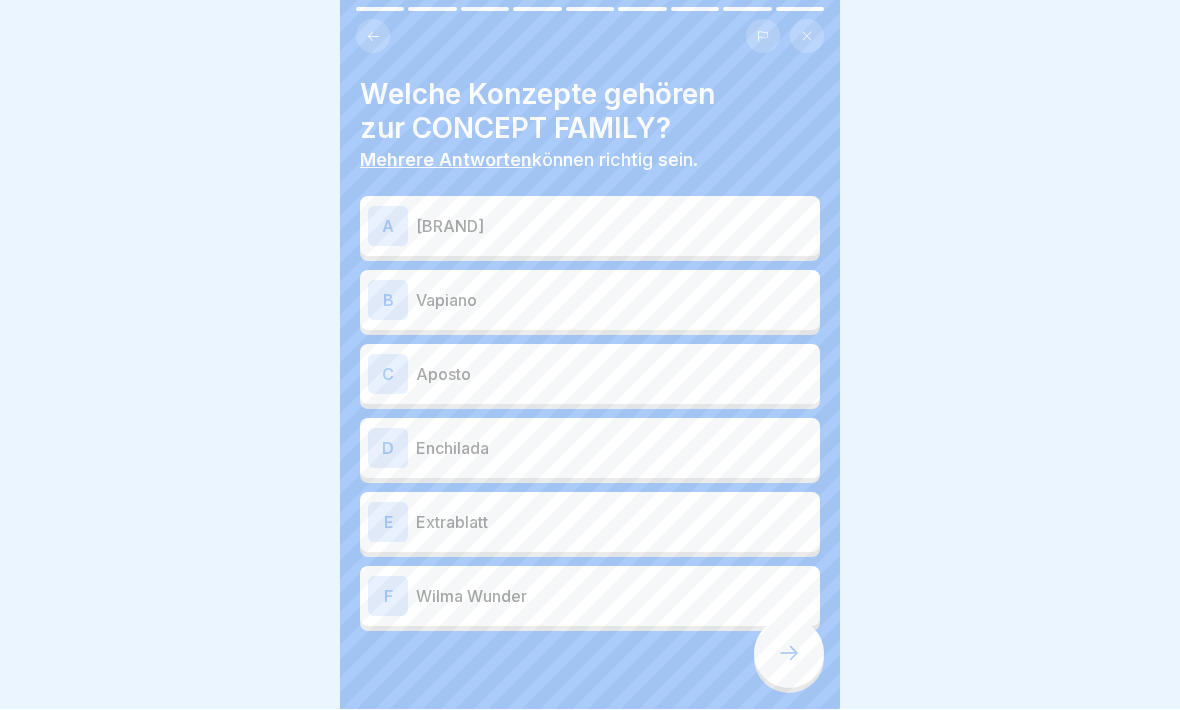 click on "C" at bounding box center [388, 375] 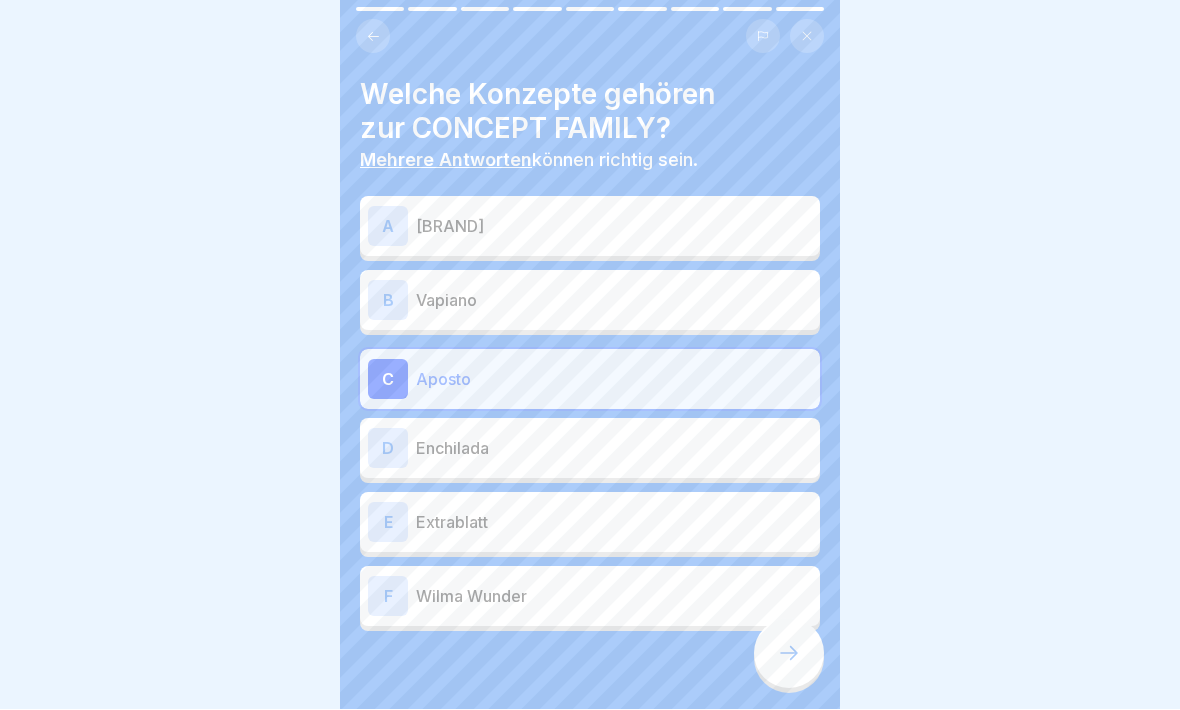 click on "F" at bounding box center [388, 597] 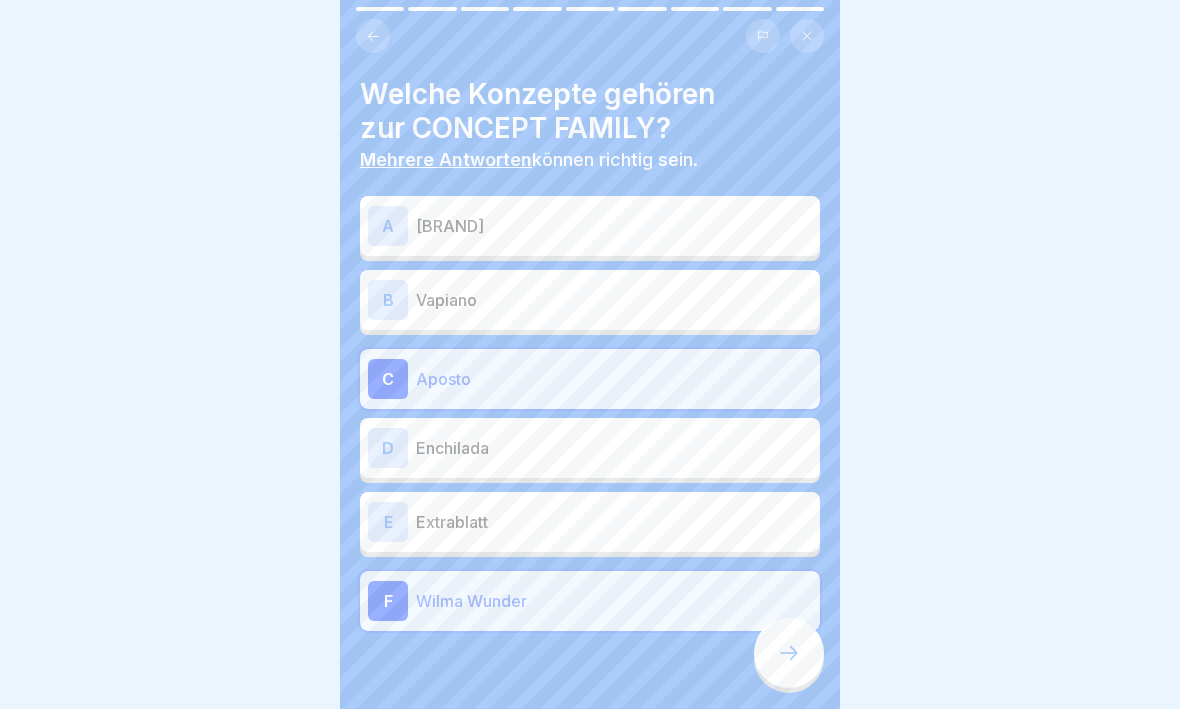 click on "D" at bounding box center (388, 449) 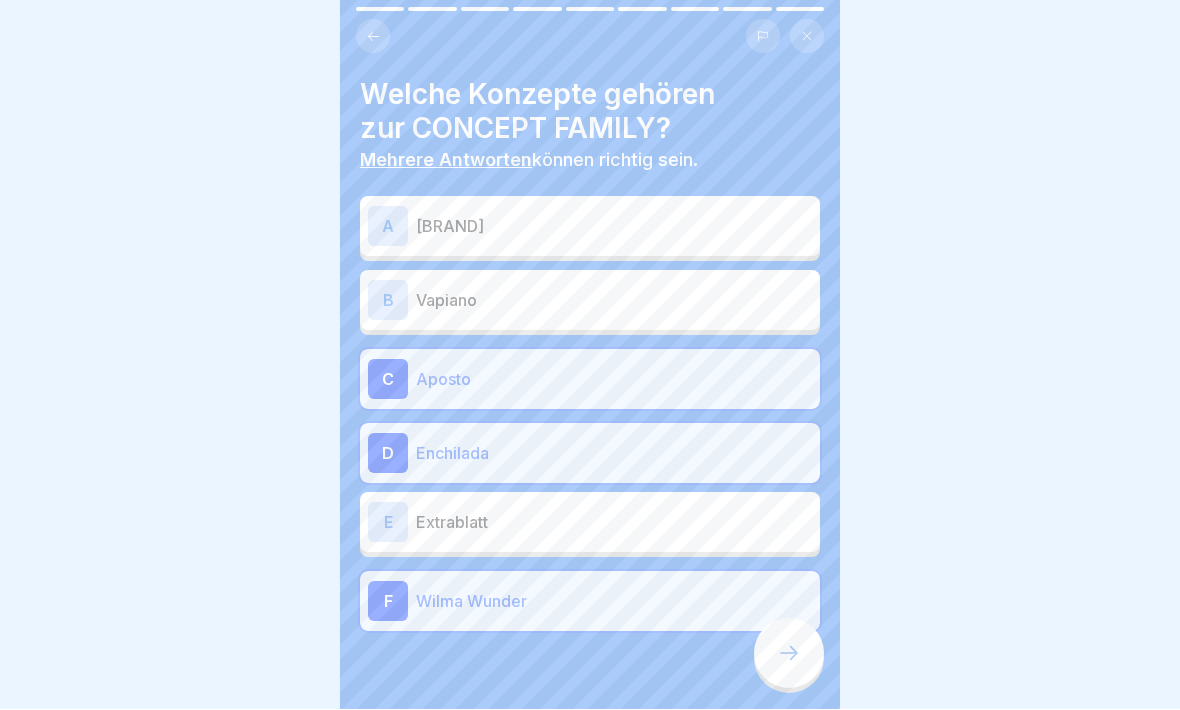 click 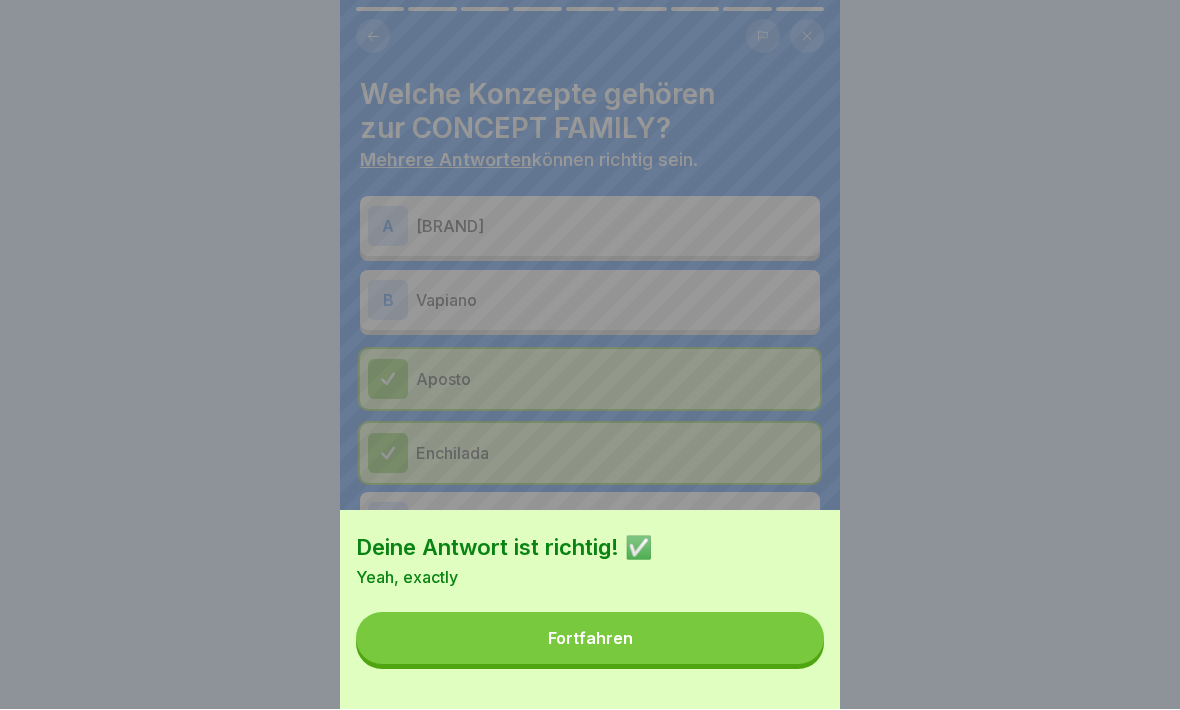 click on "Fortfahren" at bounding box center (590, 639) 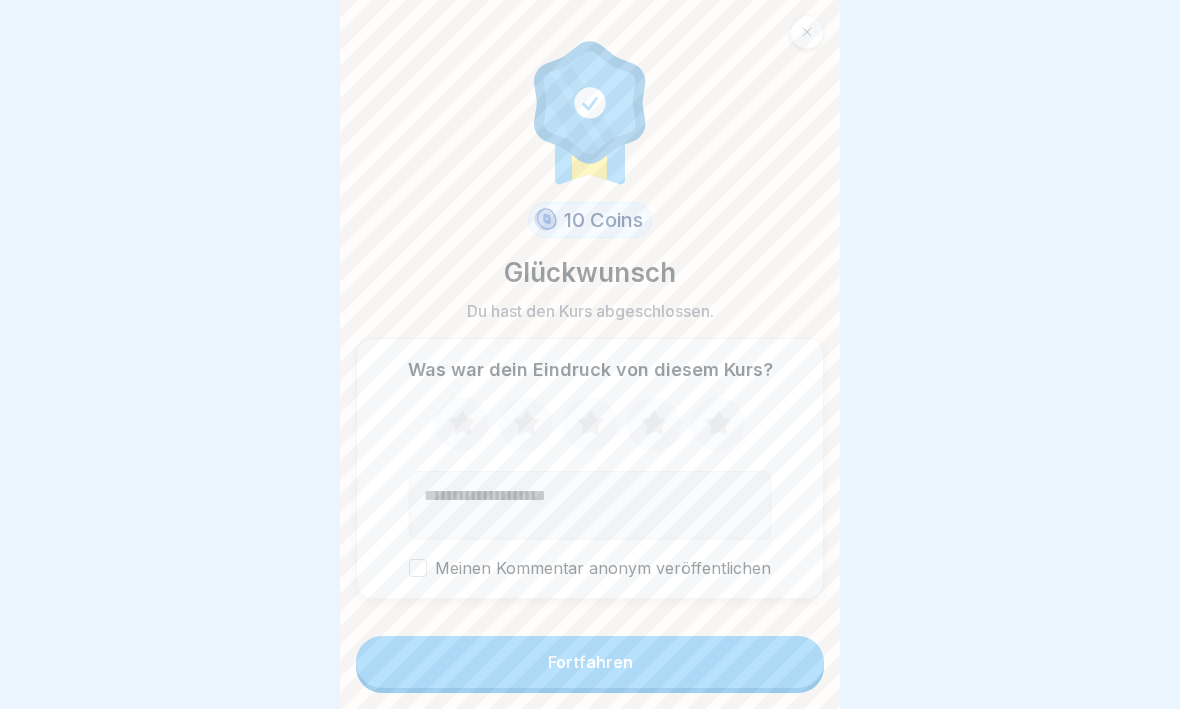 click 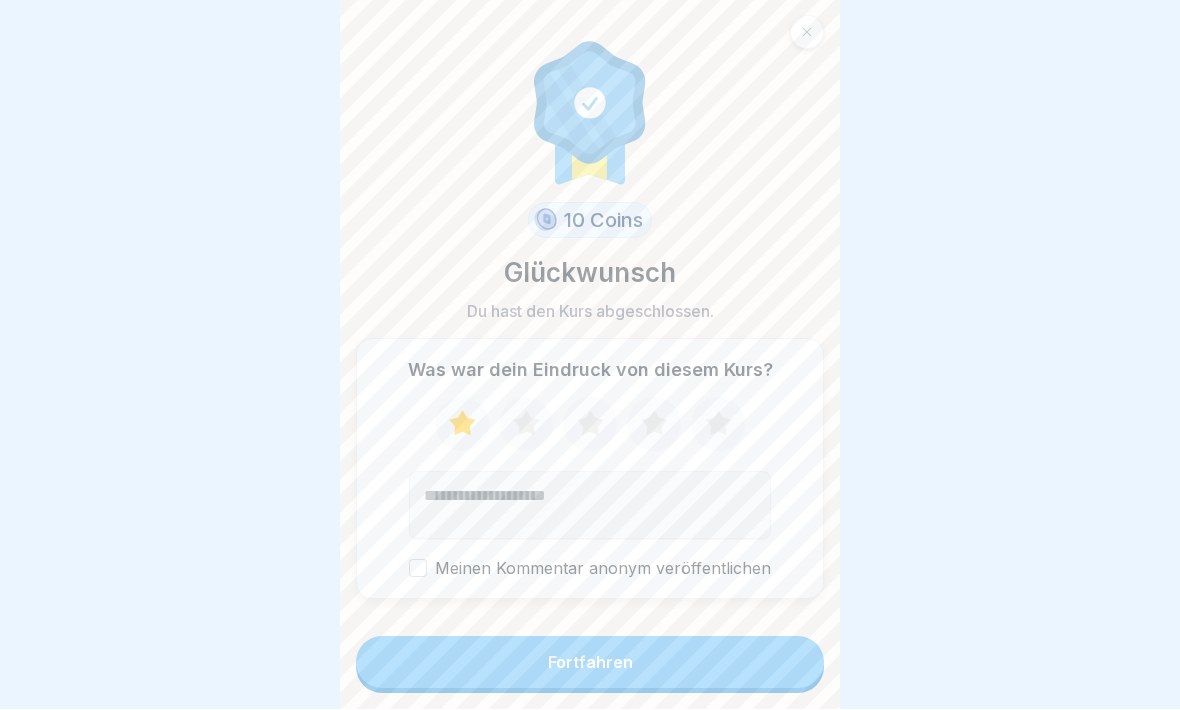 click 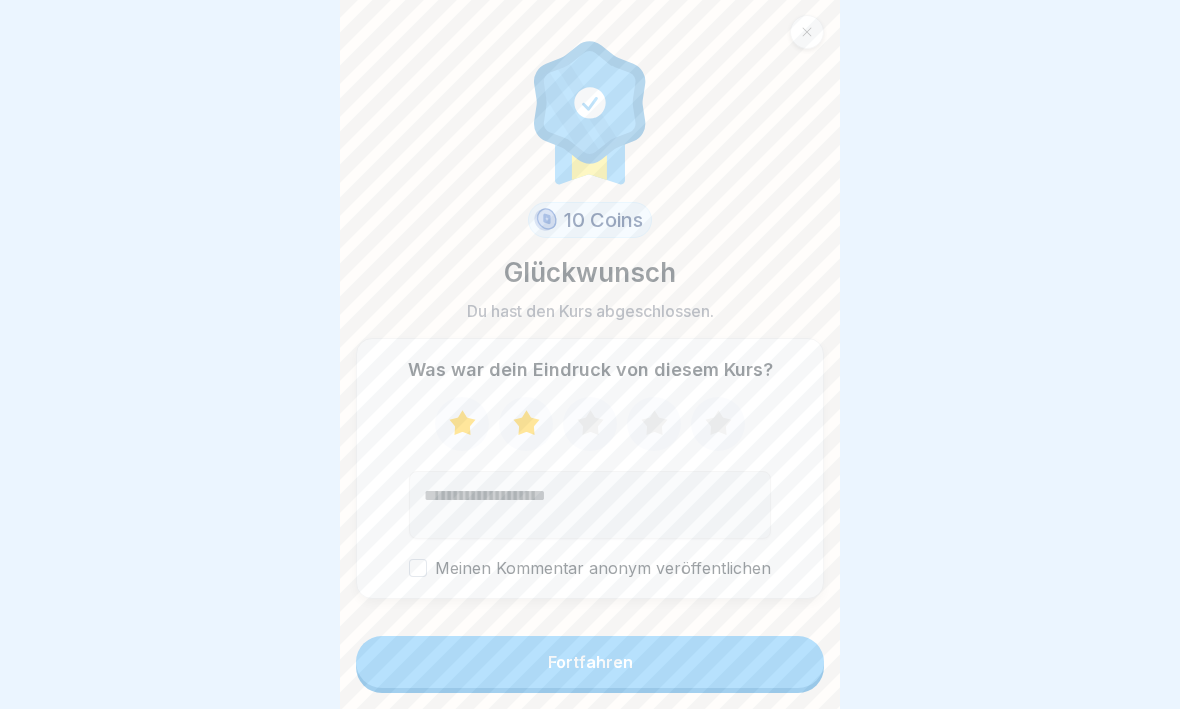 click 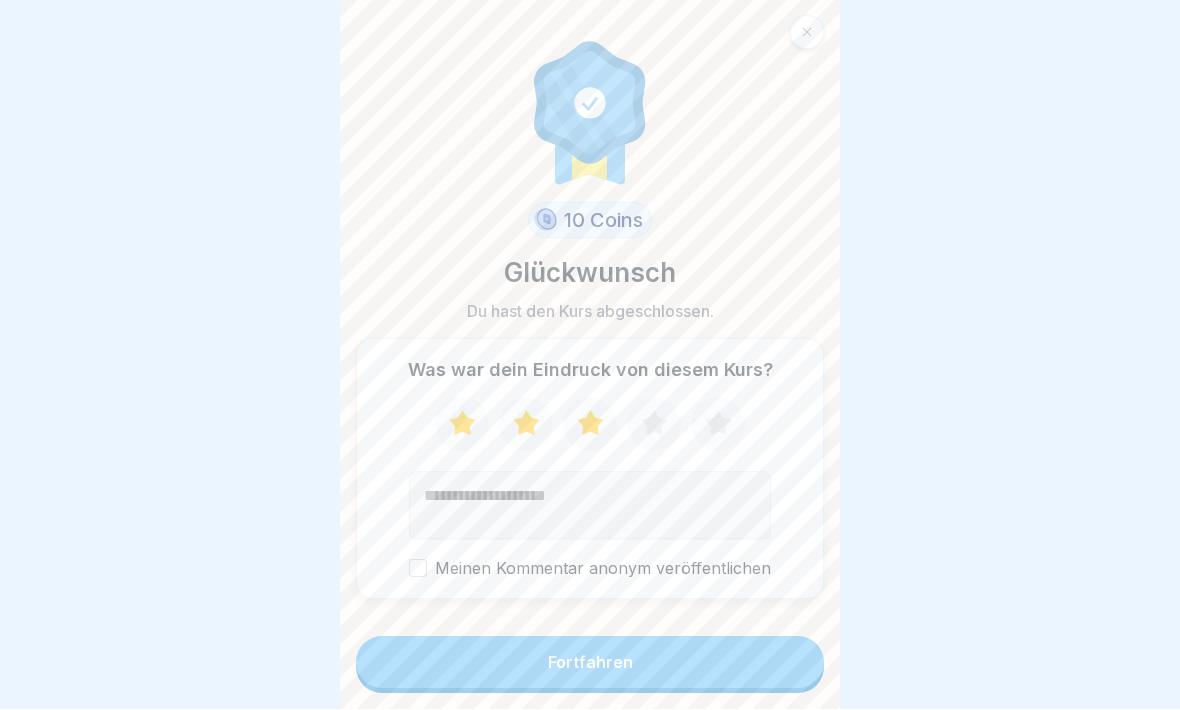 click 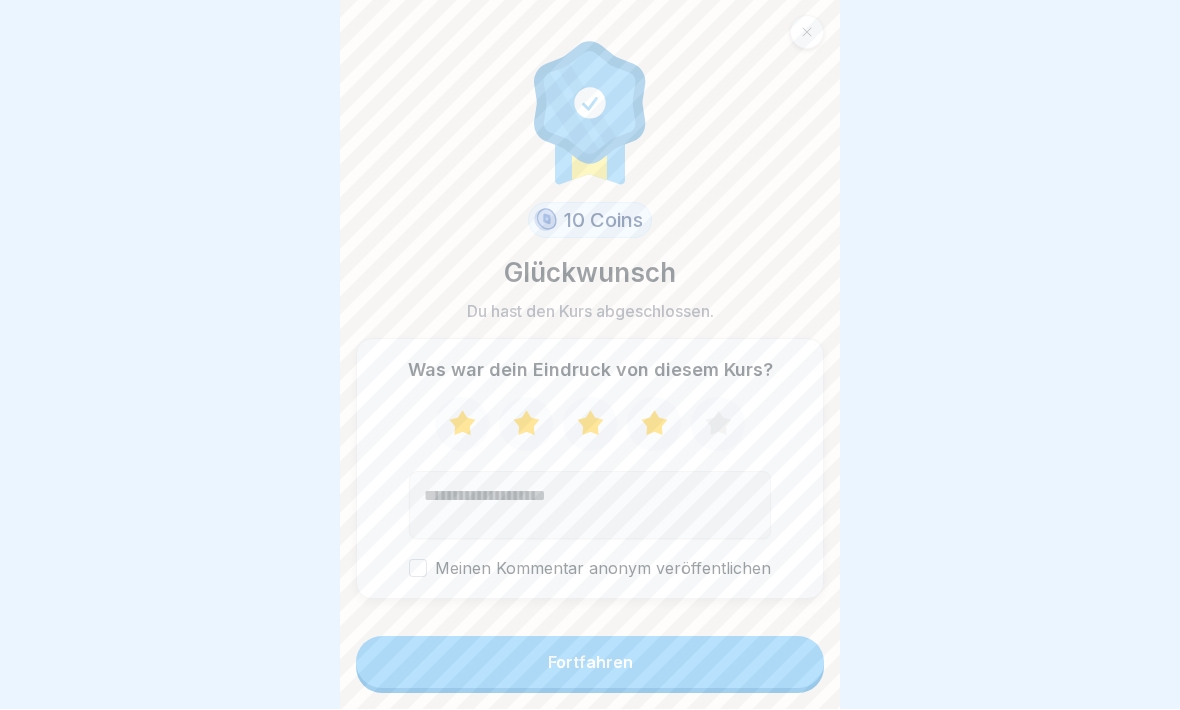 click on "Fortfahren" at bounding box center (590, 663) 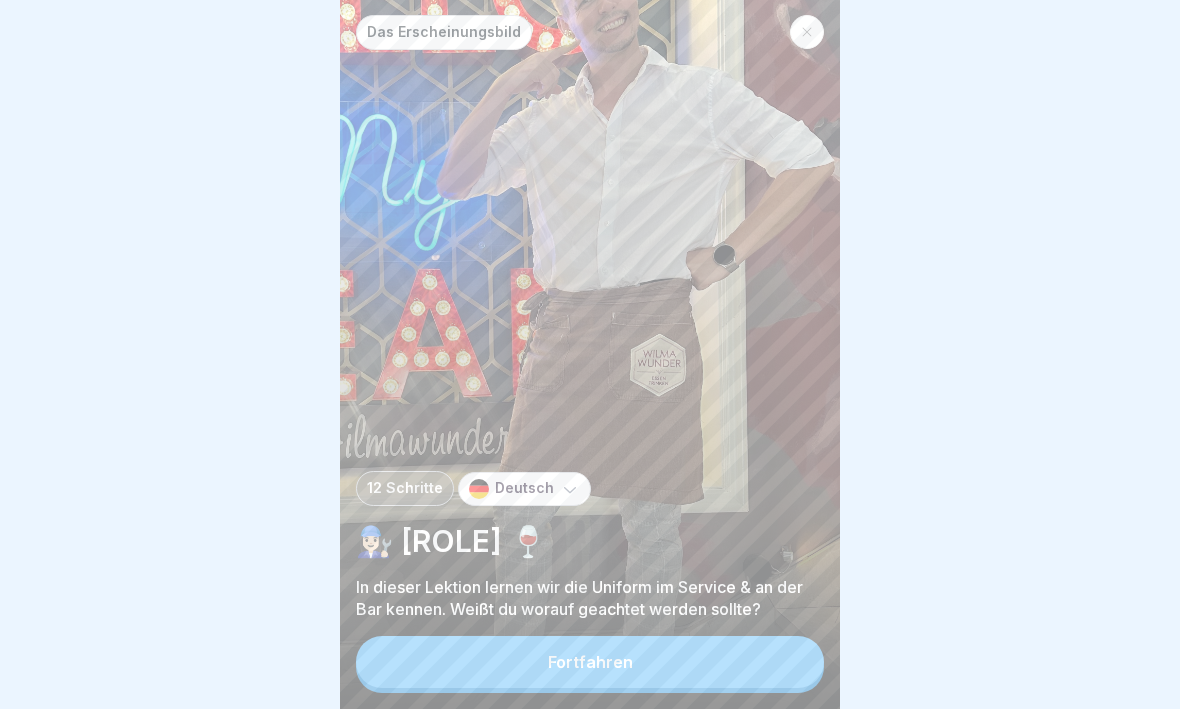 click on "Fortfahren" at bounding box center [590, 663] 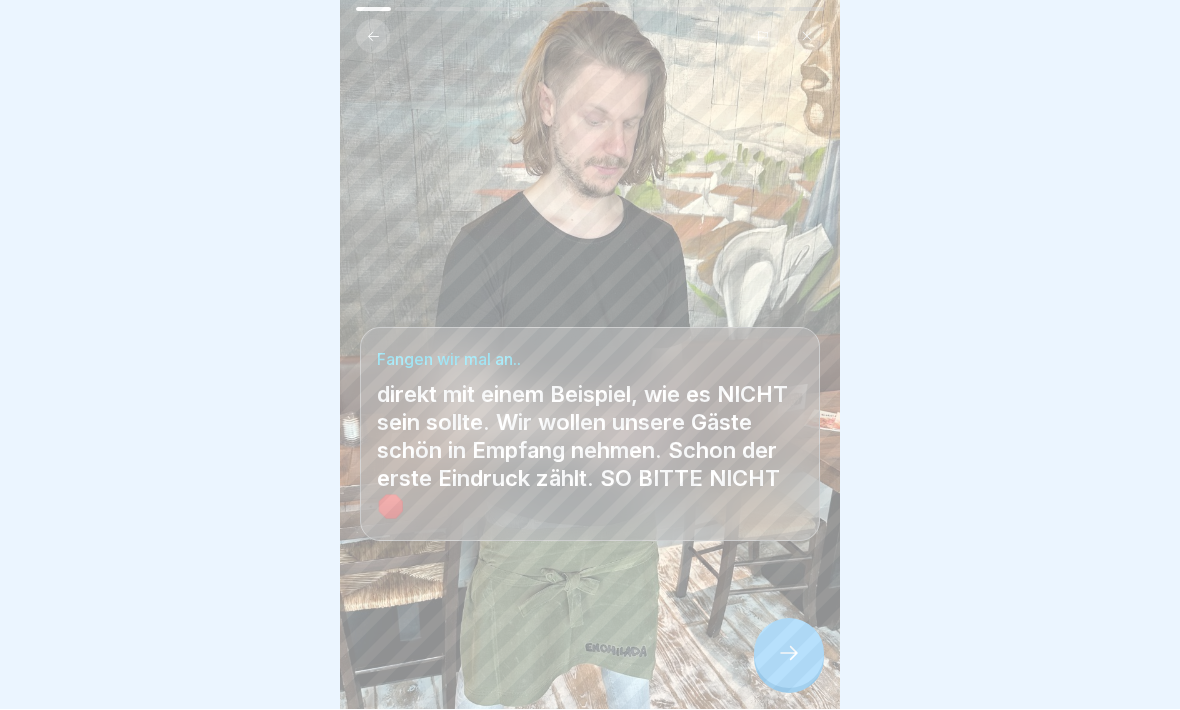 click 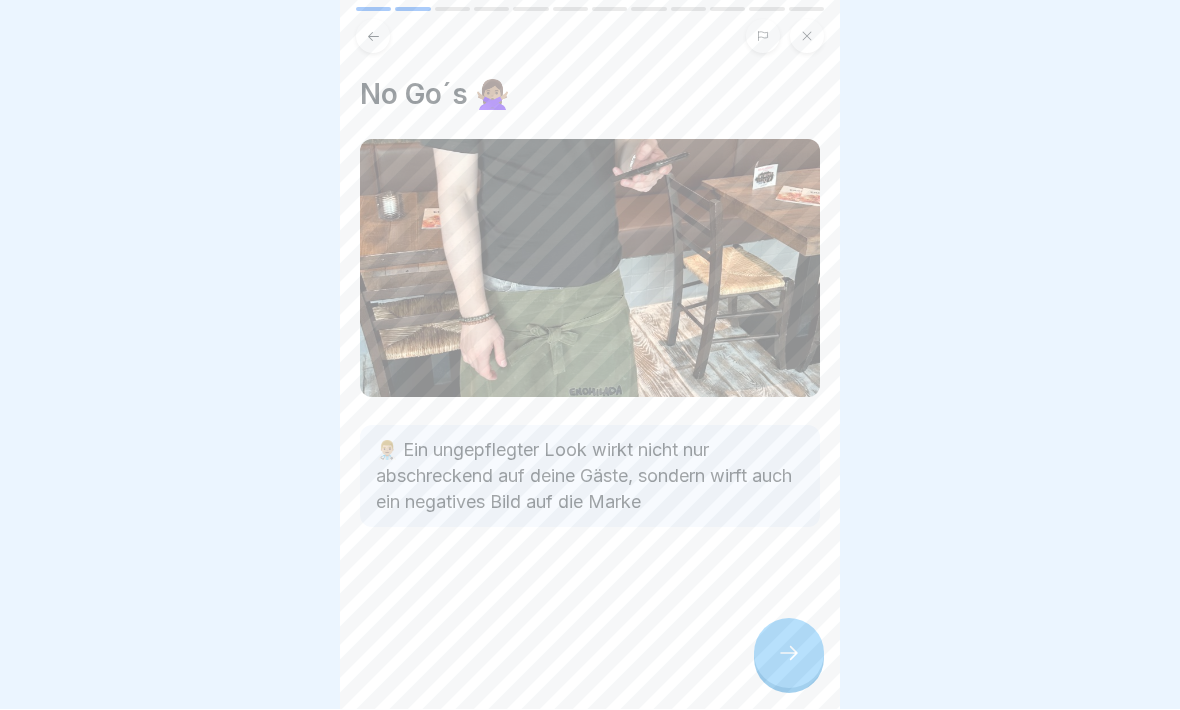 click at bounding box center (789, 654) 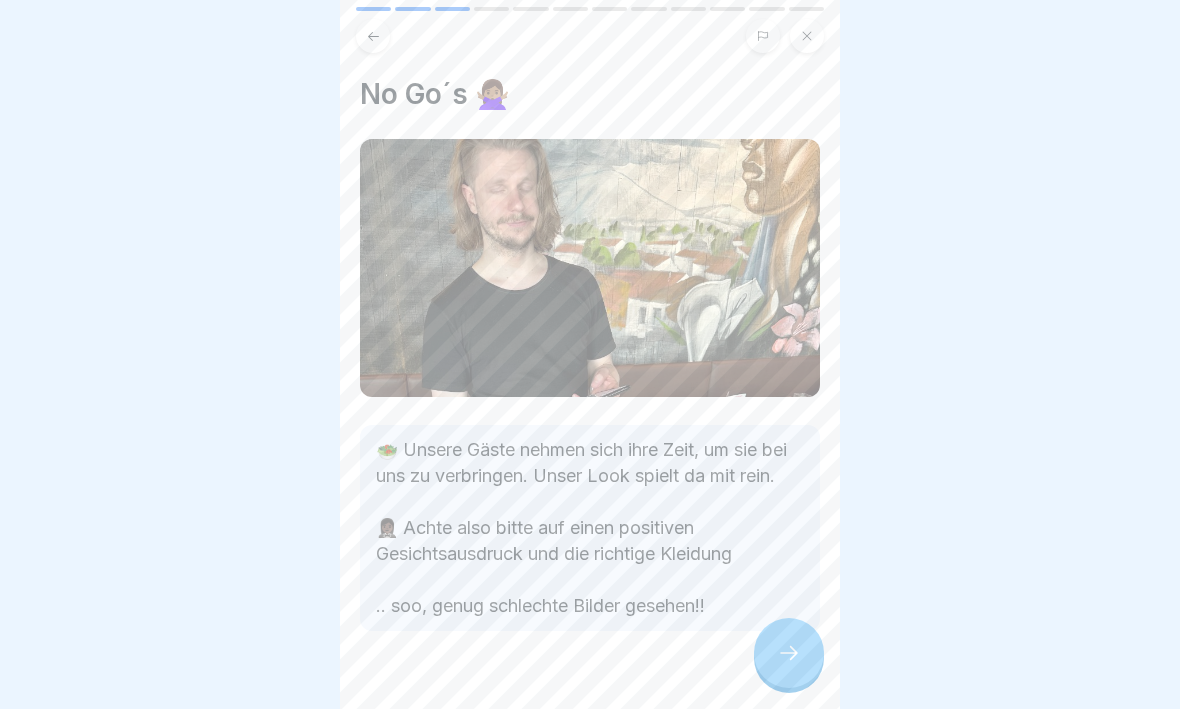 click 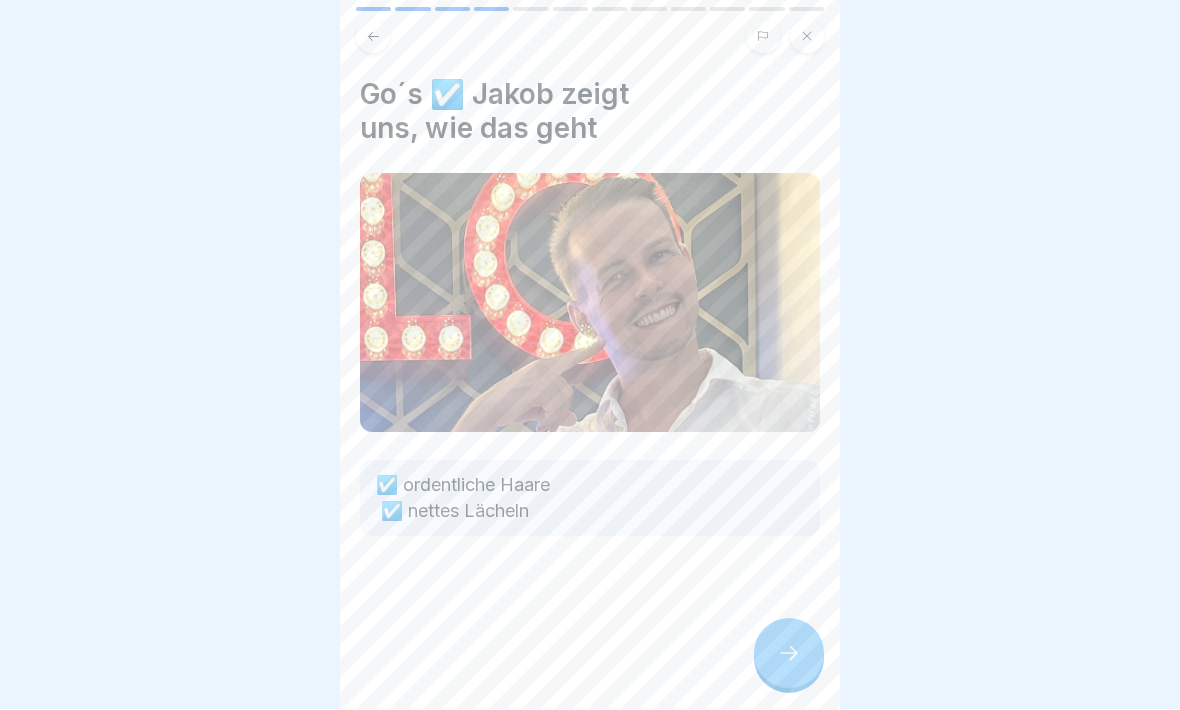 click 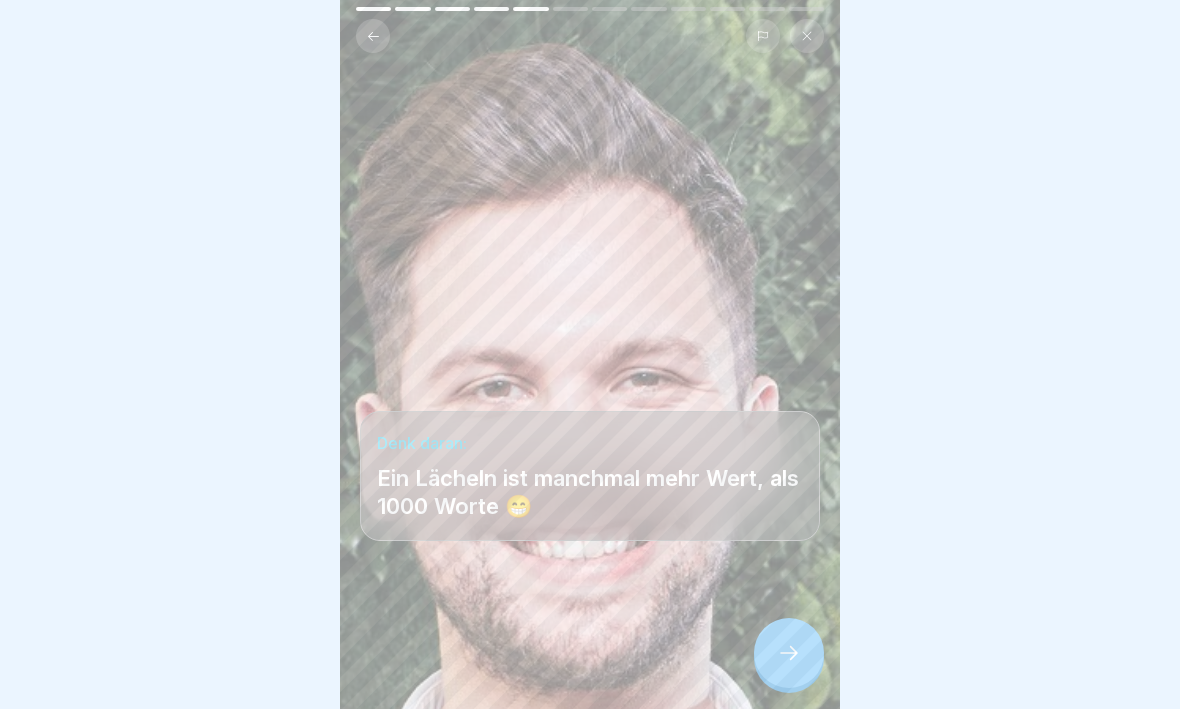click 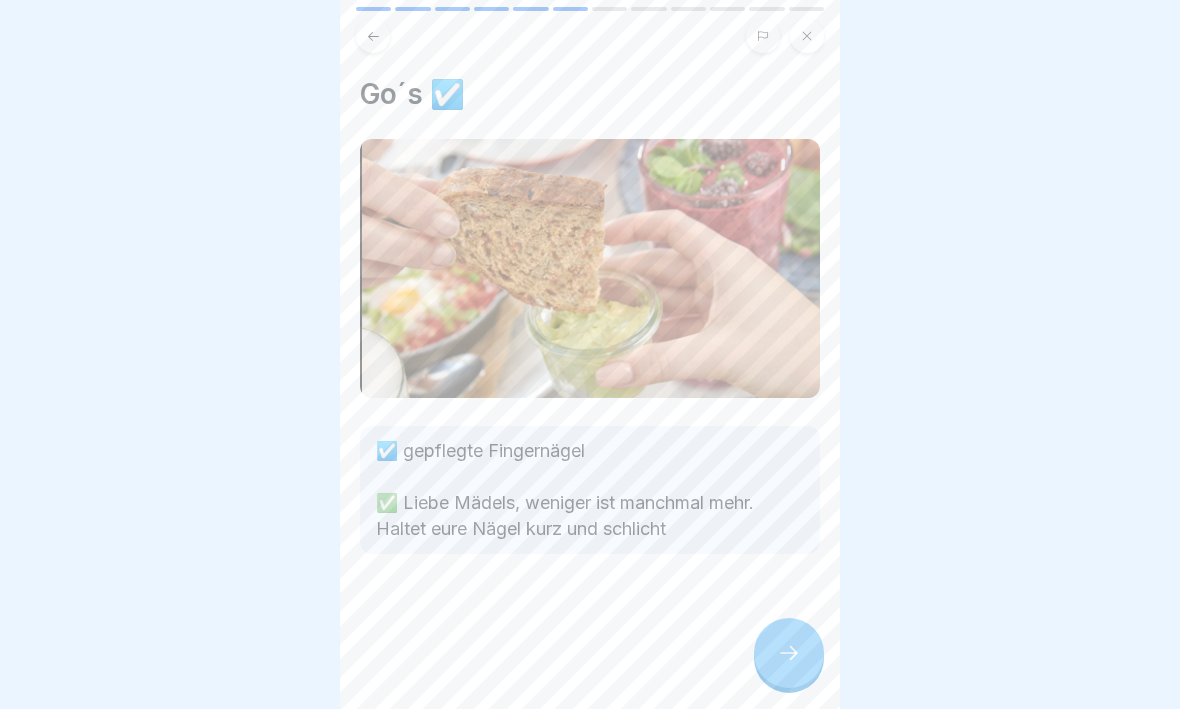 click 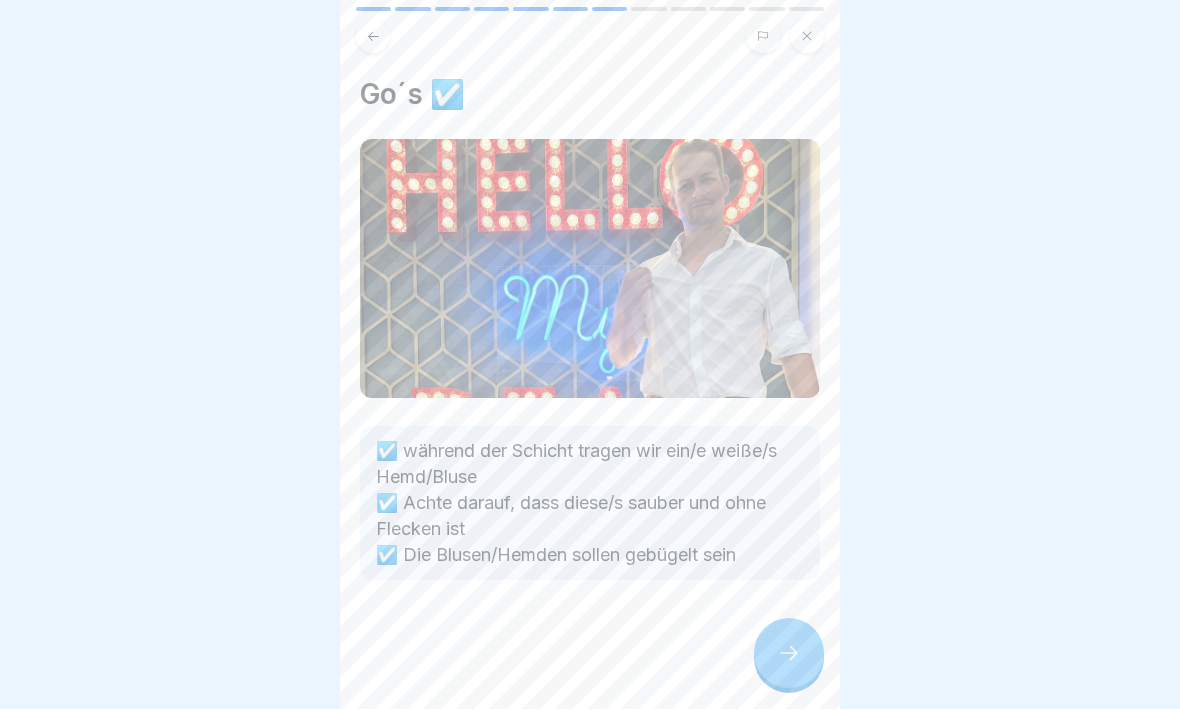 click 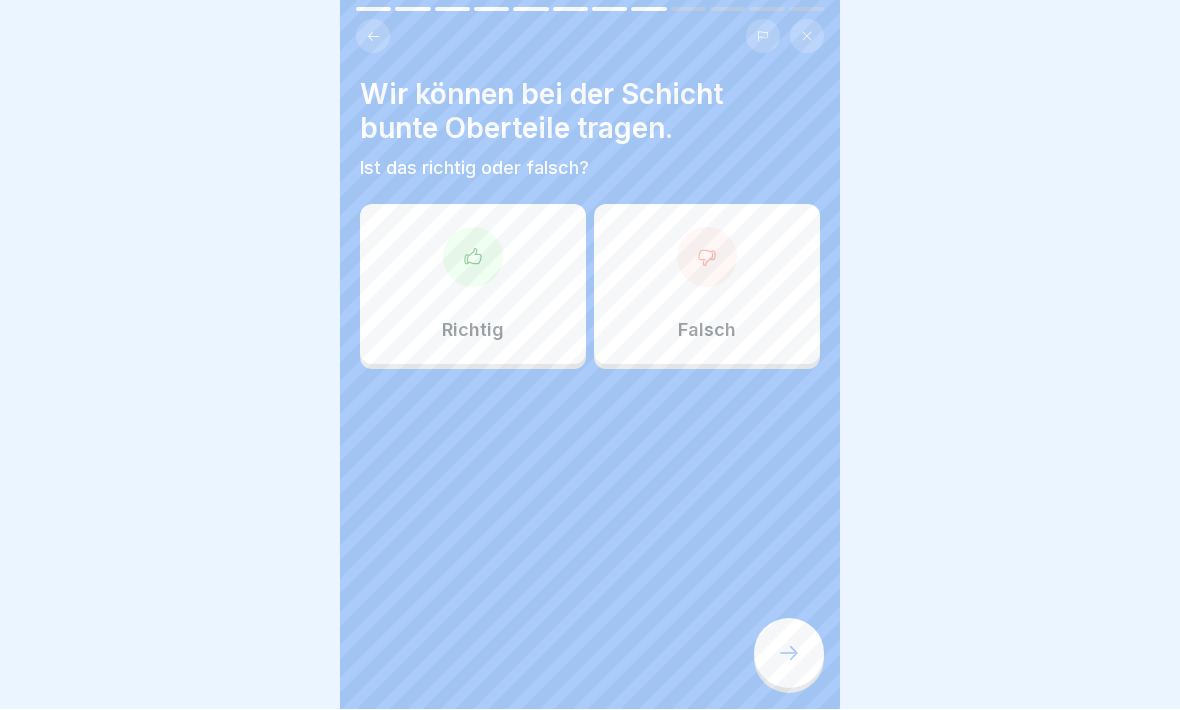 click 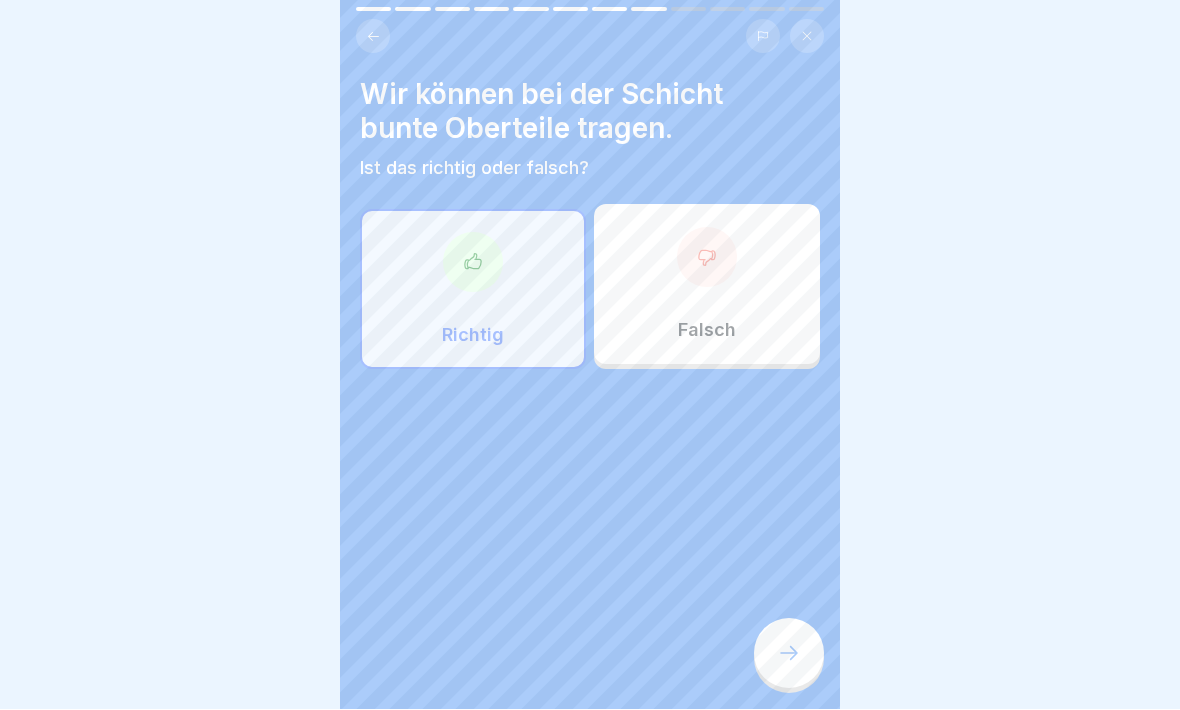 click at bounding box center [789, 654] 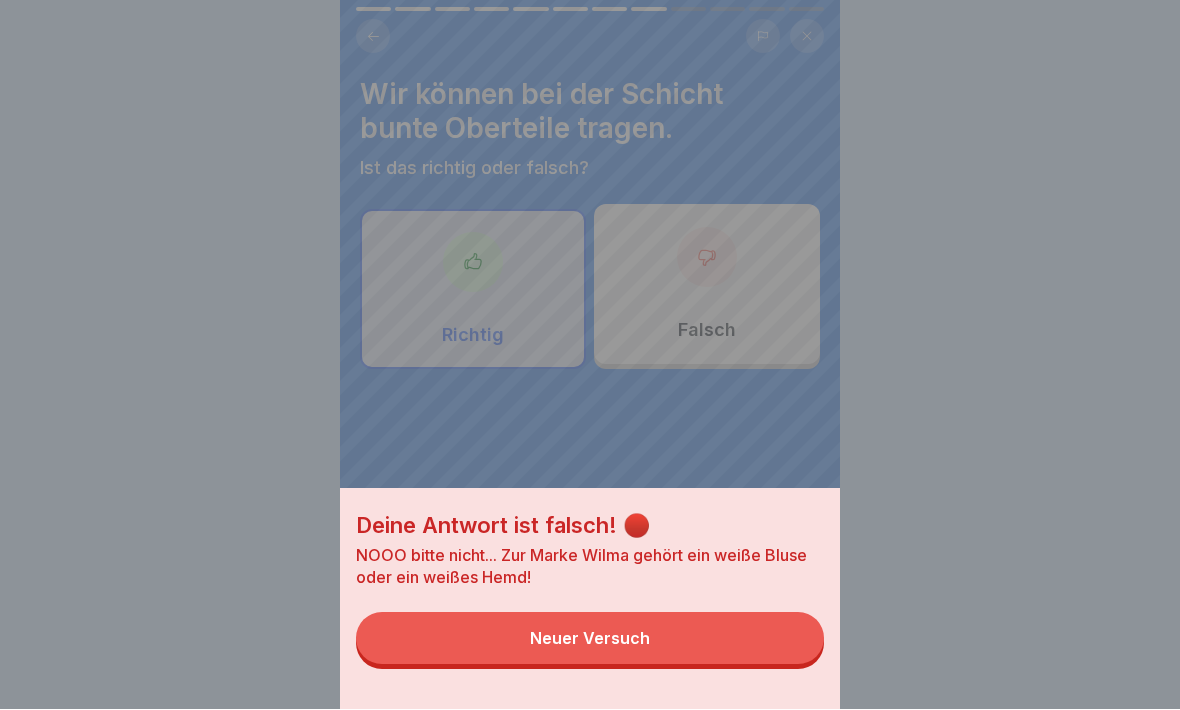 click on "Deine Antwort ist falsch!
🔴 NOOO bitte nicht... Zur Marke [BRAND] gehört ein weiße Bluse oder ein weißes Hemd!   Neuer Versuch" at bounding box center [590, 355] 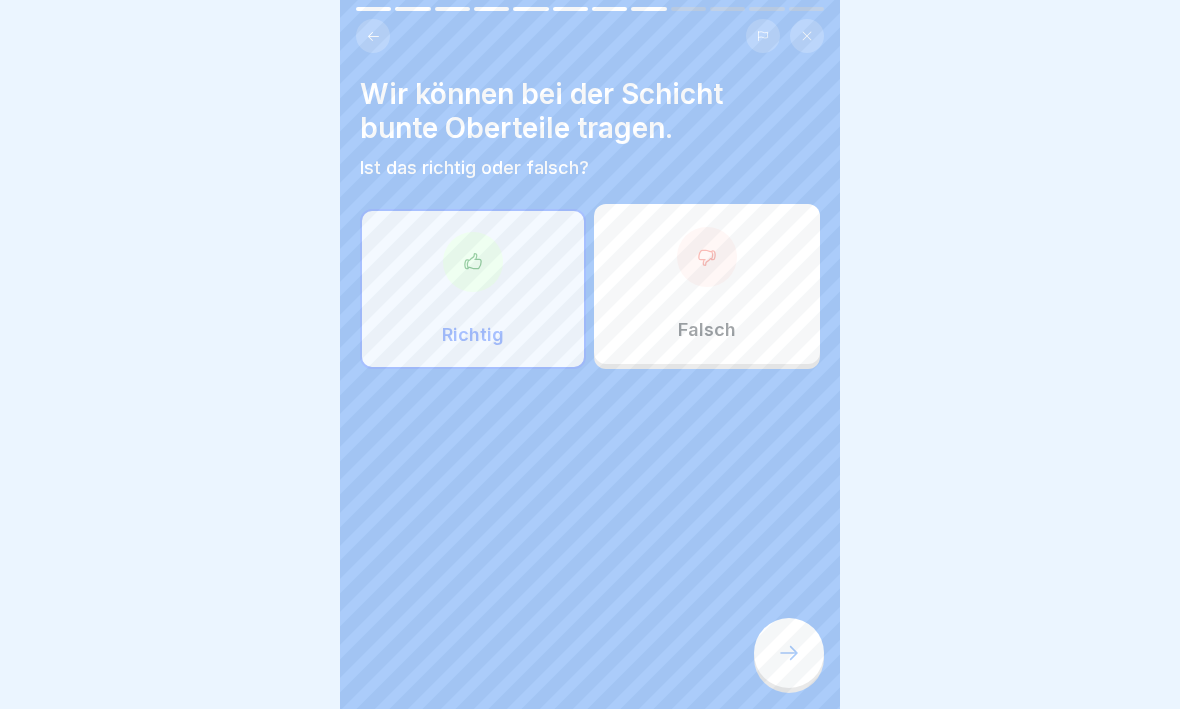 click 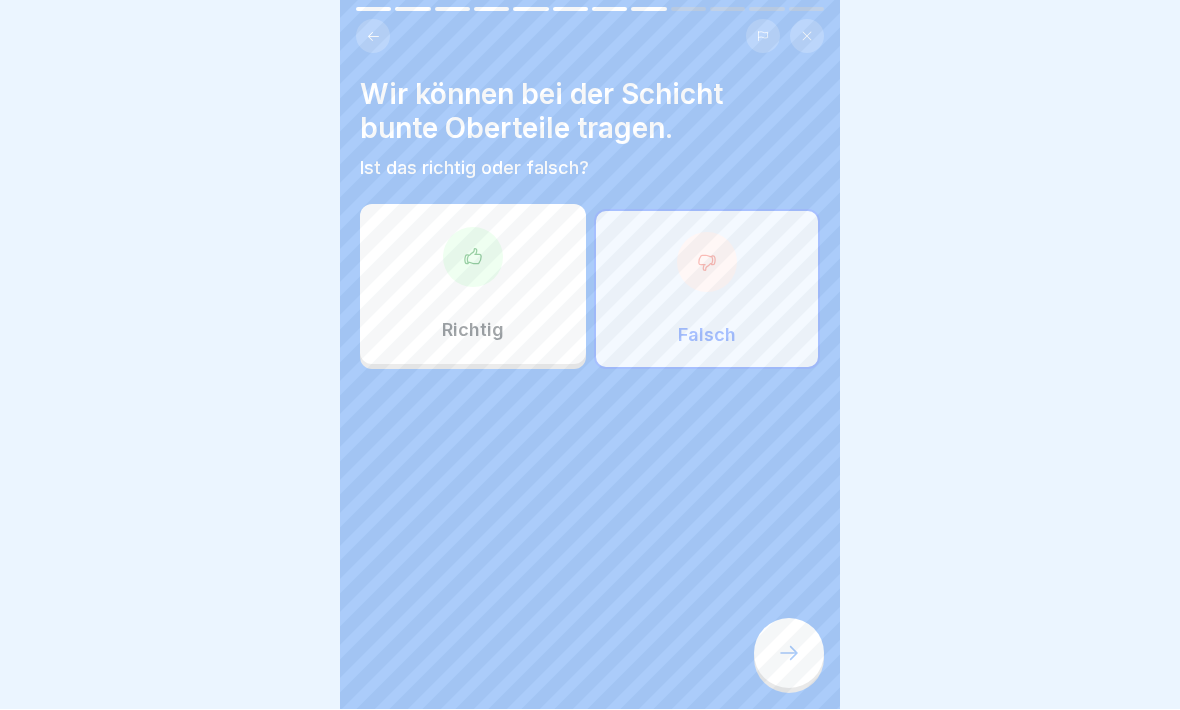 click 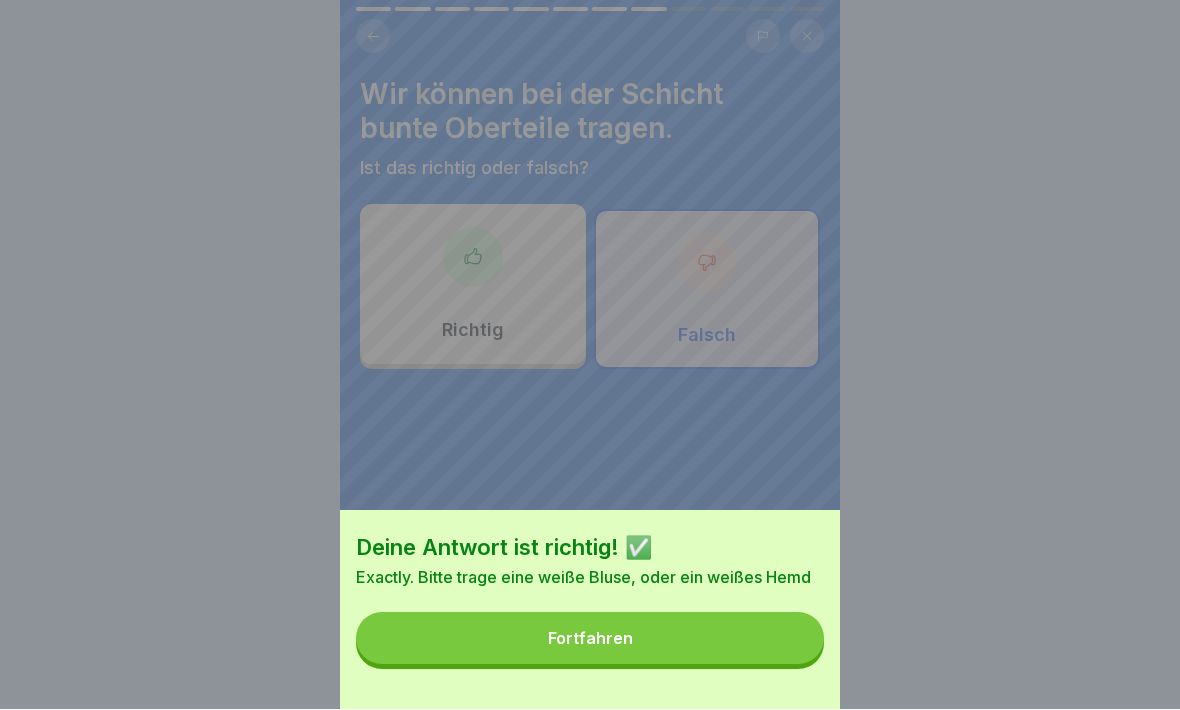 click on "Fortfahren" at bounding box center (590, 639) 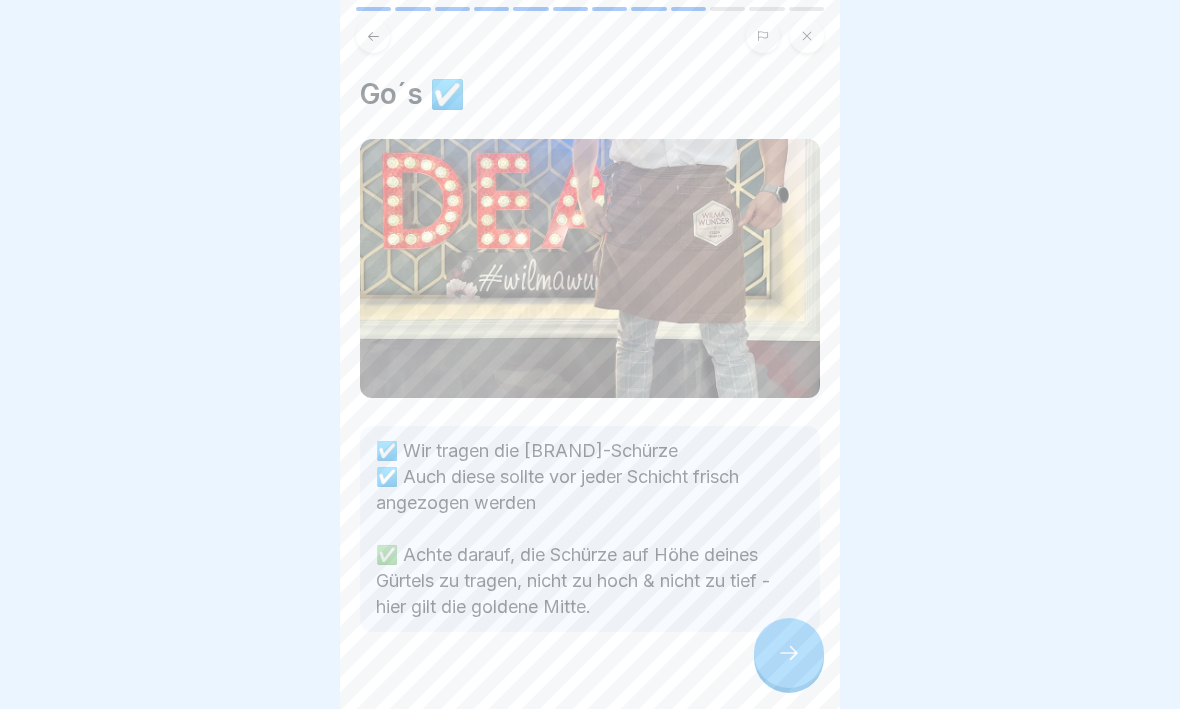 click 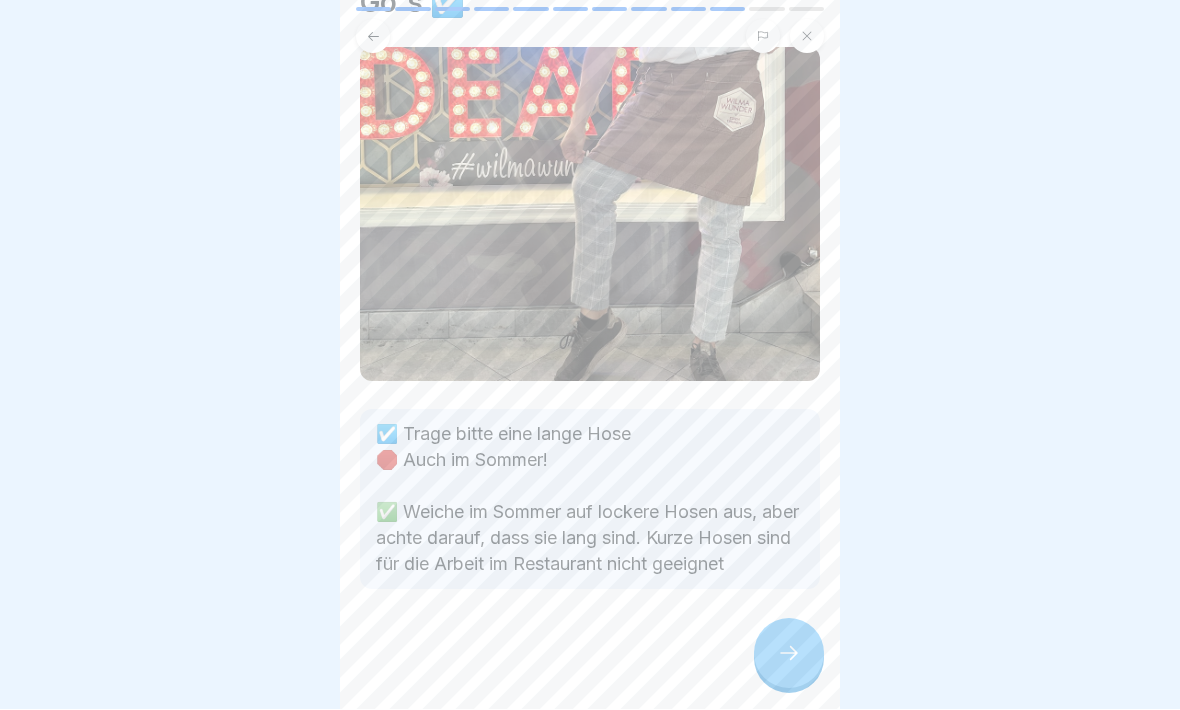 scroll, scrollTop: 118, scrollLeft: 0, axis: vertical 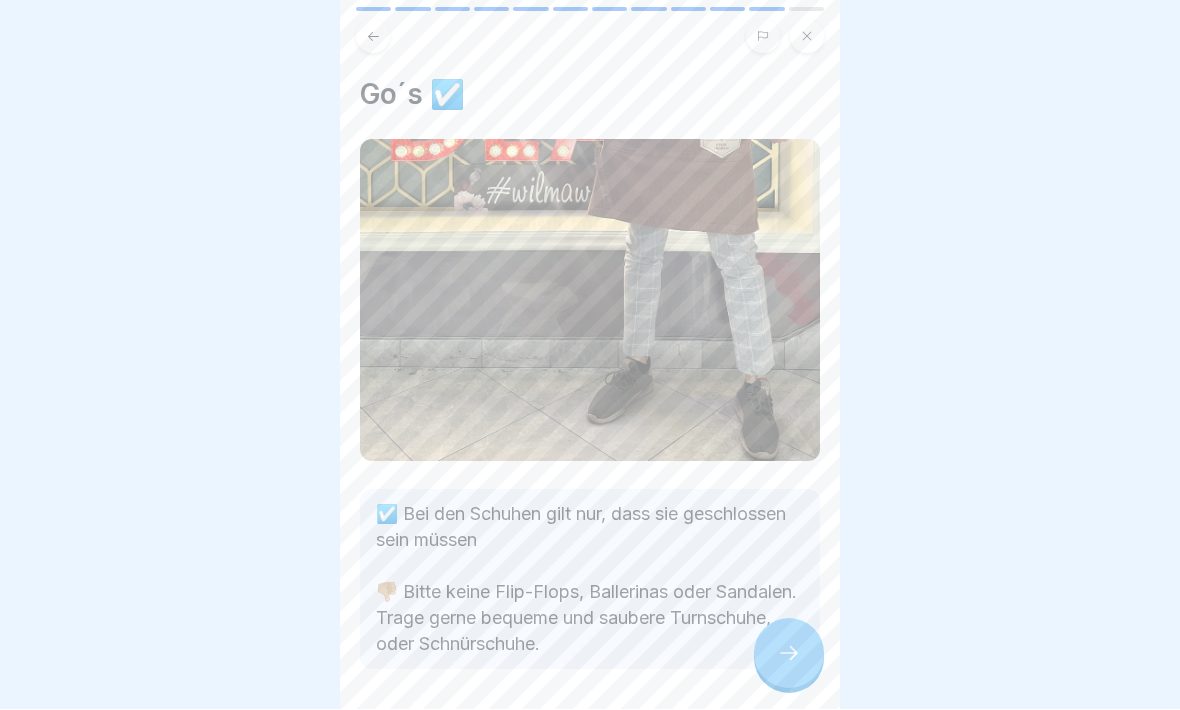 click 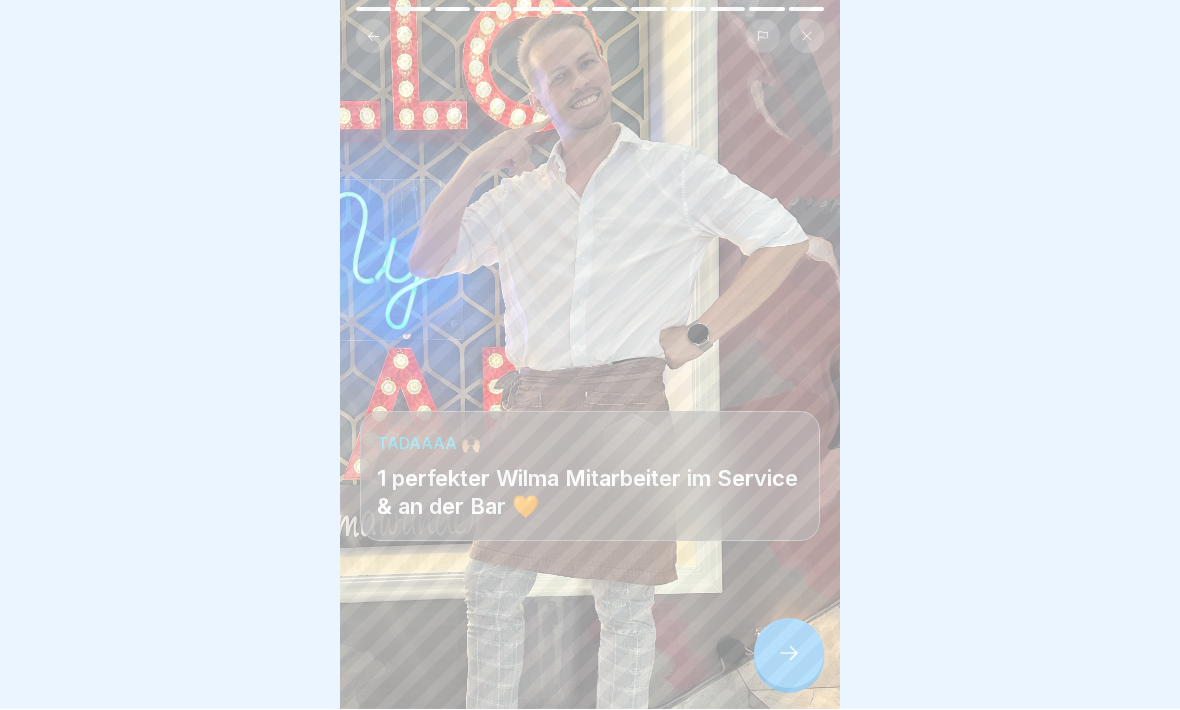 click 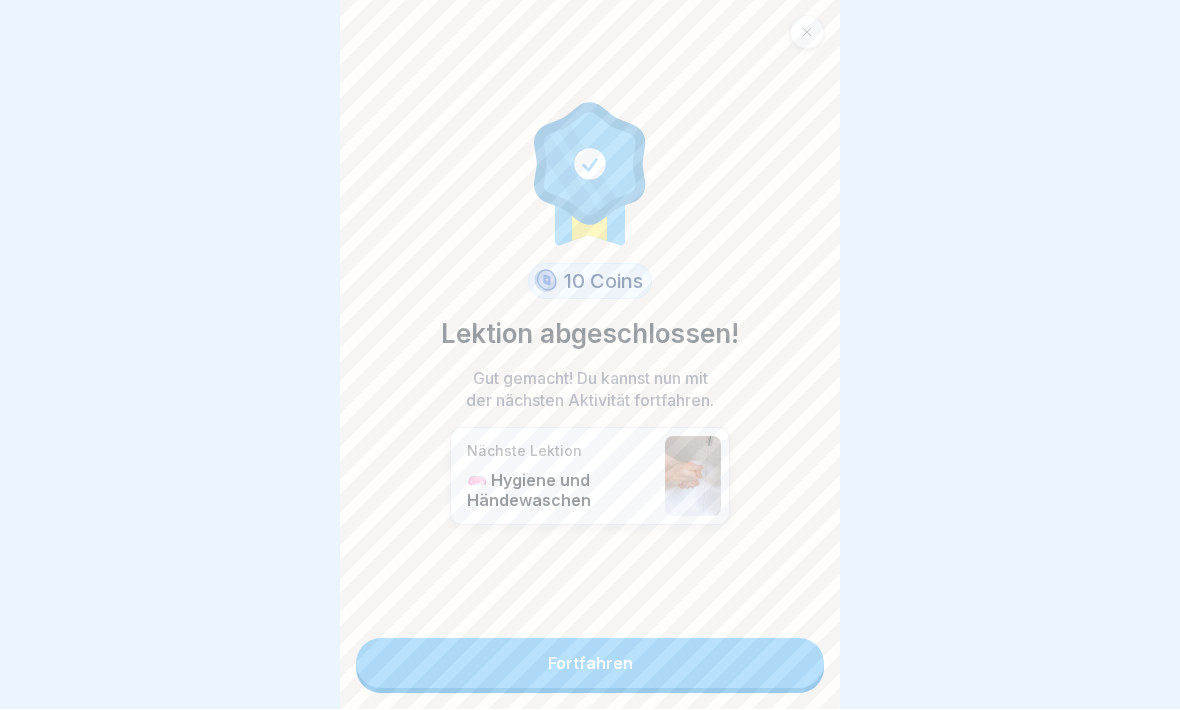 click on "Fortfahren" at bounding box center (590, 664) 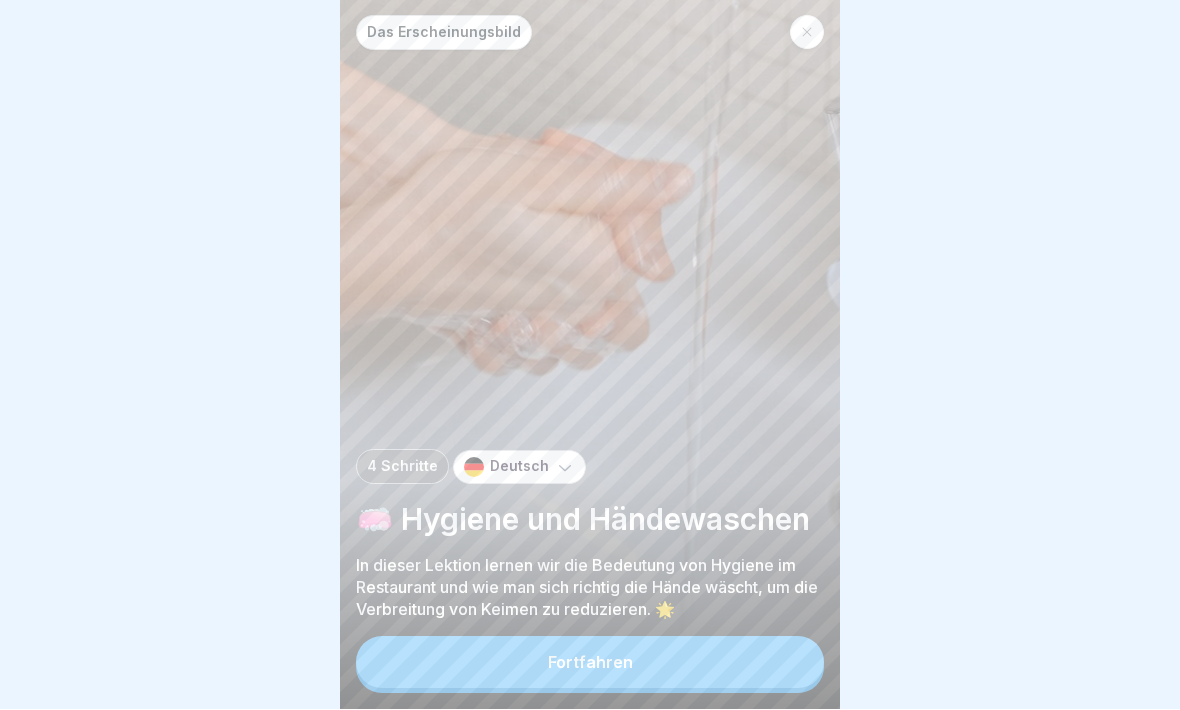 click on "Fortfahren" at bounding box center [590, 663] 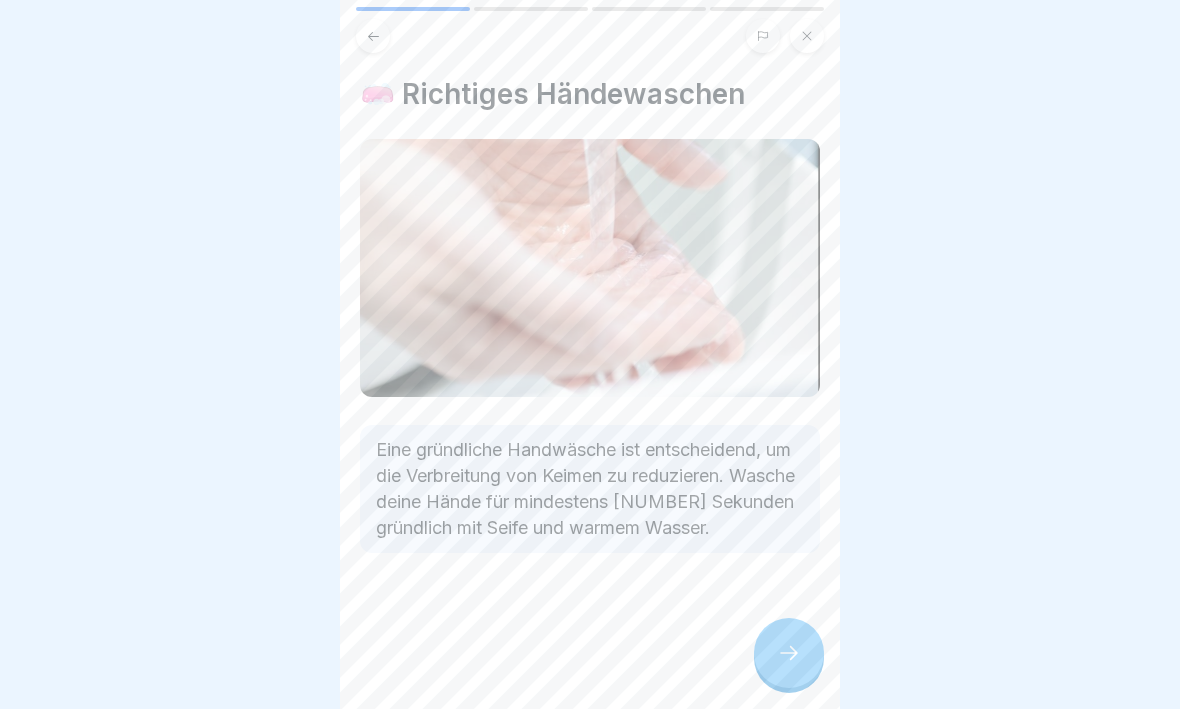 click 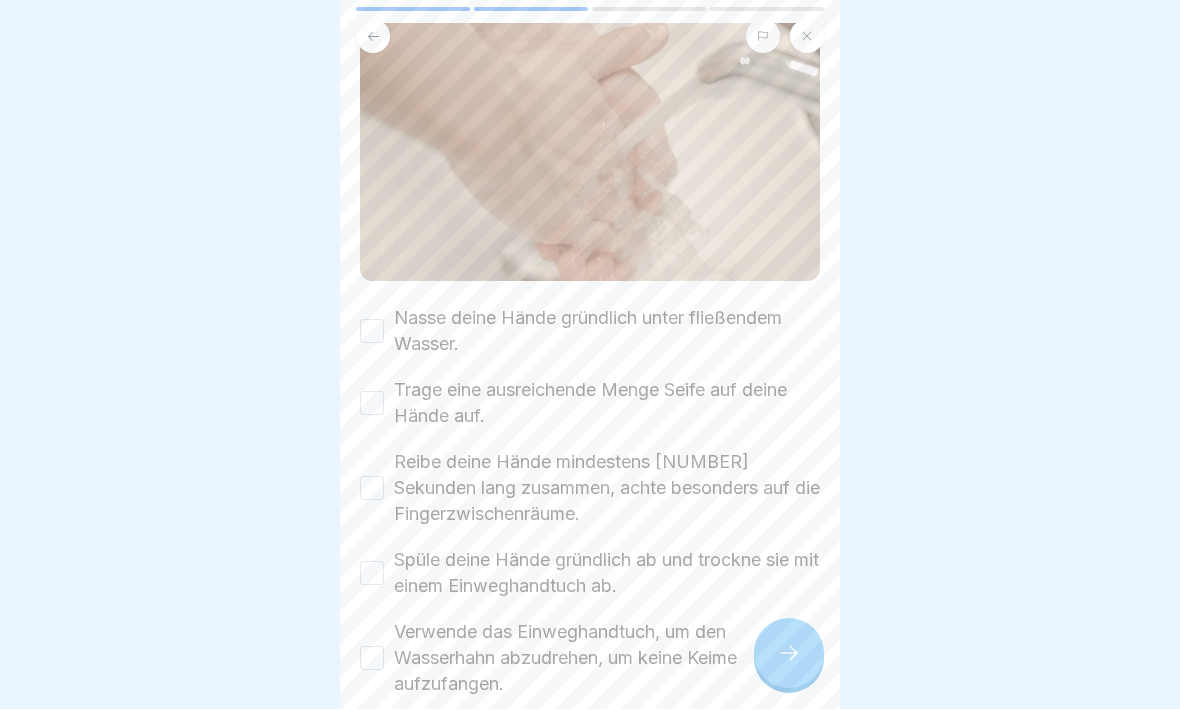 scroll, scrollTop: 208, scrollLeft: 0, axis: vertical 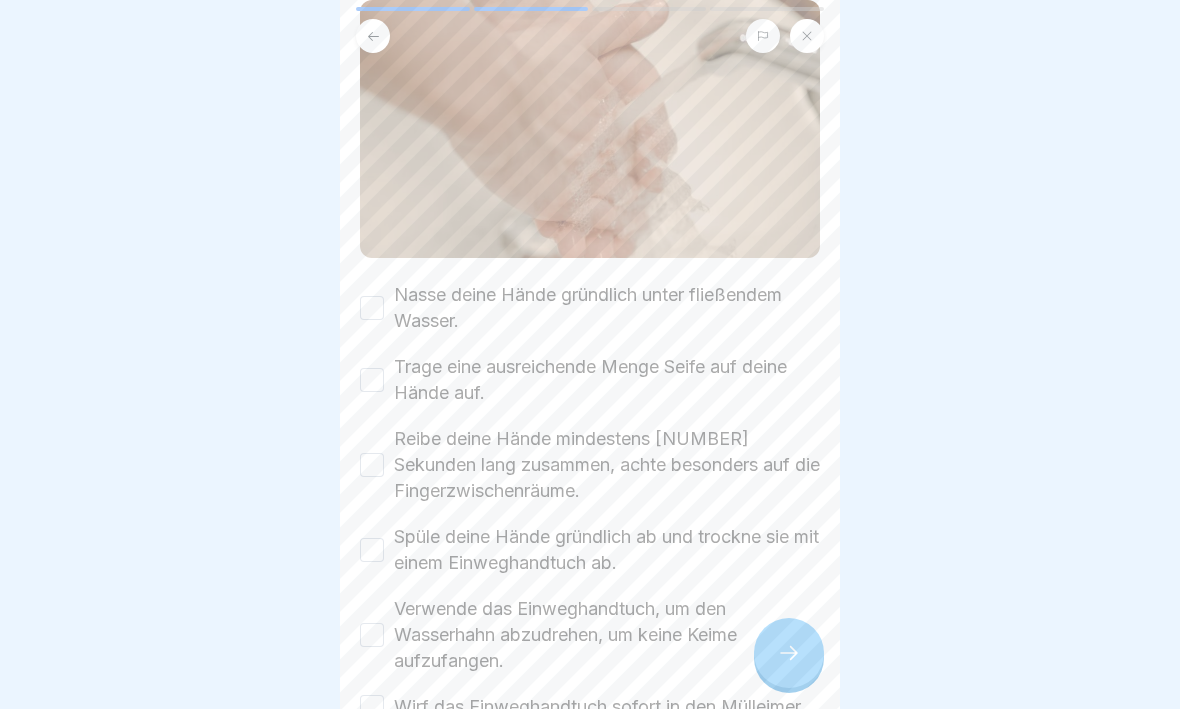 click on "Nasse deine Hände gründlich unter fließendem Wasser." at bounding box center (372, 309) 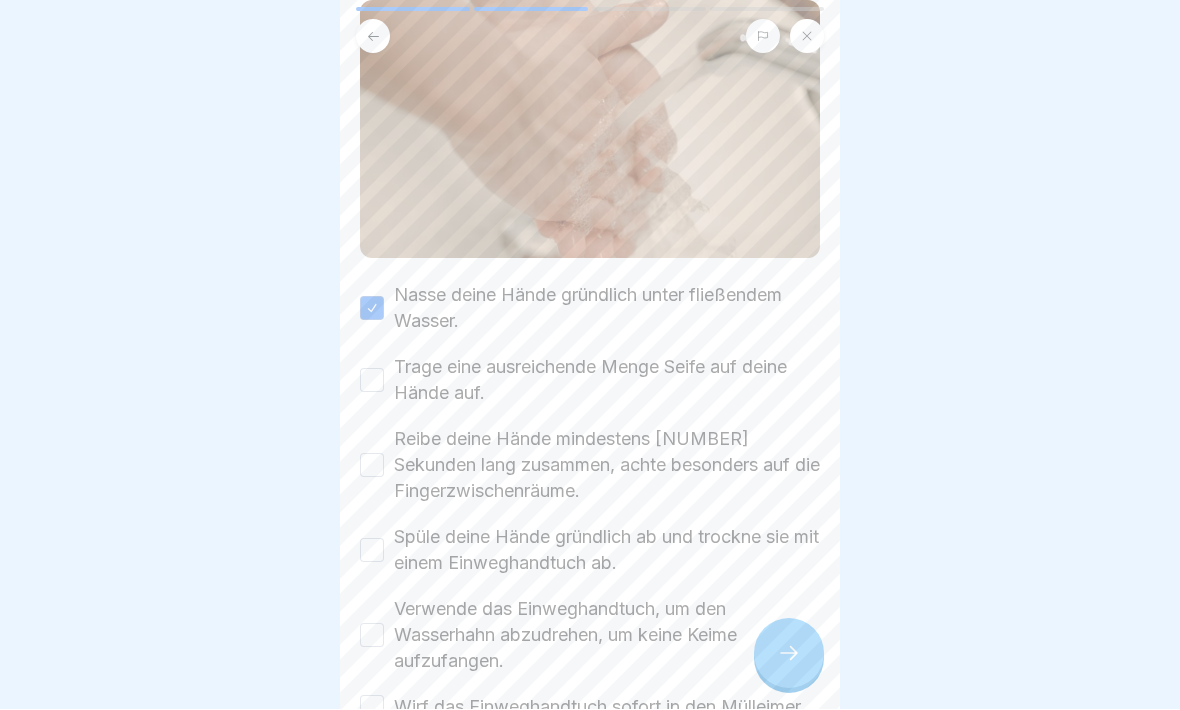 click on "Trage eine ausreichende Menge Seife auf deine Hände auf." at bounding box center [372, 381] 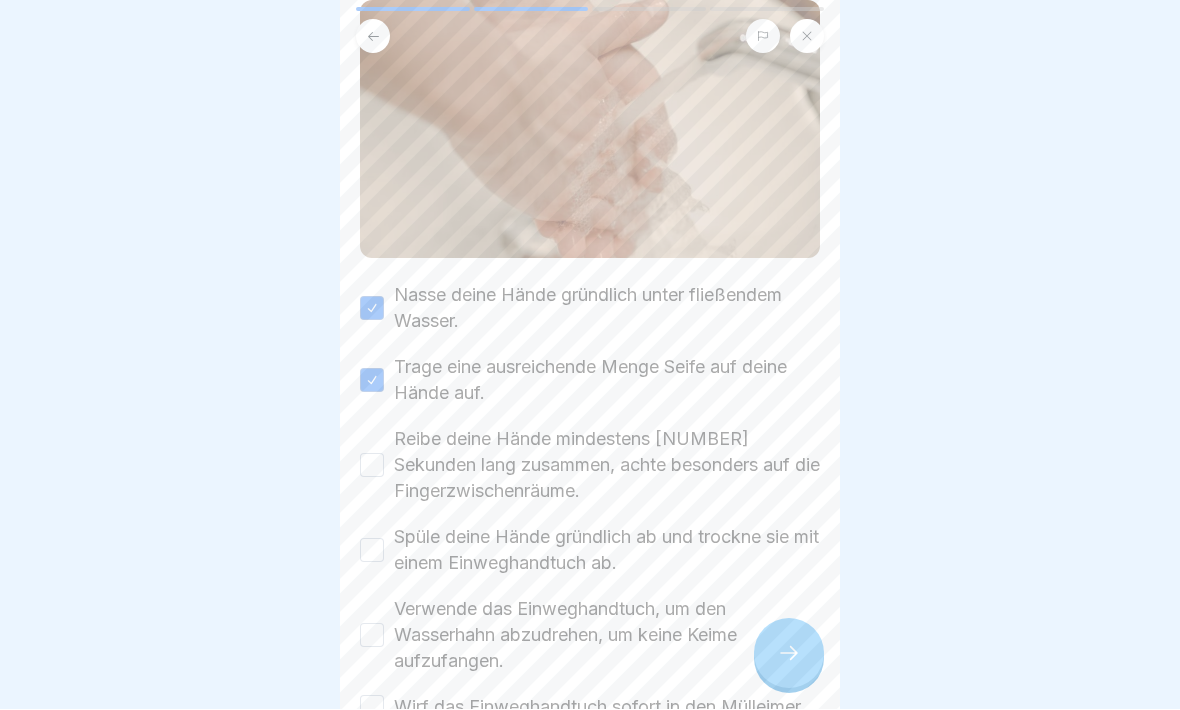 click on "Reibe deine Hände mindestens [NUMBER] Sekunden lang zusammen, achte besonders auf die Fingerzwischenräume." at bounding box center (372, 466) 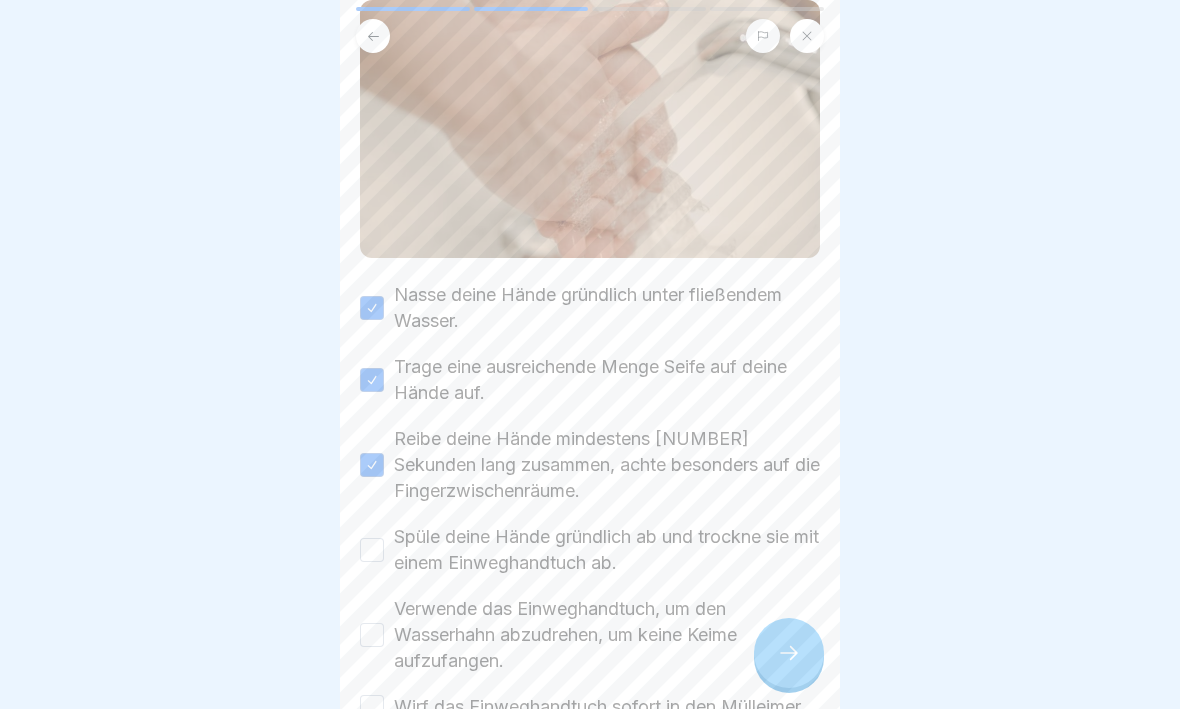 click on "Spüle deine Hände gründlich ab und trockne sie mit einem Einweghandtuch ab." at bounding box center [372, 551] 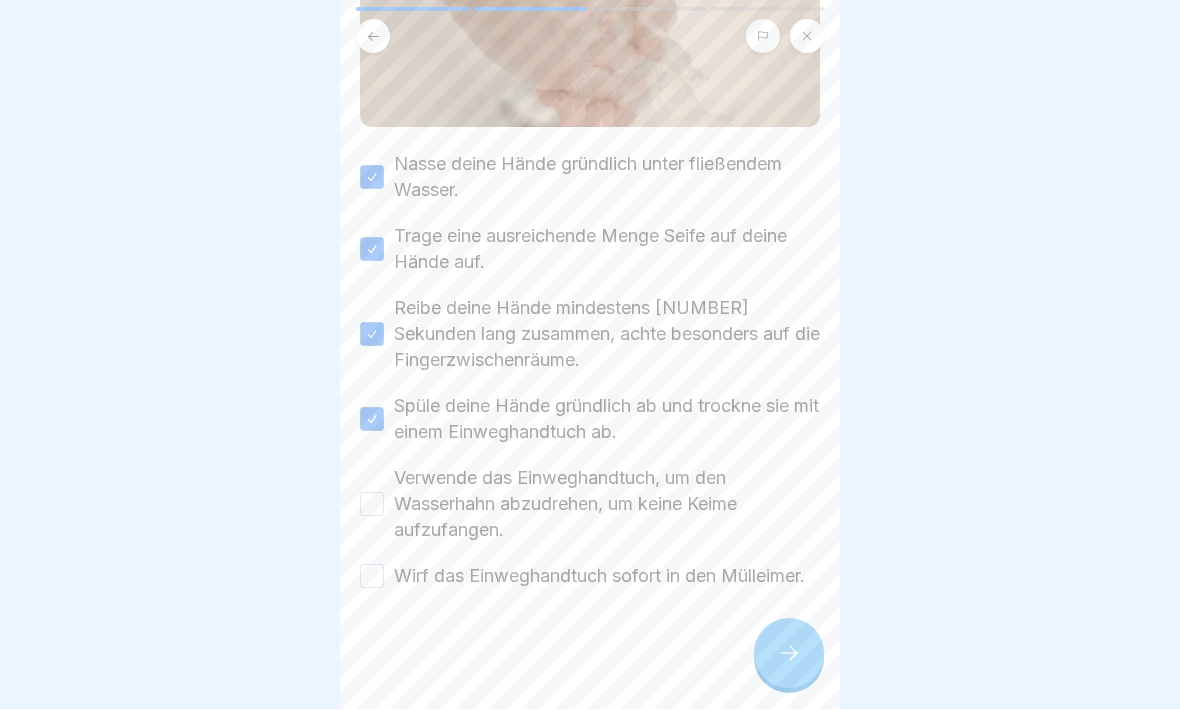 scroll, scrollTop: 339, scrollLeft: 0, axis: vertical 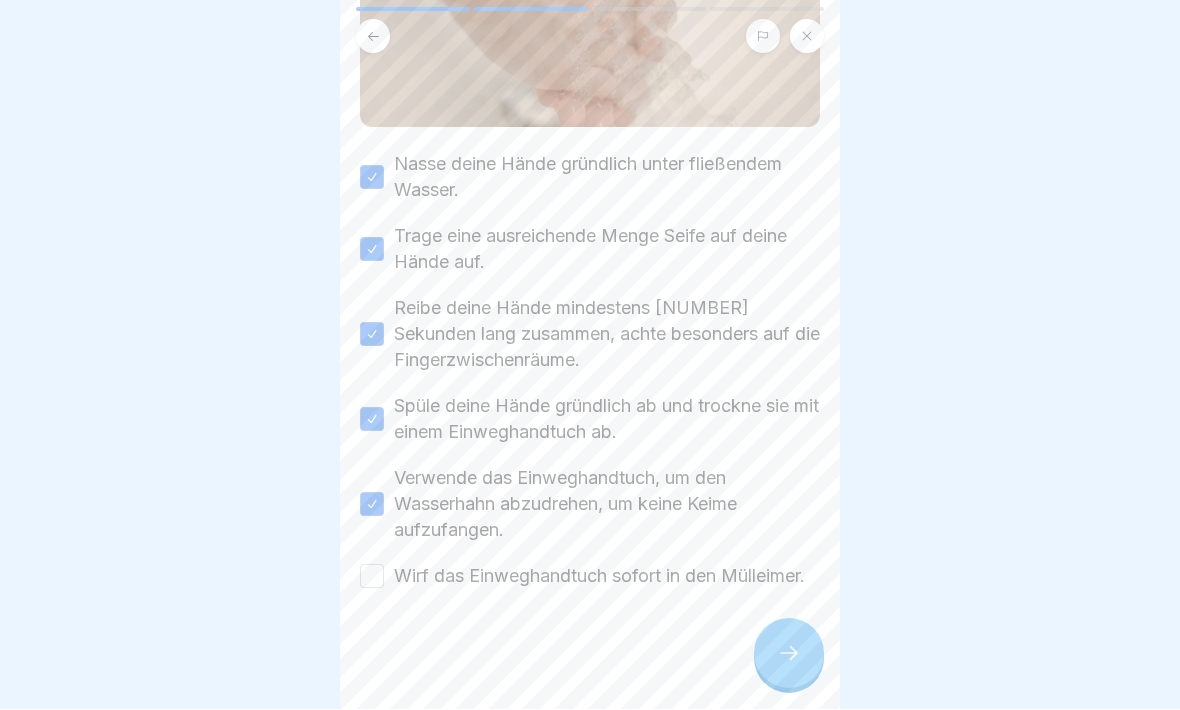 click on "Wirf das Einweghandtuch sofort in den Mülleimer." at bounding box center (372, 577) 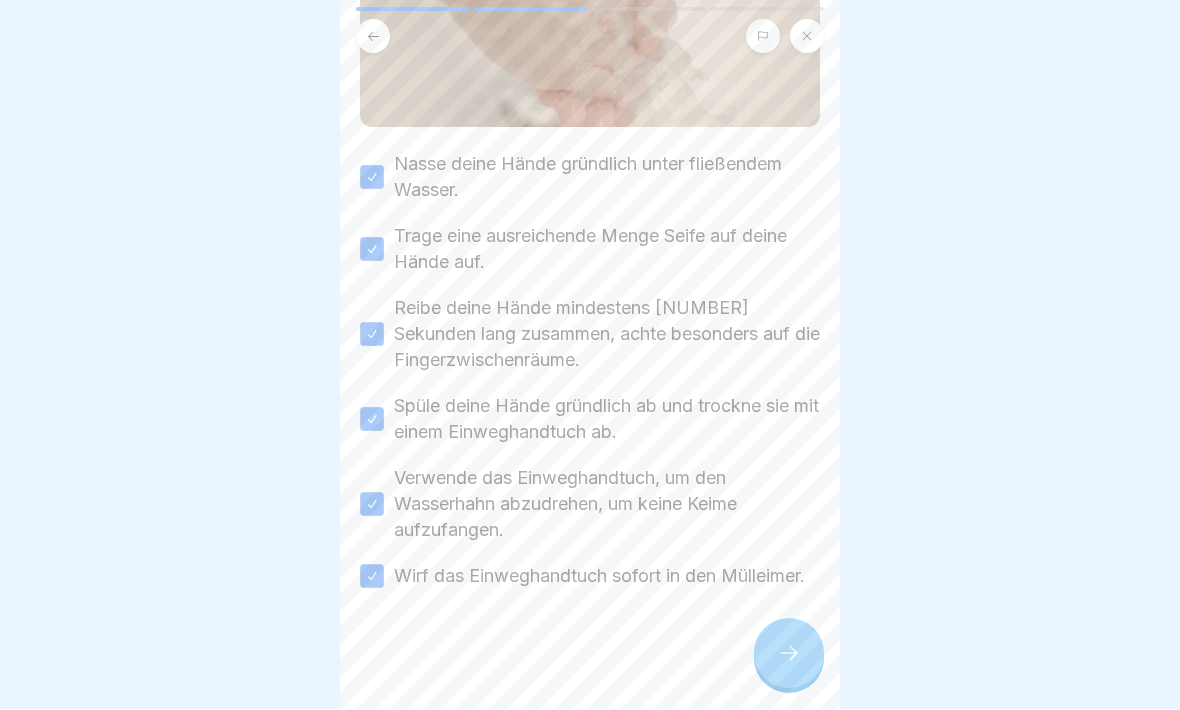 click 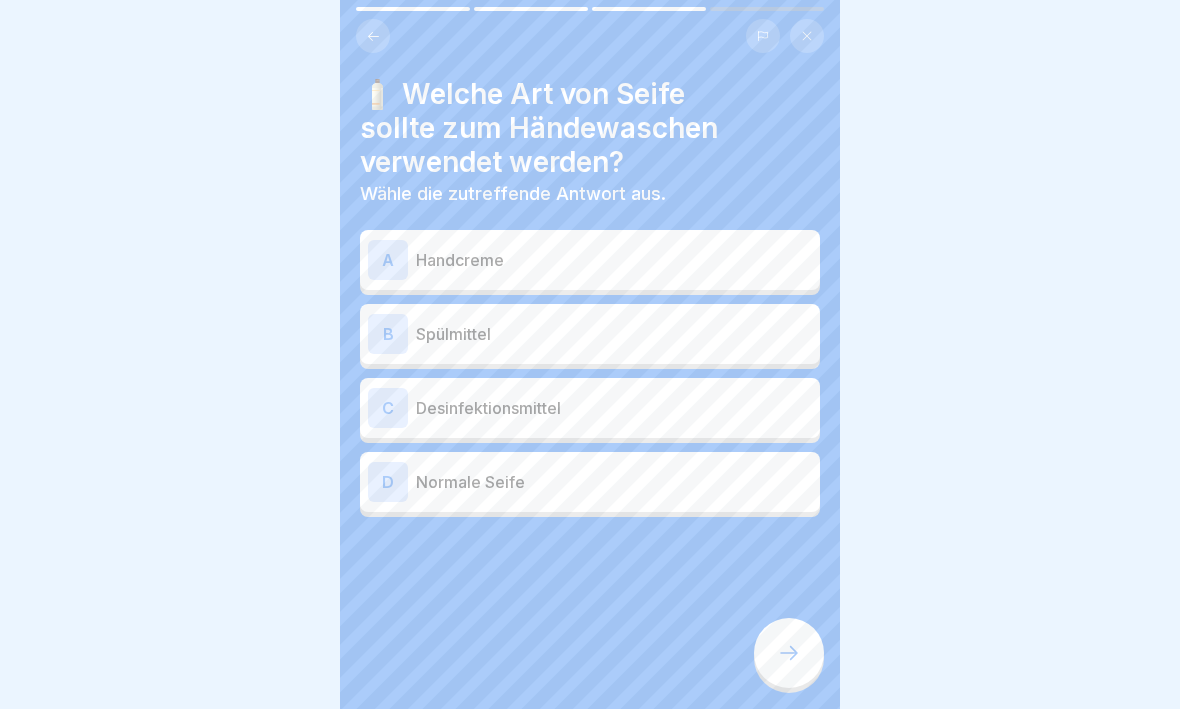 click on "A" at bounding box center (388, 261) 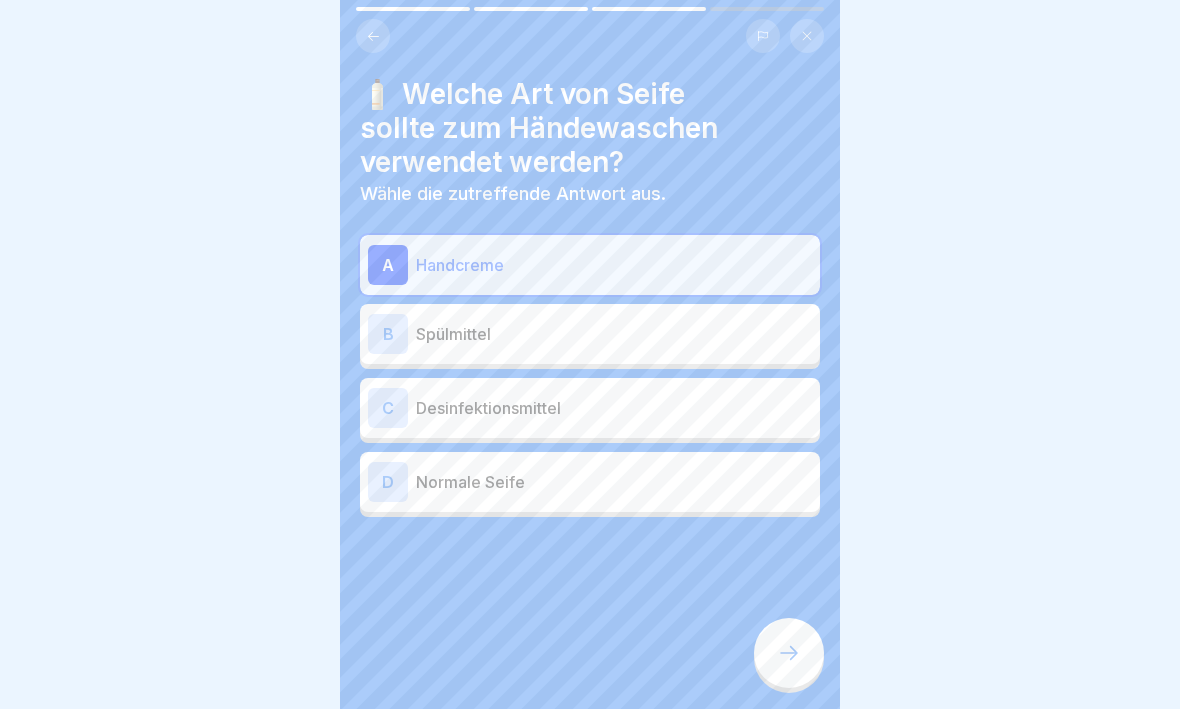 click 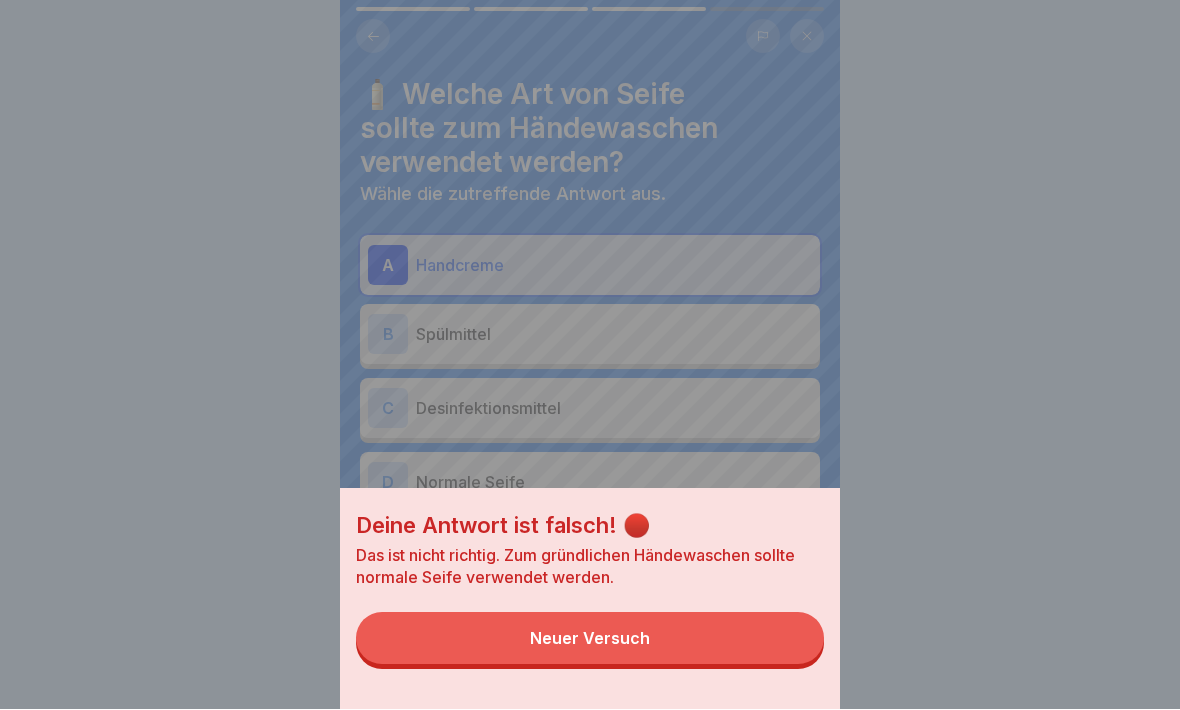 click on "Deine Antwort ist falsch!
🔴 Das ist nicht richtig. Zum gründlichen Händewaschen sollte normale Seife verwendet werden.   Neuer Versuch" at bounding box center [590, 355] 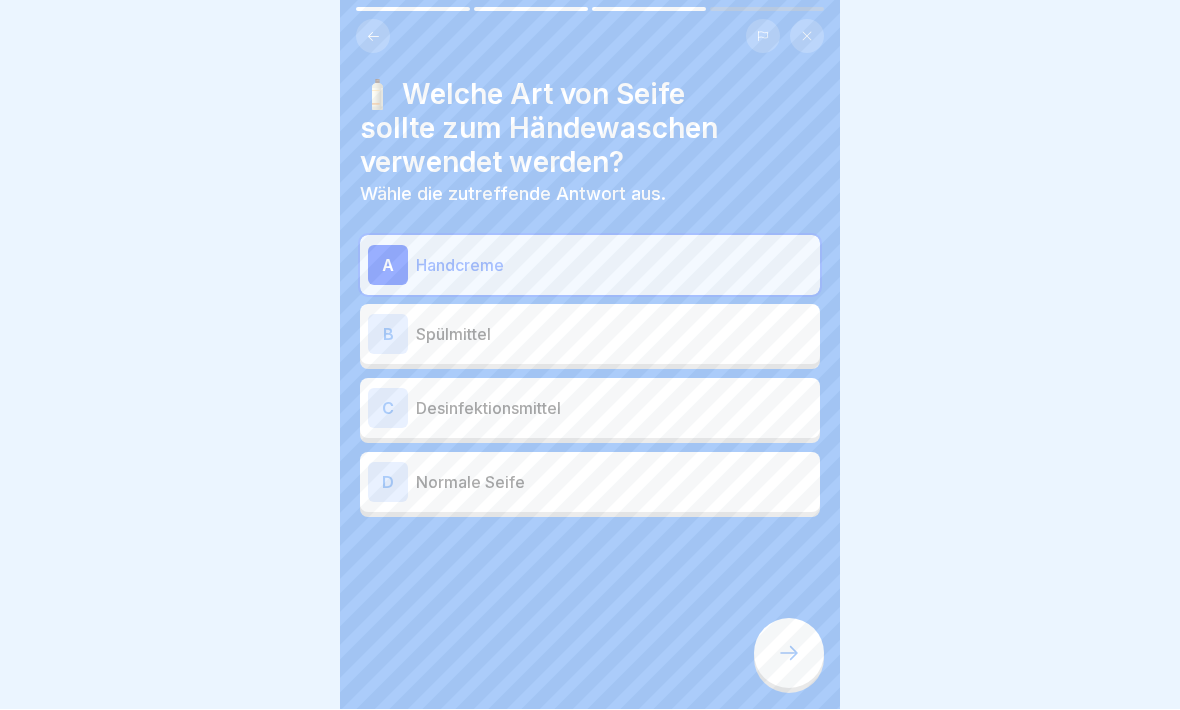 click on "C" at bounding box center [388, 409] 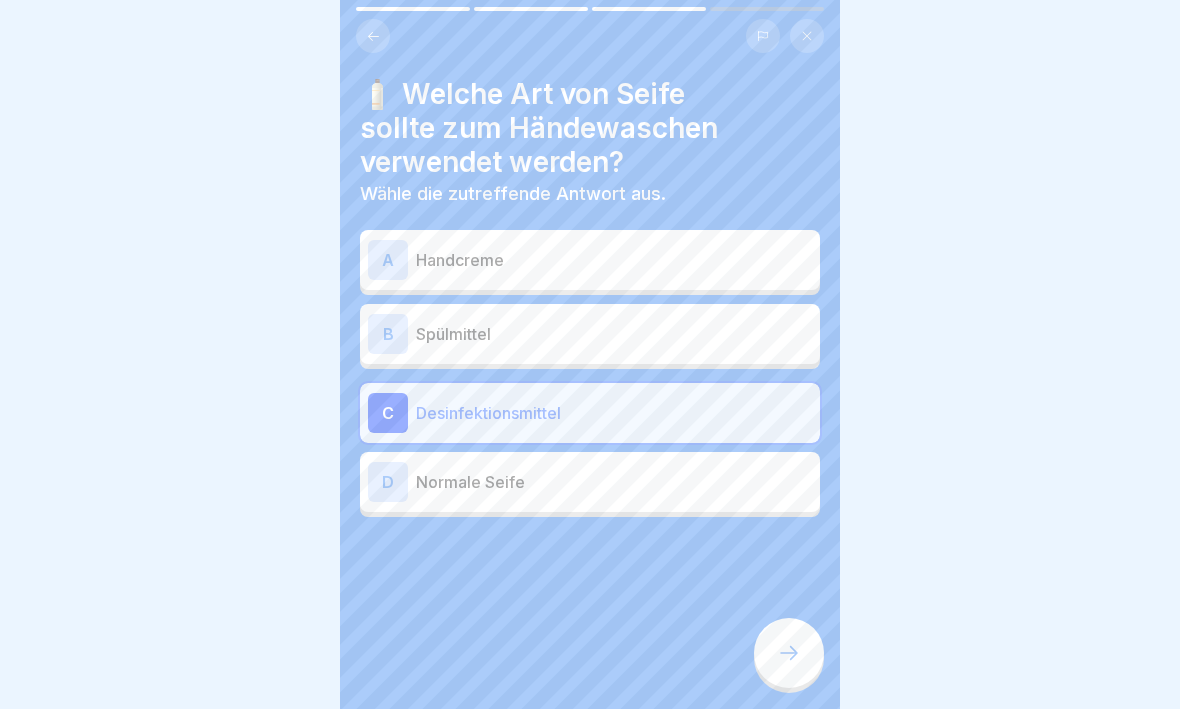 click at bounding box center [789, 654] 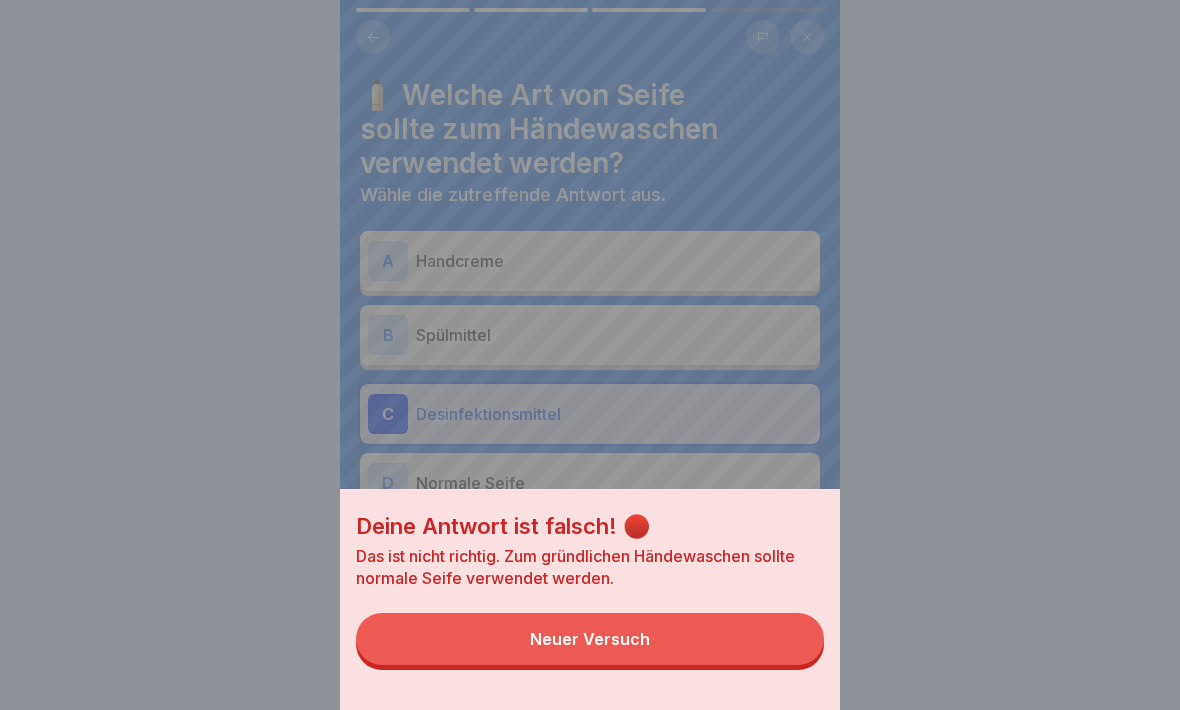 click on "Neuer Versuch" at bounding box center [590, 639] 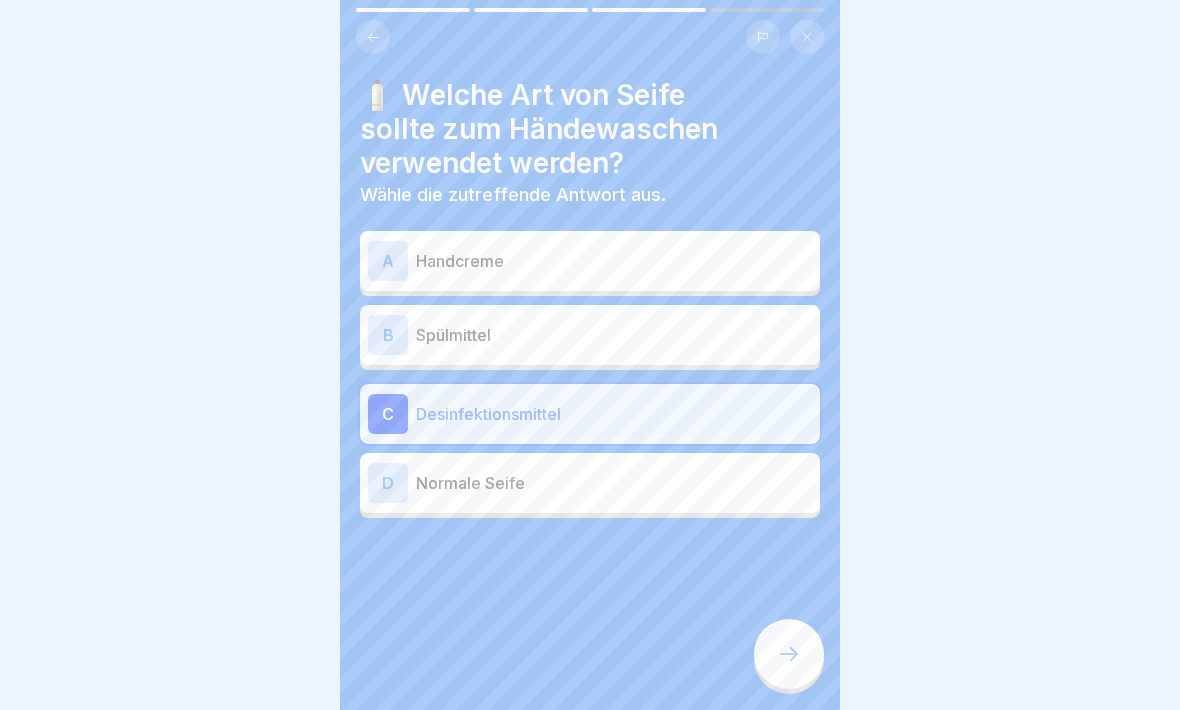 click on "🧴 Welche Art von Seife sollte zum Händewaschen verwendet werden? Wähle die zutreffende Antwort aus. A Handcreme B Spülmittel C Desinfektionsmittel D Normale Seife" at bounding box center [590, 355] 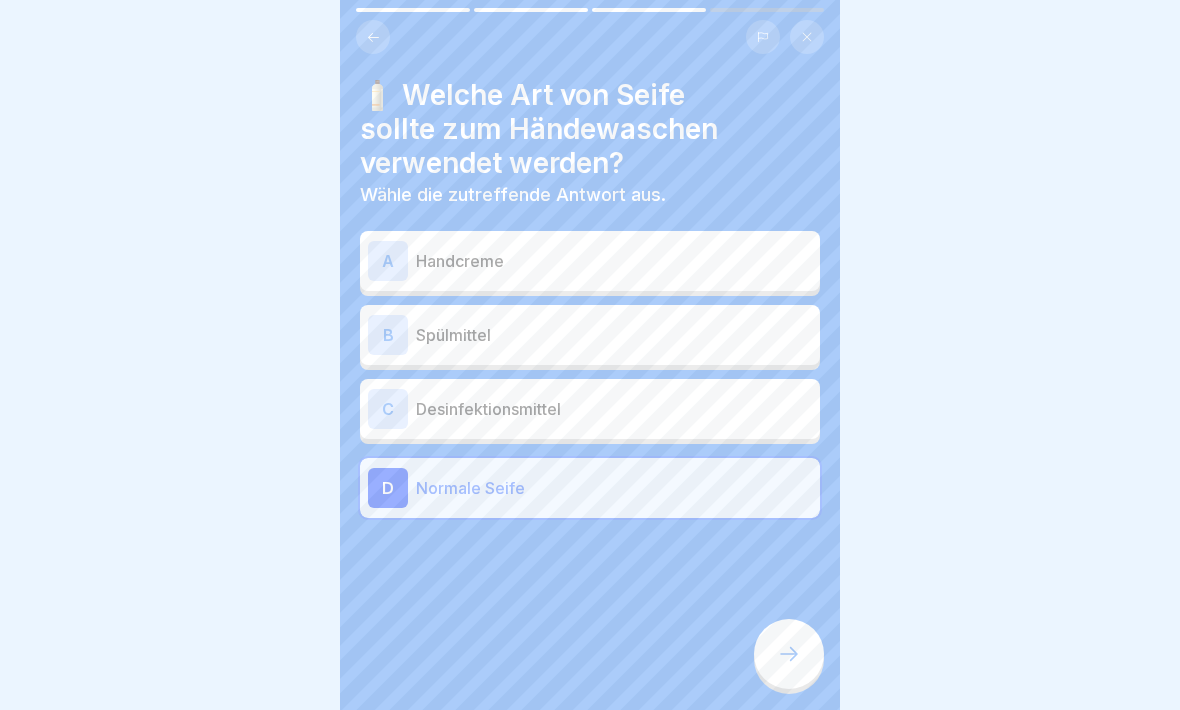 click 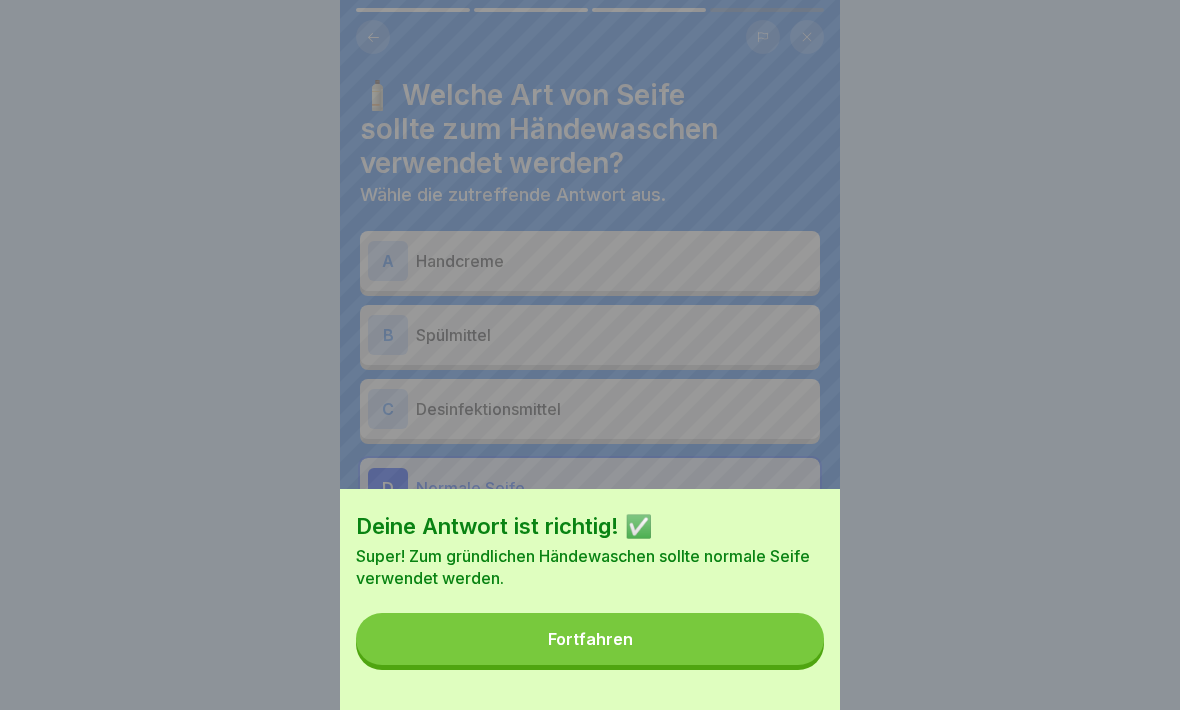 click on "Fortfahren" at bounding box center [590, 639] 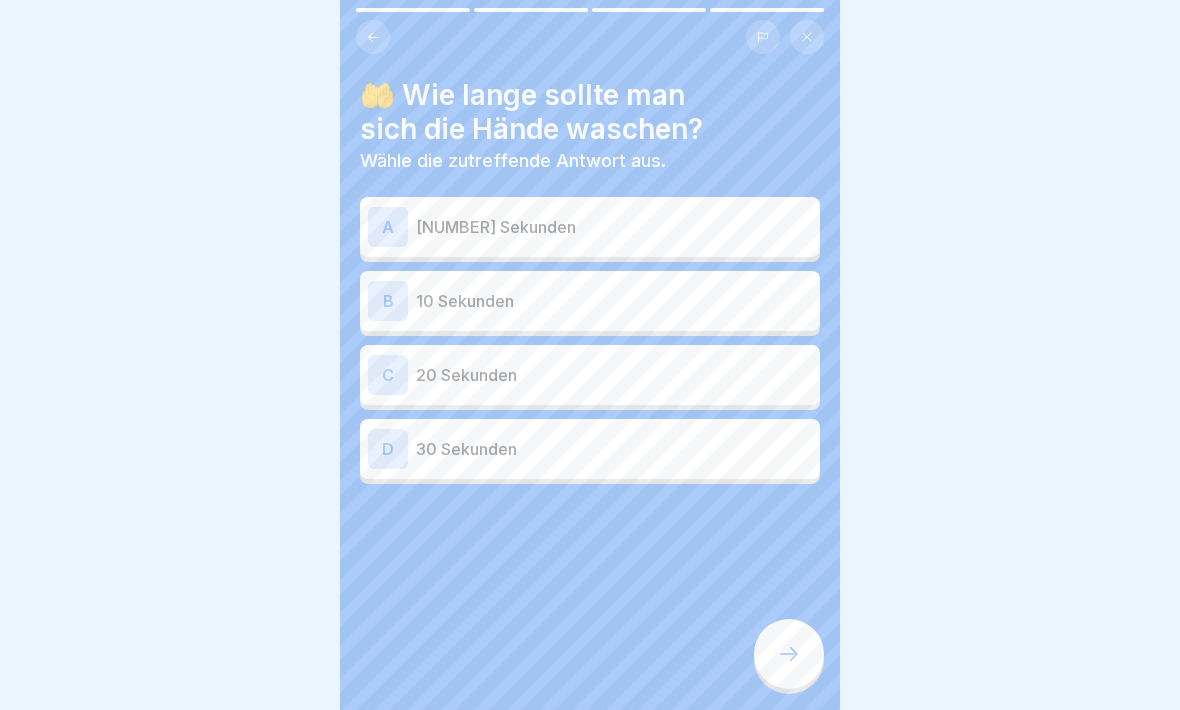 click on "C" at bounding box center [388, 375] 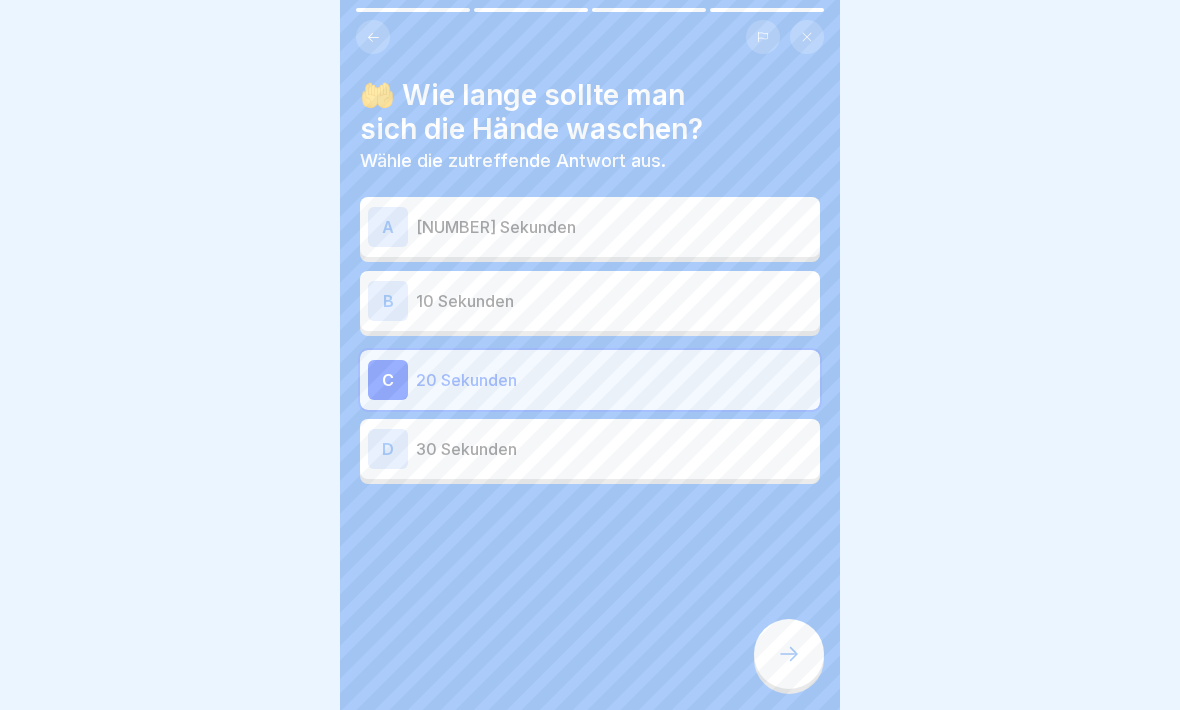 click at bounding box center [789, 654] 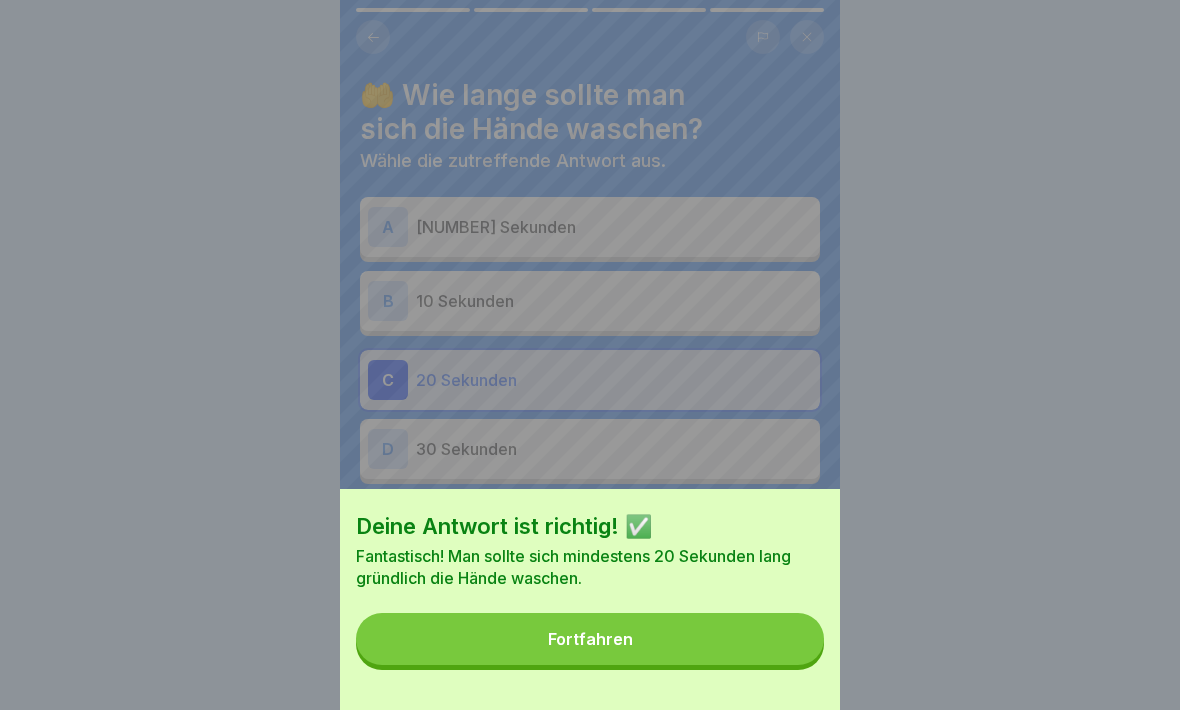 click on "Fortfahren" at bounding box center (590, 639) 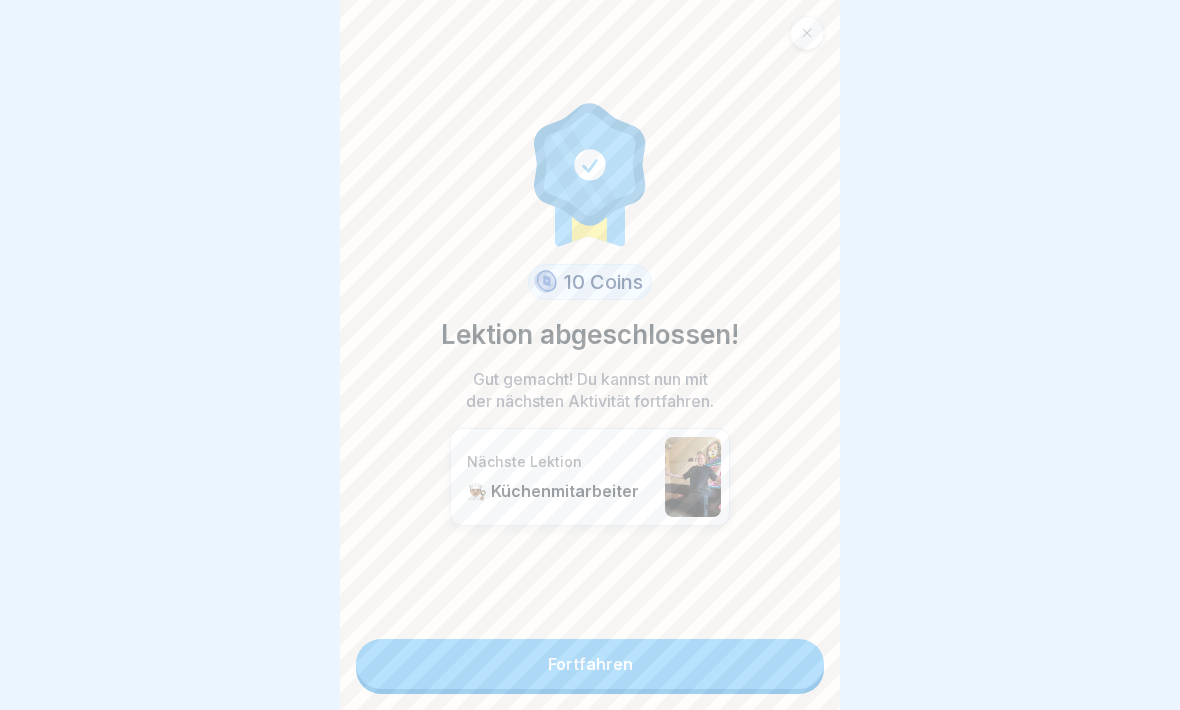 click on "Fortfahren" at bounding box center (590, 664) 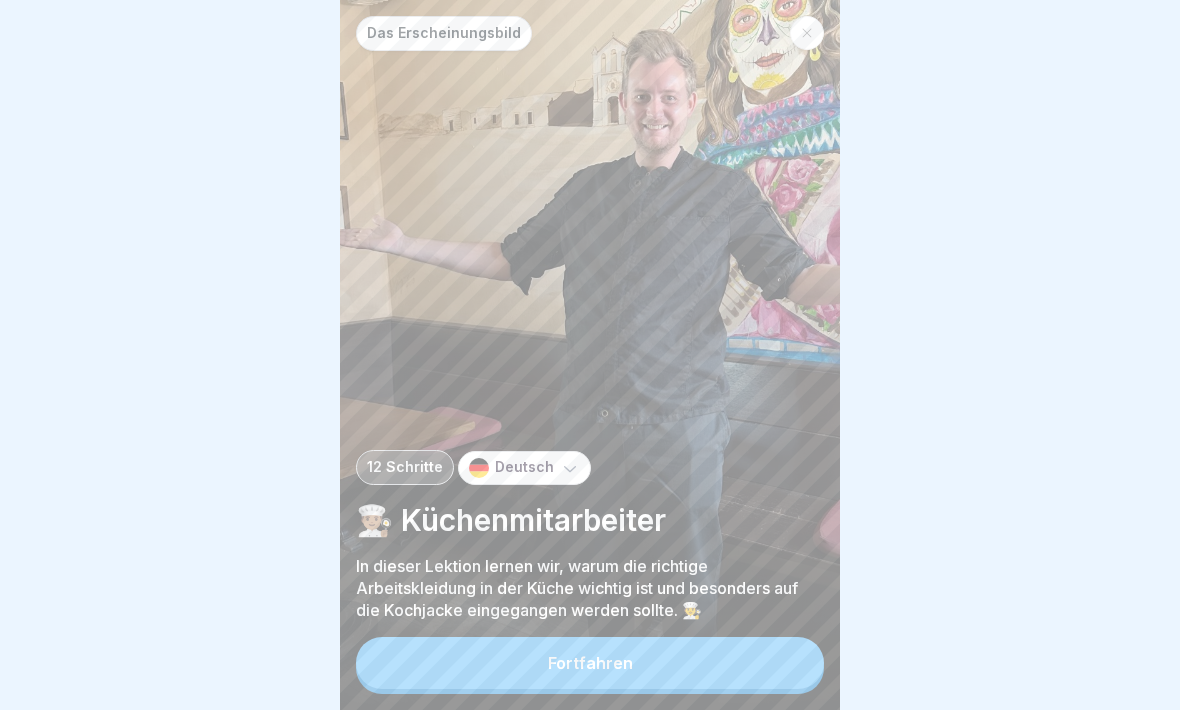click on "Fortfahren" at bounding box center [590, 663] 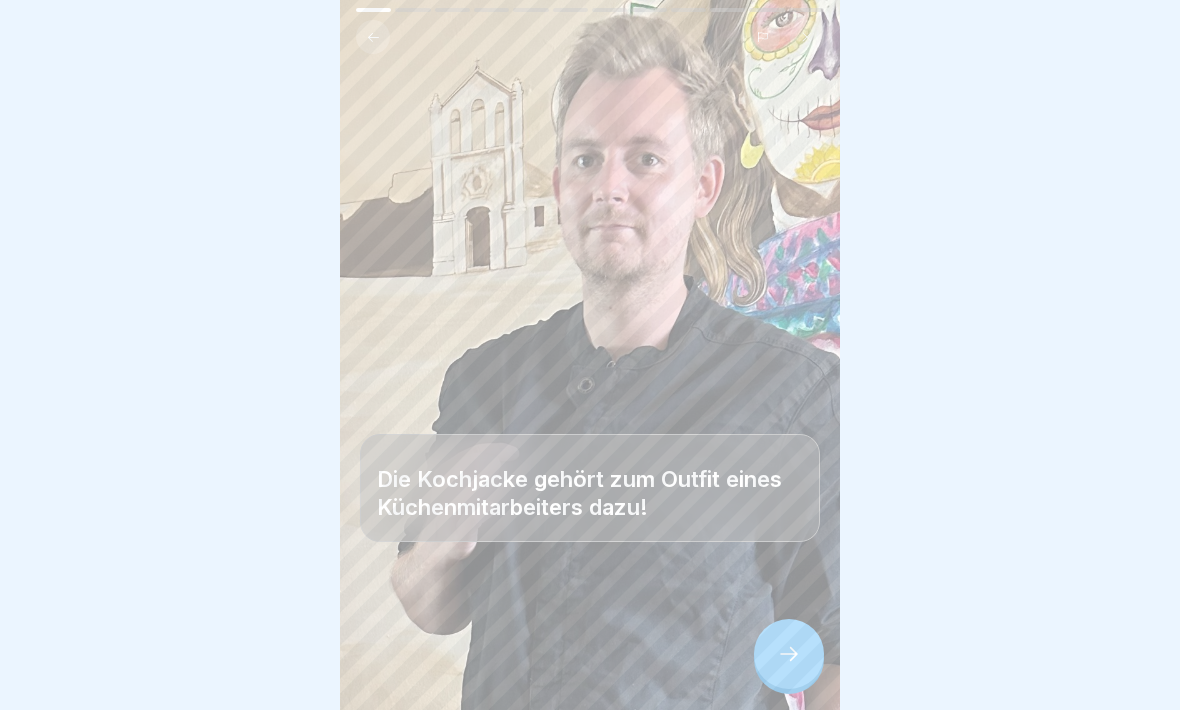 click 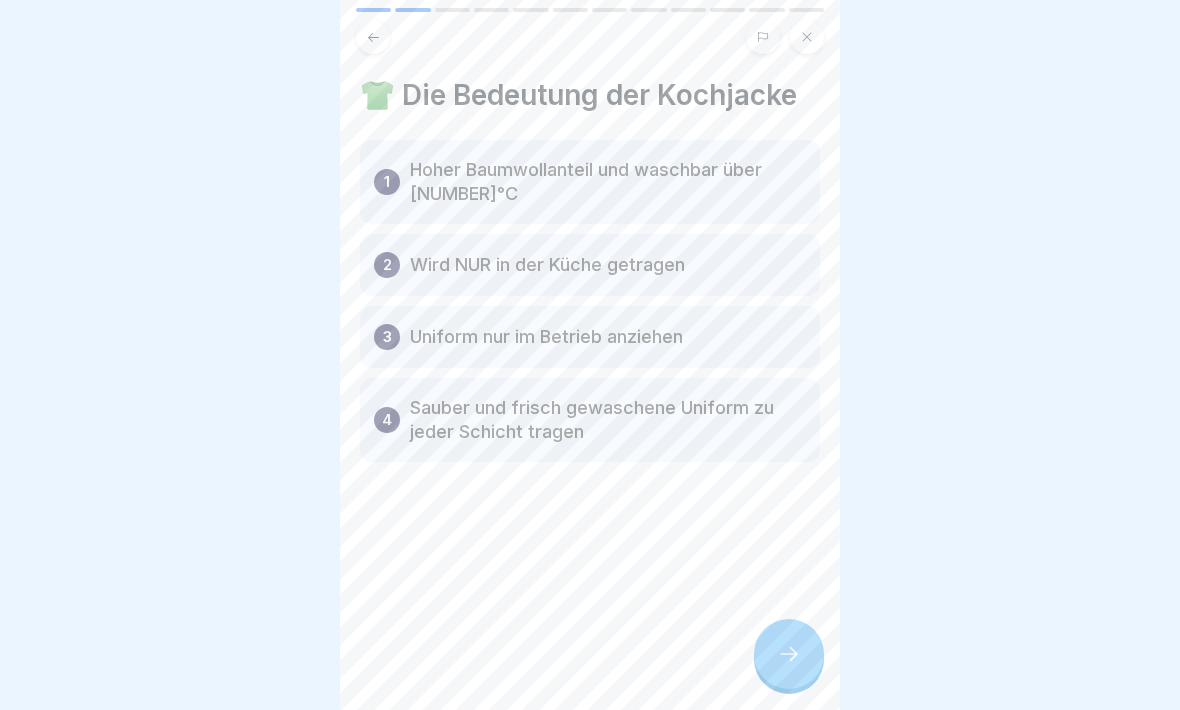 click 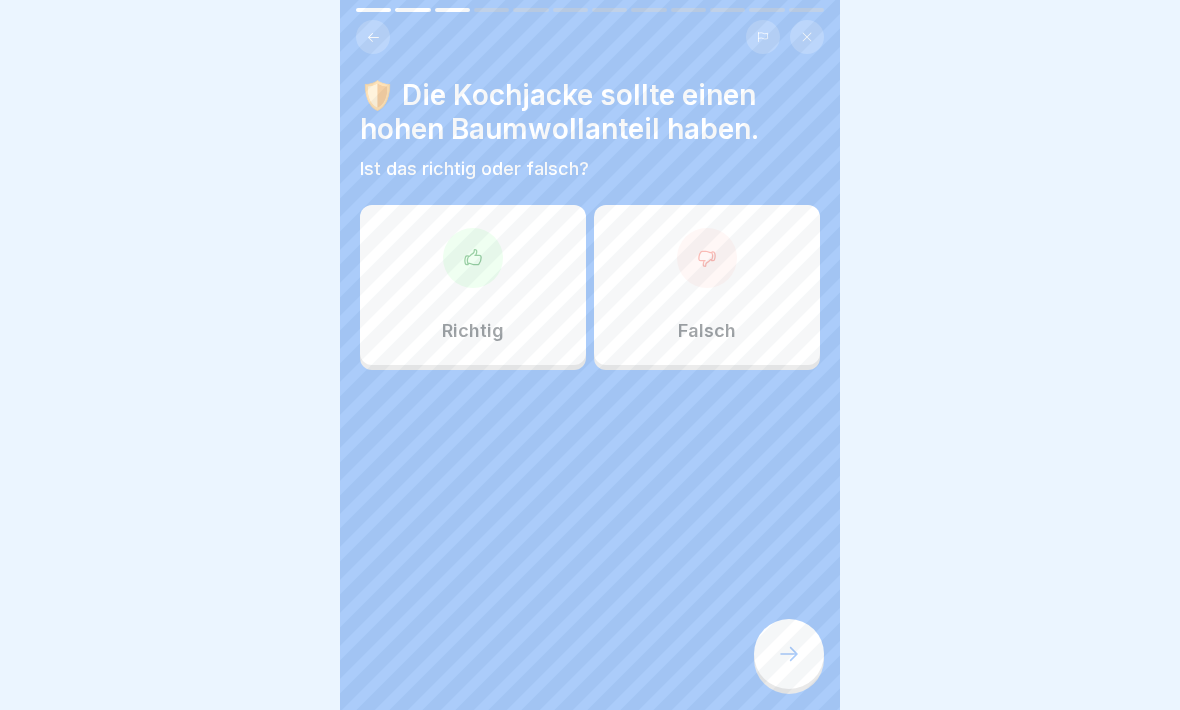 click 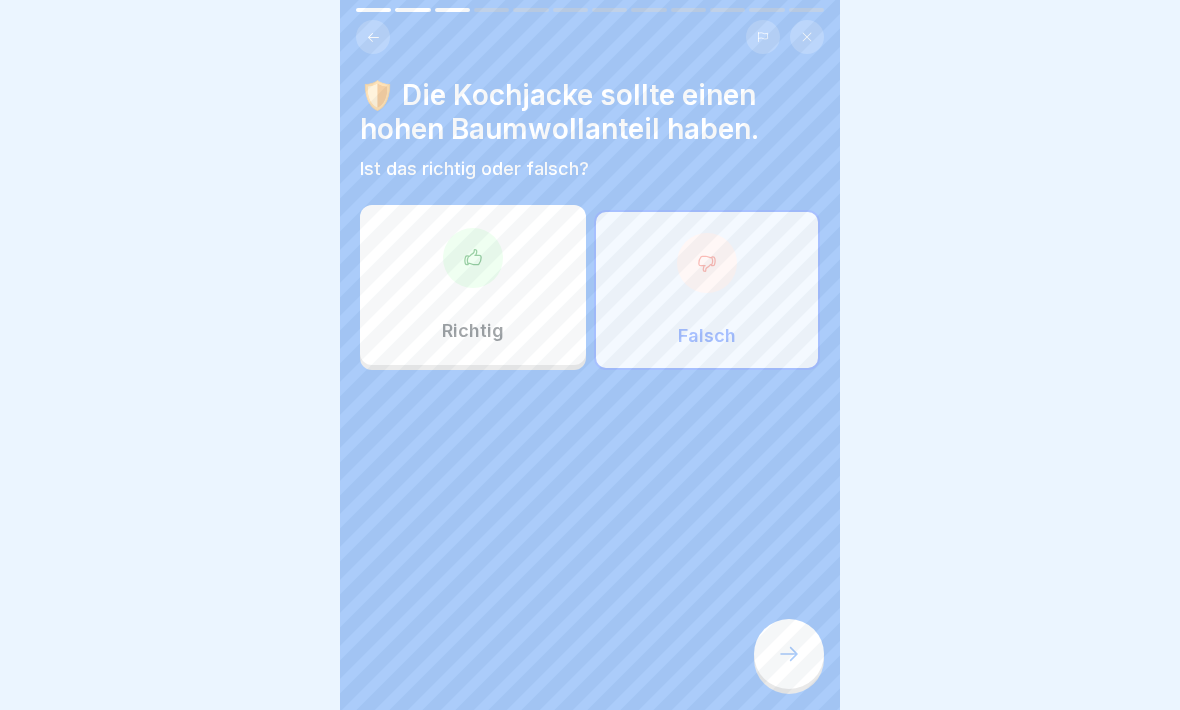 click 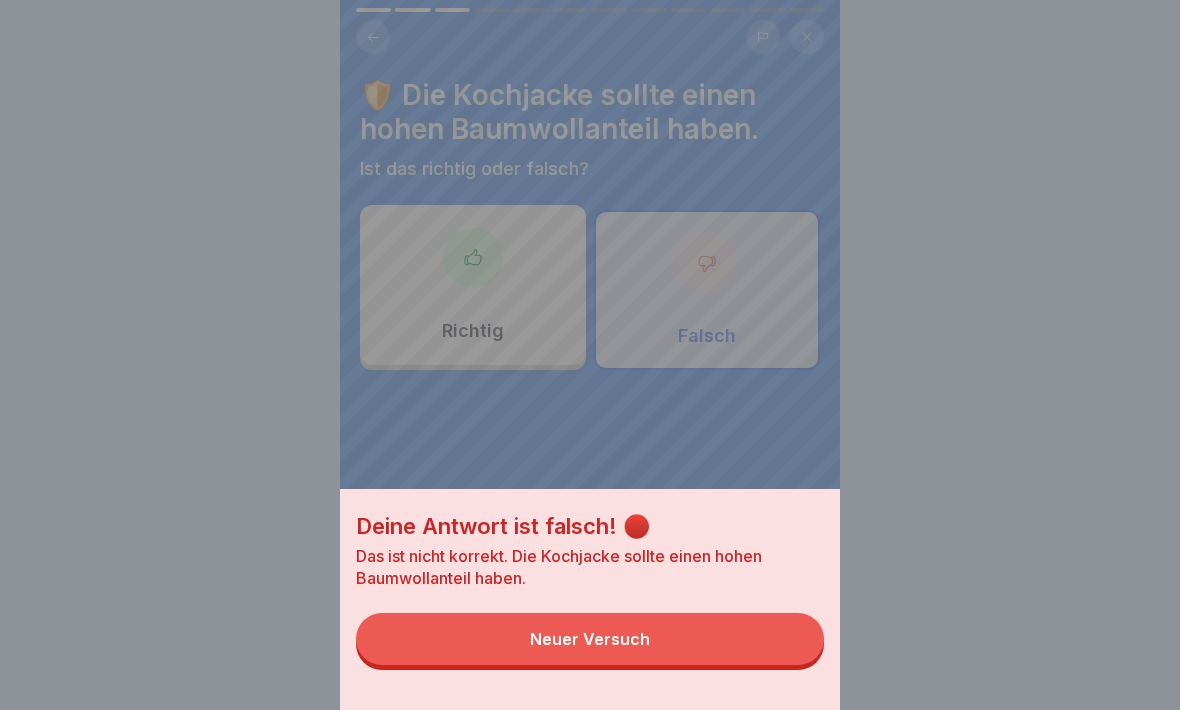 click on "Neuer Versuch" at bounding box center (590, 639) 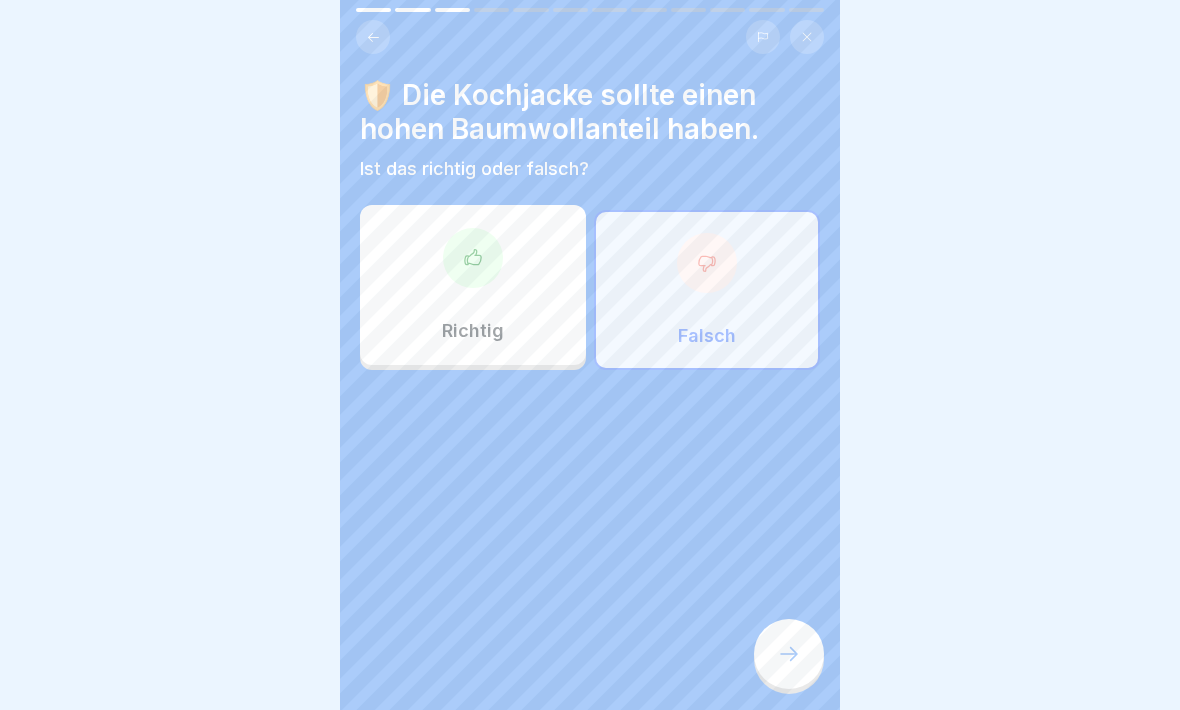 click 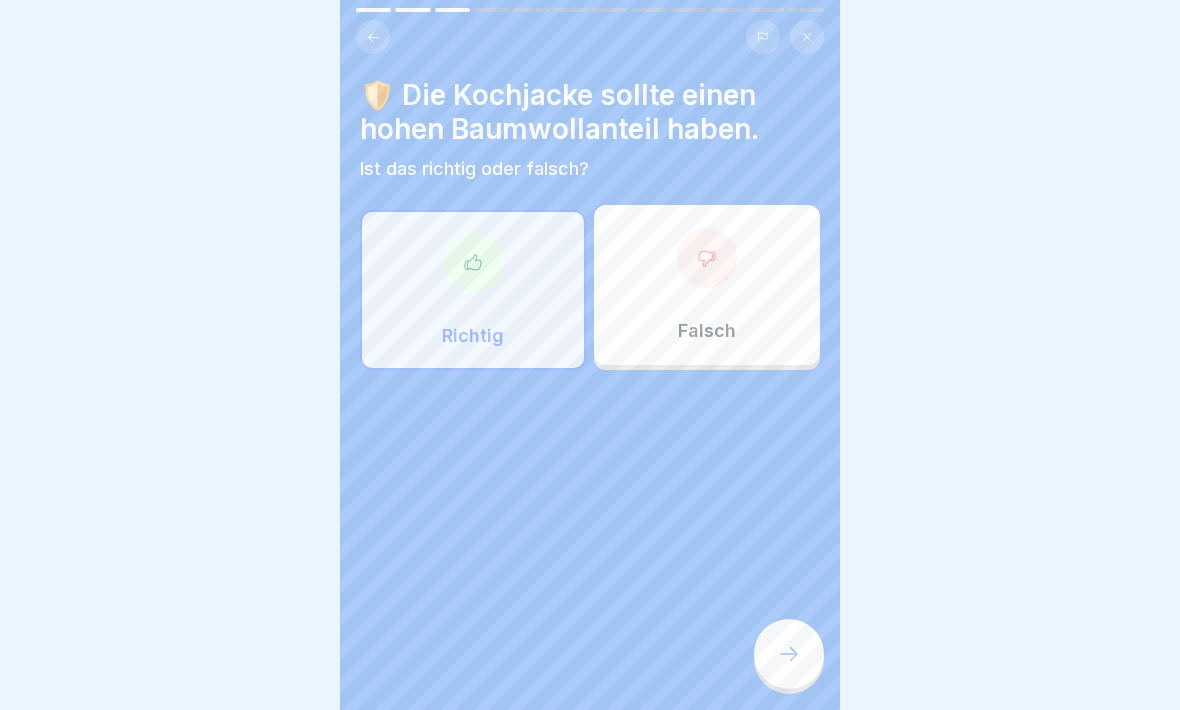click at bounding box center [789, 654] 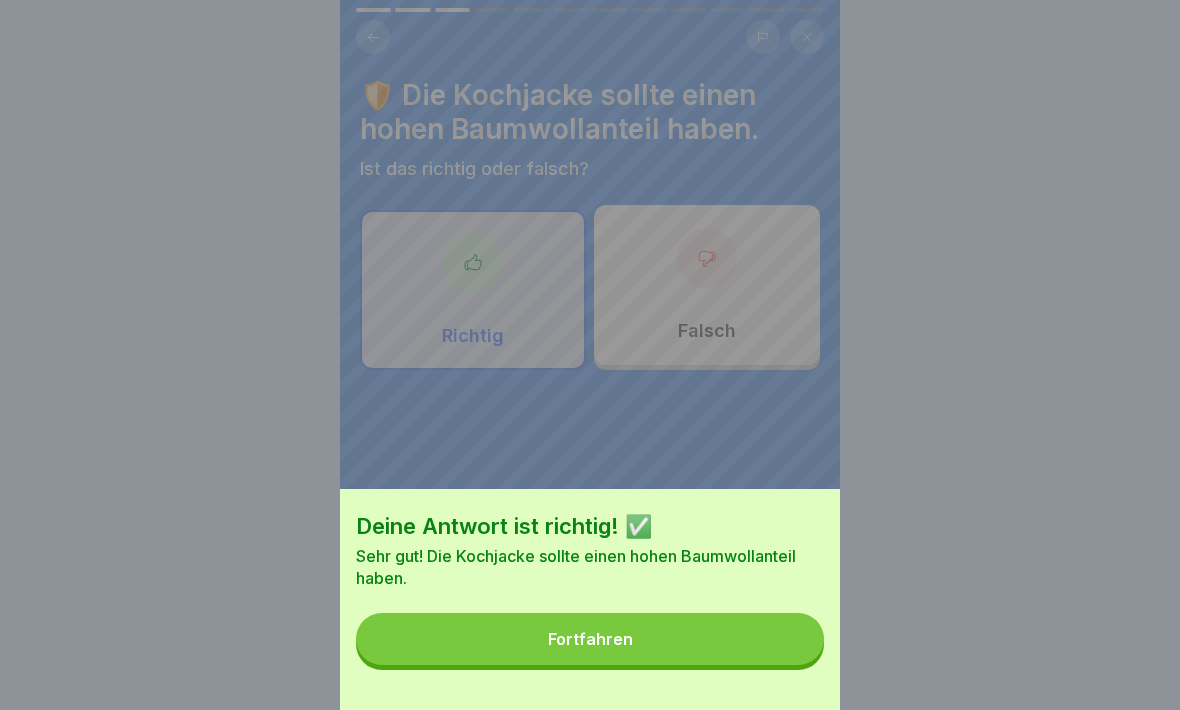 click on "Fortfahren" at bounding box center [590, 639] 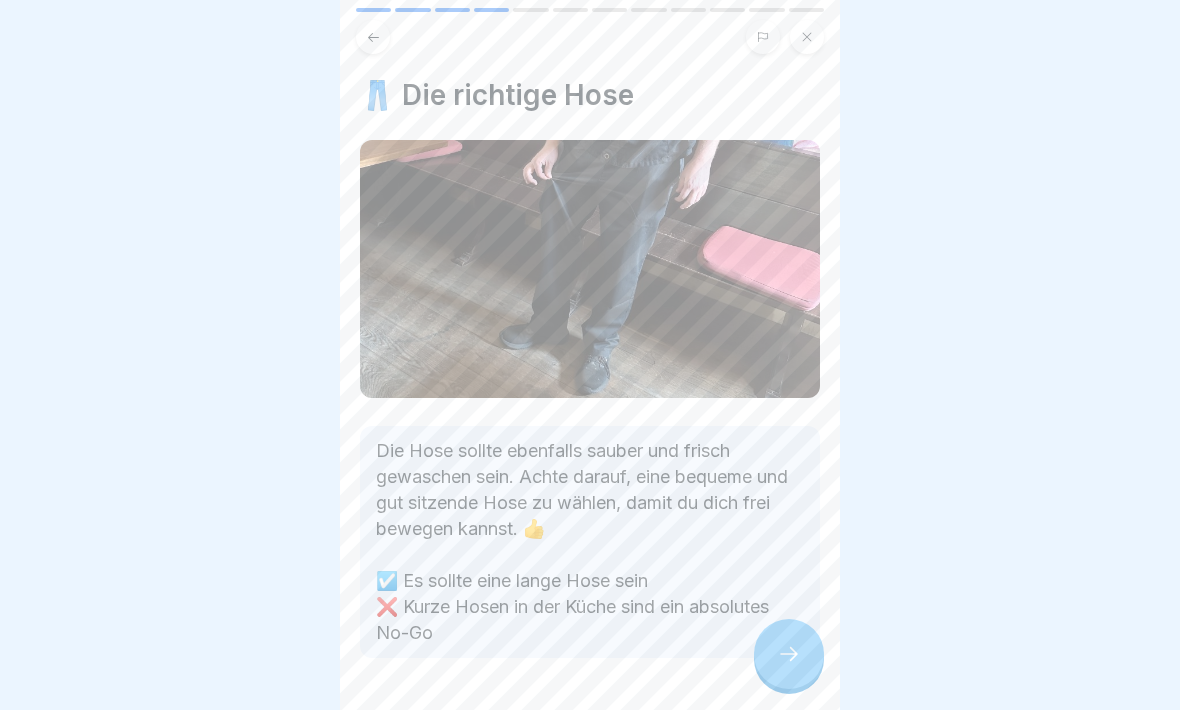 click at bounding box center (789, 654) 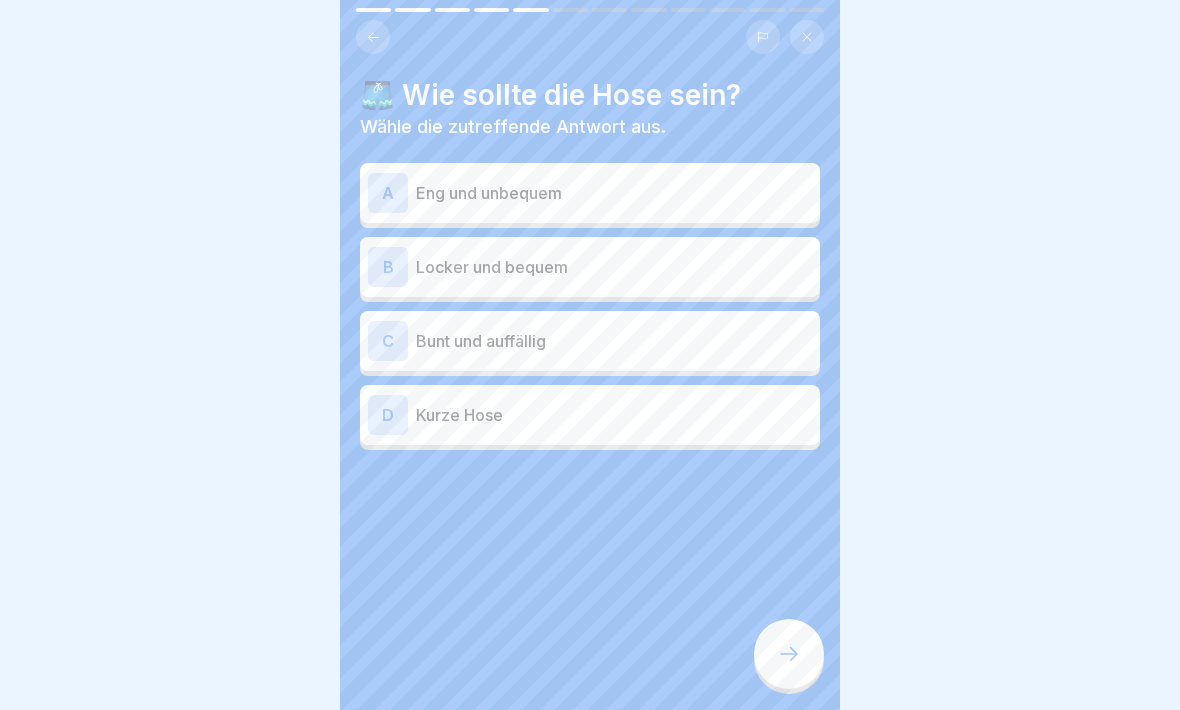 click on "B" at bounding box center (388, 267) 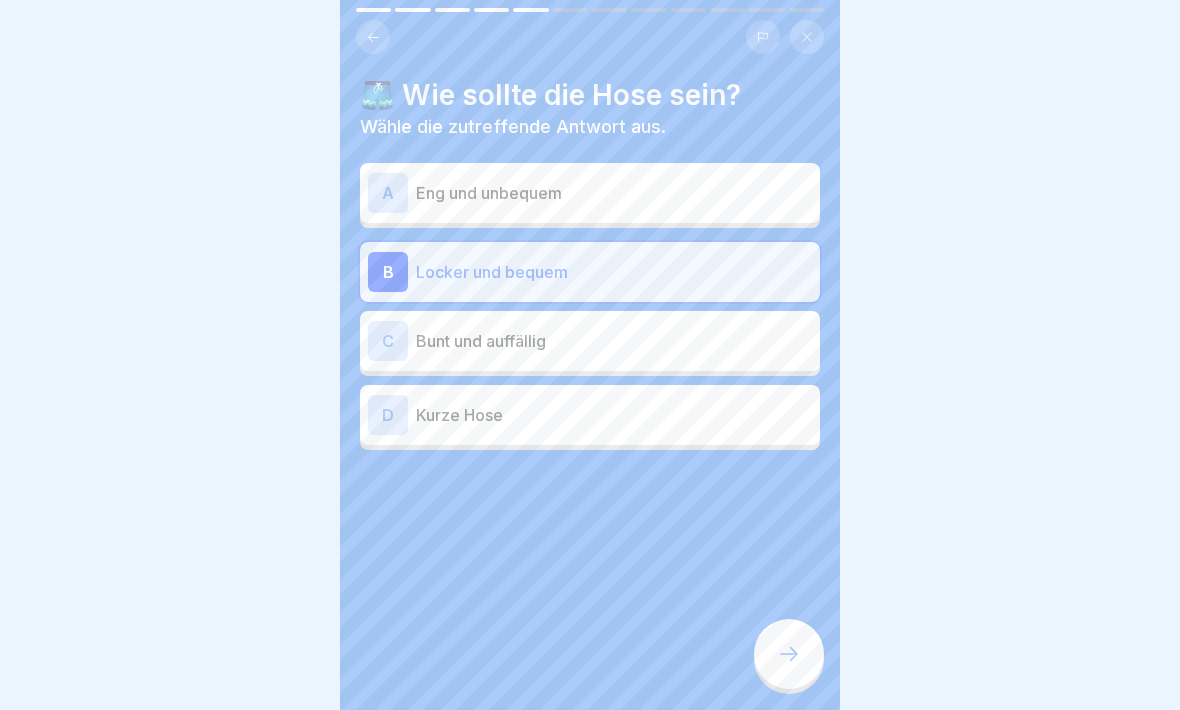 click 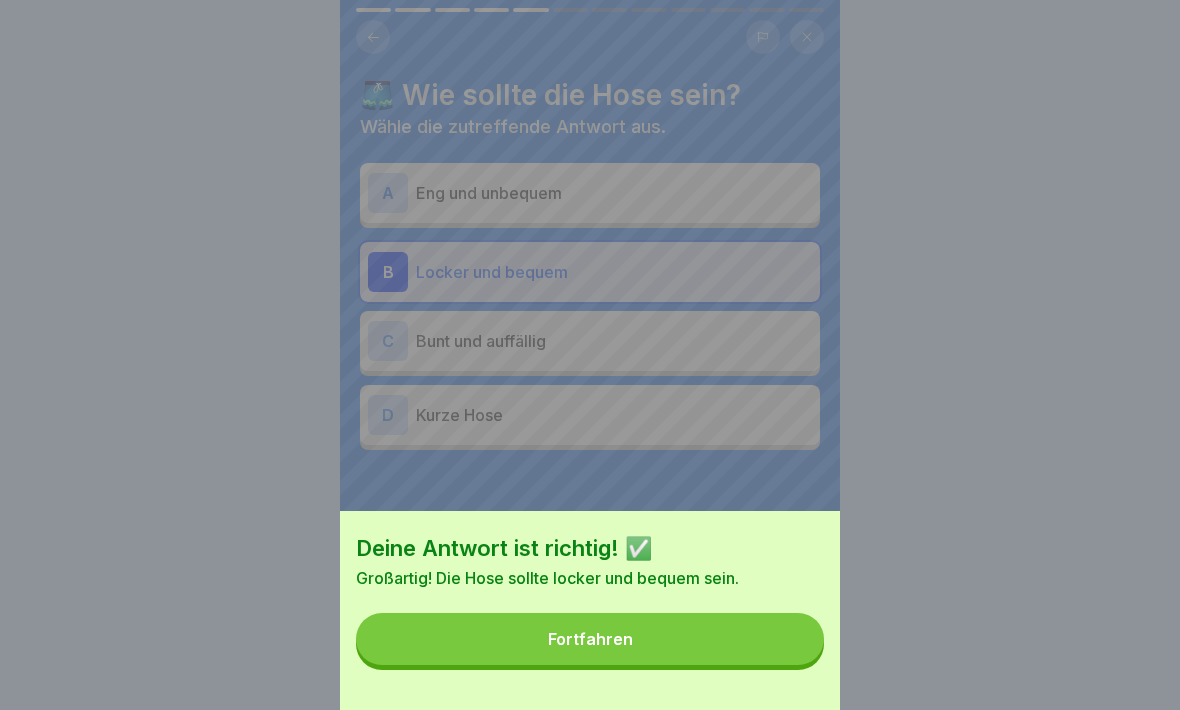 click on "Fortfahren" at bounding box center [590, 639] 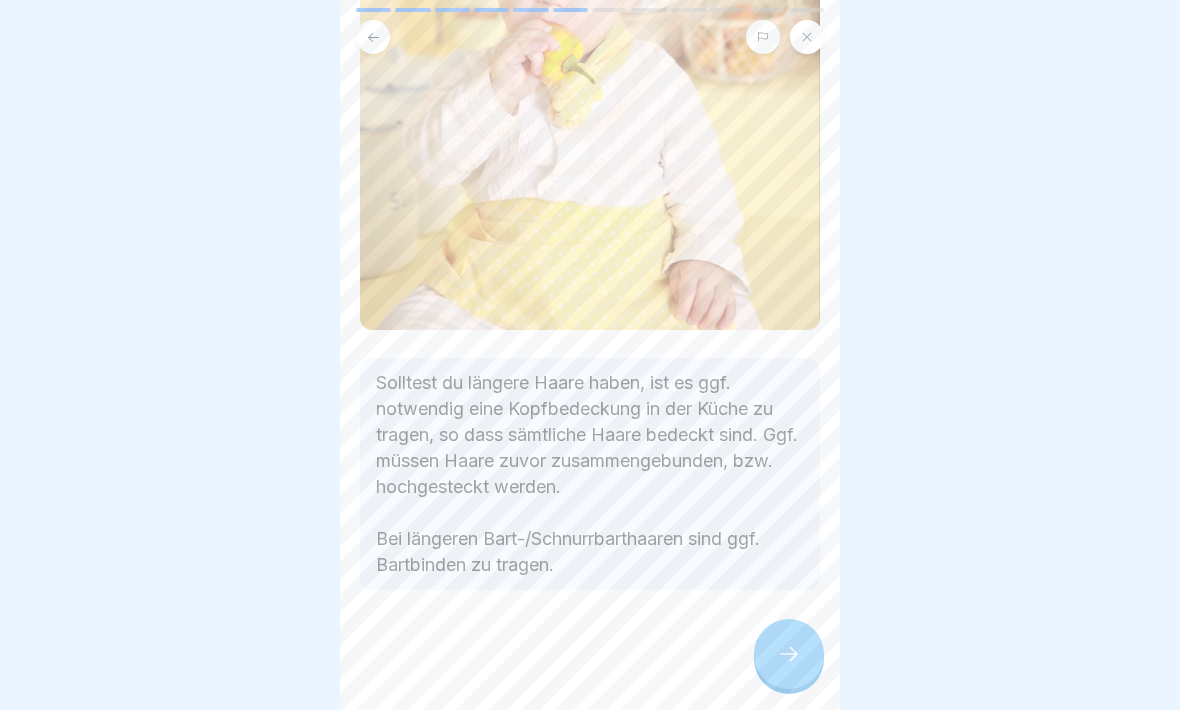 scroll, scrollTop: 500, scrollLeft: 0, axis: vertical 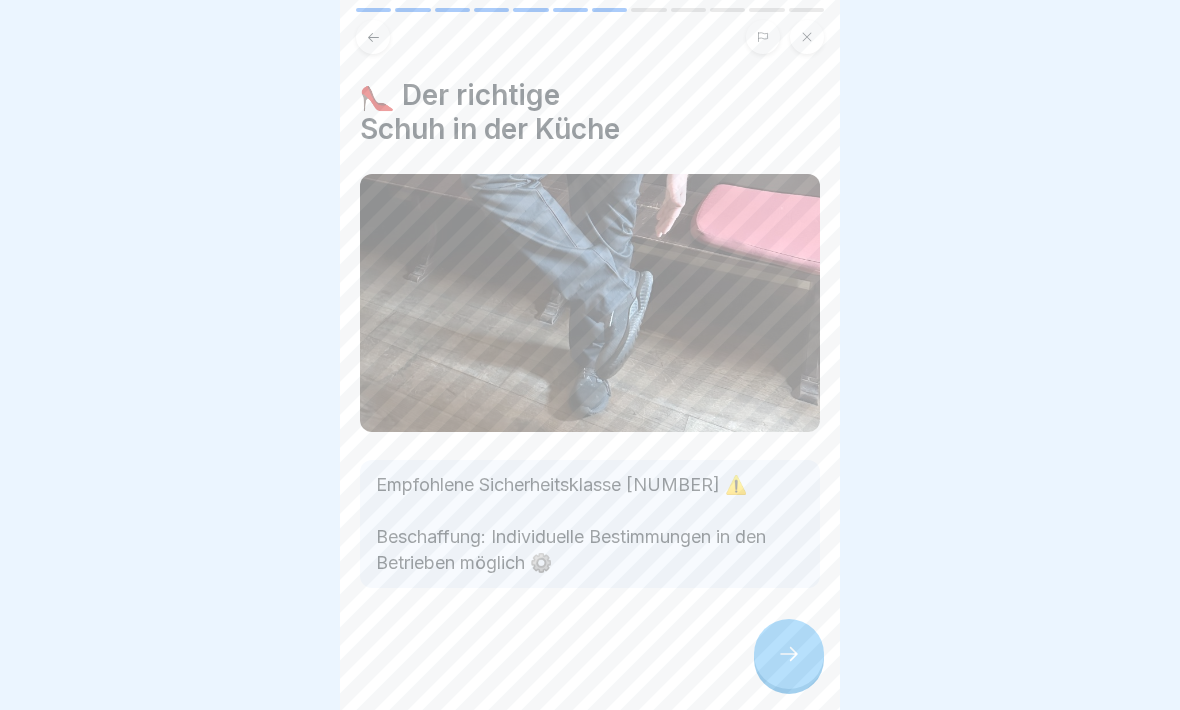 click at bounding box center (789, 654) 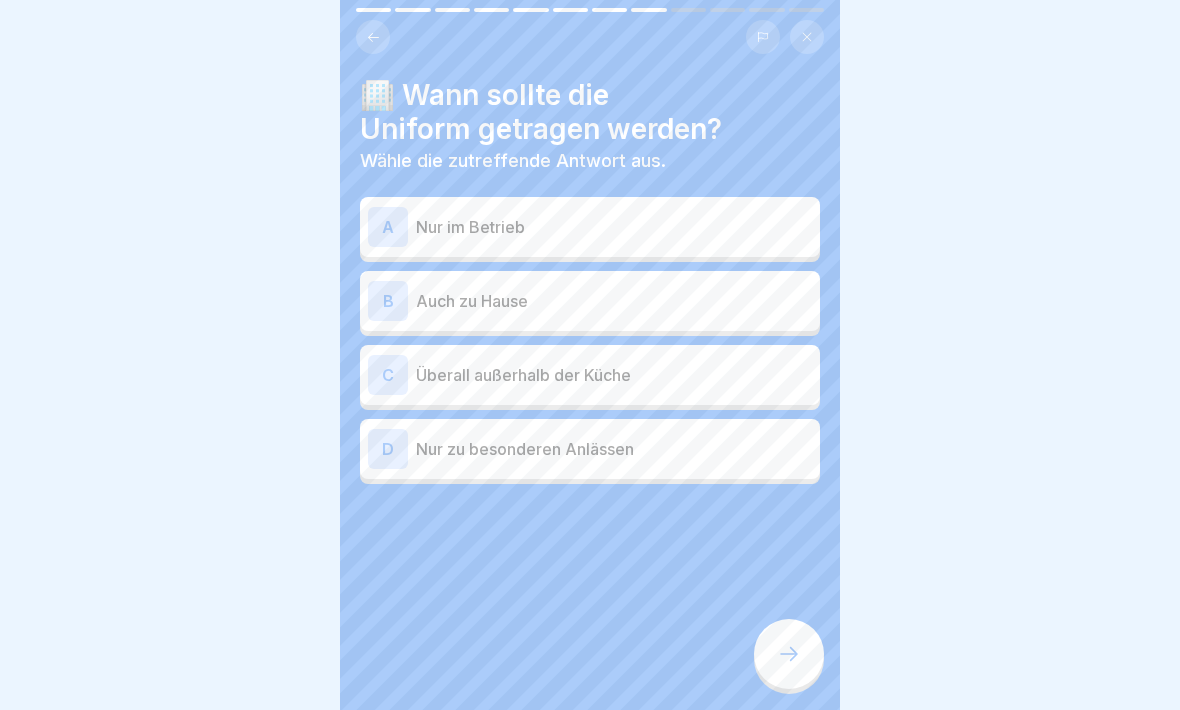 click on "A" at bounding box center (388, 227) 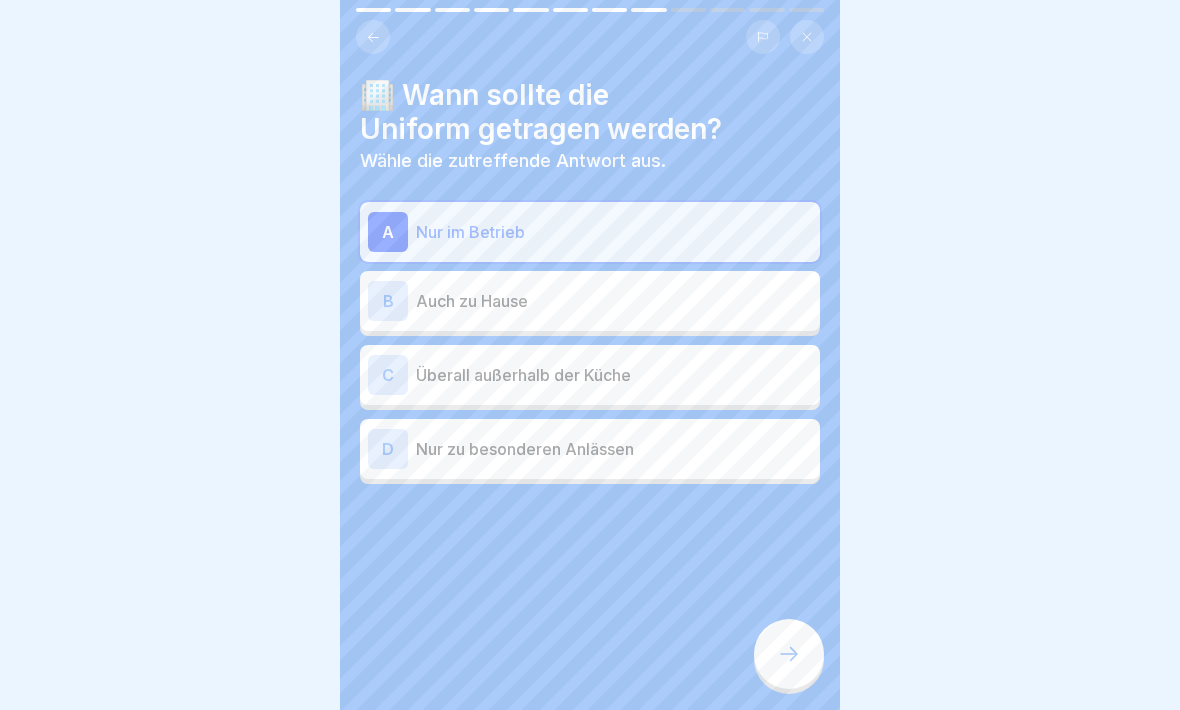 click 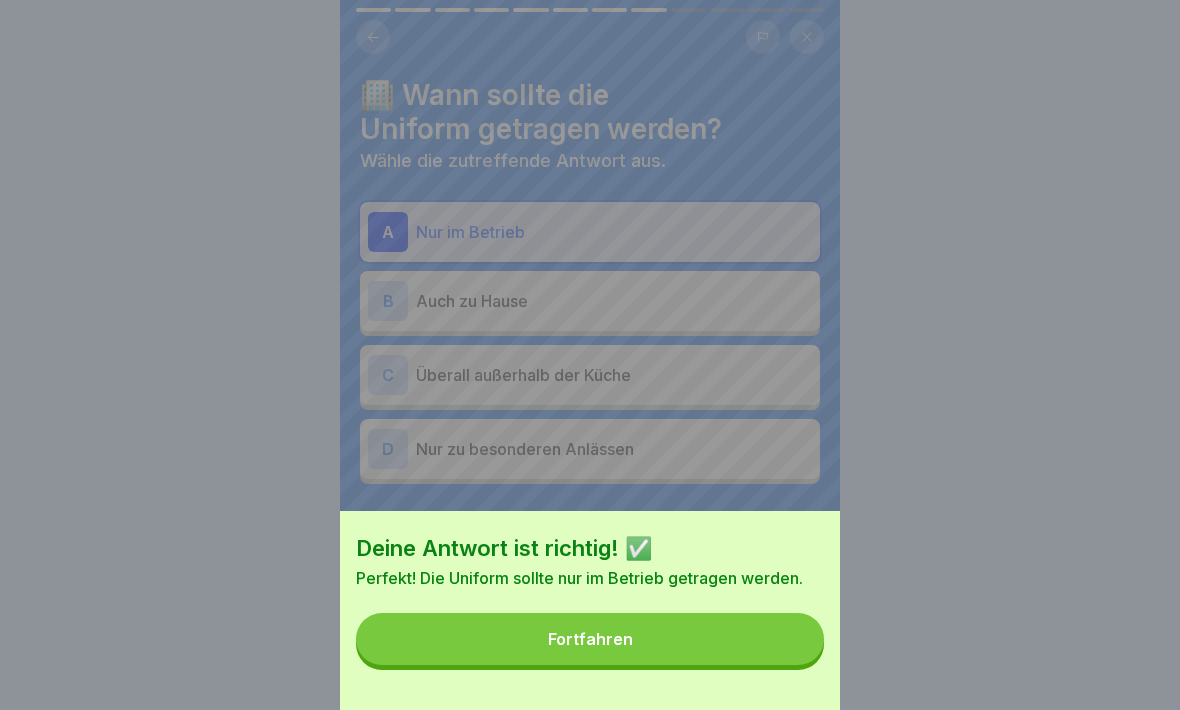 click on "Fortfahren" at bounding box center (590, 639) 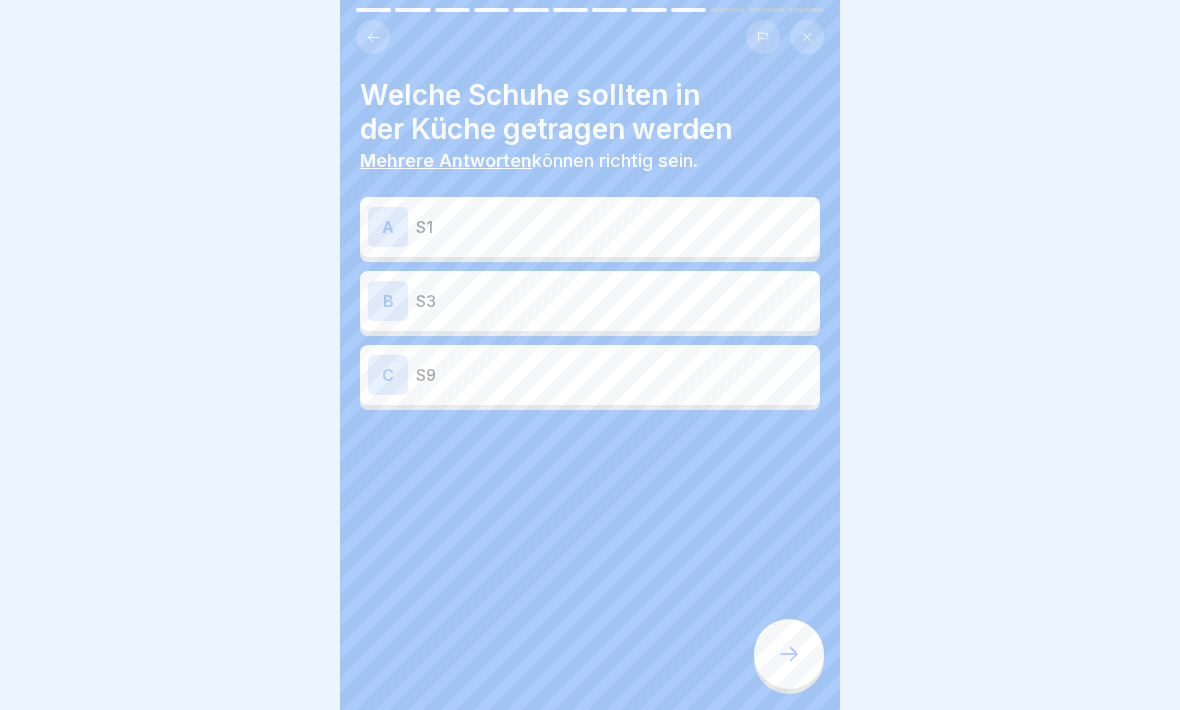 click on "B" at bounding box center (388, 301) 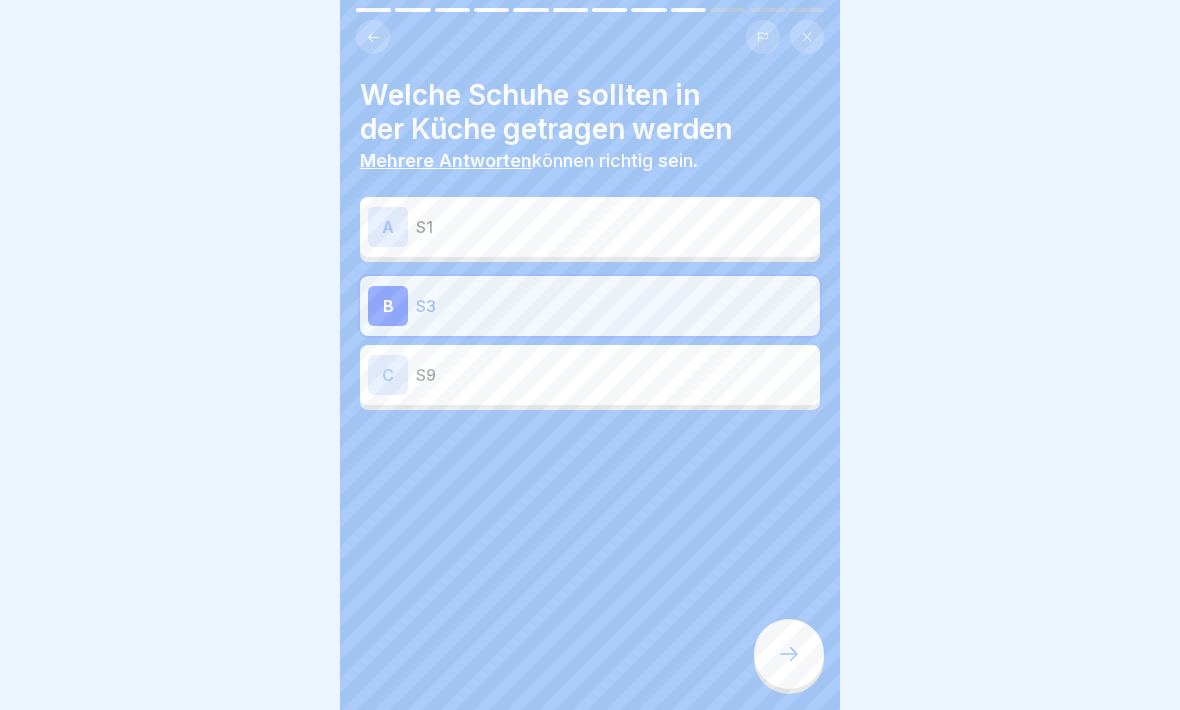 click 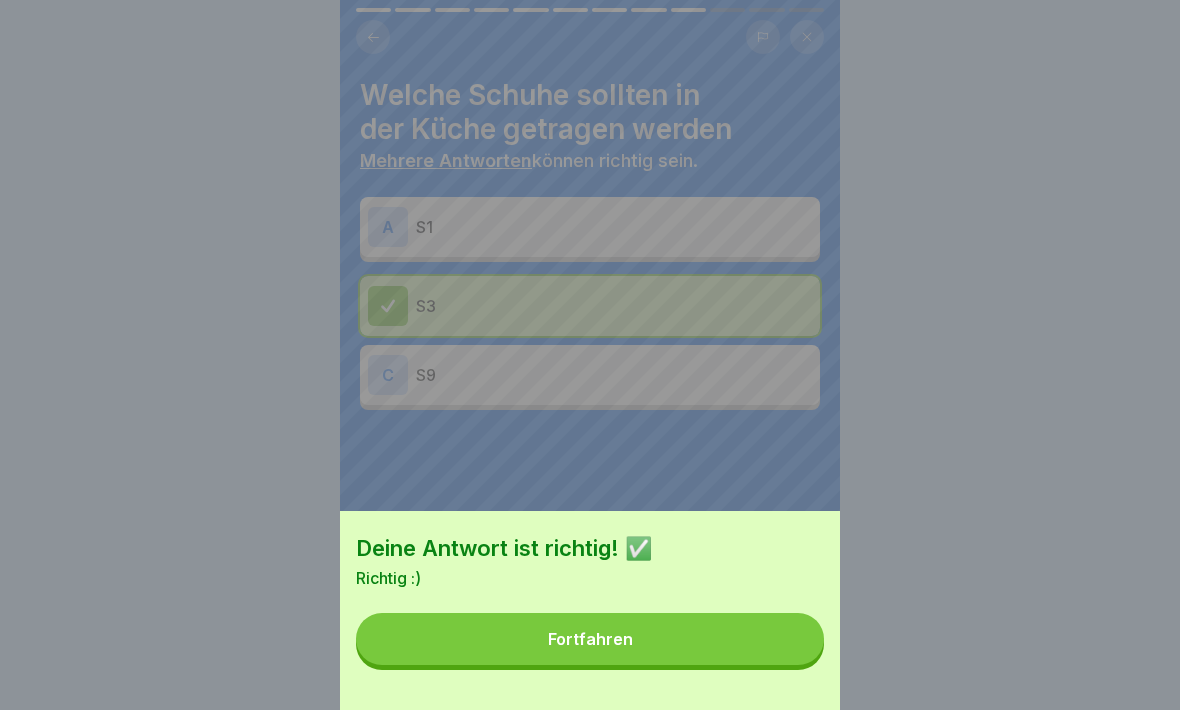 click on "Fortfahren" at bounding box center [590, 639] 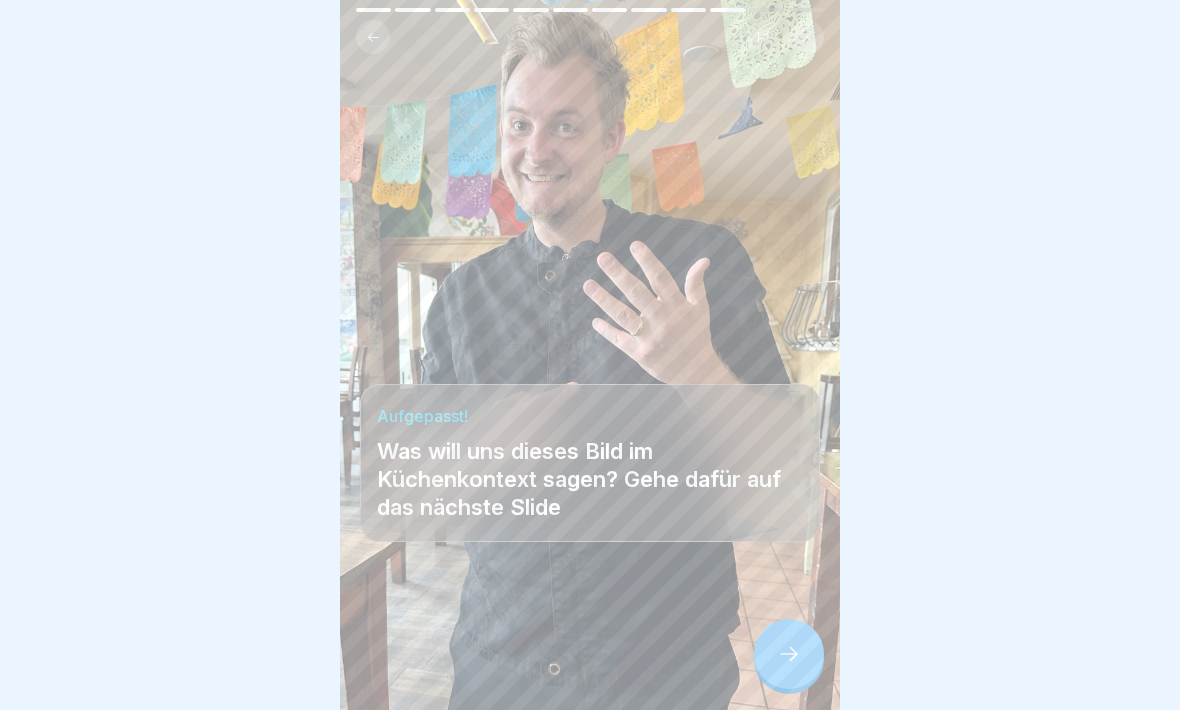 click 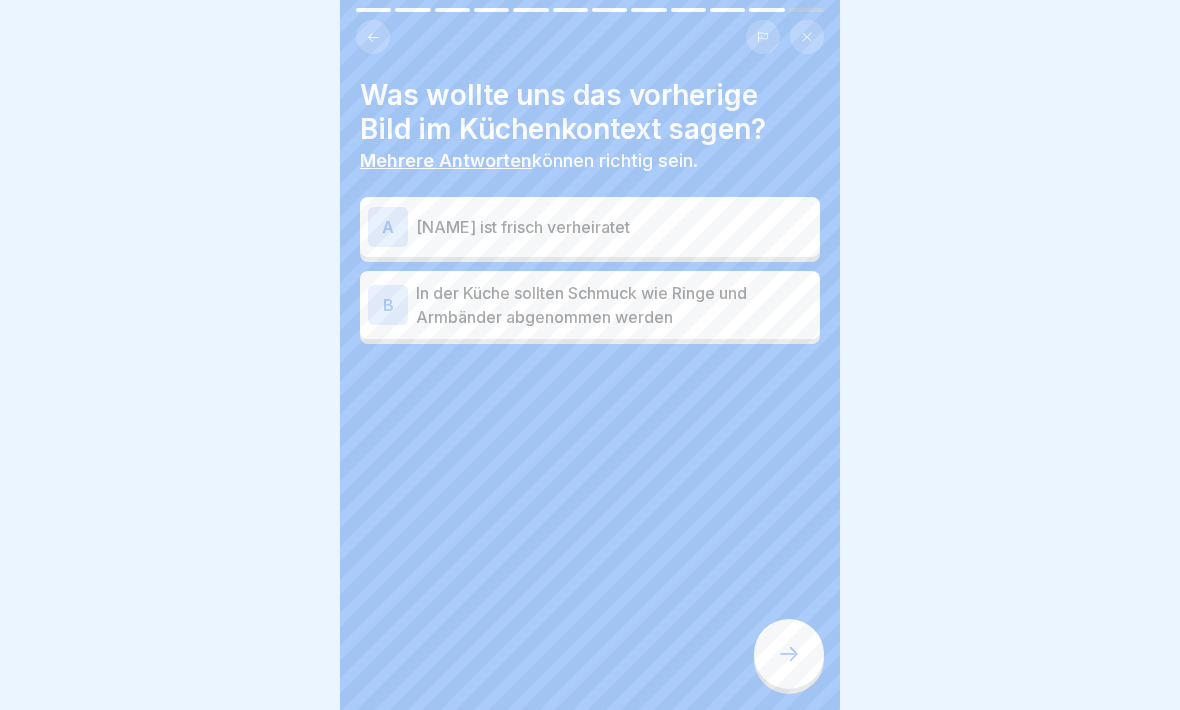 click on "B" at bounding box center [388, 305] 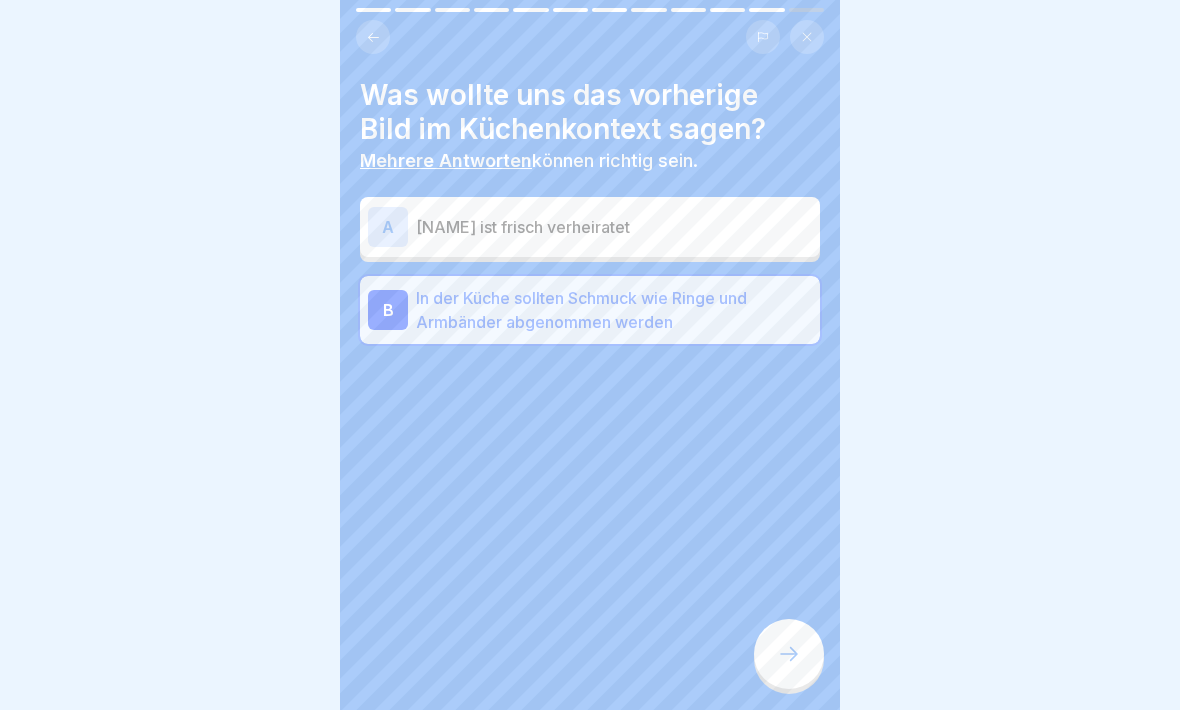 click 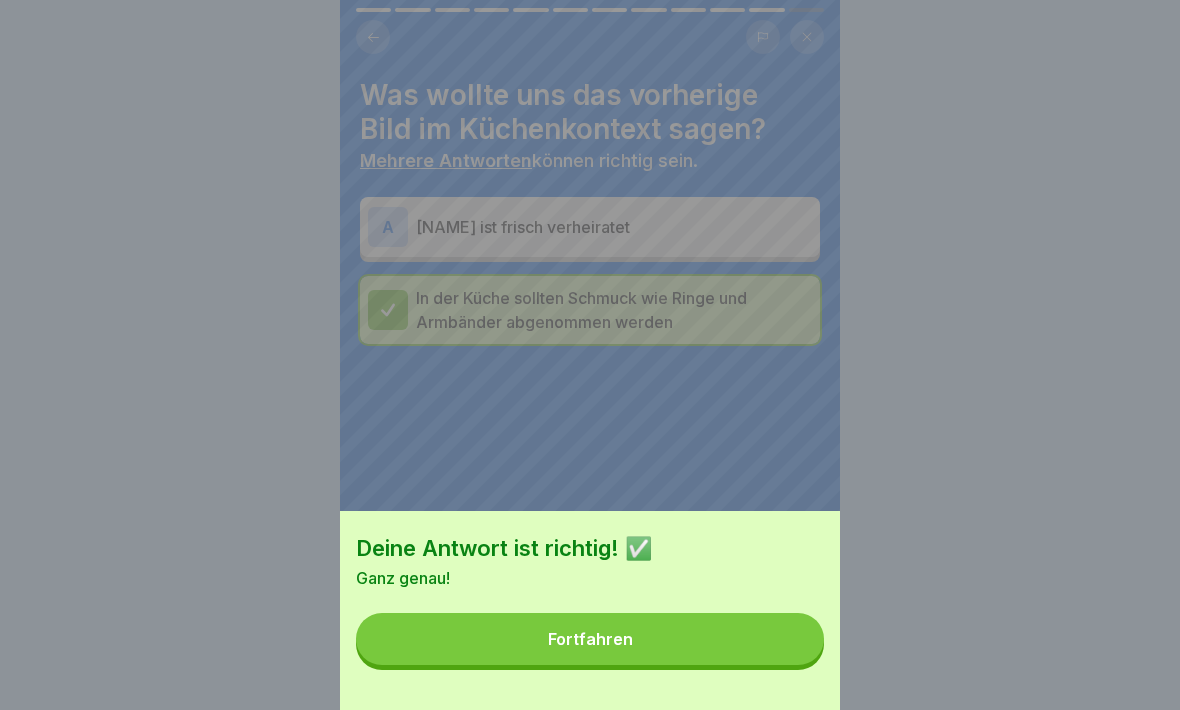 click on "Fortfahren" at bounding box center [590, 639] 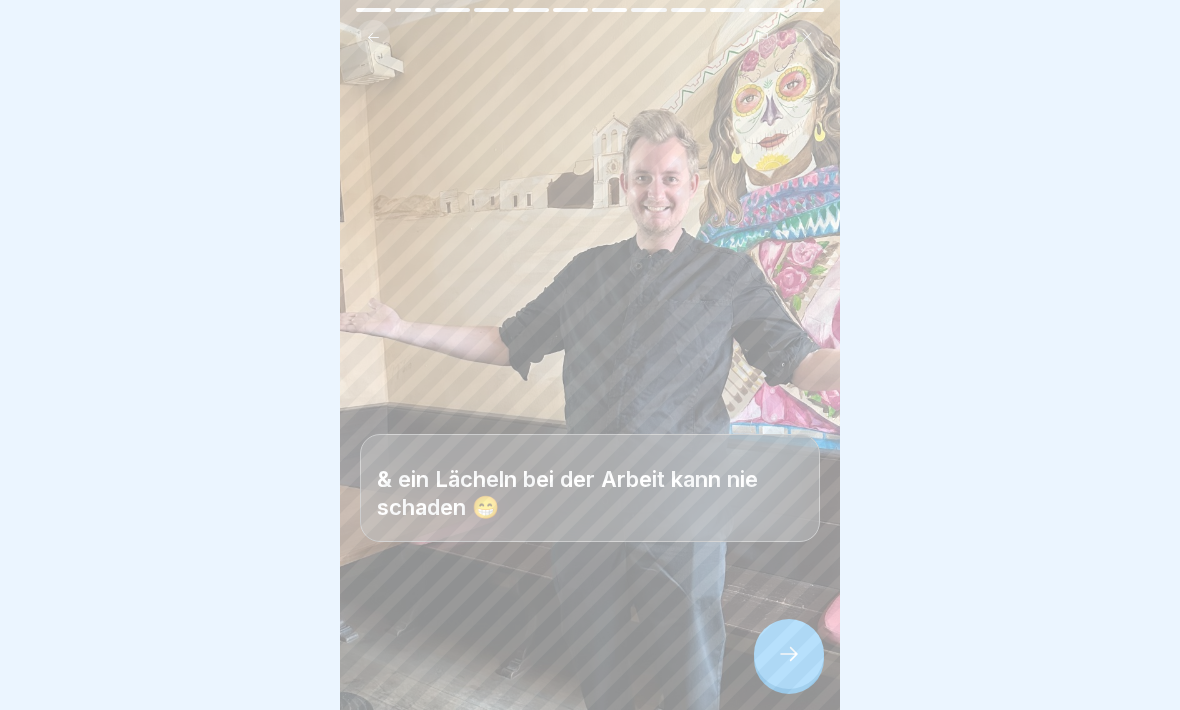 click 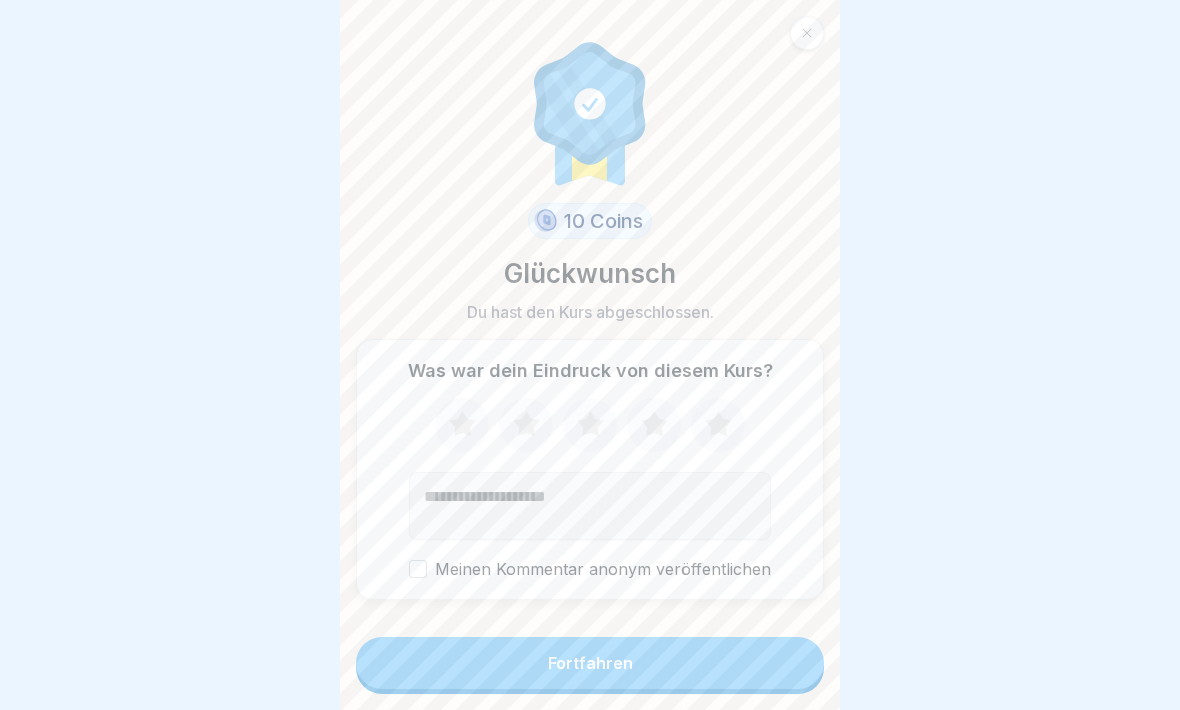 click 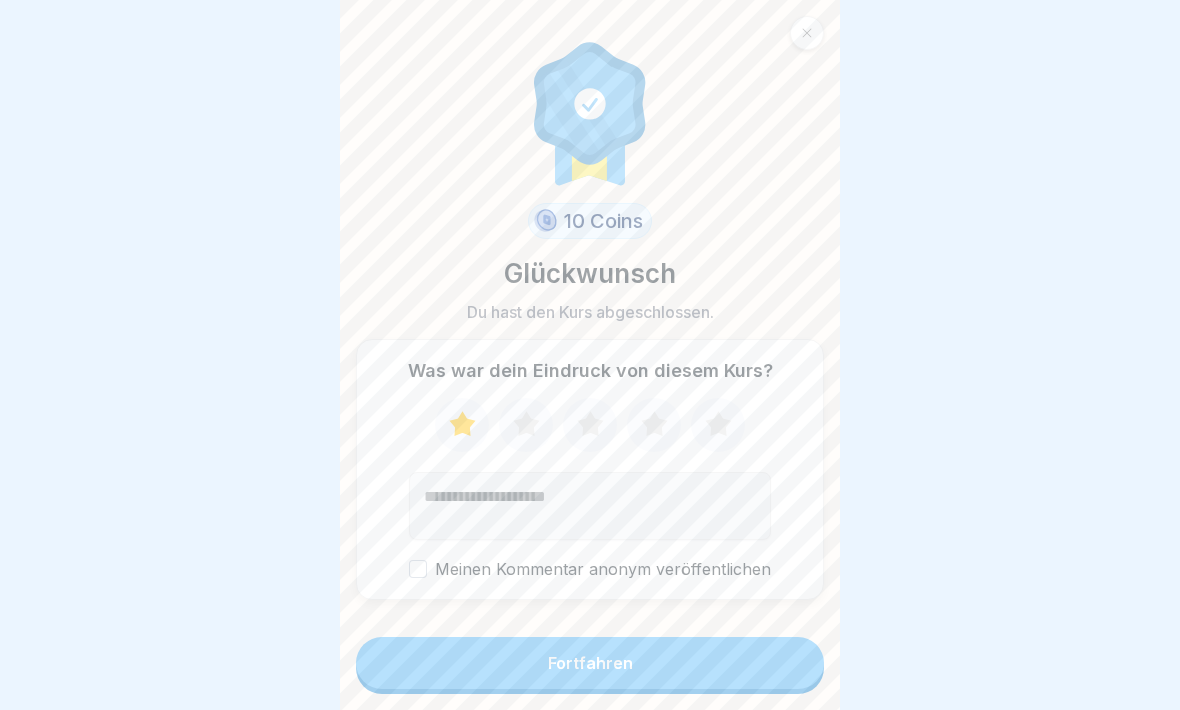 click 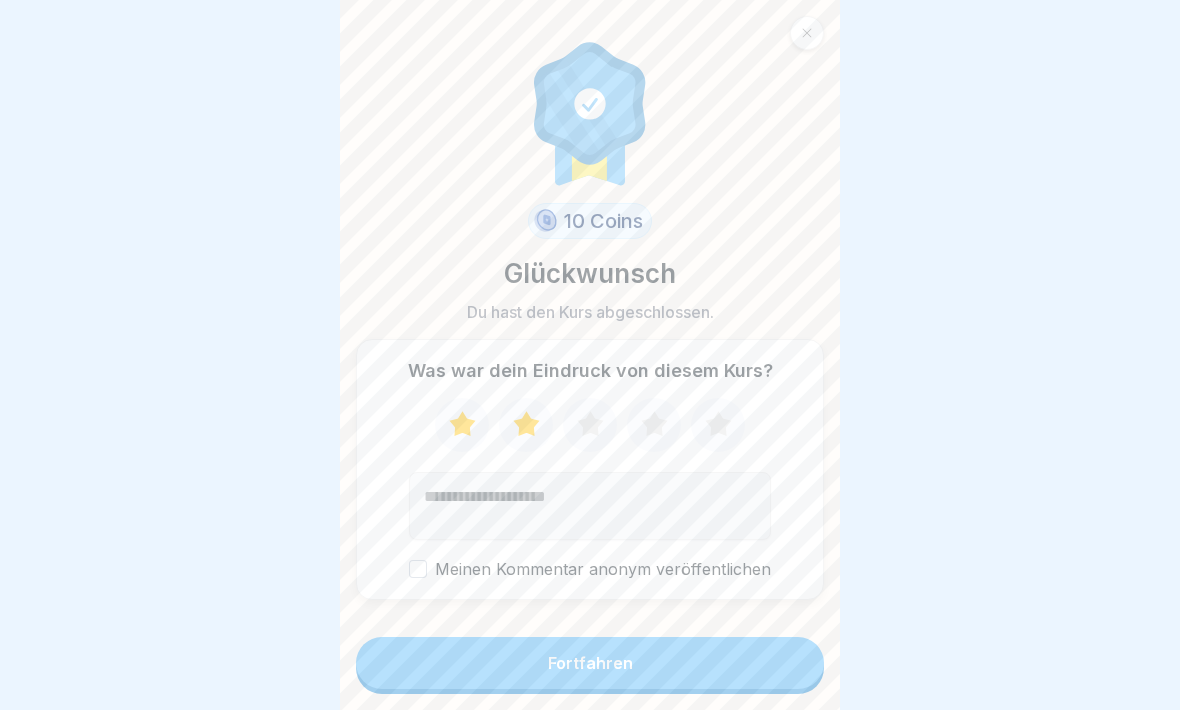 click 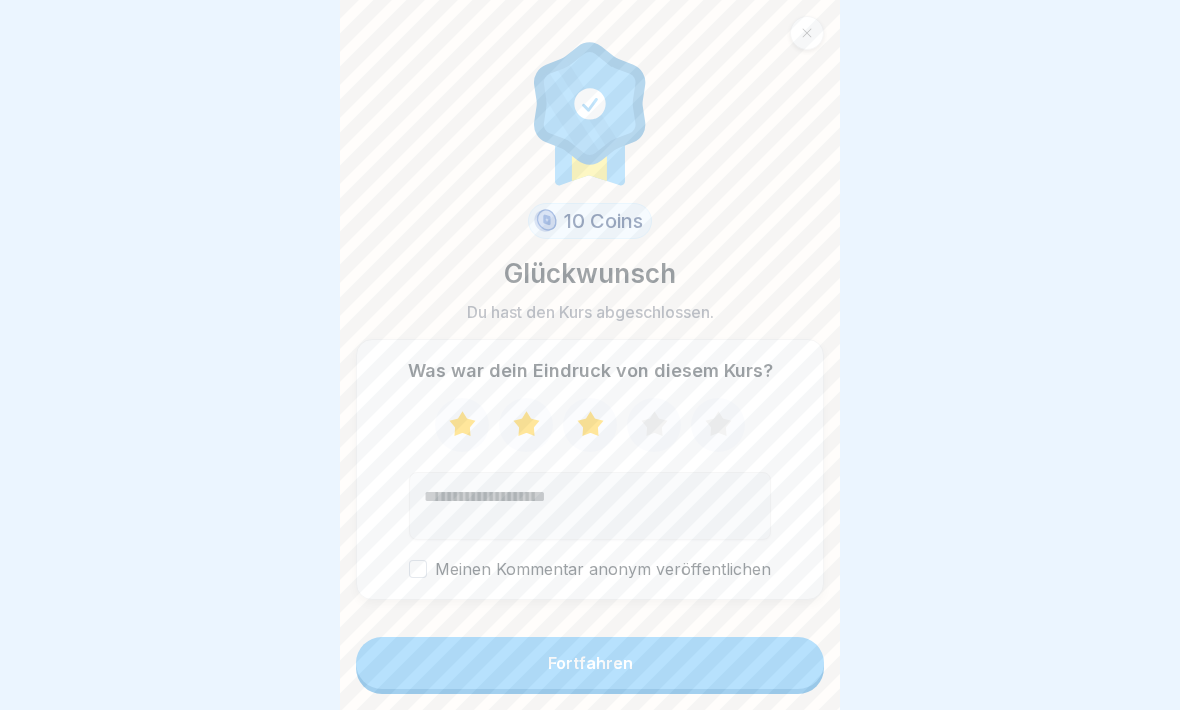 click 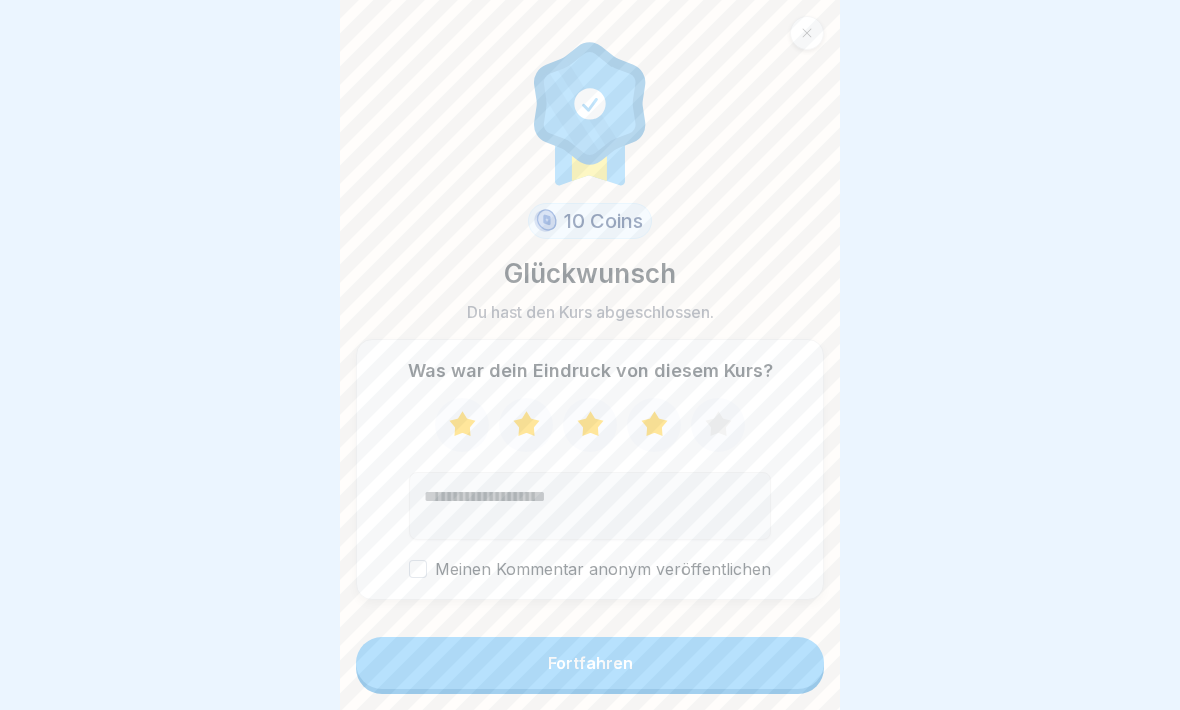 click on "Fortfahren" at bounding box center [590, 663] 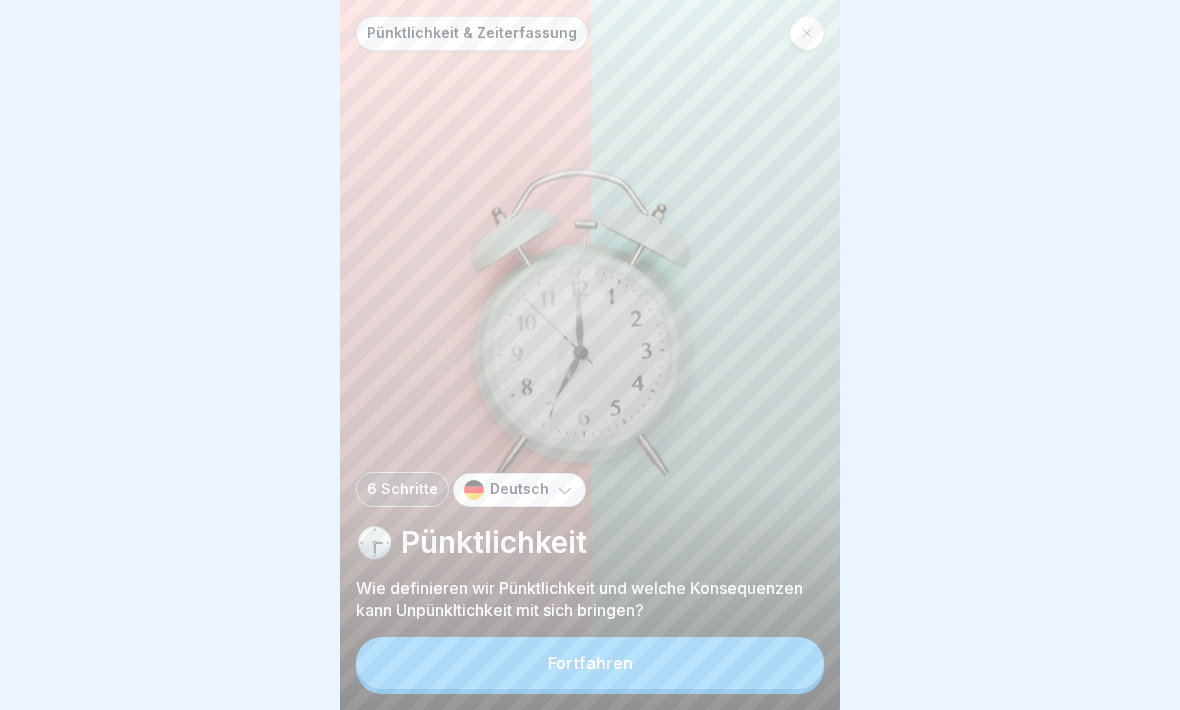 click on "Fortfahren" at bounding box center (590, 663) 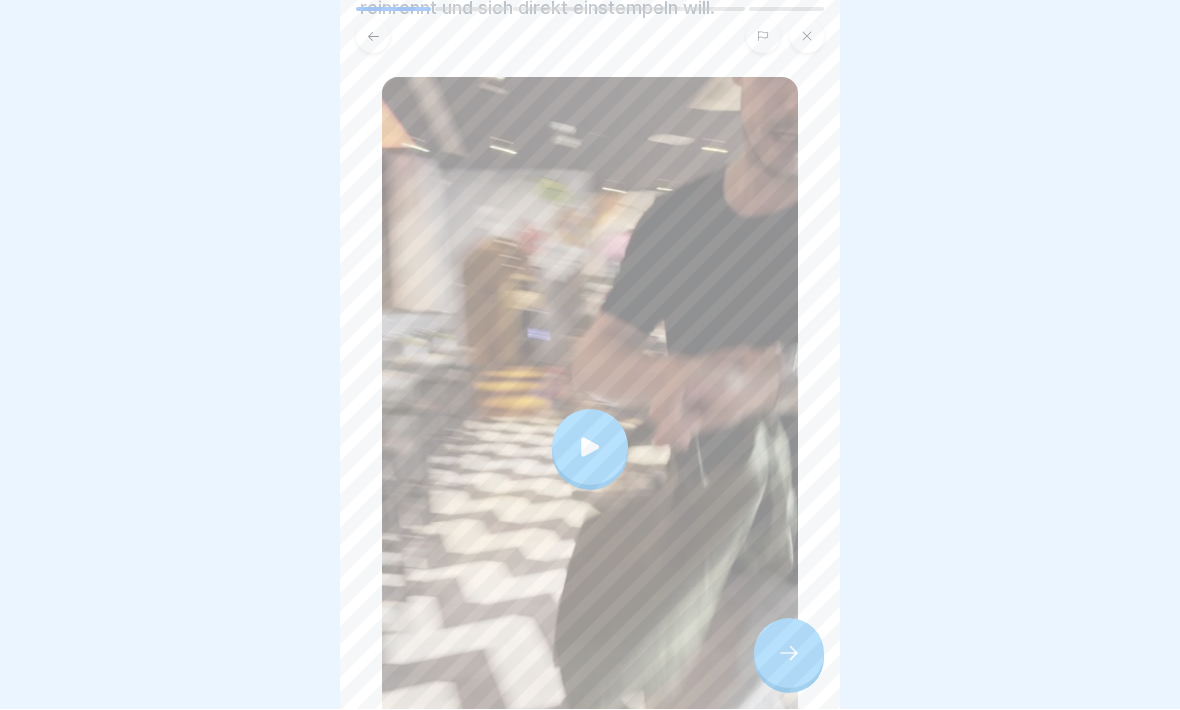 scroll, scrollTop: 180, scrollLeft: 0, axis: vertical 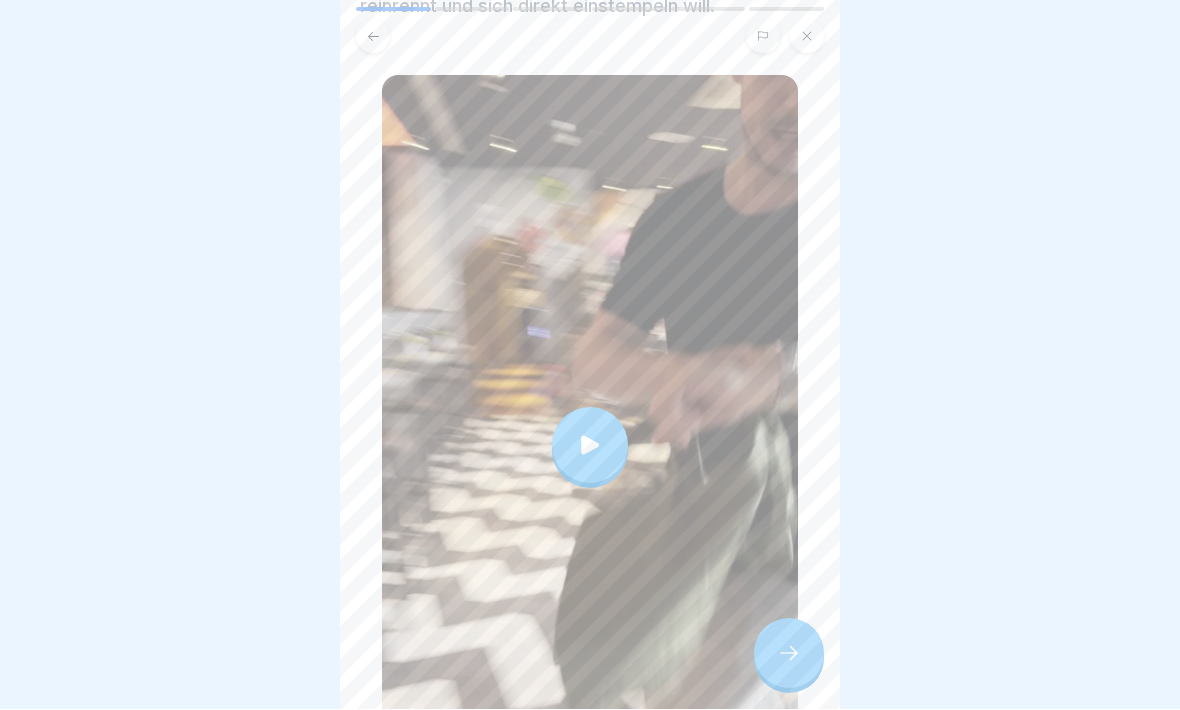click 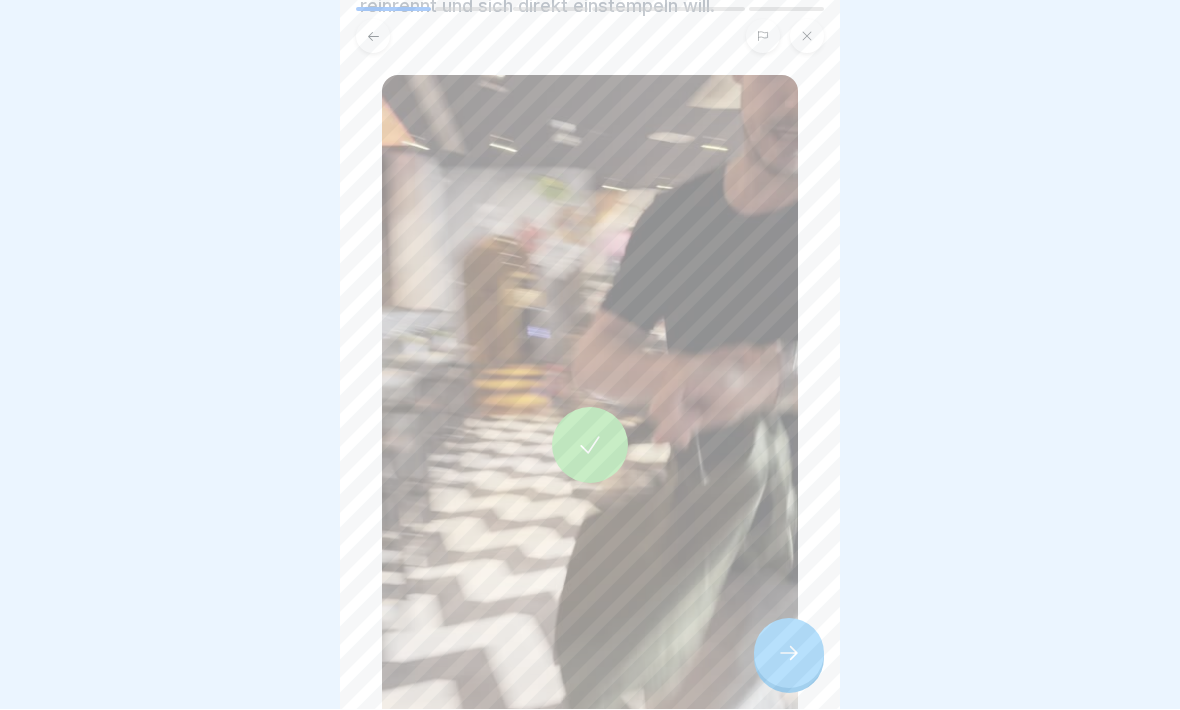 click 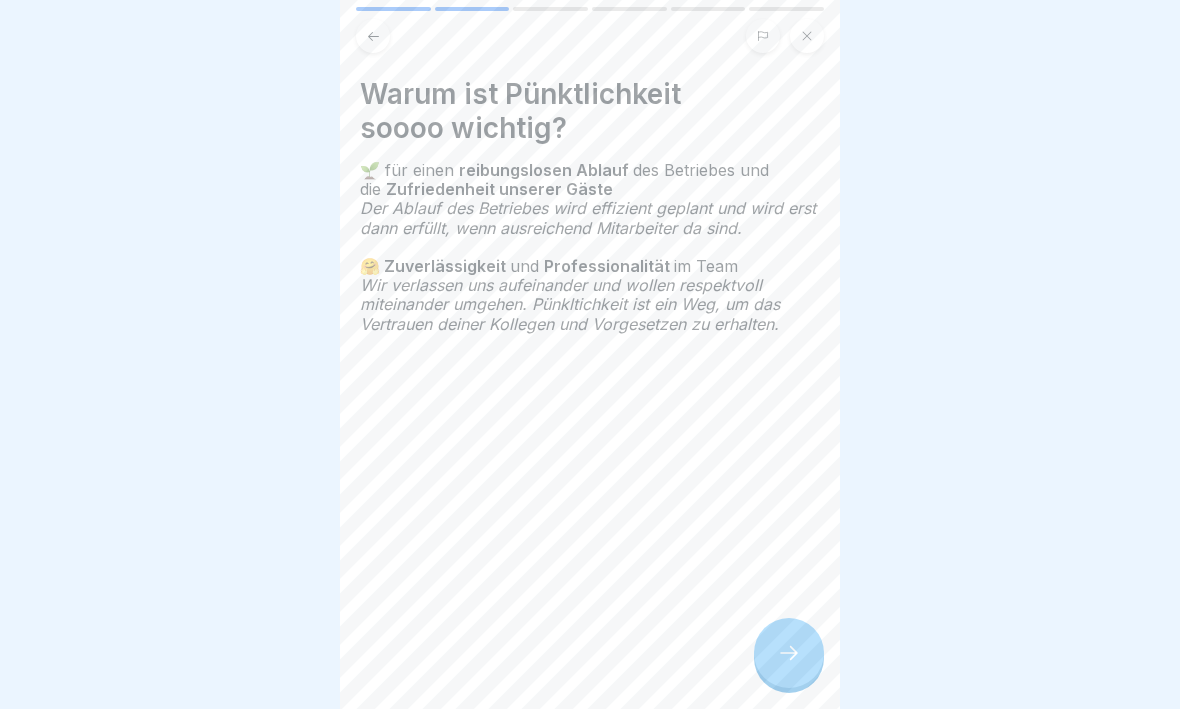 click at bounding box center (789, 654) 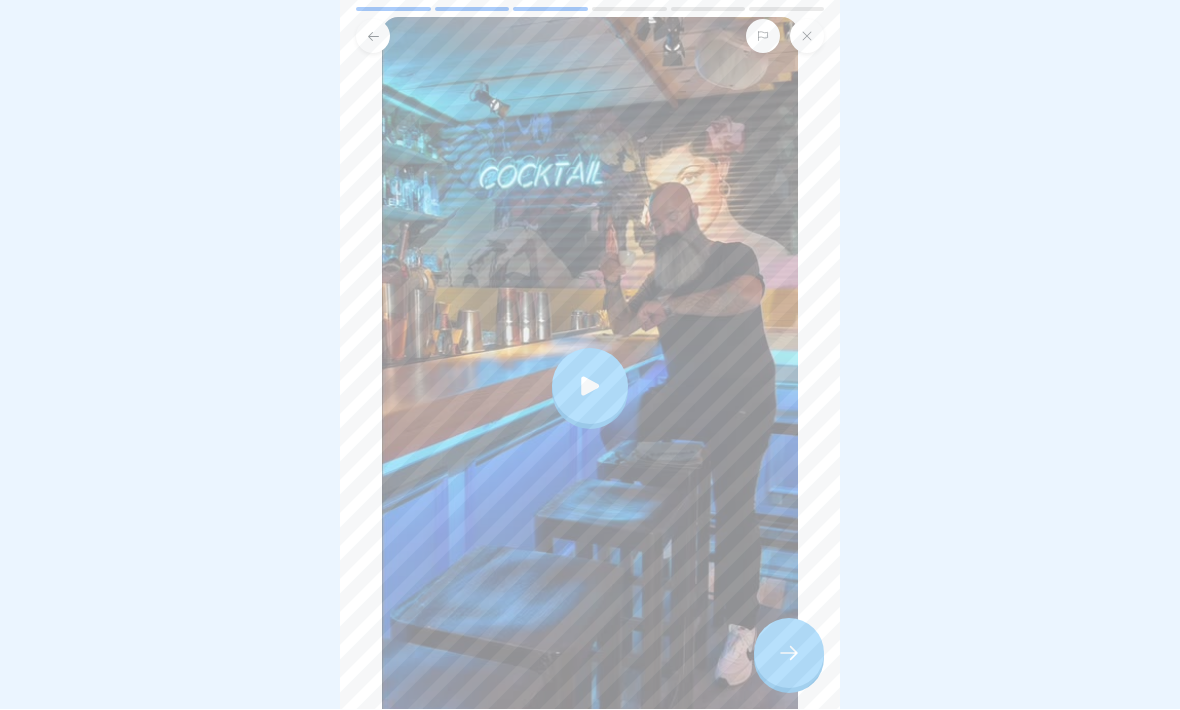 scroll, scrollTop: 217, scrollLeft: 0, axis: vertical 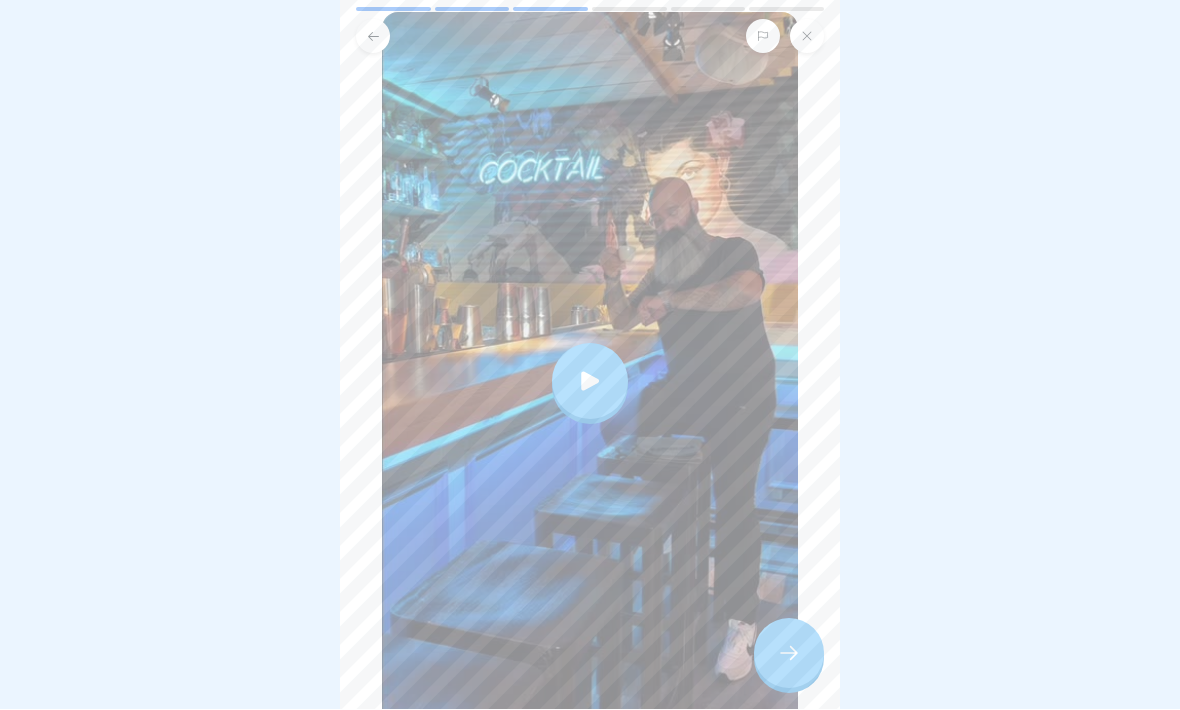 click 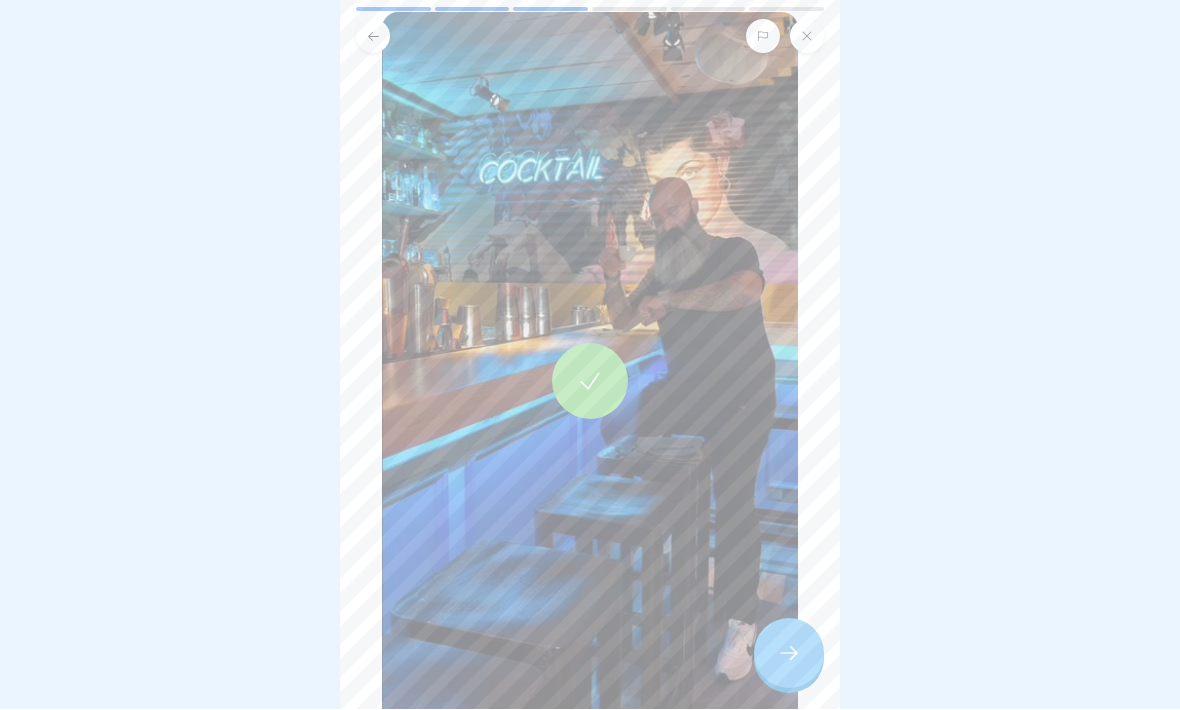 click 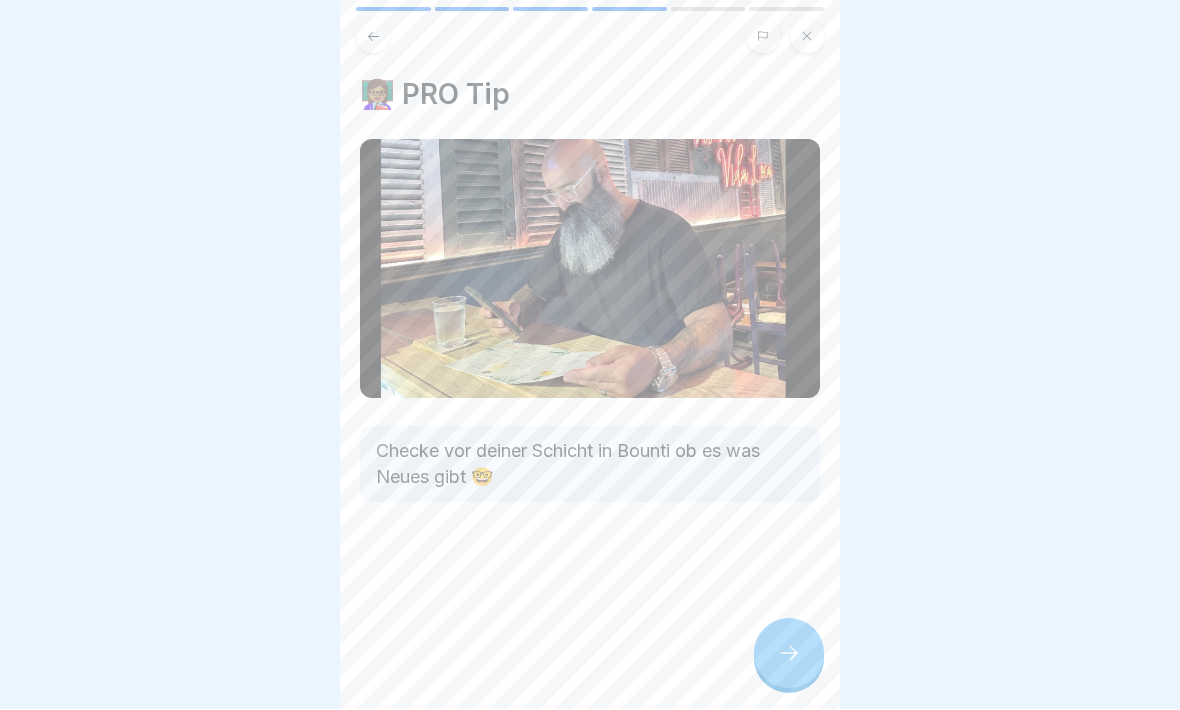 click 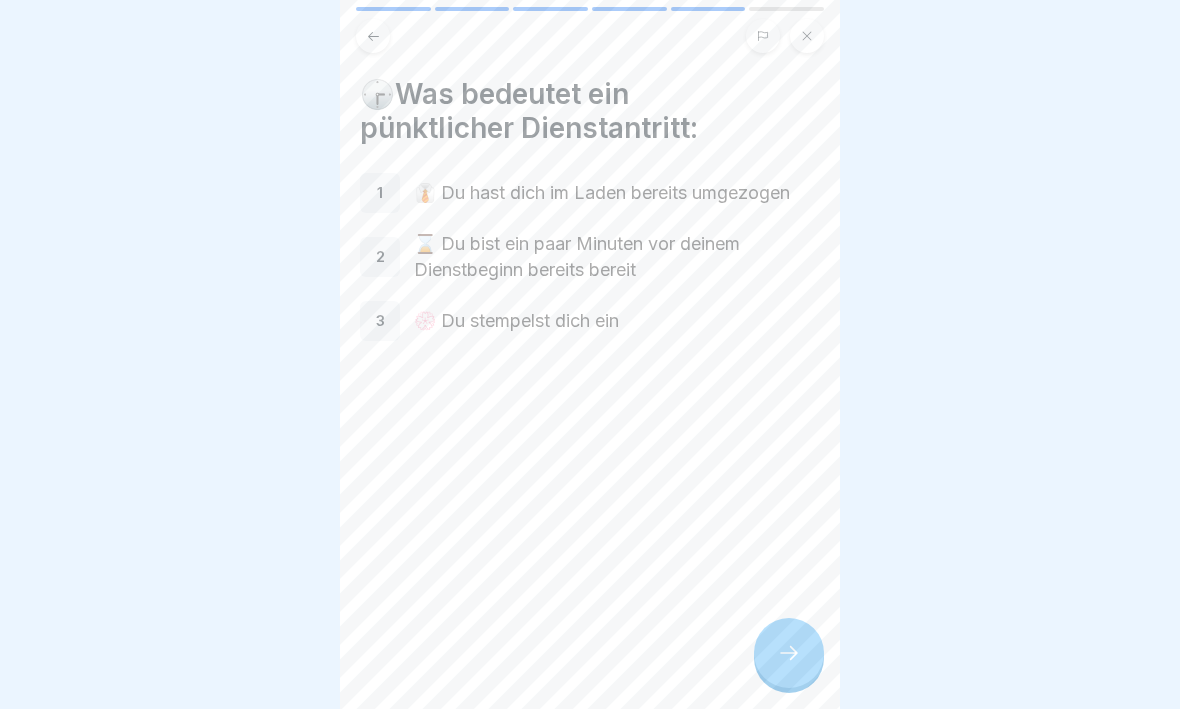 click 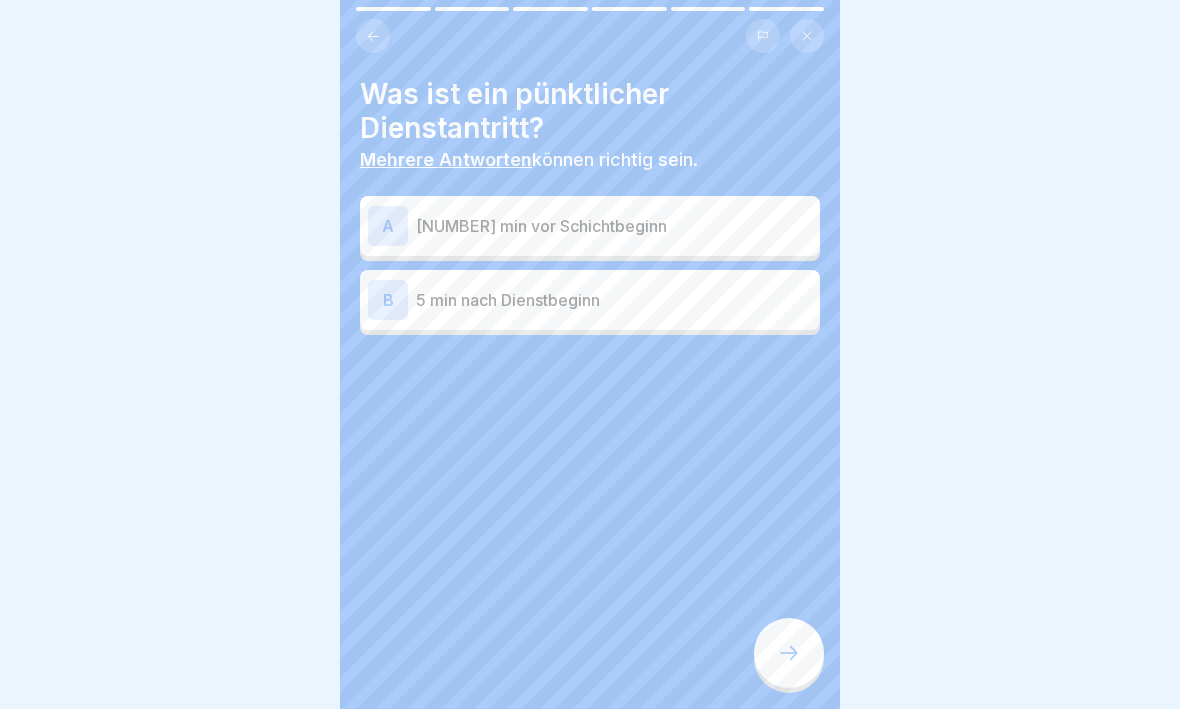 click on "A" at bounding box center [388, 227] 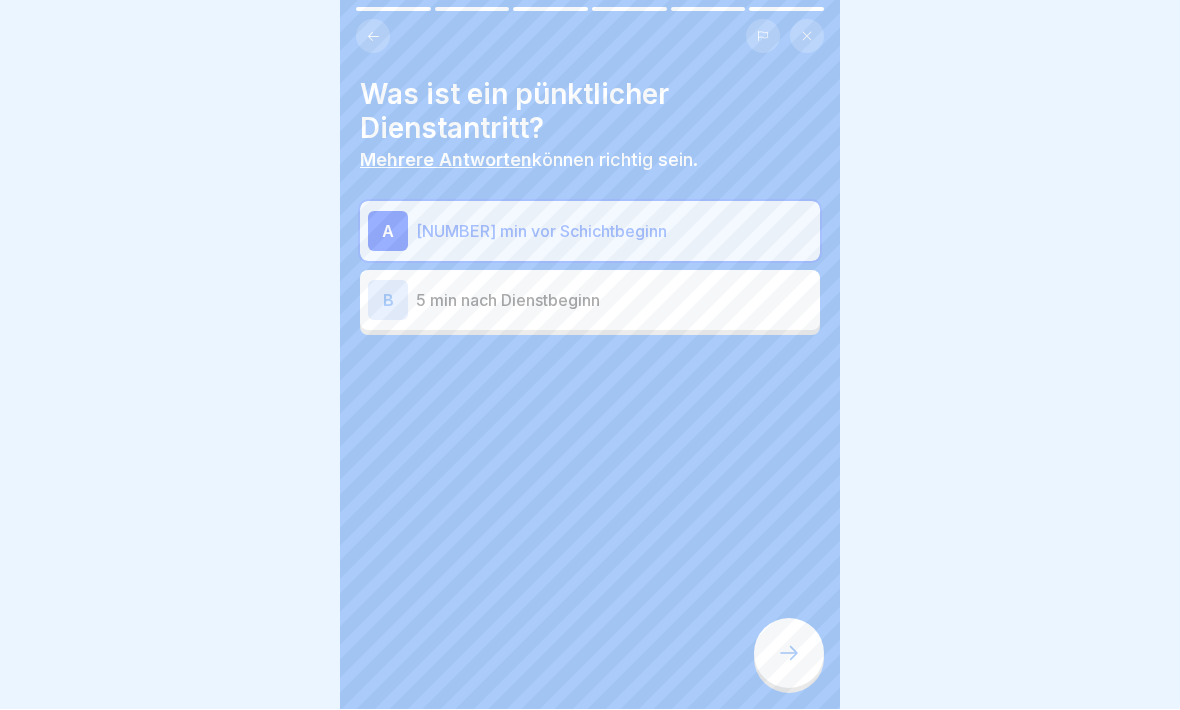 click at bounding box center [789, 654] 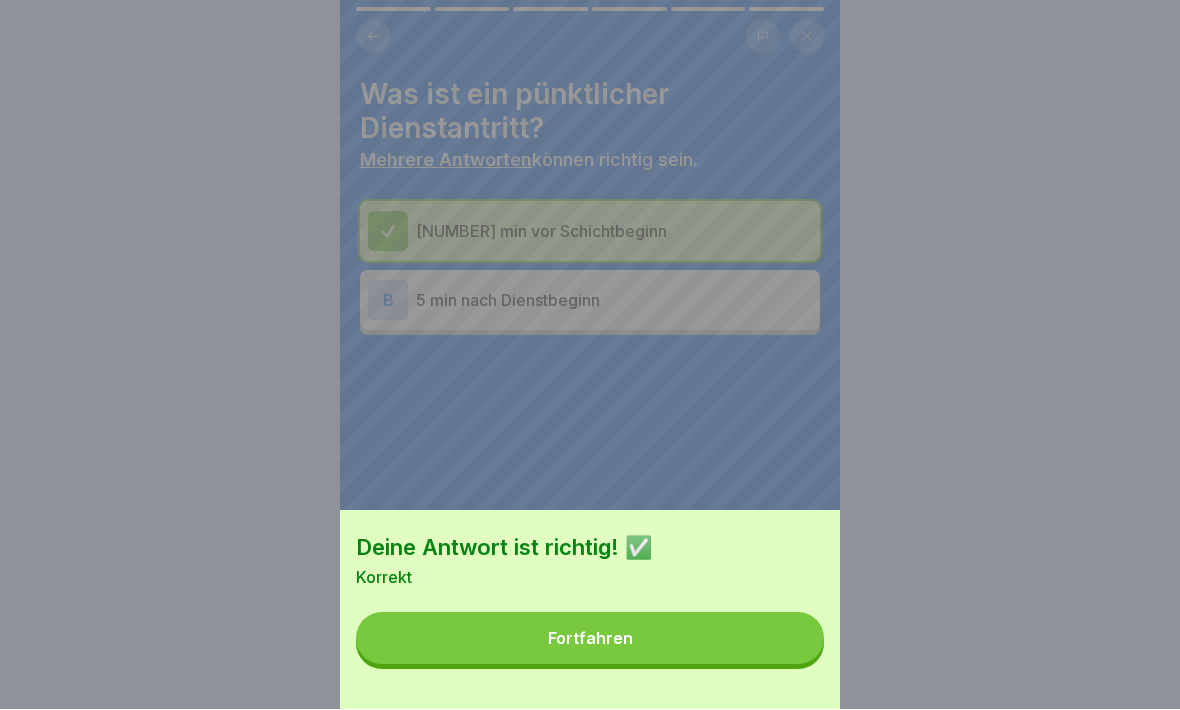 click on "Fortfahren" at bounding box center [590, 639] 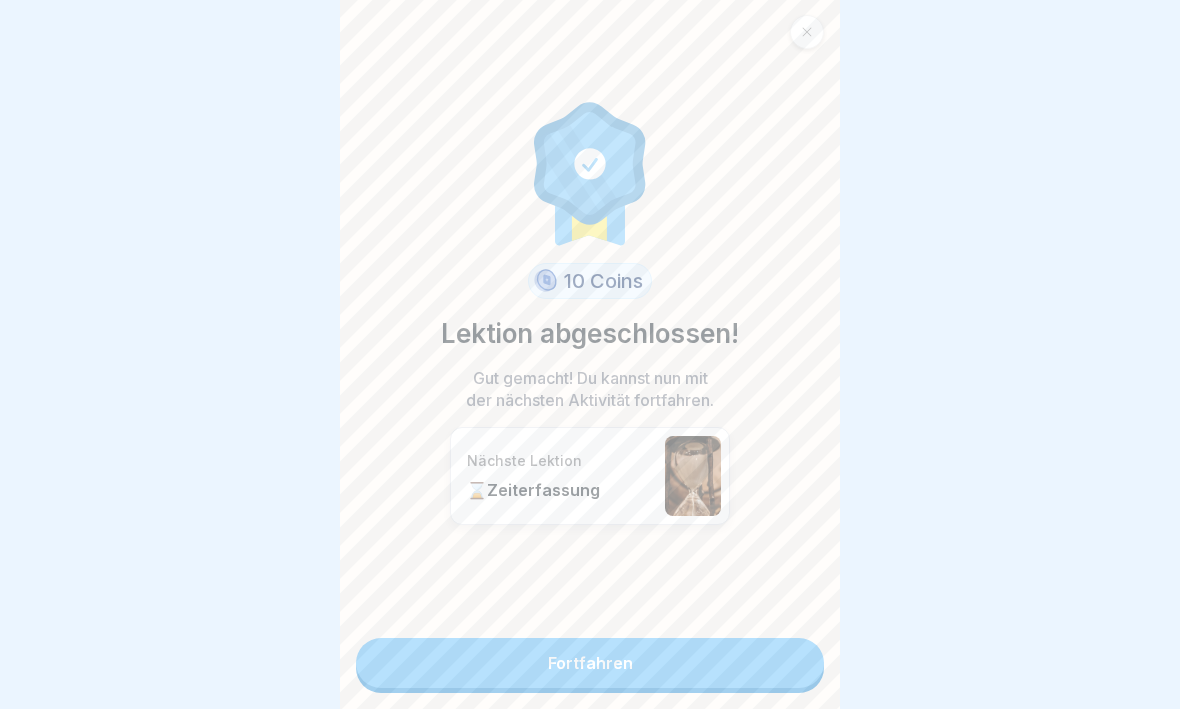 click on "Fortfahren" at bounding box center (590, 664) 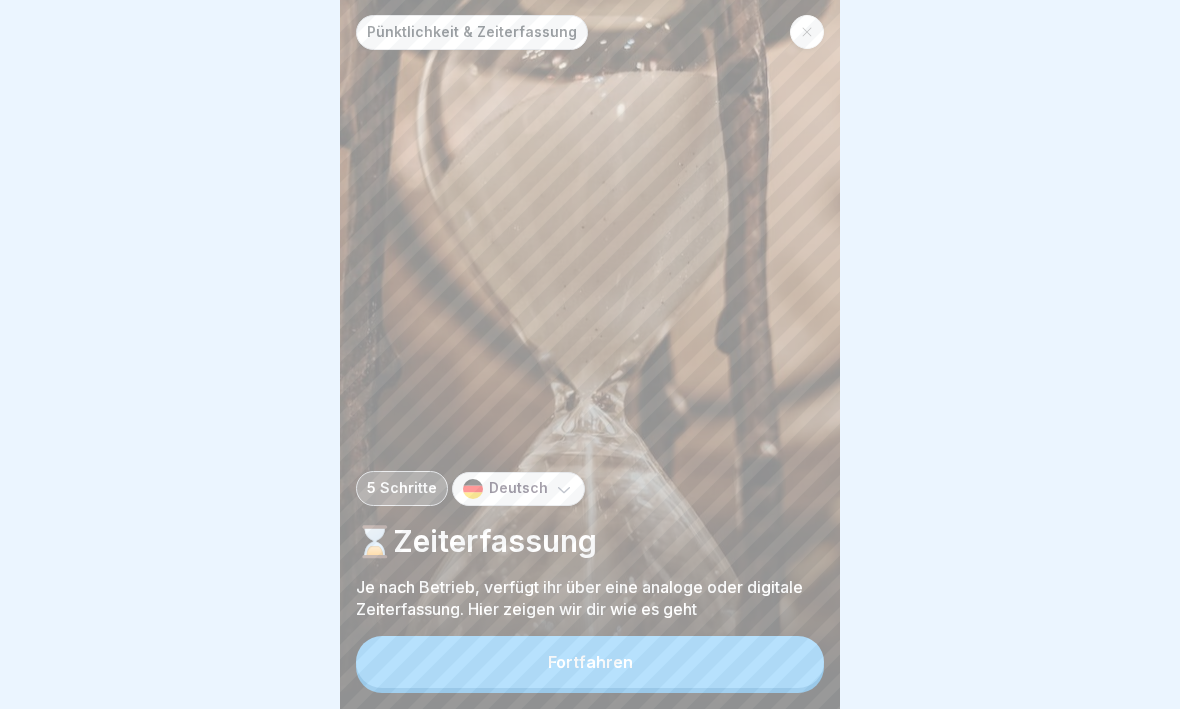 click on "Fortfahren" at bounding box center [590, 663] 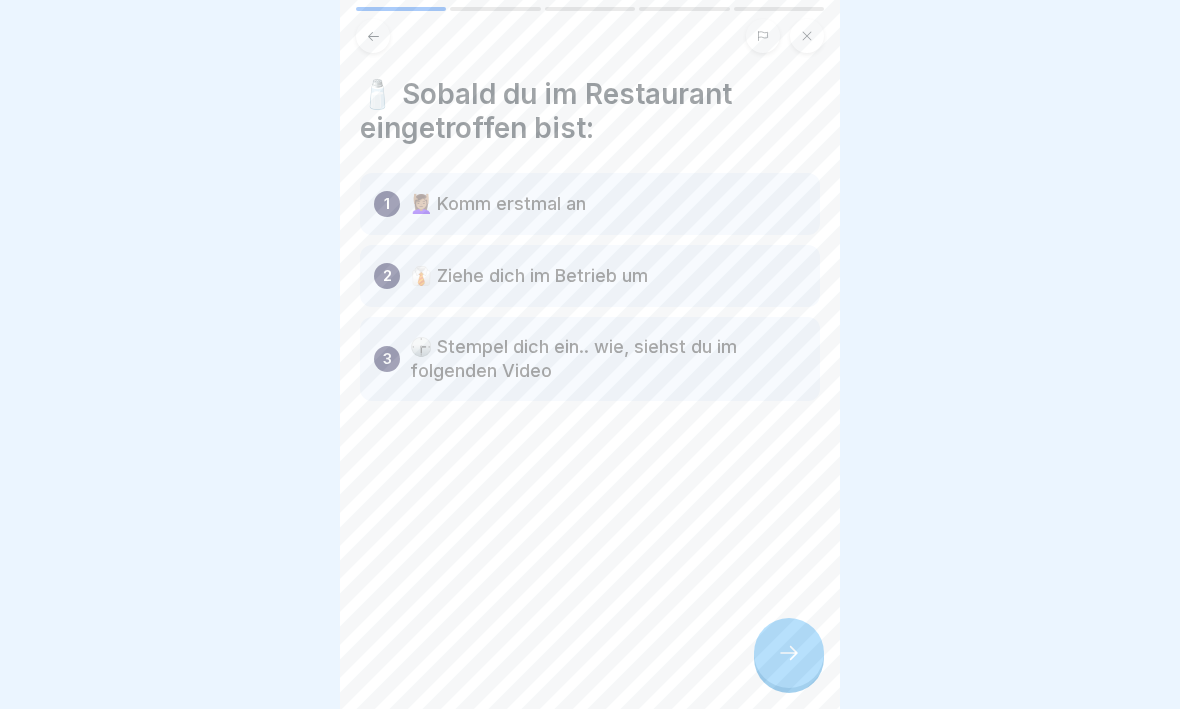 click 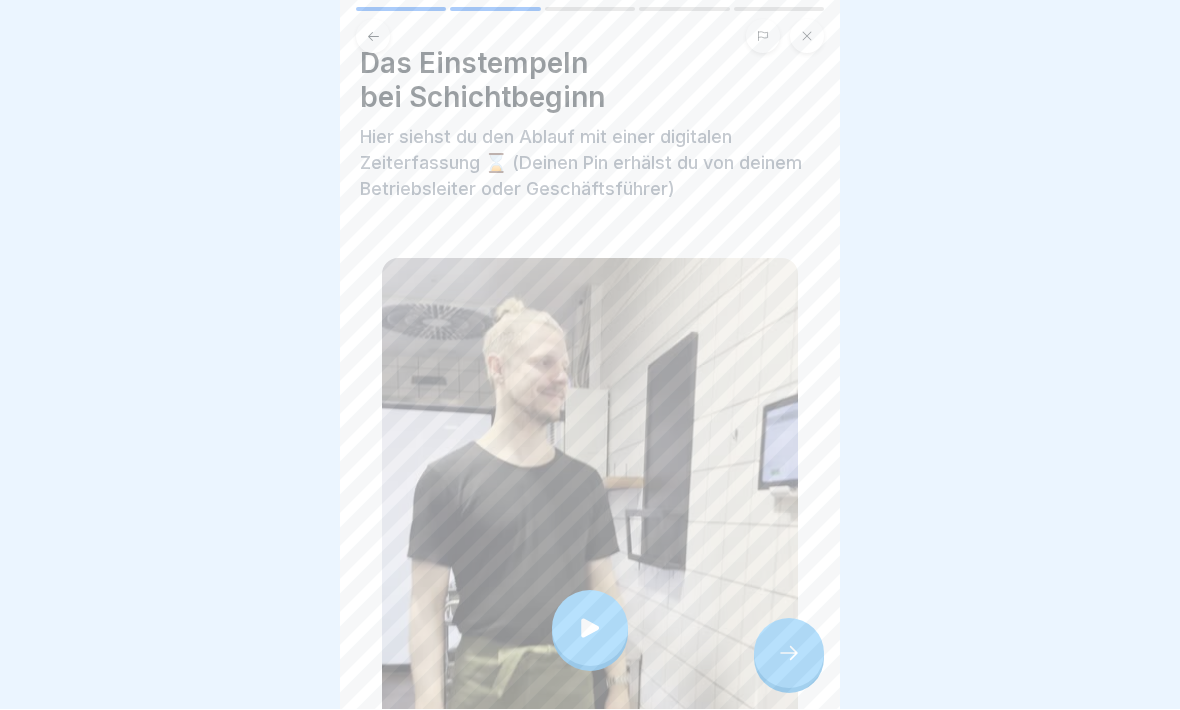 scroll, scrollTop: 54, scrollLeft: 0, axis: vertical 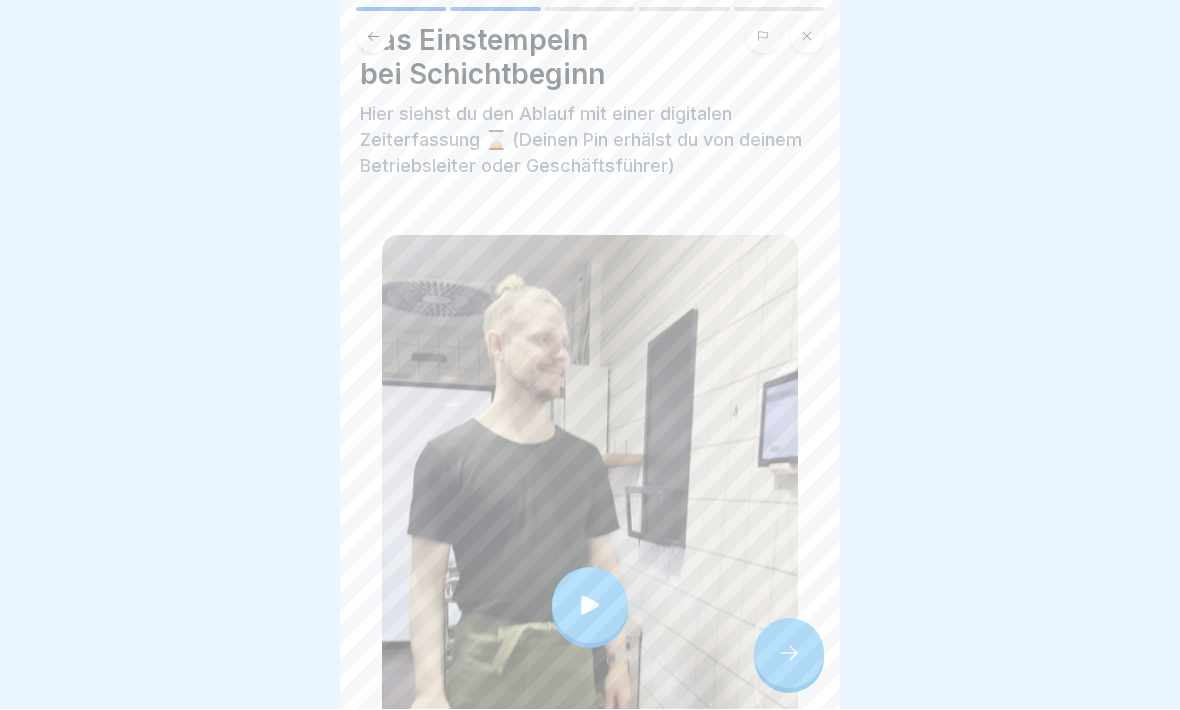 click 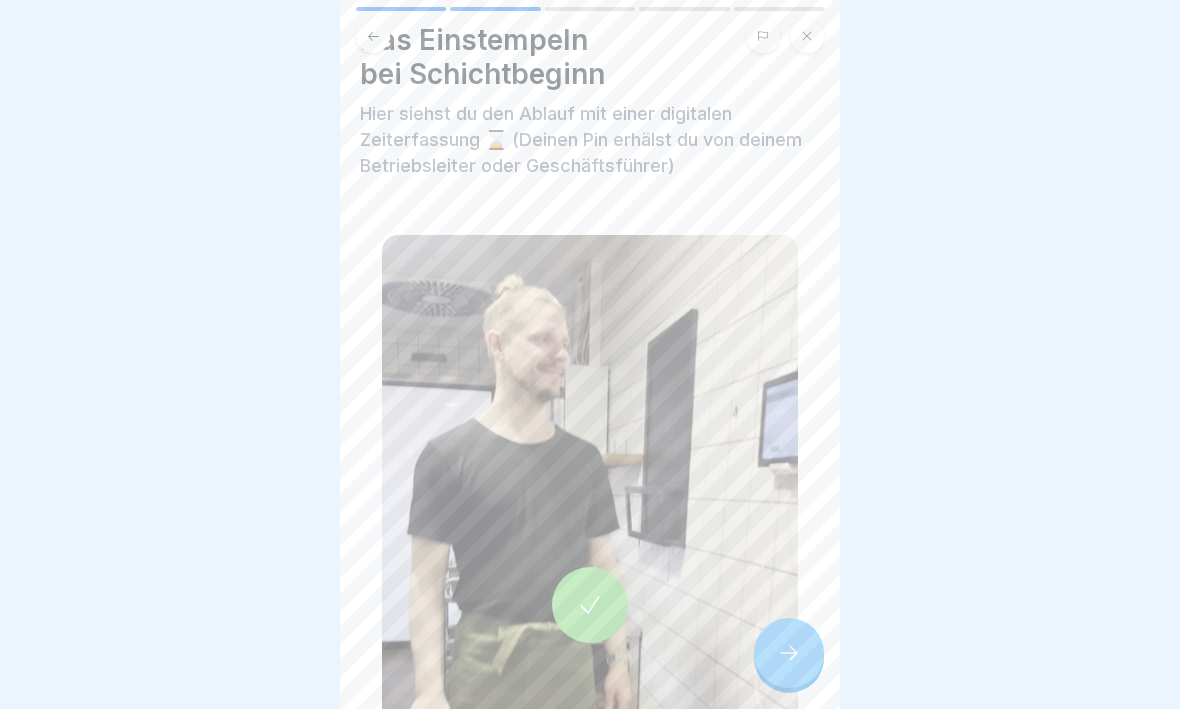 click 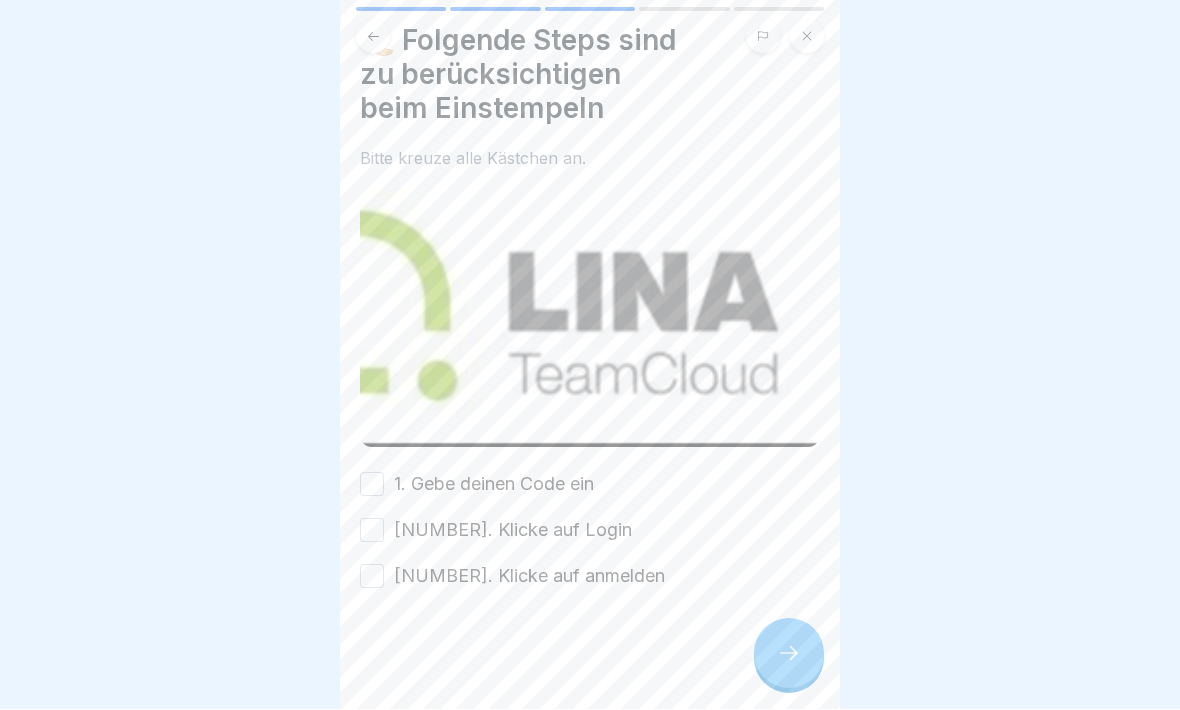 scroll, scrollTop: 54, scrollLeft: 0, axis: vertical 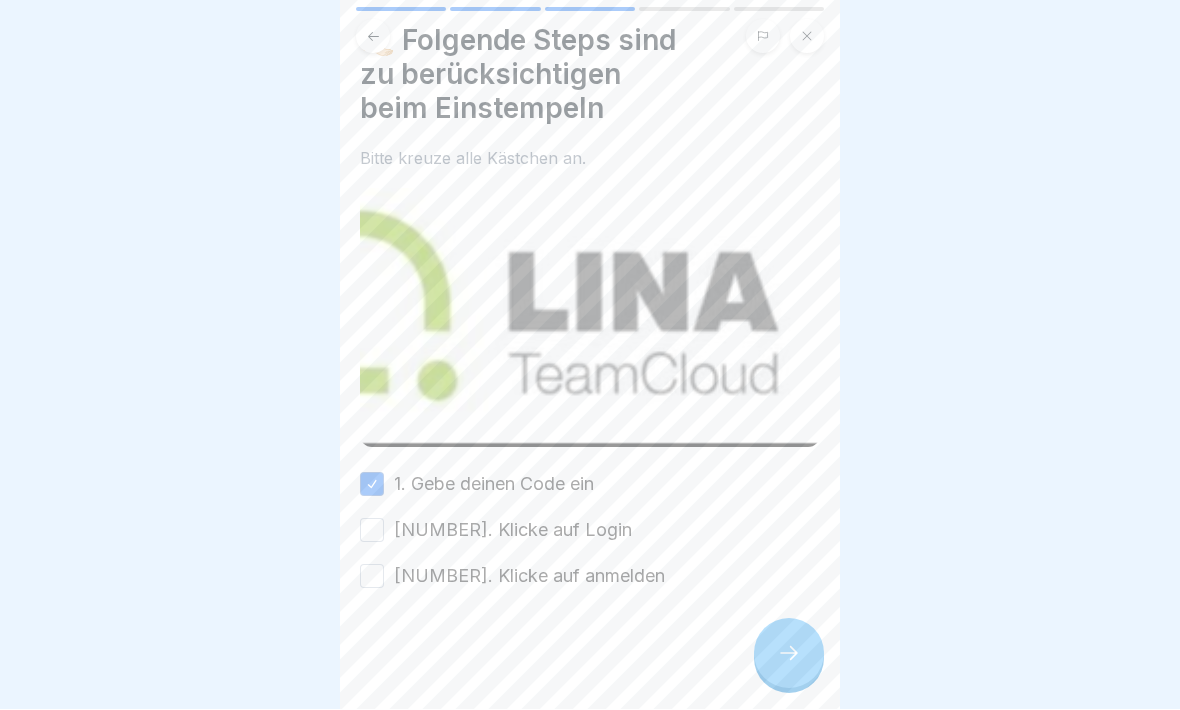 click on "[NUMBER]. Klicke auf Login" at bounding box center [372, 531] 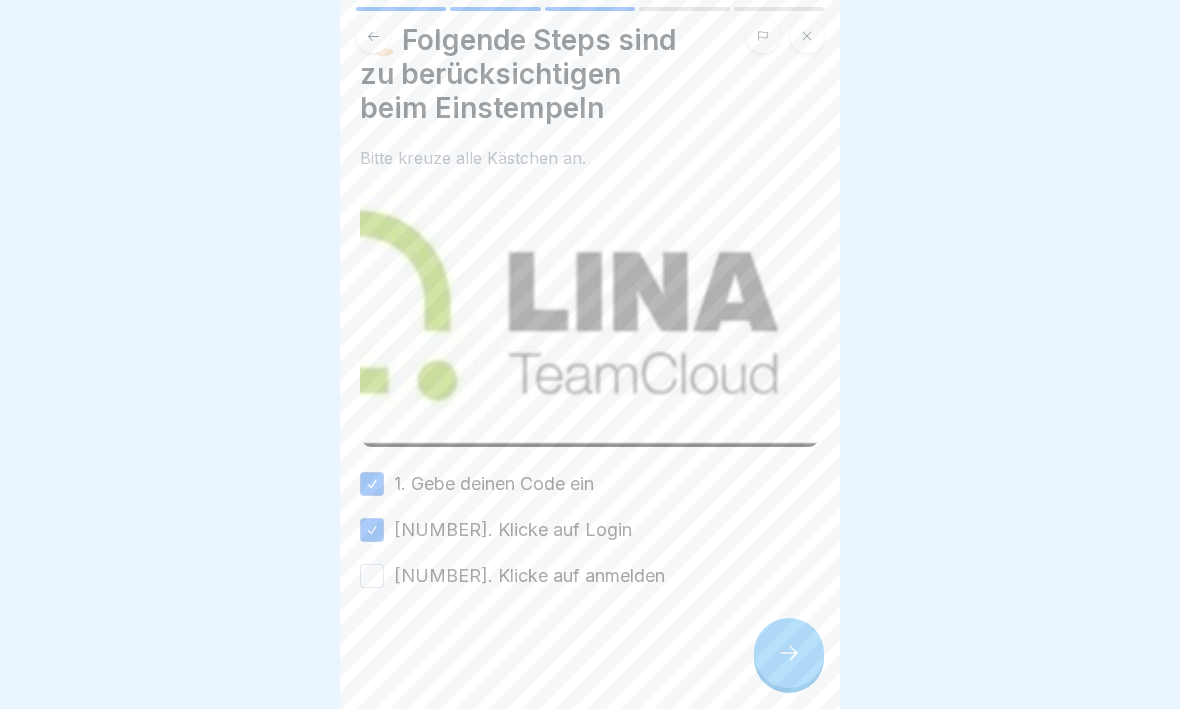 click on "[NUMBER]. Klicke auf anmelden" at bounding box center [372, 577] 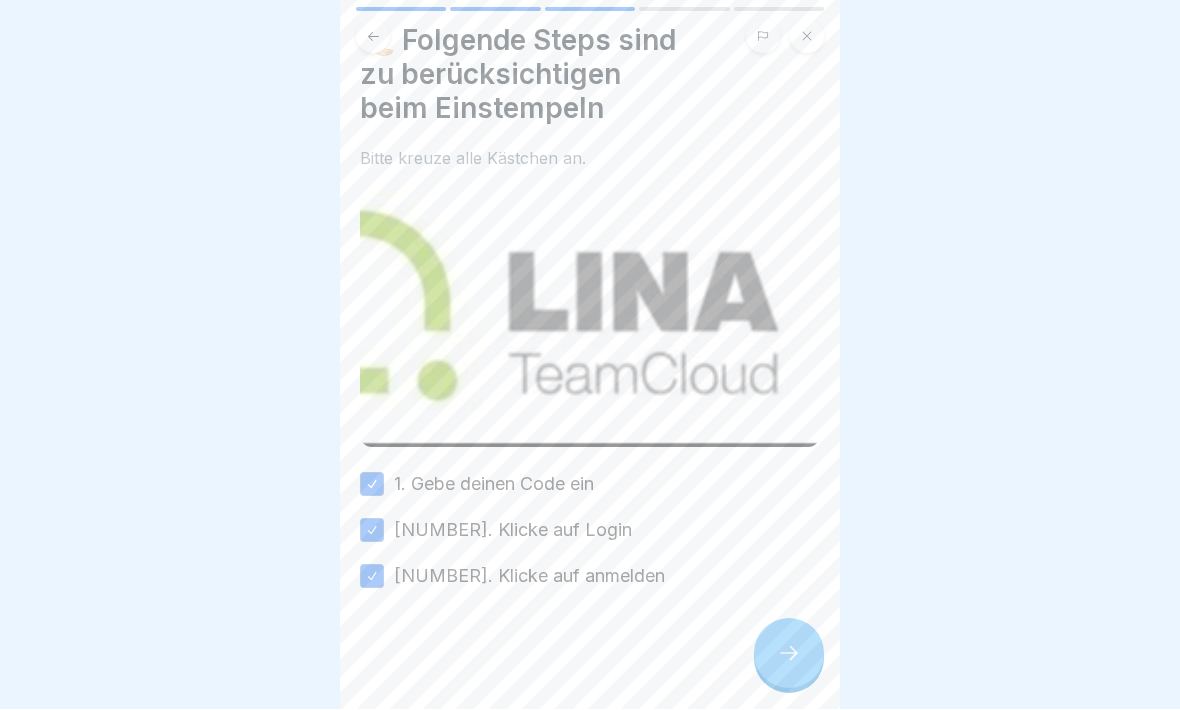 click 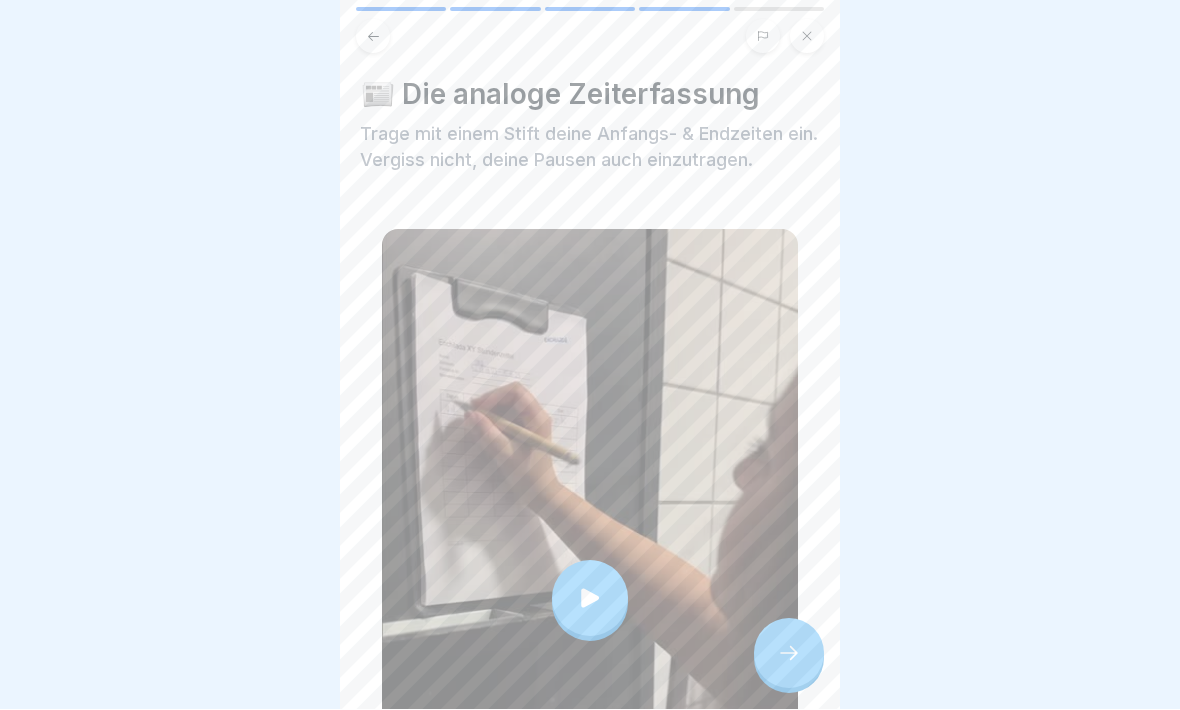 click 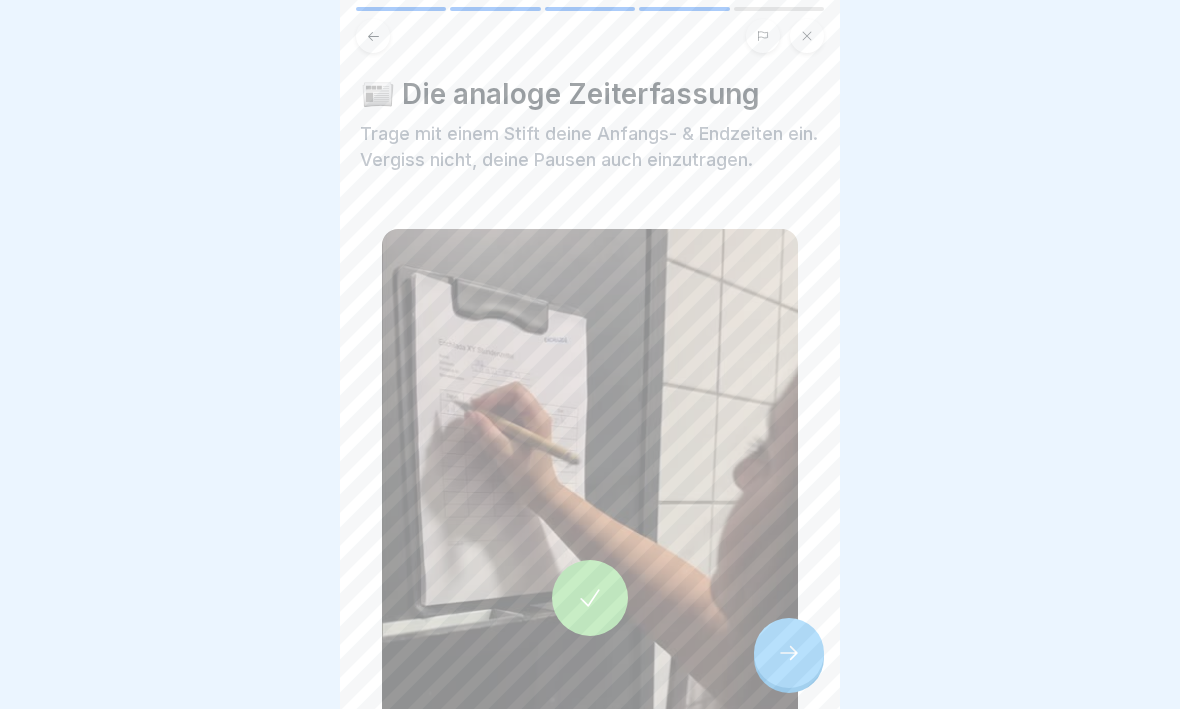 click at bounding box center [789, 654] 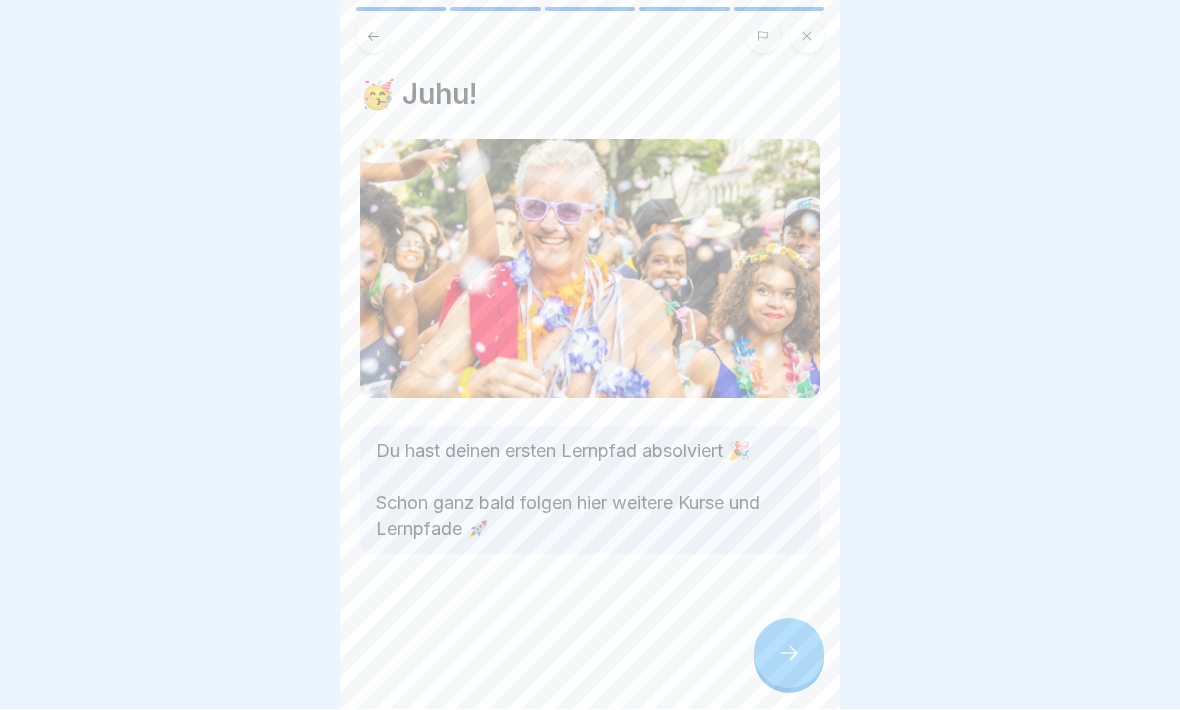 click at bounding box center [789, 654] 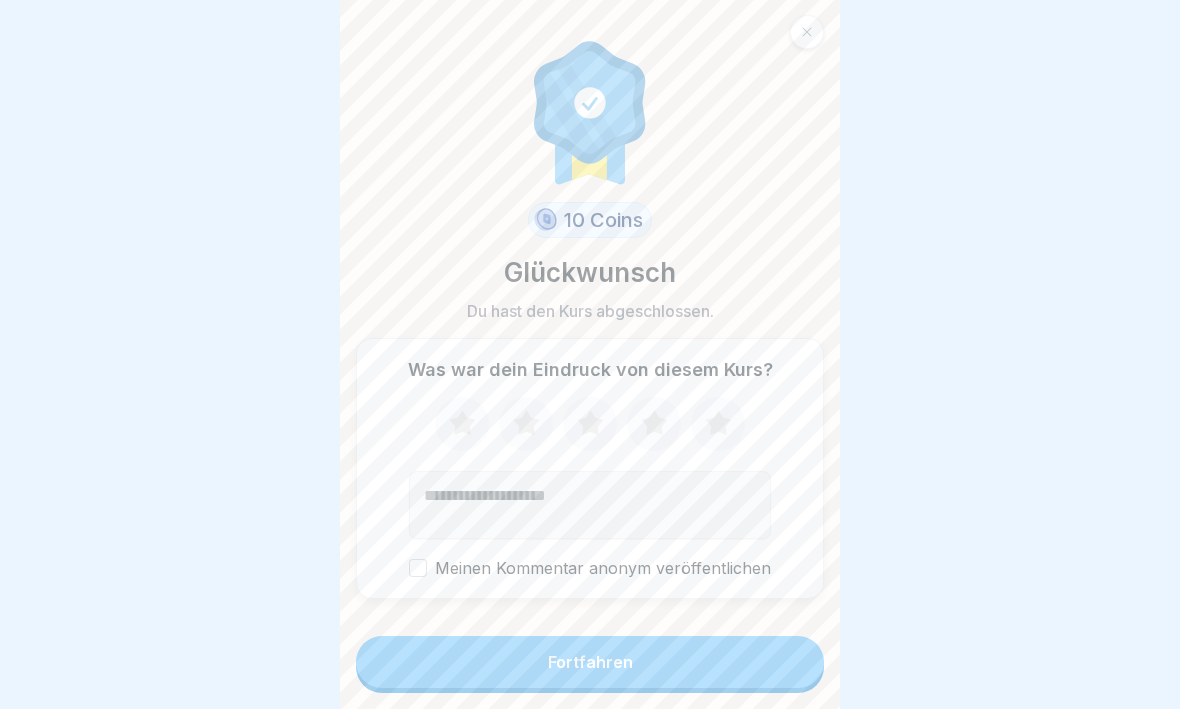 click 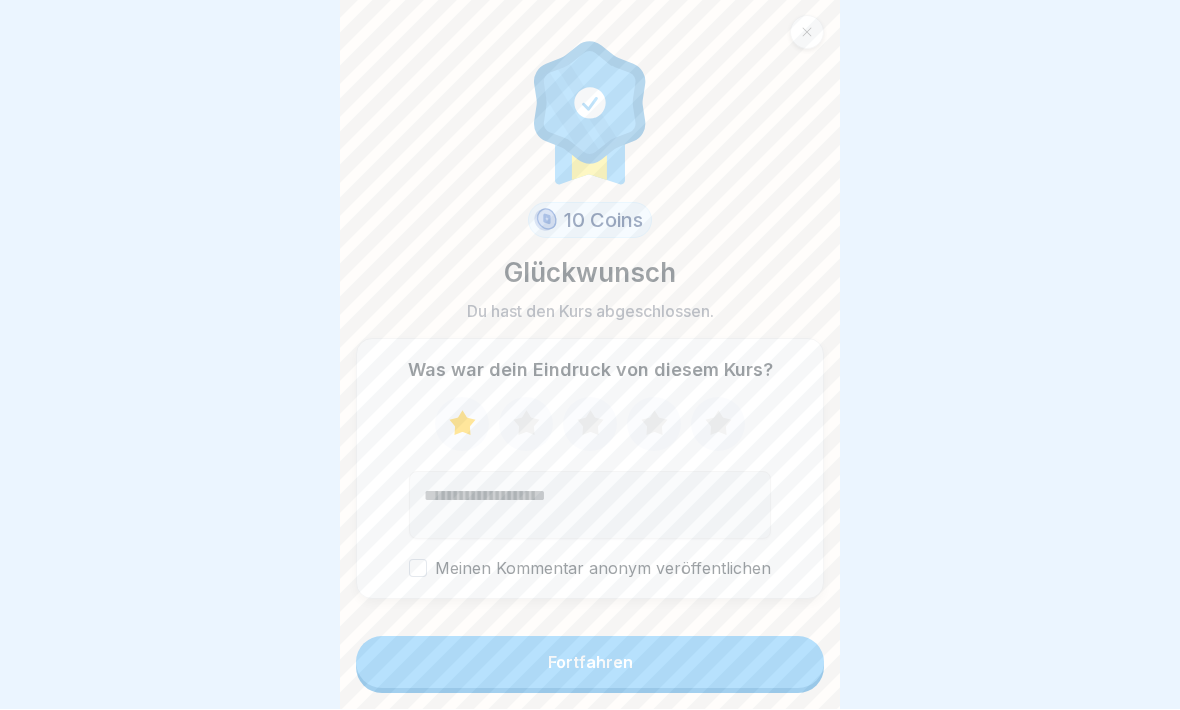 click 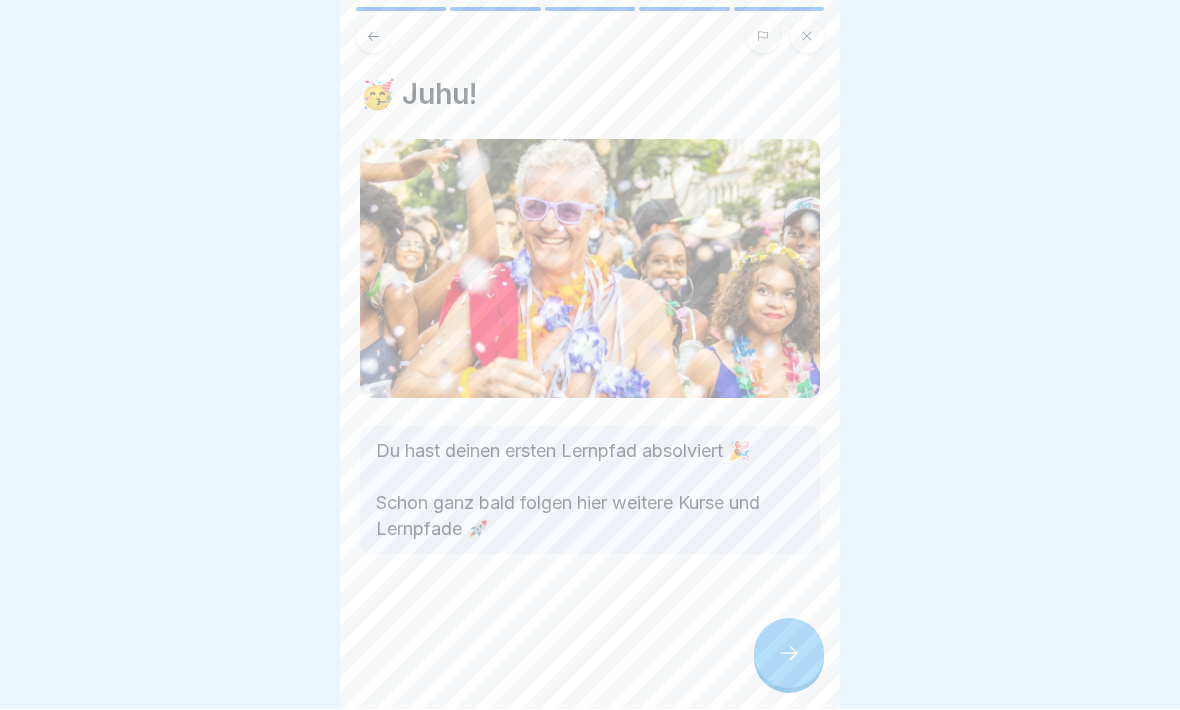 click at bounding box center (789, 654) 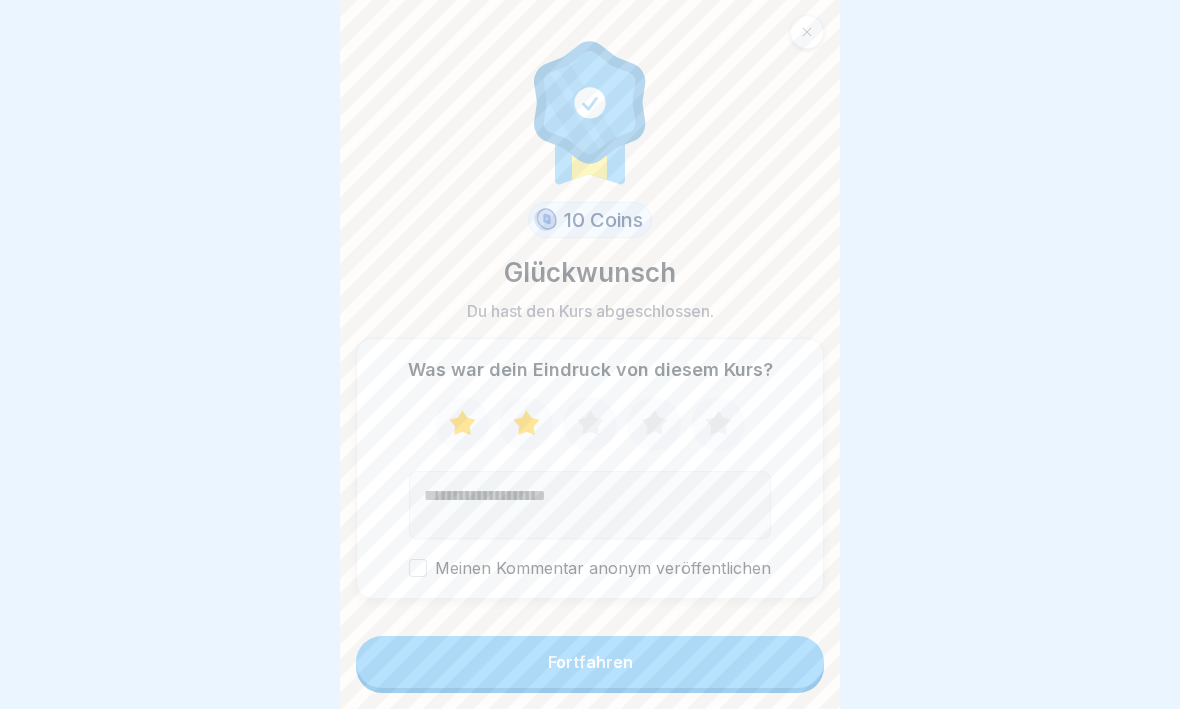 click 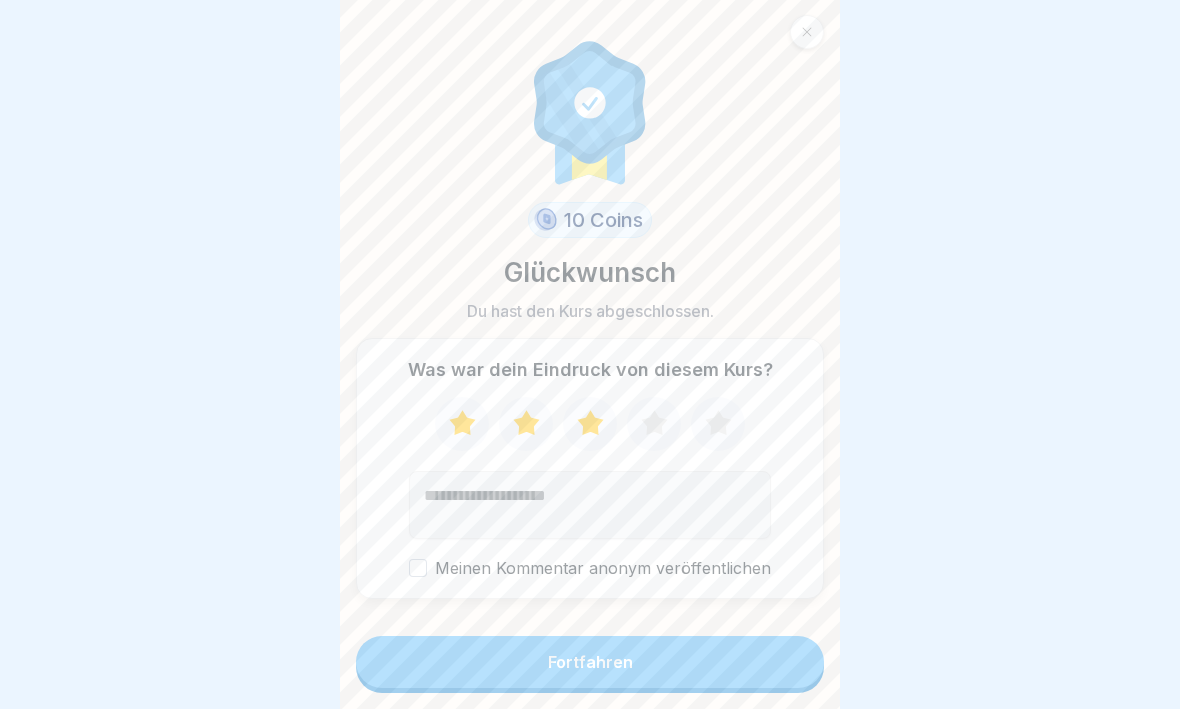 click 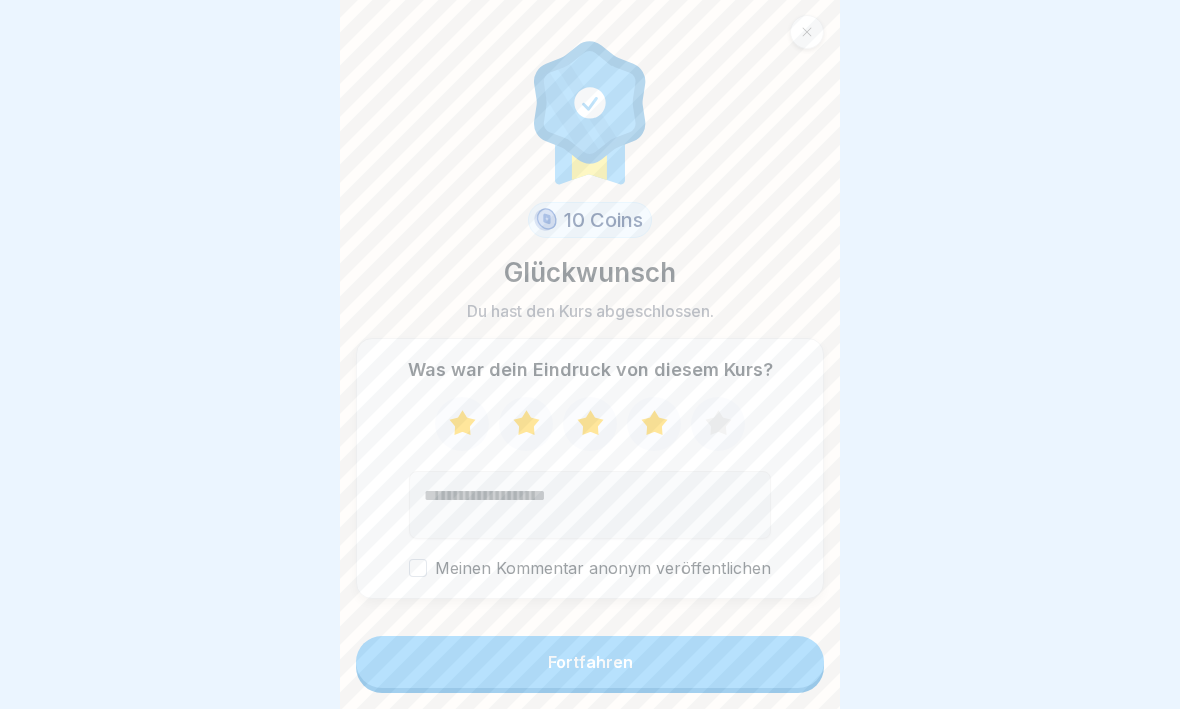 click on "Fortfahren" at bounding box center (590, 663) 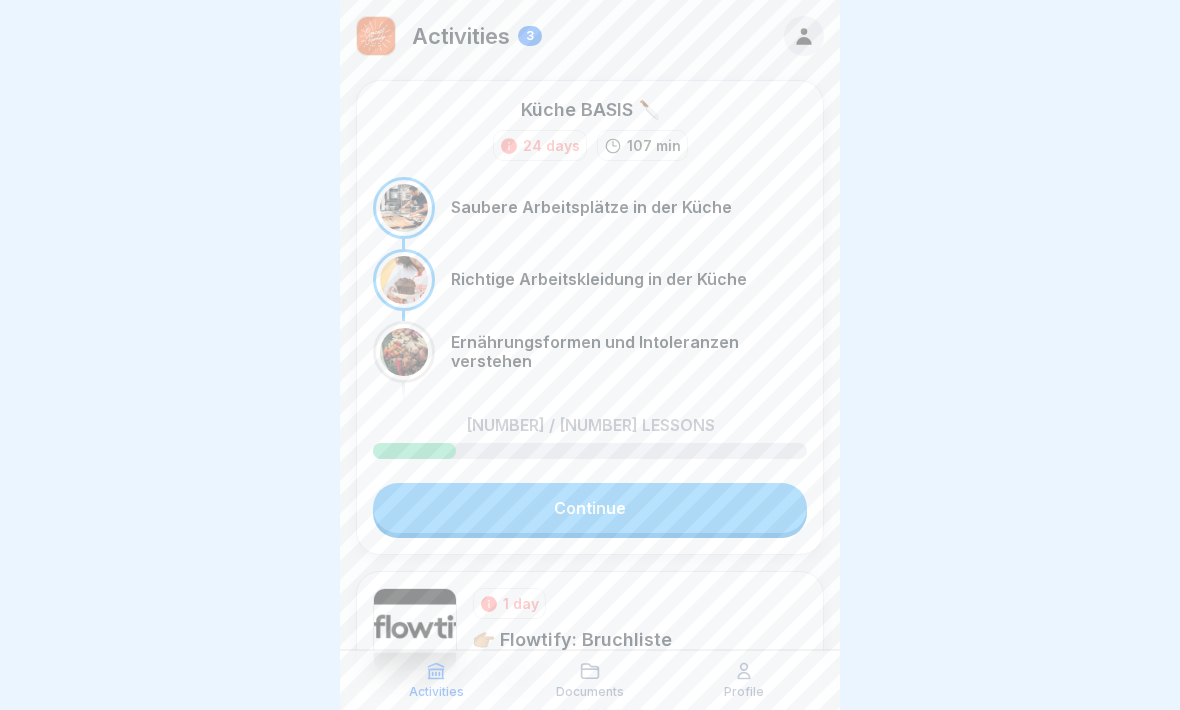 click on "Continue" at bounding box center [590, 508] 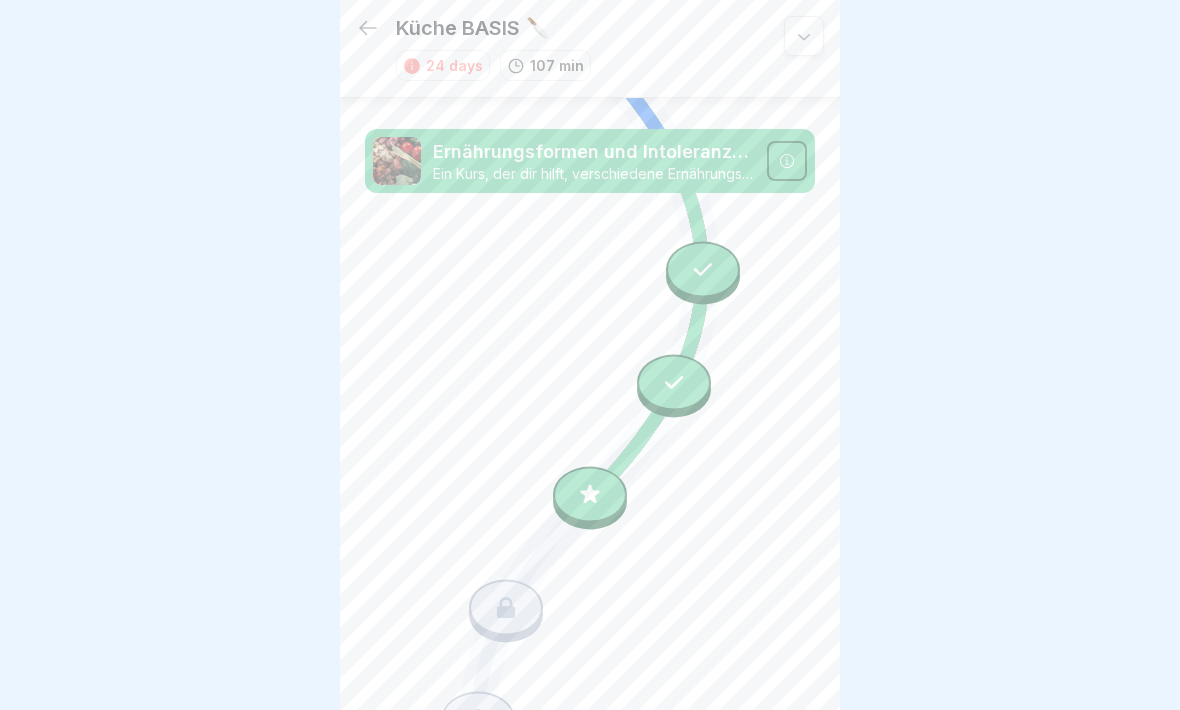 scroll, scrollTop: 1124, scrollLeft: 0, axis: vertical 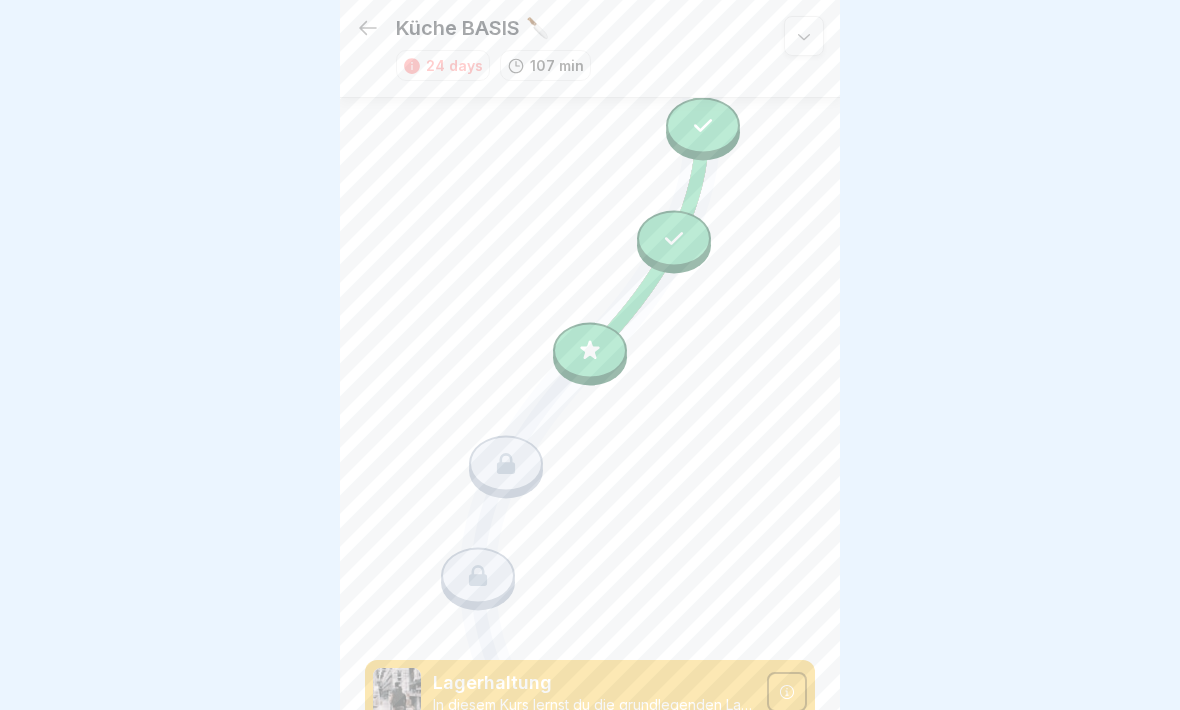 click 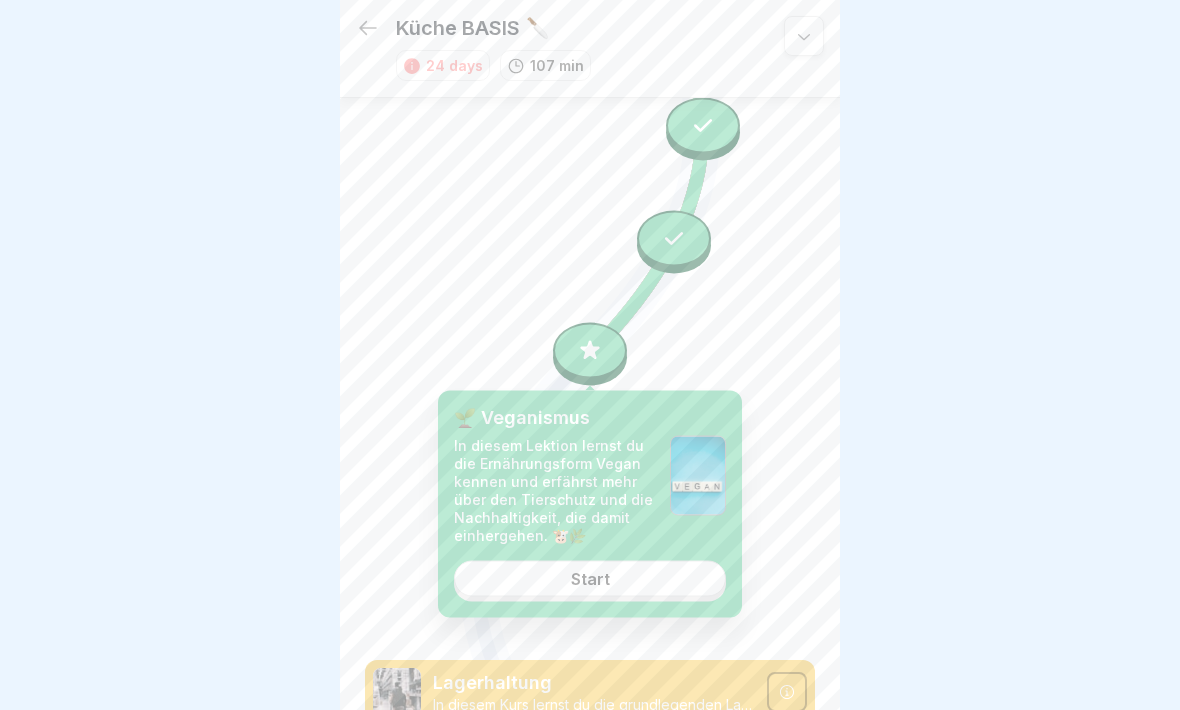 click on "Start" at bounding box center (590, 578) 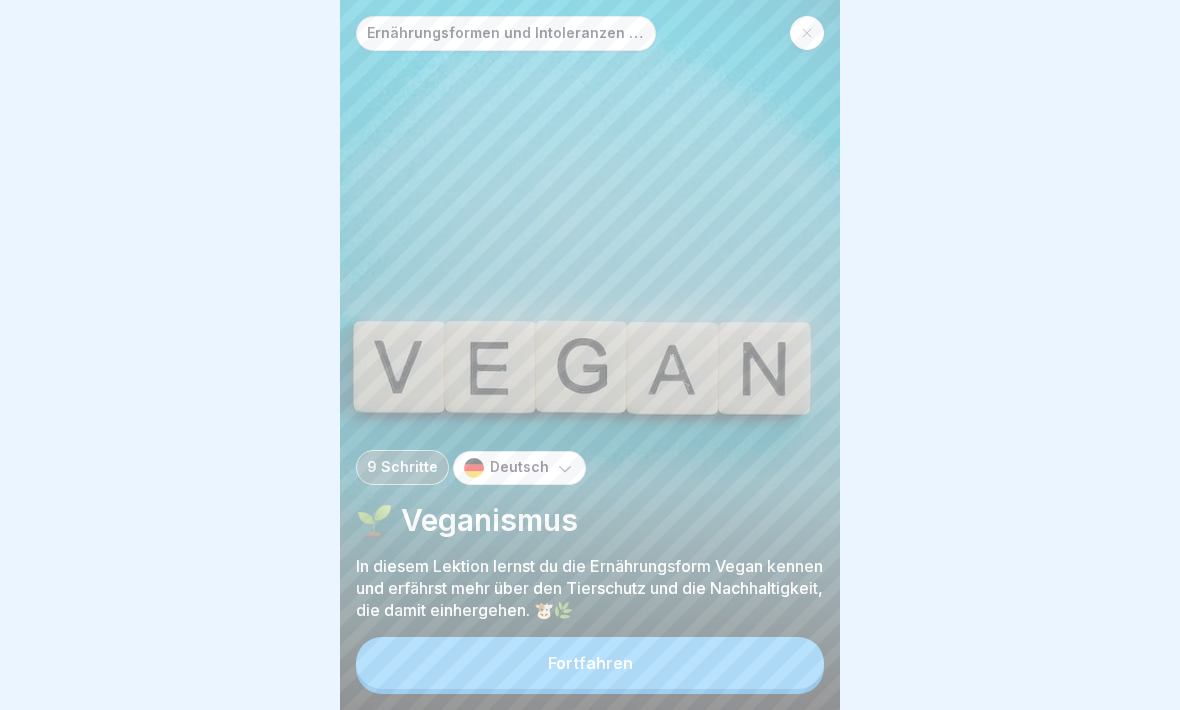 click on "Fortfahren" at bounding box center (590, 663) 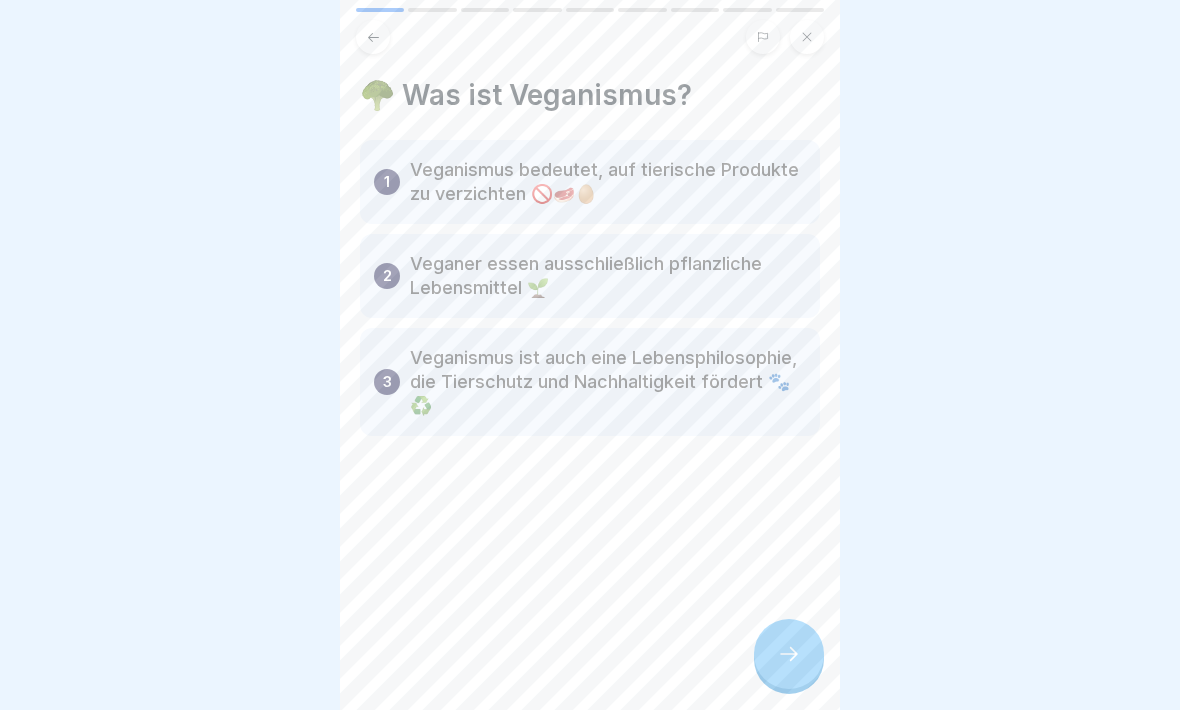 click 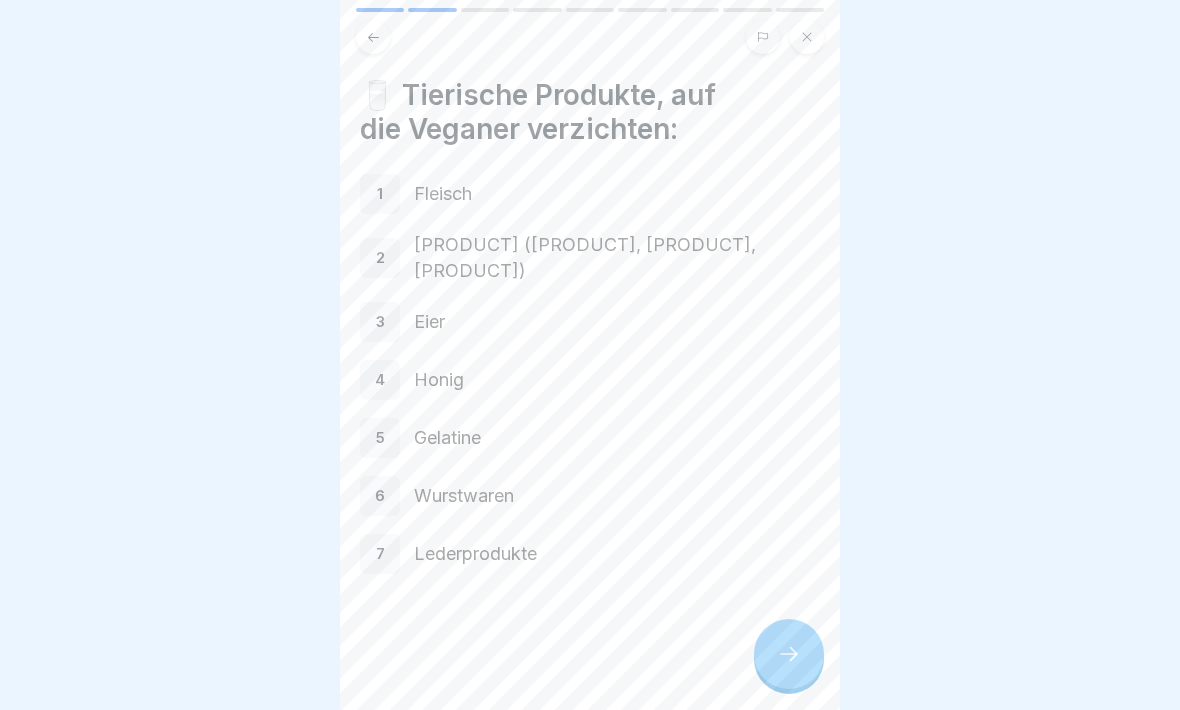 click at bounding box center [789, 654] 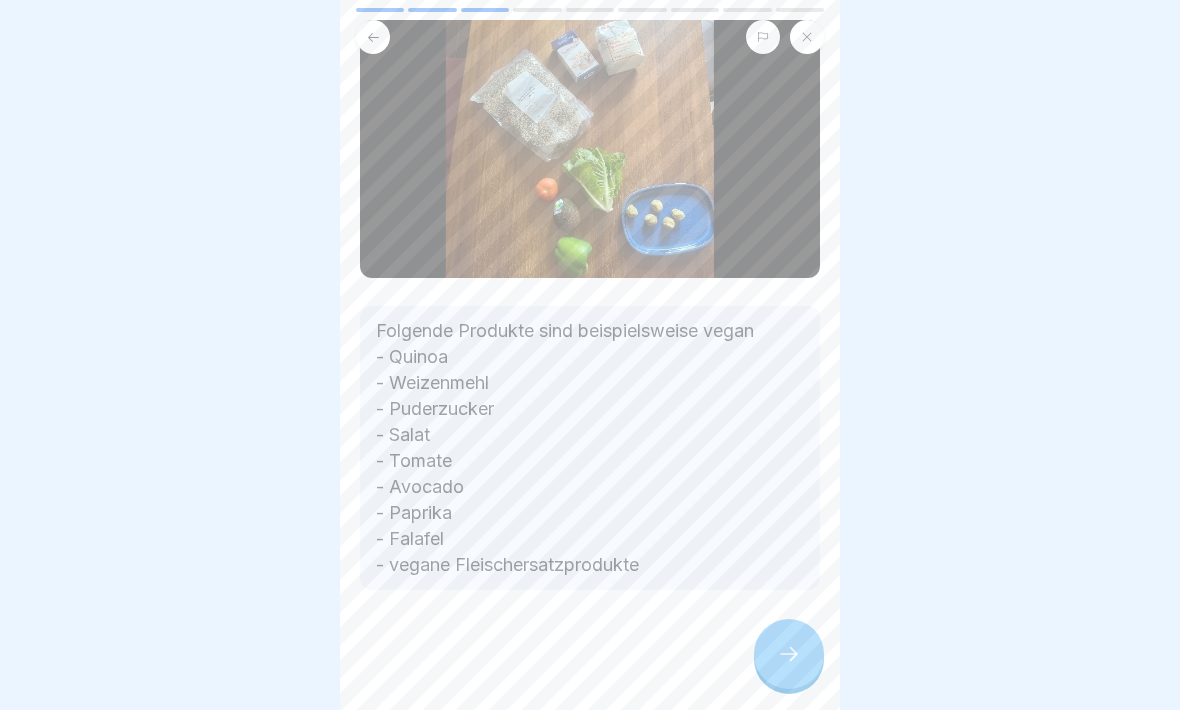 scroll, scrollTop: 154, scrollLeft: 0, axis: vertical 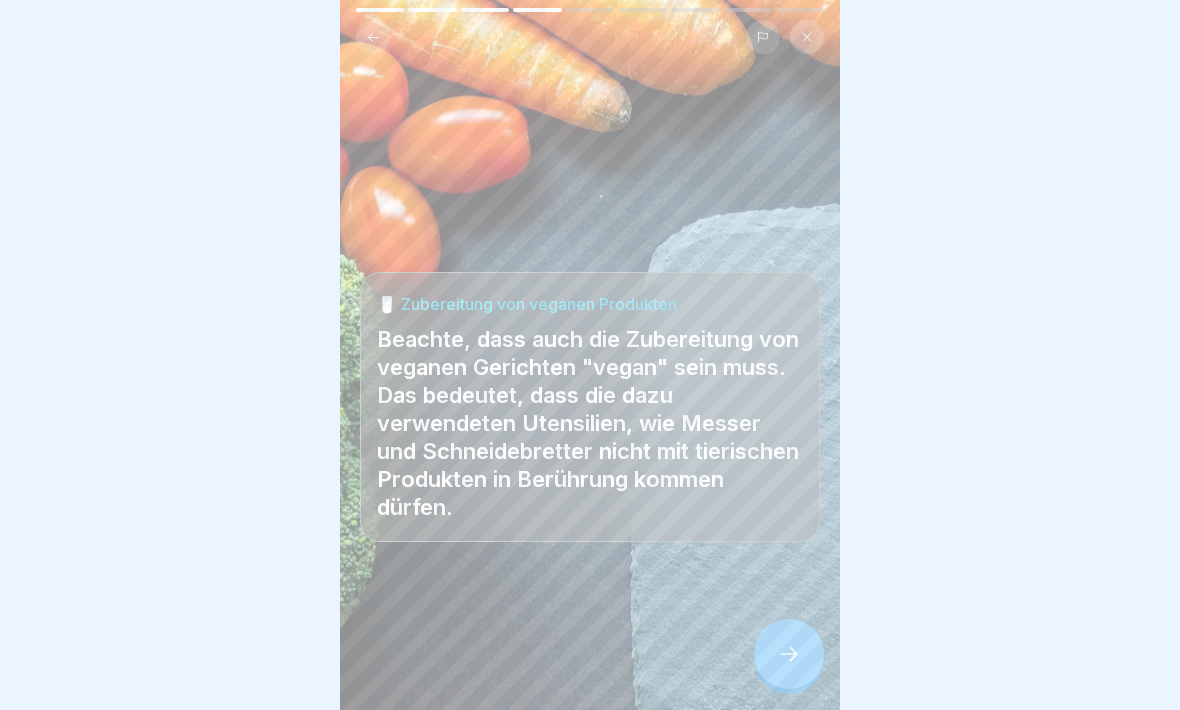 click 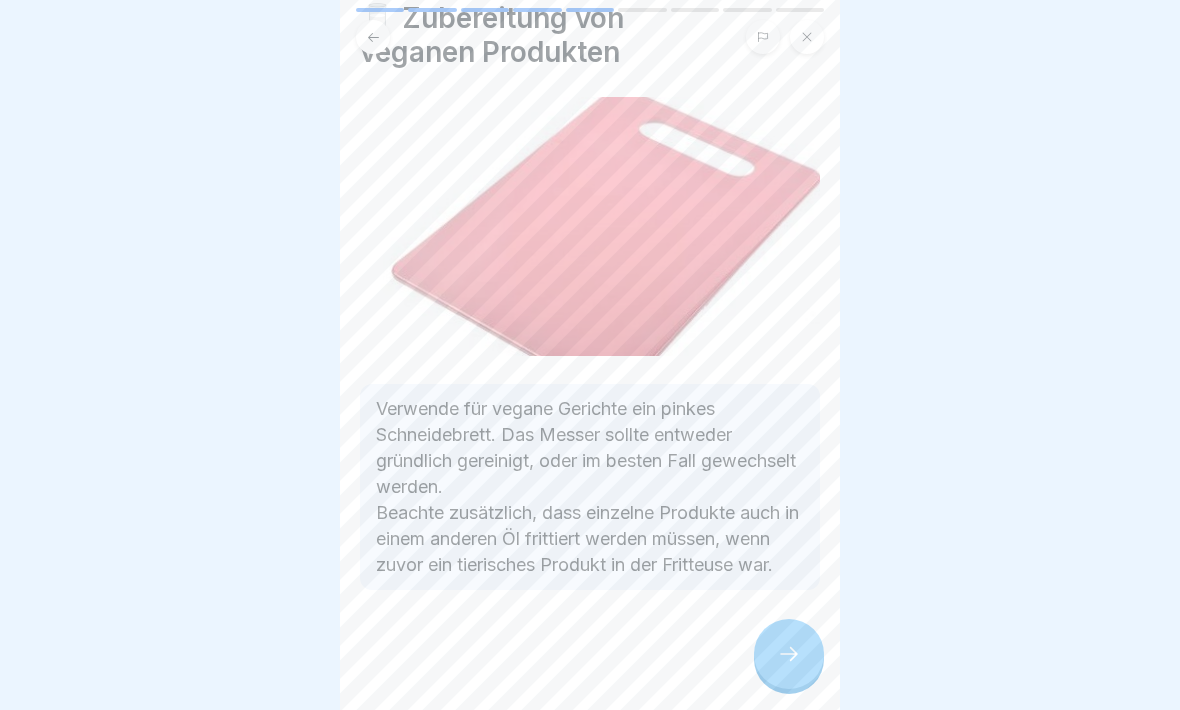 scroll, scrollTop: 103, scrollLeft: 0, axis: vertical 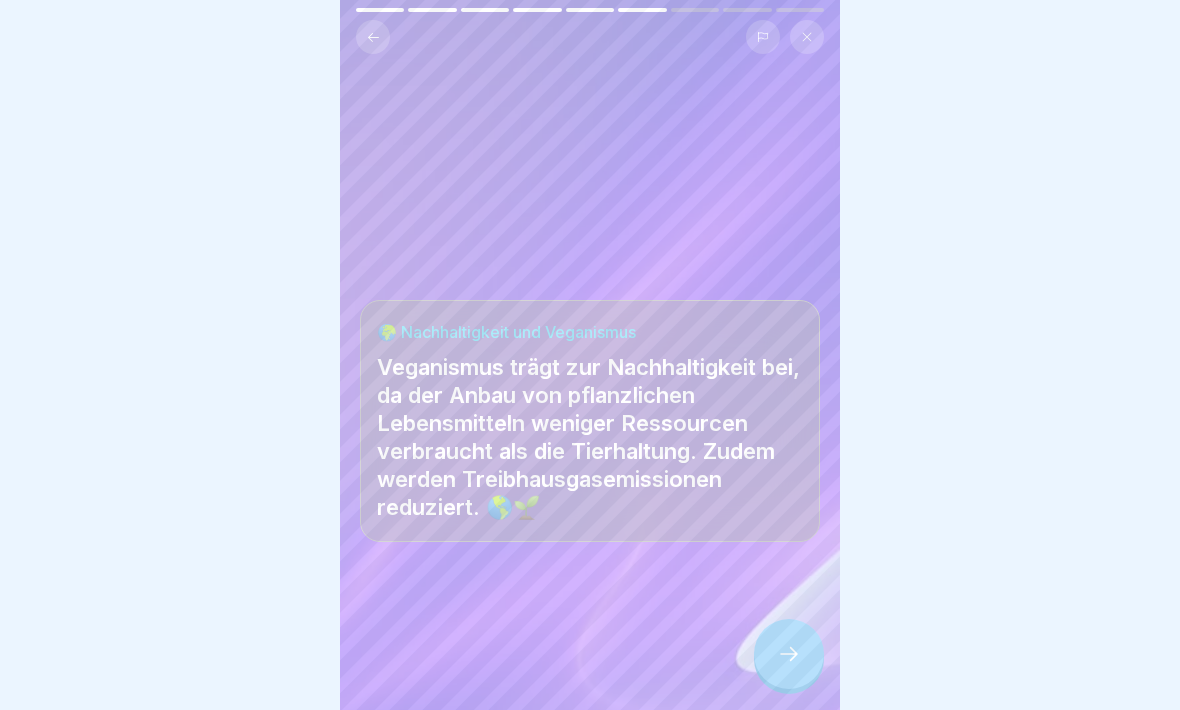 click 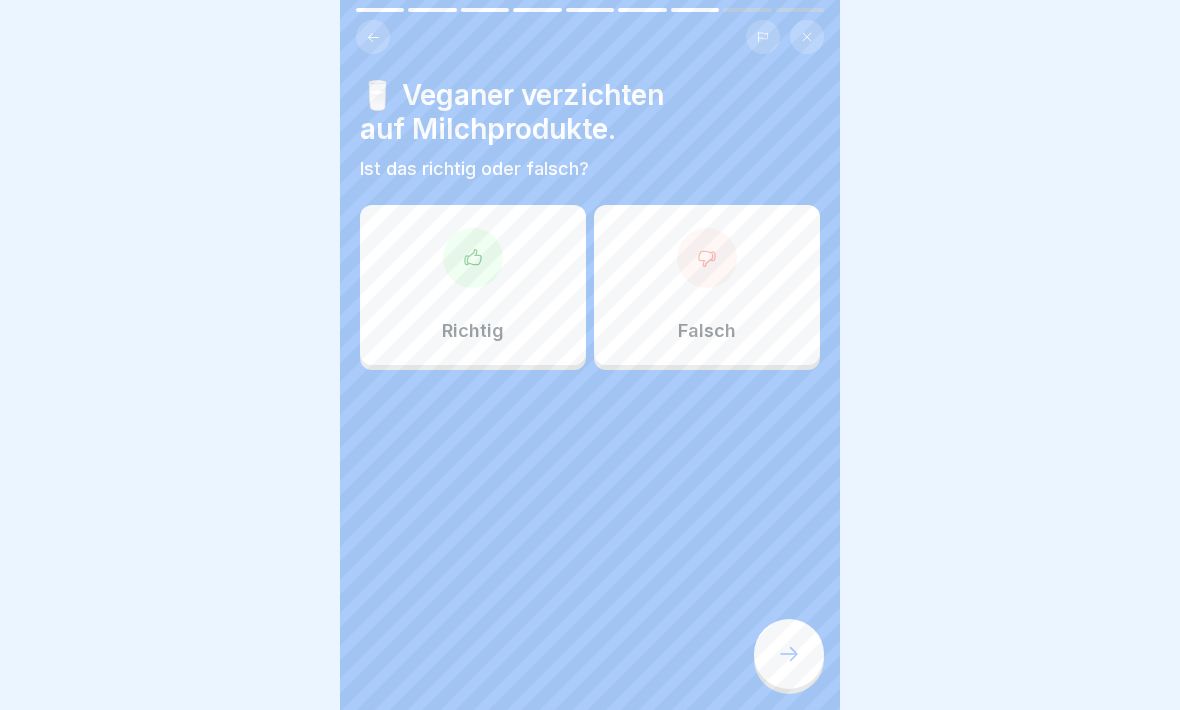 click at bounding box center (707, 258) 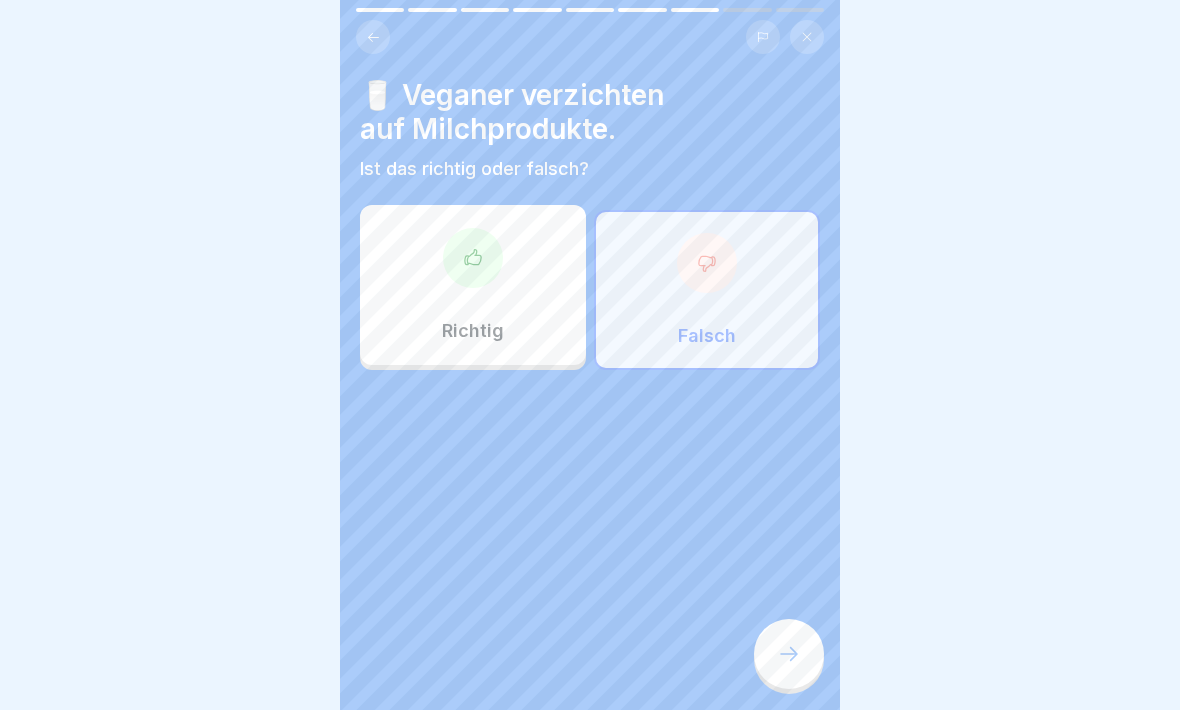 click 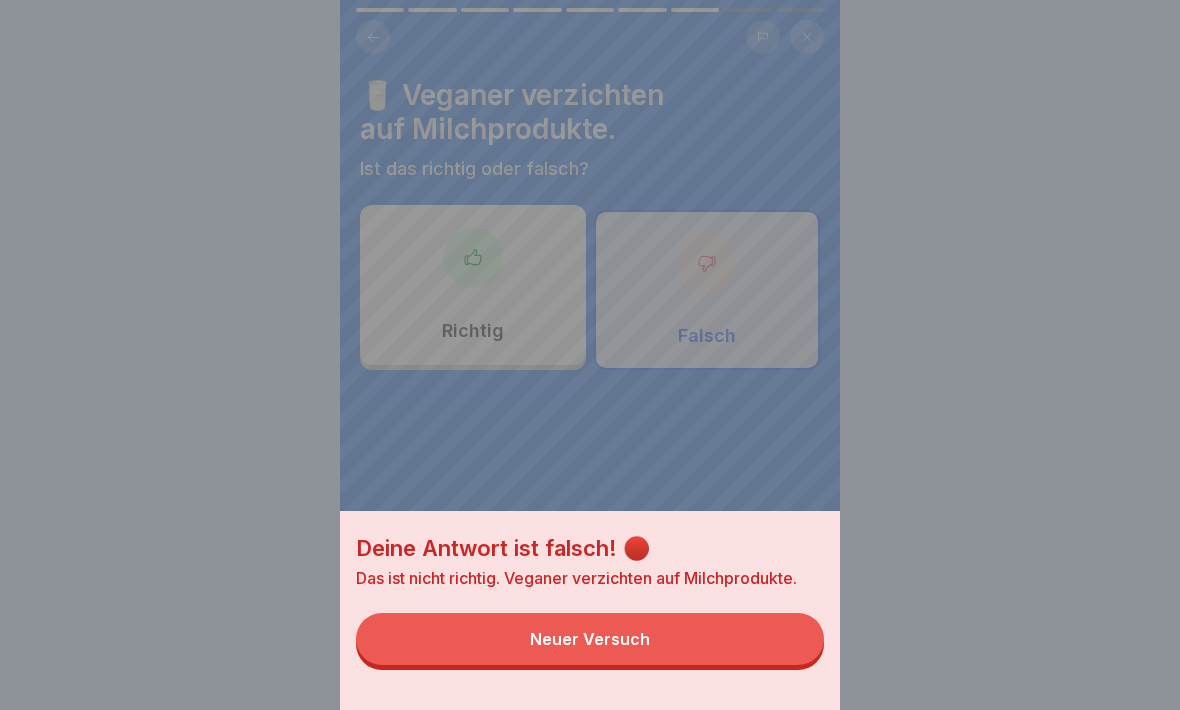 click on "Neuer Versuch" at bounding box center (590, 639) 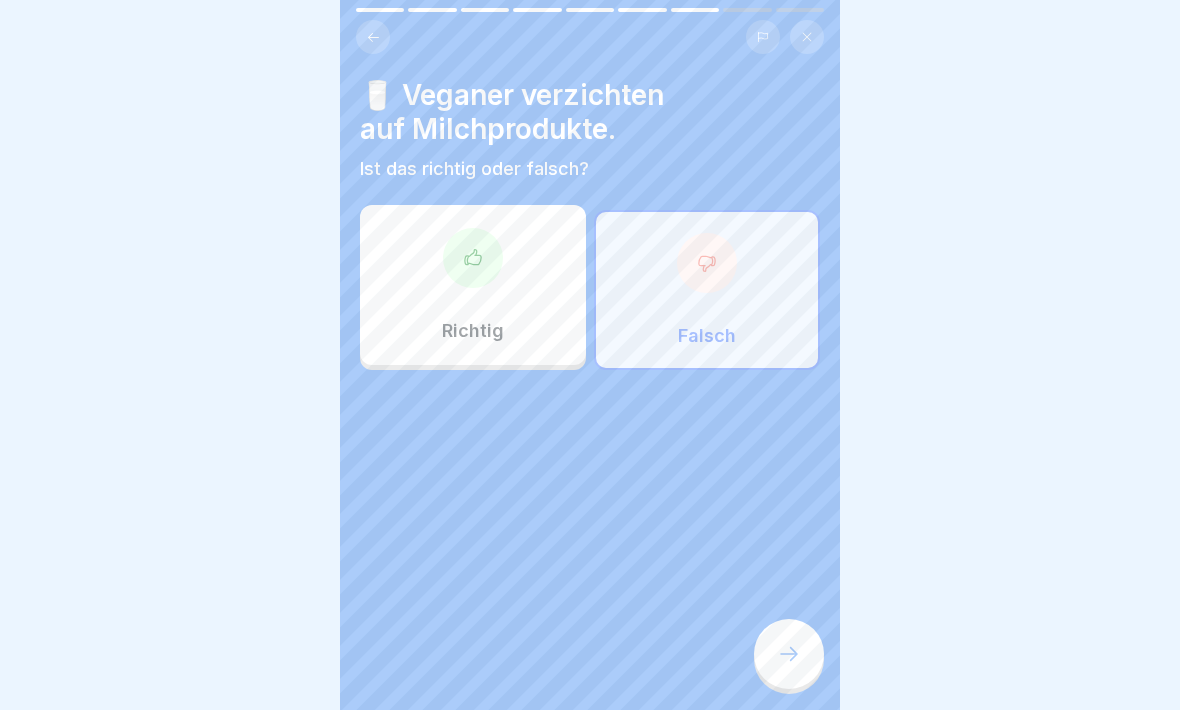 click 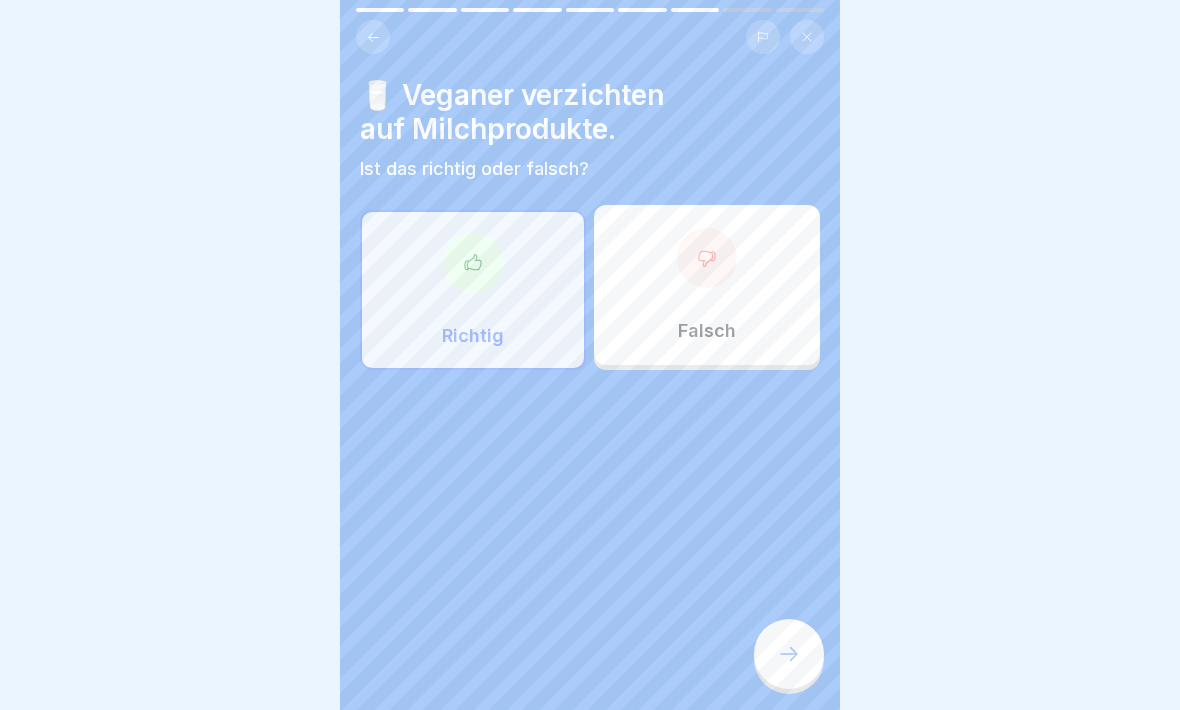 click 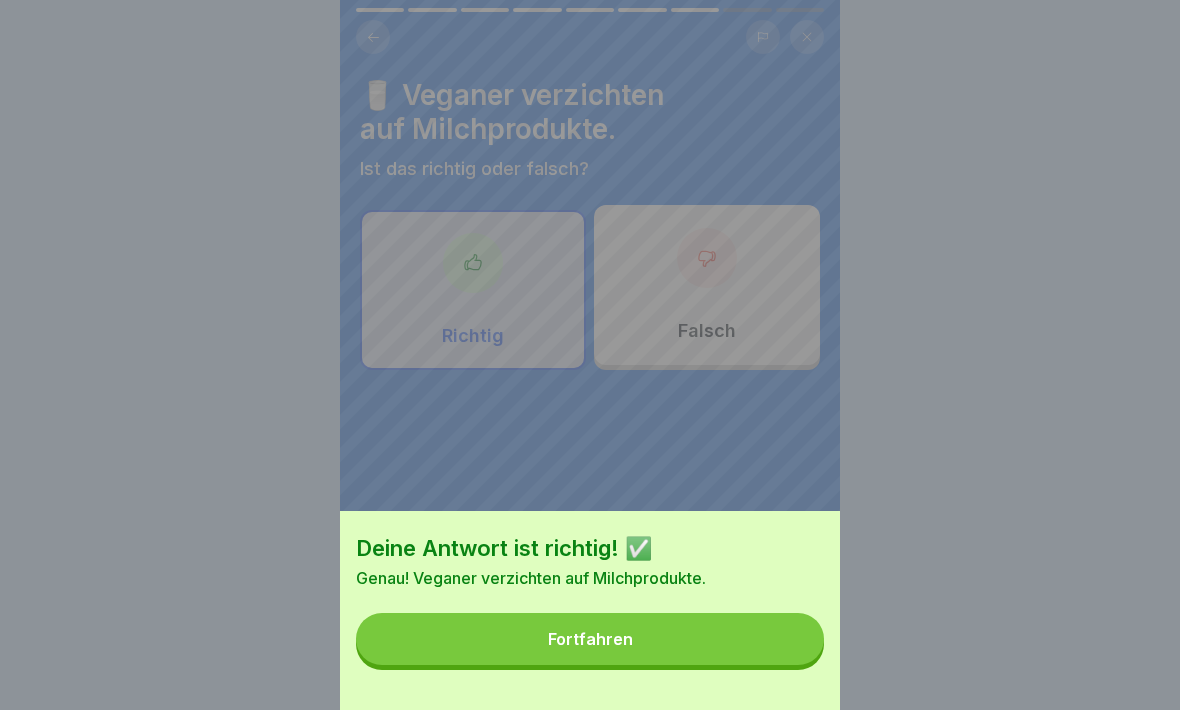 click on "Fortfahren" at bounding box center [590, 639] 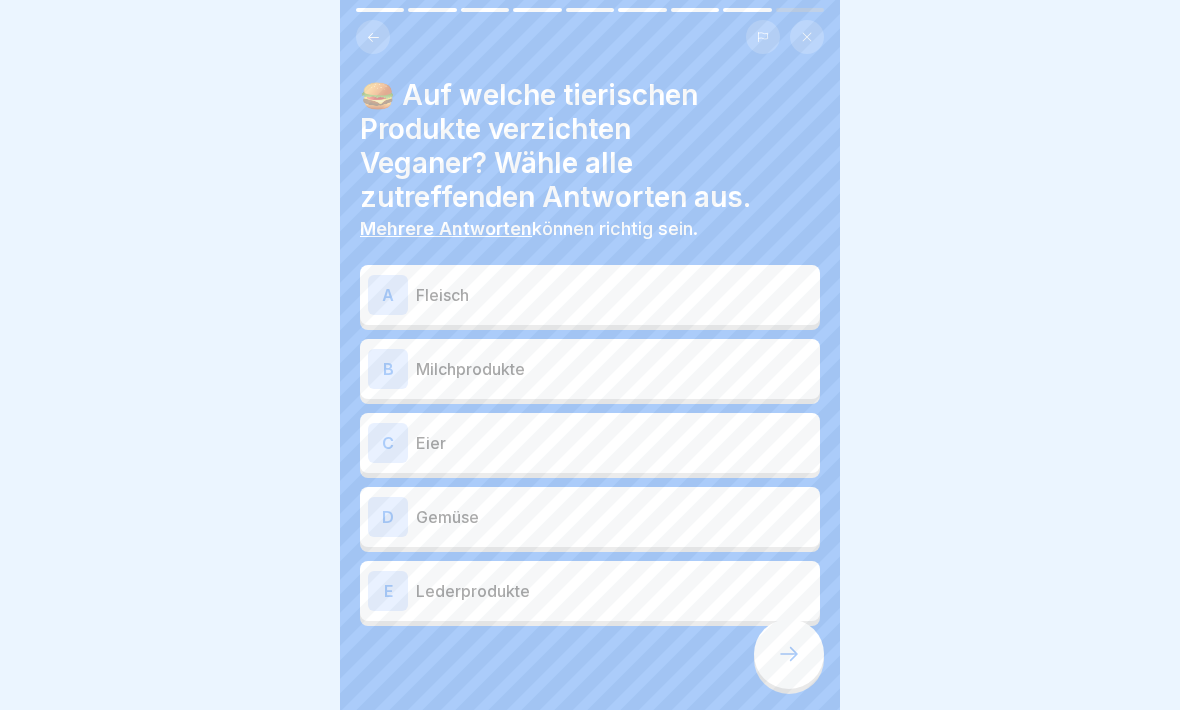 click on "B" at bounding box center [388, 369] 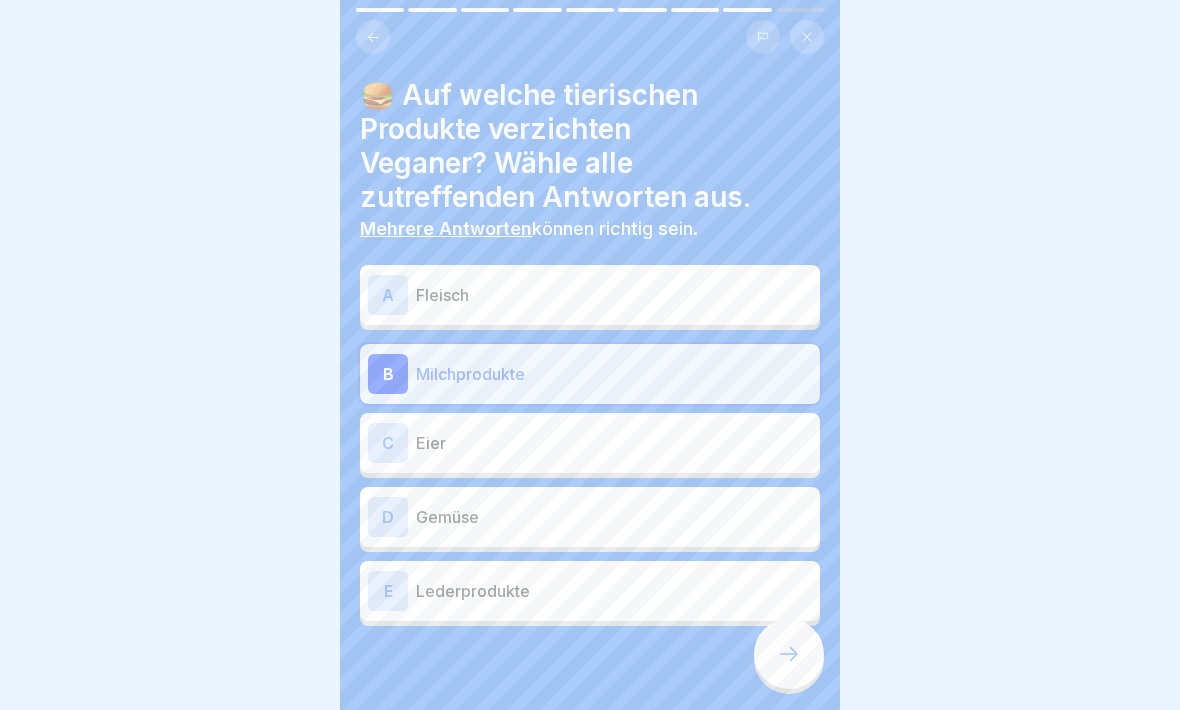 click on "C" at bounding box center (388, 443) 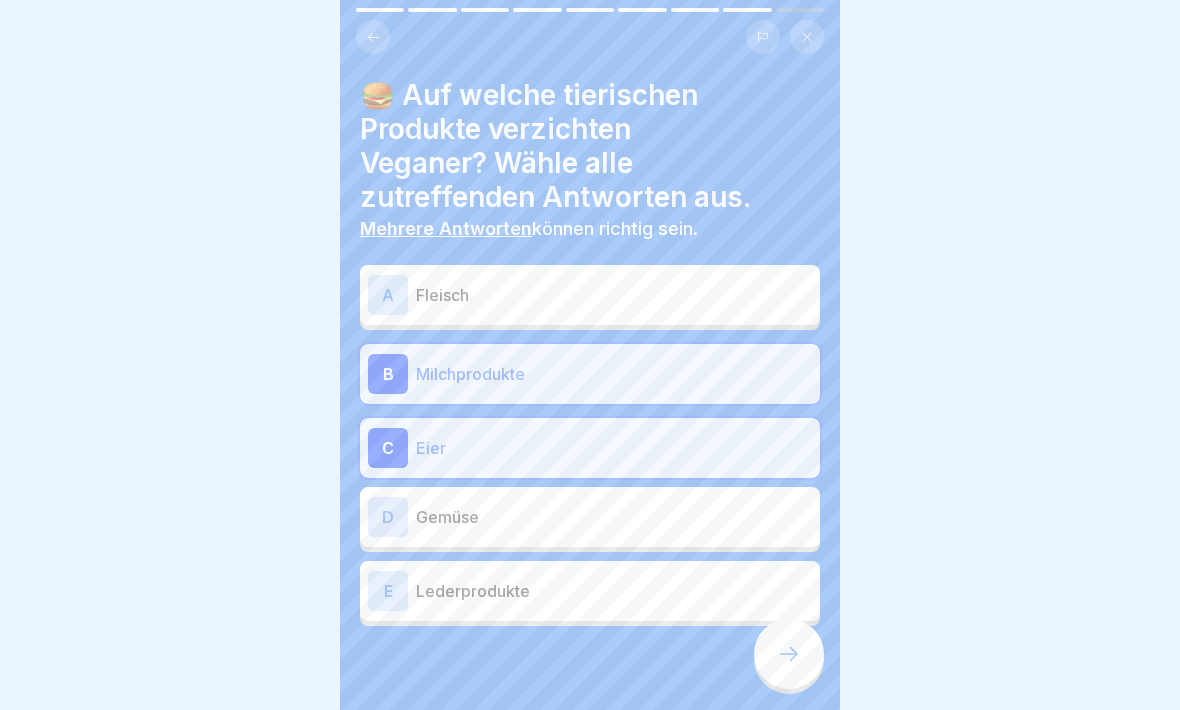click on "E" at bounding box center (388, 591) 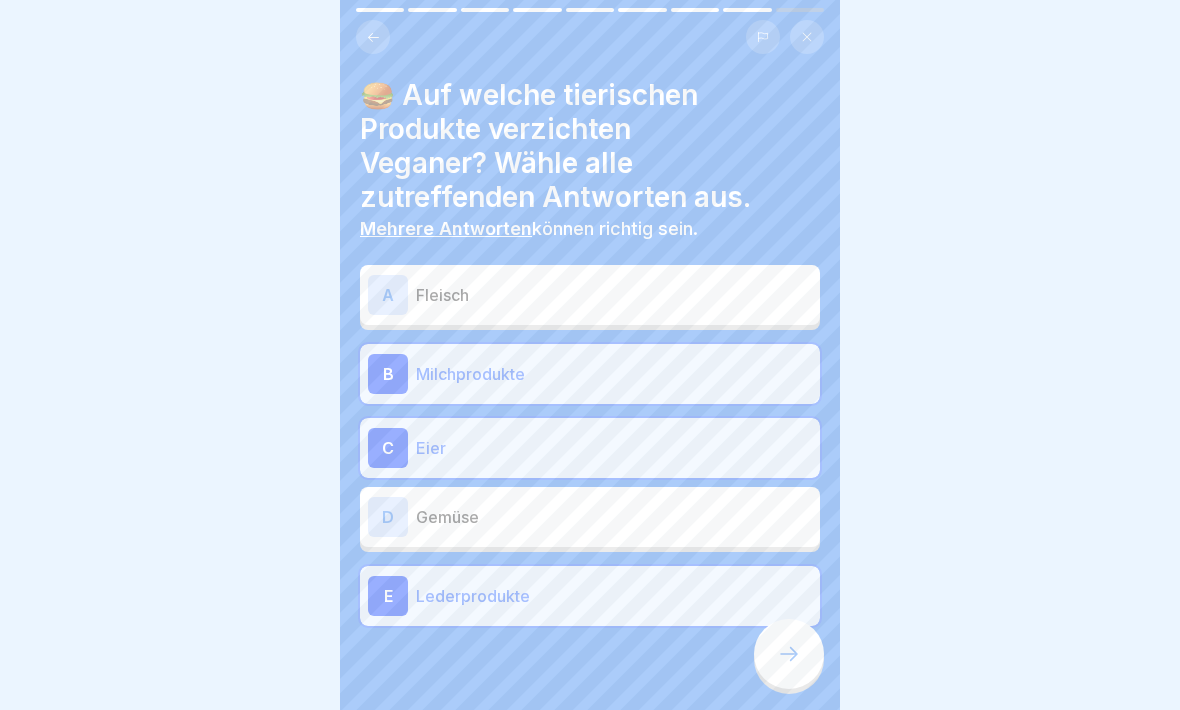 click at bounding box center [789, 654] 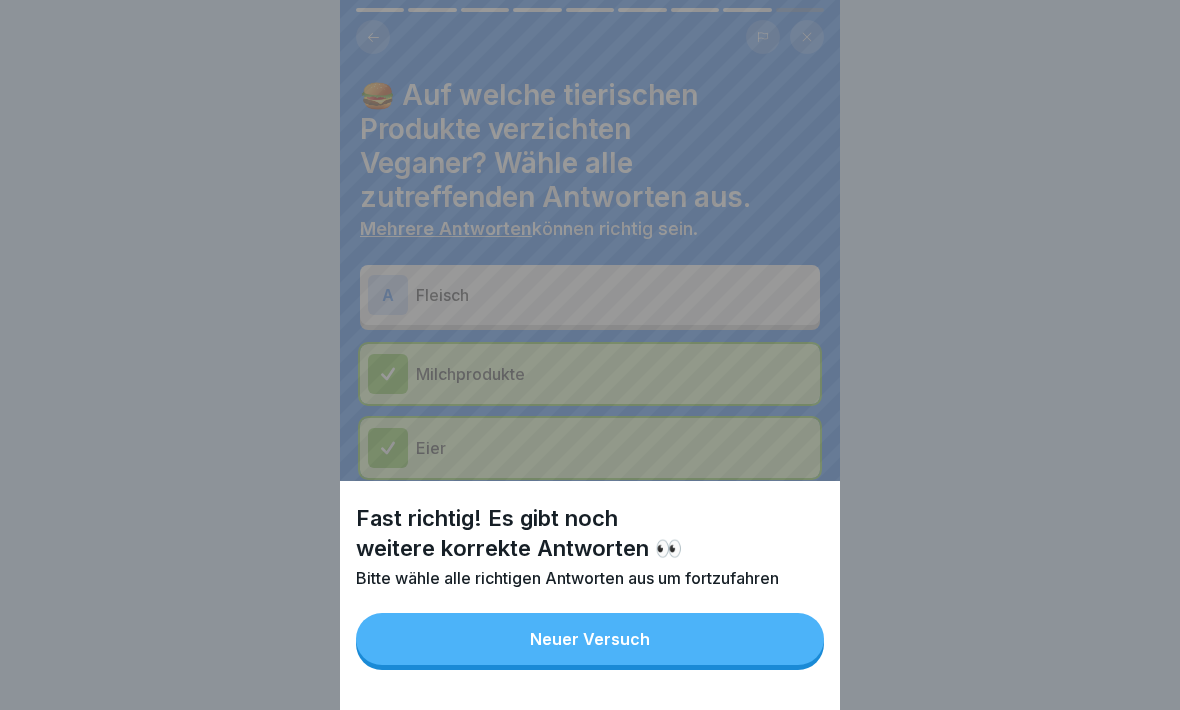 click on "Neuer Versuch" at bounding box center (590, 639) 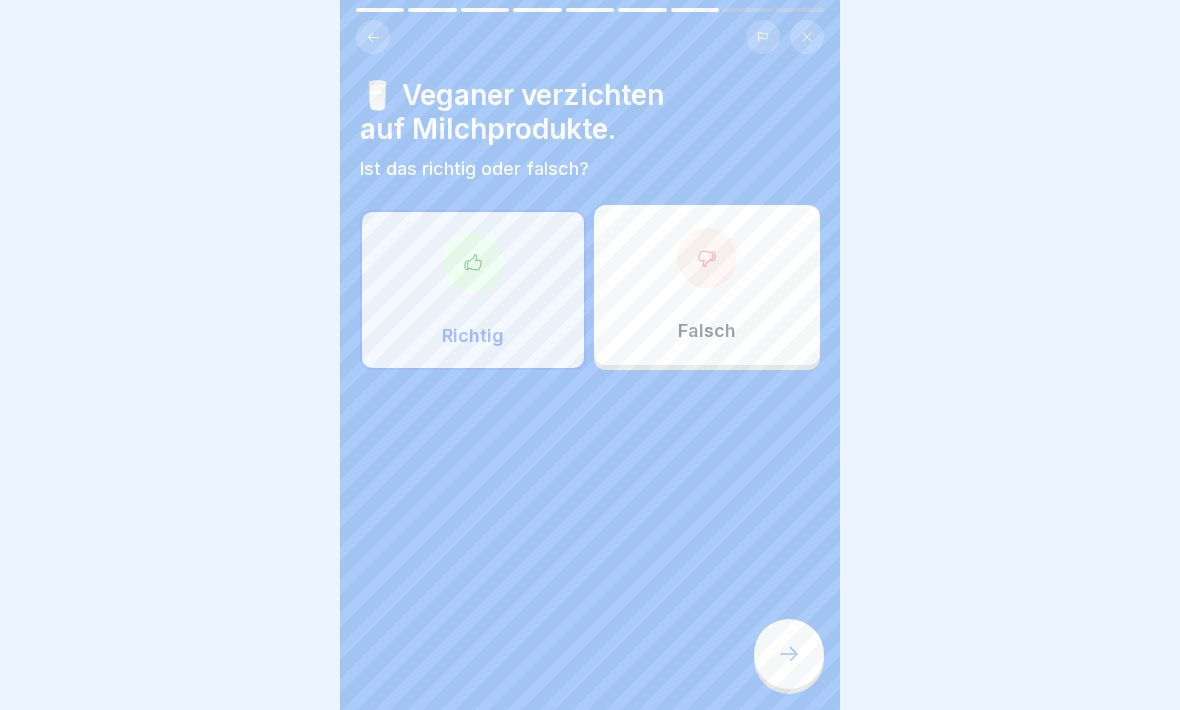 click 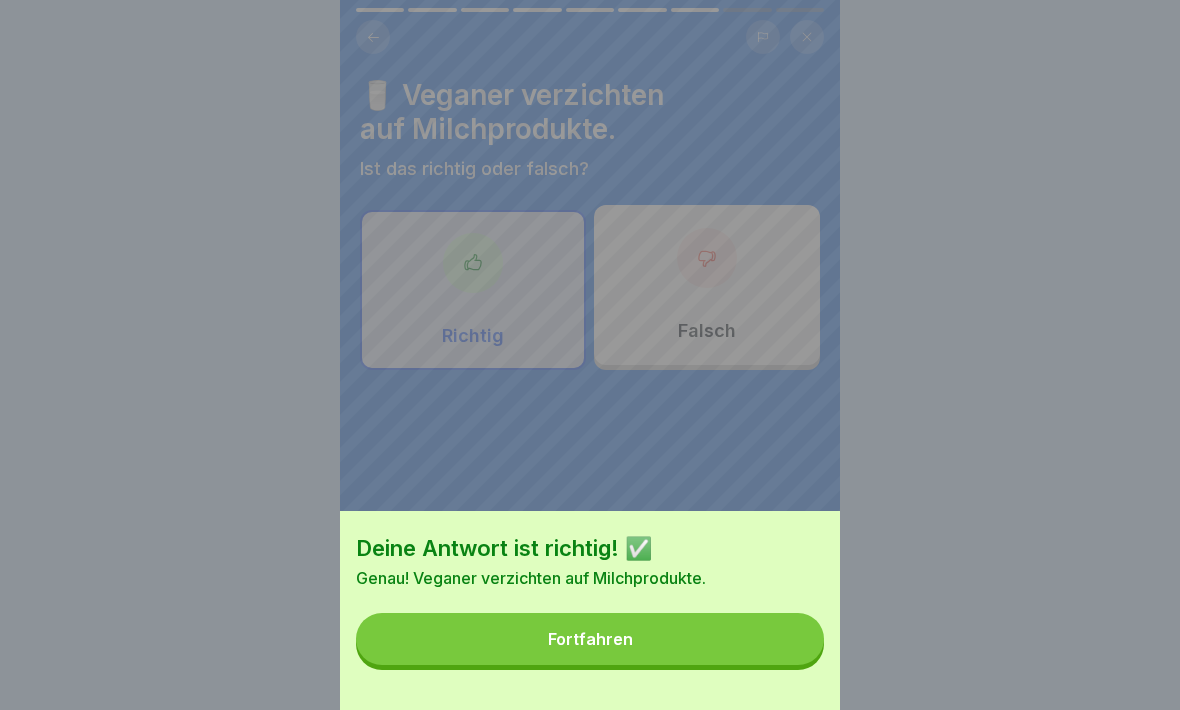 click on "Fortfahren" at bounding box center (590, 639) 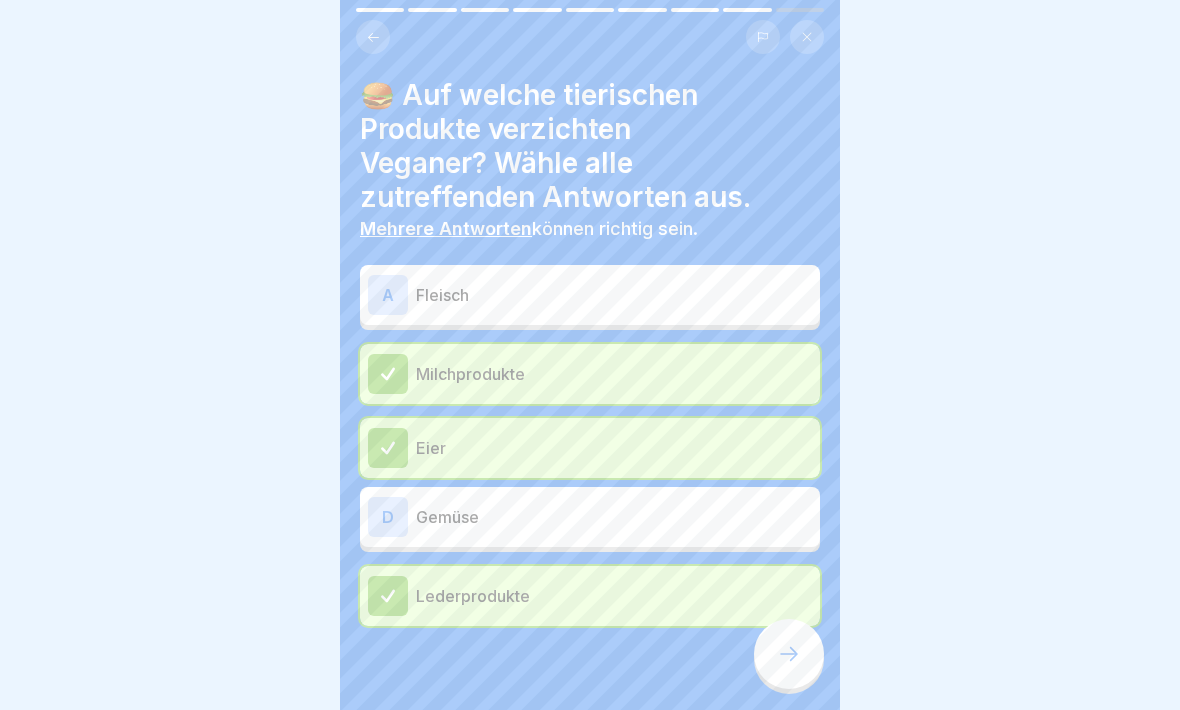 click on "A" at bounding box center [388, 295] 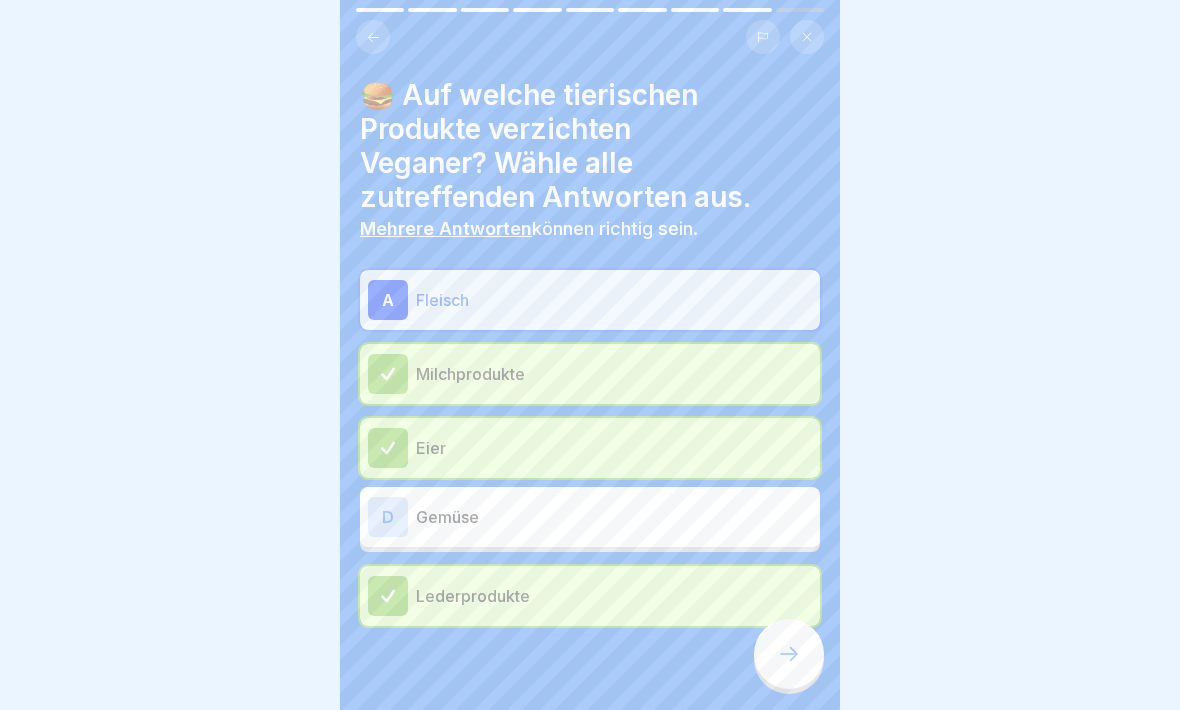 click on "D" at bounding box center (388, 517) 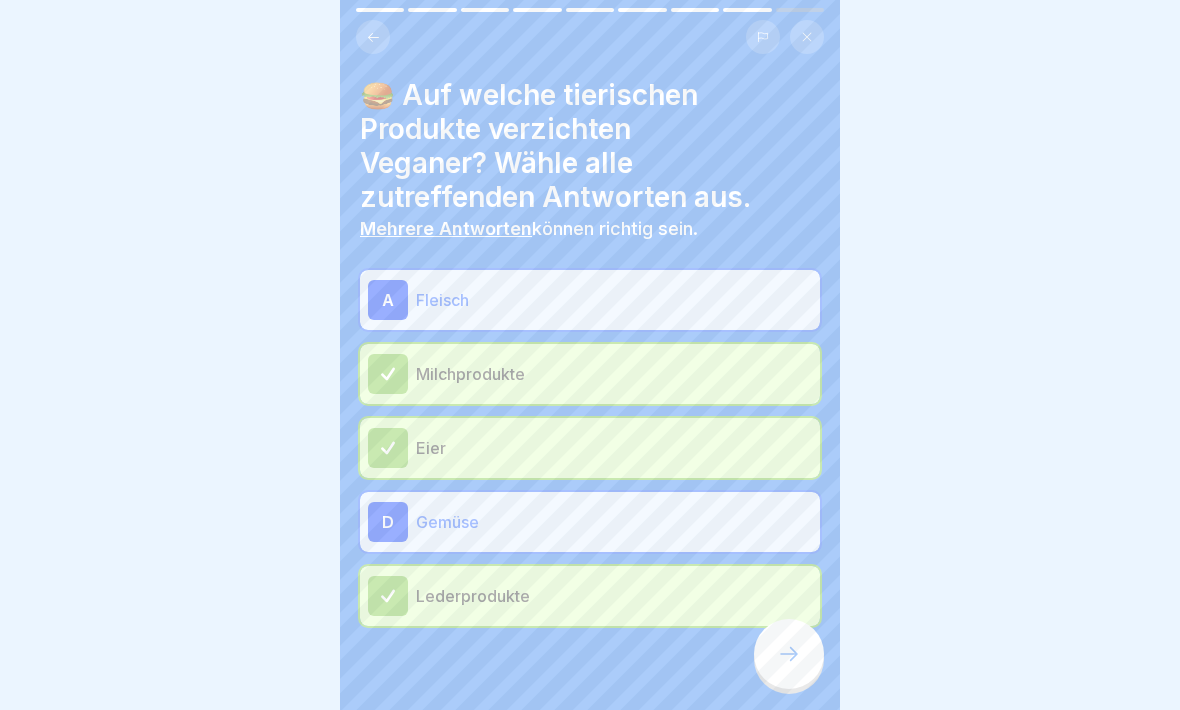 click 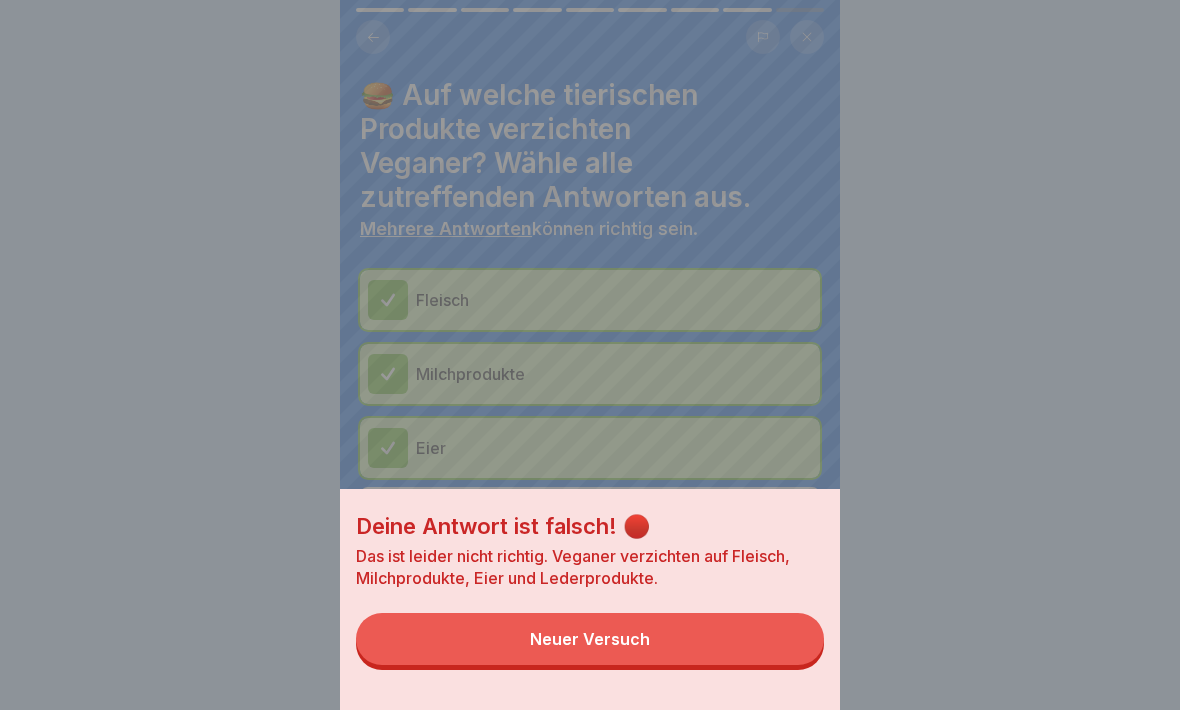 click on "Neuer Versuch" at bounding box center (590, 639) 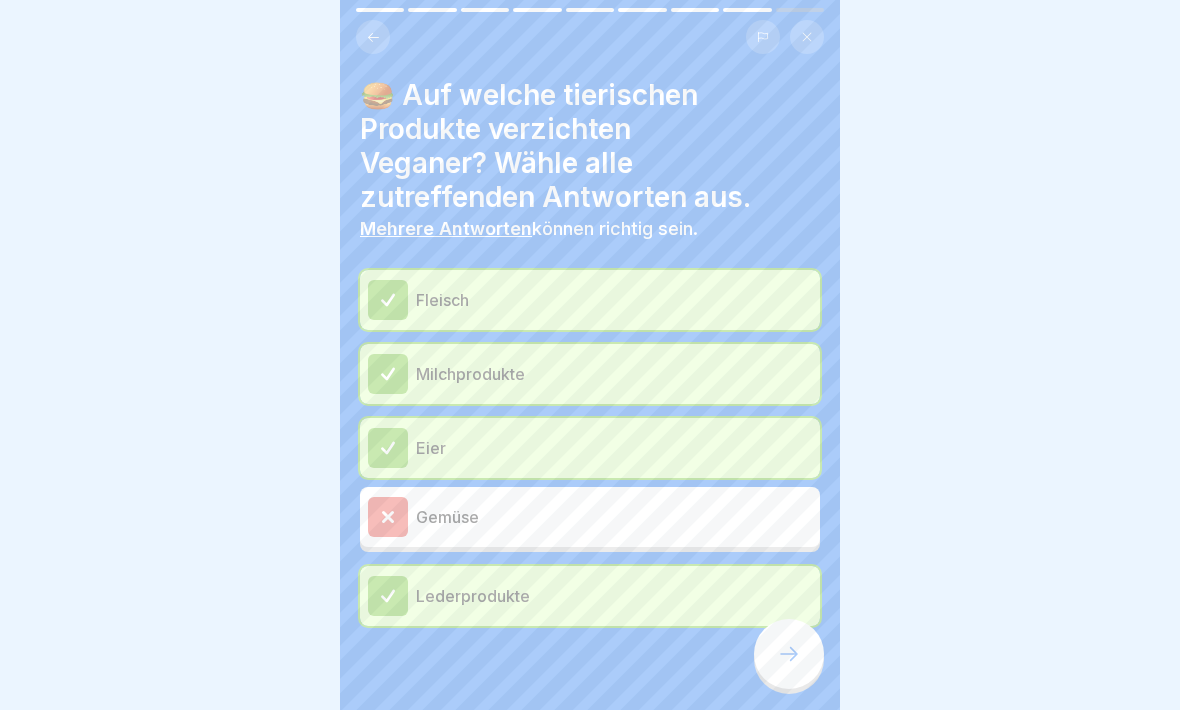 click at bounding box center [789, 654] 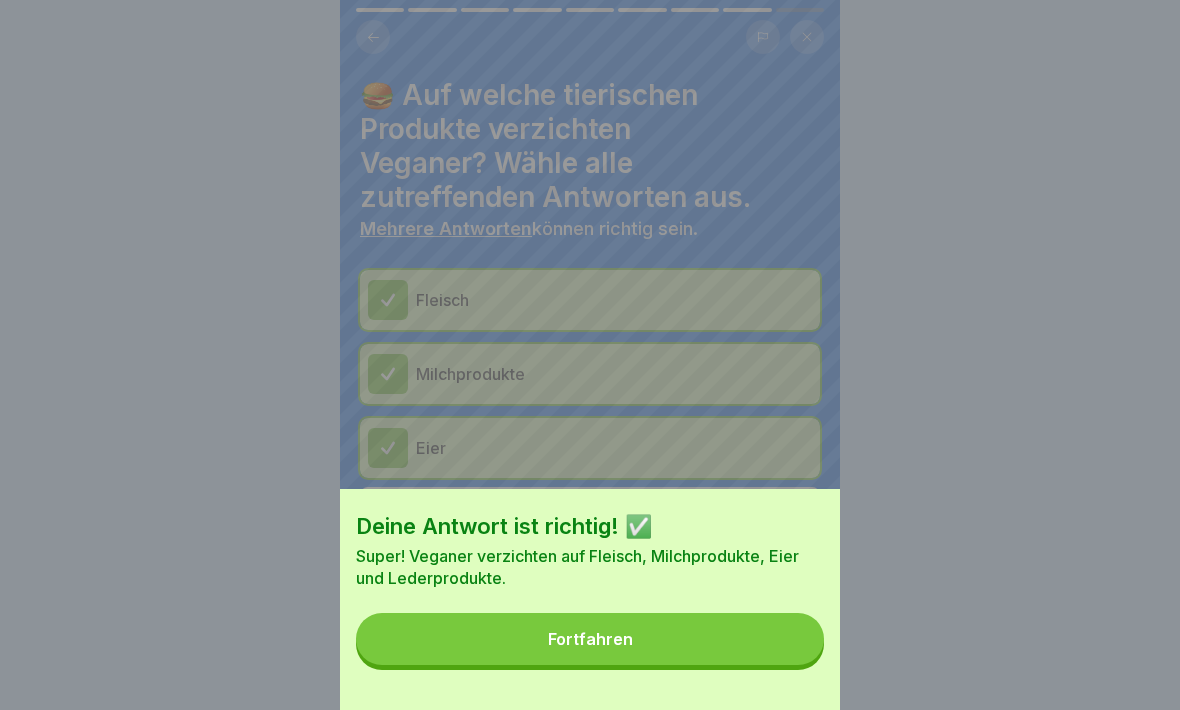 click on "Fortfahren" at bounding box center [590, 639] 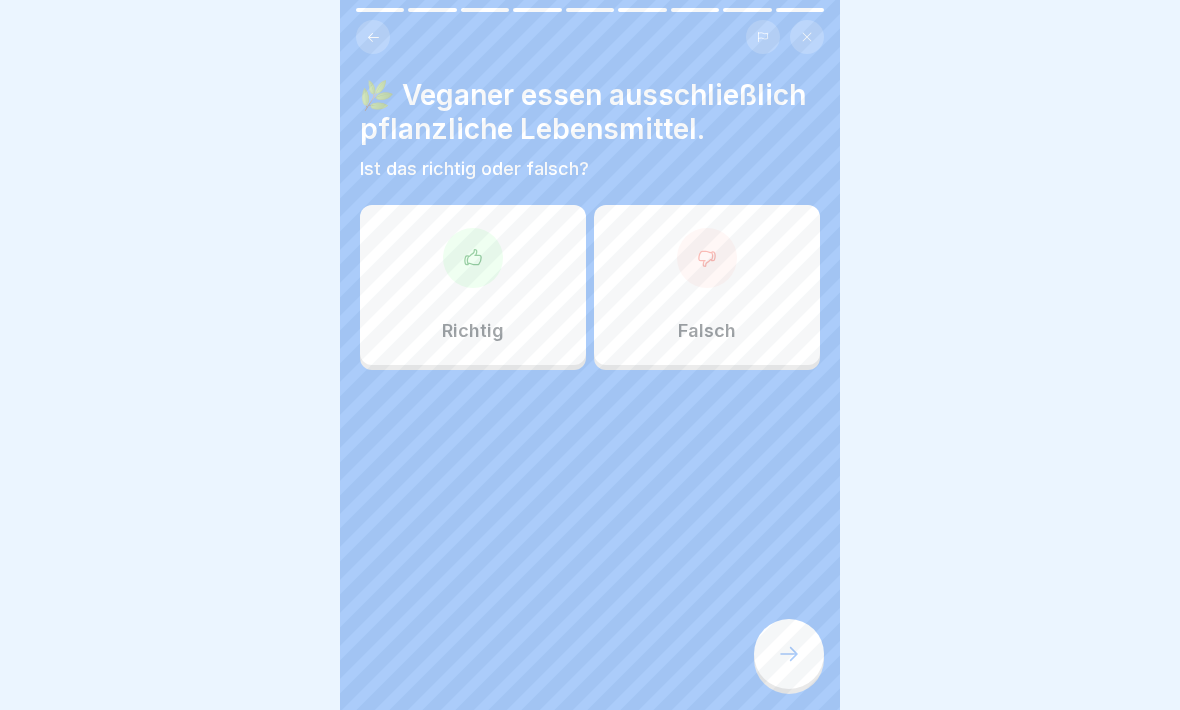 click at bounding box center (473, 258) 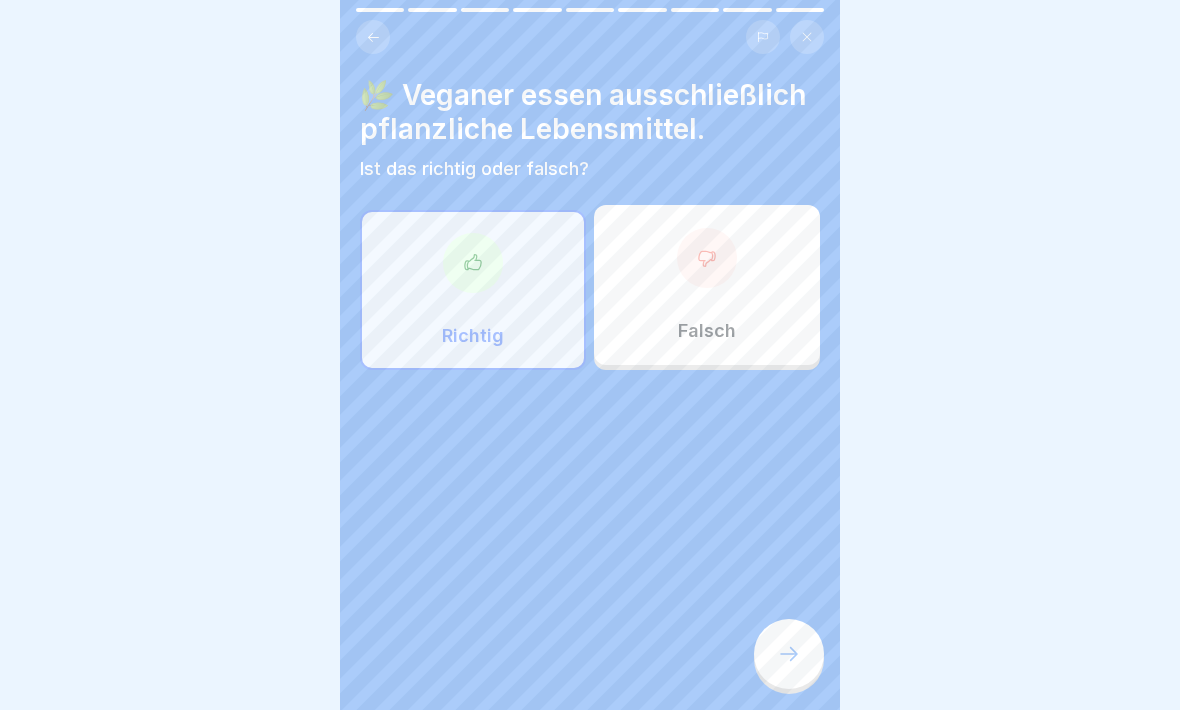 click at bounding box center (789, 654) 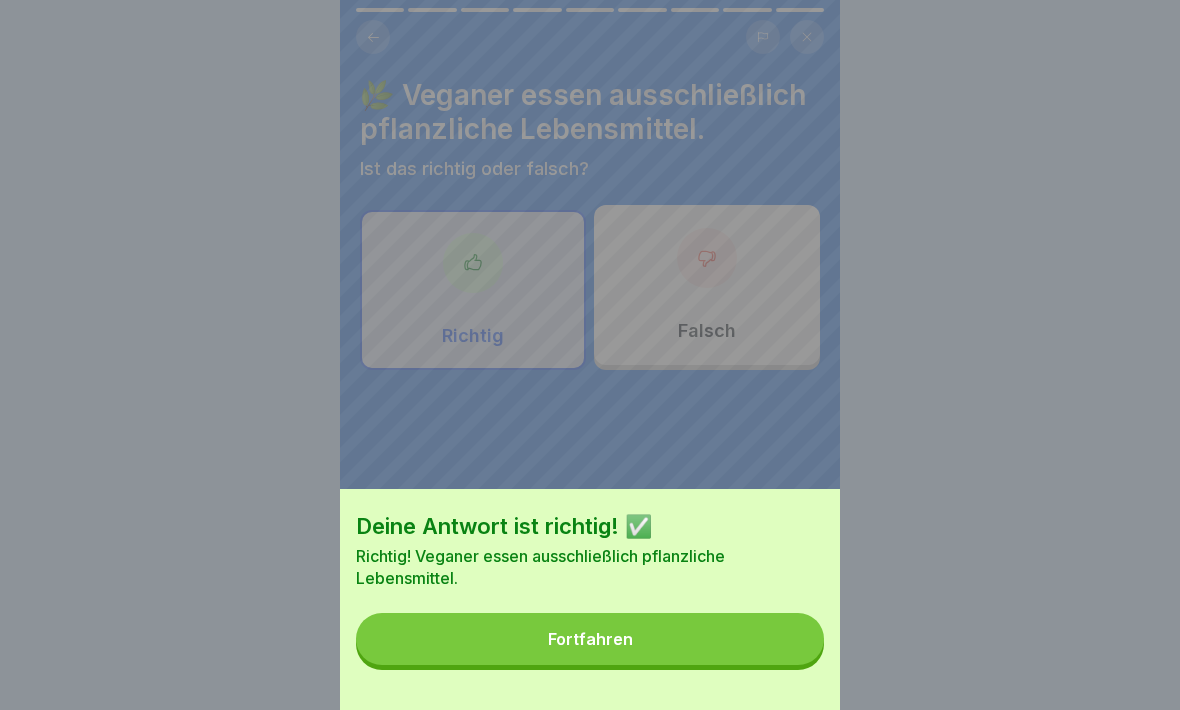 click on "Fortfahren" at bounding box center (590, 639) 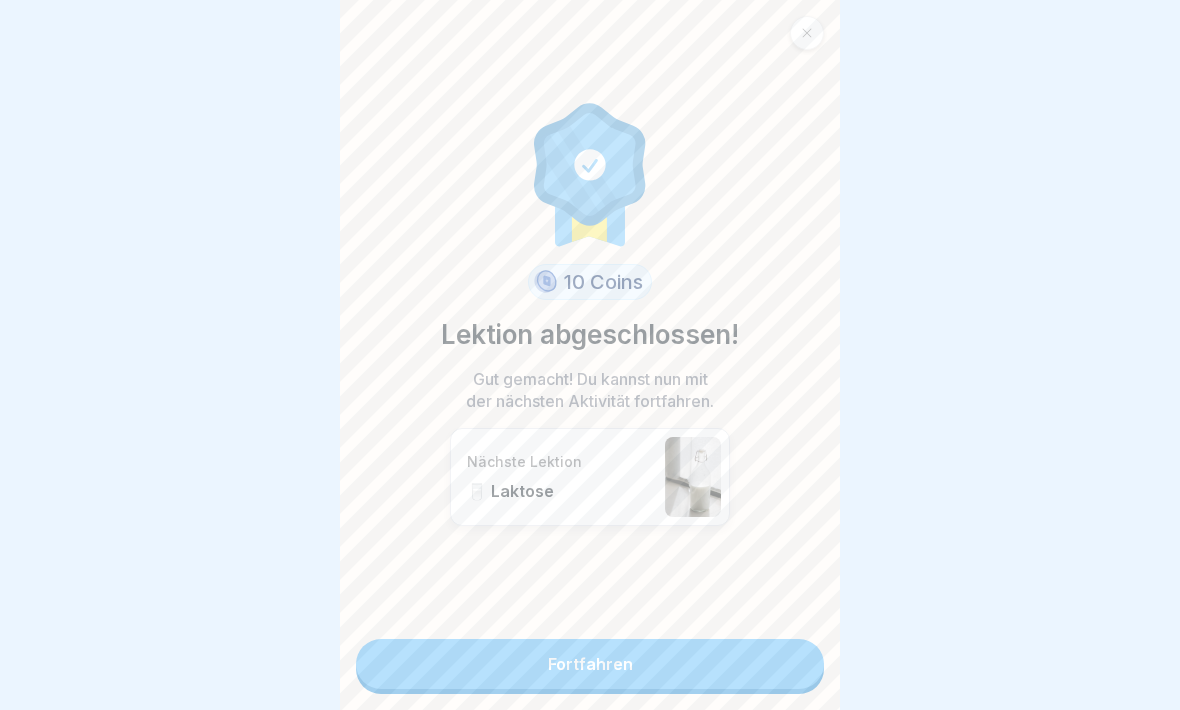 click on "Fortfahren" at bounding box center [590, 664] 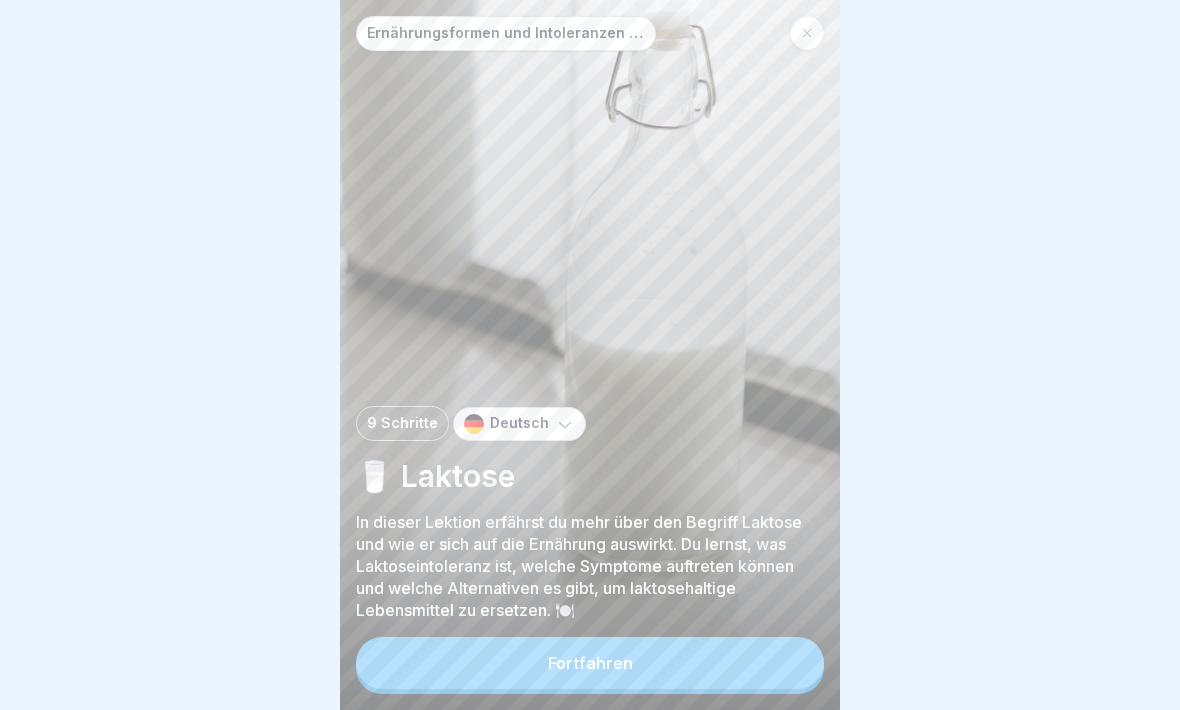 click on "Fortfahren" at bounding box center (590, 663) 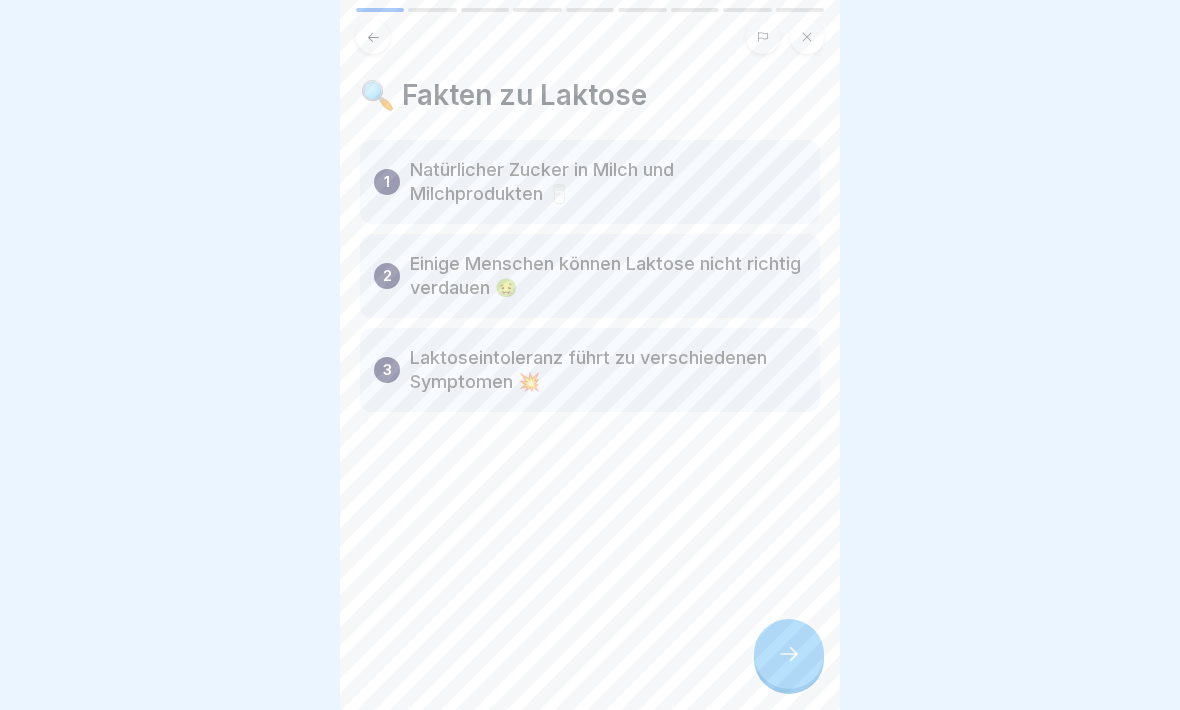 click 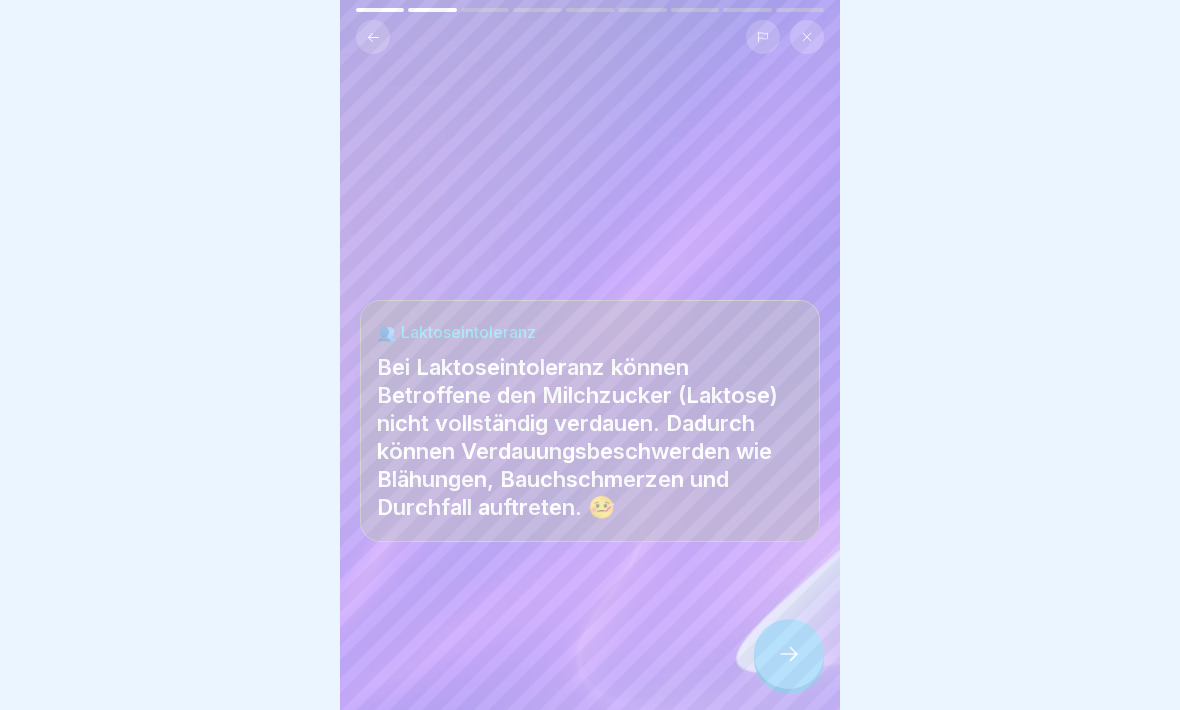 click 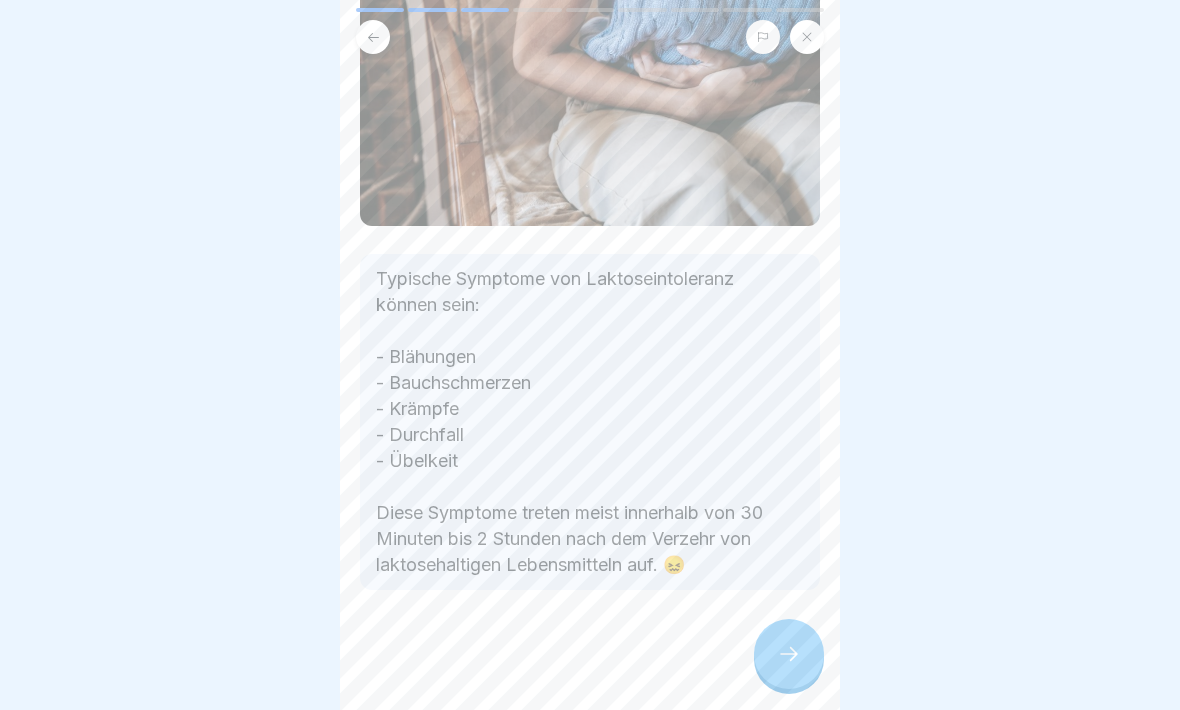 scroll, scrollTop: 206, scrollLeft: 0, axis: vertical 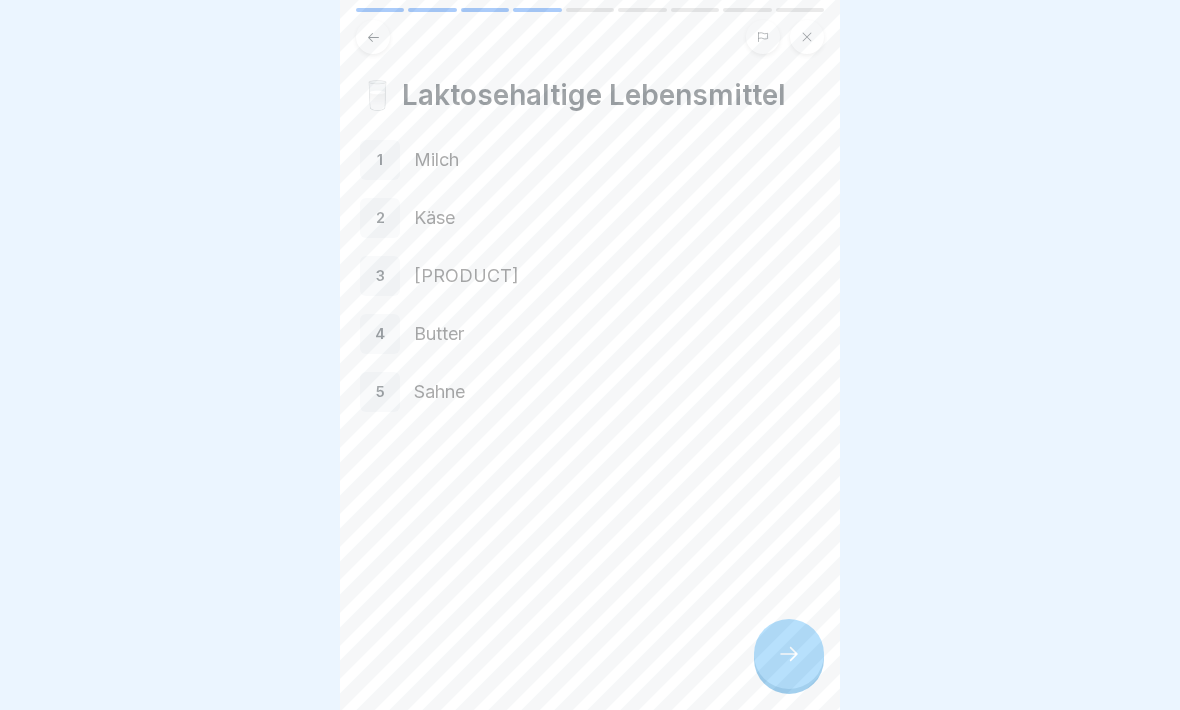 click on "1" at bounding box center [380, 160] 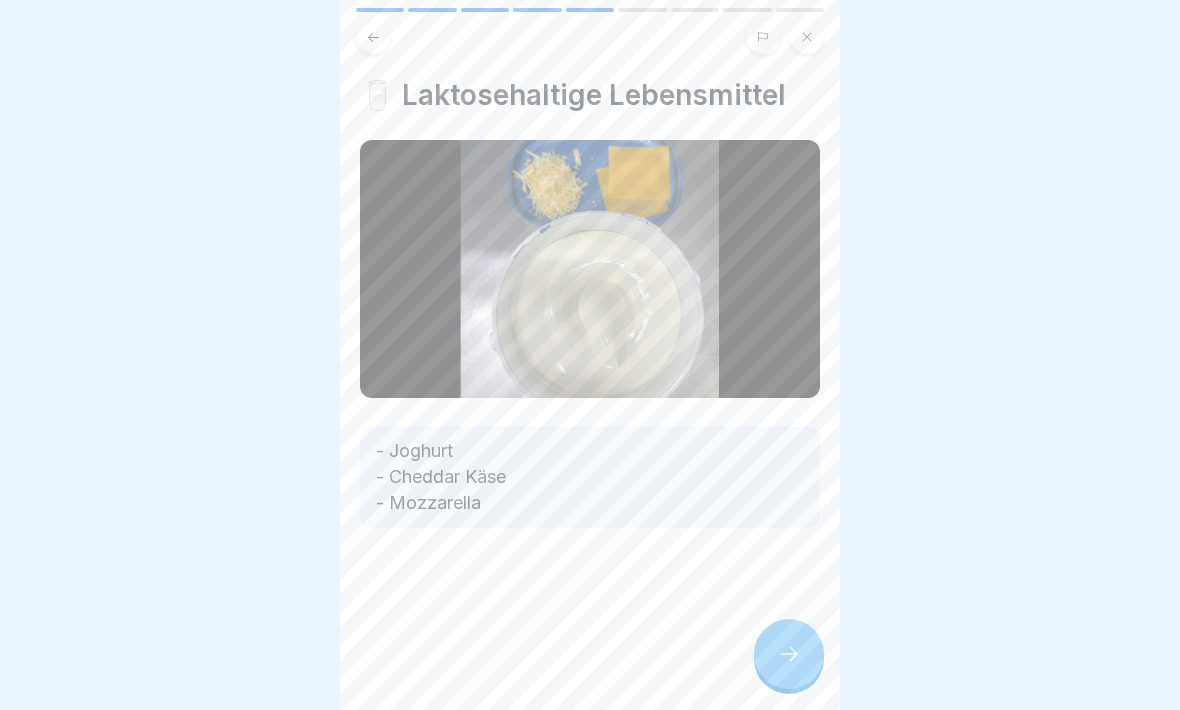 click at bounding box center [789, 654] 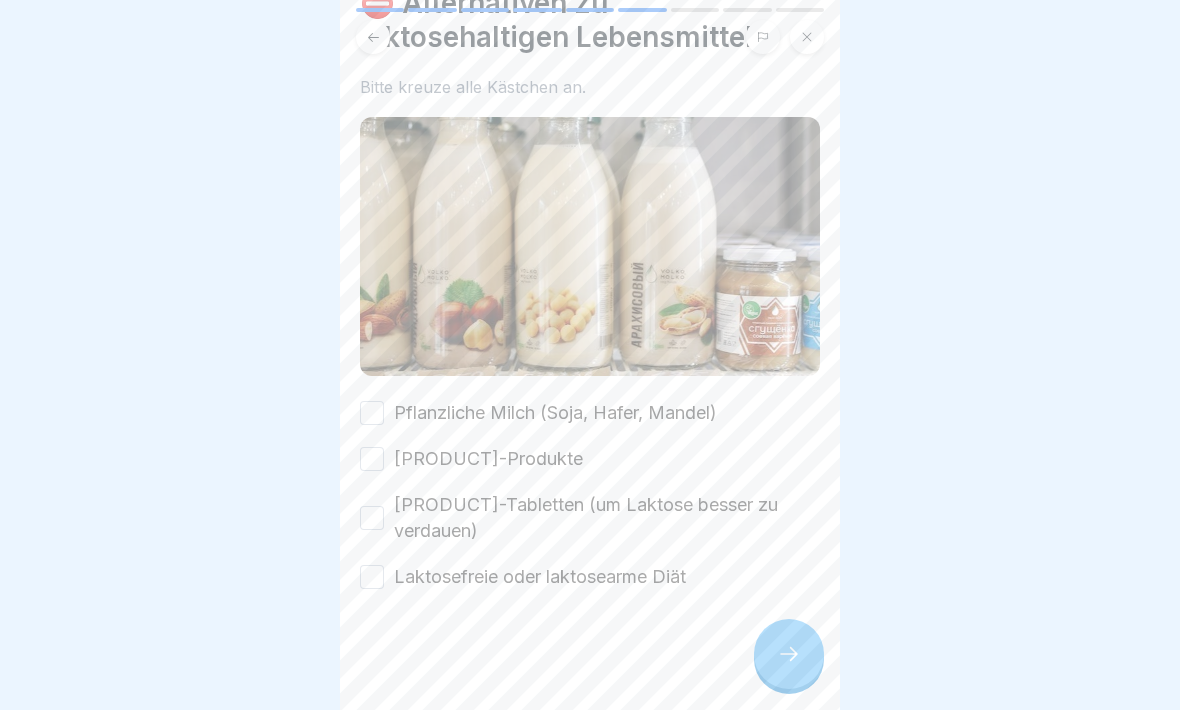 scroll, scrollTop: 92, scrollLeft: 0, axis: vertical 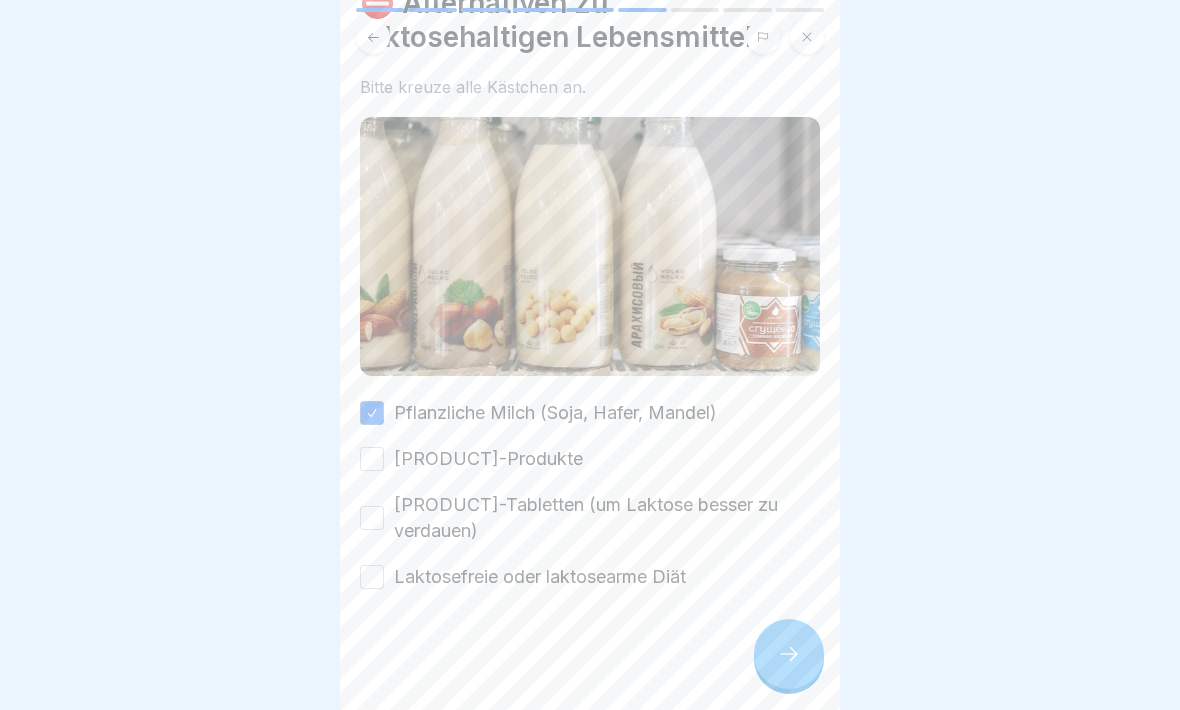 click on "[PRODUCT]-Produkte" at bounding box center [372, 459] 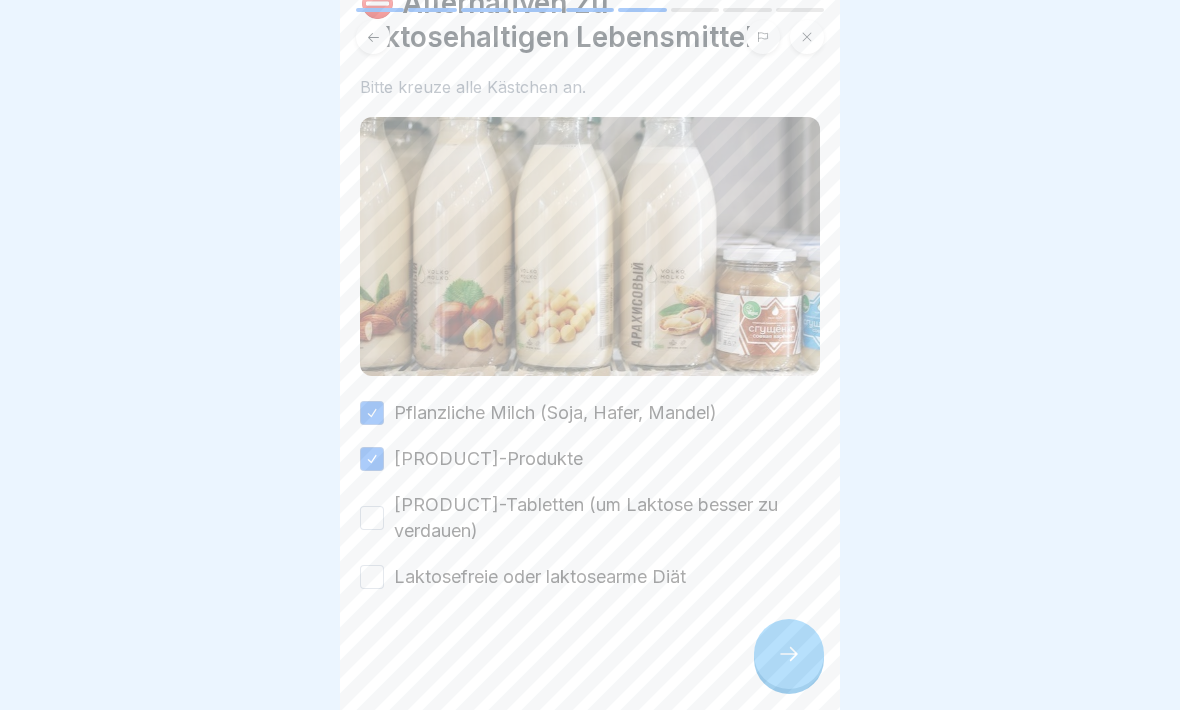 click on "[PRODUCT]-Tabletten (um Laktose besser zu verdauen)" at bounding box center [372, 518] 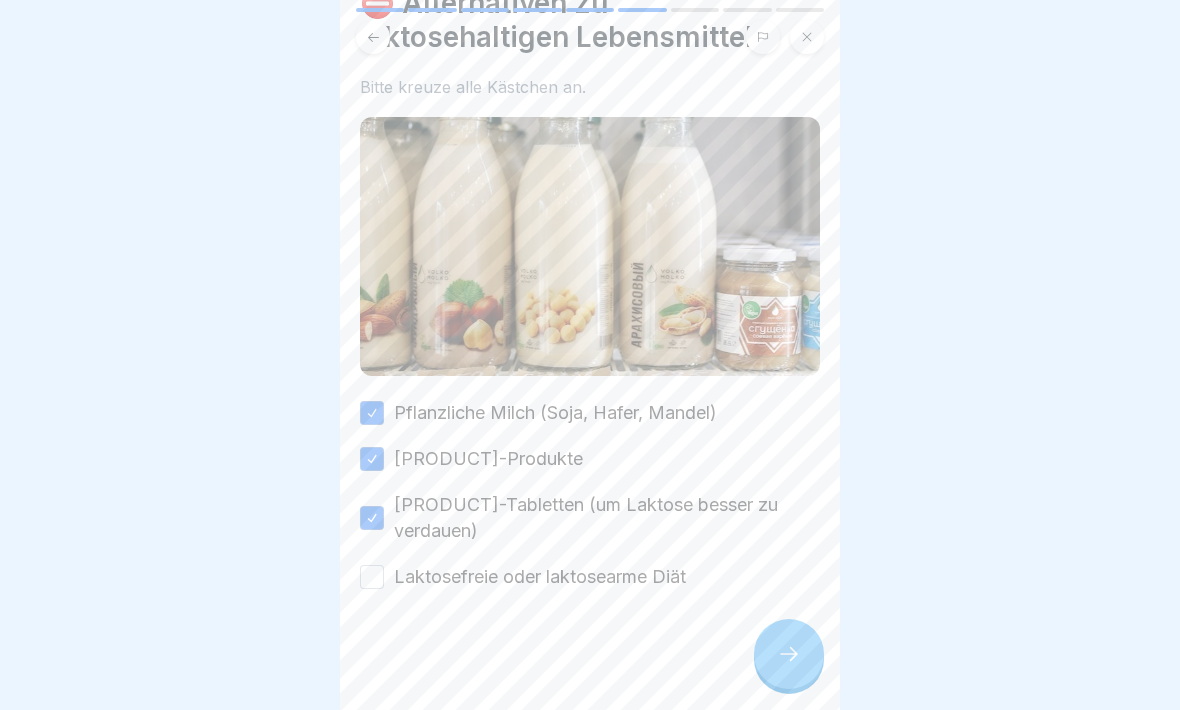 click on "Laktosefreie oder laktosearme Diät" at bounding box center [372, 577] 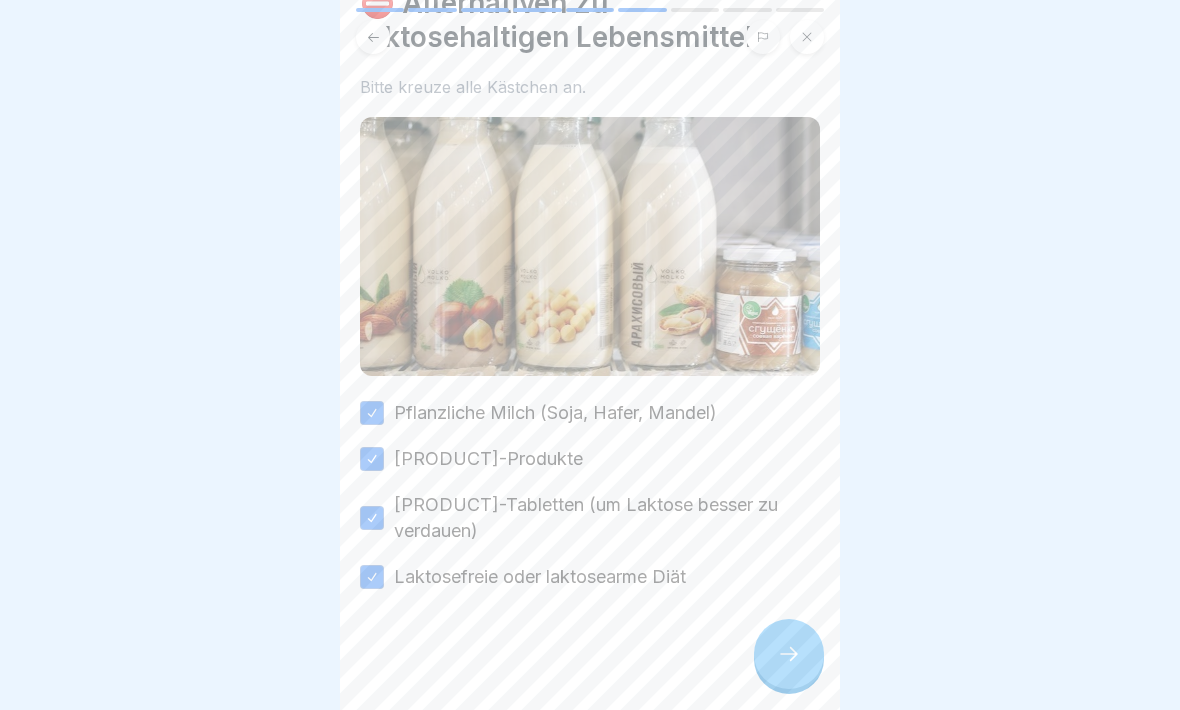 click 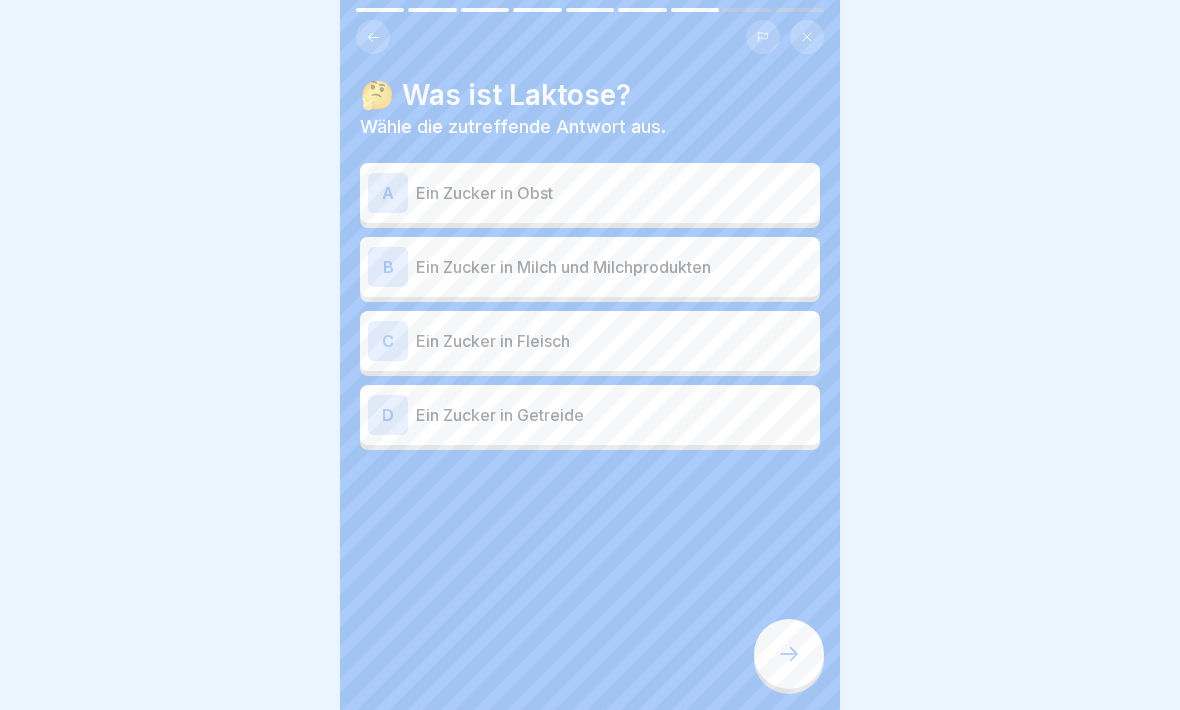 click on "B Ein Zucker in Milch und Milchprodukten" at bounding box center (590, 267) 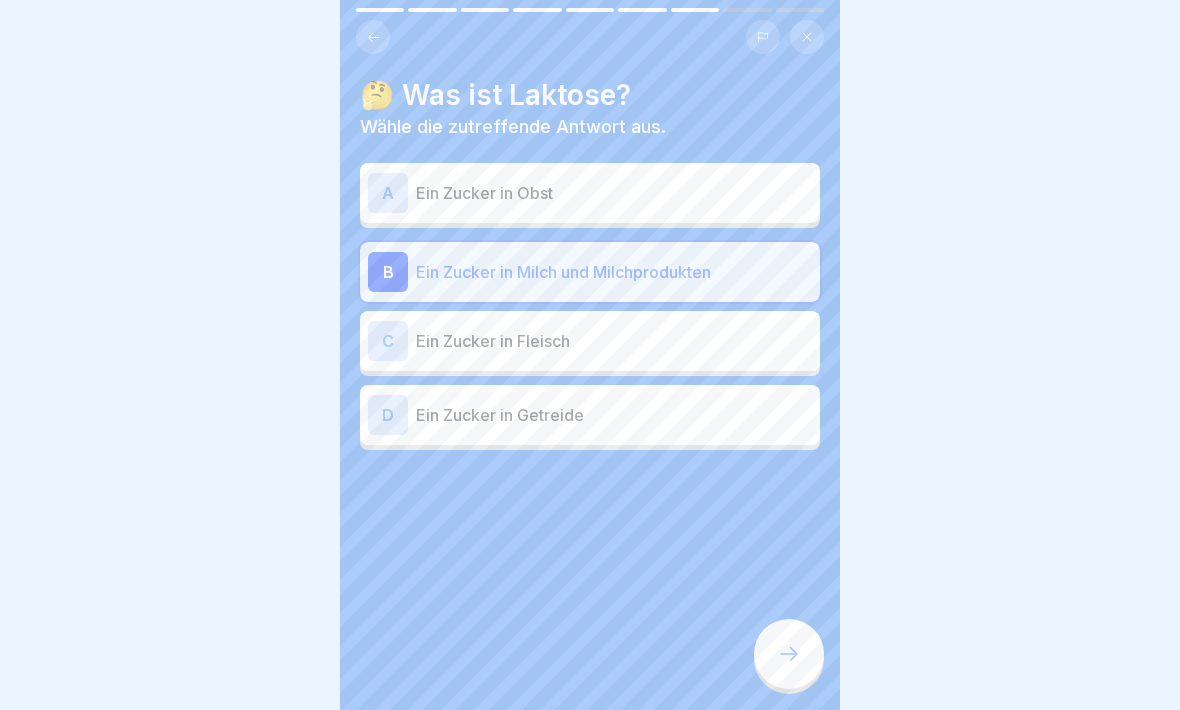 click at bounding box center [789, 654] 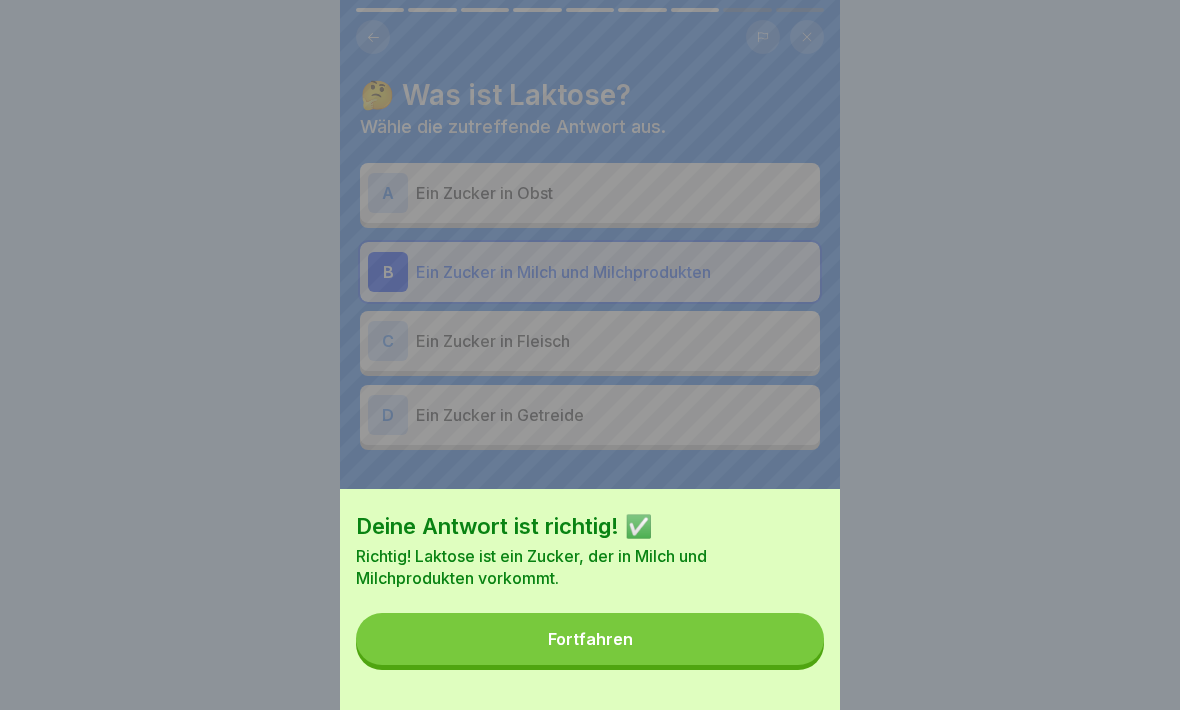 click on "Fortfahren" at bounding box center [590, 639] 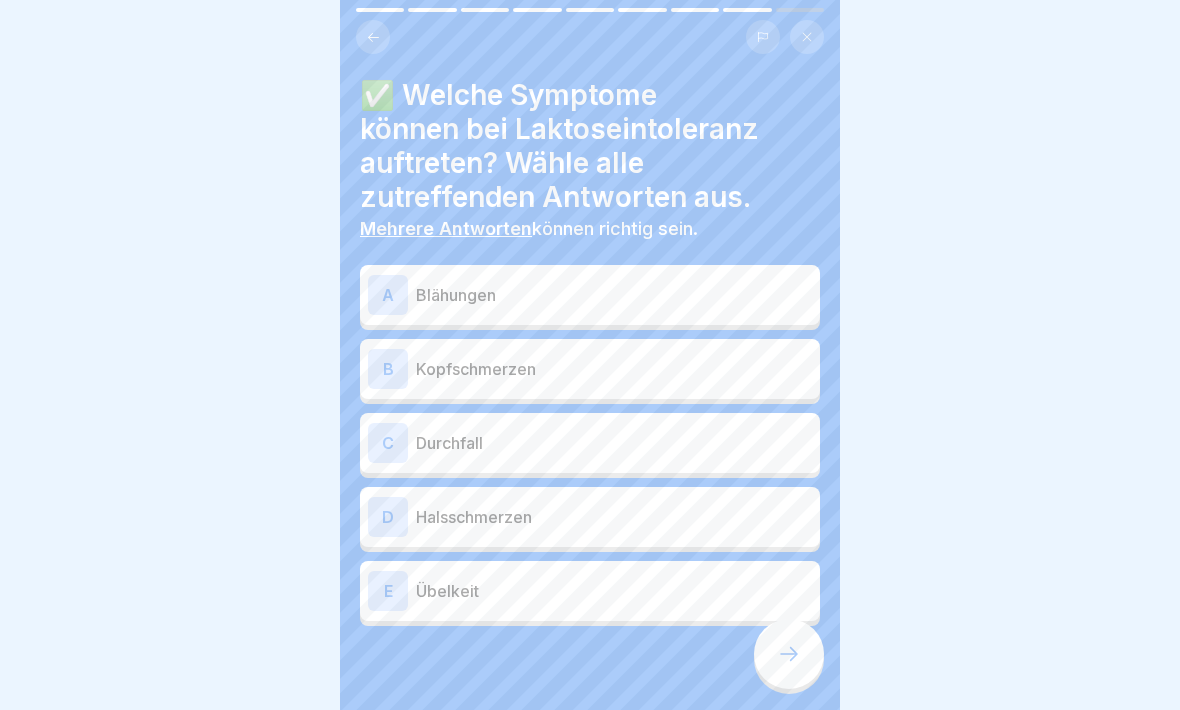 click on "A" at bounding box center [388, 295] 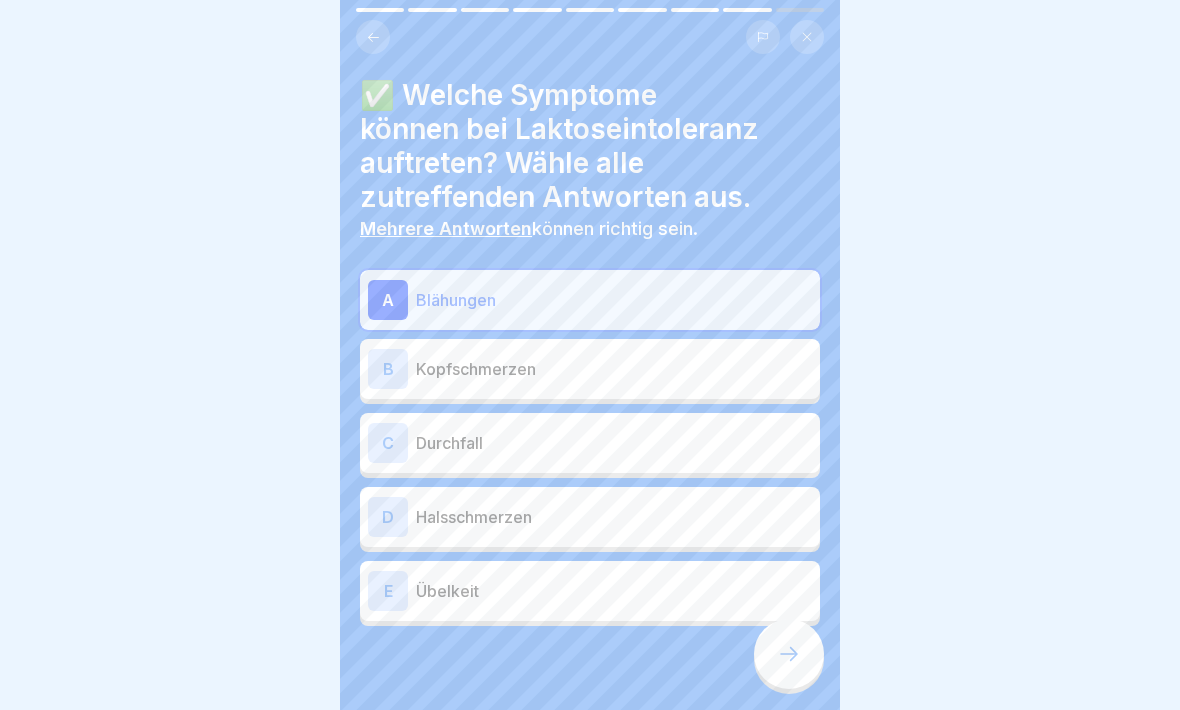 click on "C" at bounding box center (388, 443) 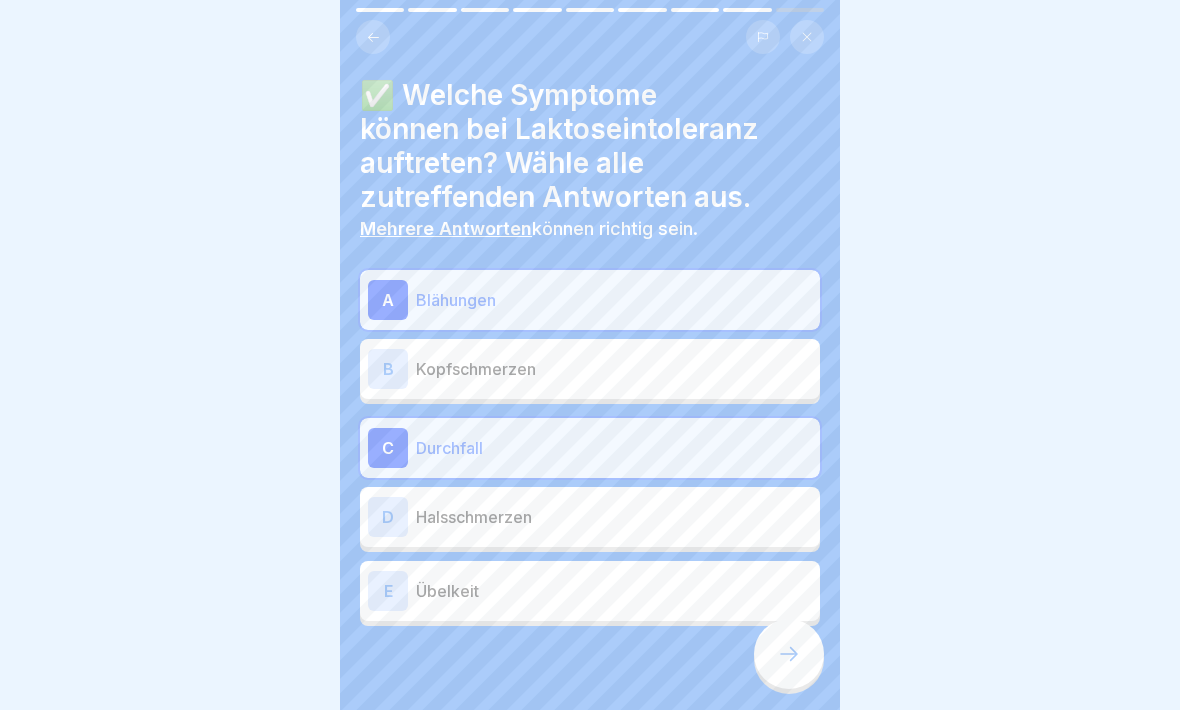 click on "E" at bounding box center (388, 591) 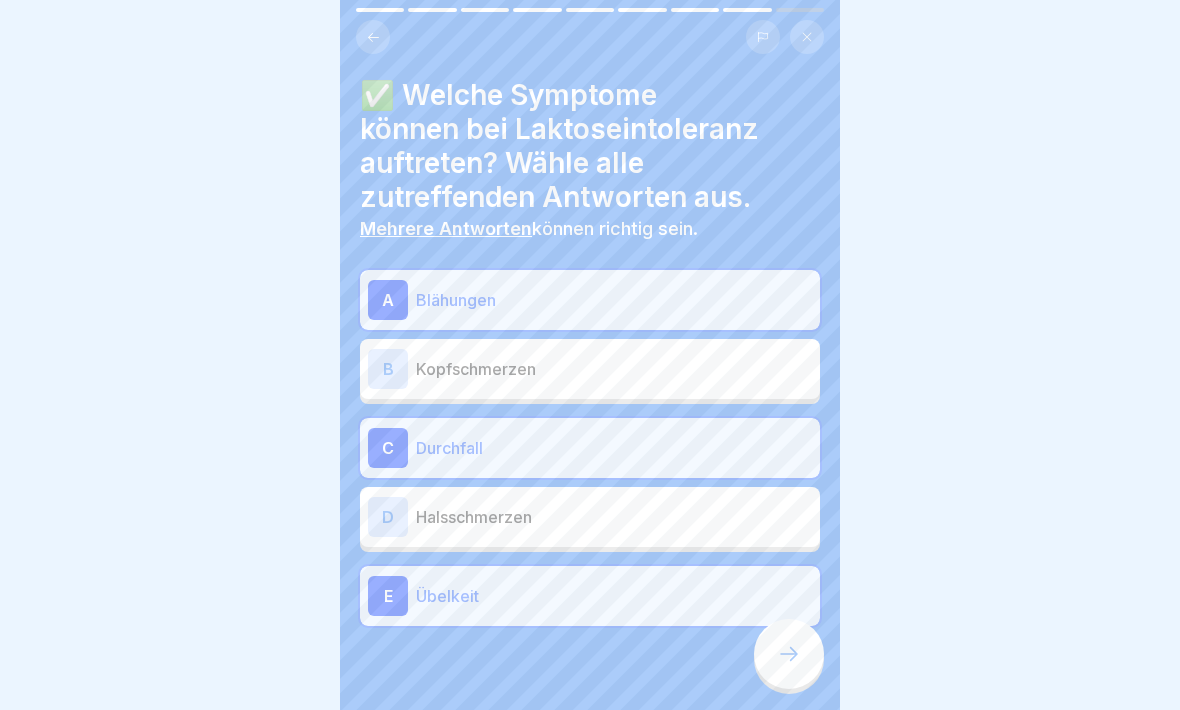 click 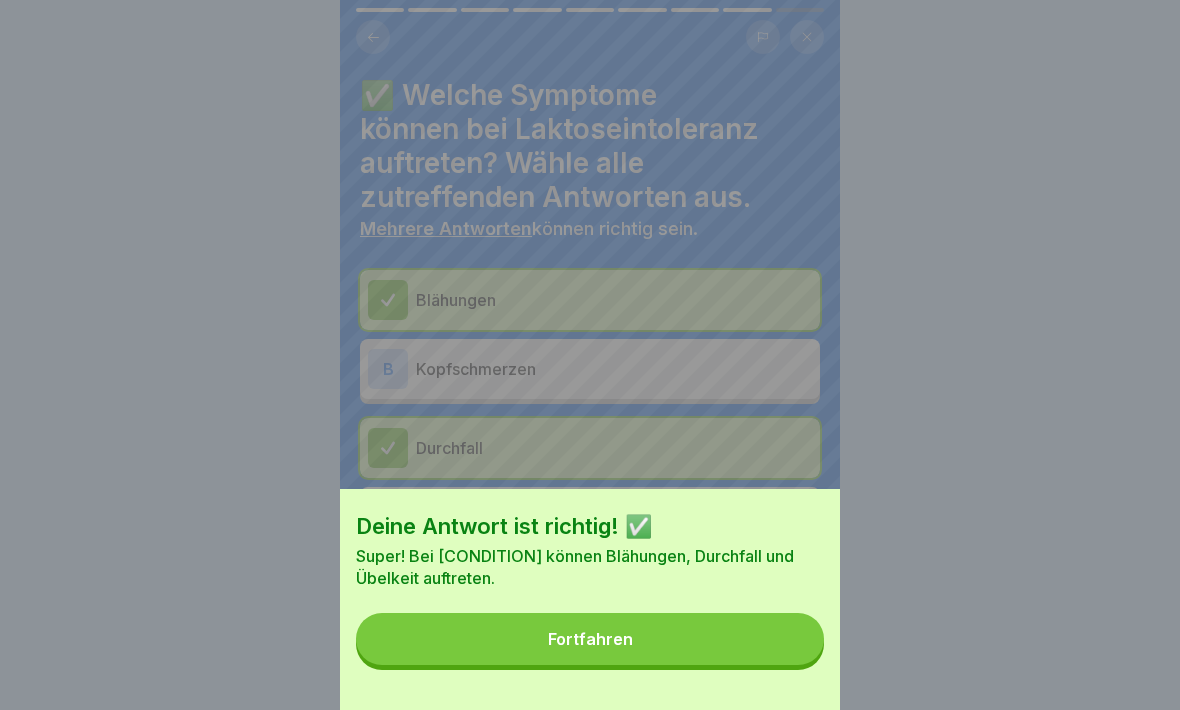 click on "Fortfahren" at bounding box center [590, 639] 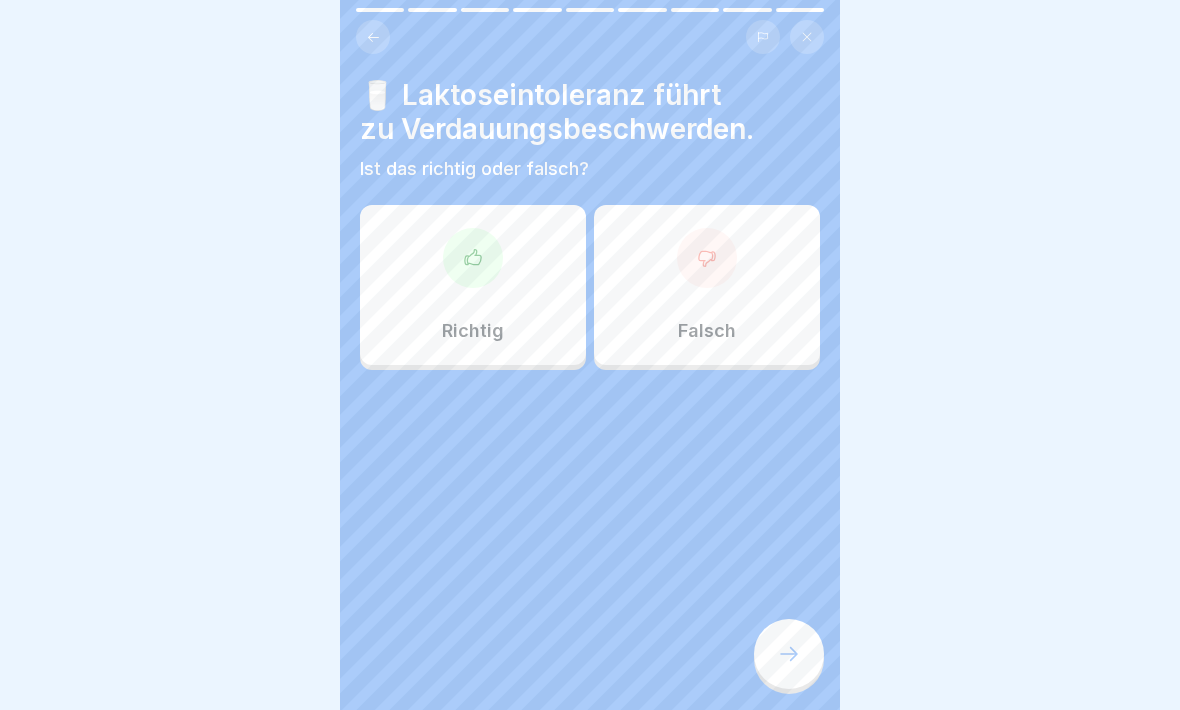 click at bounding box center (473, 258) 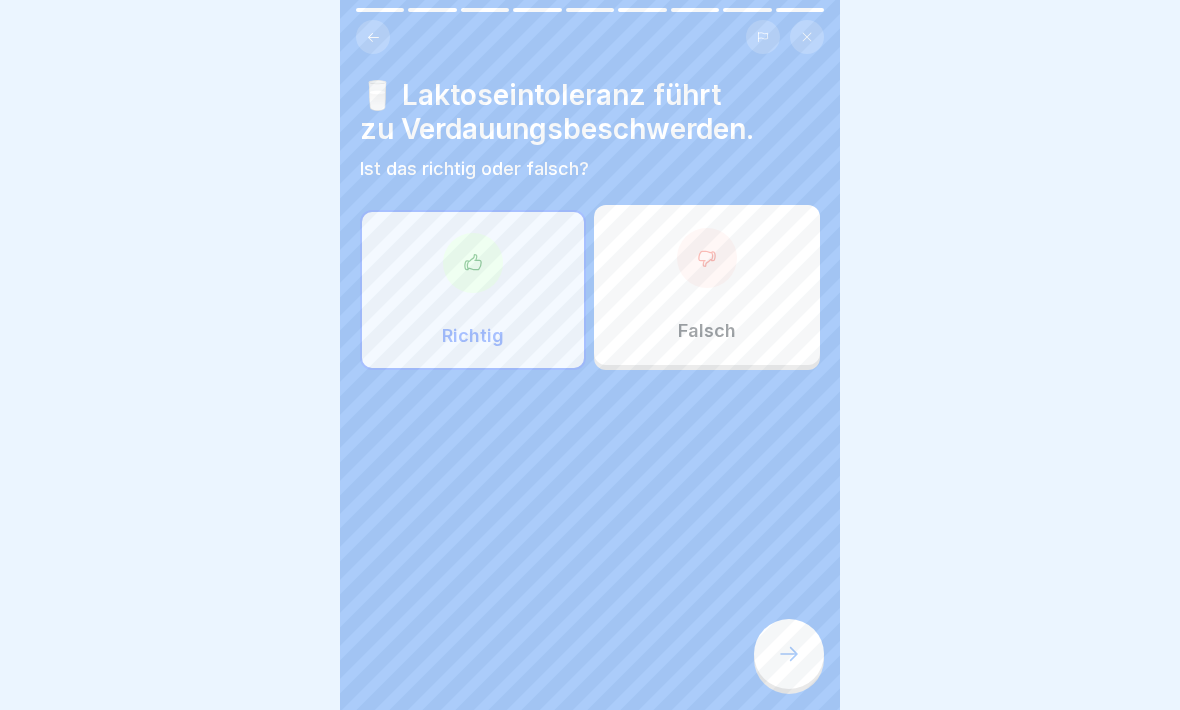 click at bounding box center (789, 654) 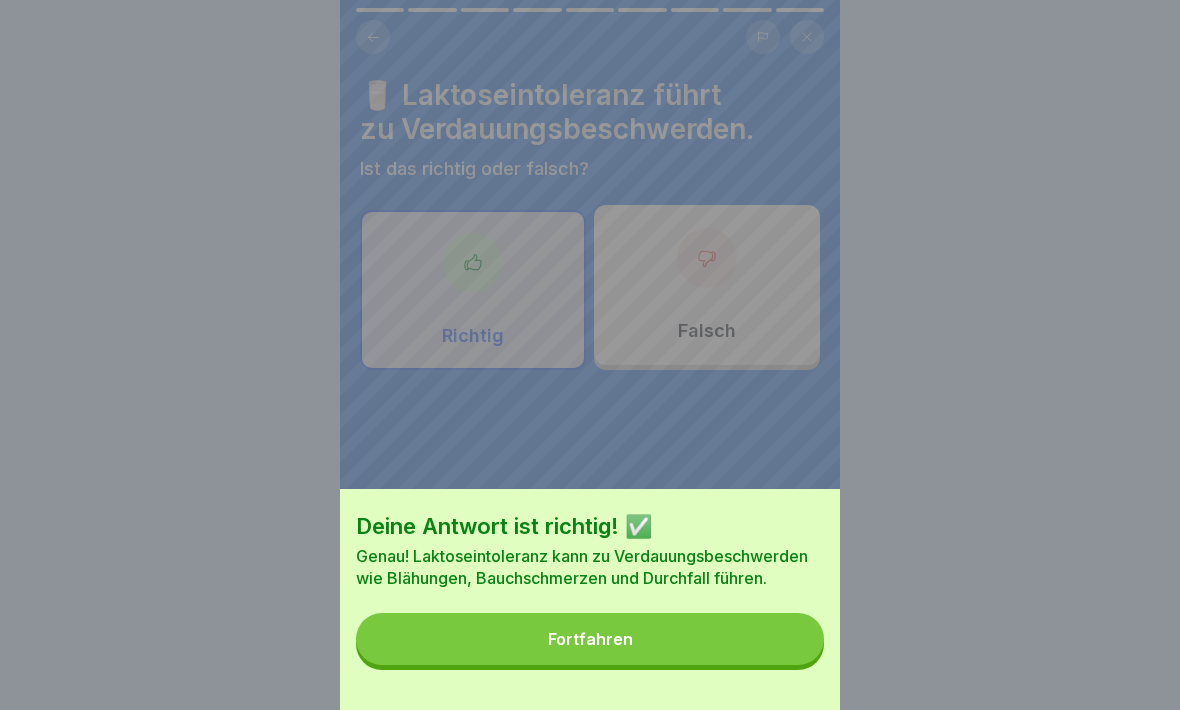 click on "Fortfahren" at bounding box center (590, 639) 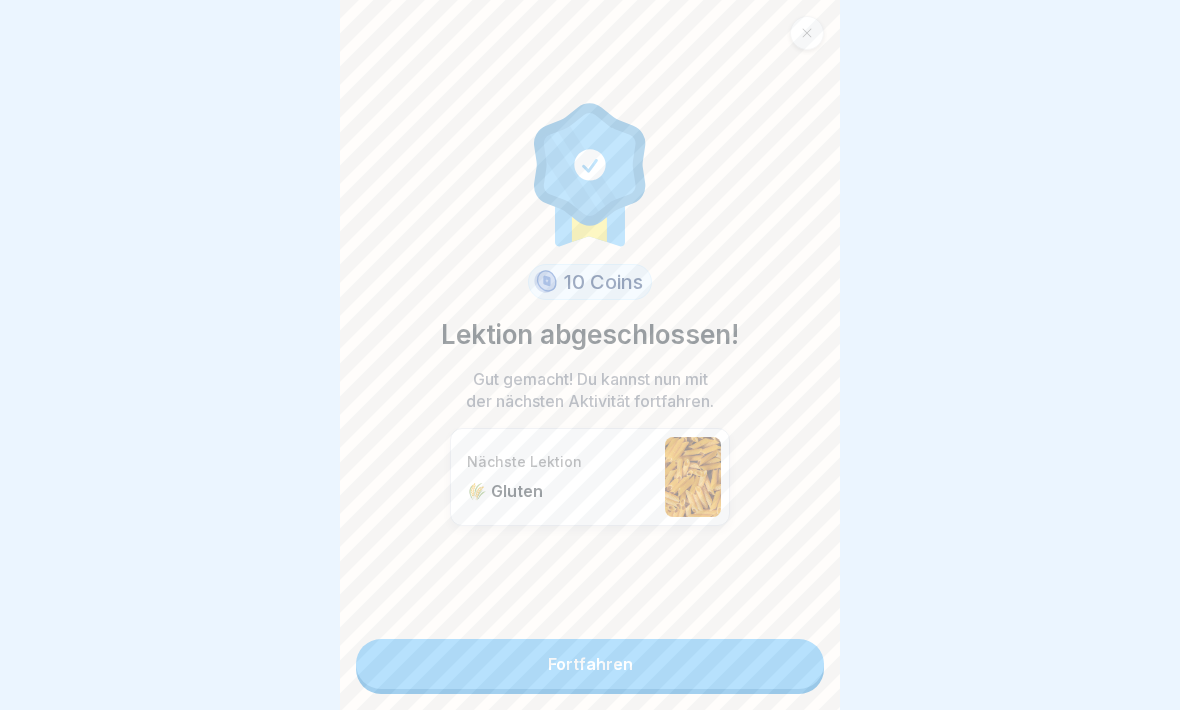 click on "Fortfahren" at bounding box center (590, 664) 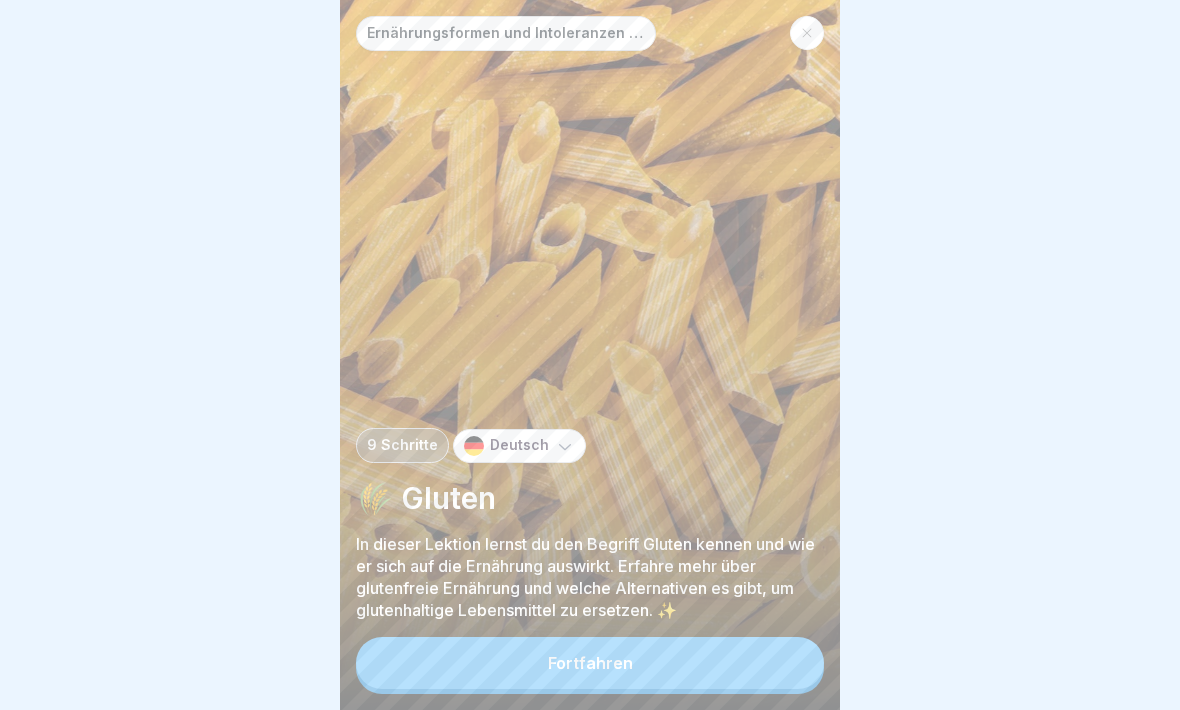 click on "Fortfahren" at bounding box center [590, 663] 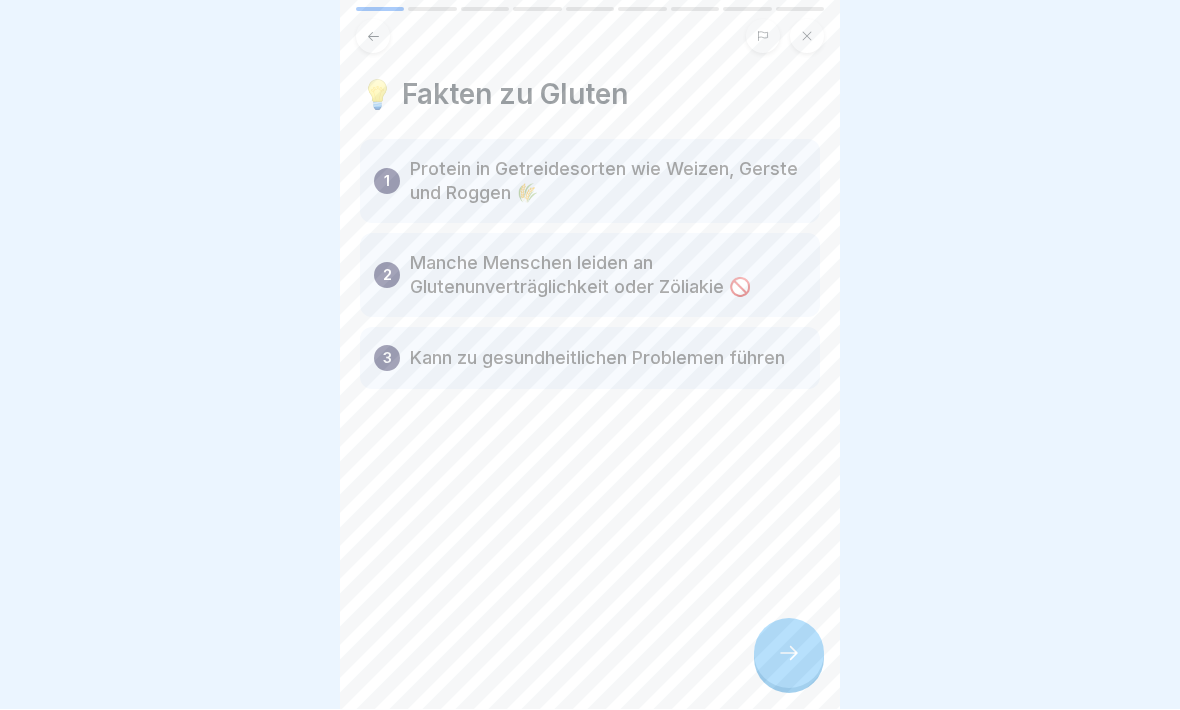 click 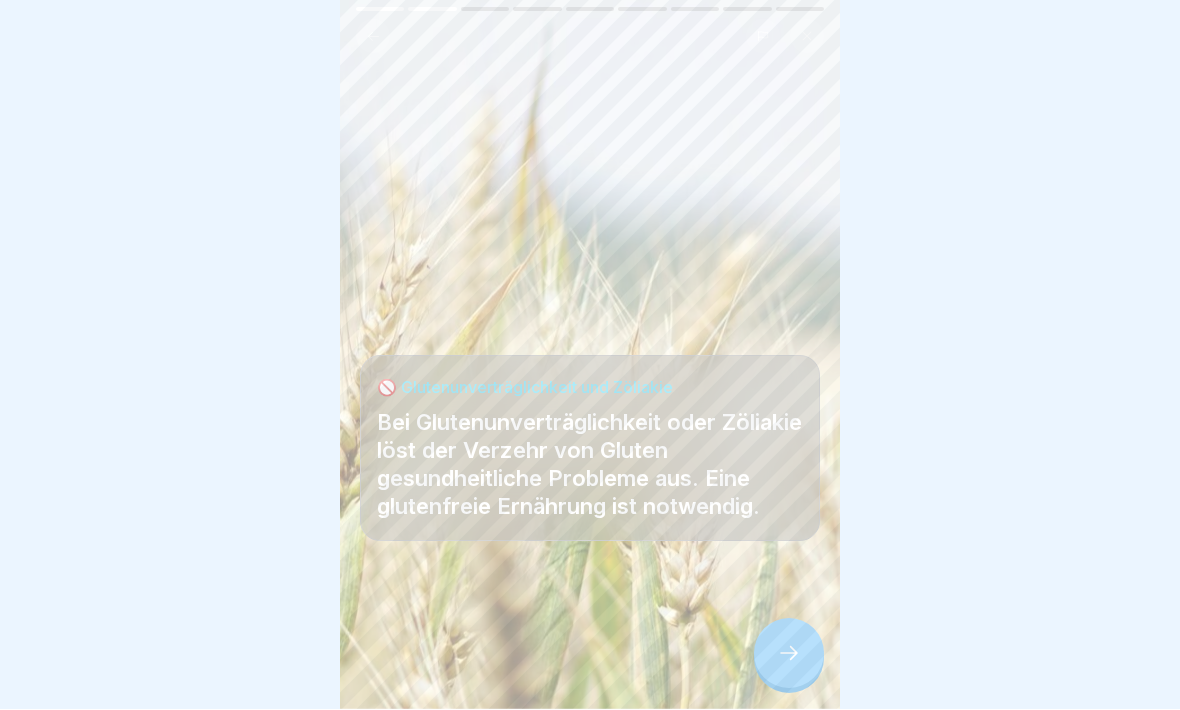 click 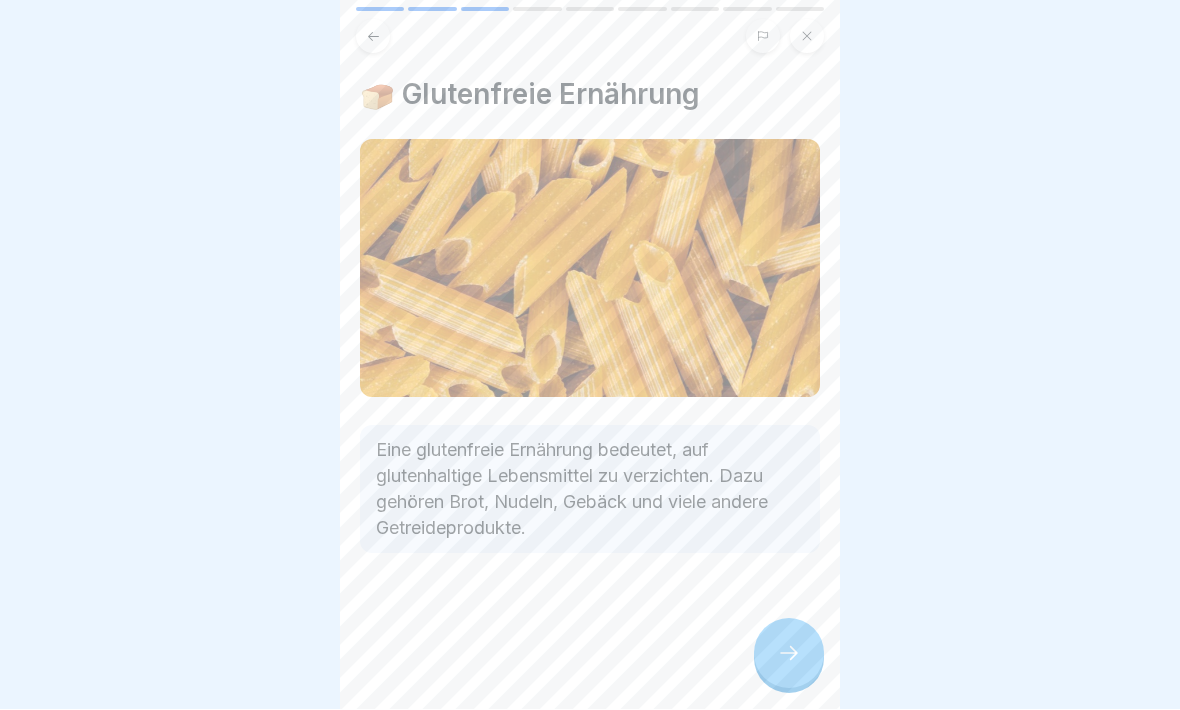 click 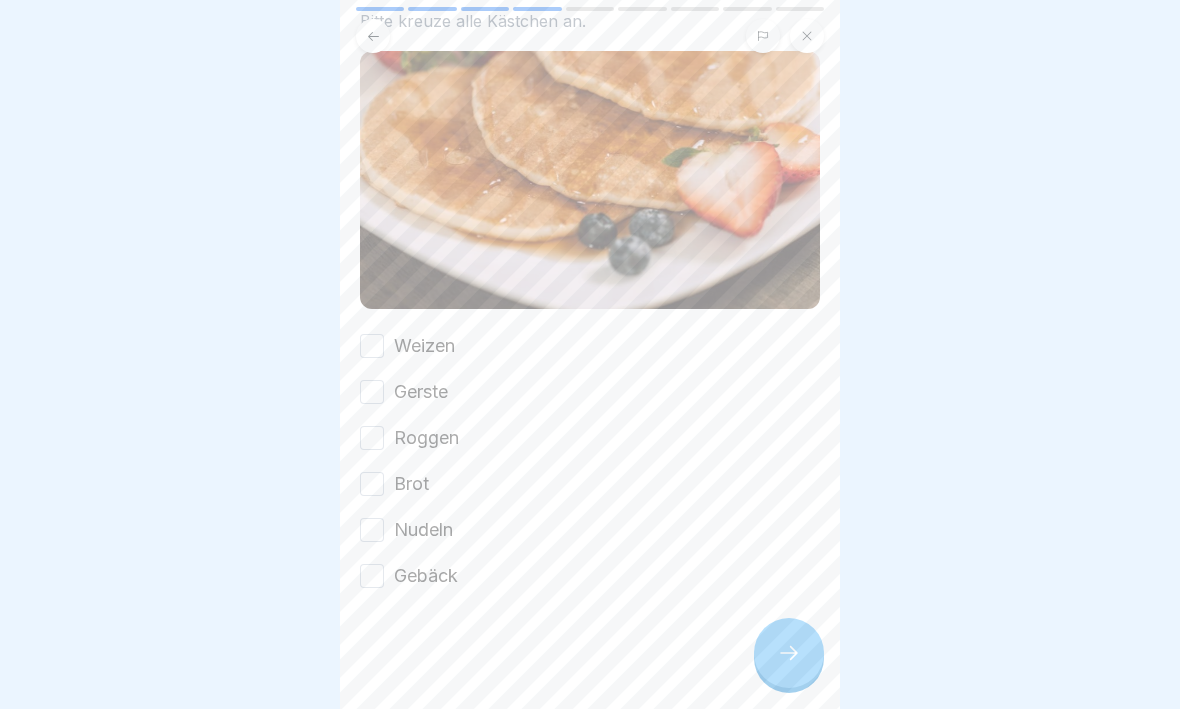 scroll, scrollTop: 123, scrollLeft: 0, axis: vertical 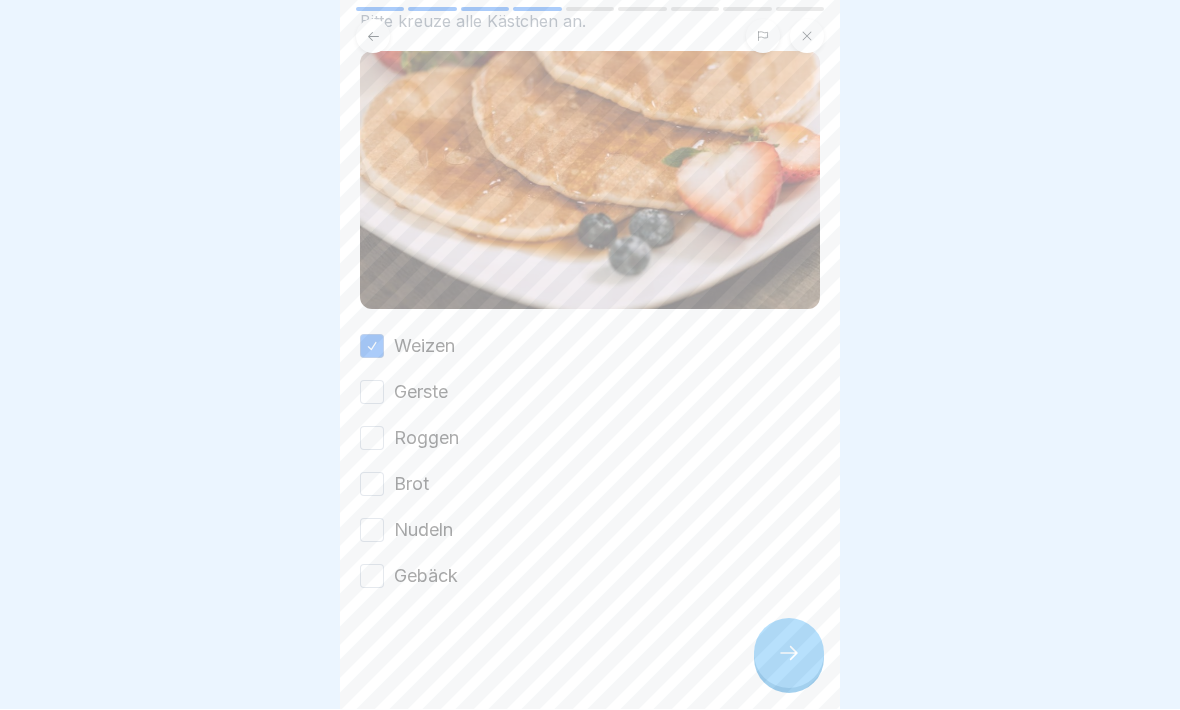 click on "Gerste" at bounding box center (372, 393) 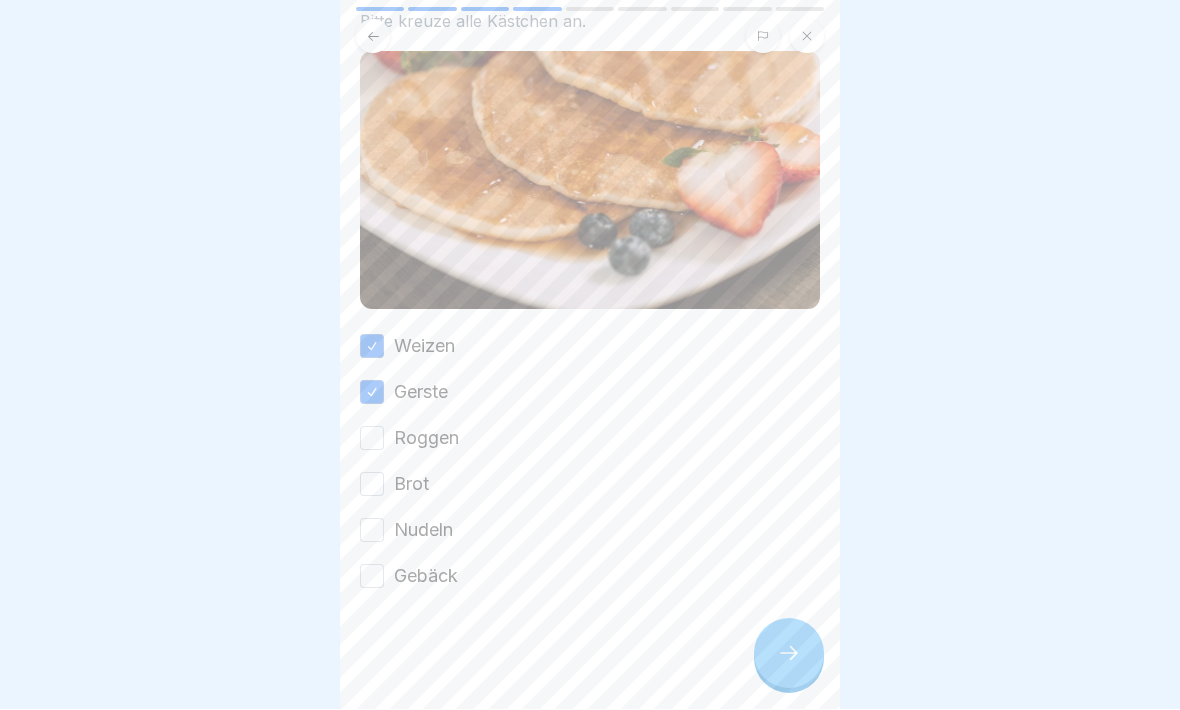 click on "Roggen" at bounding box center [372, 439] 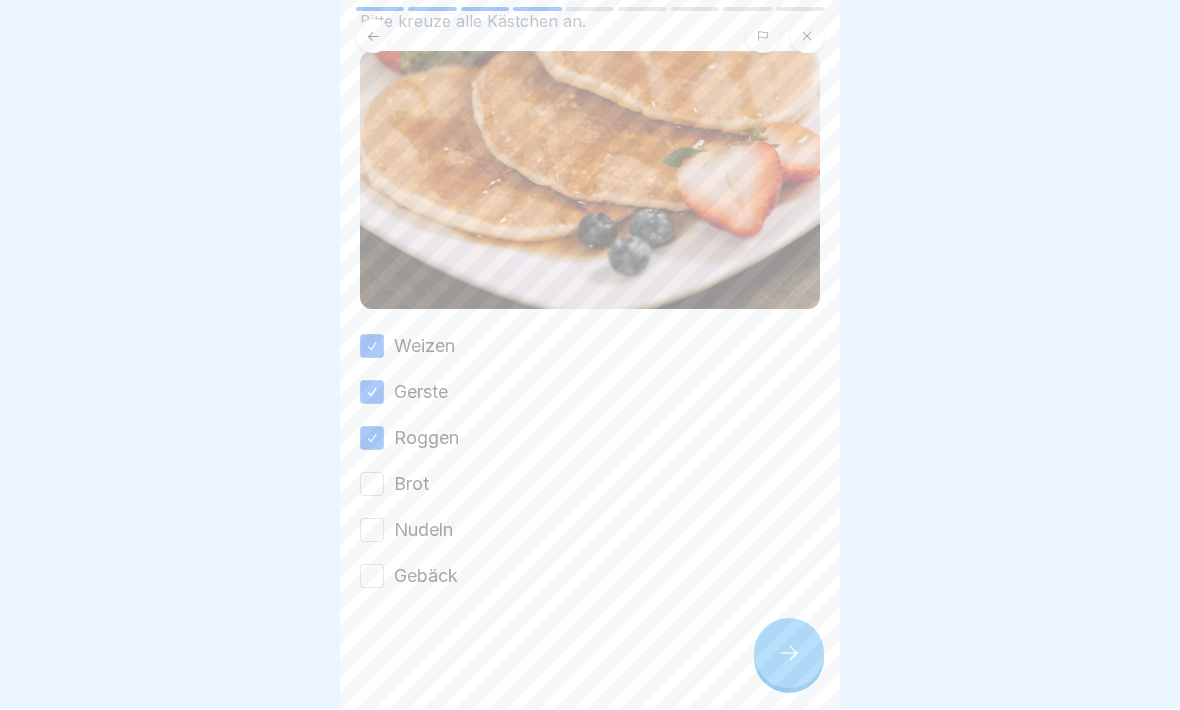 click on "Brot" at bounding box center [372, 485] 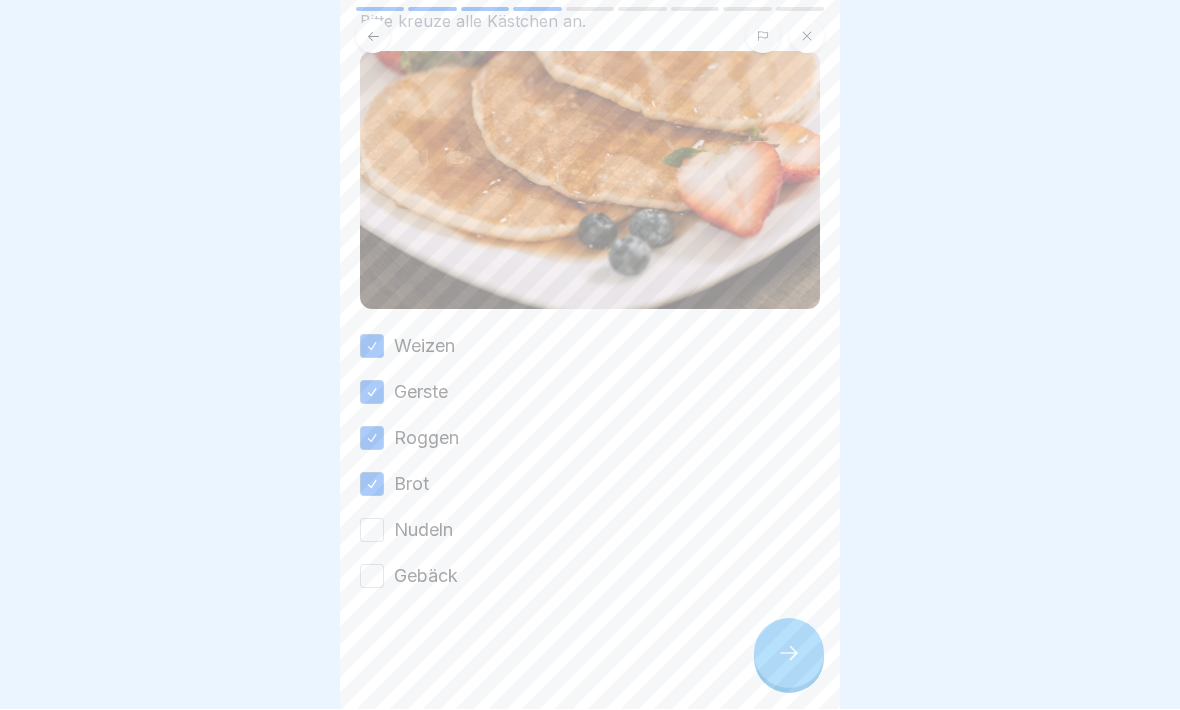 click on "Nudeln" at bounding box center (372, 531) 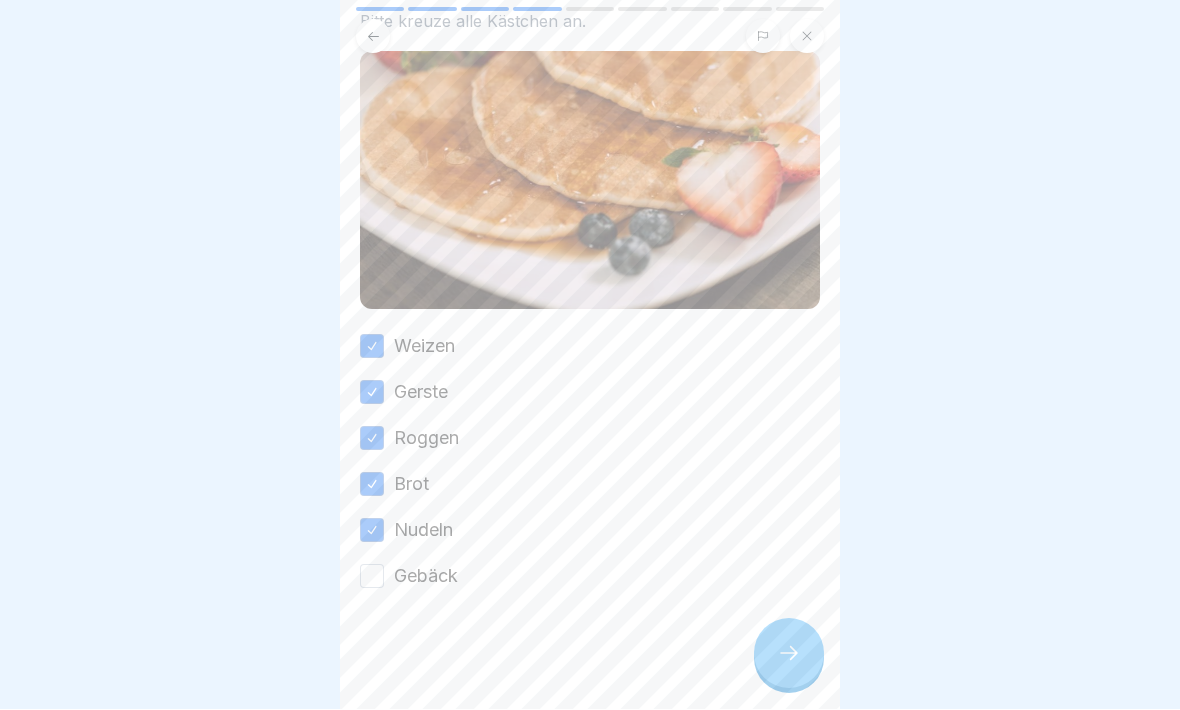 click on "Gebäck" at bounding box center [372, 577] 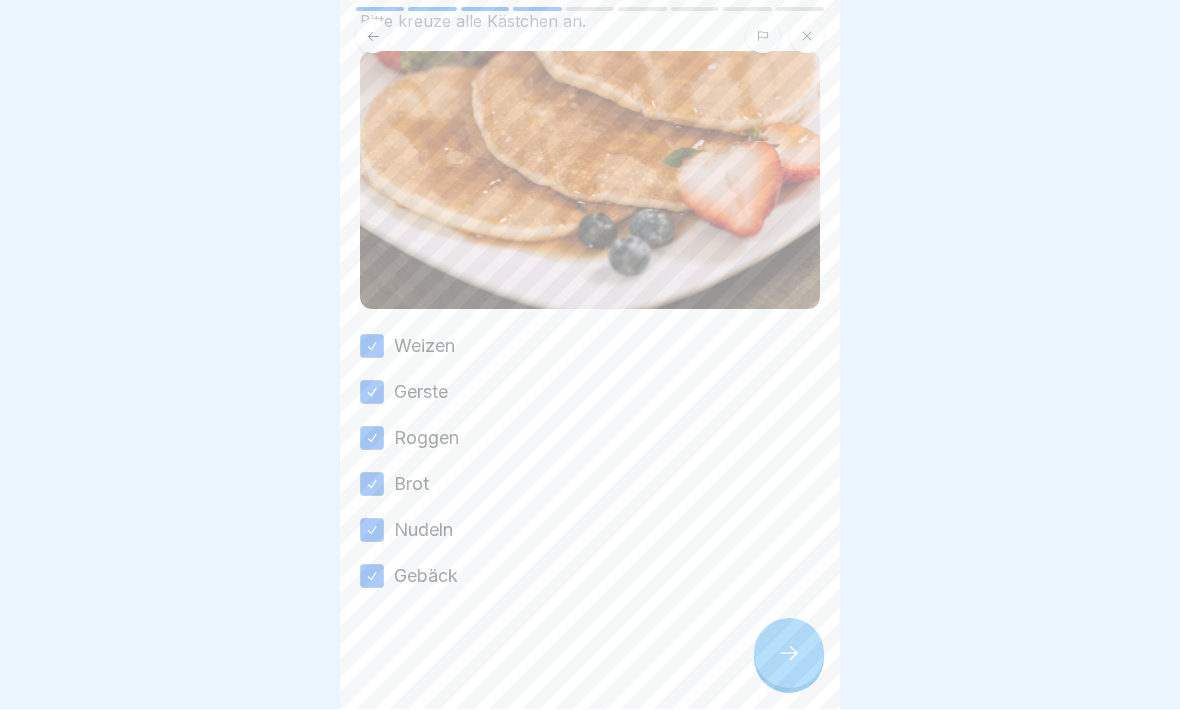 click 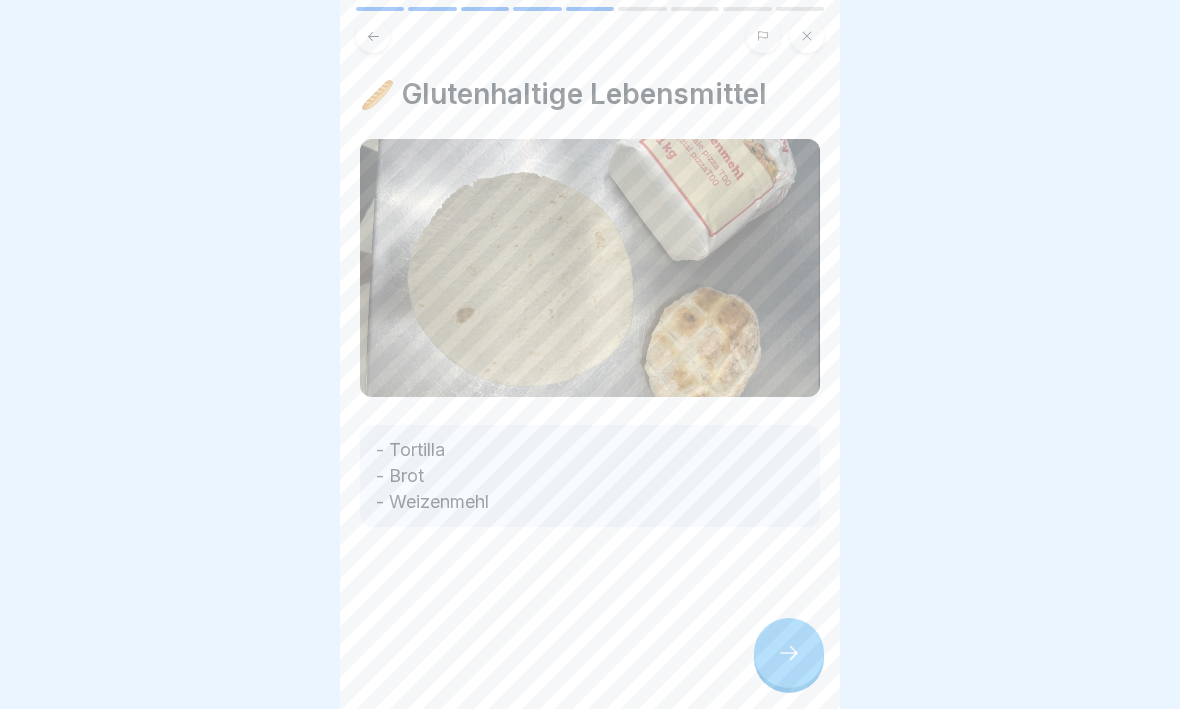click at bounding box center [789, 654] 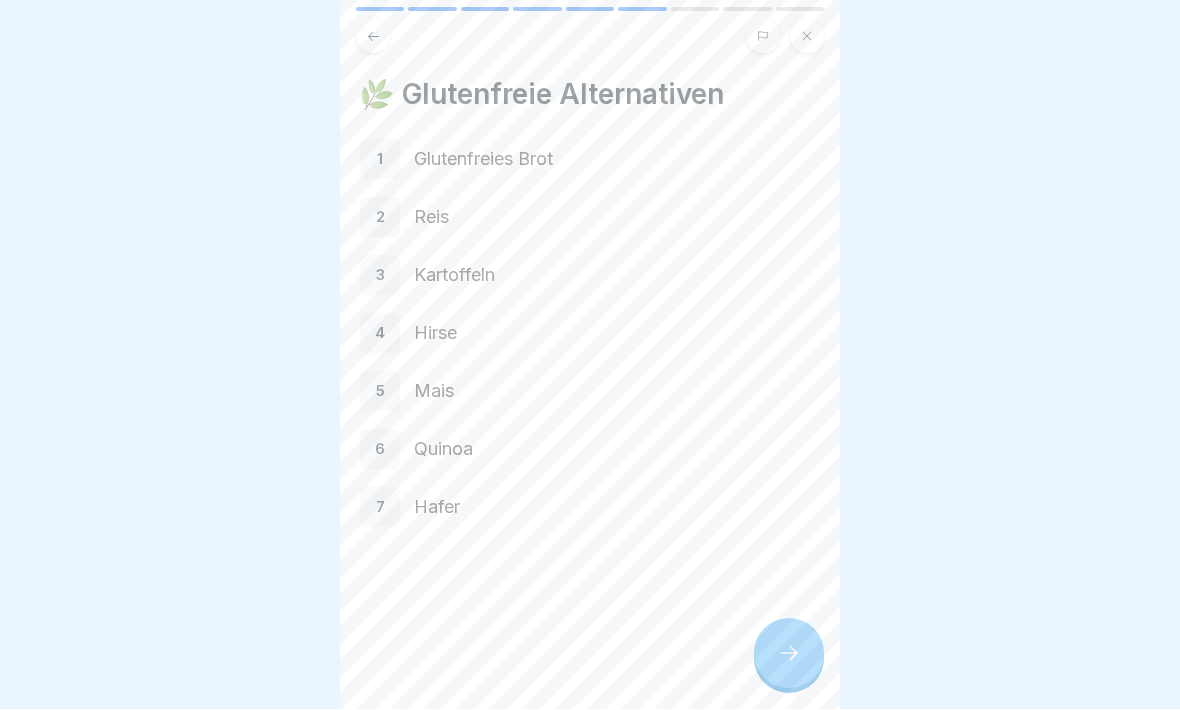 click 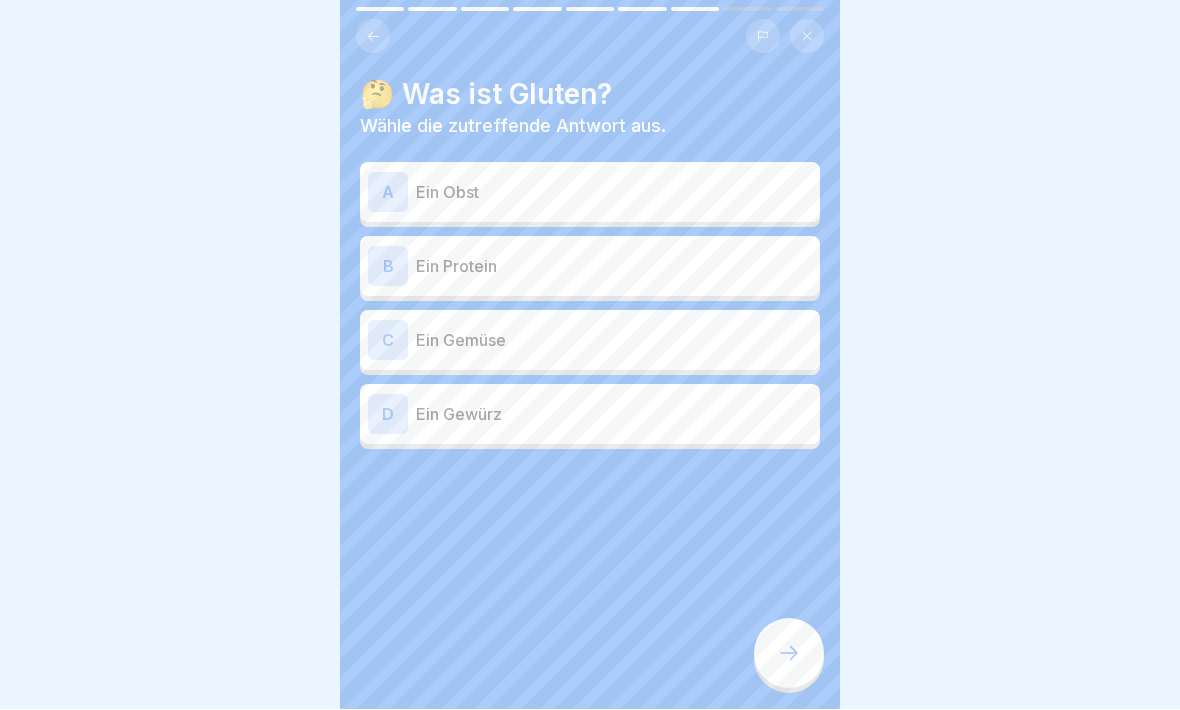 click on "D" at bounding box center (388, 415) 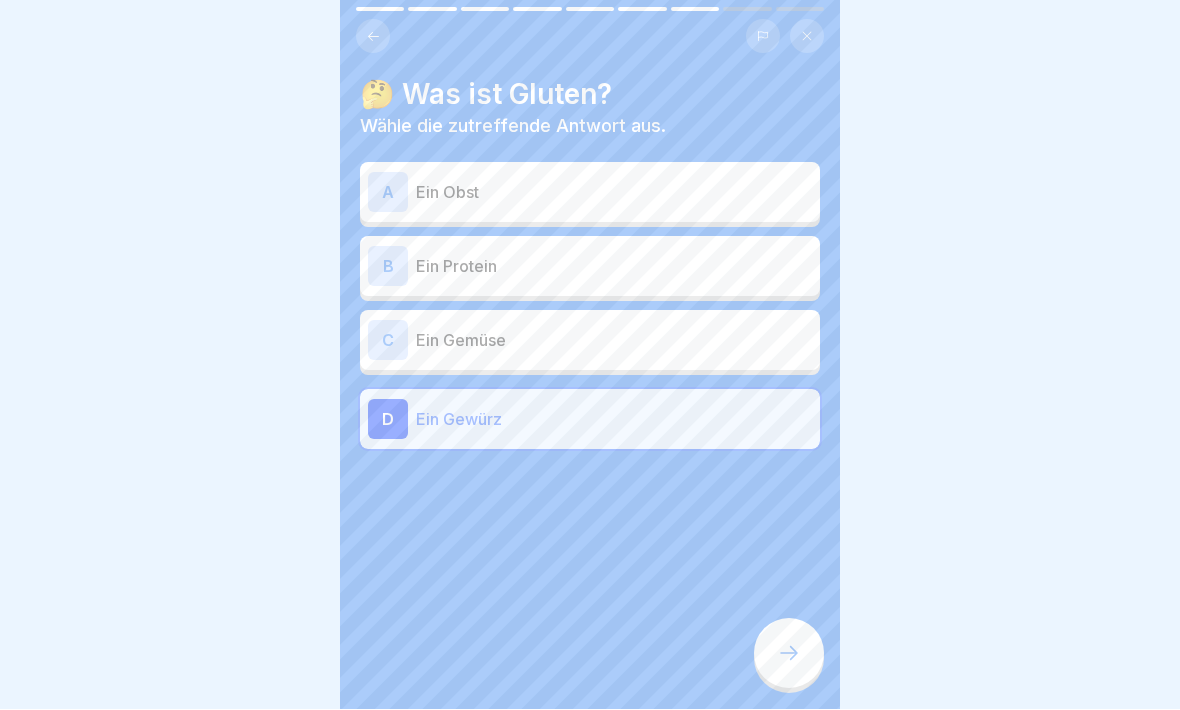 click 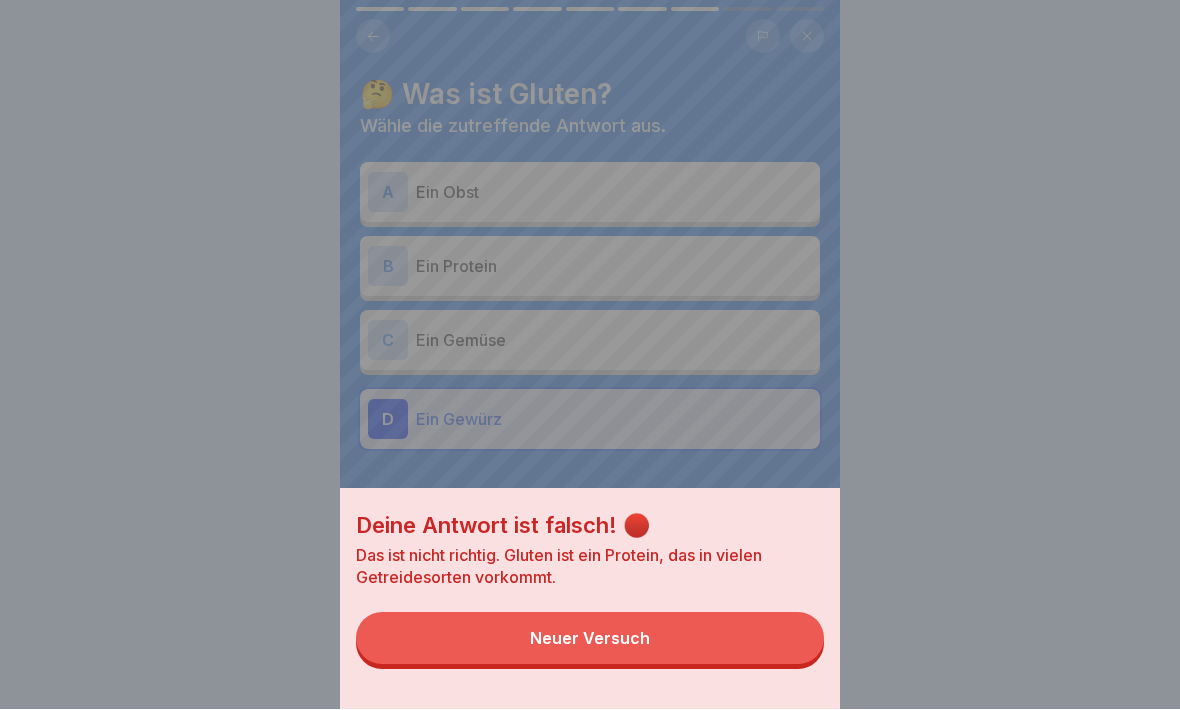 click on "Neuer Versuch" at bounding box center (590, 639) 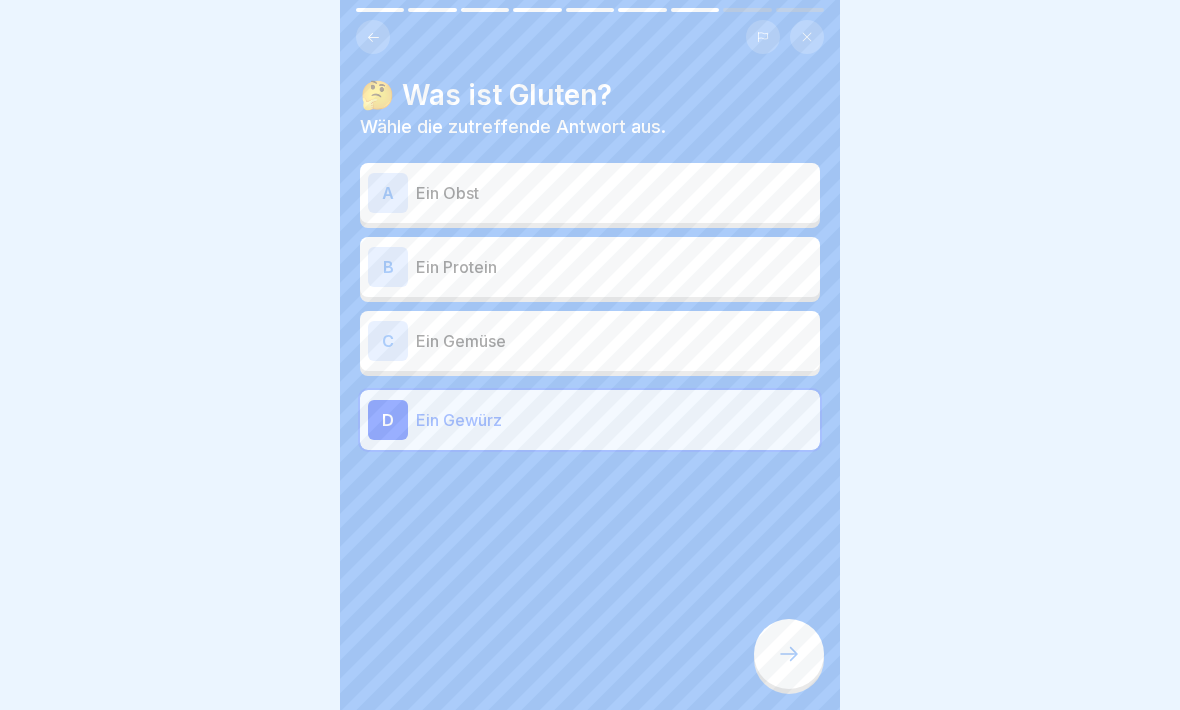 click on "Ein Protein" at bounding box center (614, 267) 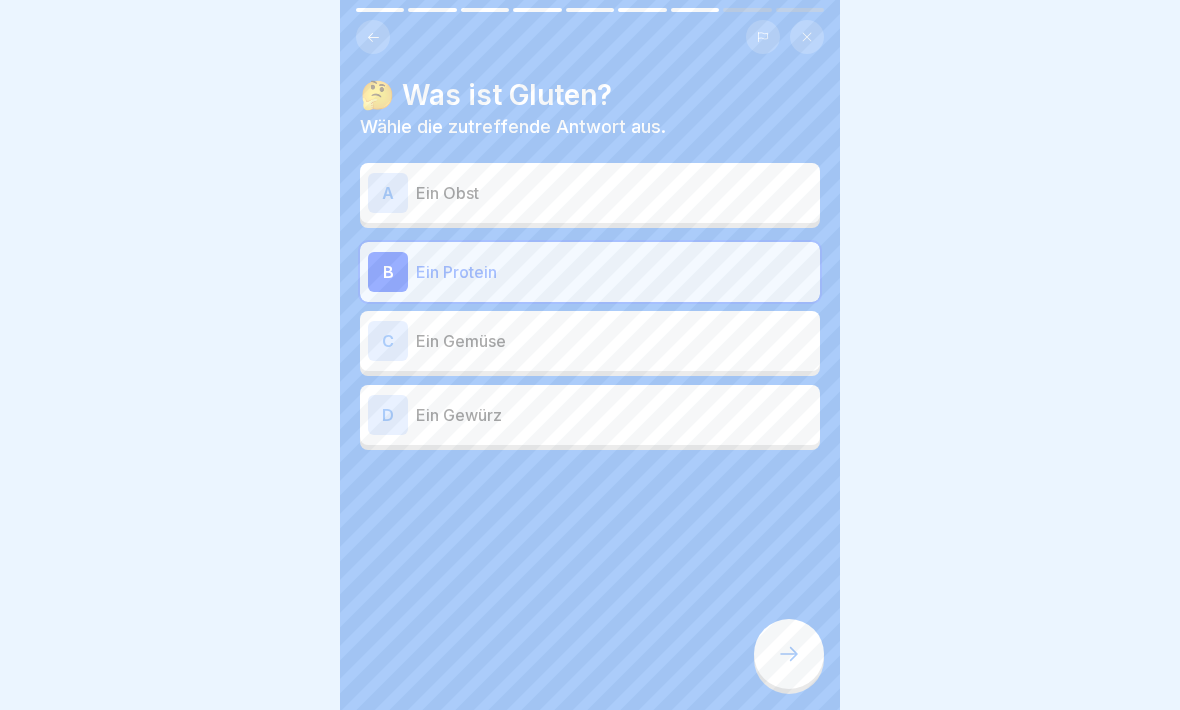 click on "Ein Protein" at bounding box center (614, 272) 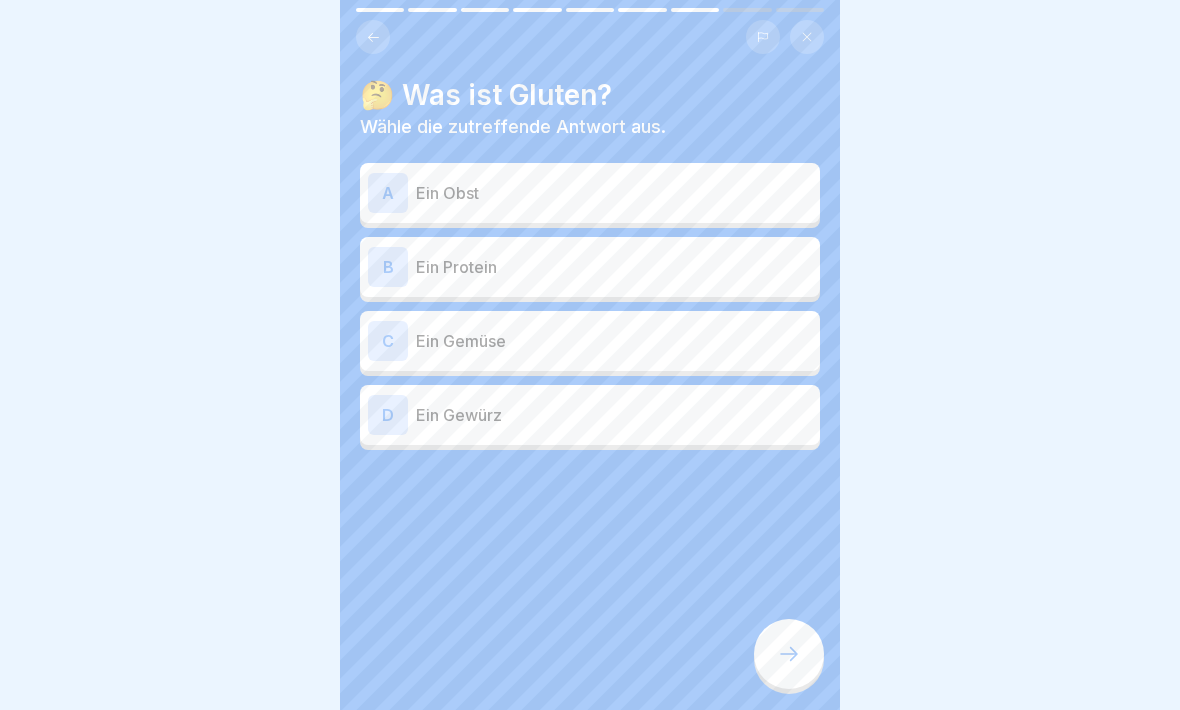 click on "Ein Protein" at bounding box center [614, 267] 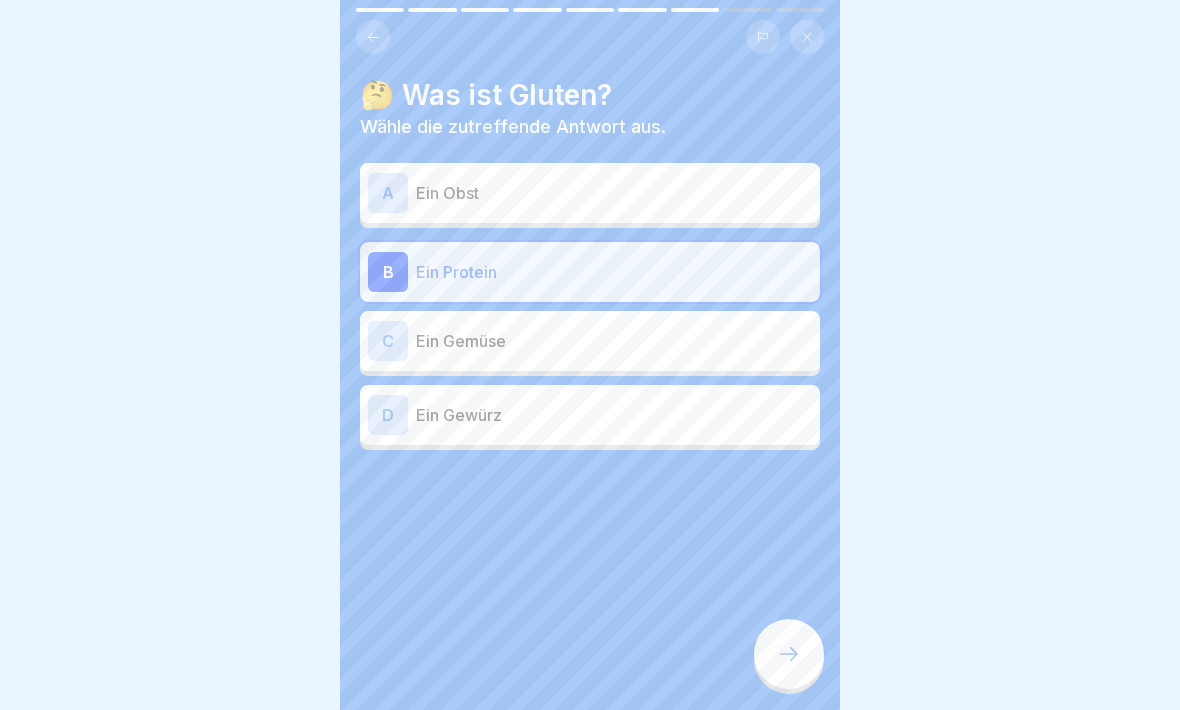 click at bounding box center (789, 654) 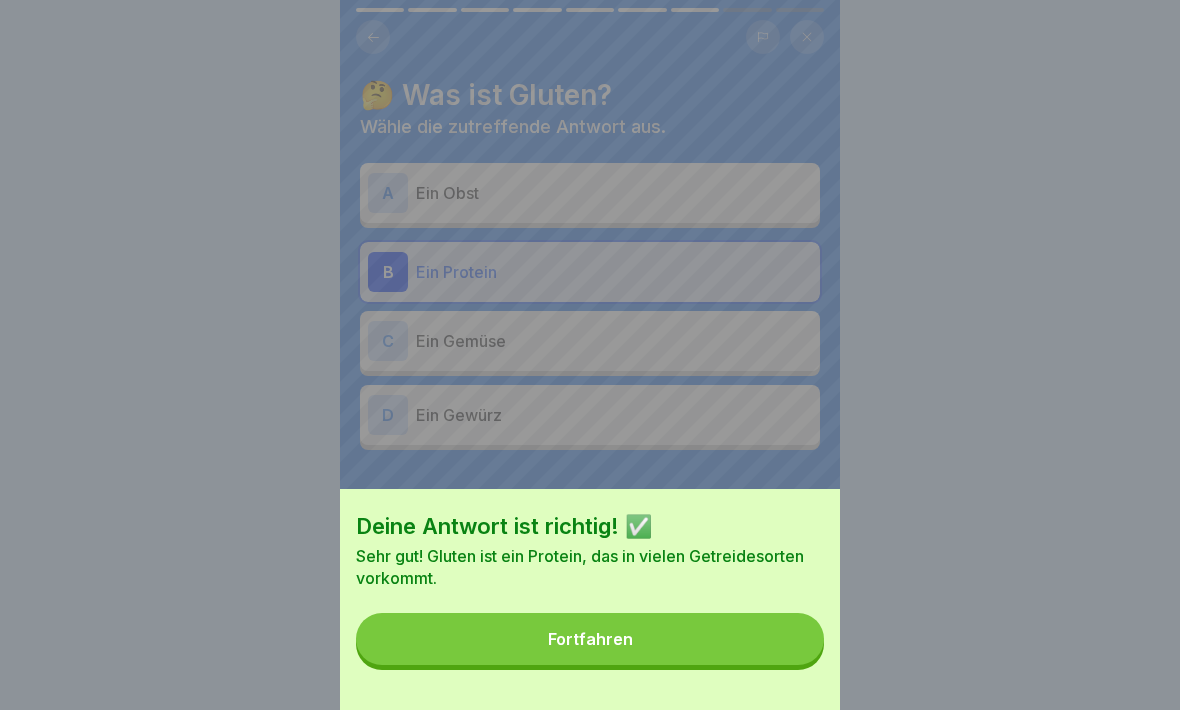 click on "Fortfahren" at bounding box center [590, 639] 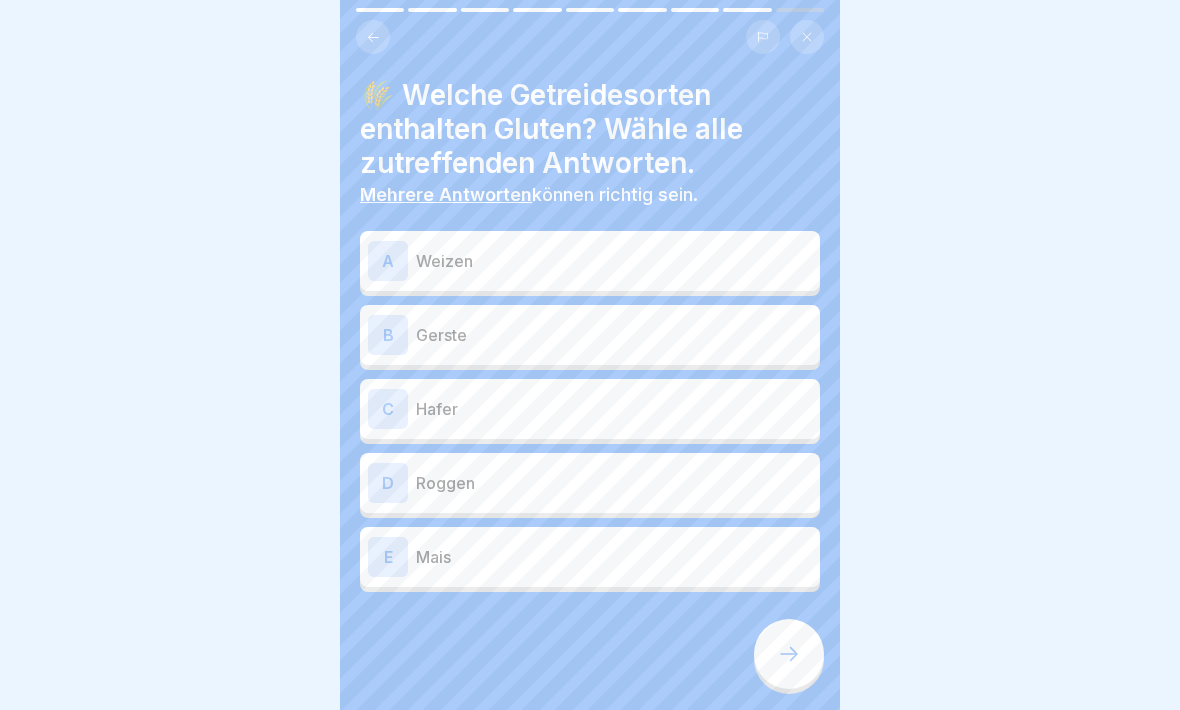click 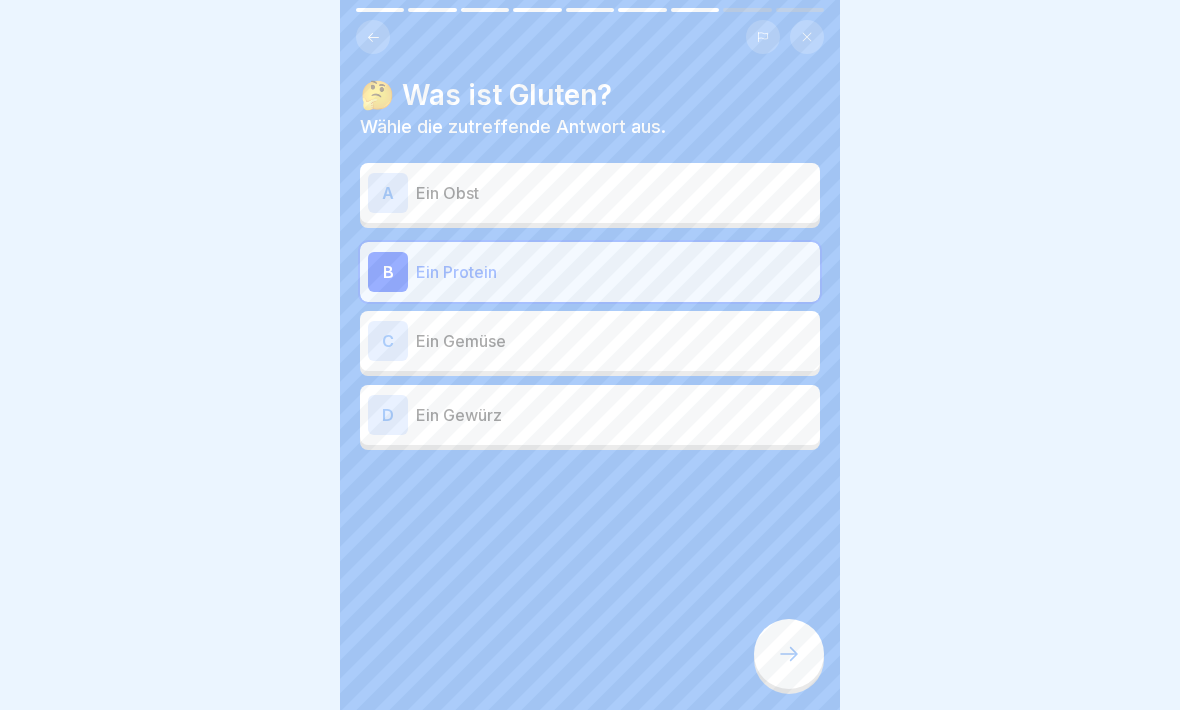 click 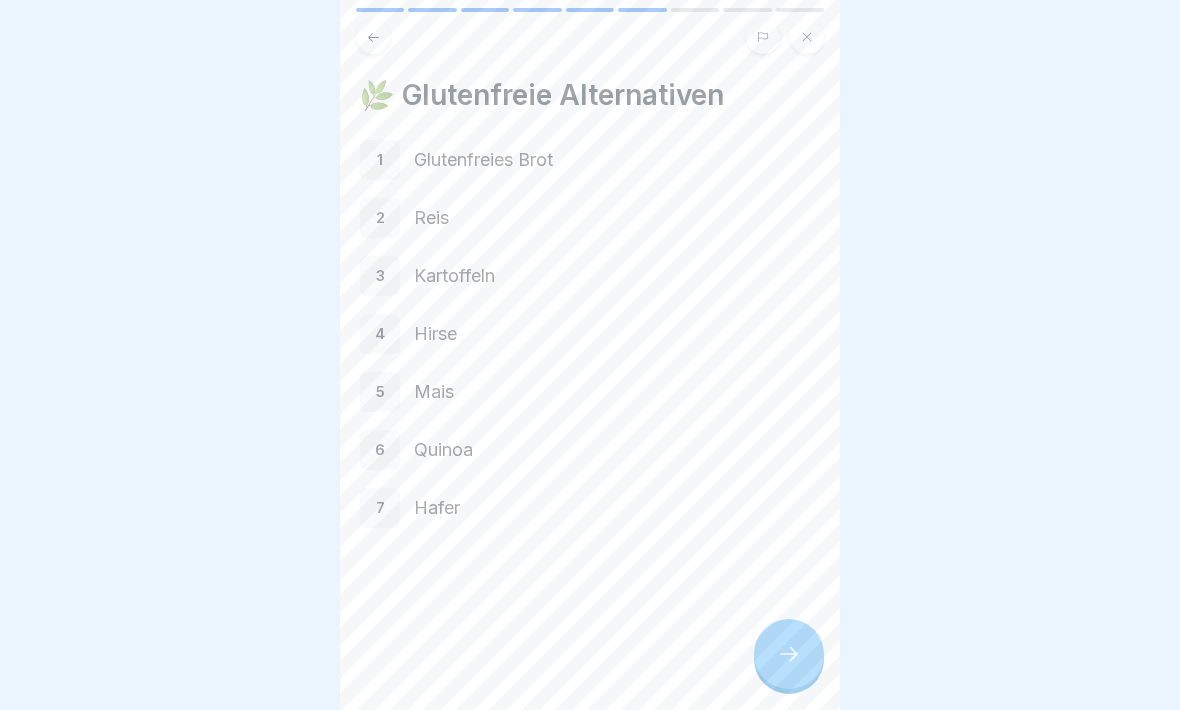 click at bounding box center (373, 37) 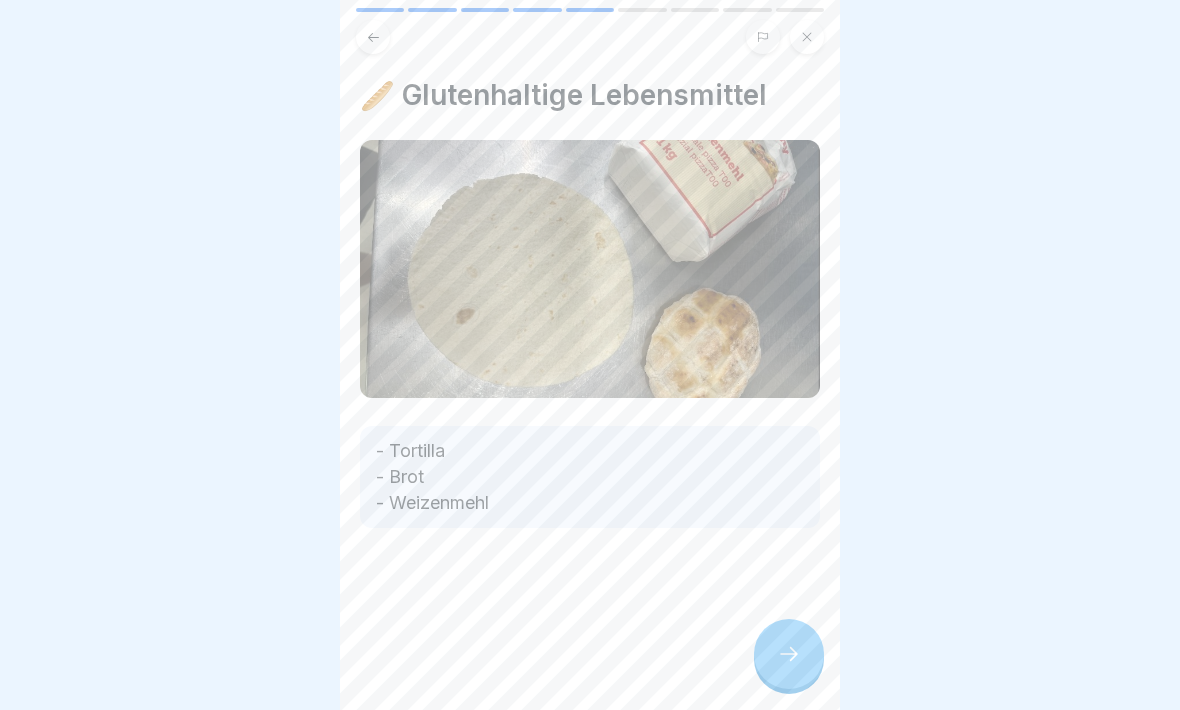 click 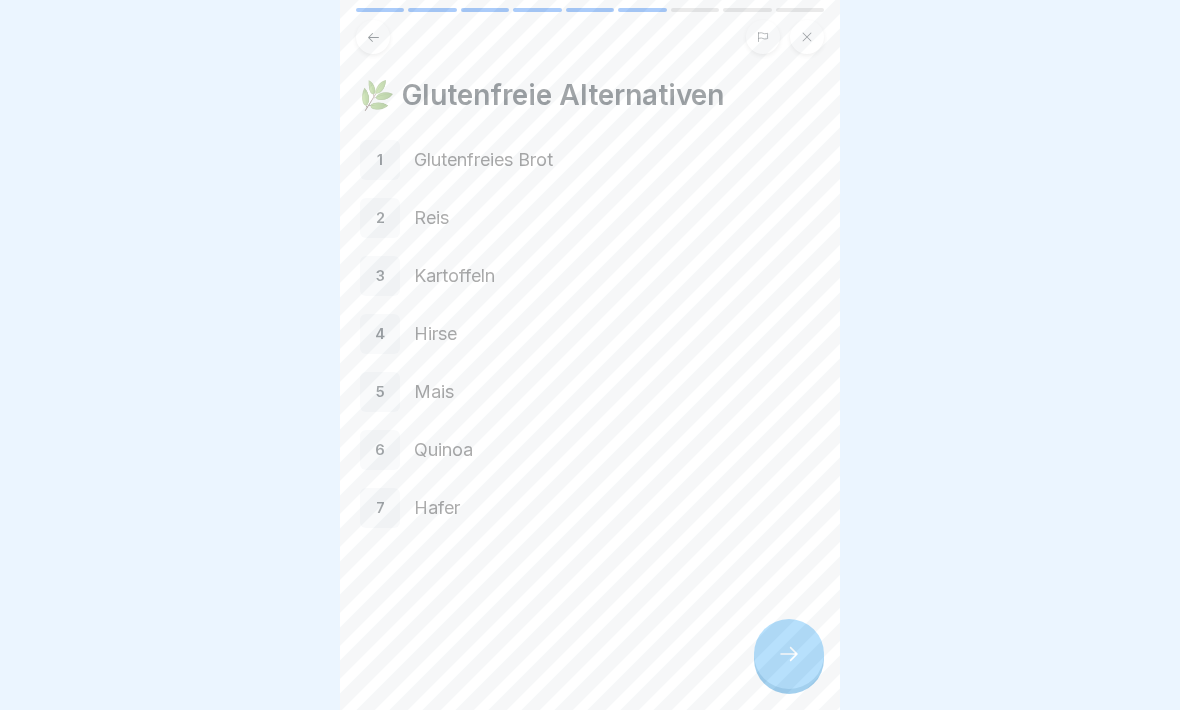 click 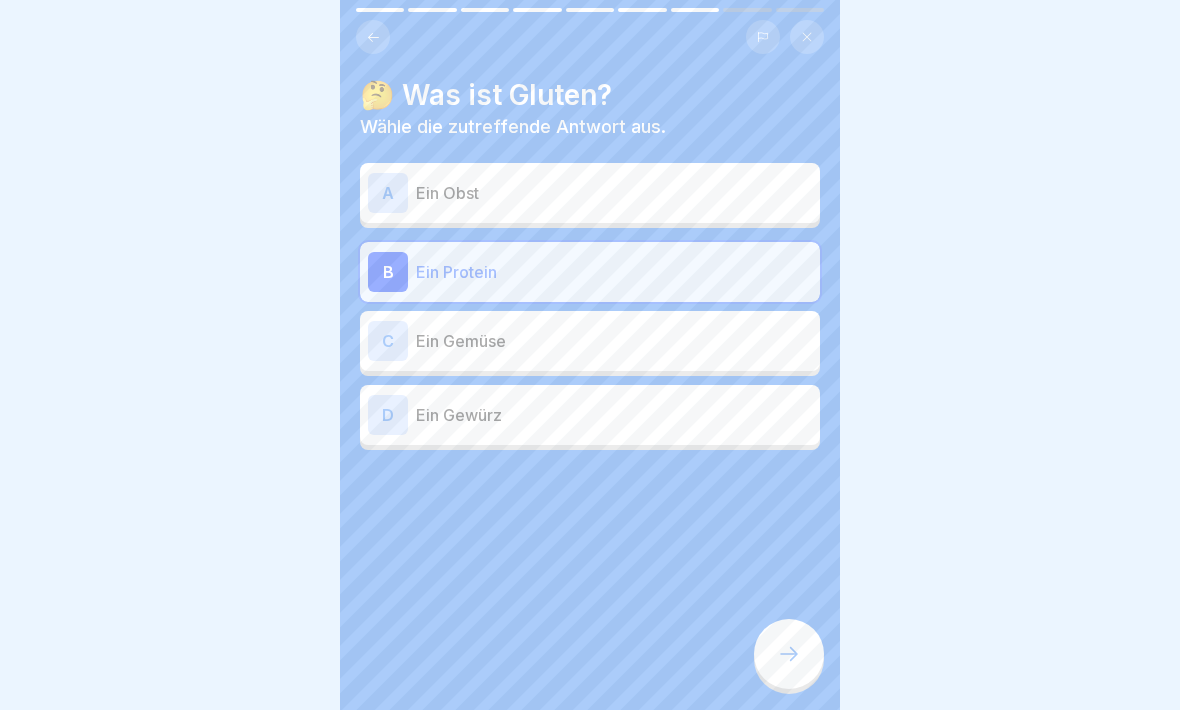 click 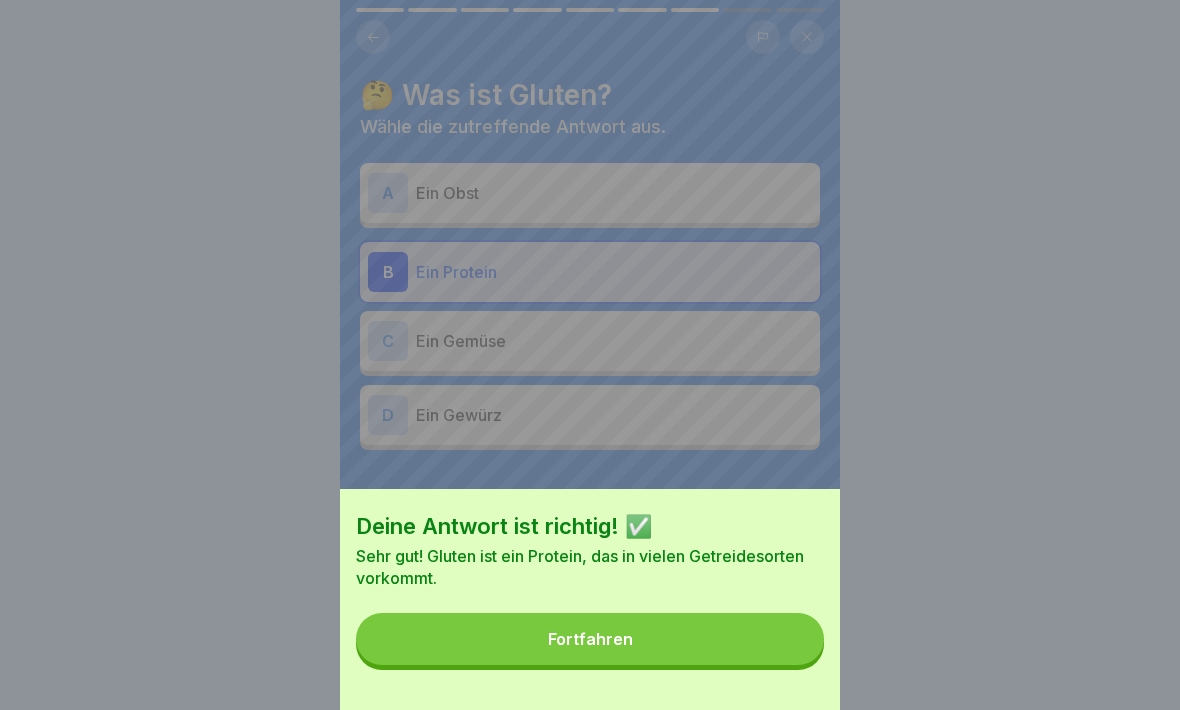 click on "Fortfahren" at bounding box center (590, 639) 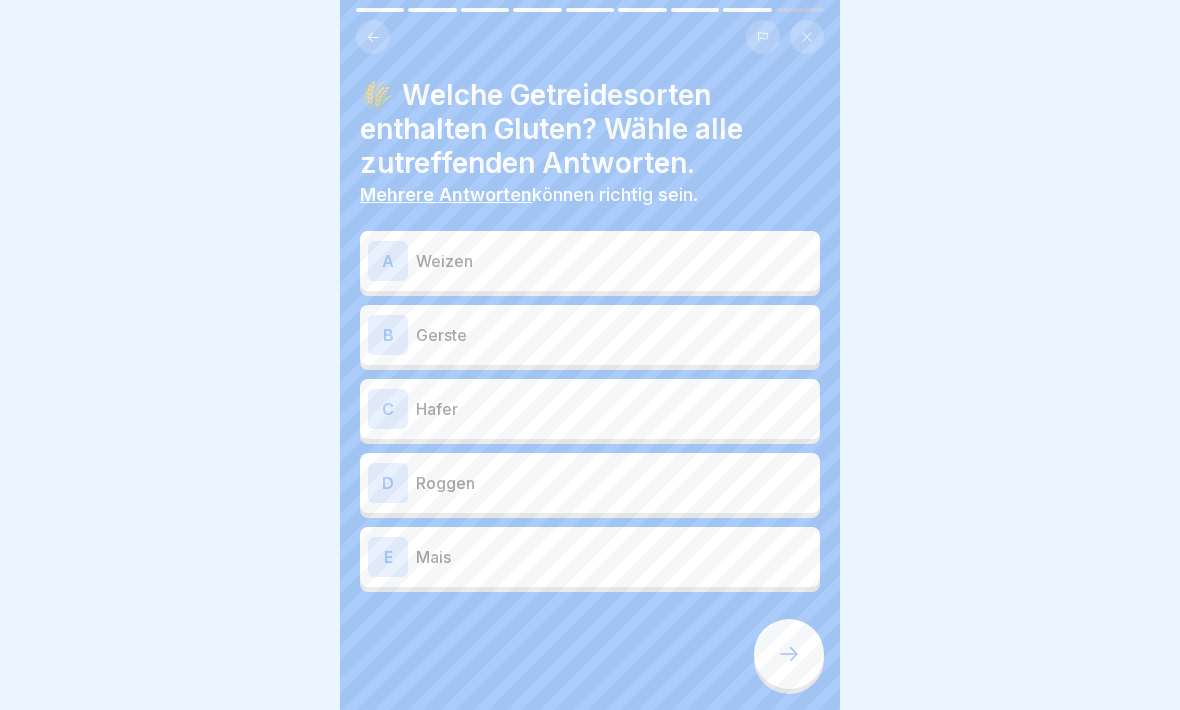 click on "A" at bounding box center (388, 261) 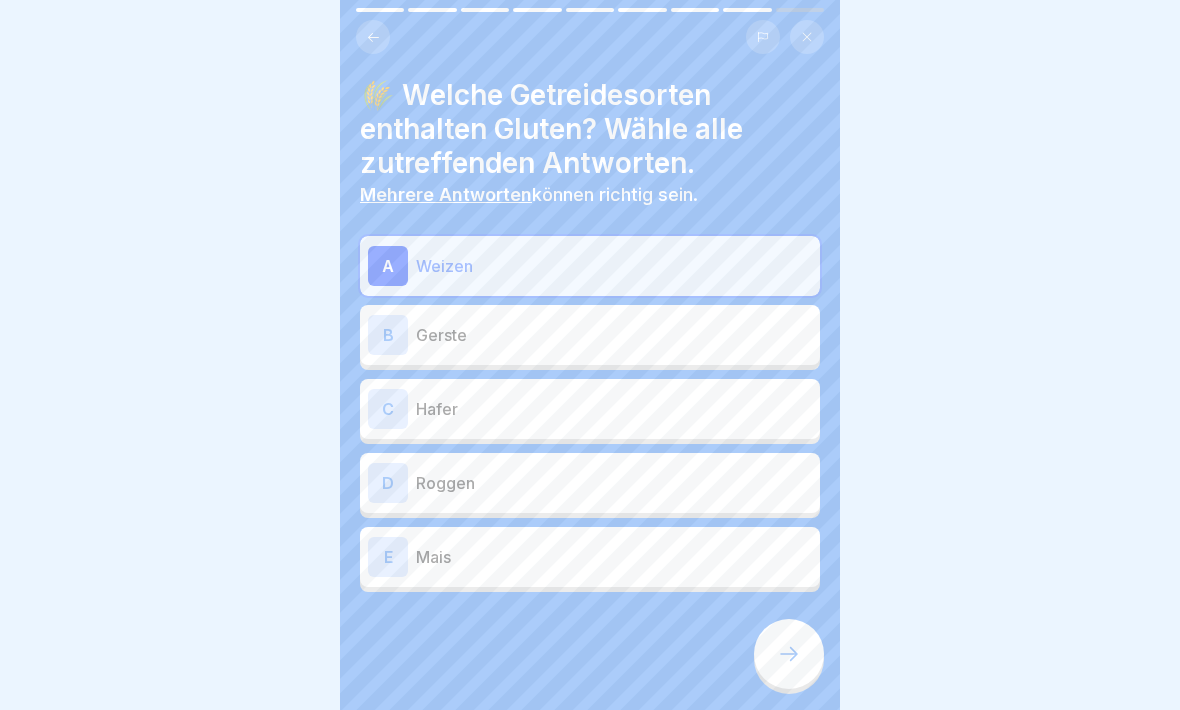 click on "E" at bounding box center [388, 557] 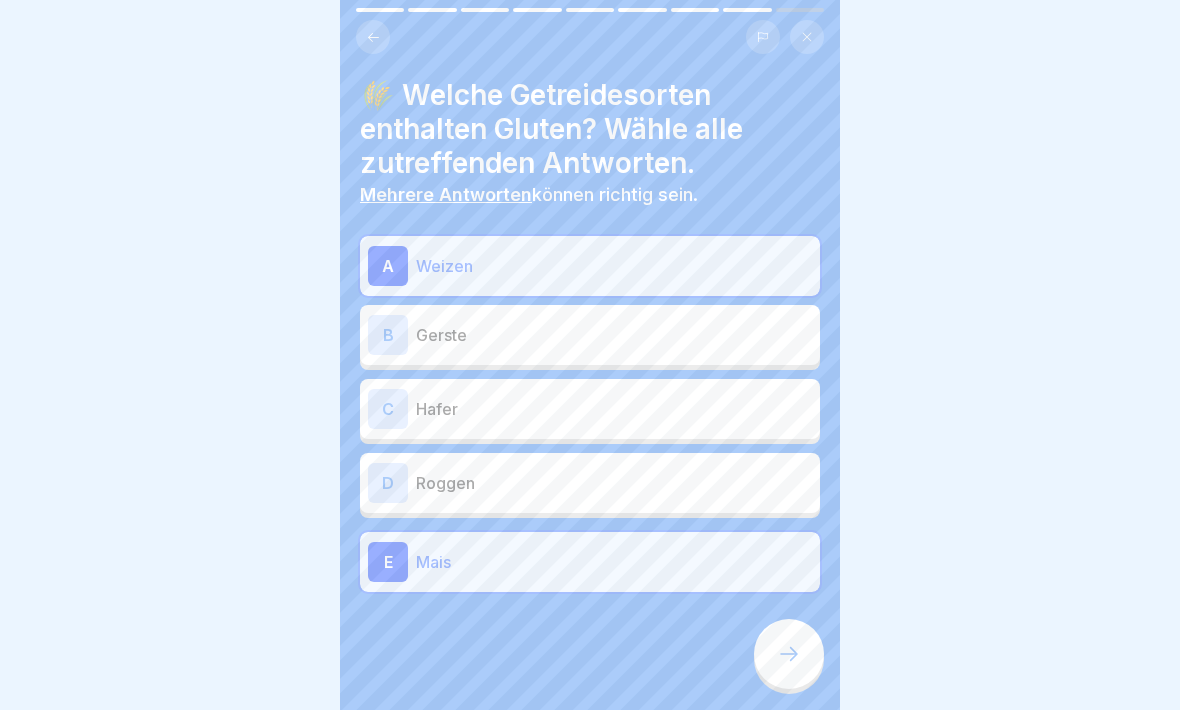 click at bounding box center (789, 654) 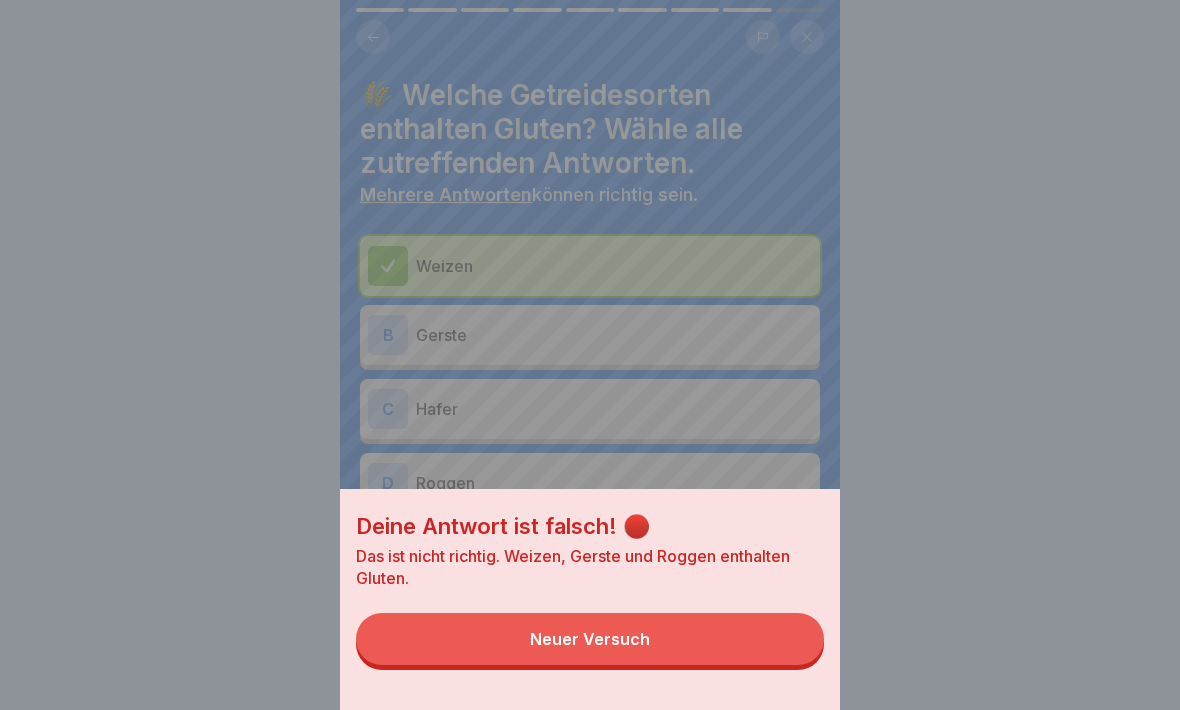click on "Neuer Versuch" at bounding box center [590, 639] 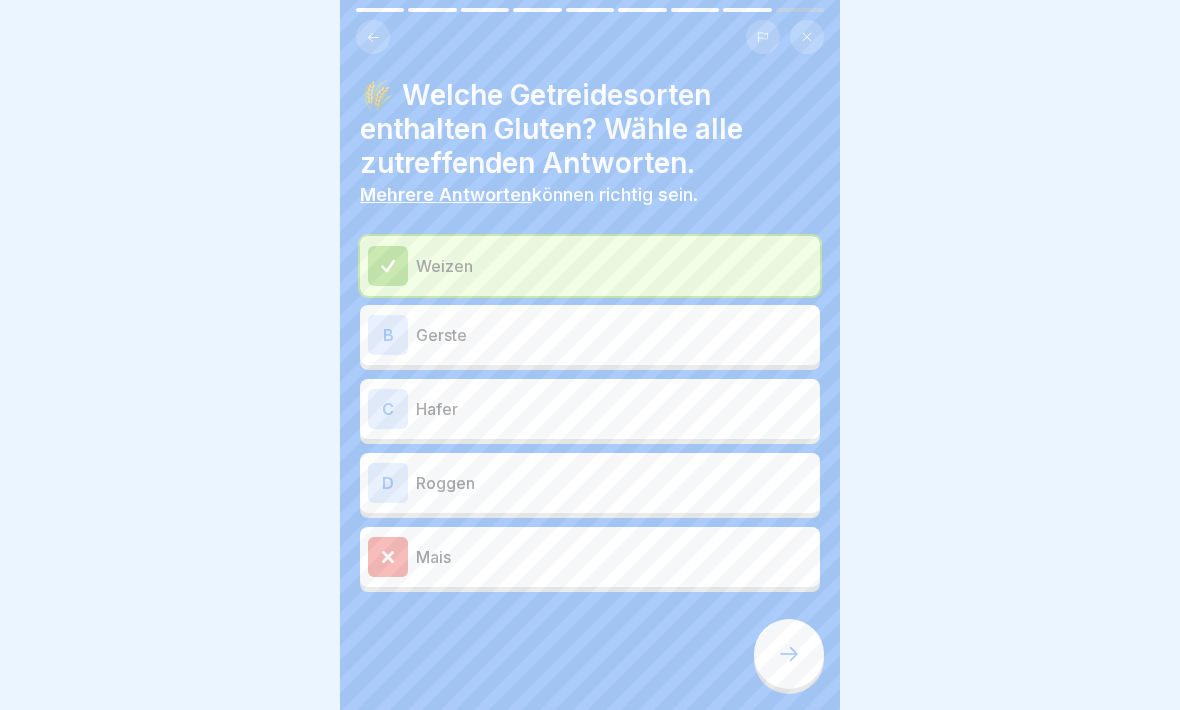 click at bounding box center (789, 654) 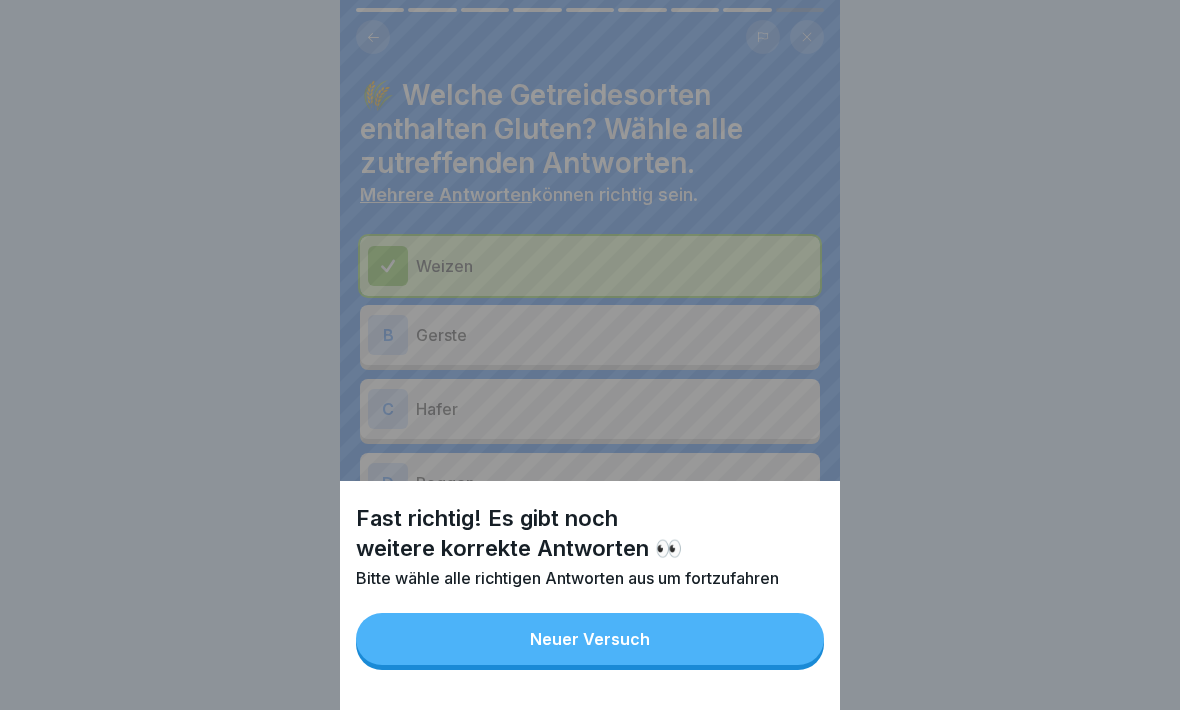 click on "Neuer Versuch" at bounding box center [590, 639] 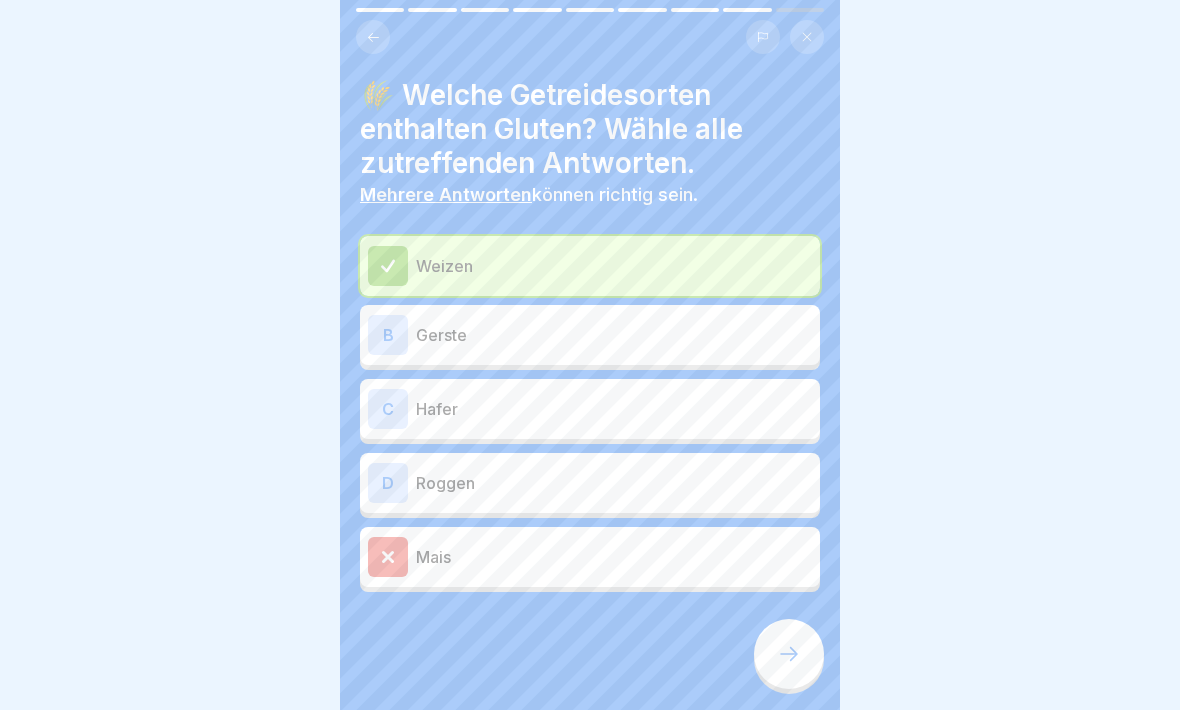 click on "Gerste" at bounding box center [614, 335] 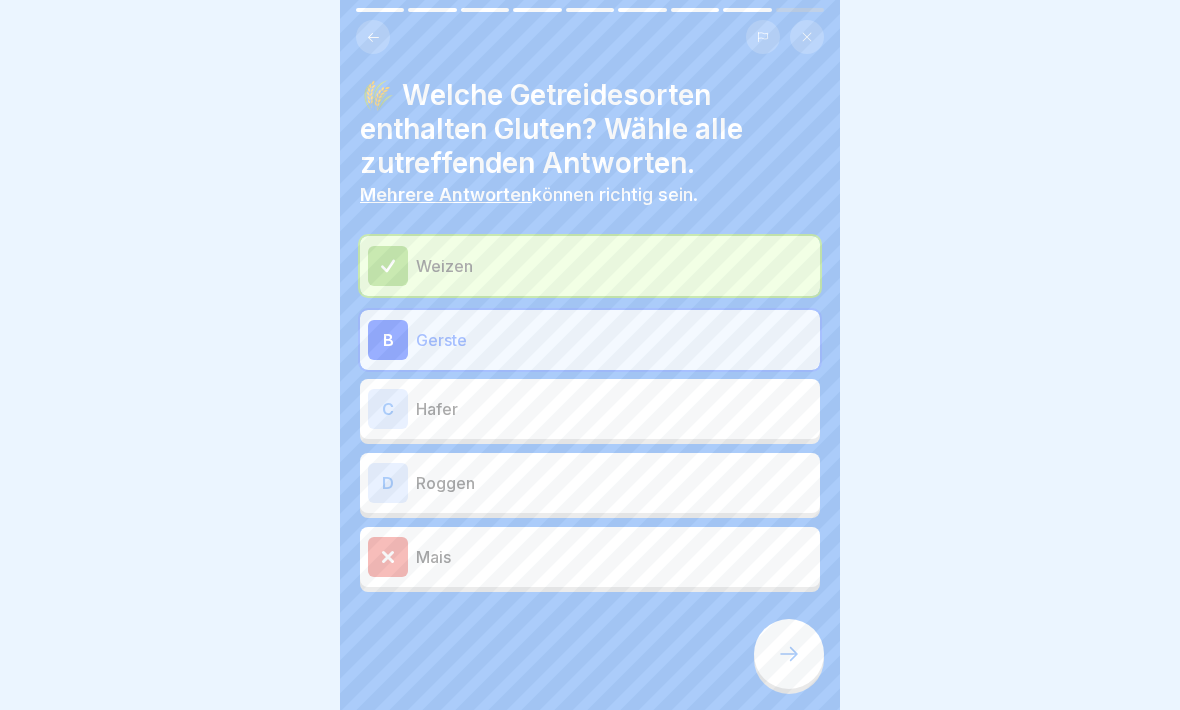 click at bounding box center [789, 654] 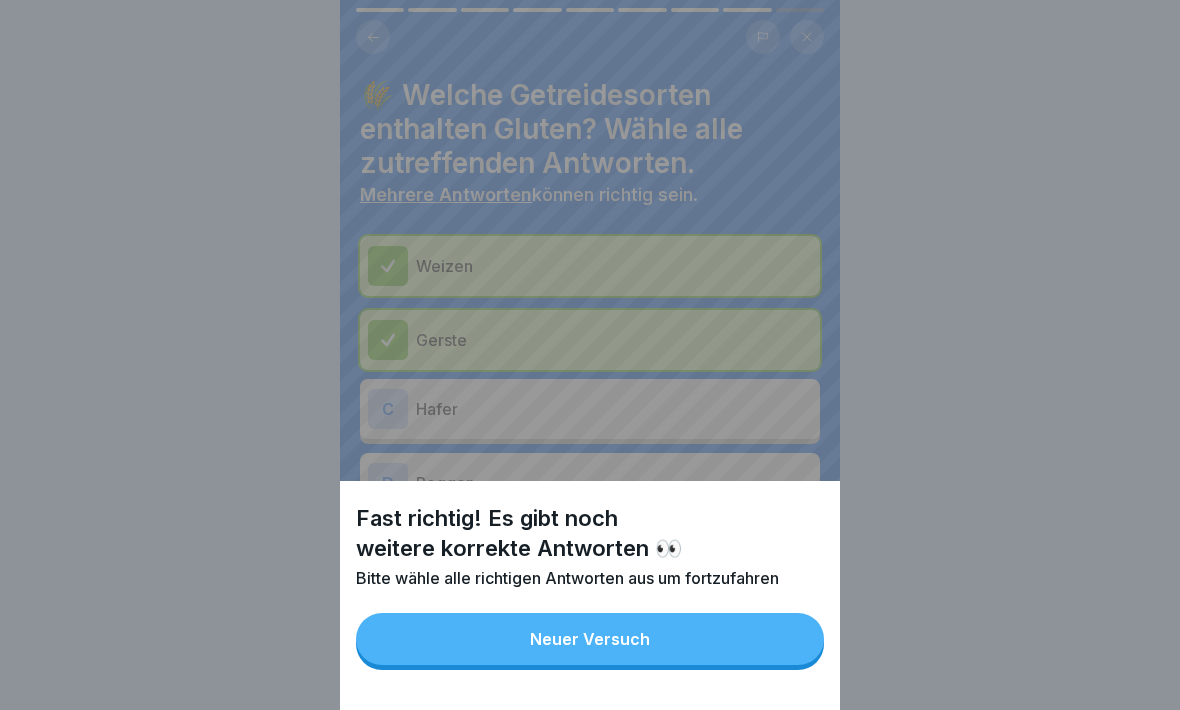 click on "Neuer Versuch" at bounding box center (590, 639) 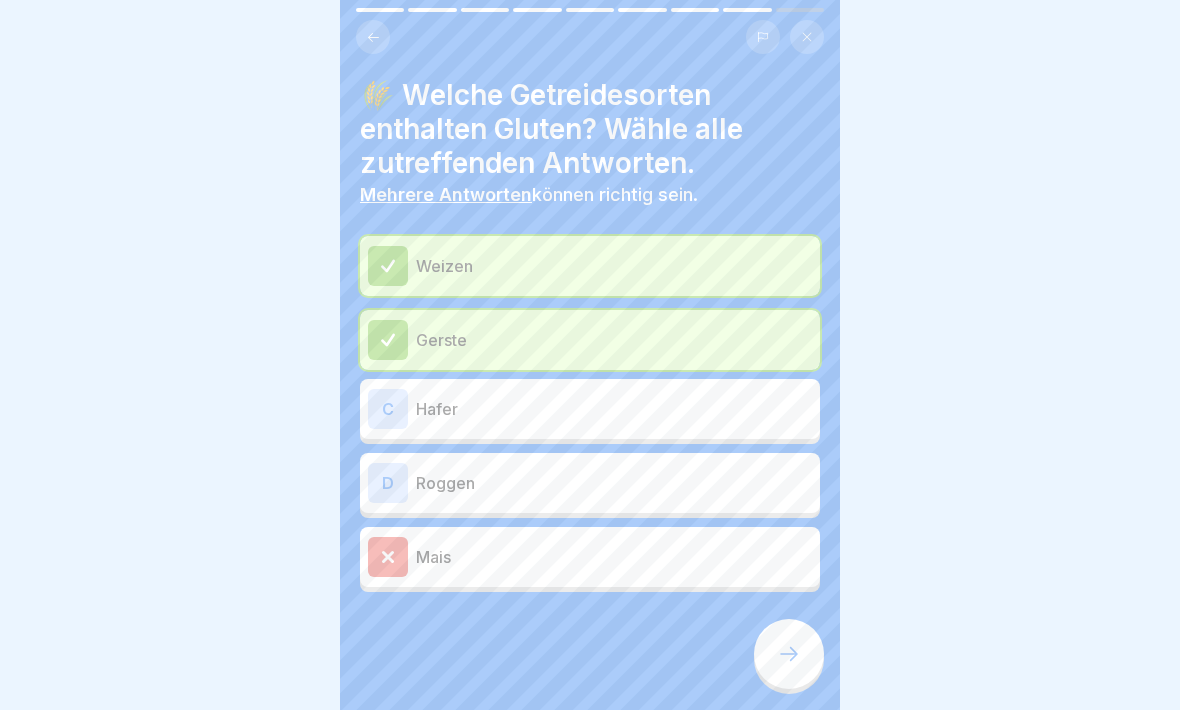 click on "Hafer" at bounding box center [614, 409] 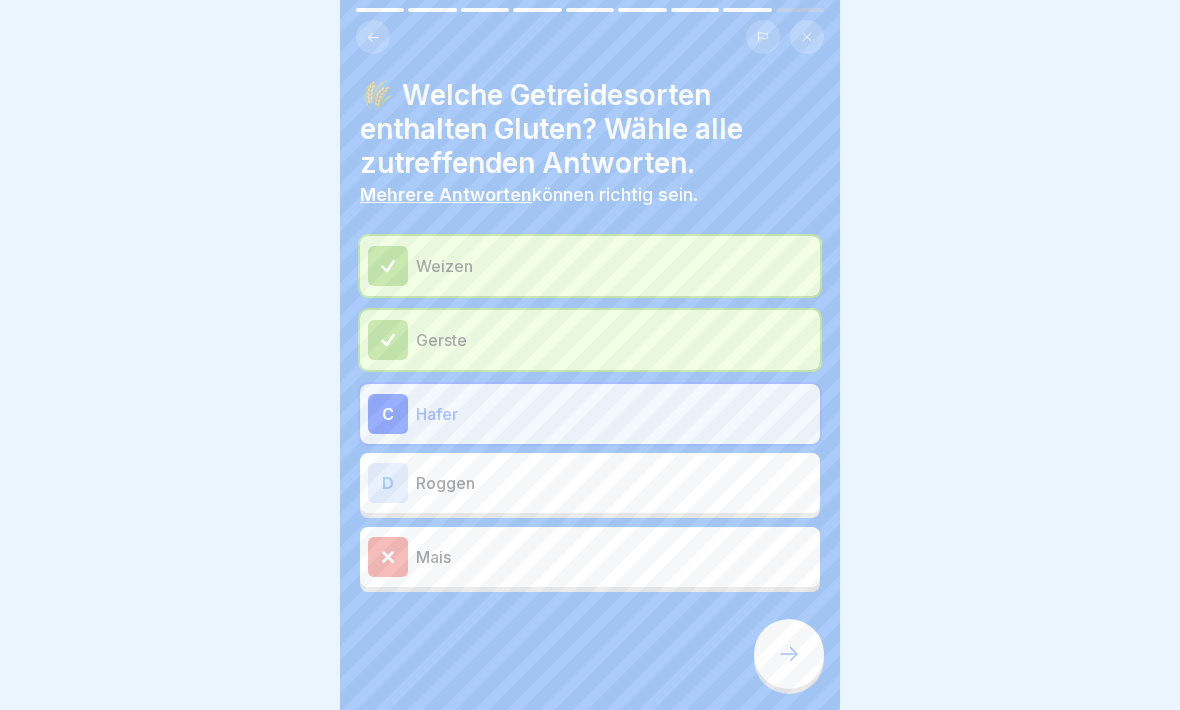 click at bounding box center [789, 654] 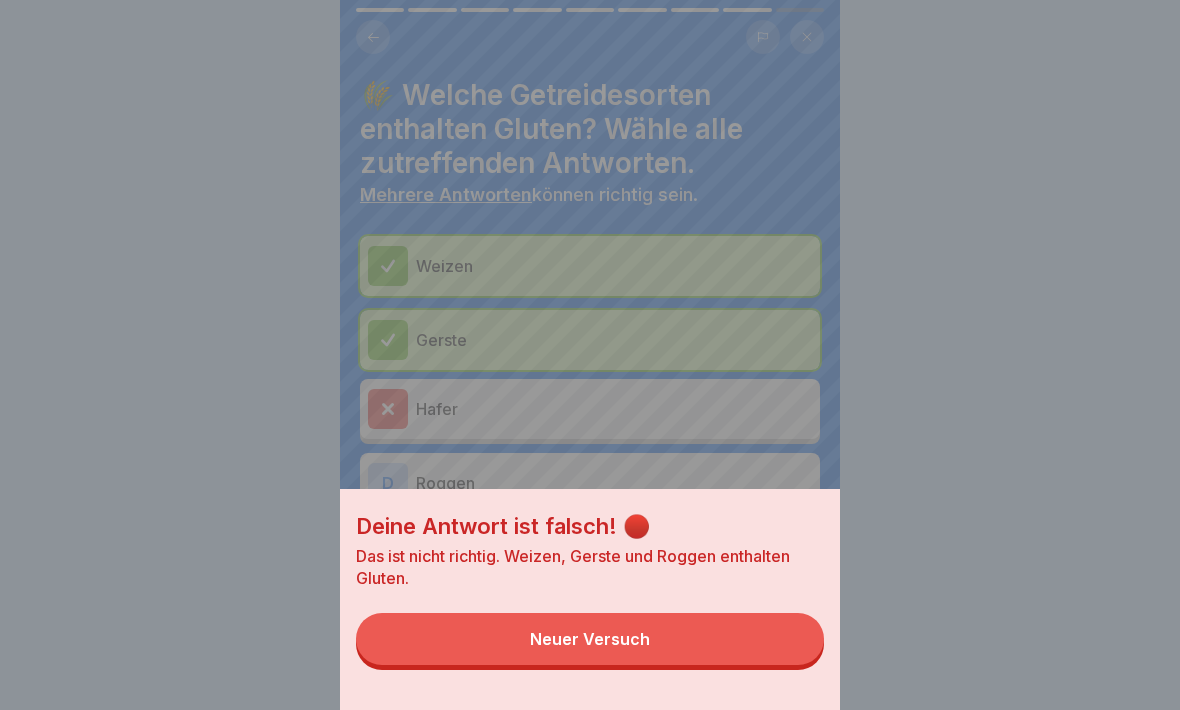 click on "Neuer Versuch" at bounding box center (590, 639) 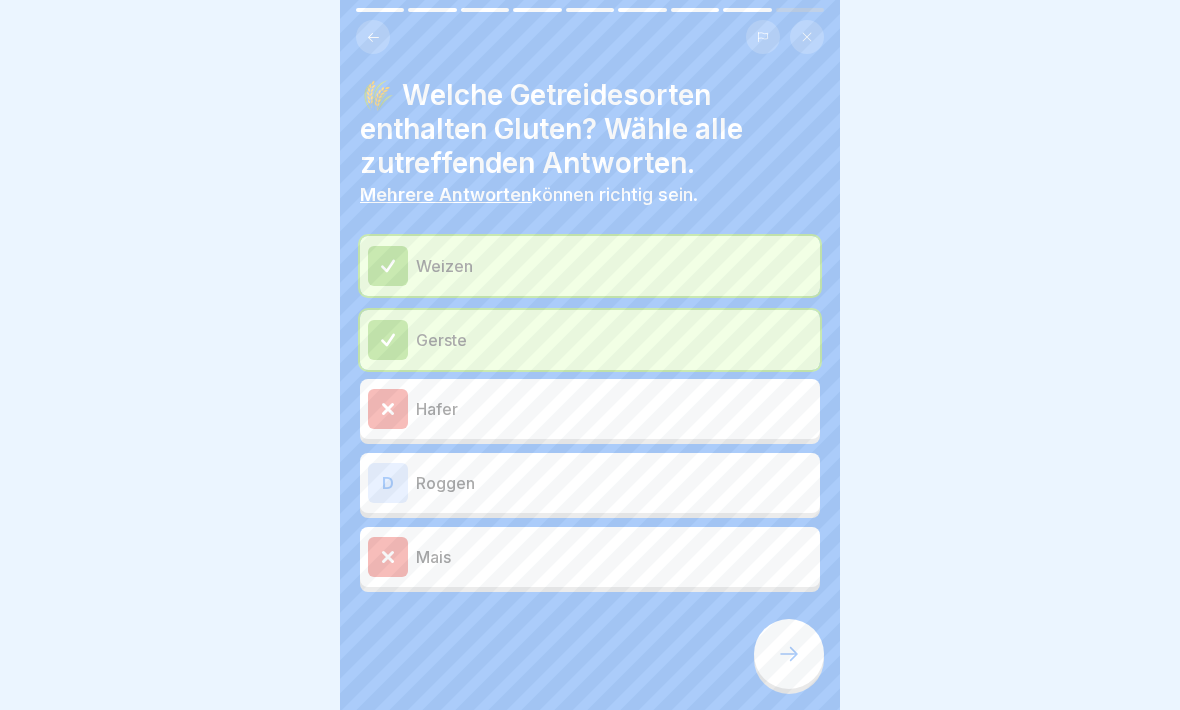 click on "D" at bounding box center (388, 483) 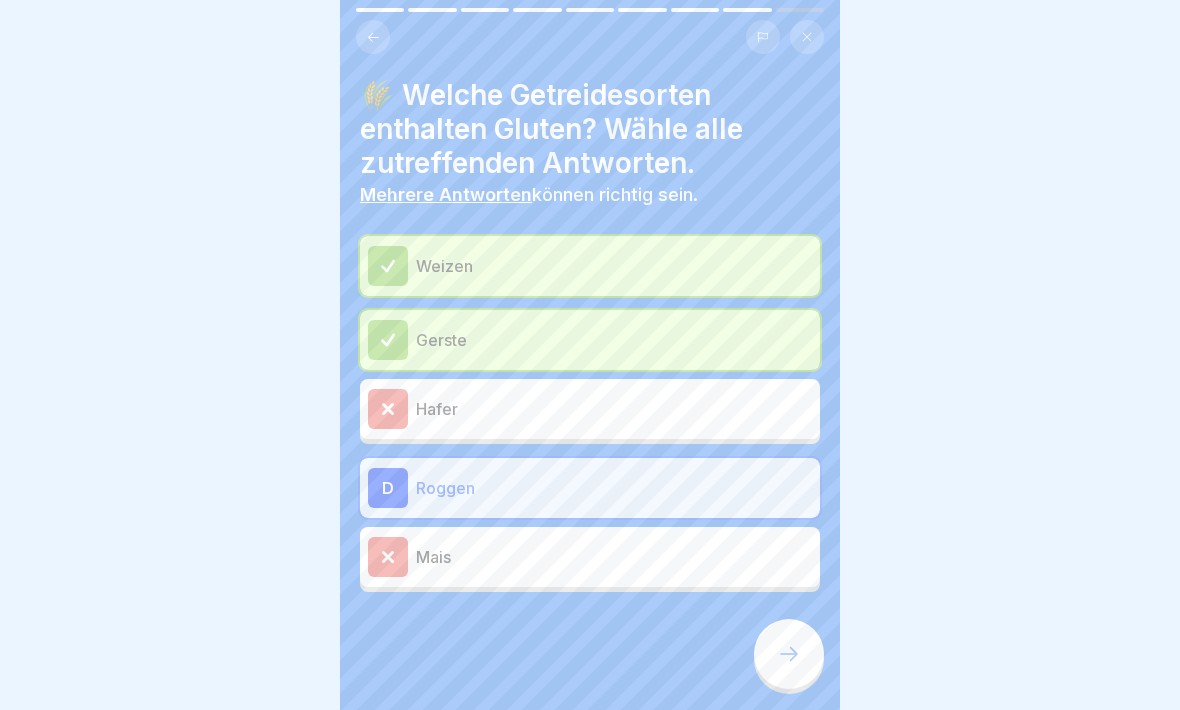 click 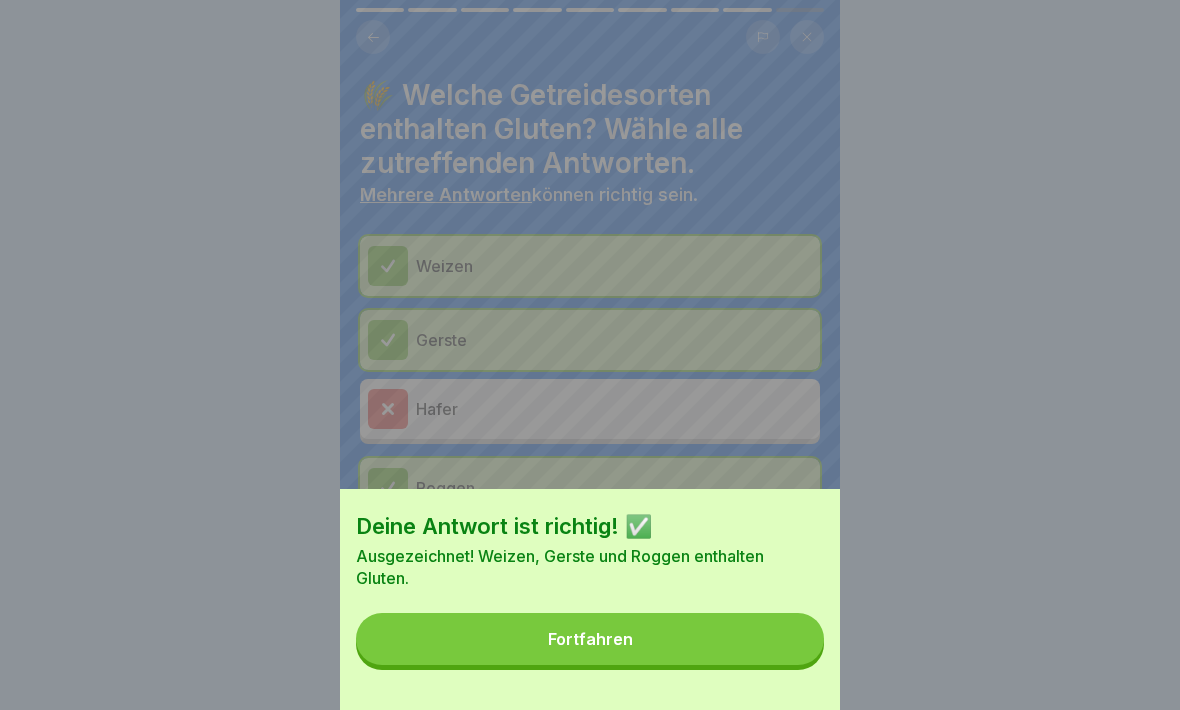 click on "Fortfahren" at bounding box center [590, 639] 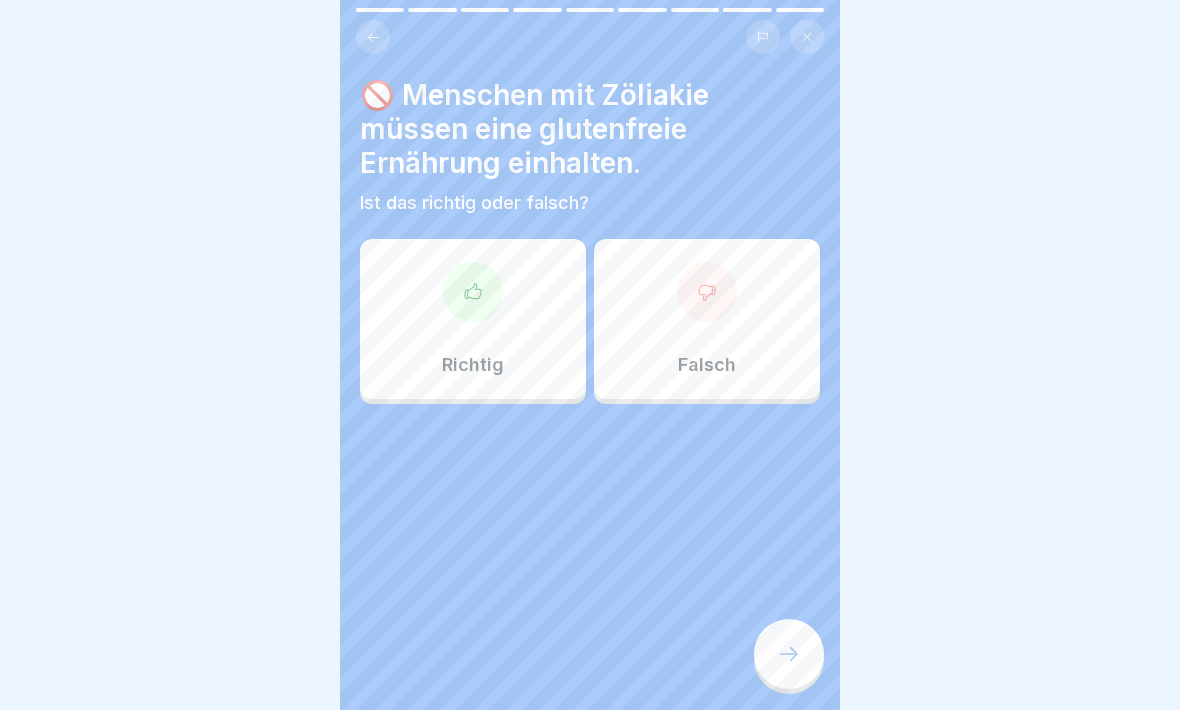 click at bounding box center (473, 292) 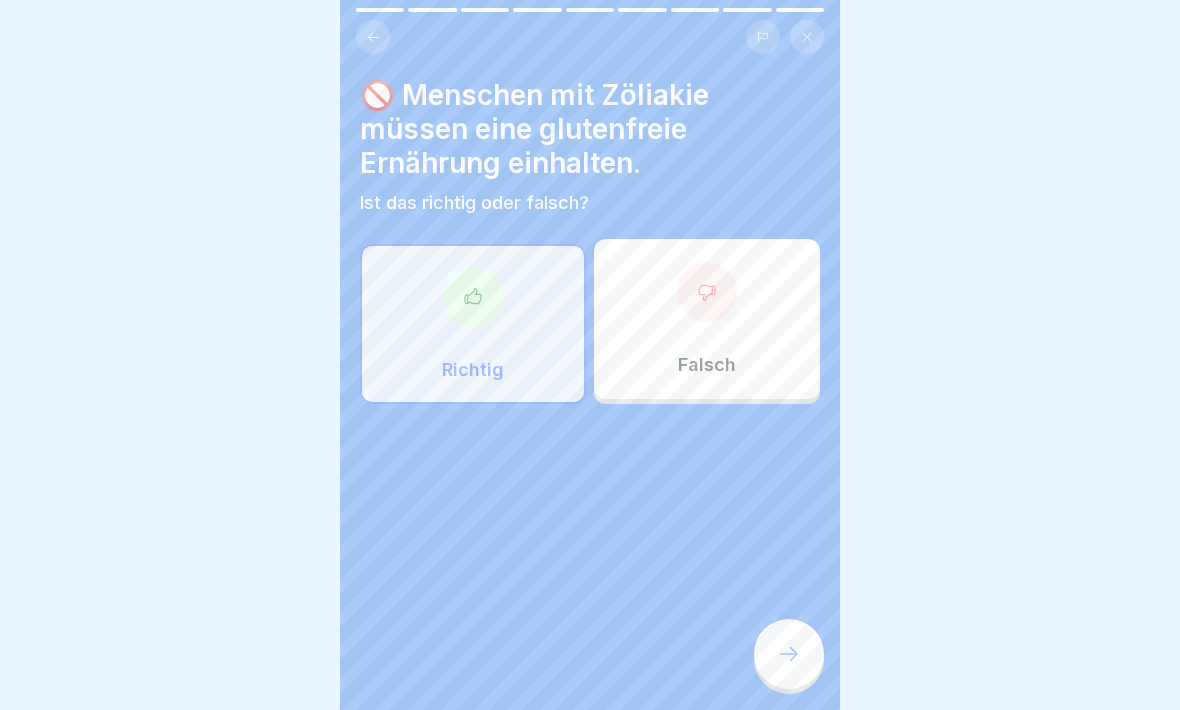 click at bounding box center [789, 654] 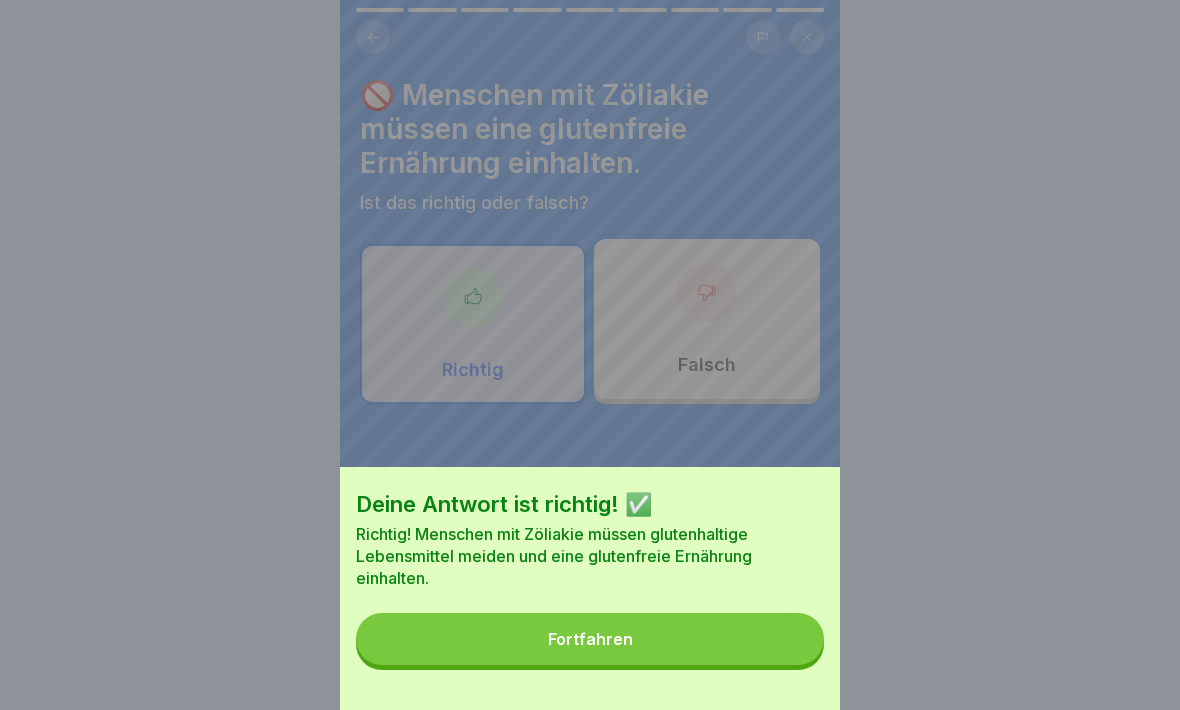 click on "Fortfahren" at bounding box center (590, 639) 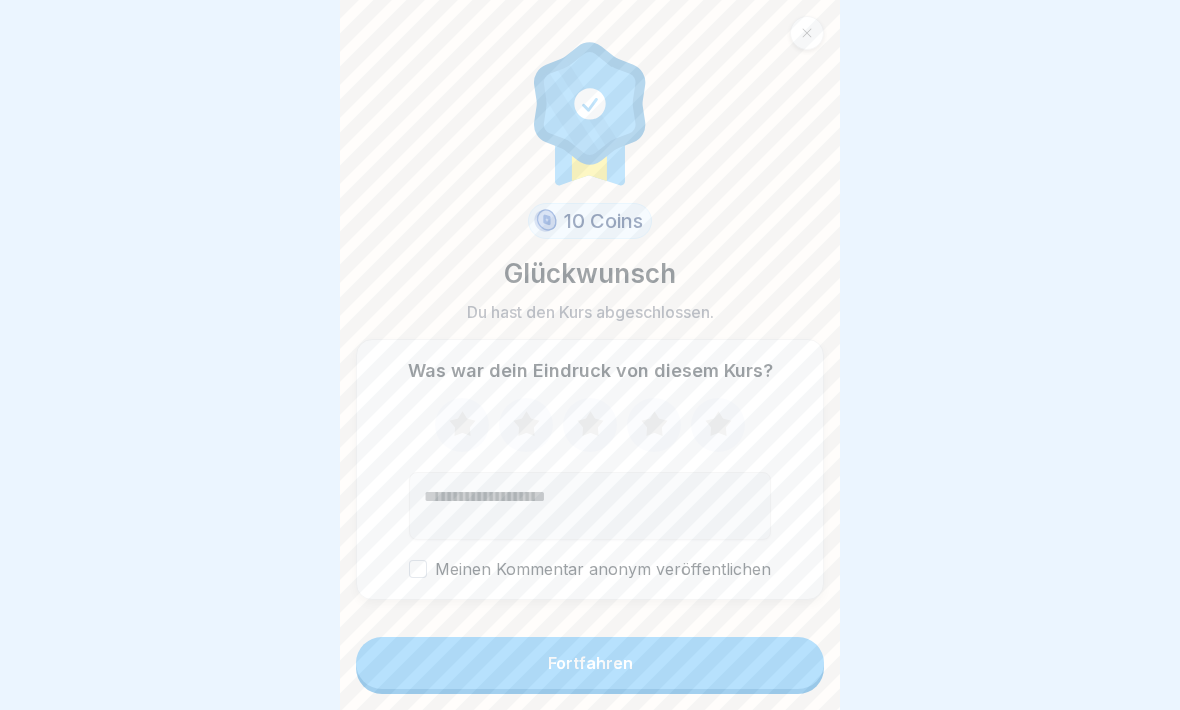 click 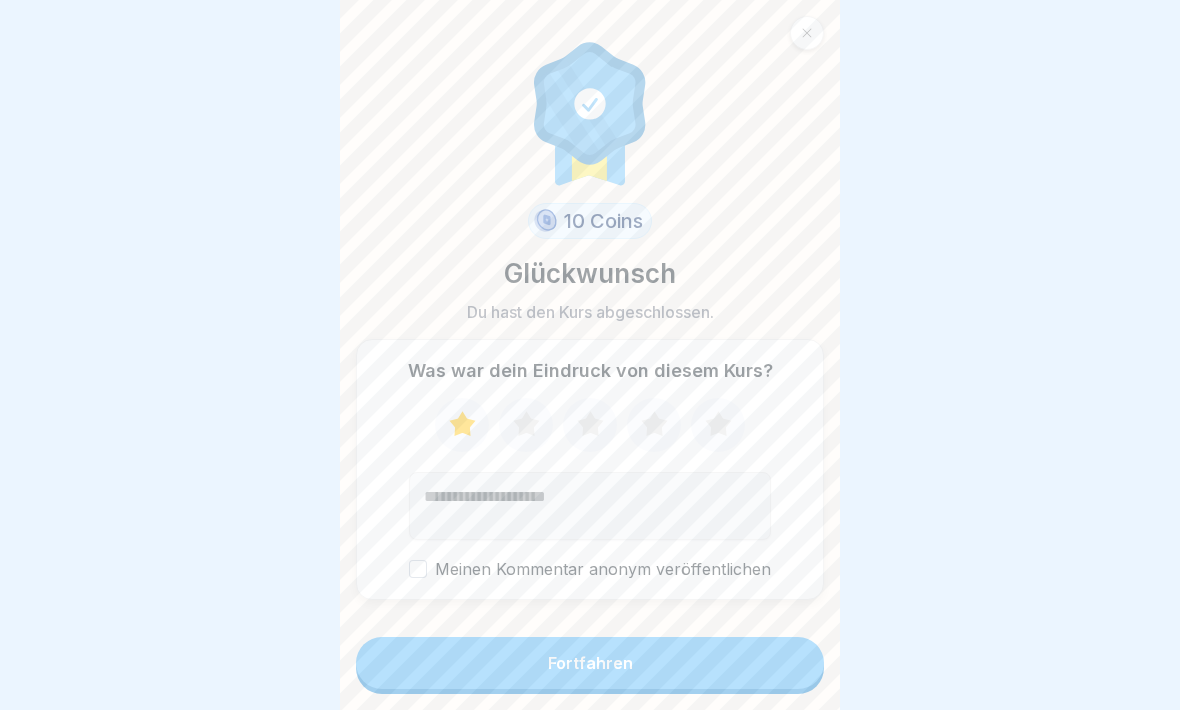 click 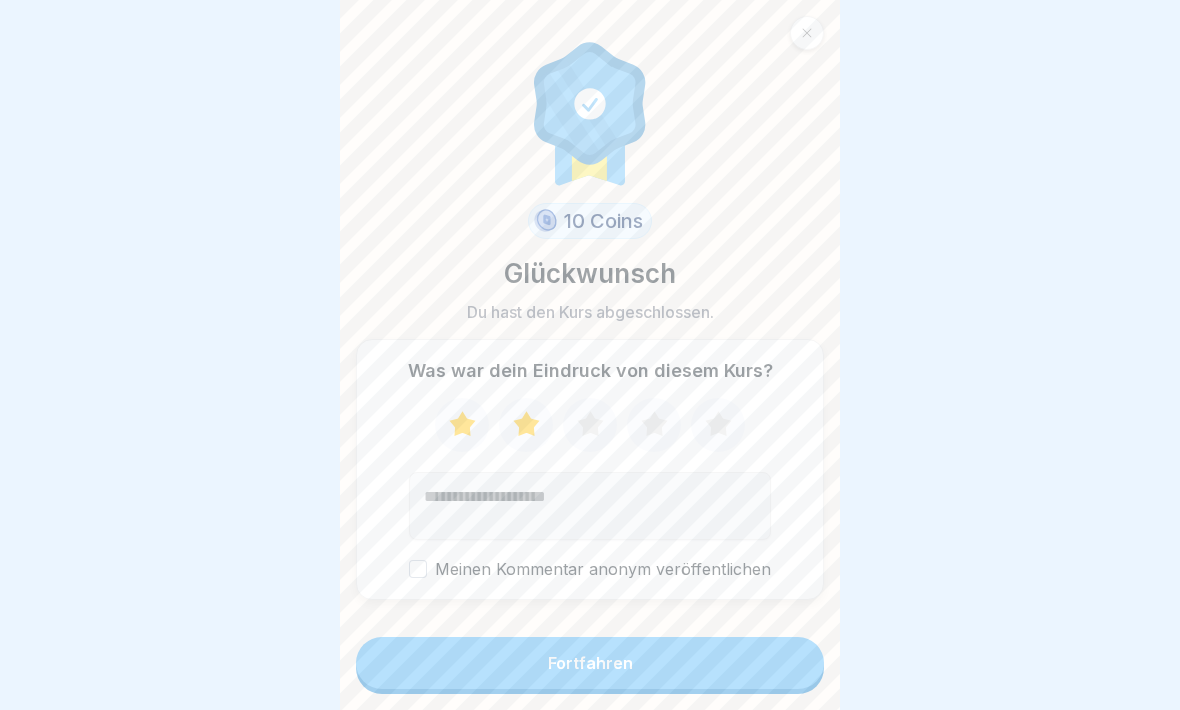 click 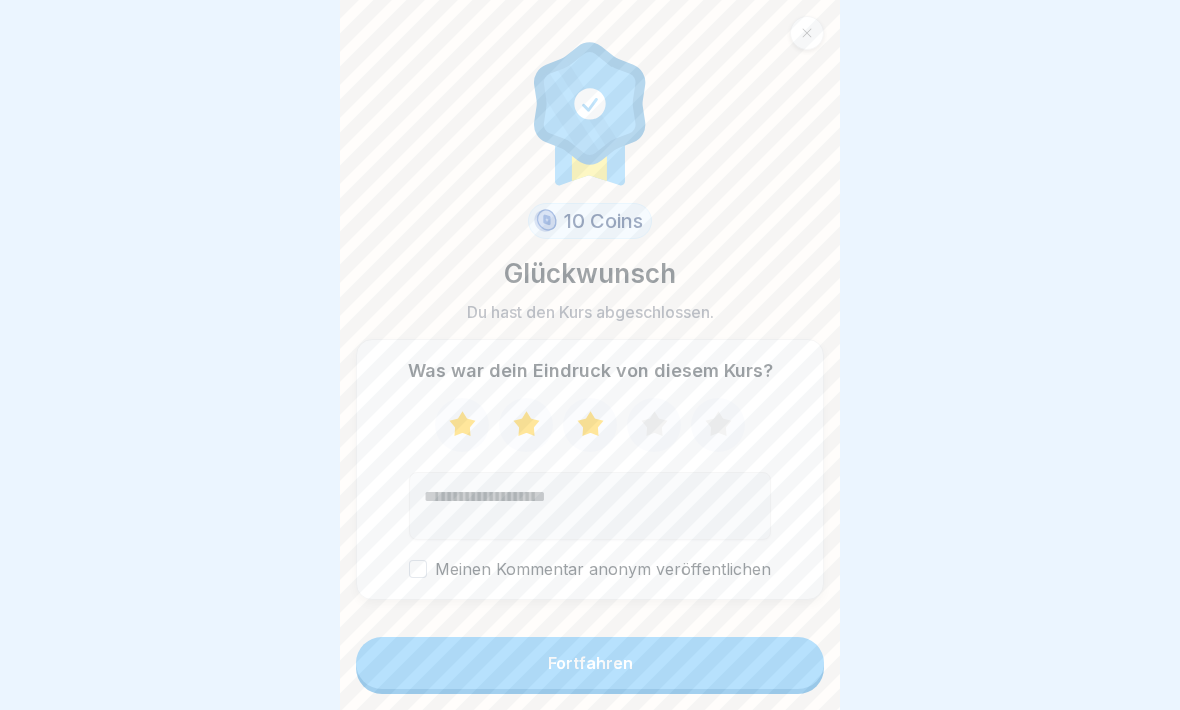 click 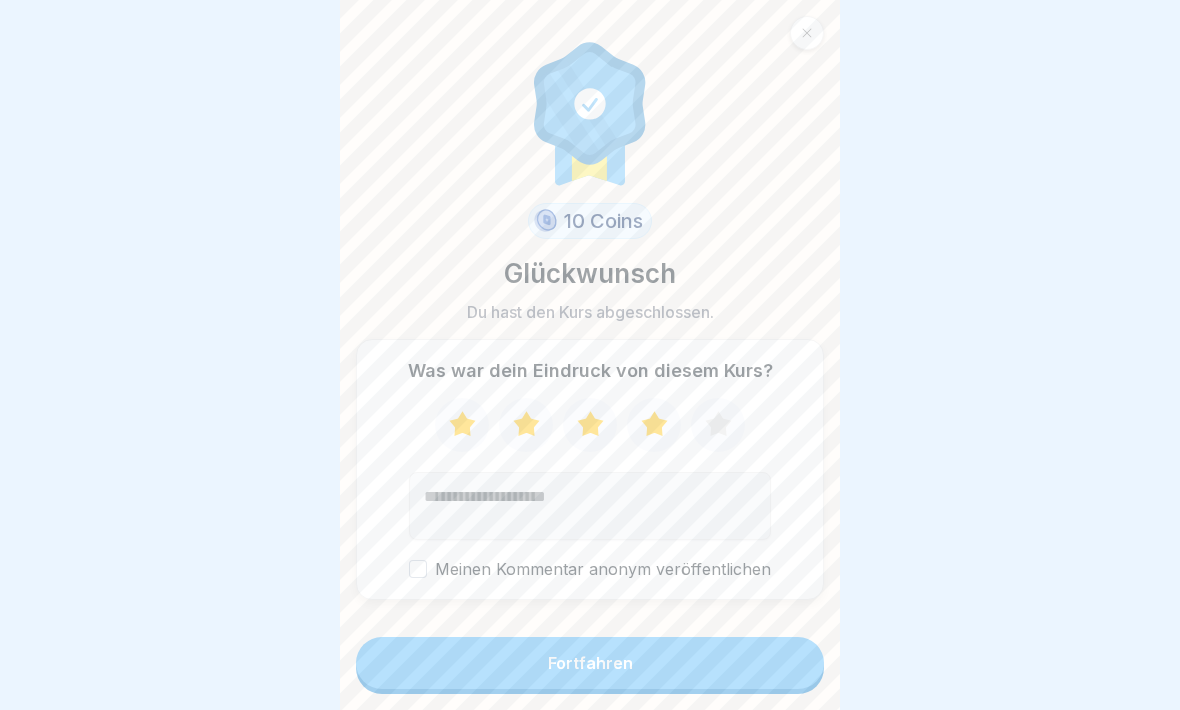 click on "Fortfahren" at bounding box center (590, 663) 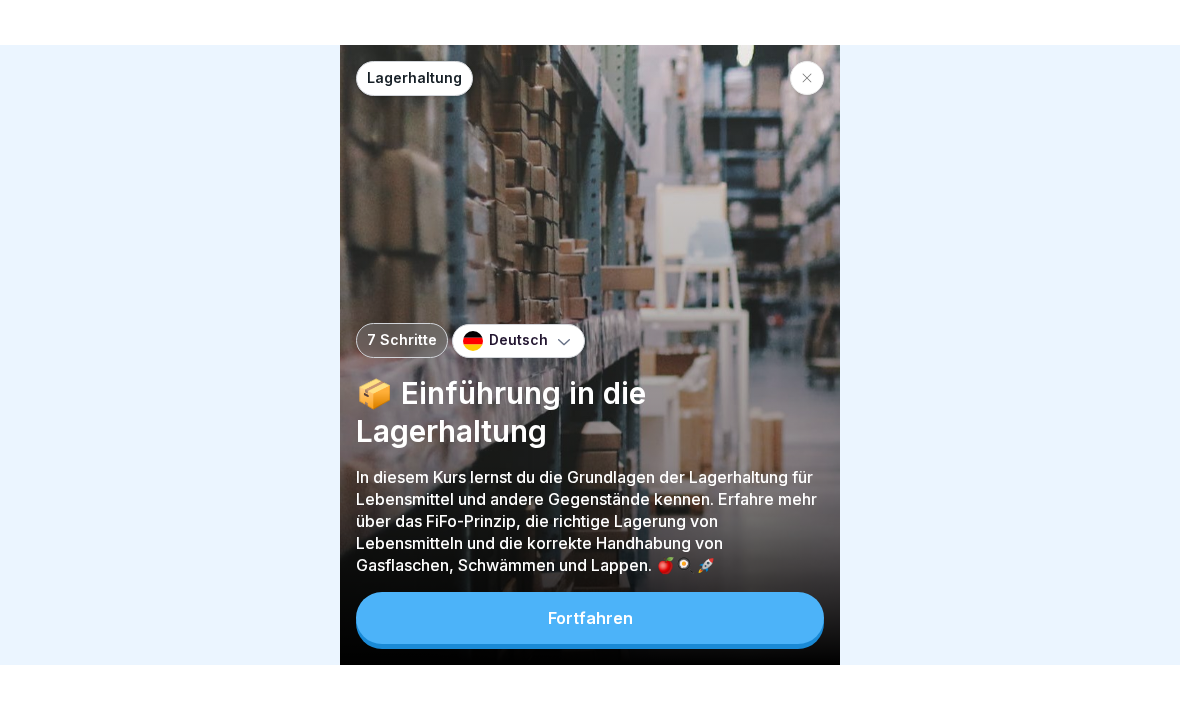 scroll, scrollTop: 0, scrollLeft: 0, axis: both 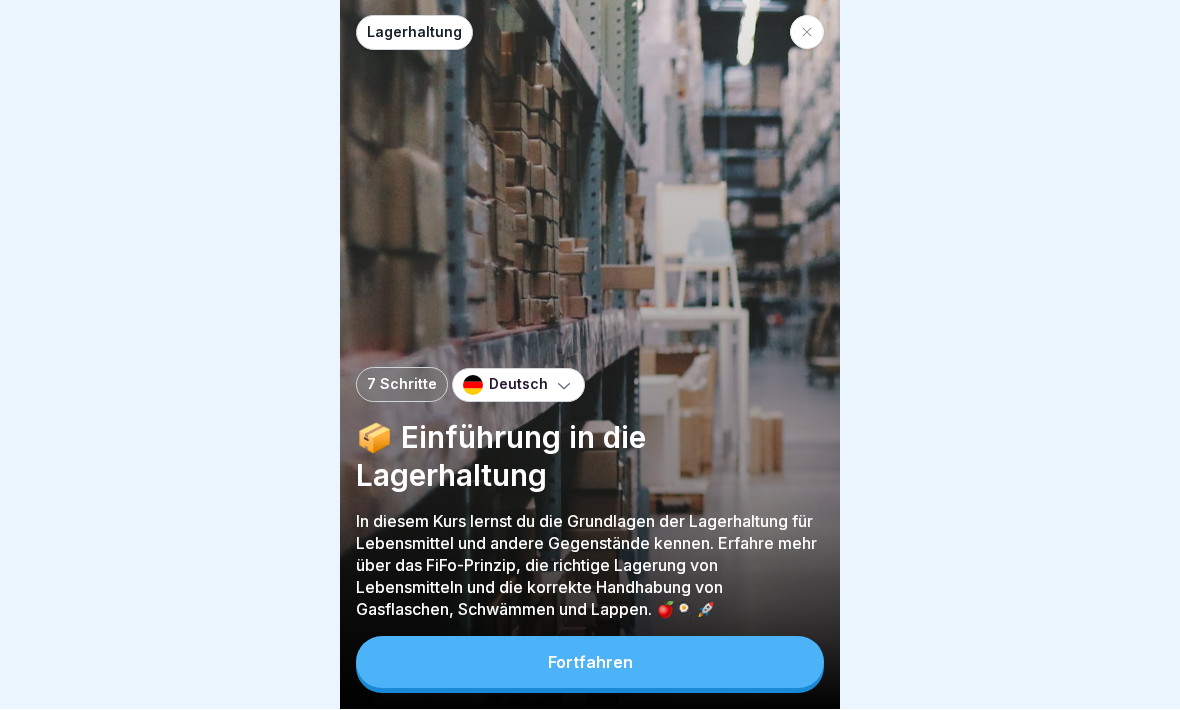 click on "Fortfahren" at bounding box center [590, 663] 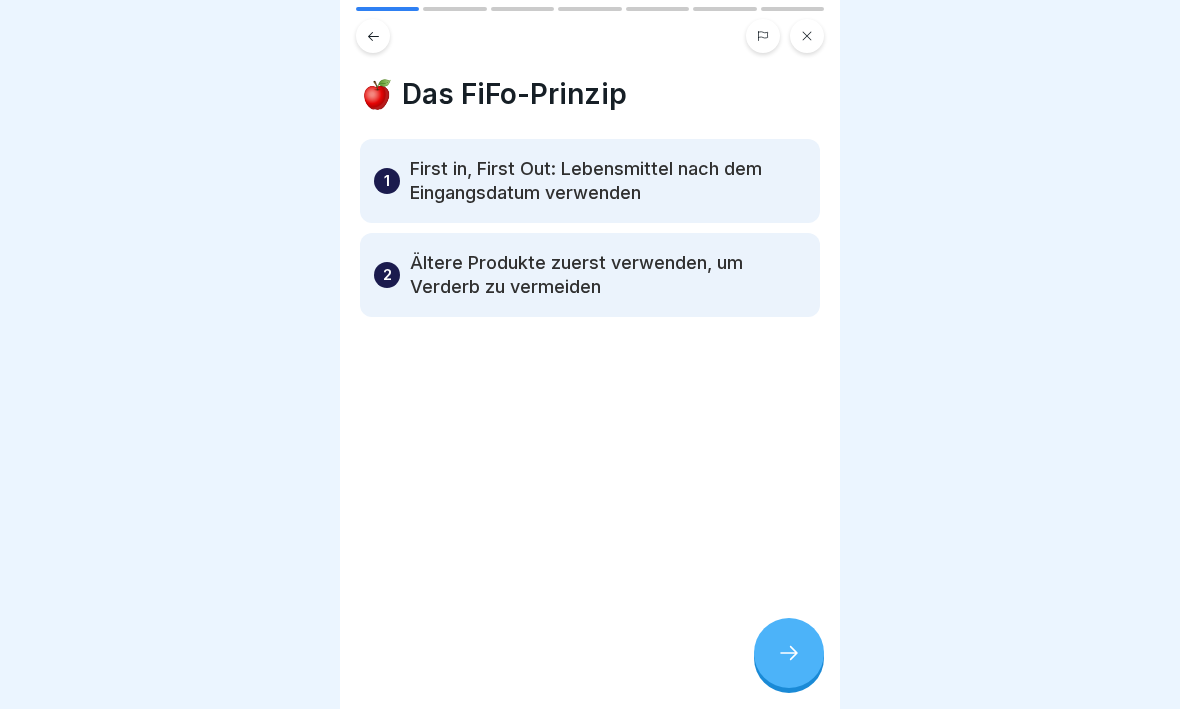 click 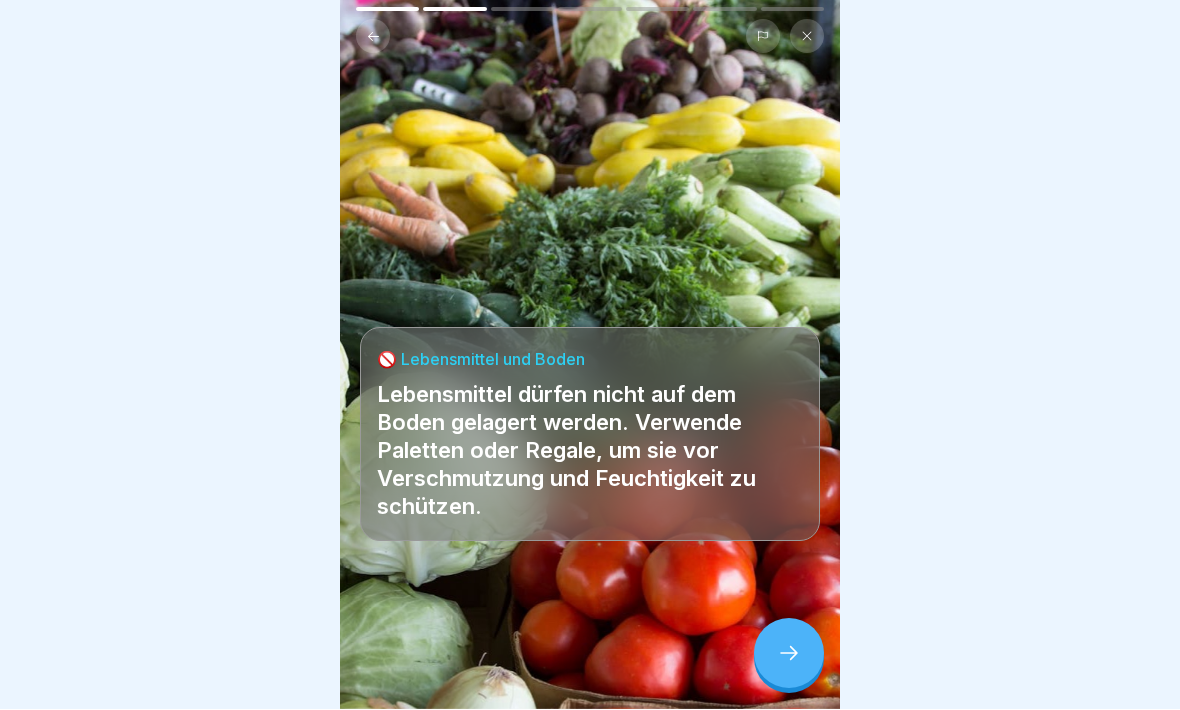 click 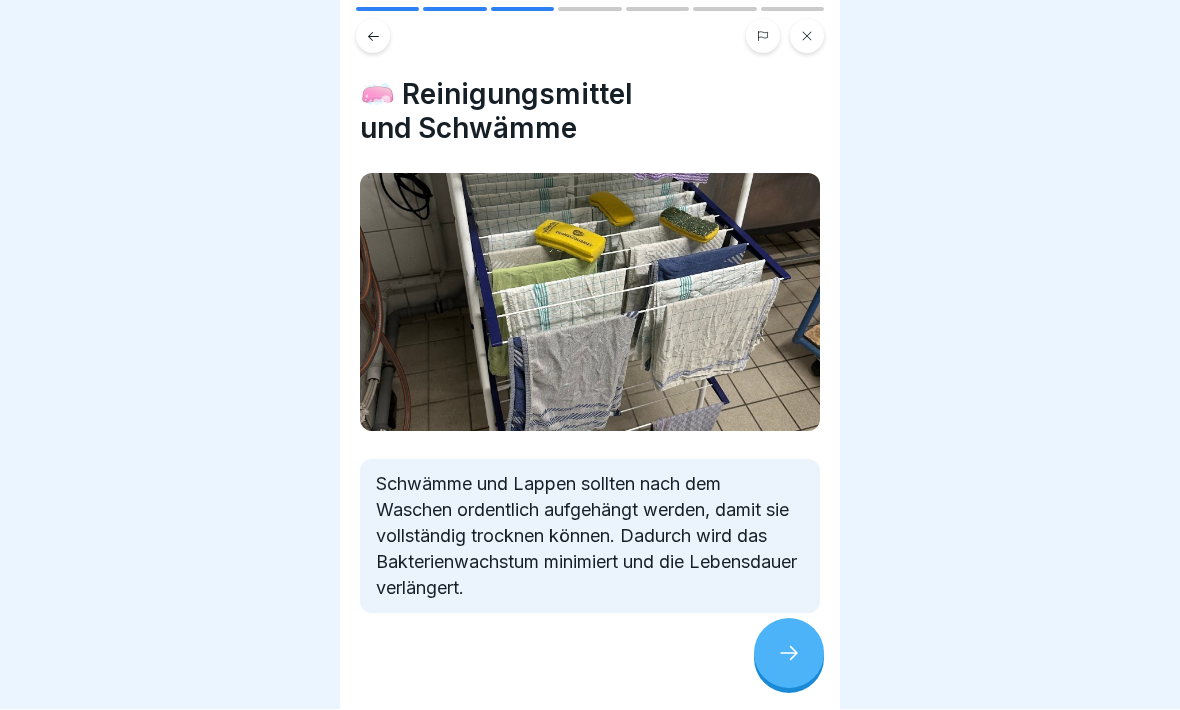 click 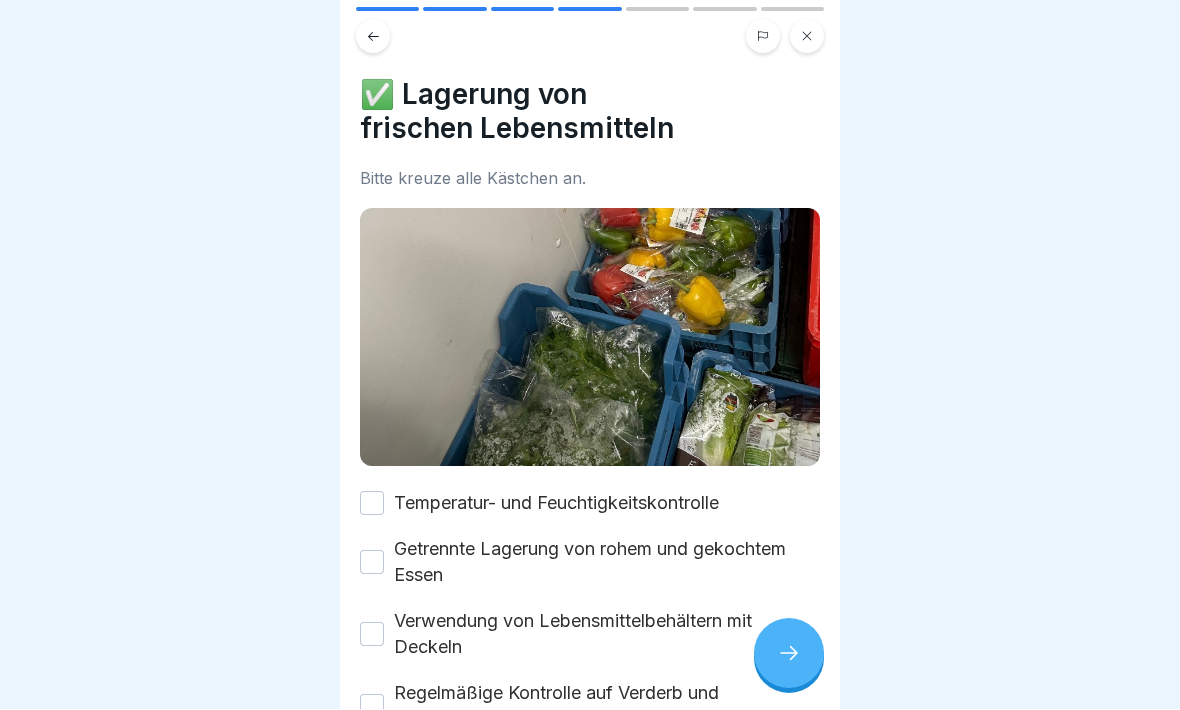 click on "Temperatur- und Feuchtigkeitskontrolle" at bounding box center [372, 504] 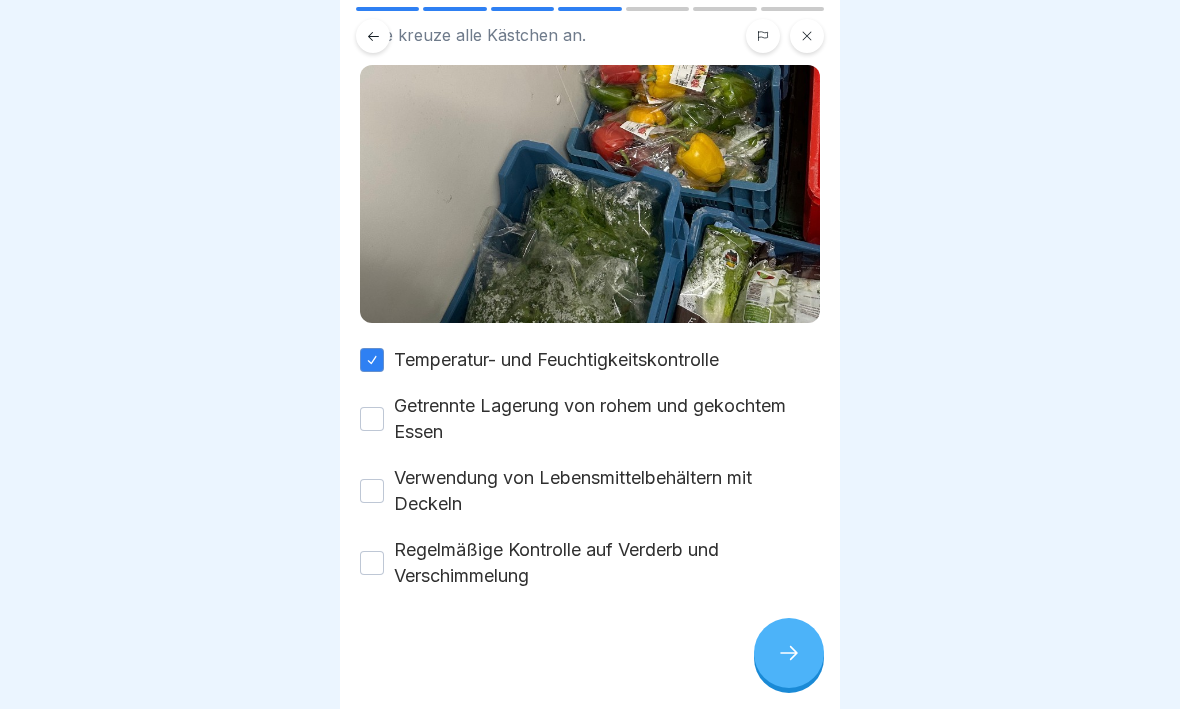 scroll, scrollTop: 143, scrollLeft: 0, axis: vertical 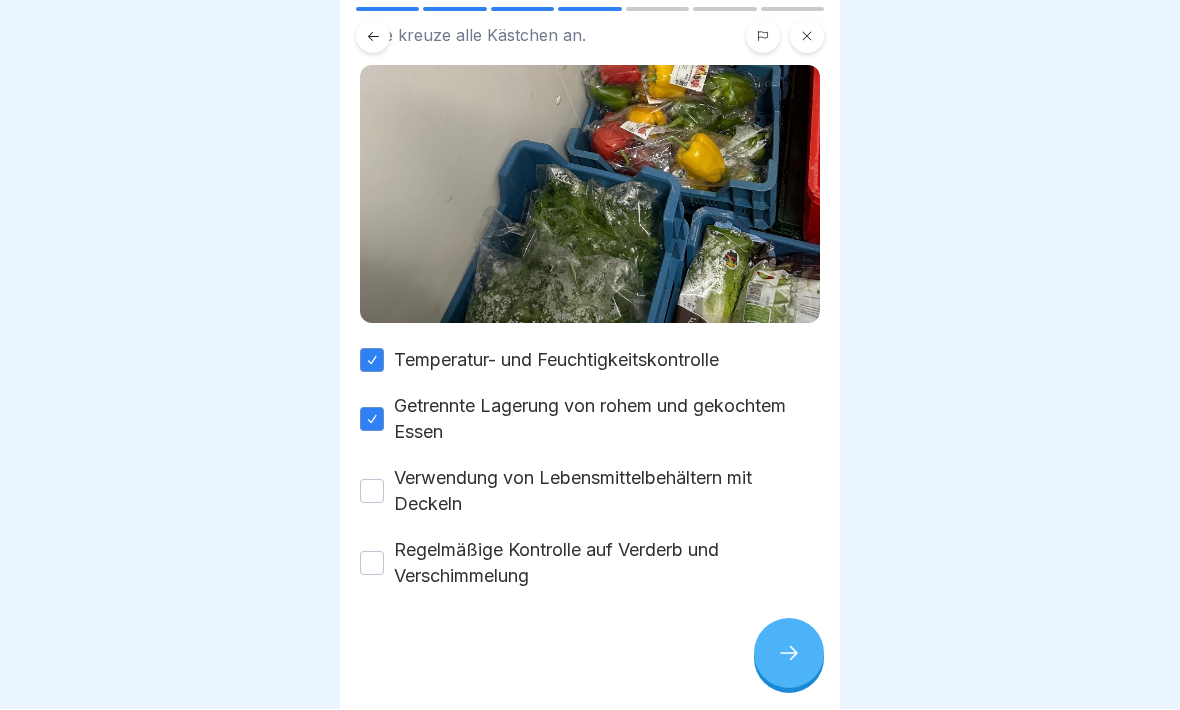 click on "Verwendung von Lebensmittelbehältern mit Deckeln" at bounding box center (372, 492) 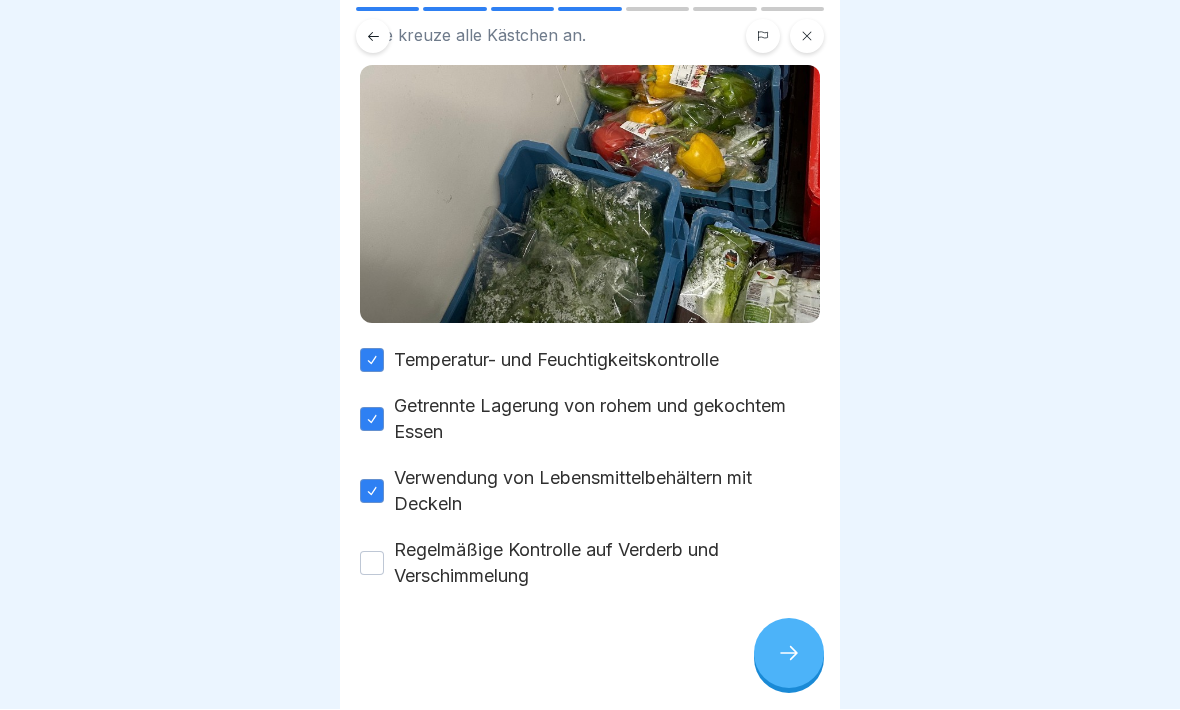 click on "Regelmäßige Kontrolle auf Verderb und Verschimmelung" at bounding box center [372, 564] 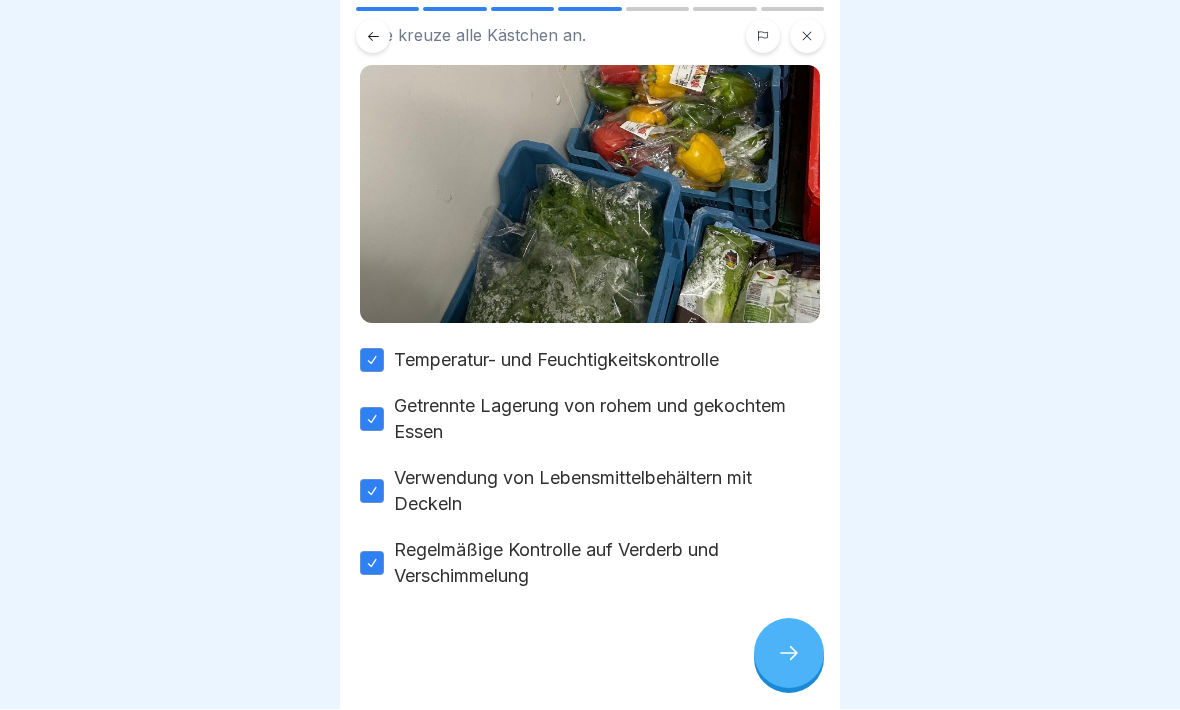 click 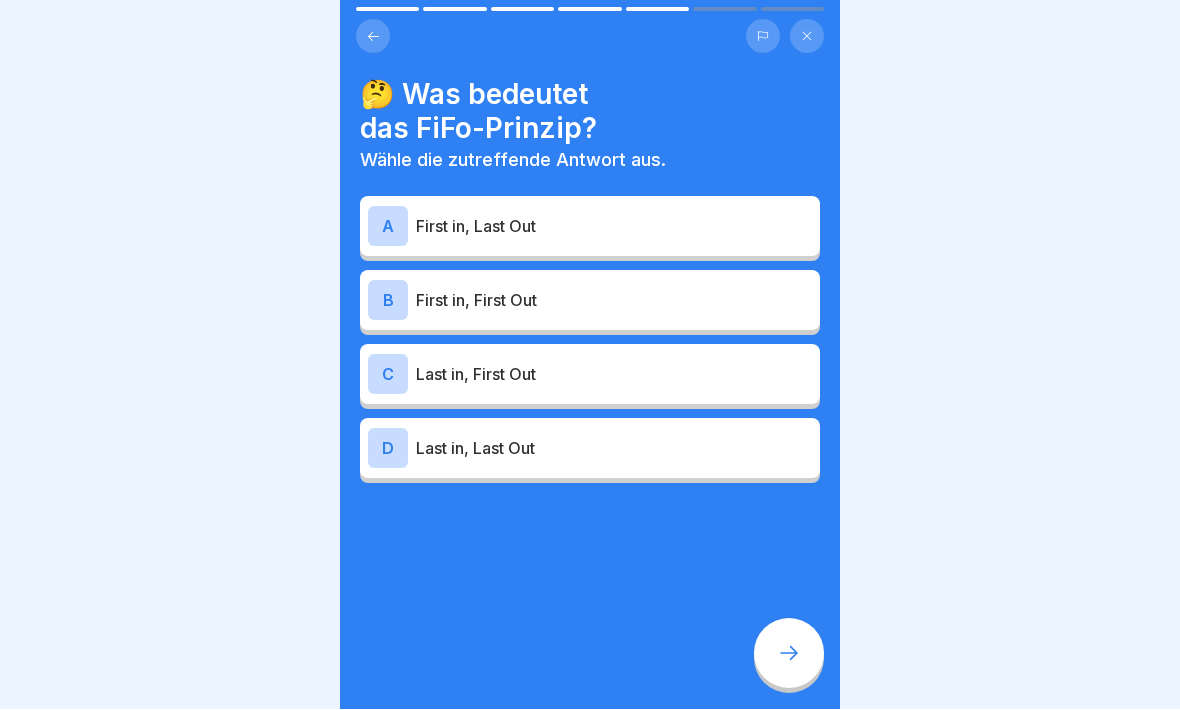 click on "B" at bounding box center [388, 301] 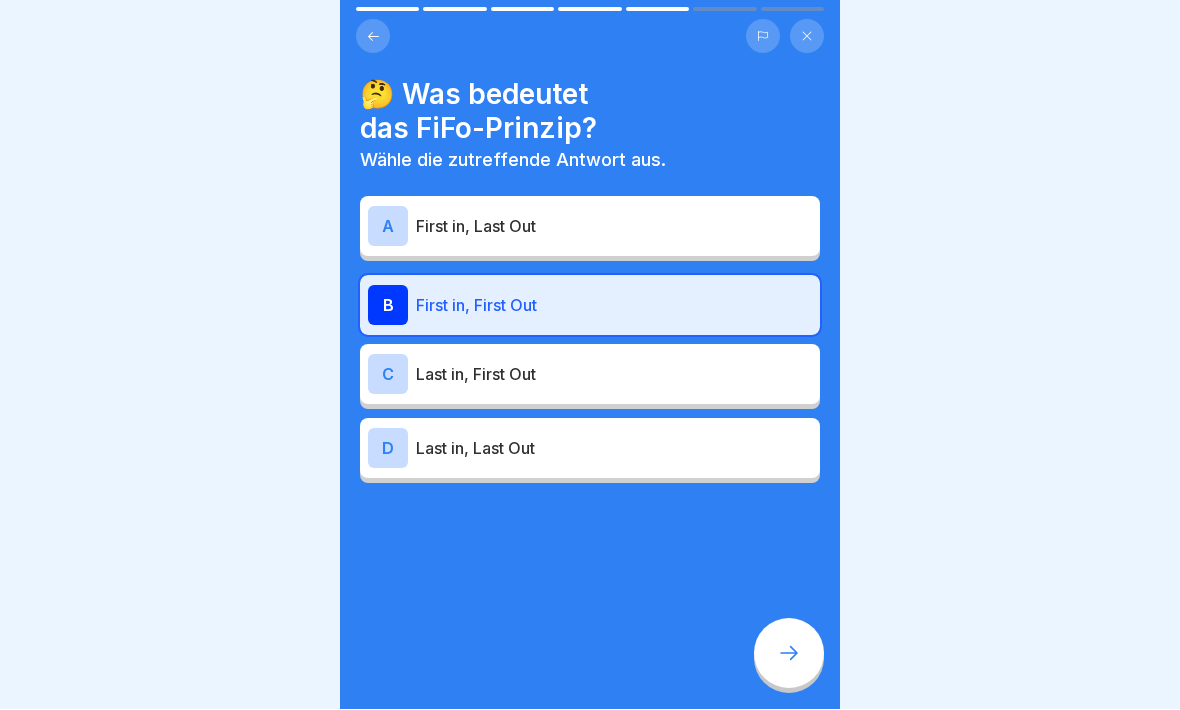 click 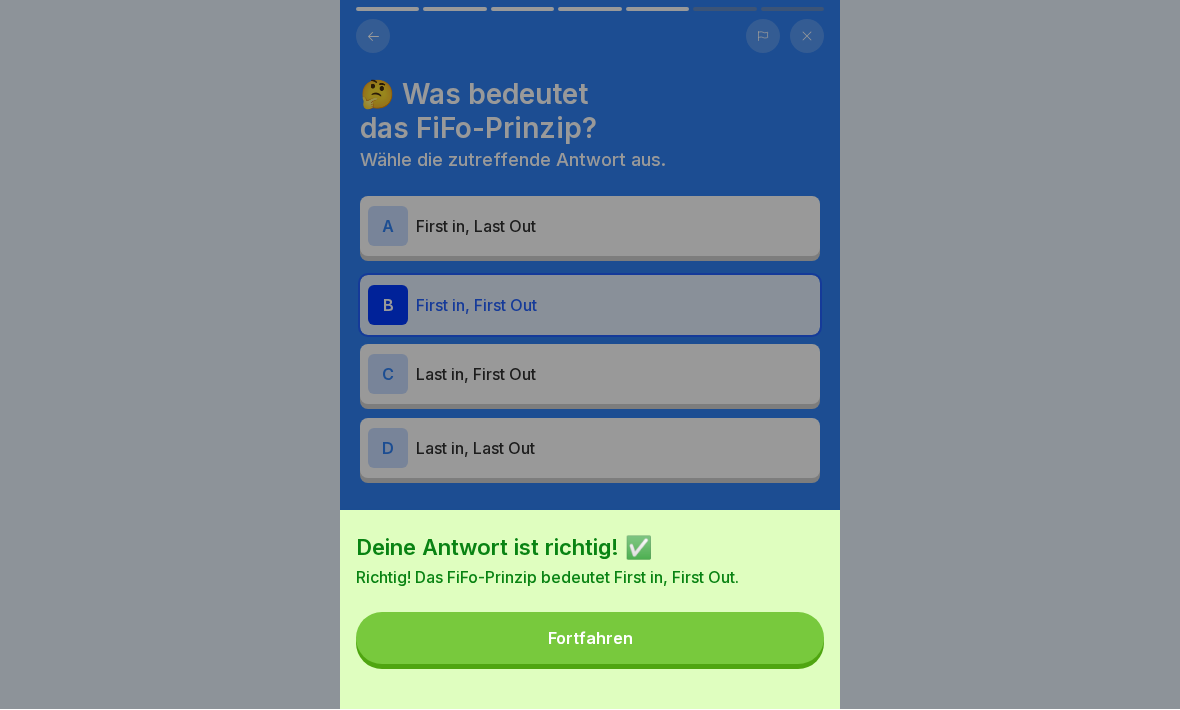 click on "Fortfahren" at bounding box center (590, 639) 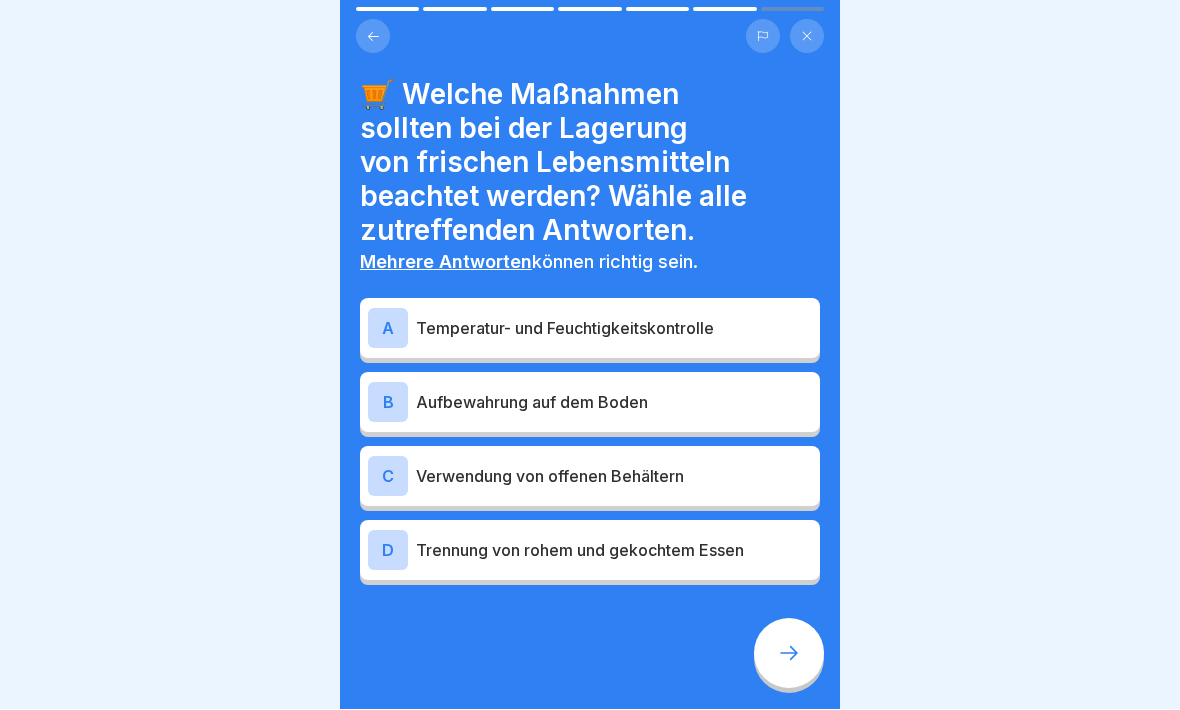 click on "A" at bounding box center (388, 329) 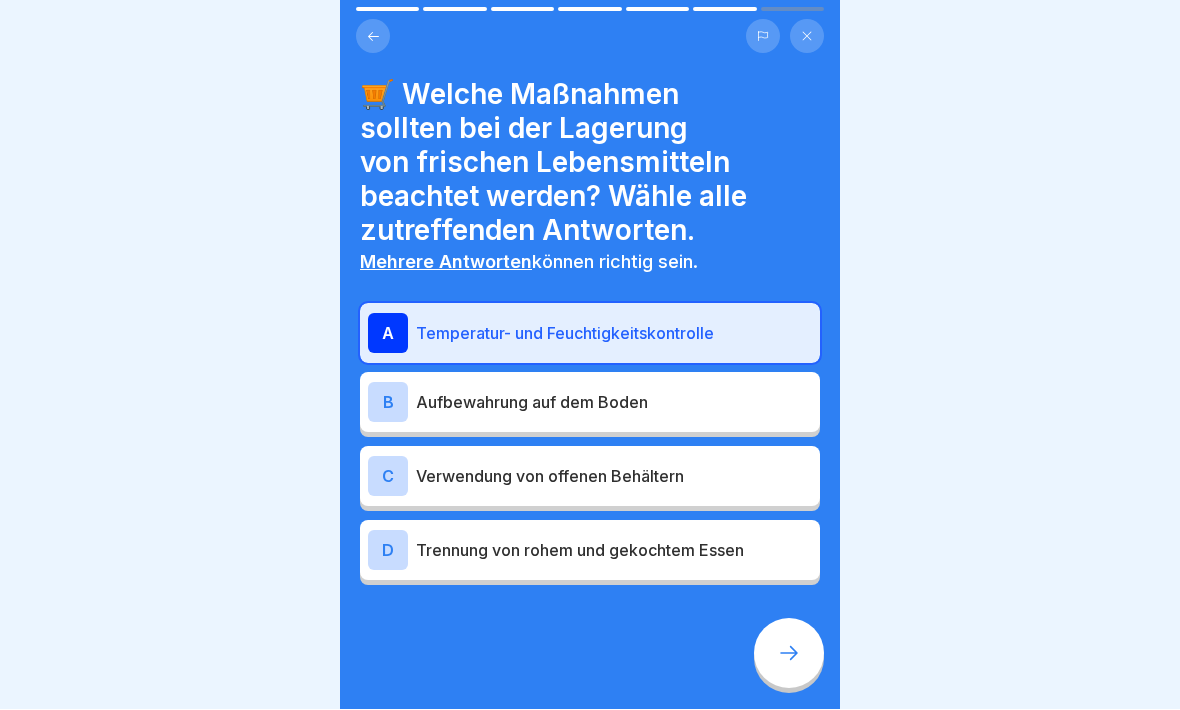 click on "B" at bounding box center (388, 403) 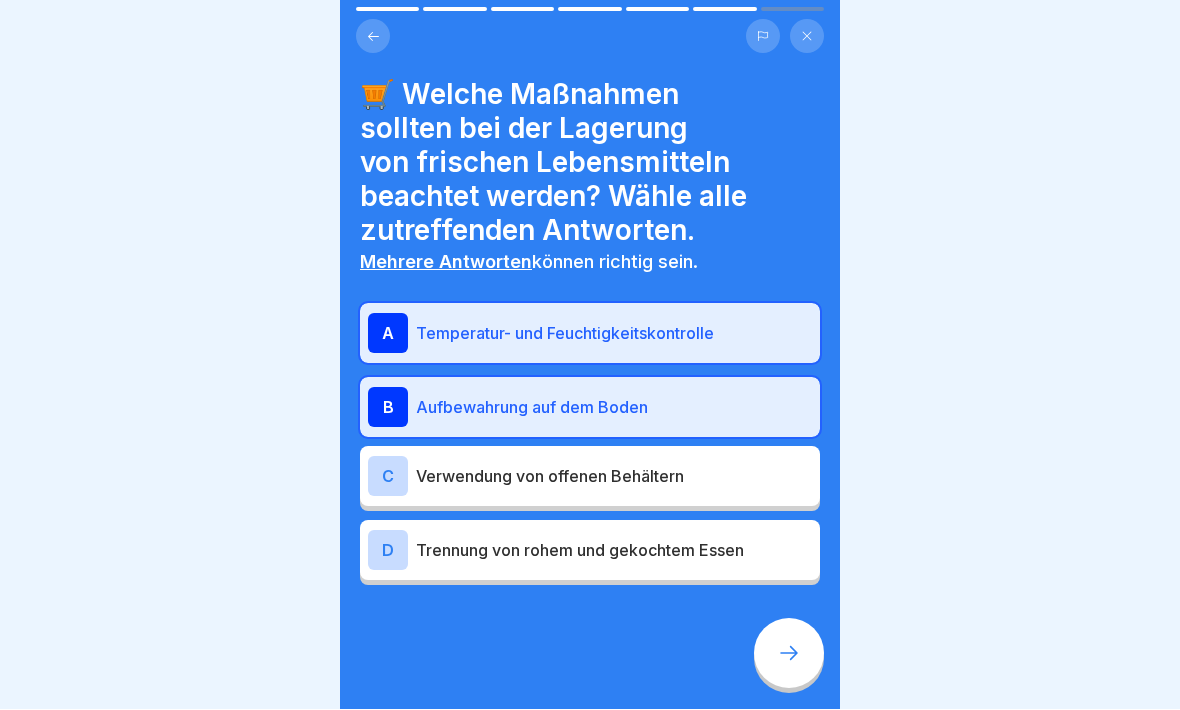 click on "C" at bounding box center (388, 477) 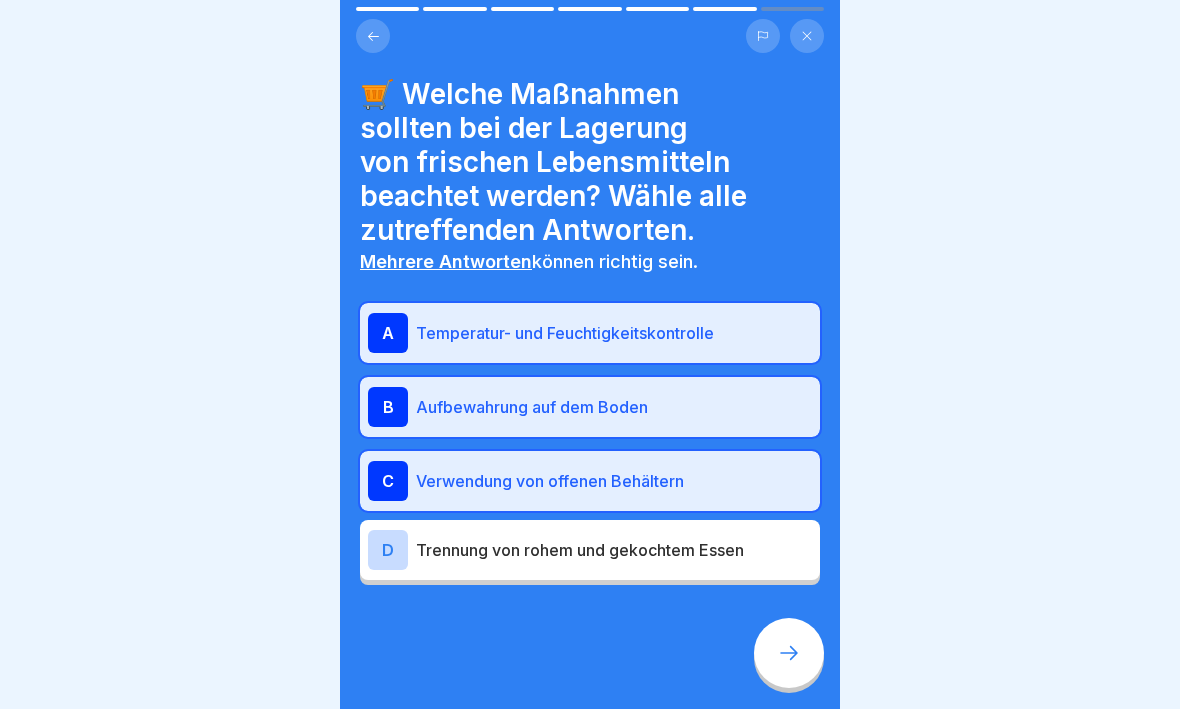 click 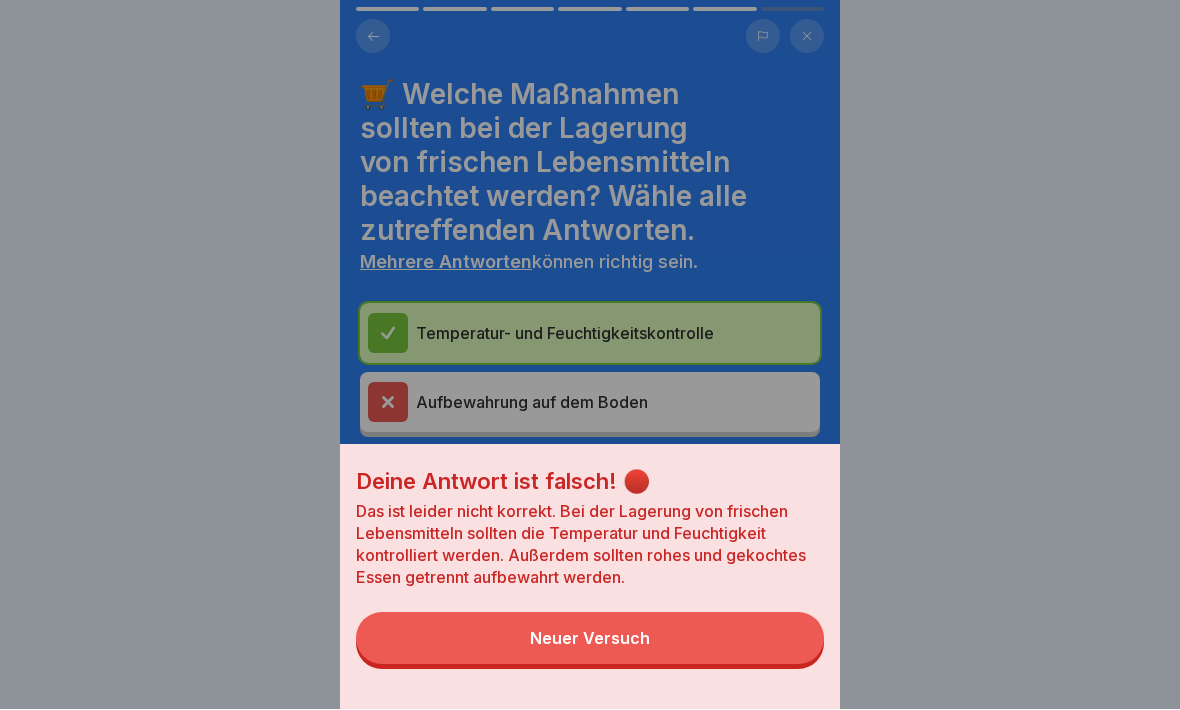 click on "Neuer Versuch" at bounding box center [590, 639] 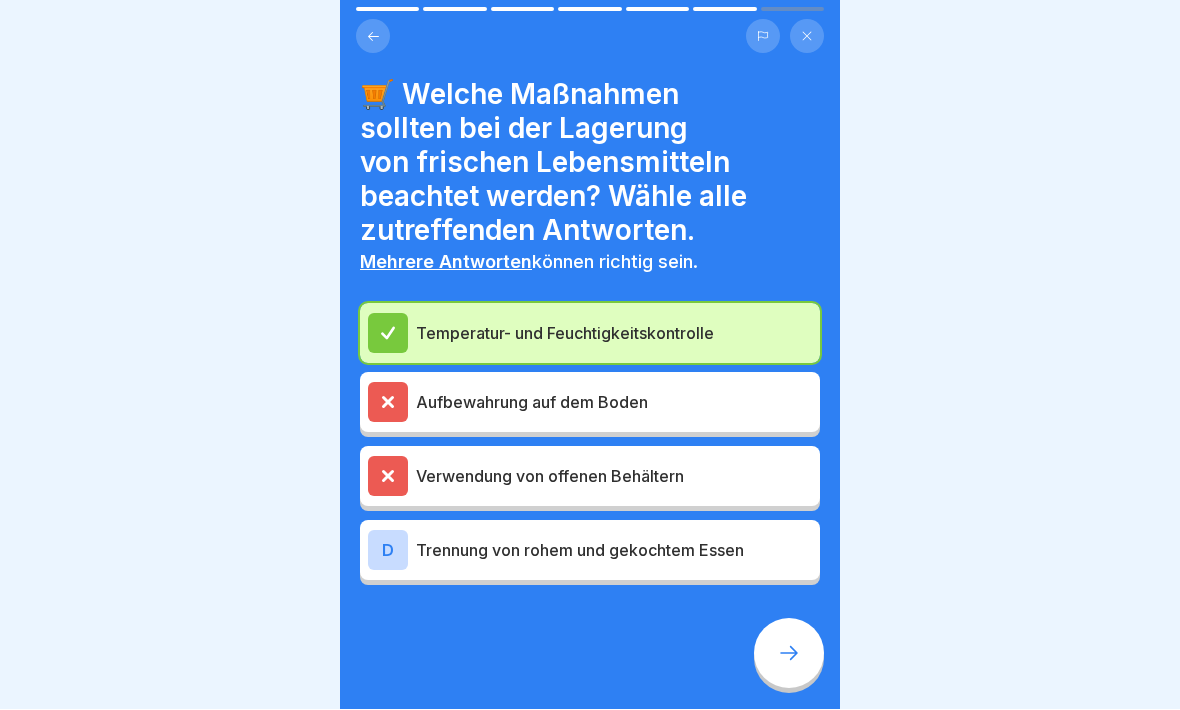 click on "D" at bounding box center [388, 551] 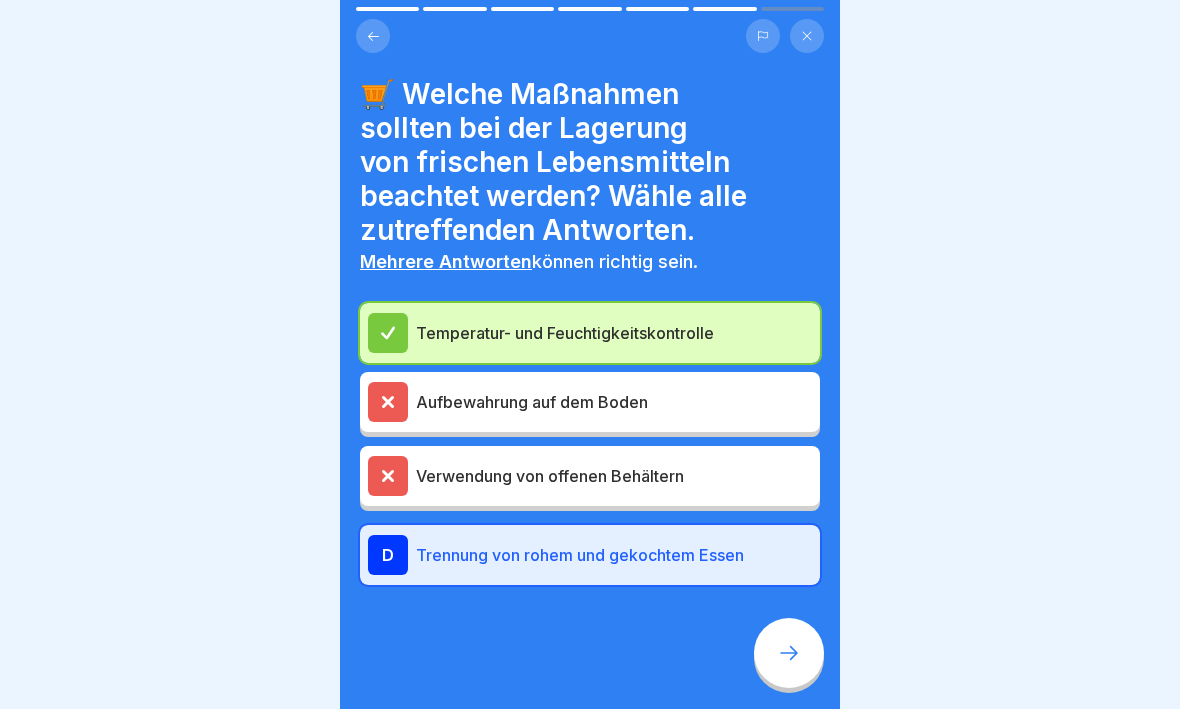click at bounding box center [789, 654] 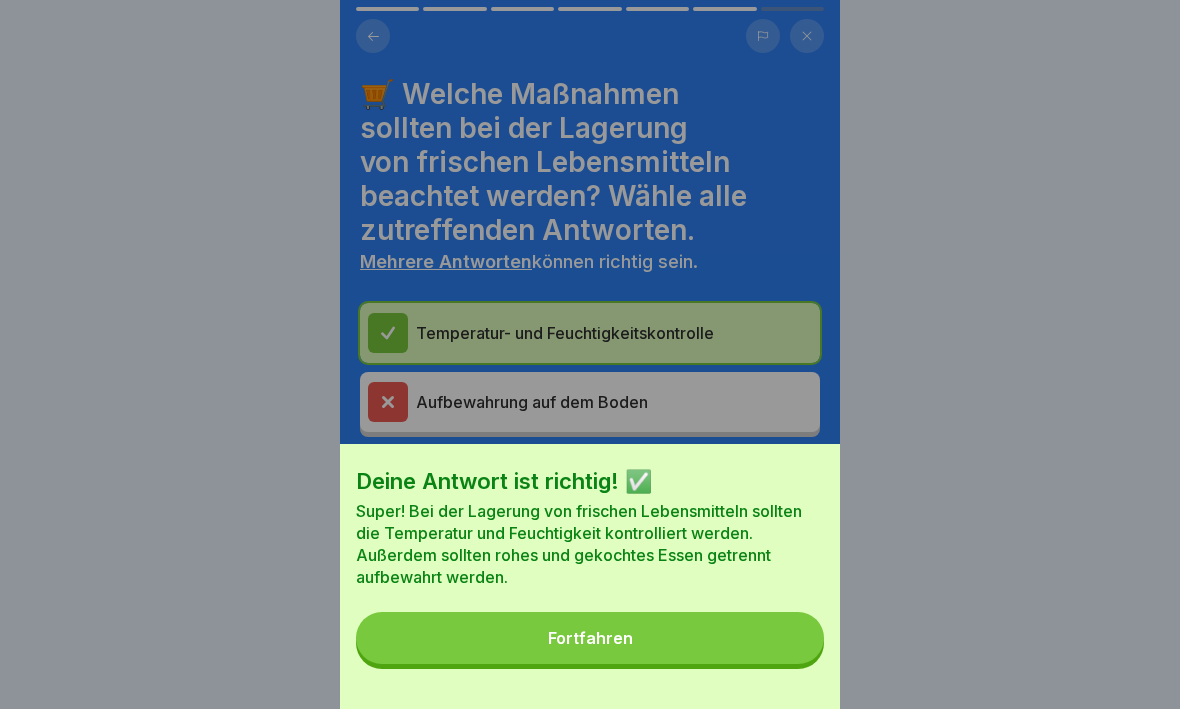 click on "Fortfahren" at bounding box center [590, 639] 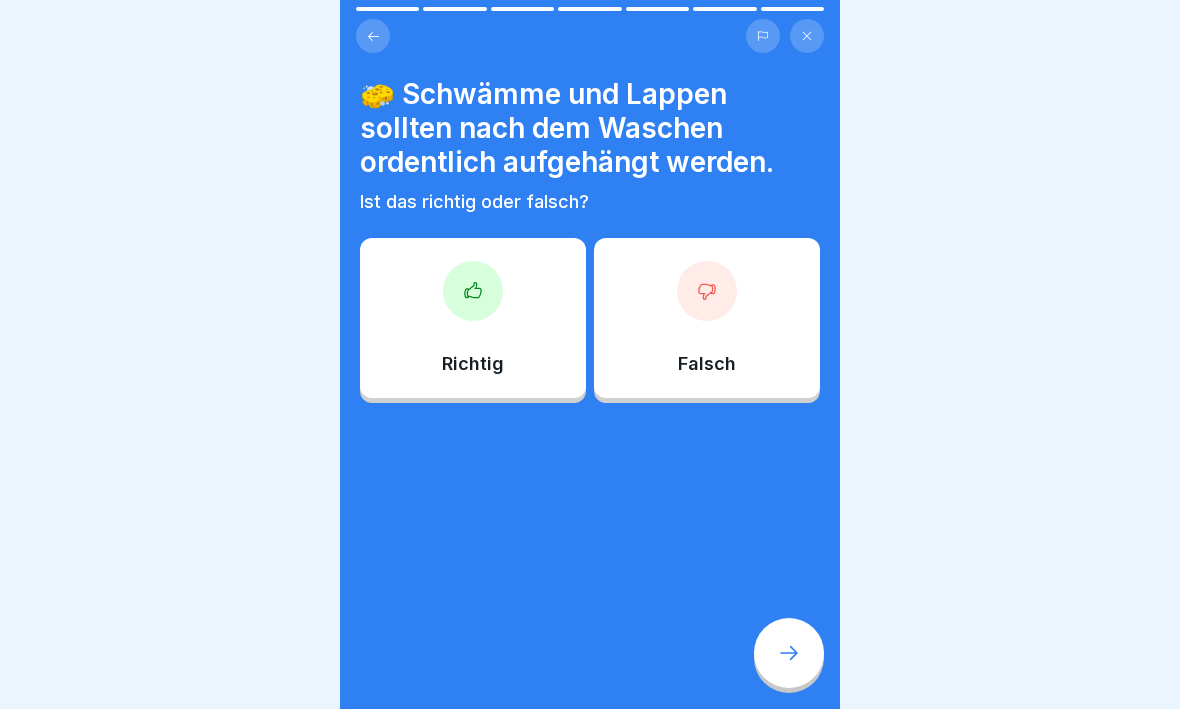 click at bounding box center [473, 292] 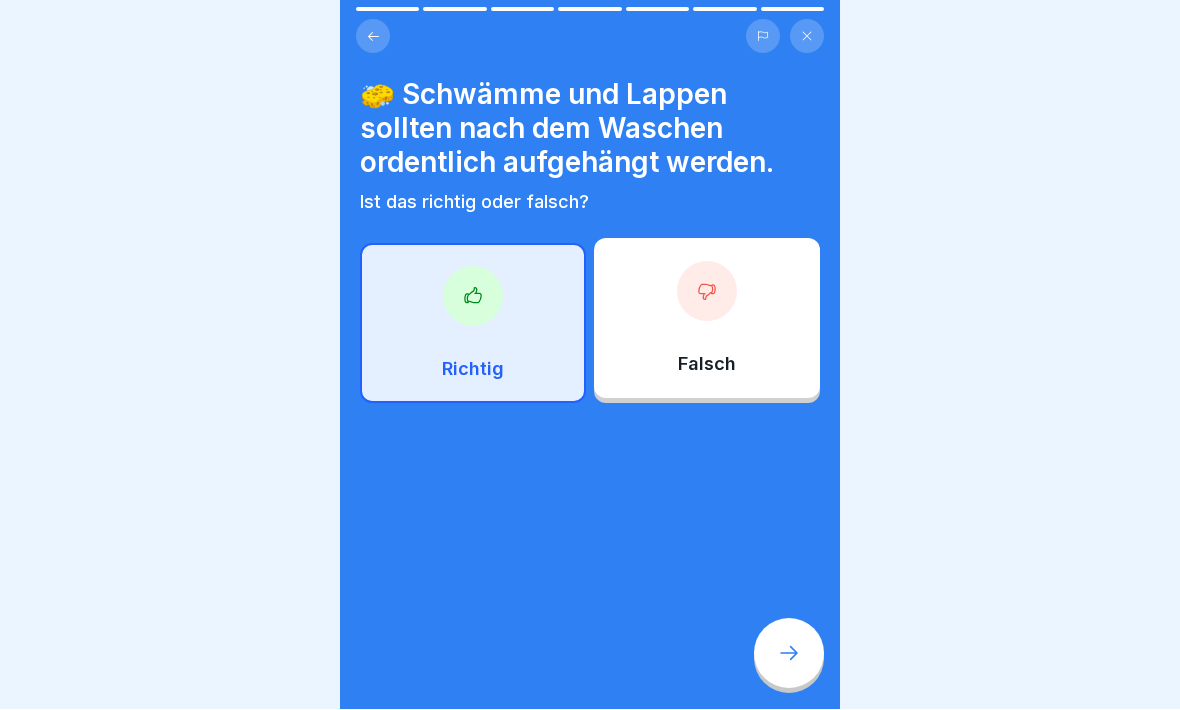 click 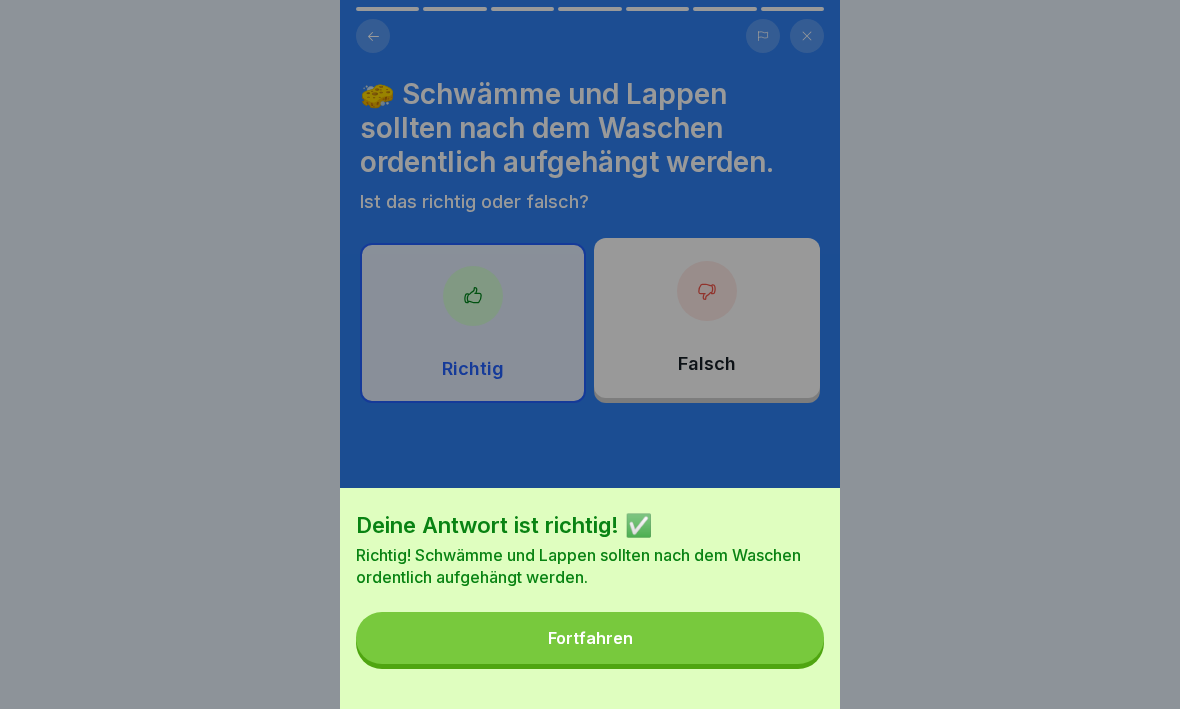 click on "Fortfahren" at bounding box center [590, 639] 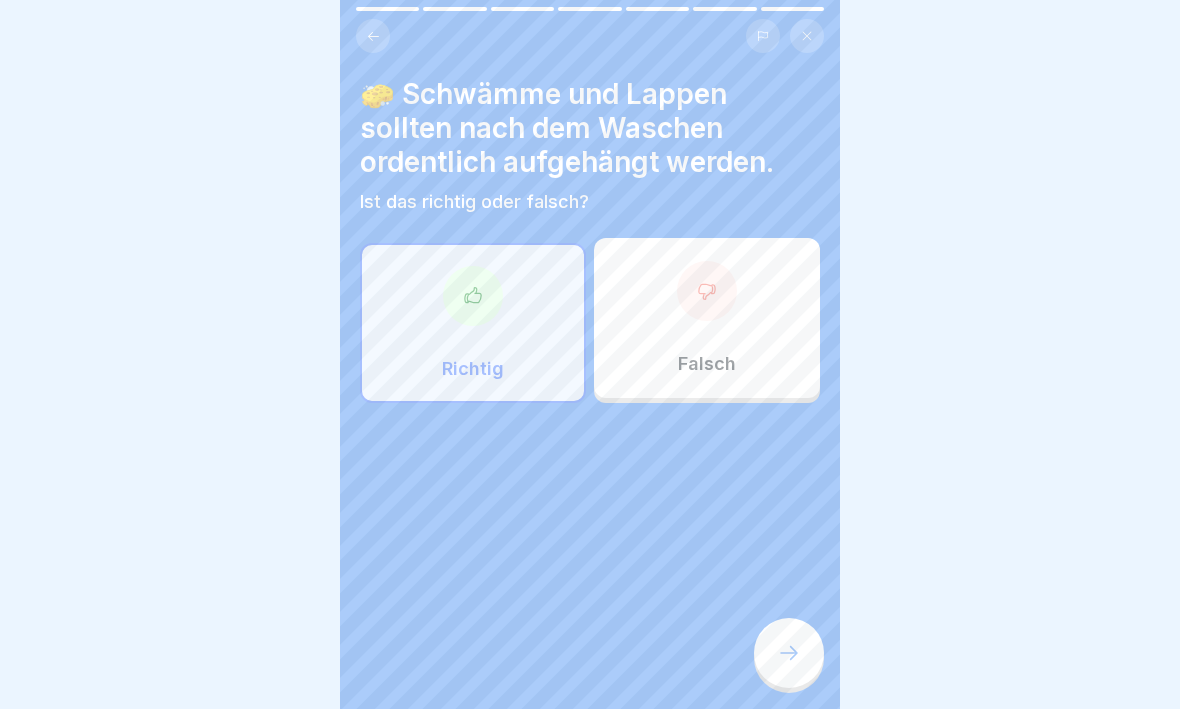 click 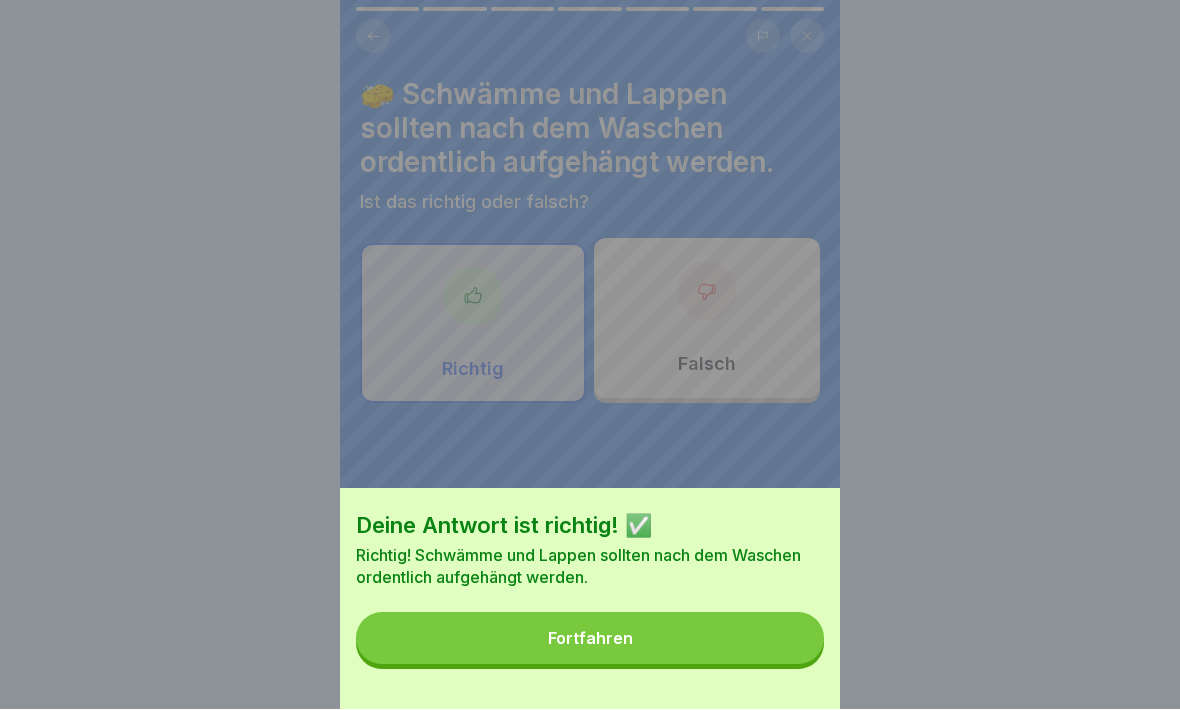 click on "Fortfahren" at bounding box center (590, 639) 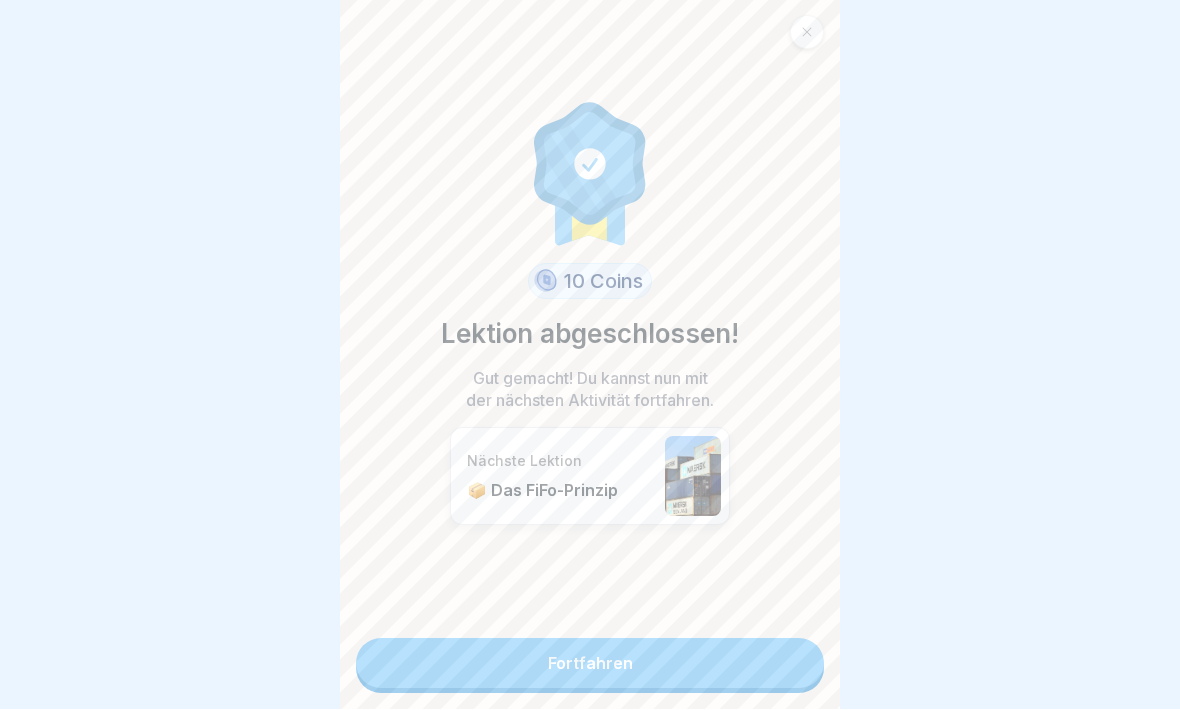 click on "Fortfahren" at bounding box center (590, 664) 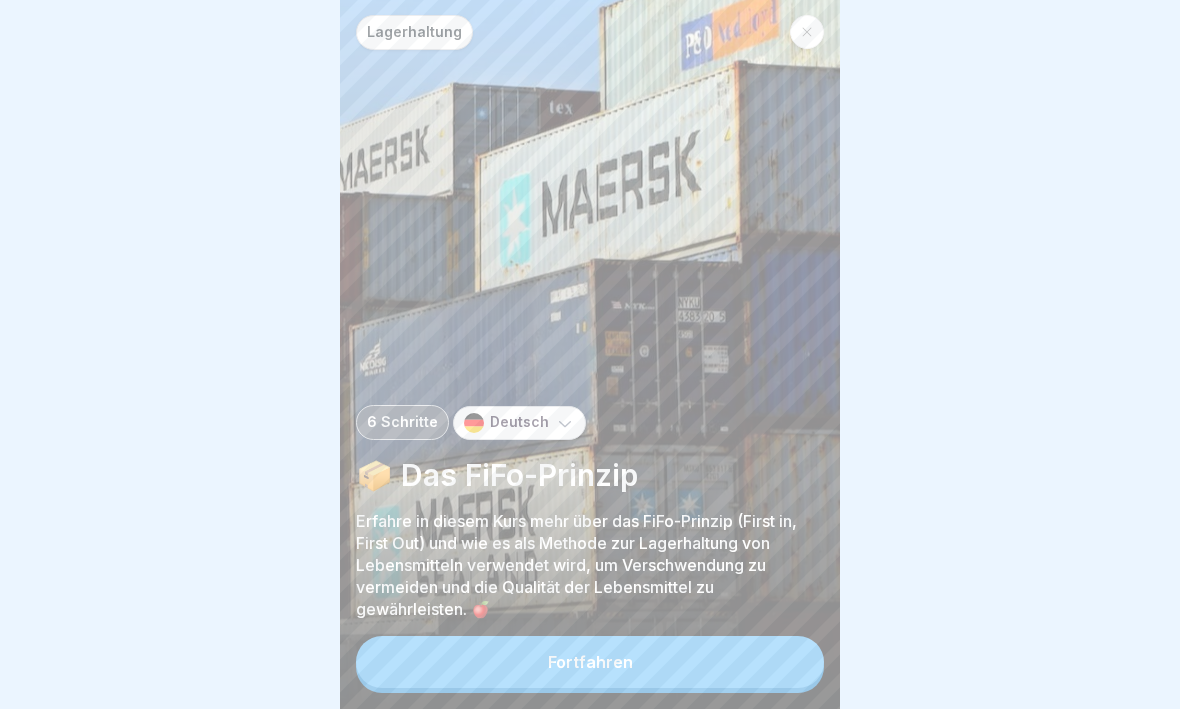 click on "Fortfahren" at bounding box center [590, 663] 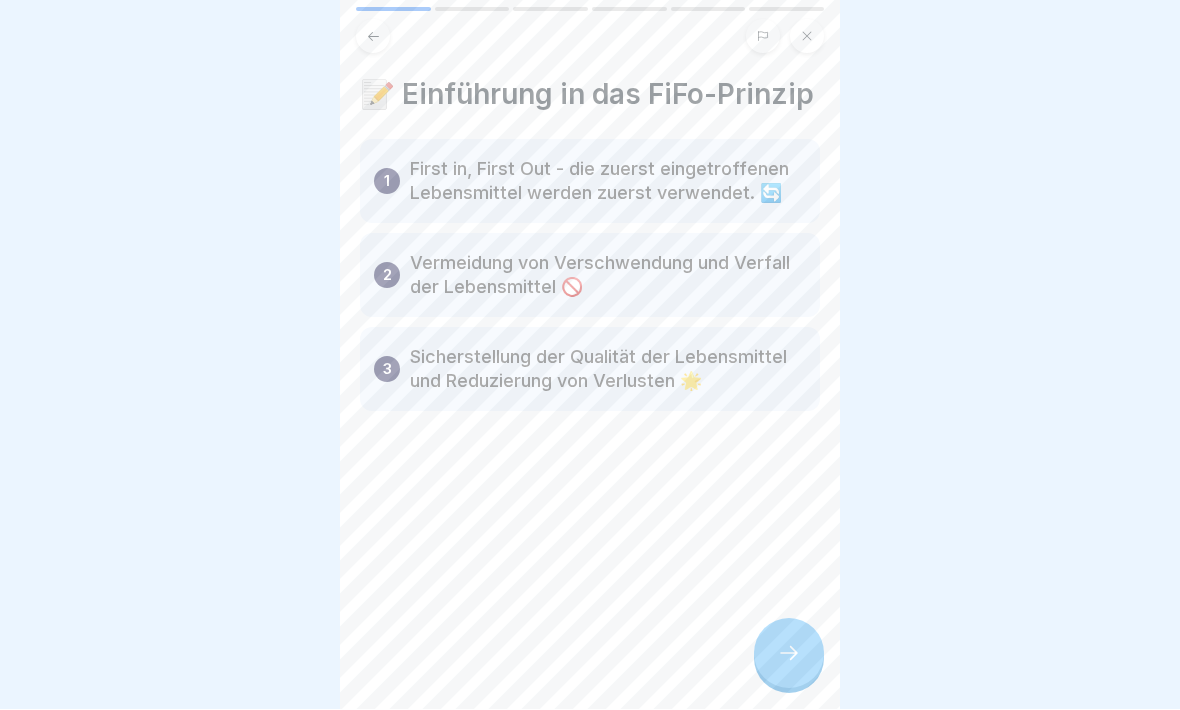 click at bounding box center [789, 654] 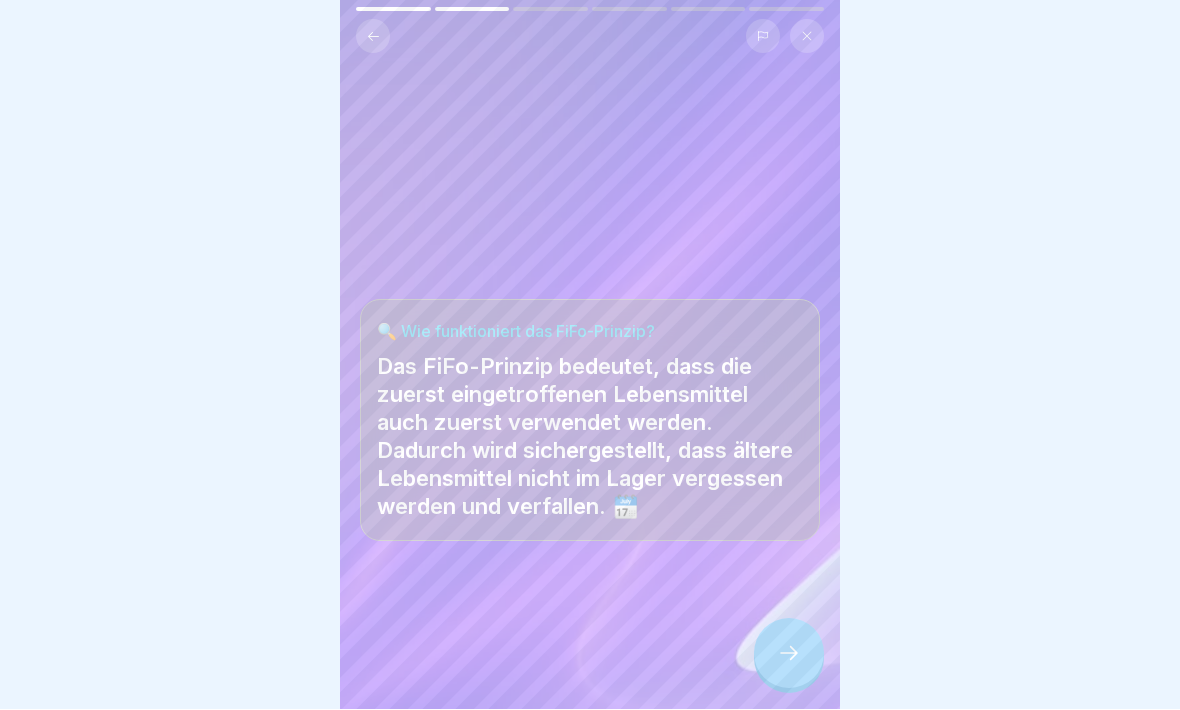 click 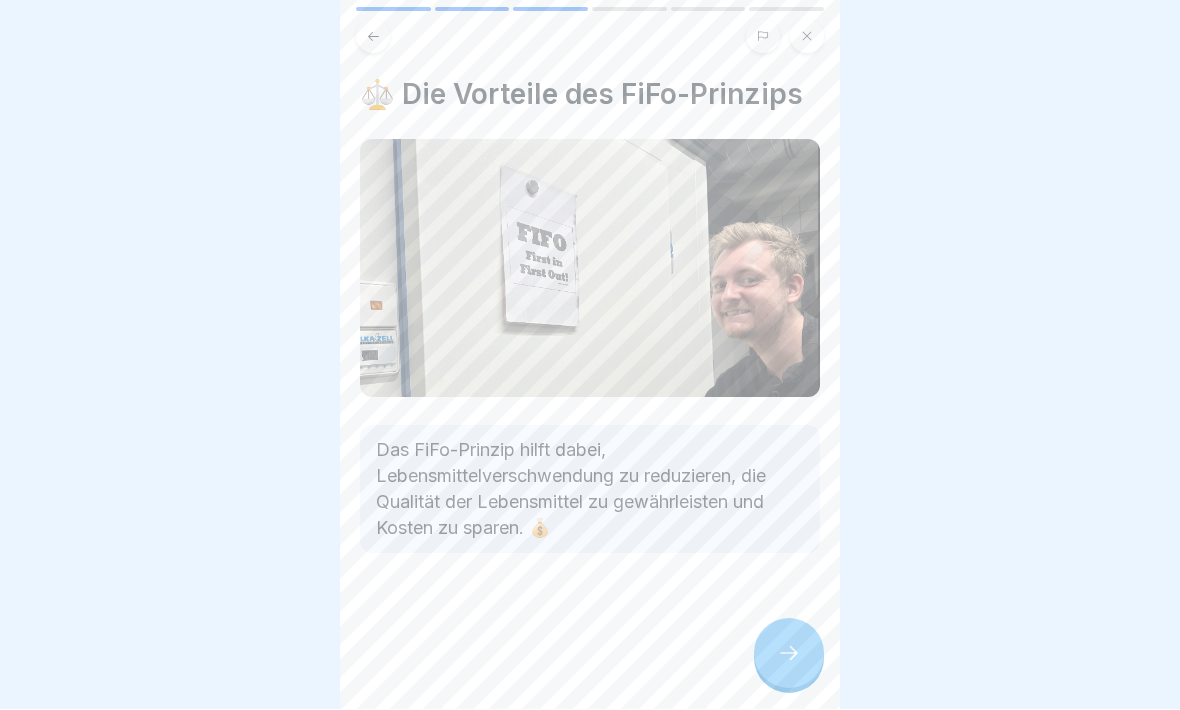 click 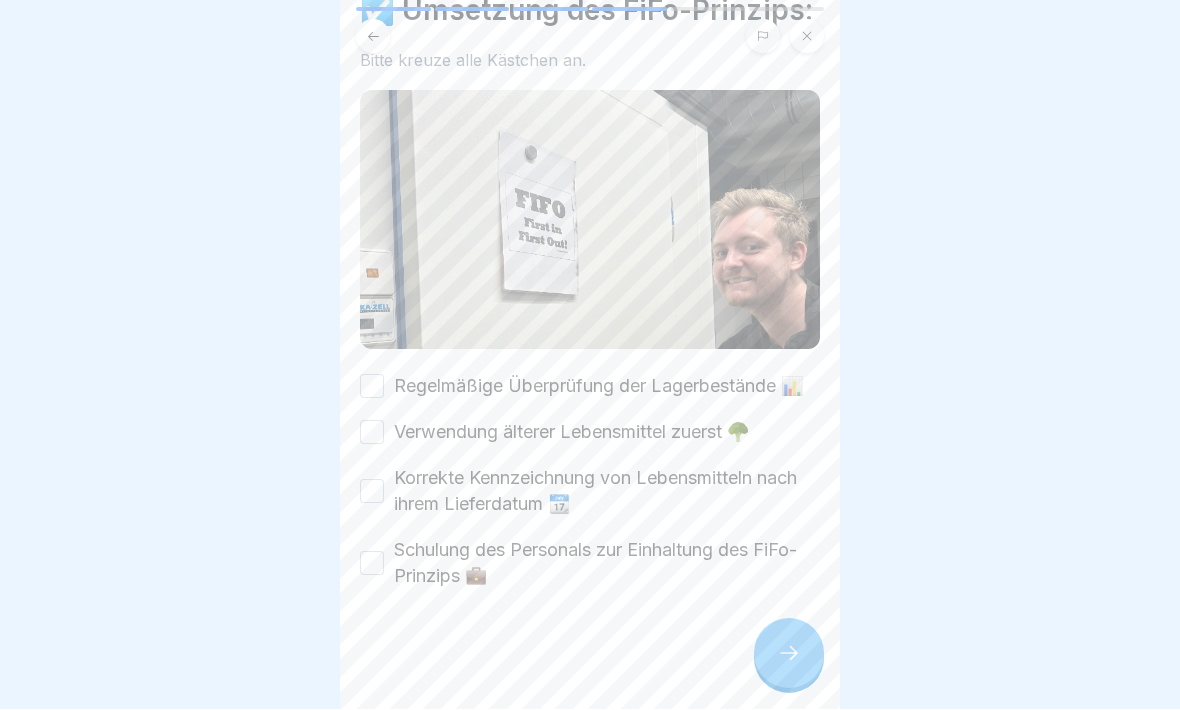 scroll, scrollTop: 84, scrollLeft: 0, axis: vertical 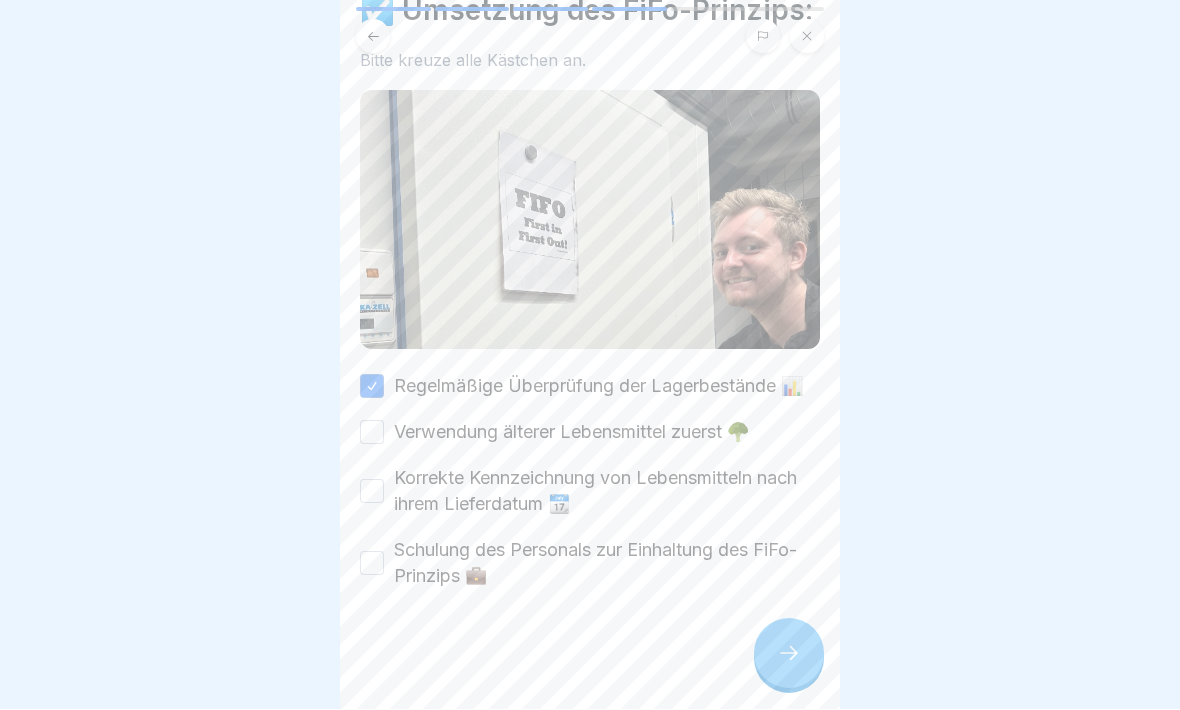click on "Verwendung älterer Lebensmittel zuerst 🥦" at bounding box center (372, 433) 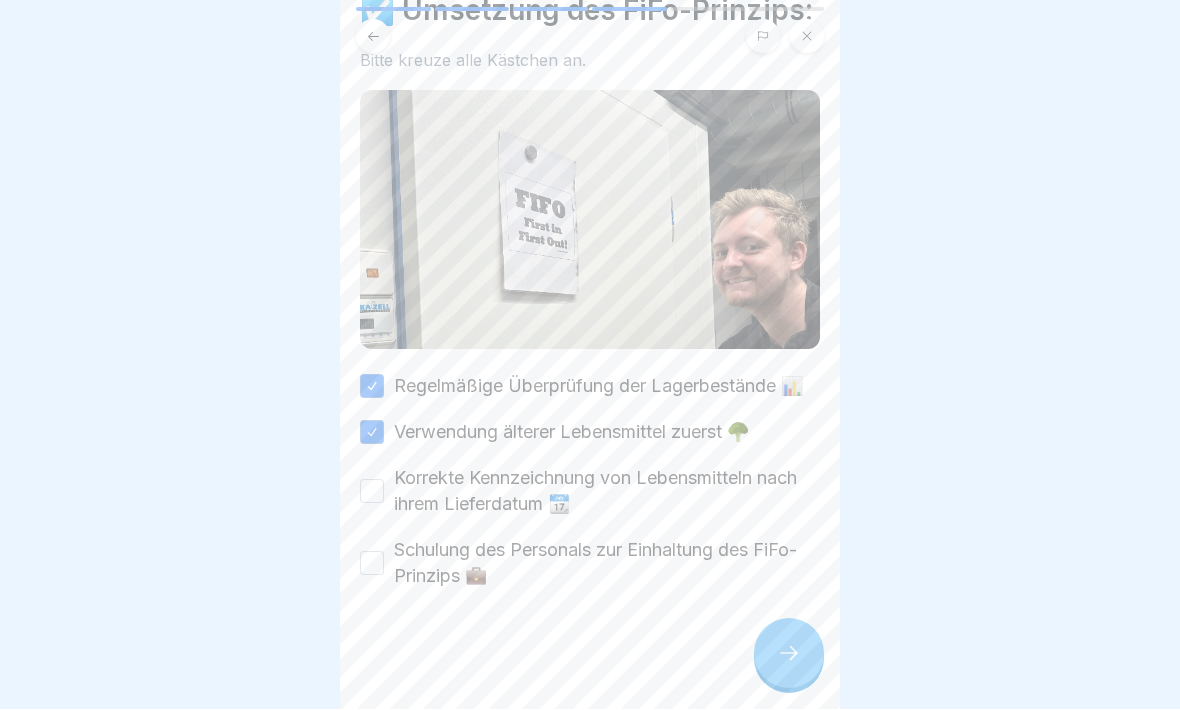 click on "Korrekte Kennzeichnung von Lebensmitteln nach ihrem Lieferdatum 📆" at bounding box center [372, 492] 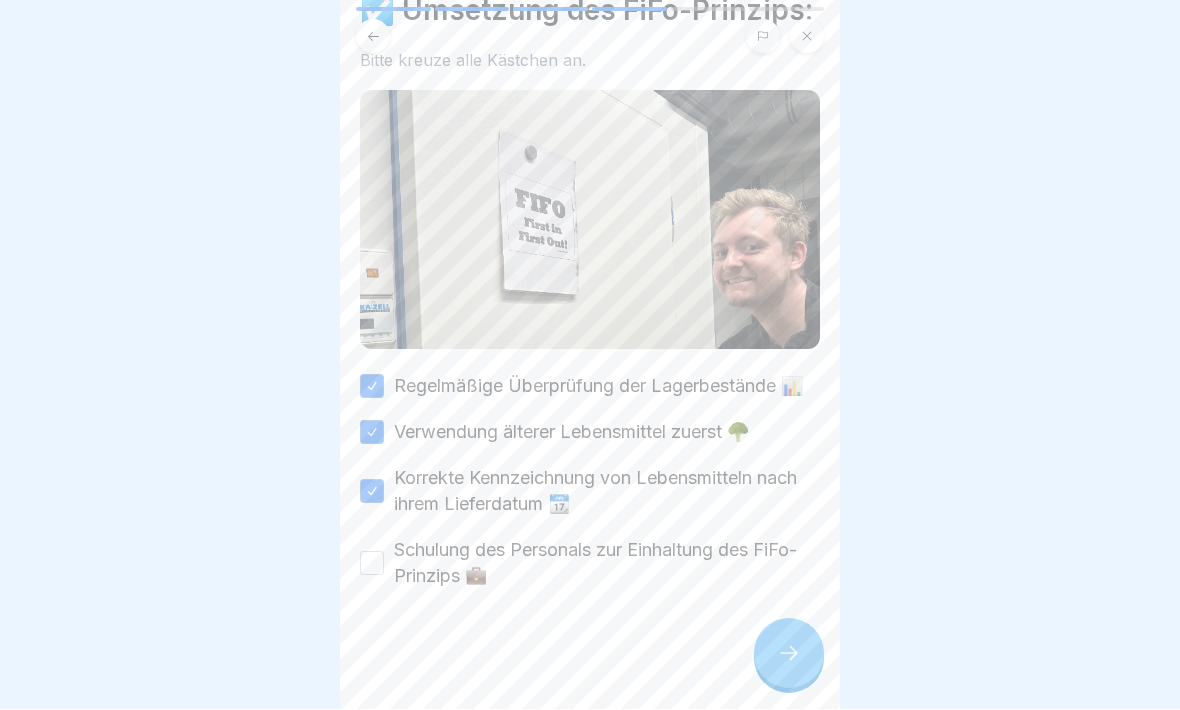 click on "Schulung des Personals zur Einhaltung des FiFo-Prinzips 💼" at bounding box center (372, 564) 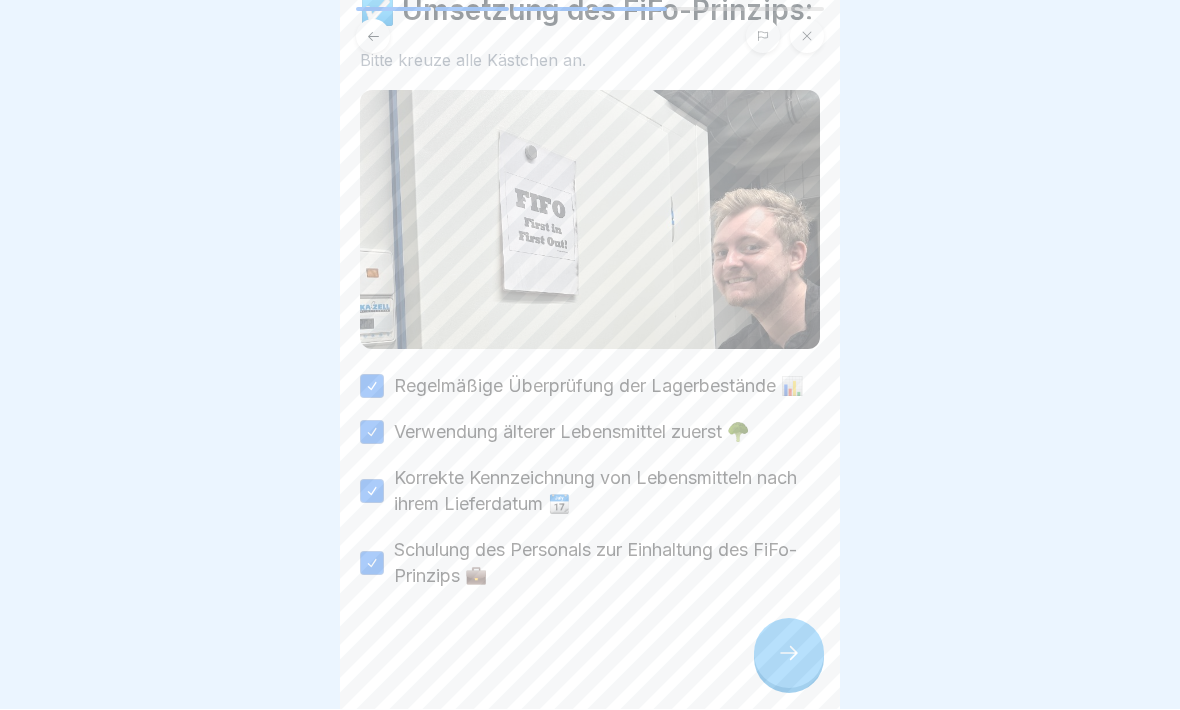 click 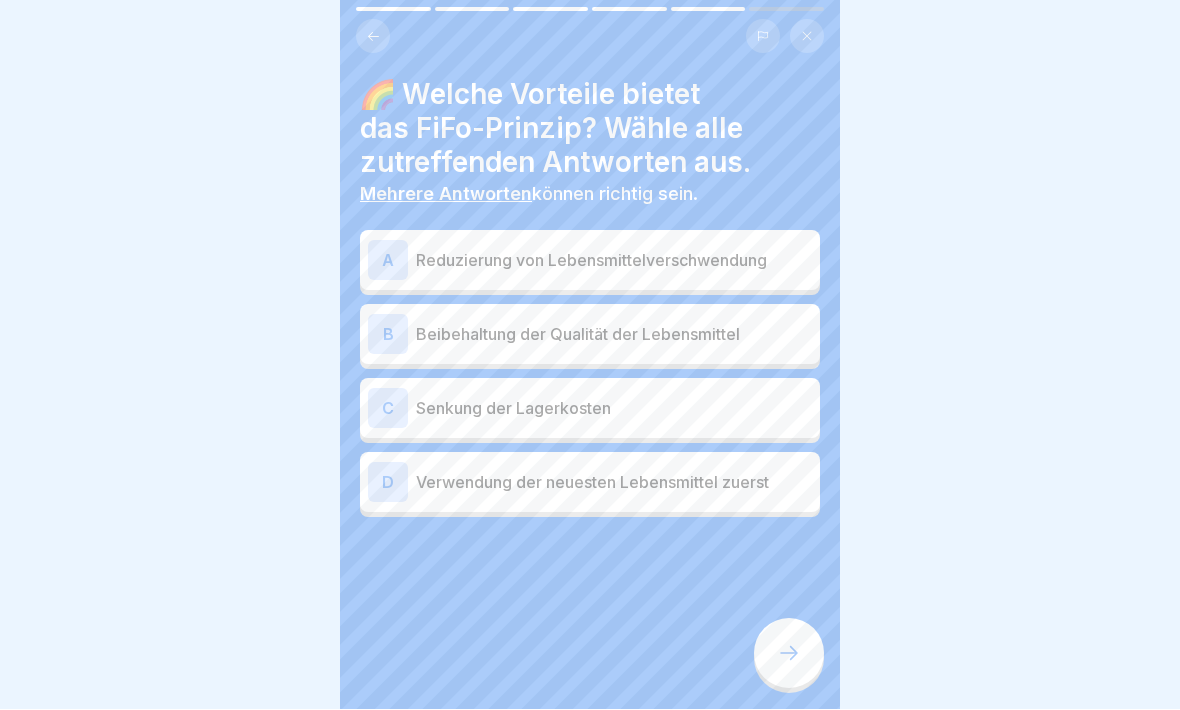 click on "A" at bounding box center (388, 261) 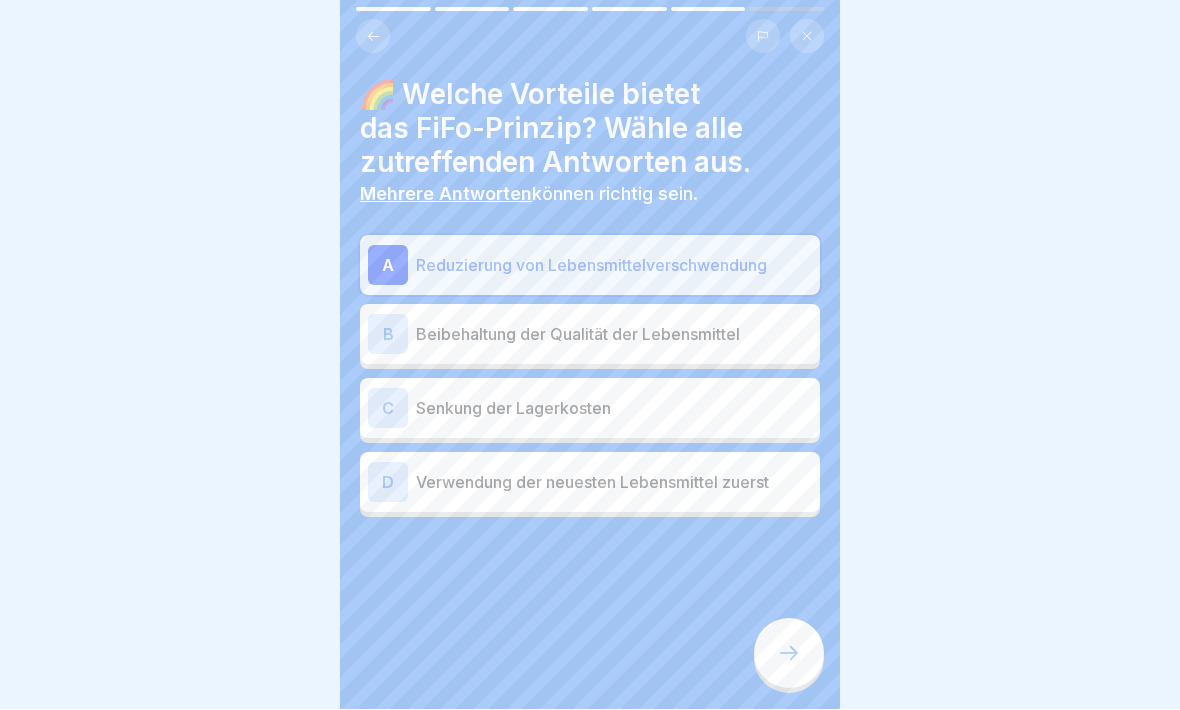 click on "B" at bounding box center [388, 335] 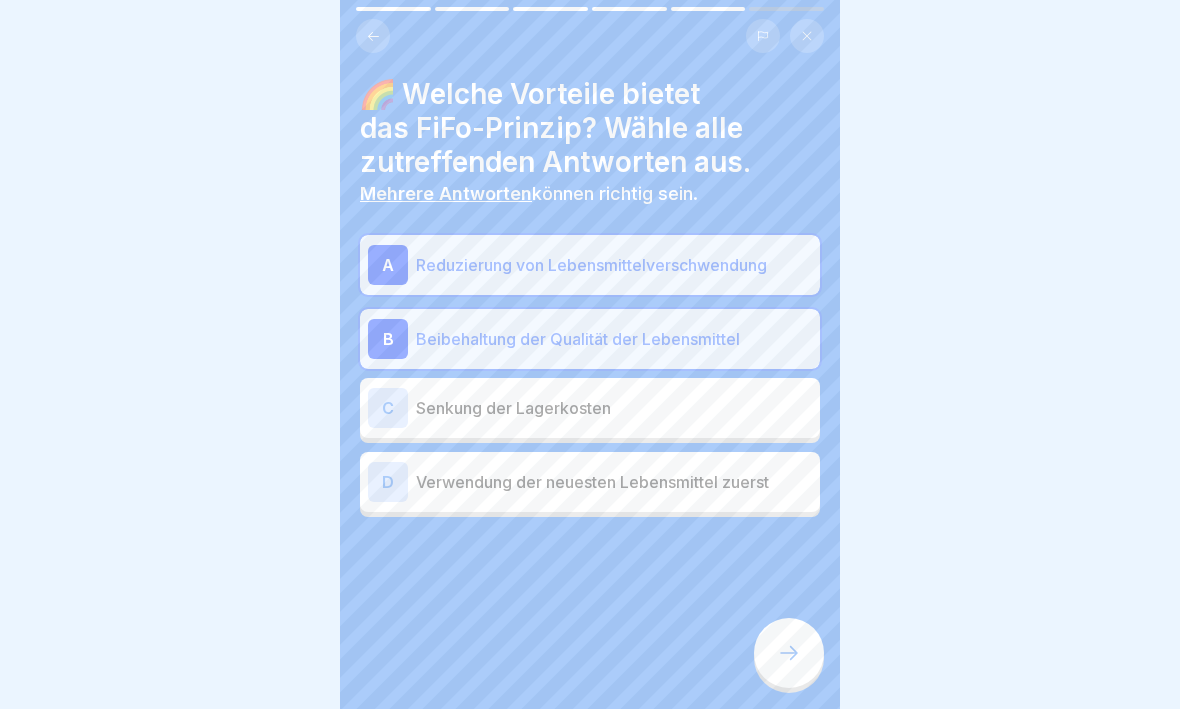 click on "C" at bounding box center [388, 409] 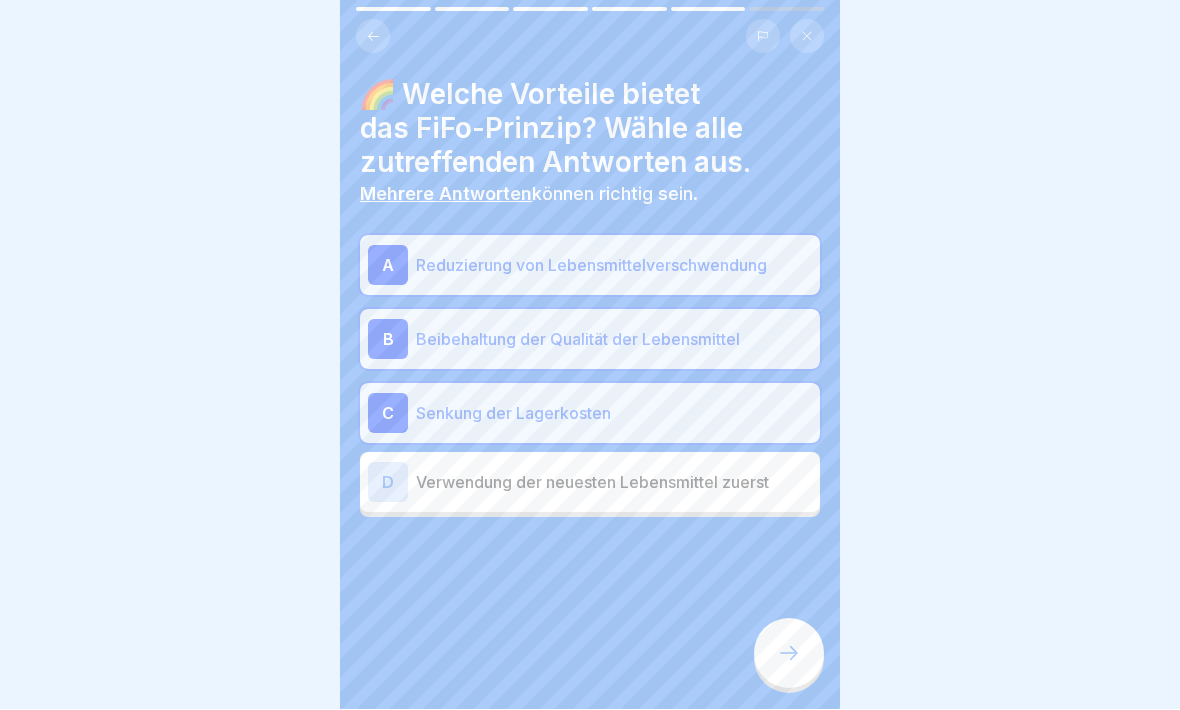 click 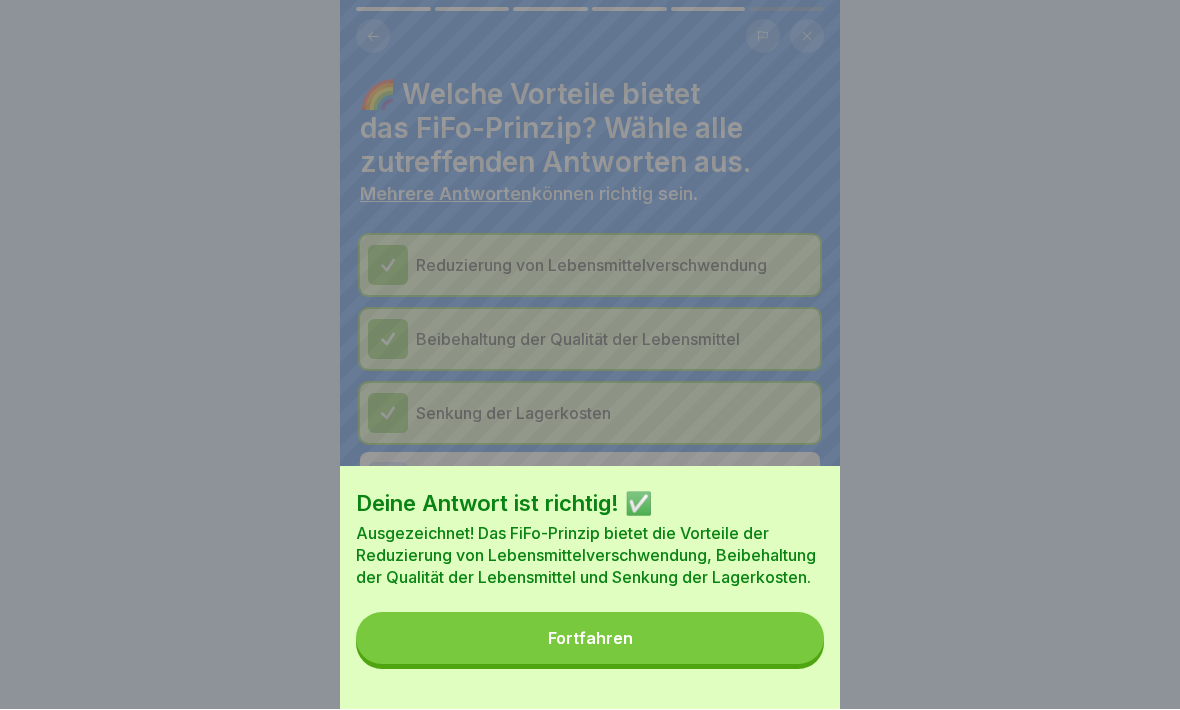 click on "Fortfahren" at bounding box center (590, 639) 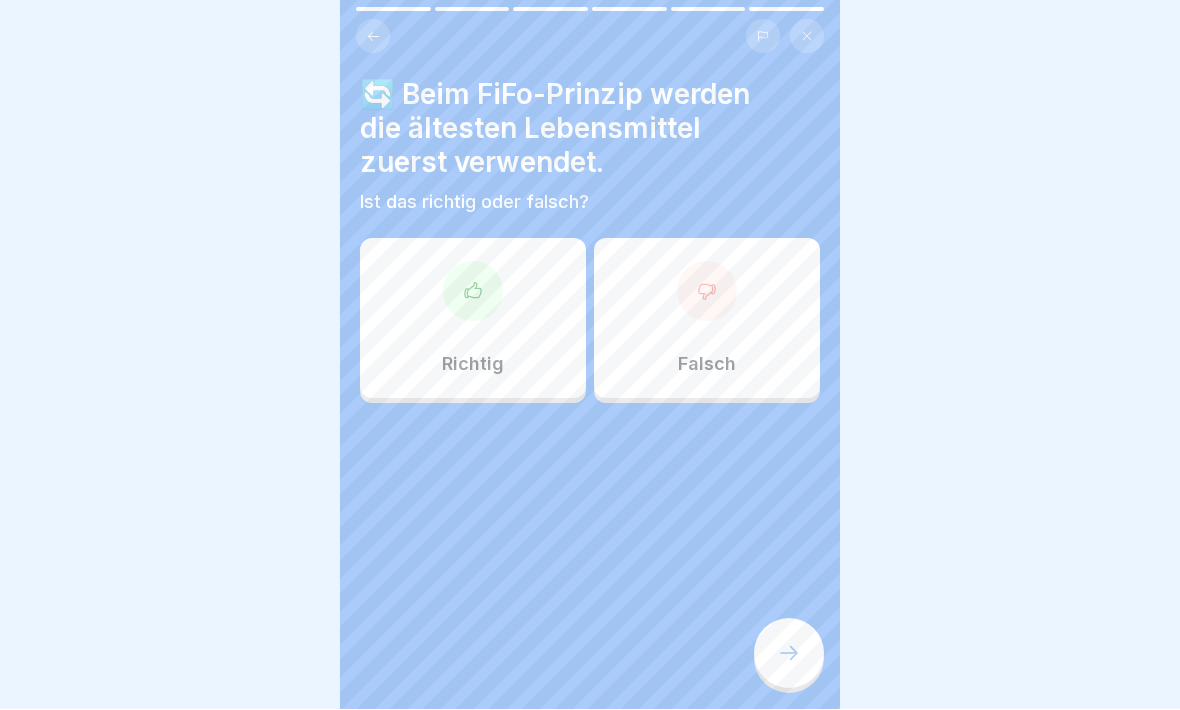 click 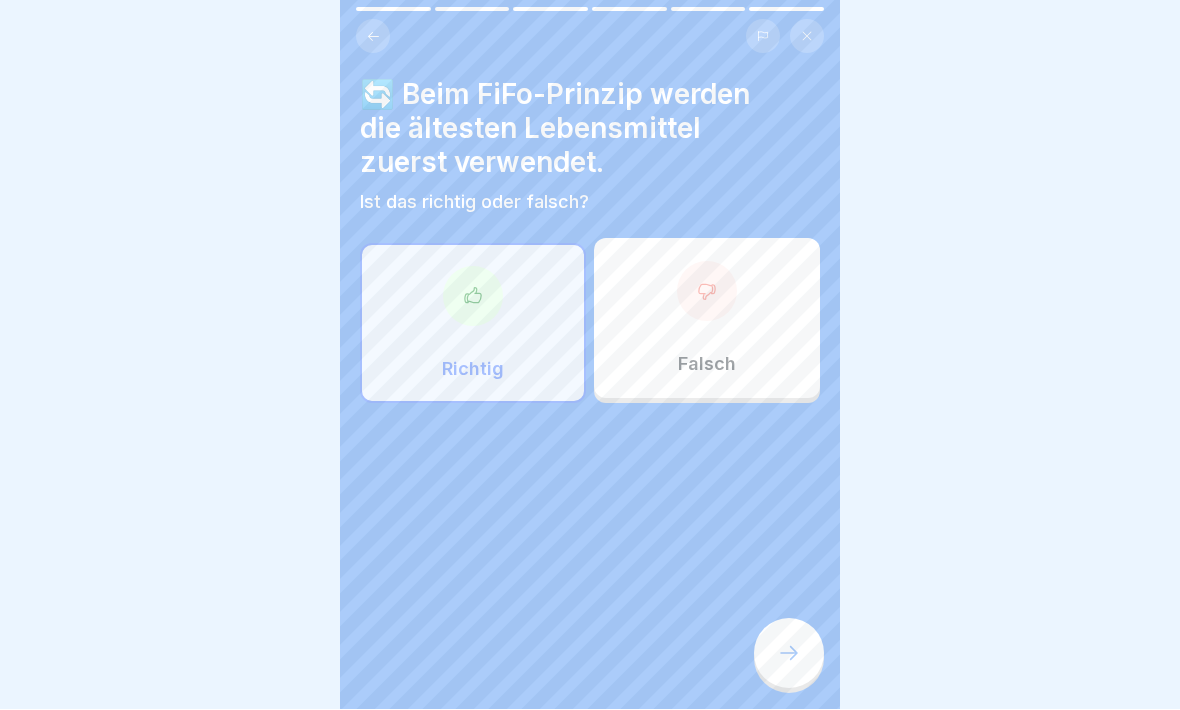 click 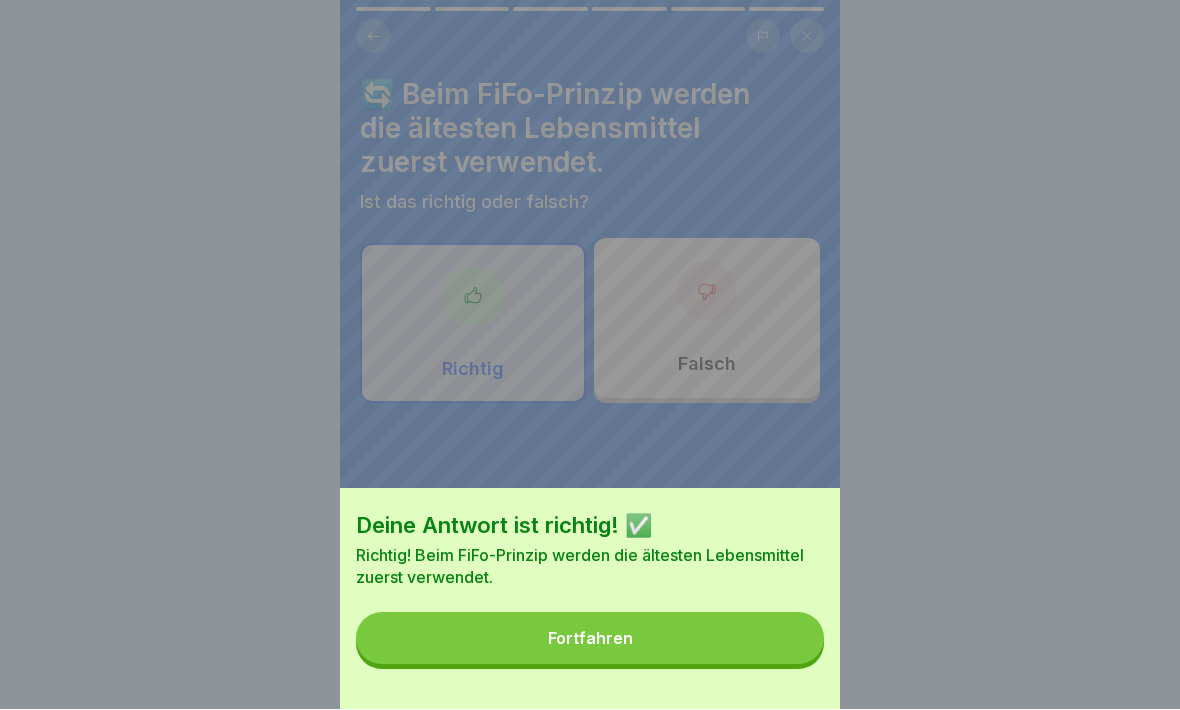 click on "Fortfahren" at bounding box center [590, 639] 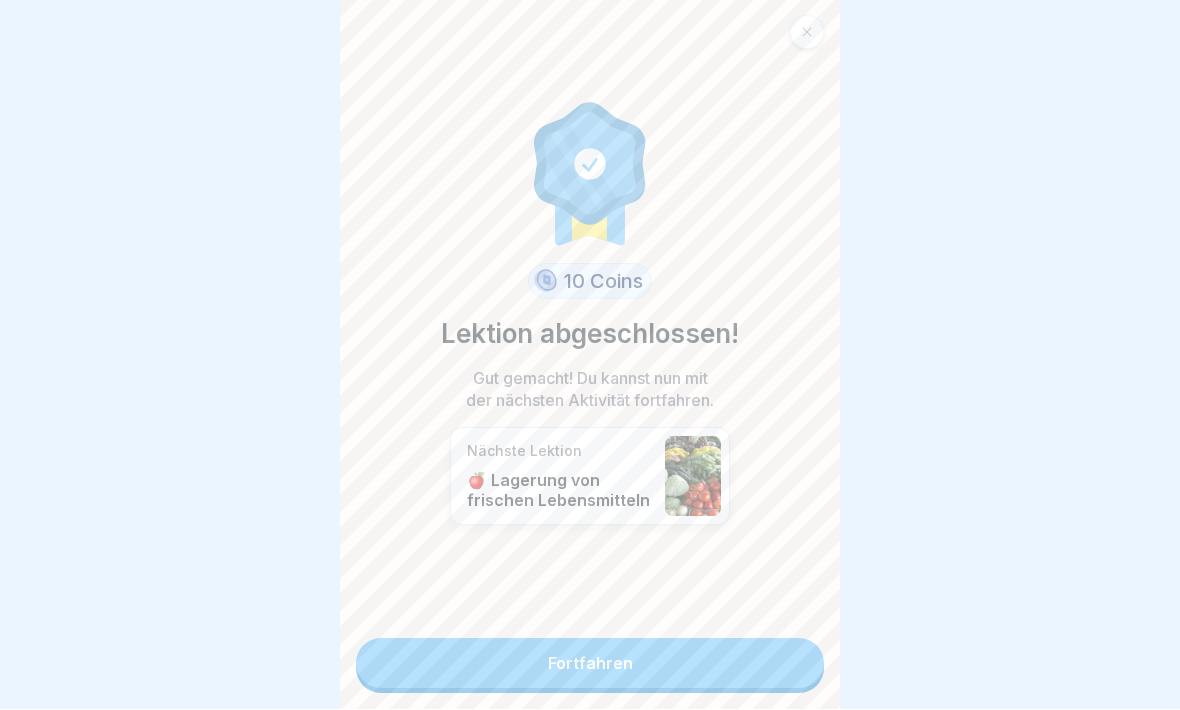 click on "Fortfahren" at bounding box center [590, 664] 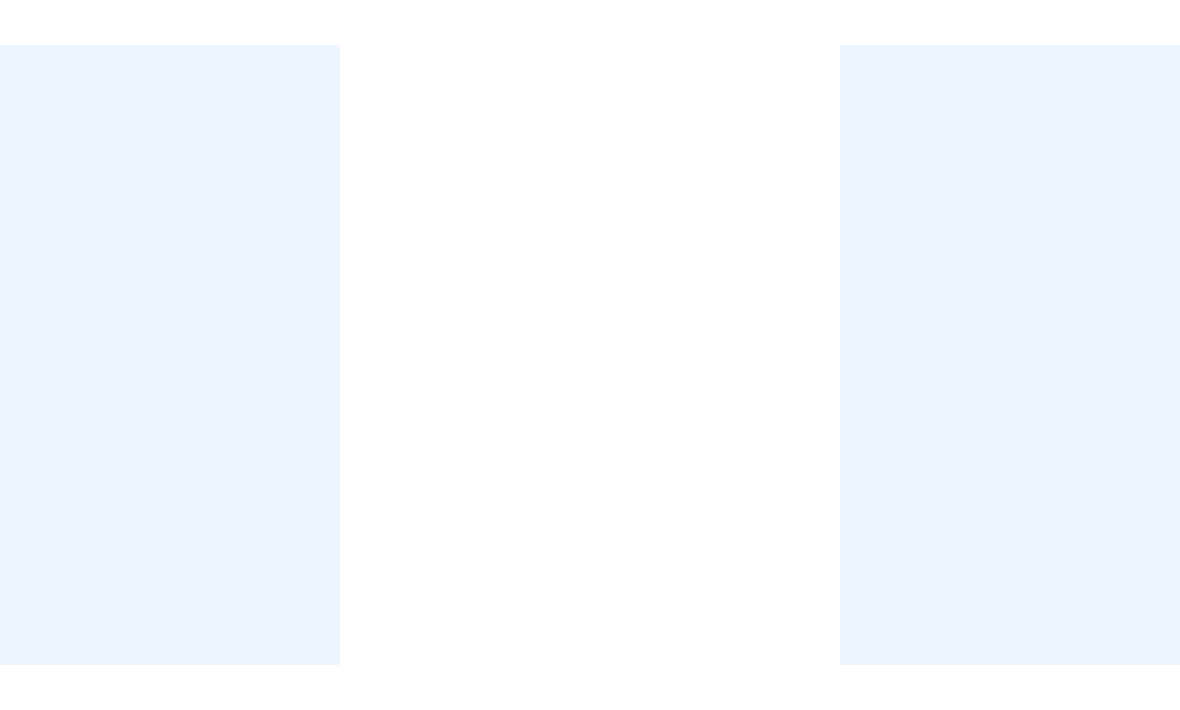 scroll, scrollTop: 0, scrollLeft: 0, axis: both 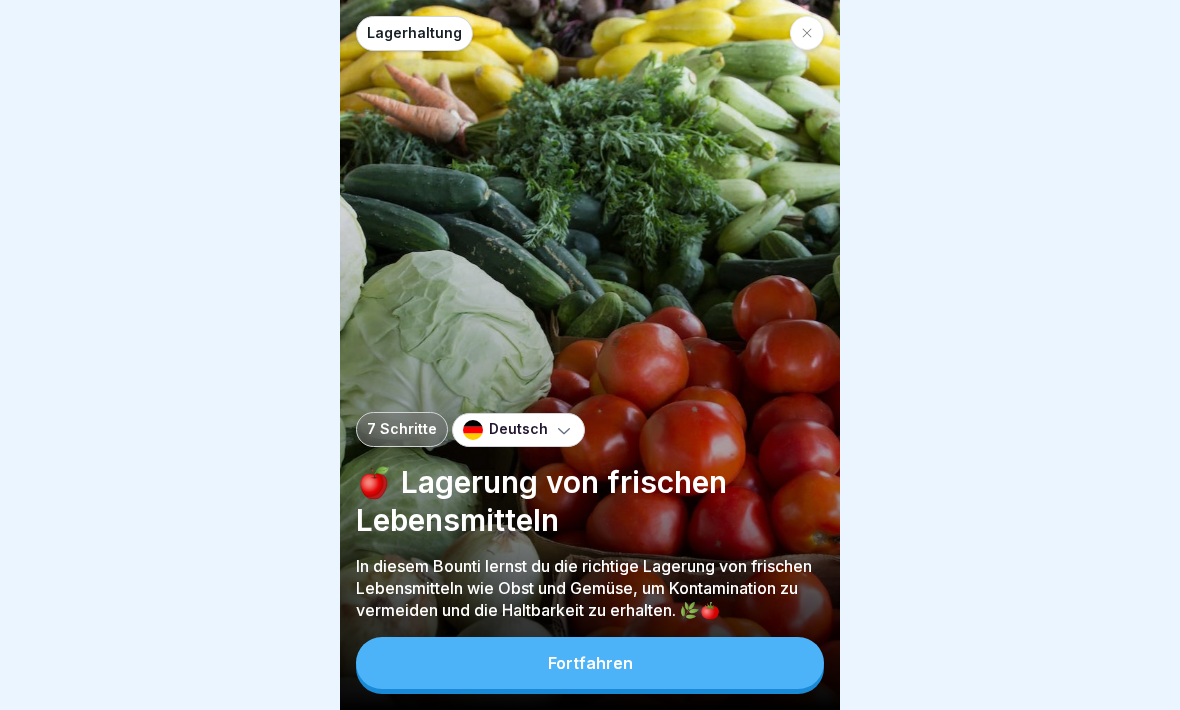click on "Fortfahren" at bounding box center (590, 663) 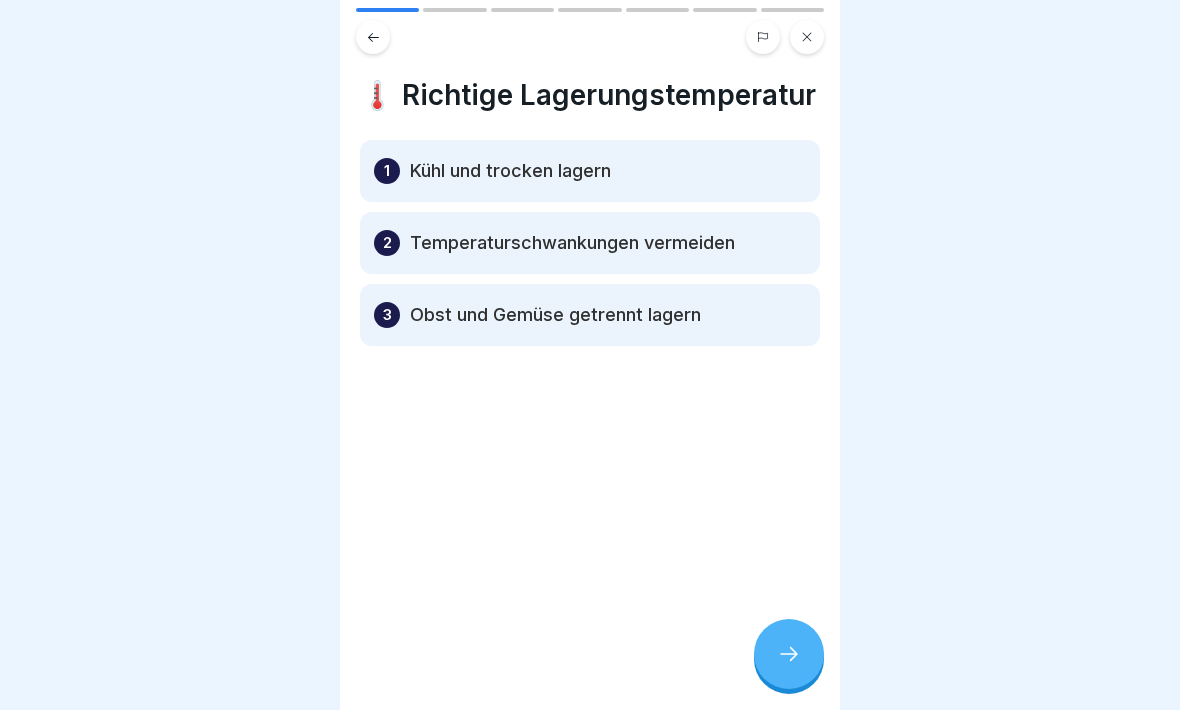 click at bounding box center [789, 654] 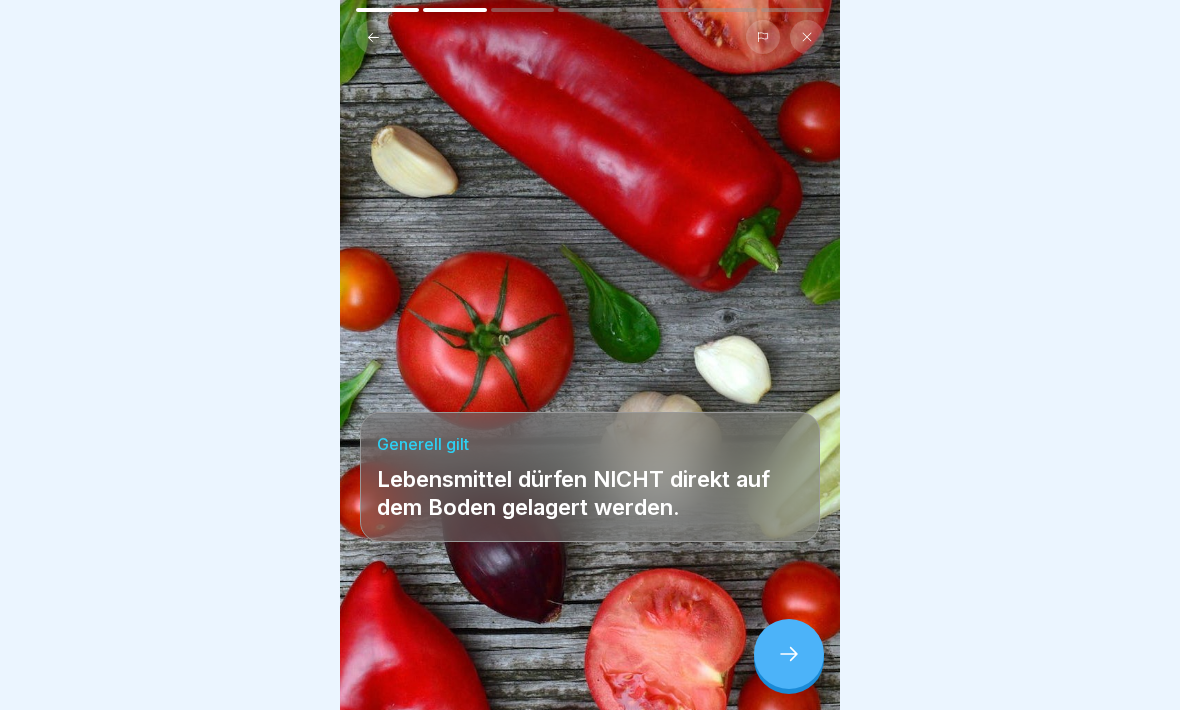 click 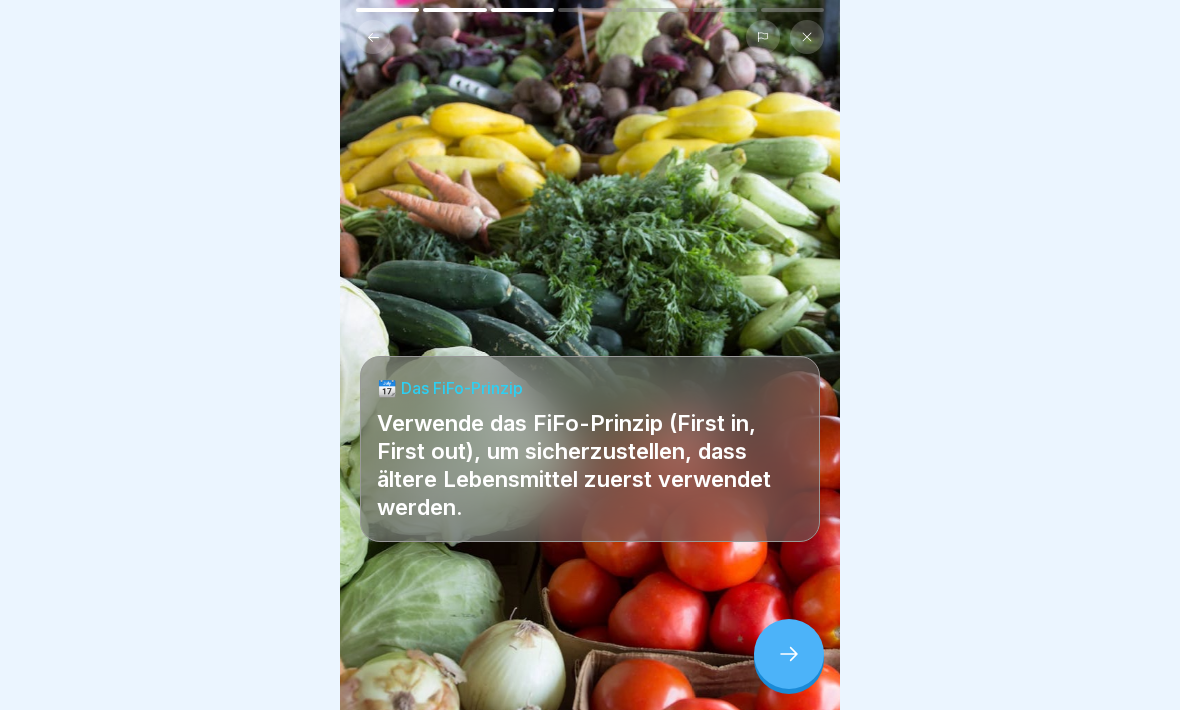 click at bounding box center [789, 654] 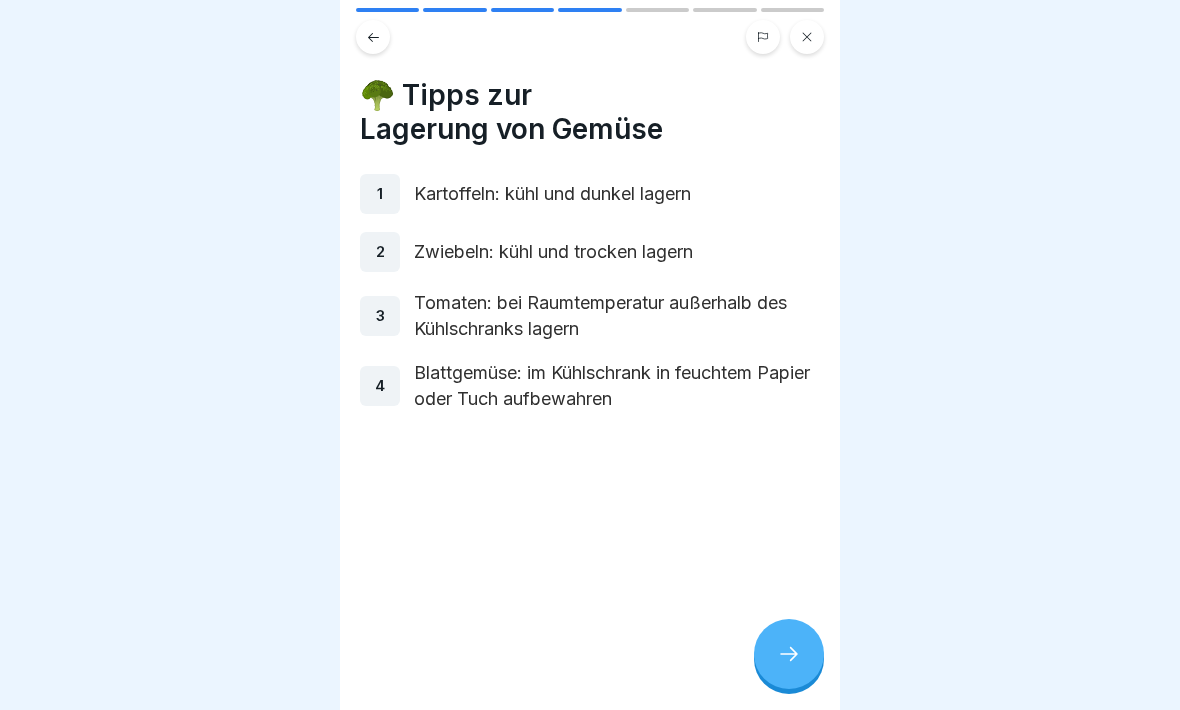 click 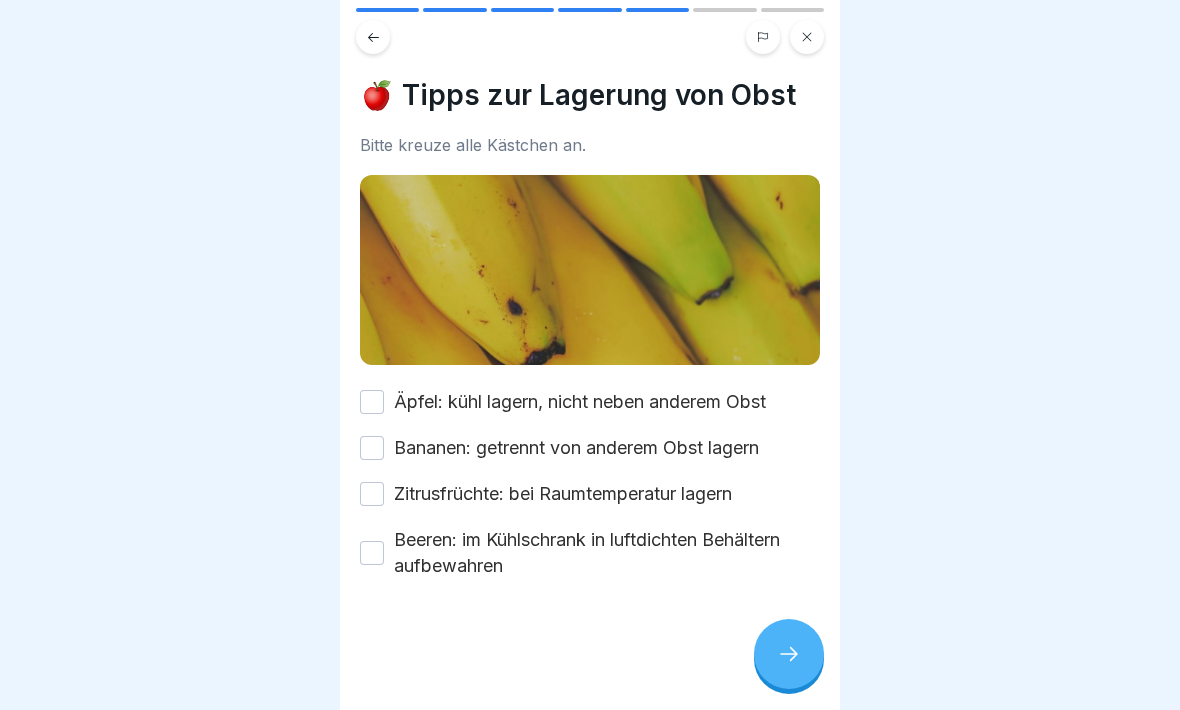 click on "Äpfel: kühl lagern, nicht neben anderem Obst" at bounding box center [372, 402] 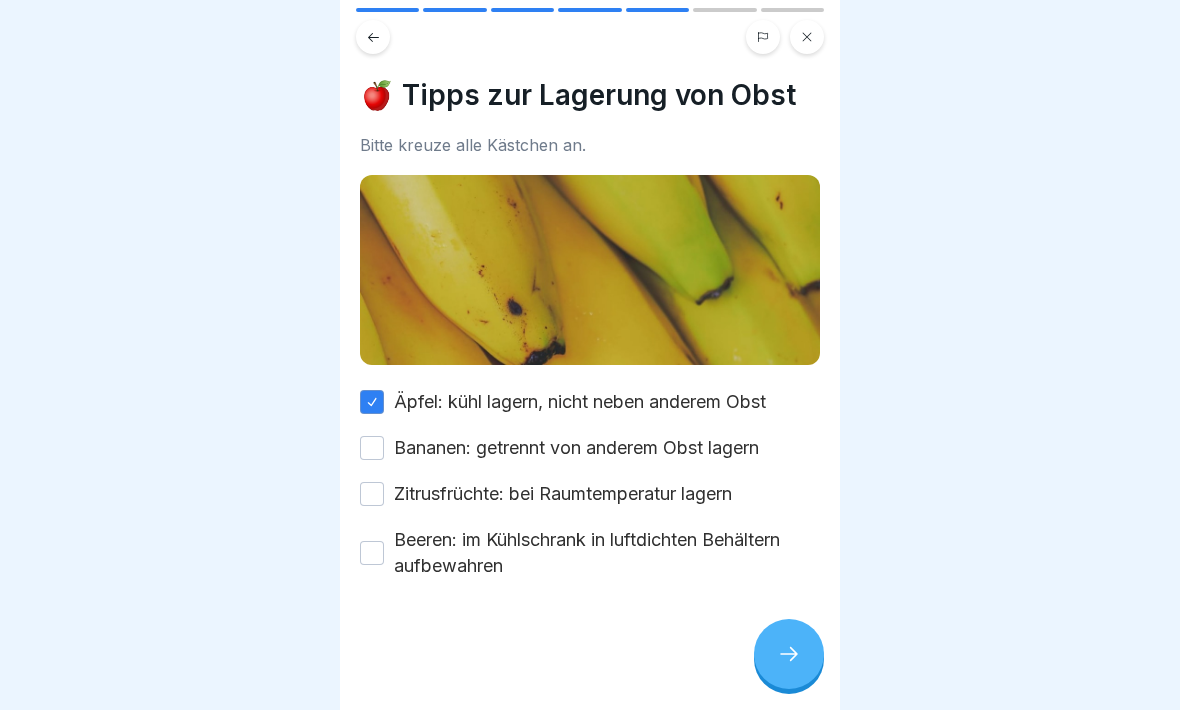 click on "Bananen: getrennt von anderem Obst lagern" at bounding box center (372, 448) 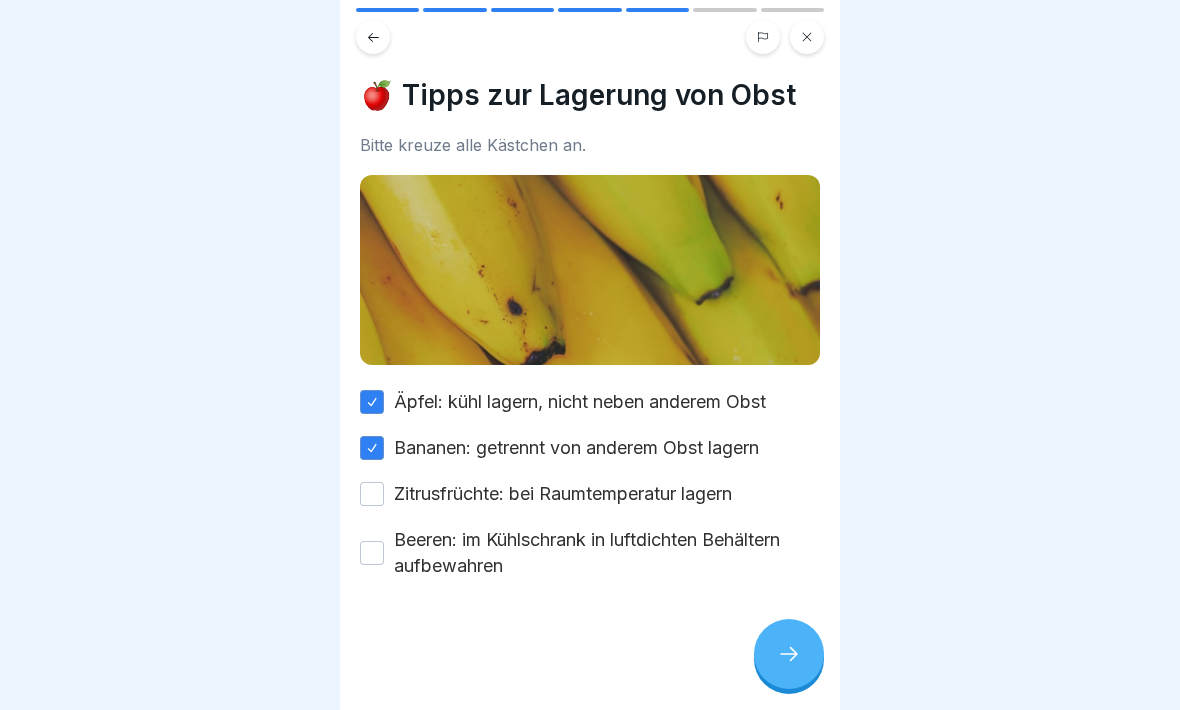 click on "Zitrusfrüchte: bei Raumtemperatur lagern" at bounding box center [372, 494] 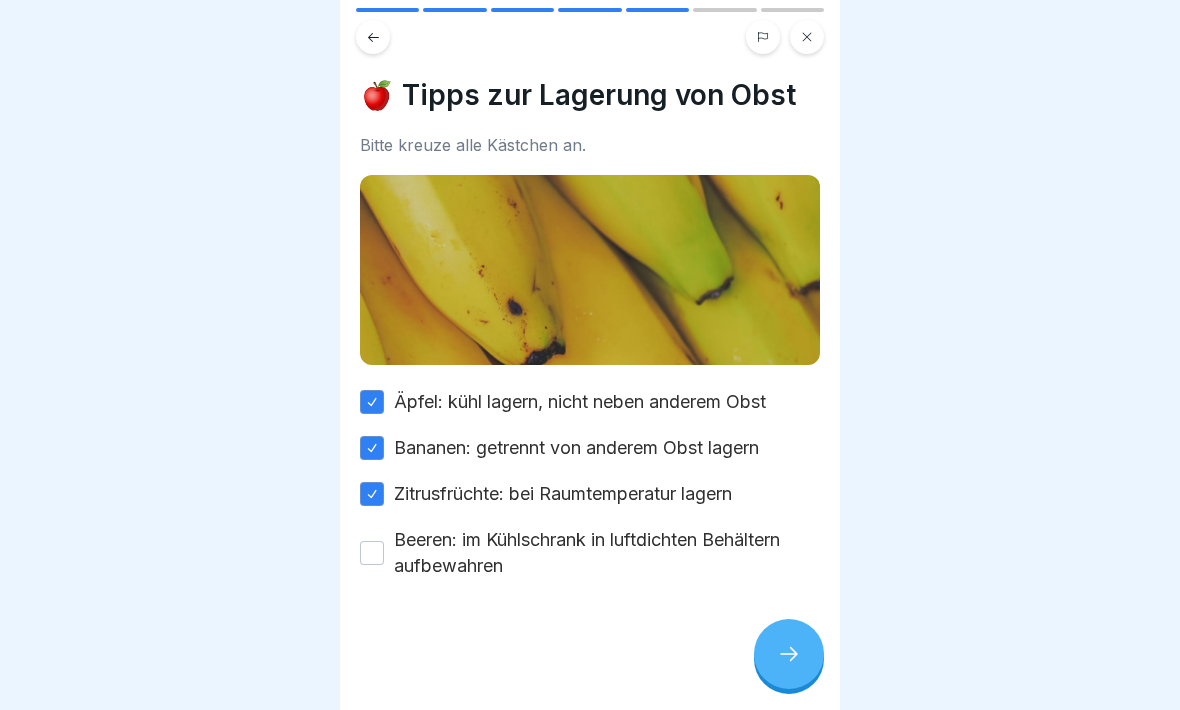 click on "Beeren: im Kühlschrank in luftdichten Behältern aufbewahren" at bounding box center [372, 553] 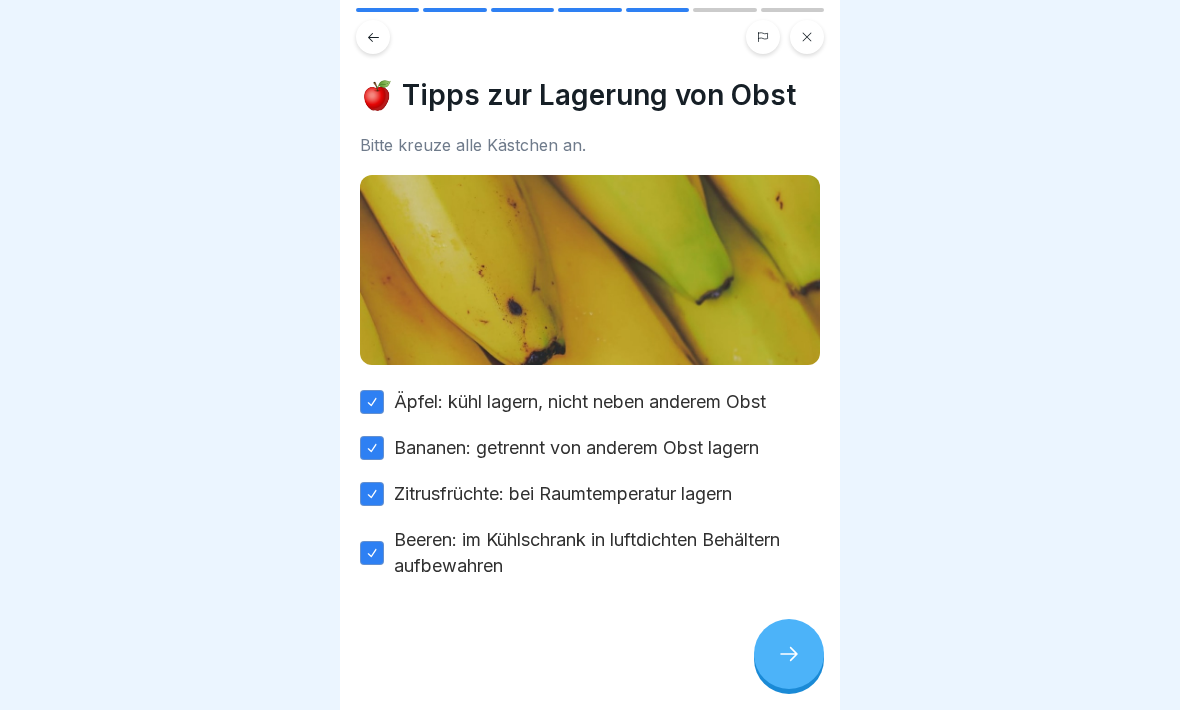 click at bounding box center (789, 654) 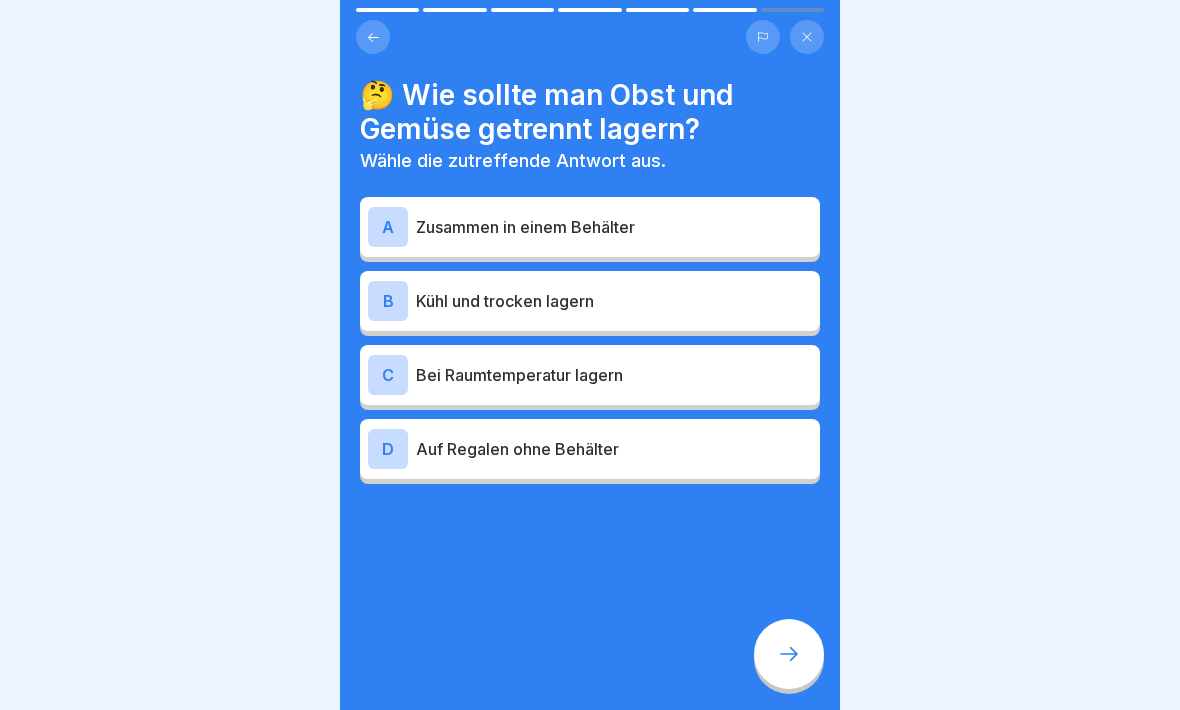 click on "B" at bounding box center [388, 301] 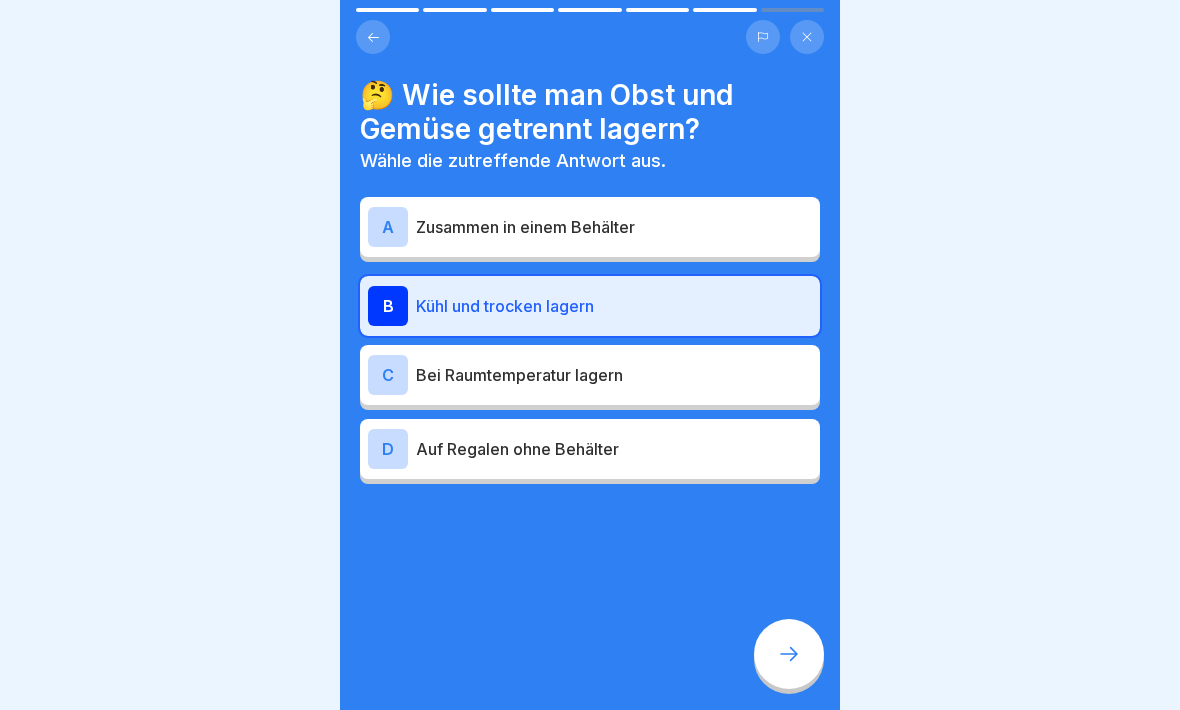 click 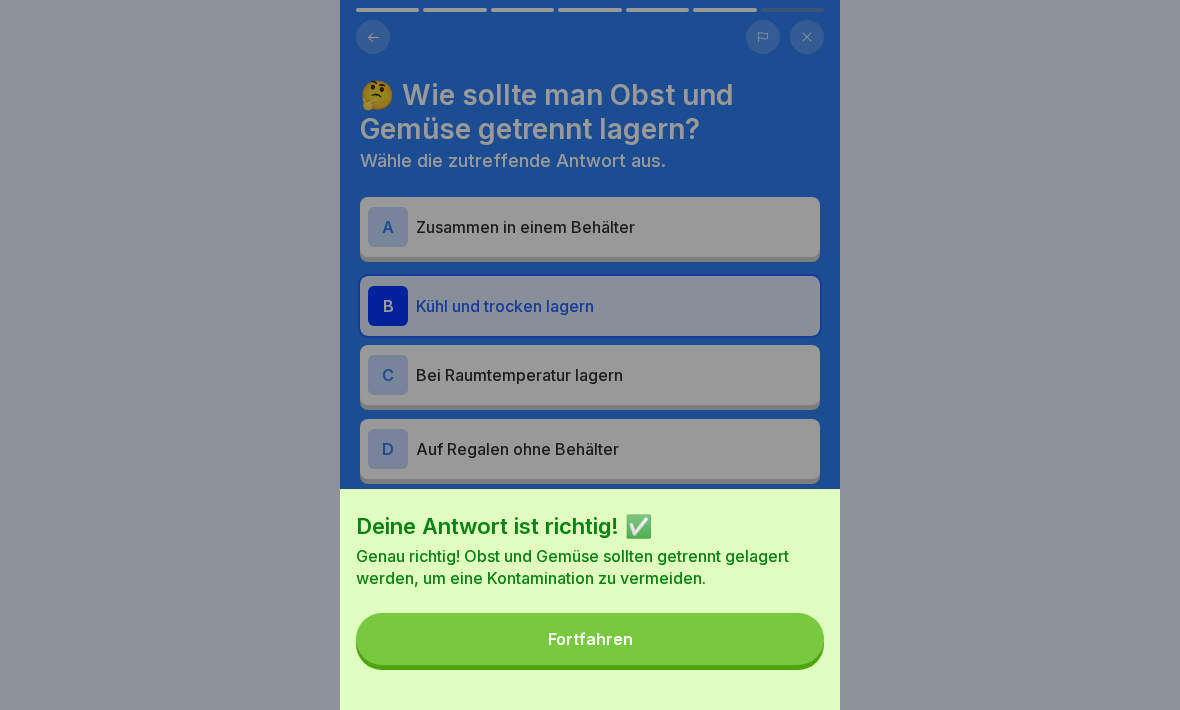 click on "Fortfahren" at bounding box center (590, 639) 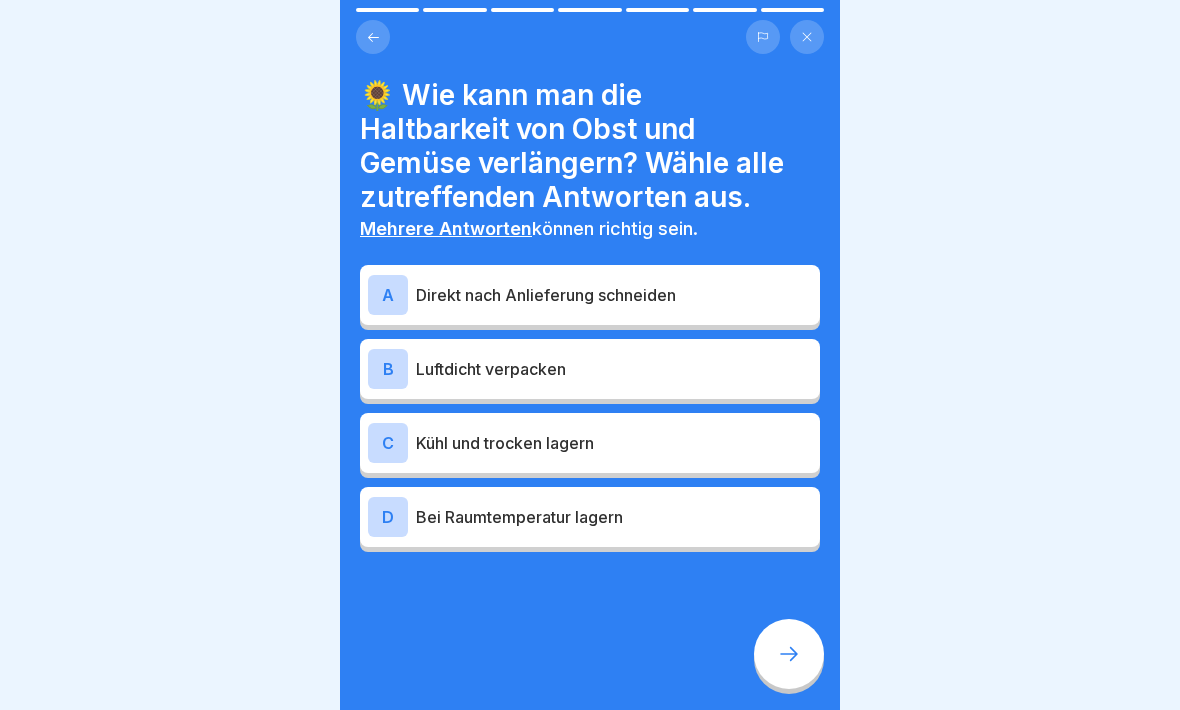 click on "C" at bounding box center [388, 443] 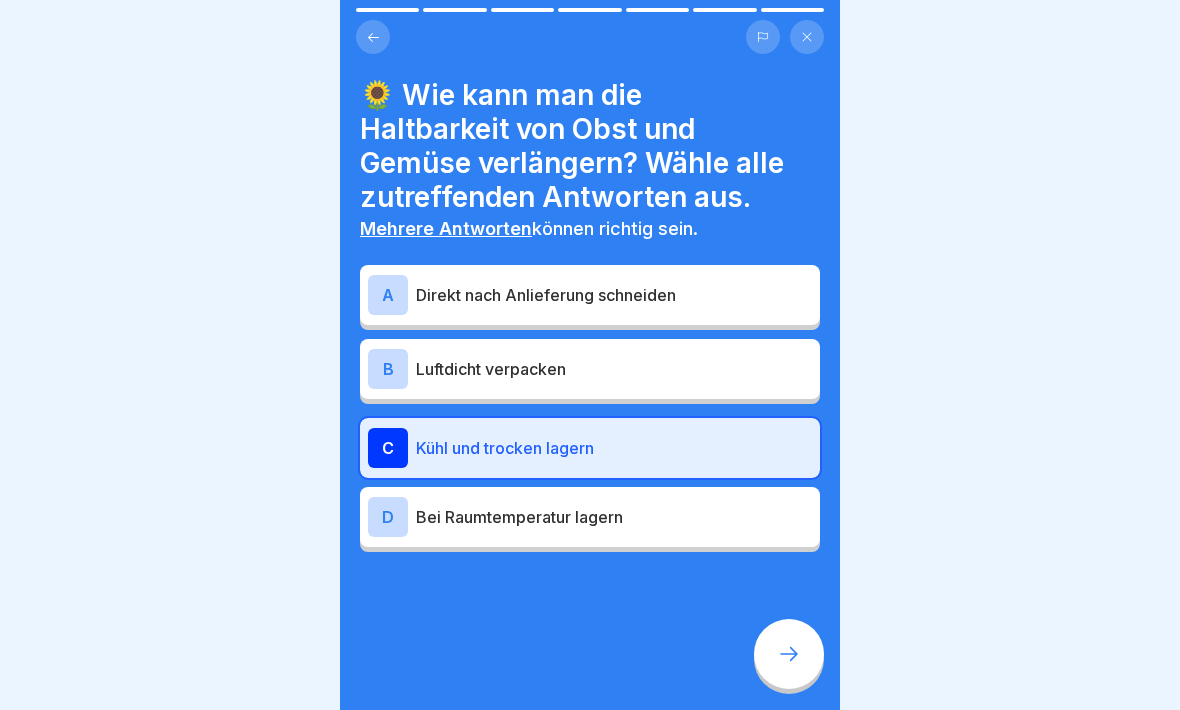 click on "D" at bounding box center (388, 517) 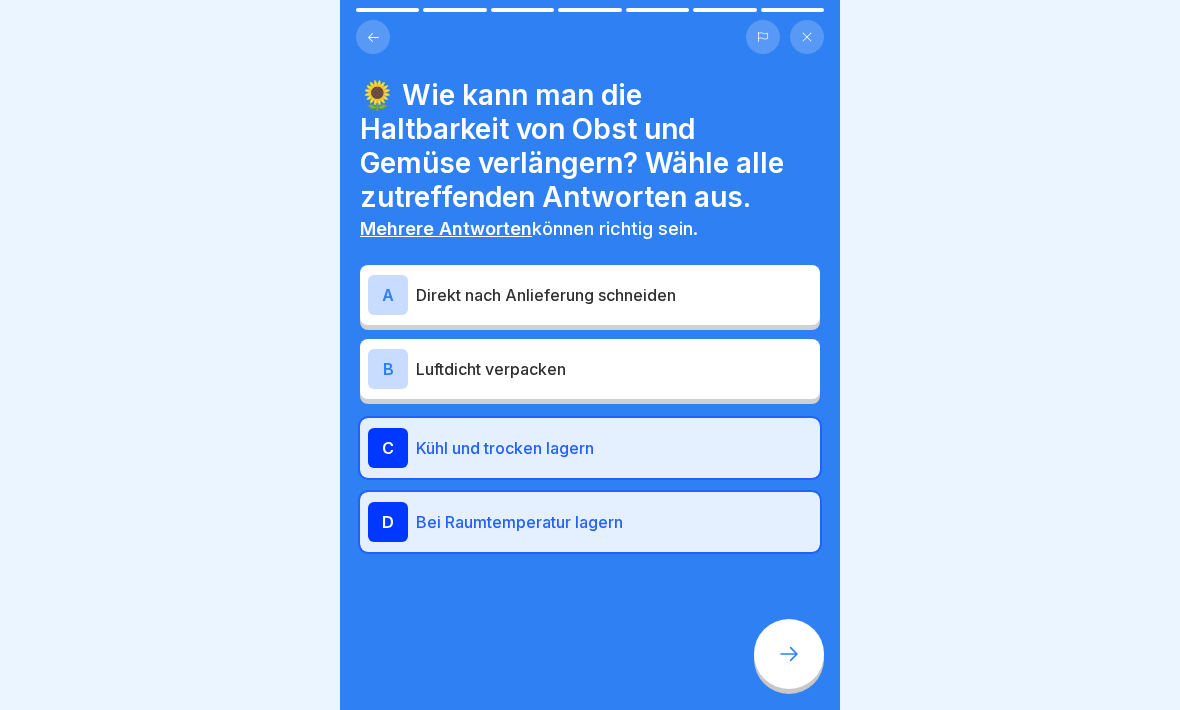 click 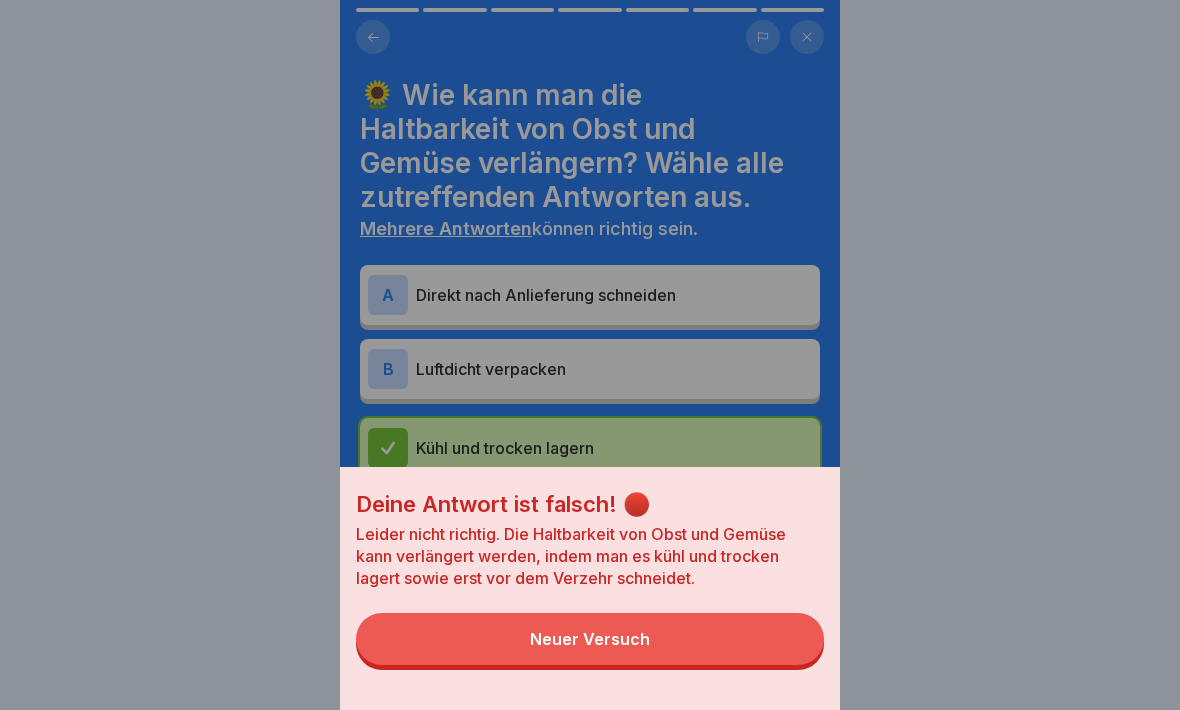 click on "Neuer Versuch" at bounding box center [590, 639] 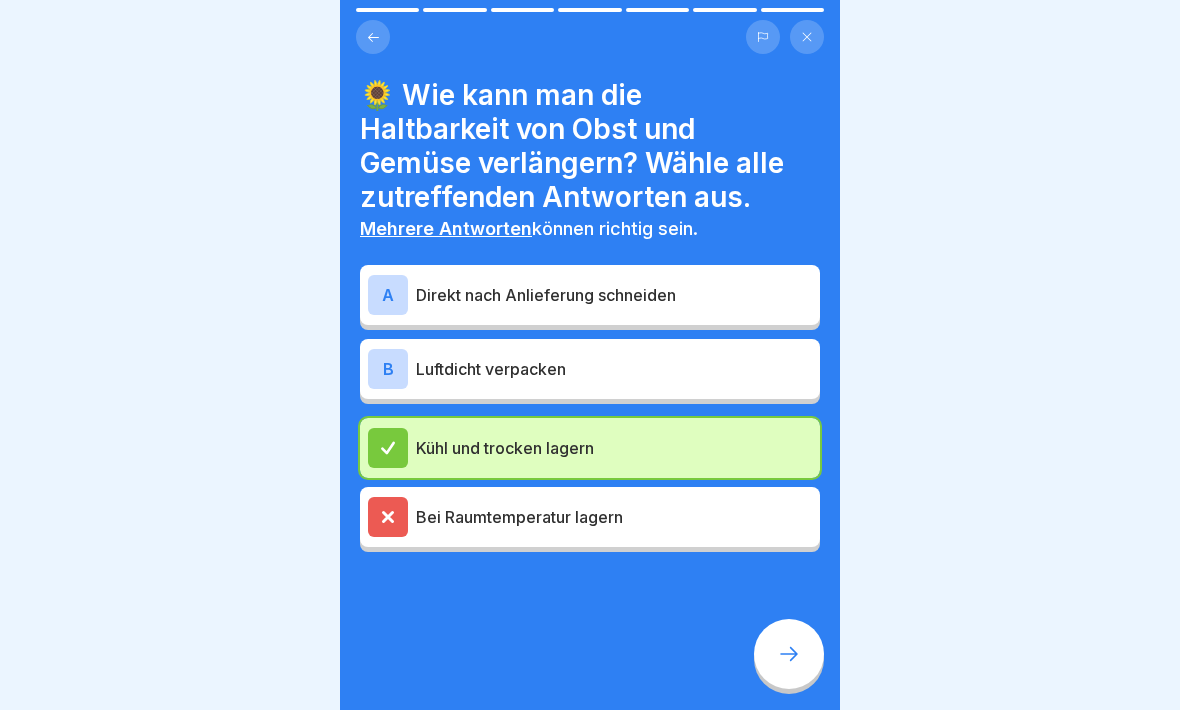 click on "A" at bounding box center (388, 295) 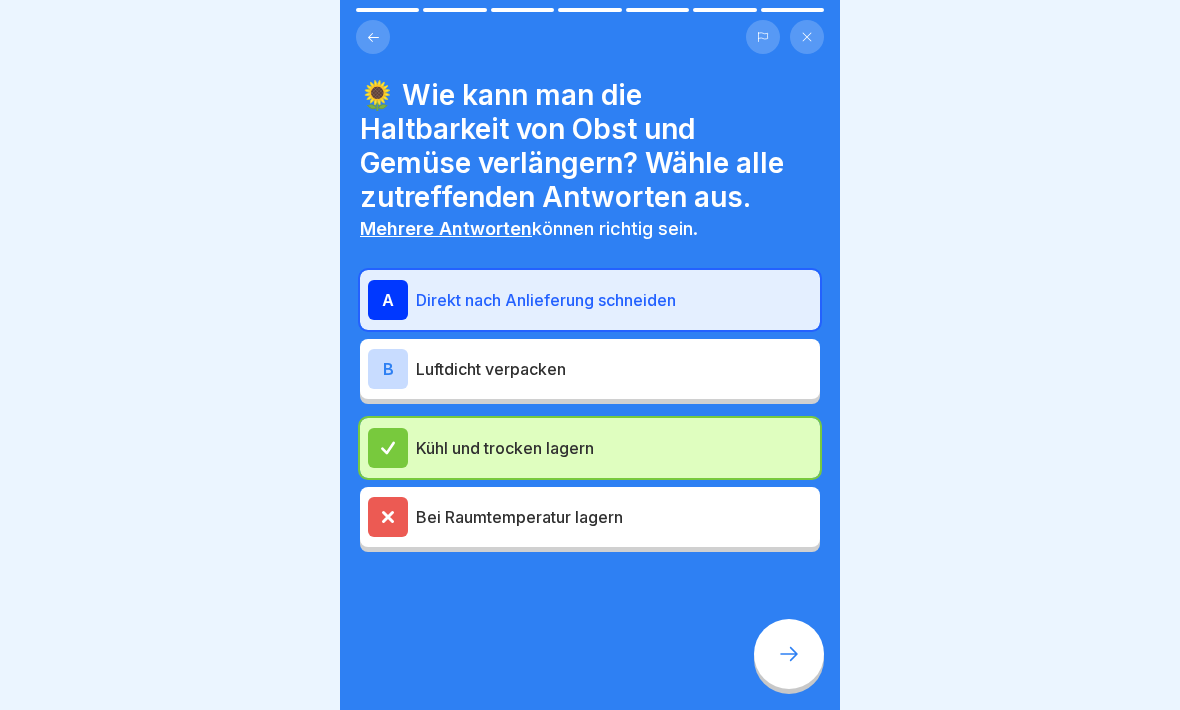 click at bounding box center (789, 654) 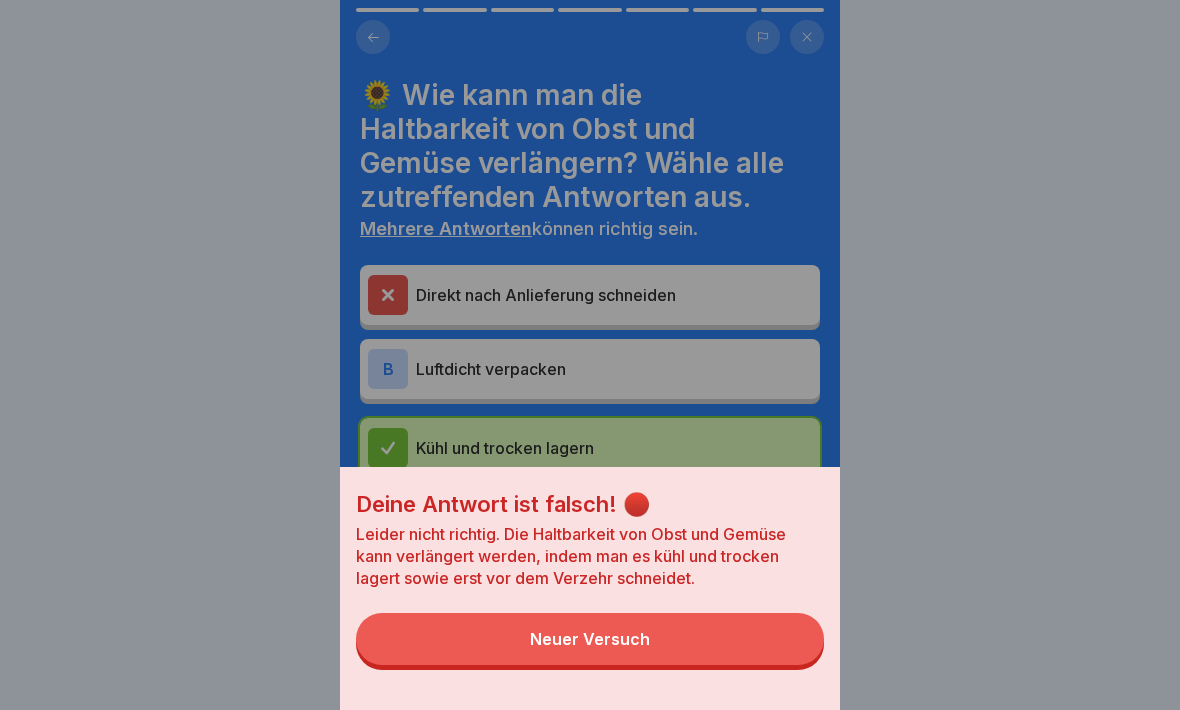 click on "Neuer Versuch" at bounding box center [590, 639] 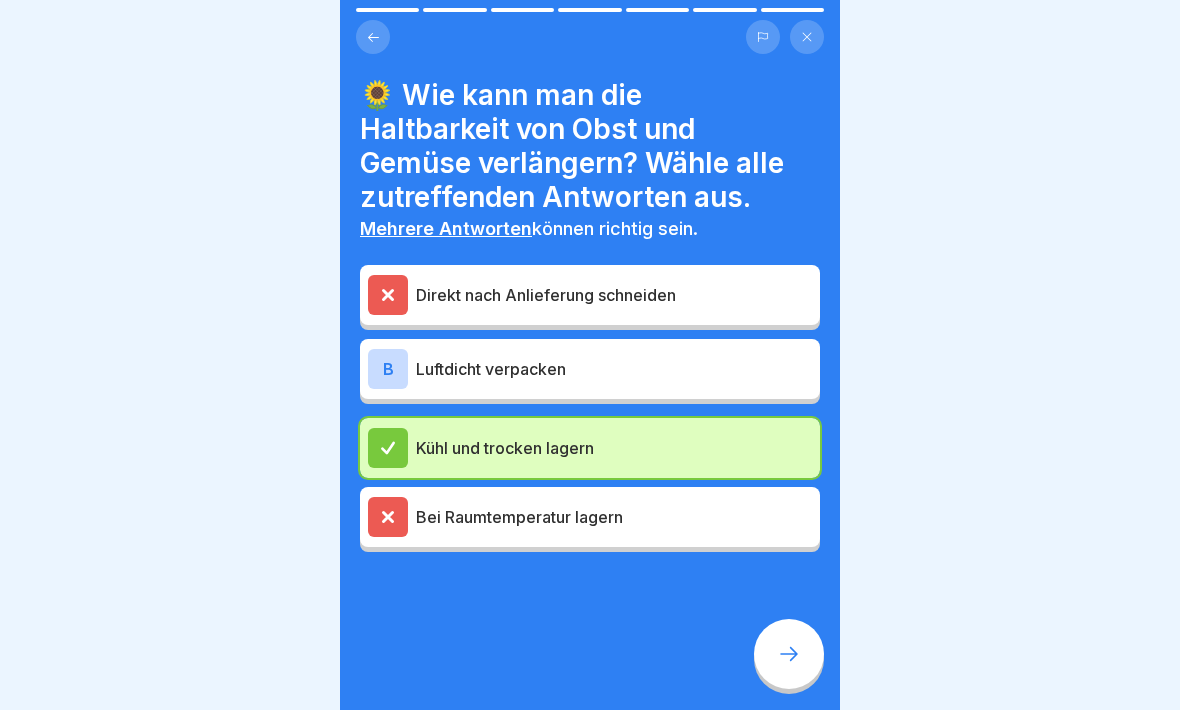 click on "B" at bounding box center [388, 369] 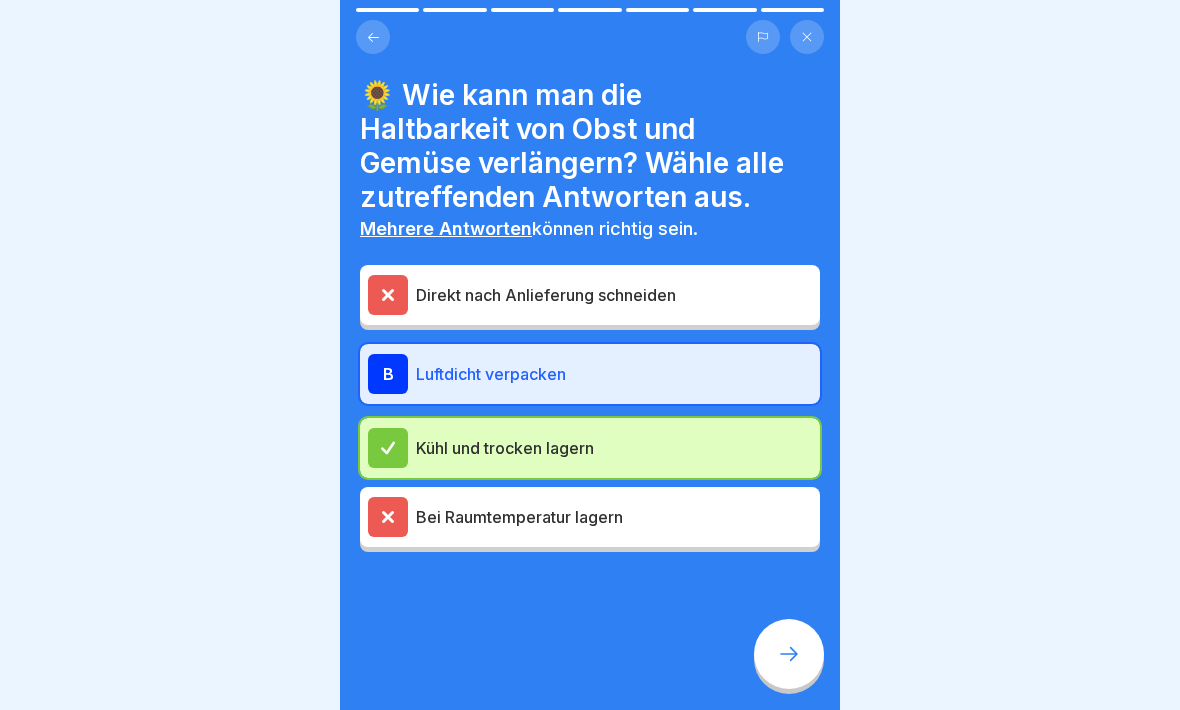 click at bounding box center [789, 654] 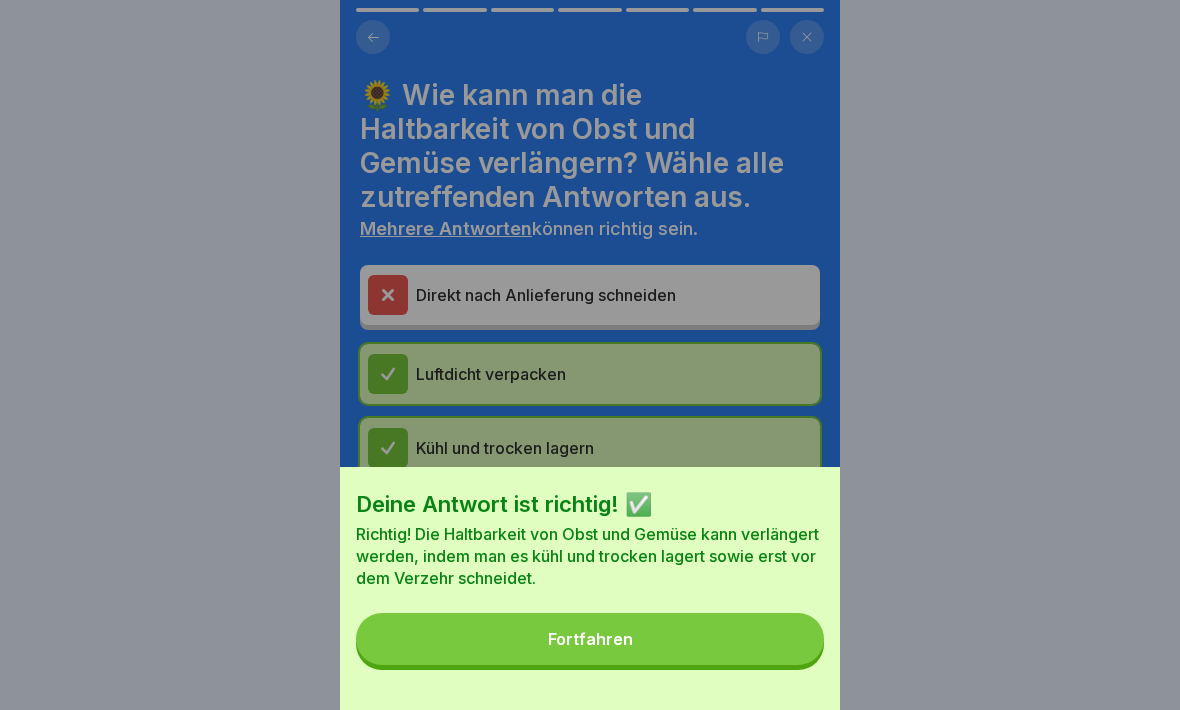 click on "Fortfahren" at bounding box center [590, 639] 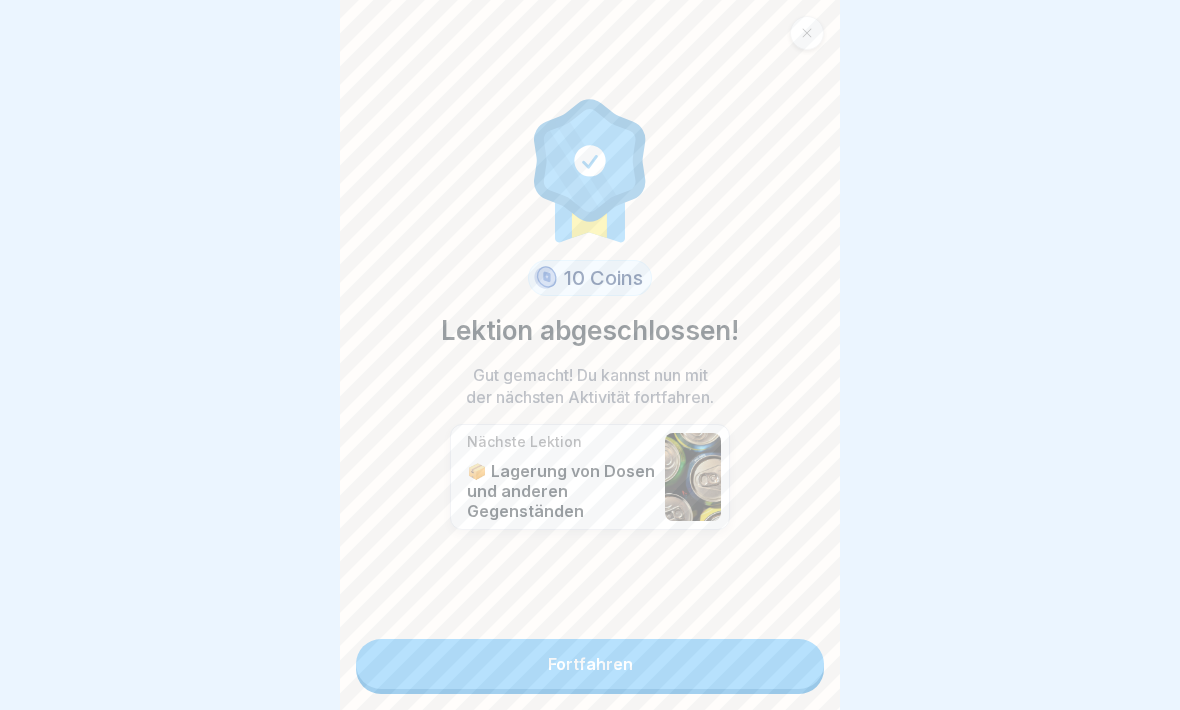 click on "Fortfahren" at bounding box center (590, 664) 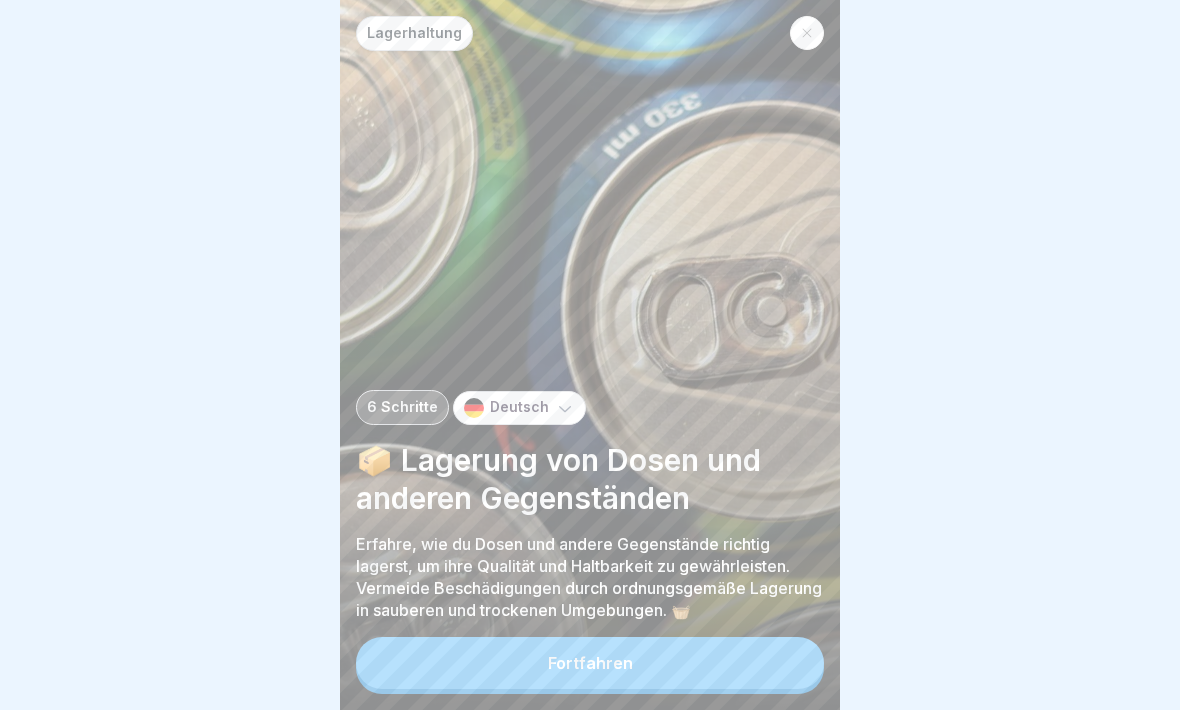 click on "Fortfahren" at bounding box center [590, 663] 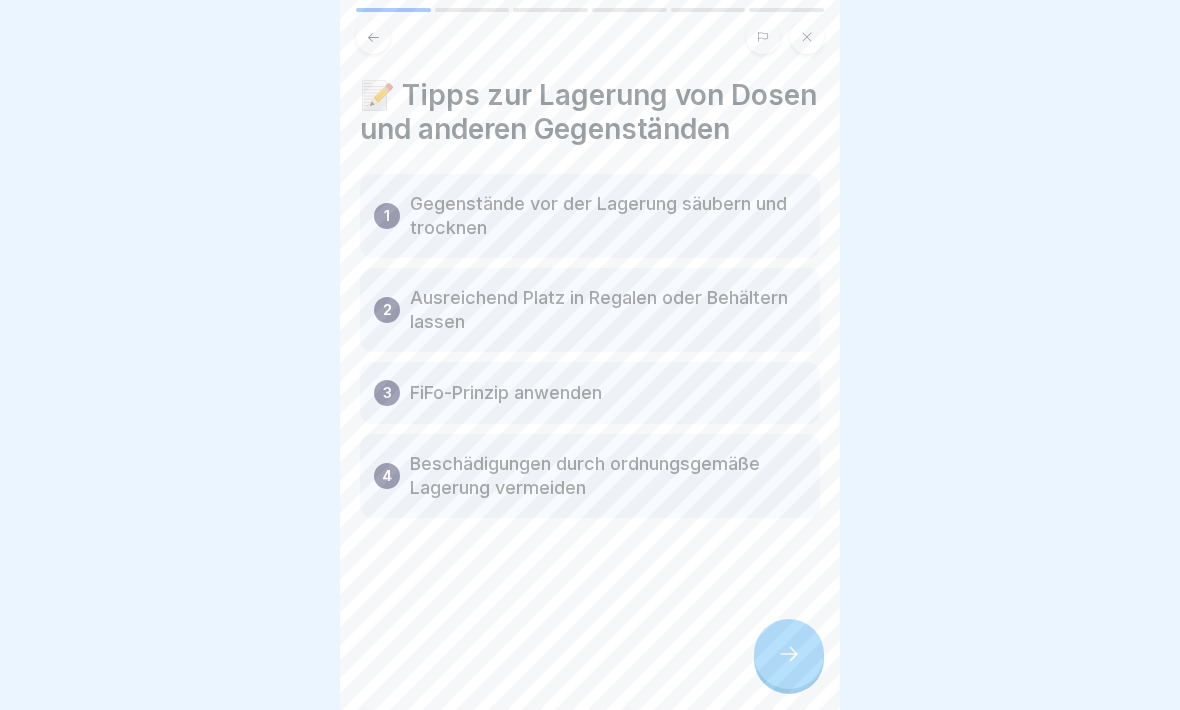 click at bounding box center [789, 654] 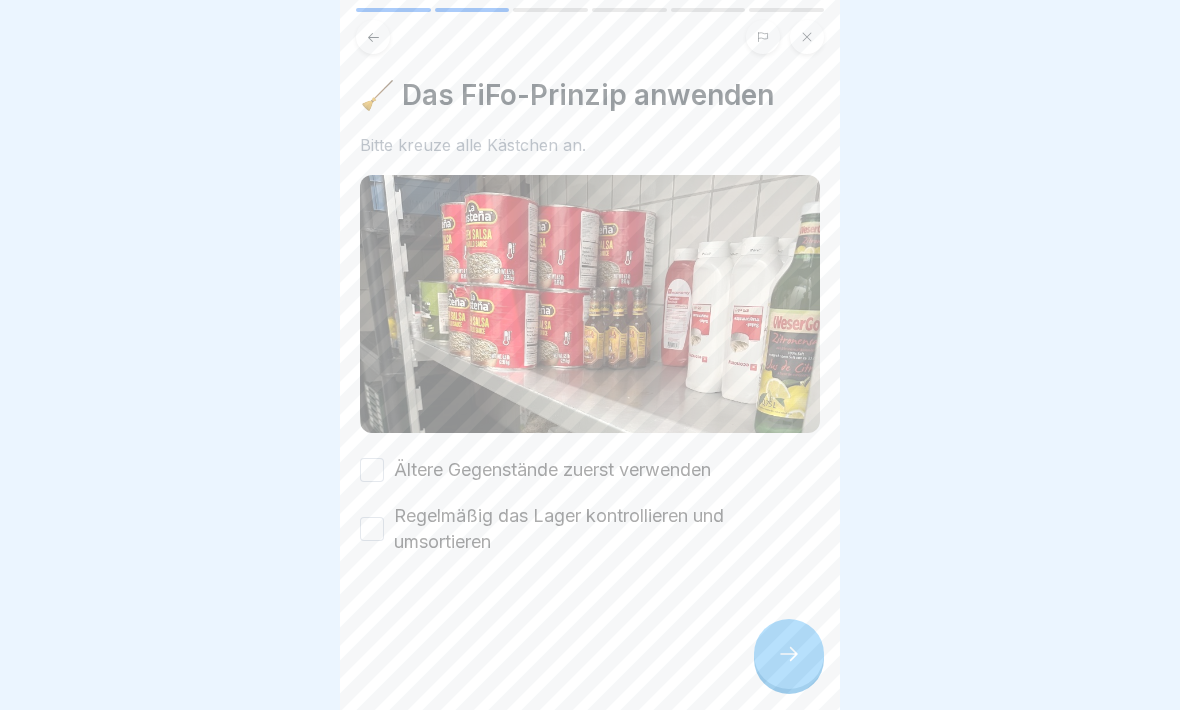 click on "Ältere Gegenstände zuerst verwenden" at bounding box center (372, 470) 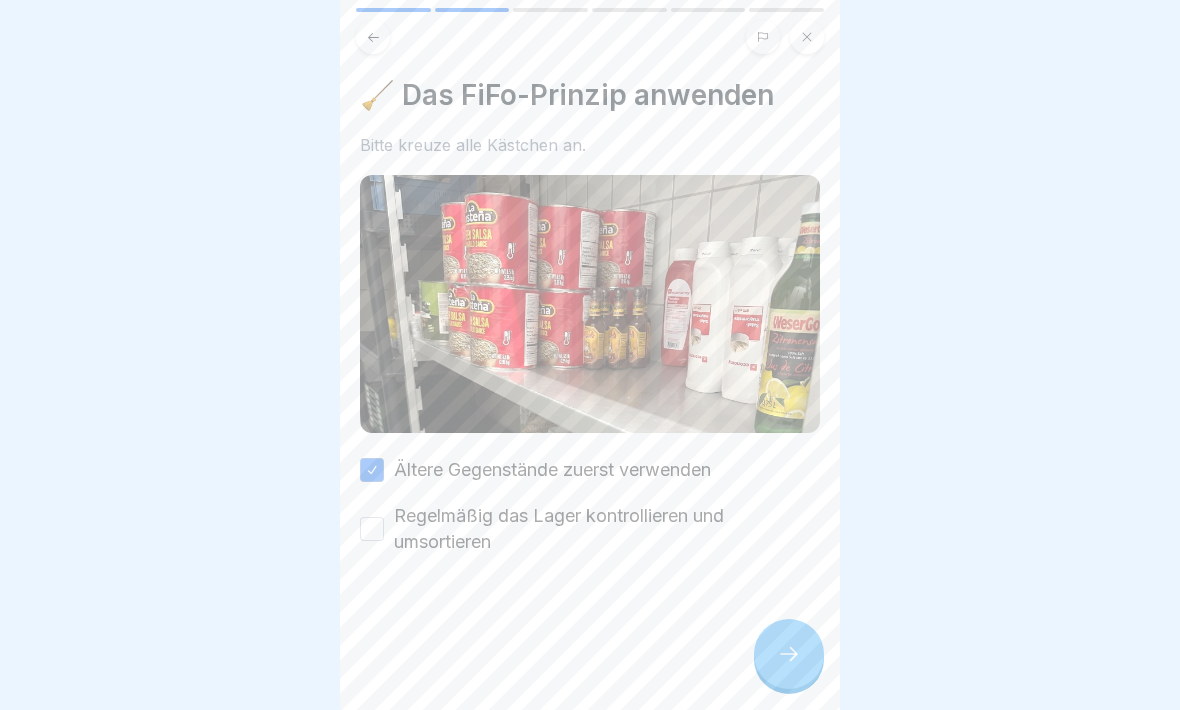 click on "Regelmäßig das Lager kontrollieren und umsortieren" at bounding box center [372, 529] 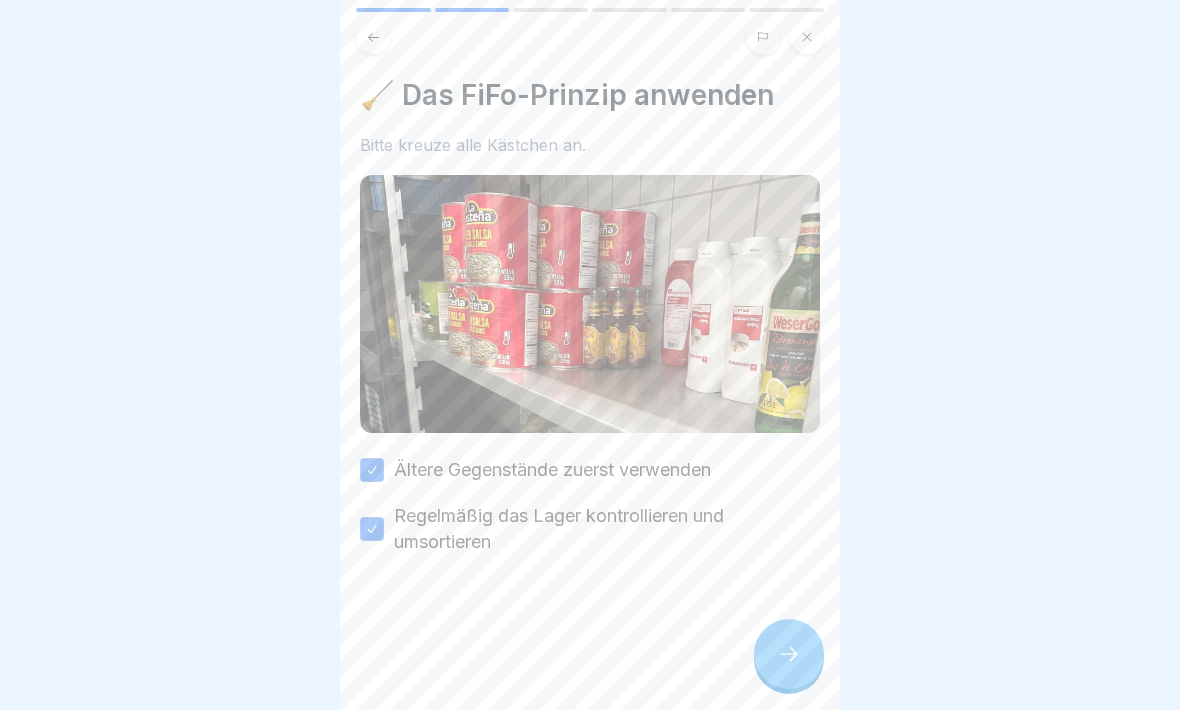 click at bounding box center [789, 654] 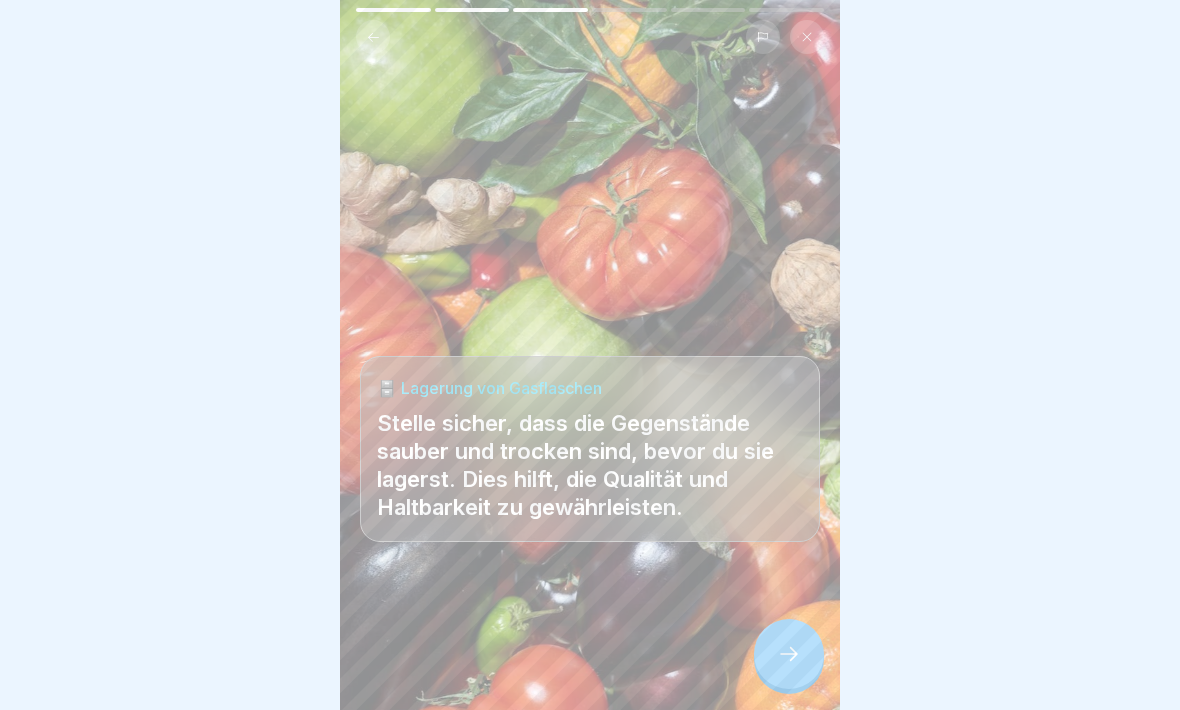 click 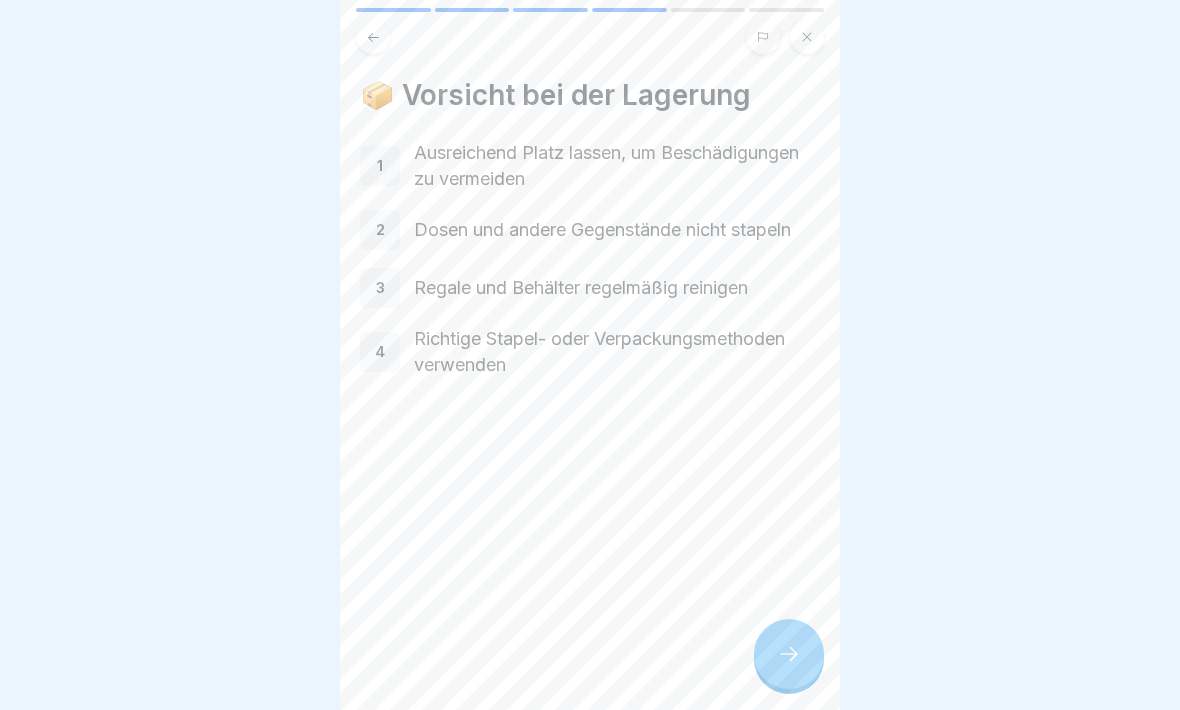 click on "1" at bounding box center (380, 166) 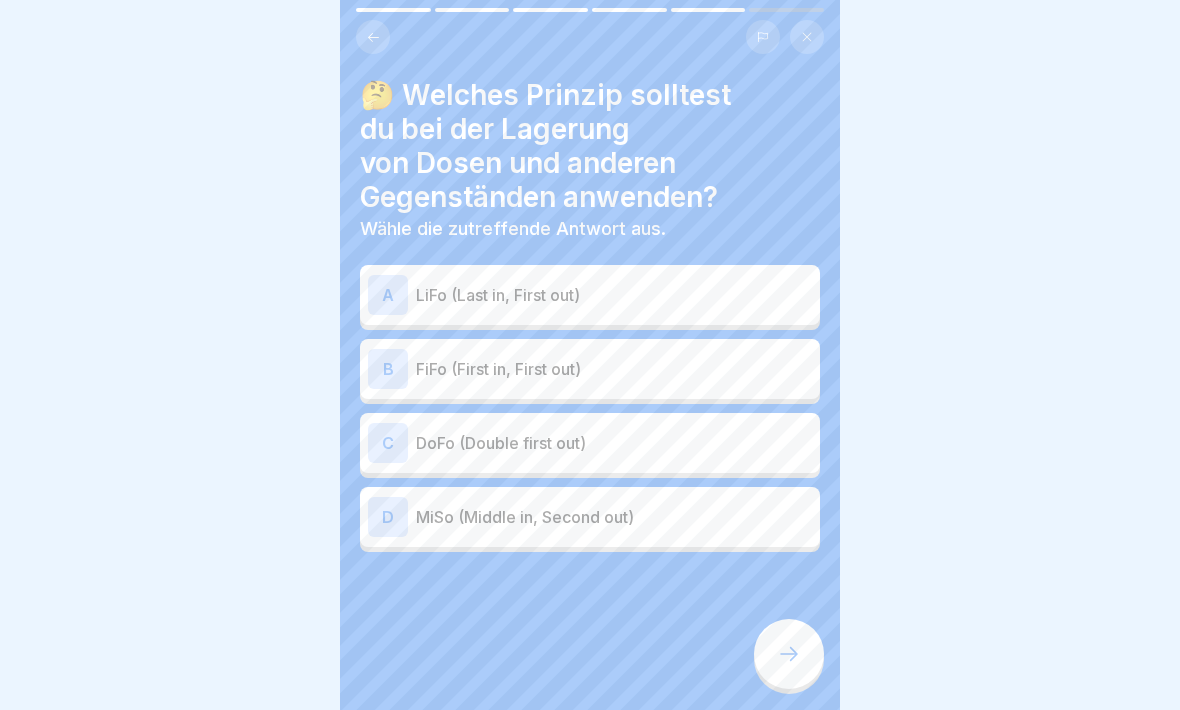 click on "B" at bounding box center (388, 369) 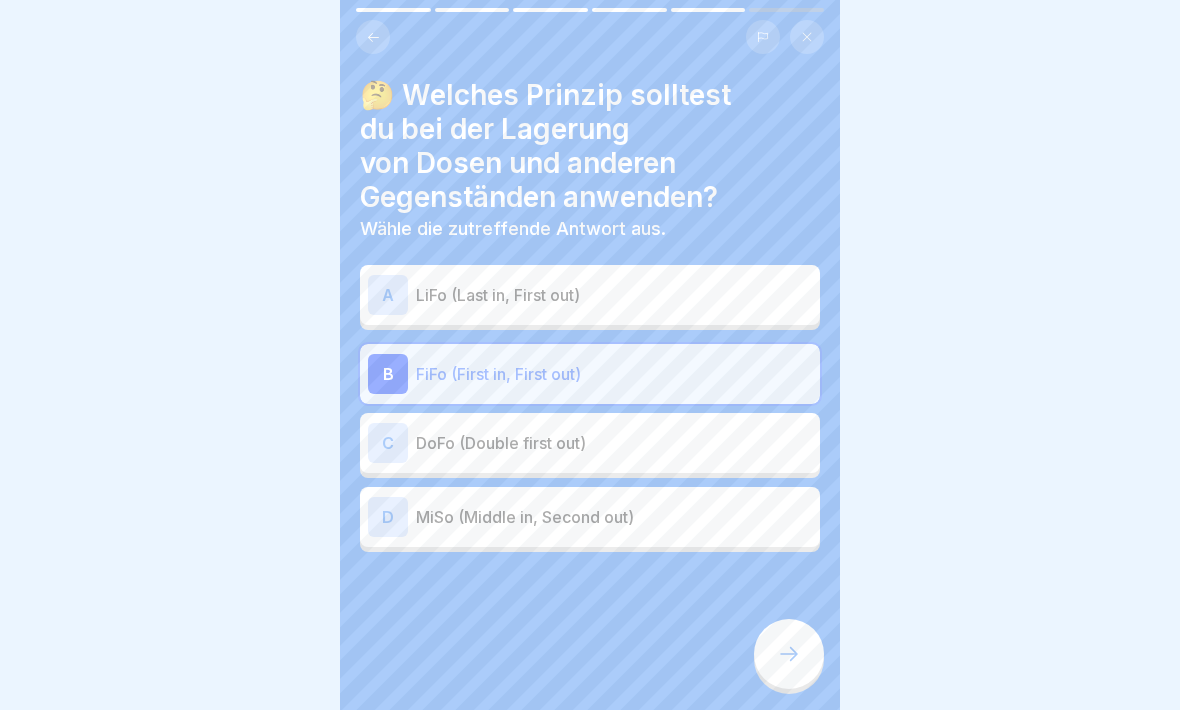 click at bounding box center (789, 654) 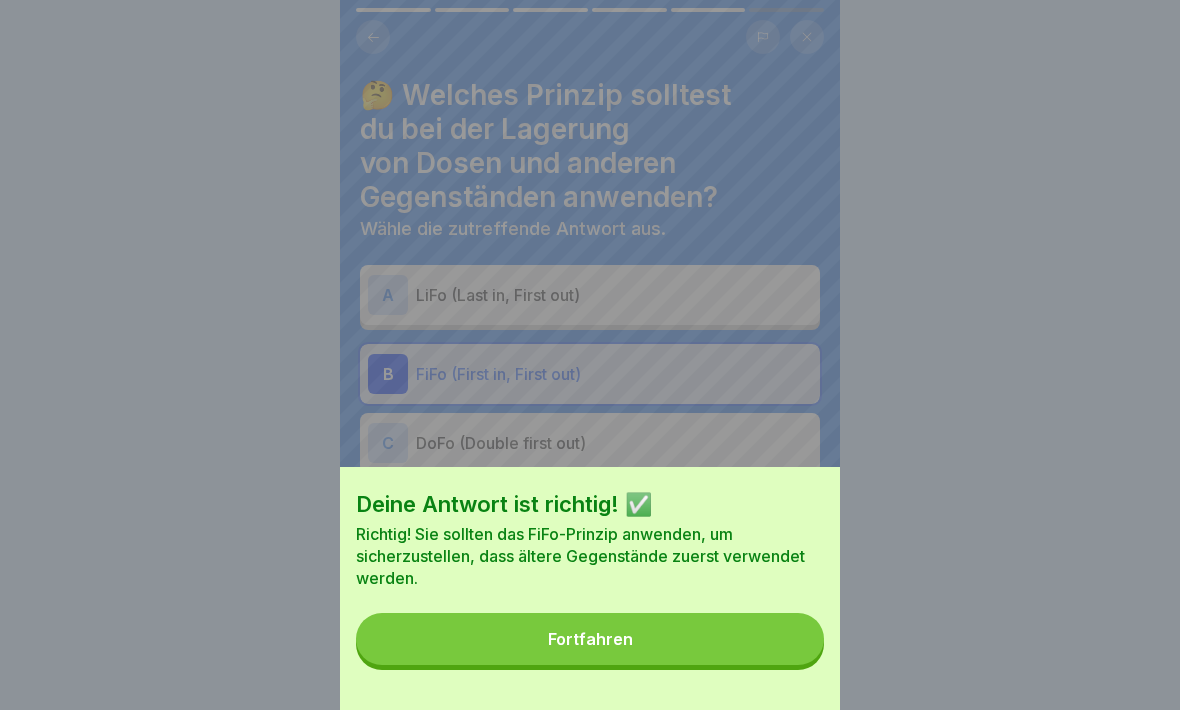click on "Fortfahren" at bounding box center (590, 639) 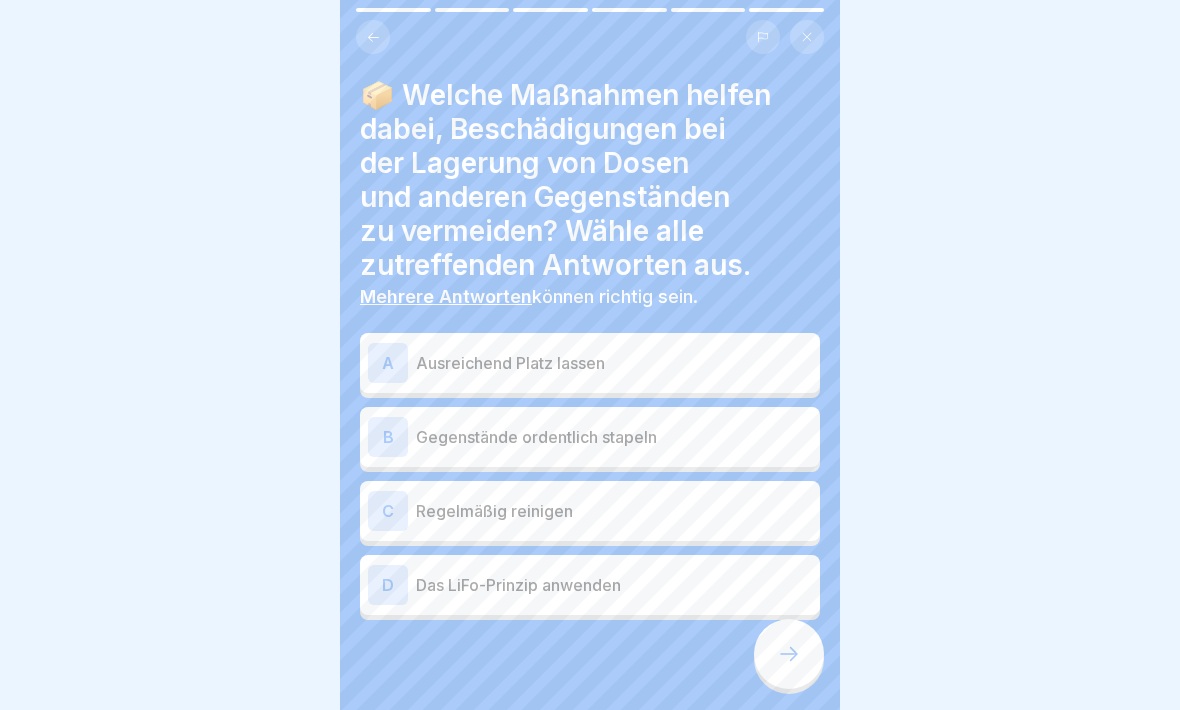 click on "A" at bounding box center [388, 363] 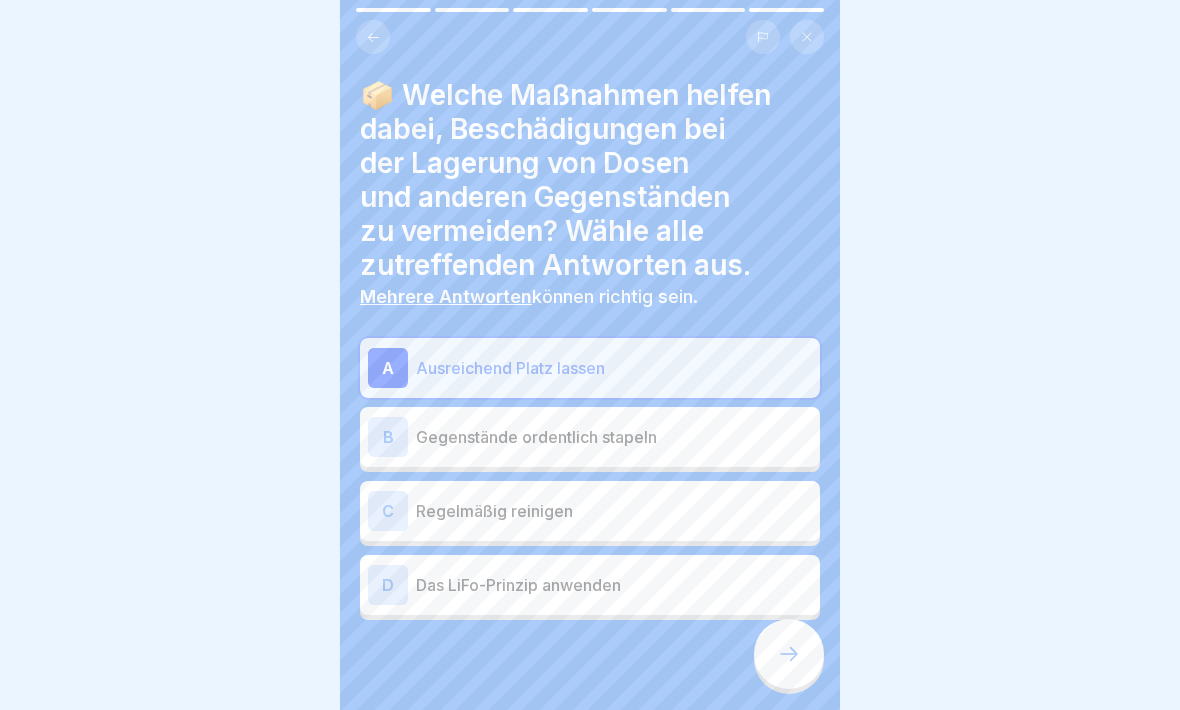 click on "B" at bounding box center (388, 437) 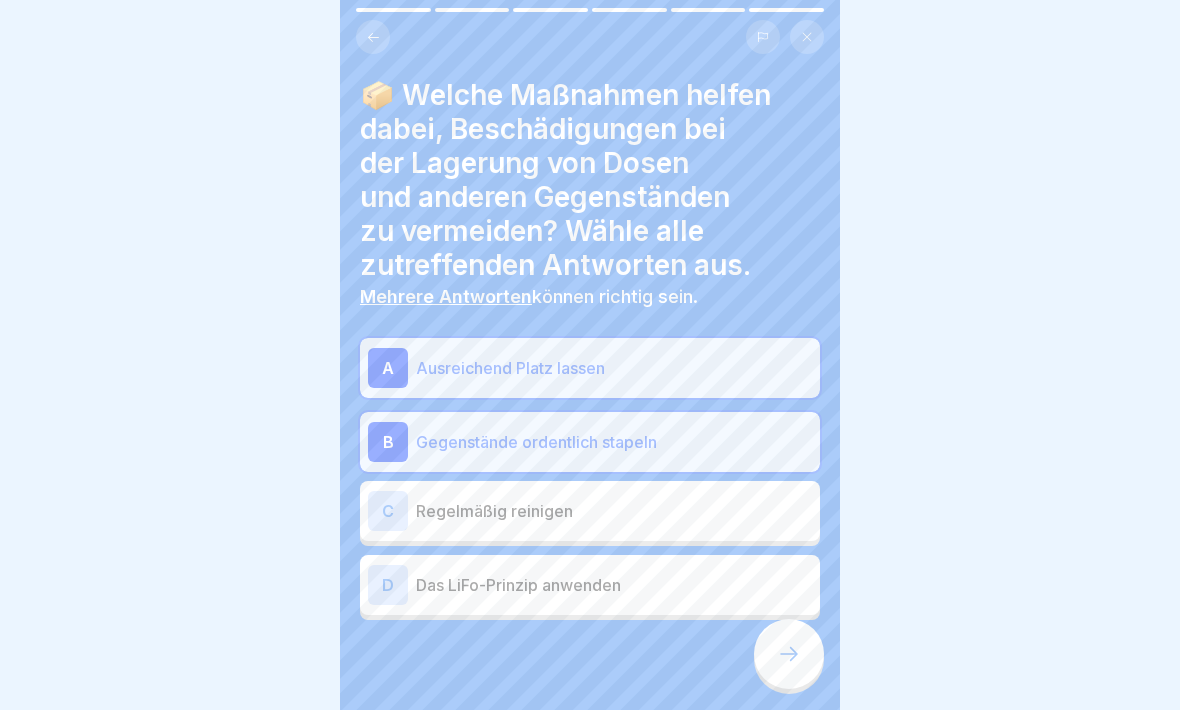 click on "C" at bounding box center (388, 511) 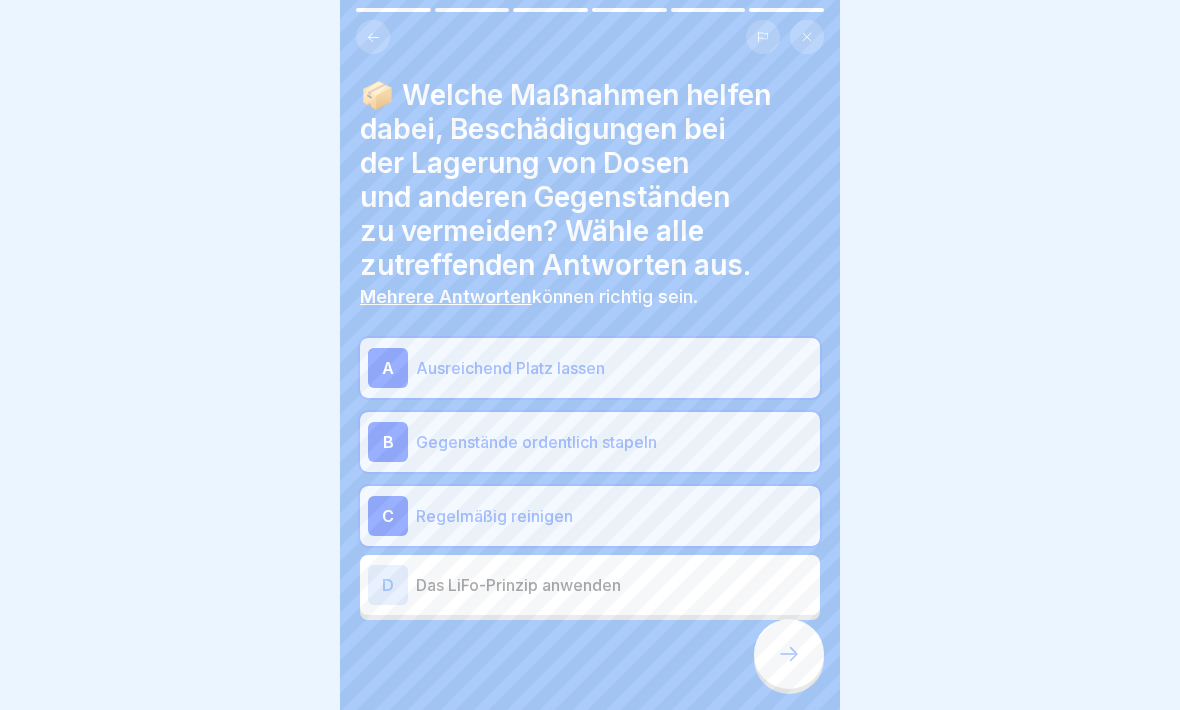 click 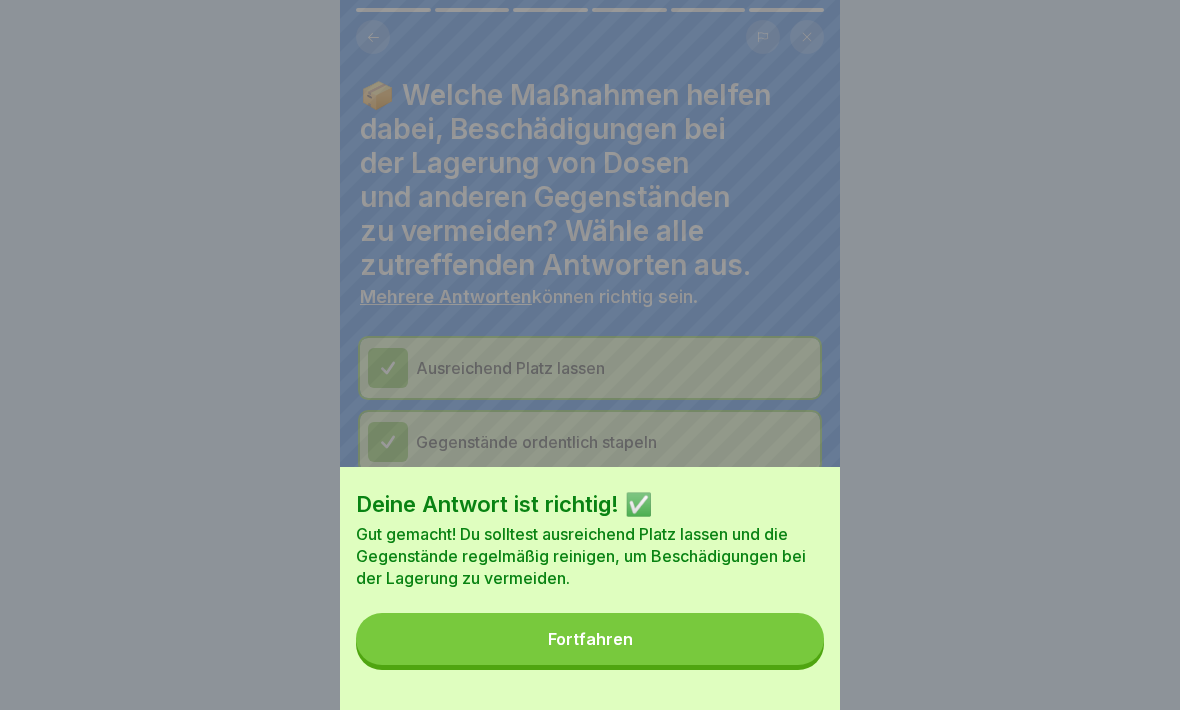 click on "Fortfahren" at bounding box center [590, 639] 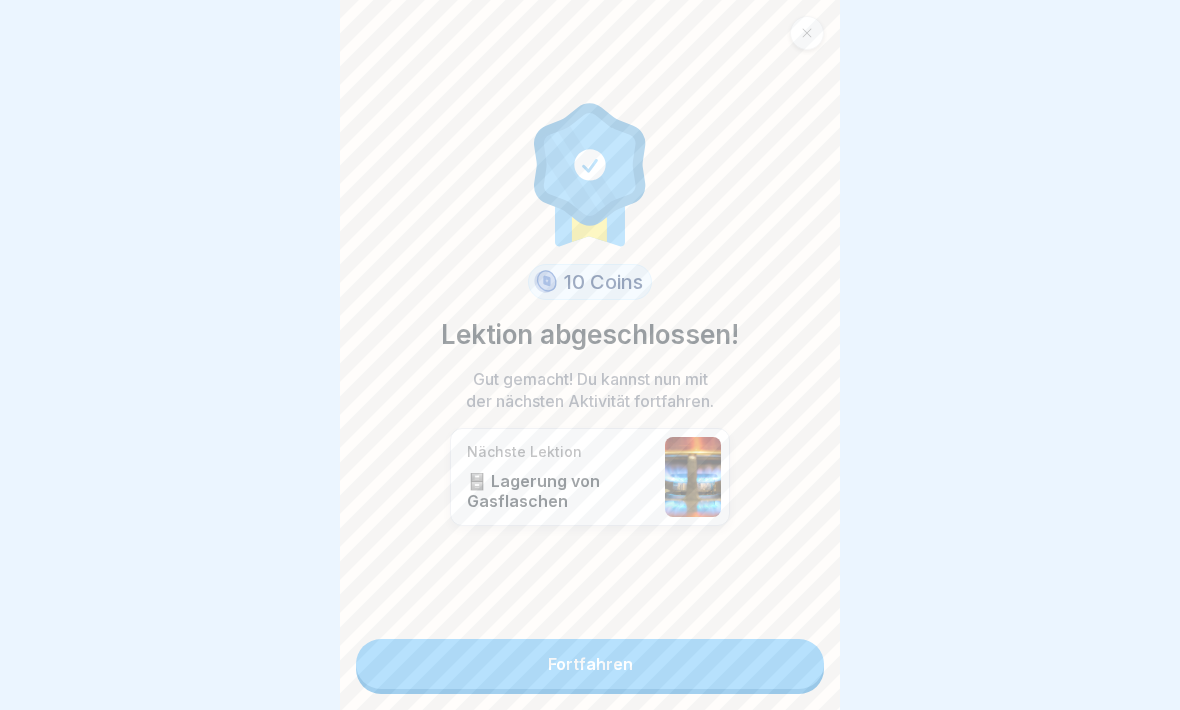 click on "Fortfahren" at bounding box center [590, 664] 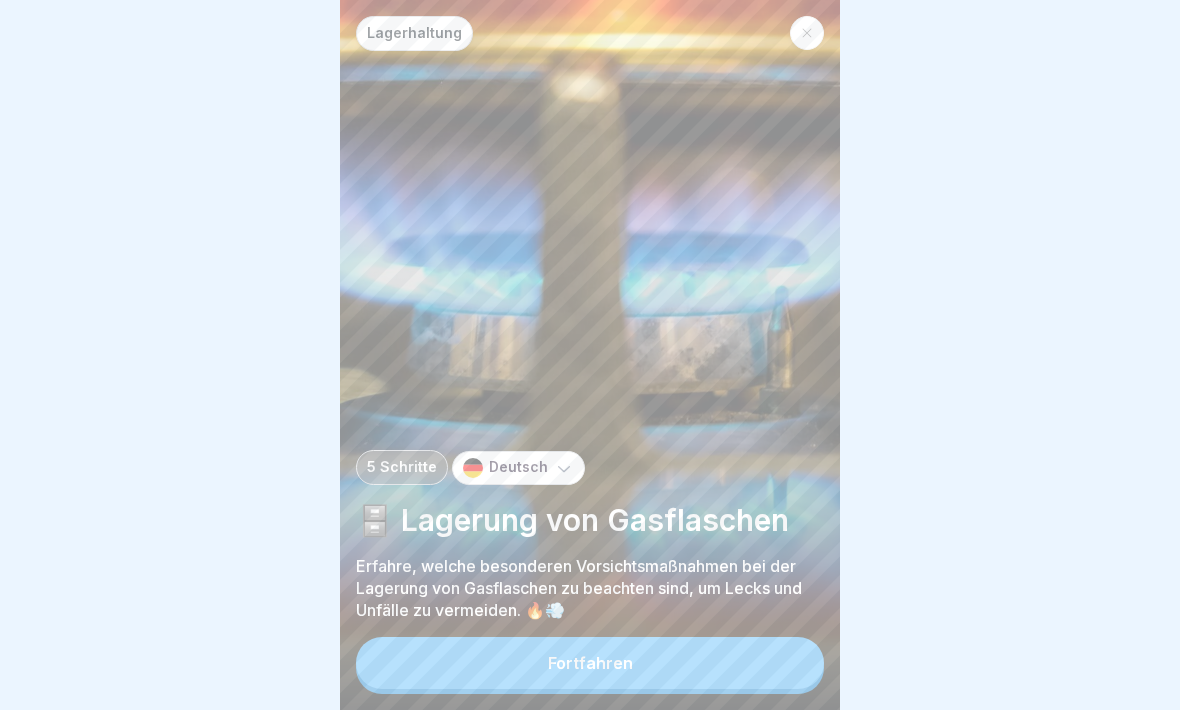 click on "Fortfahren" at bounding box center [590, 663] 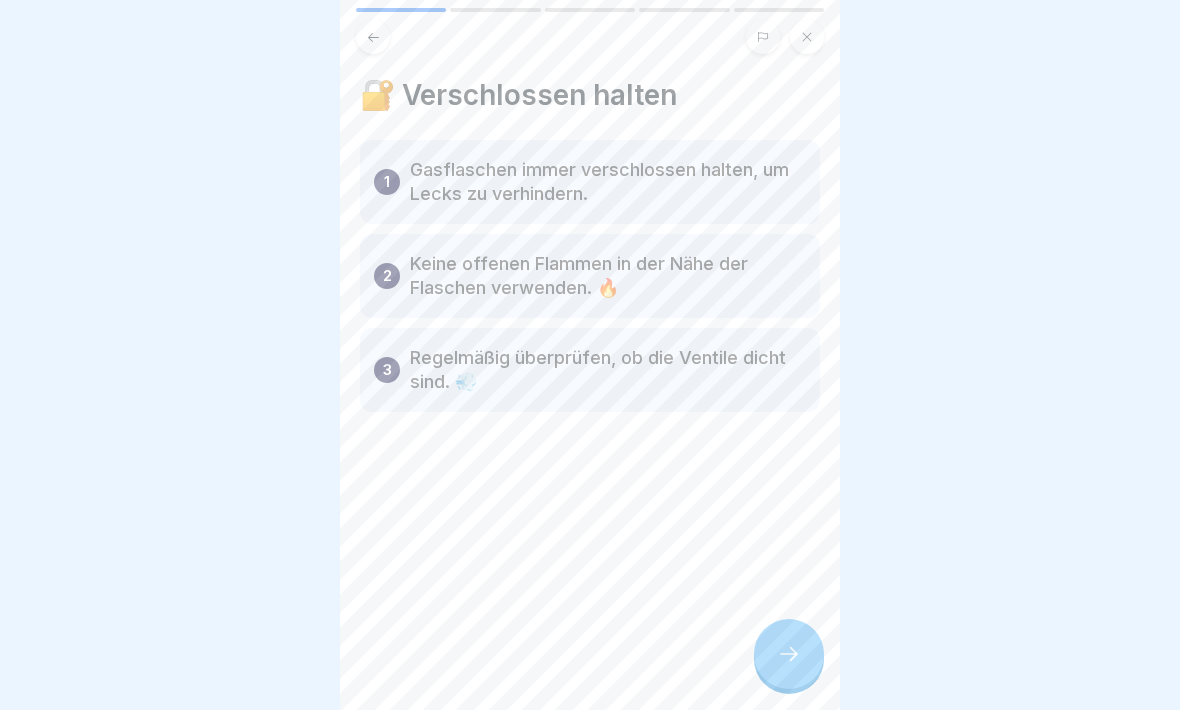 click 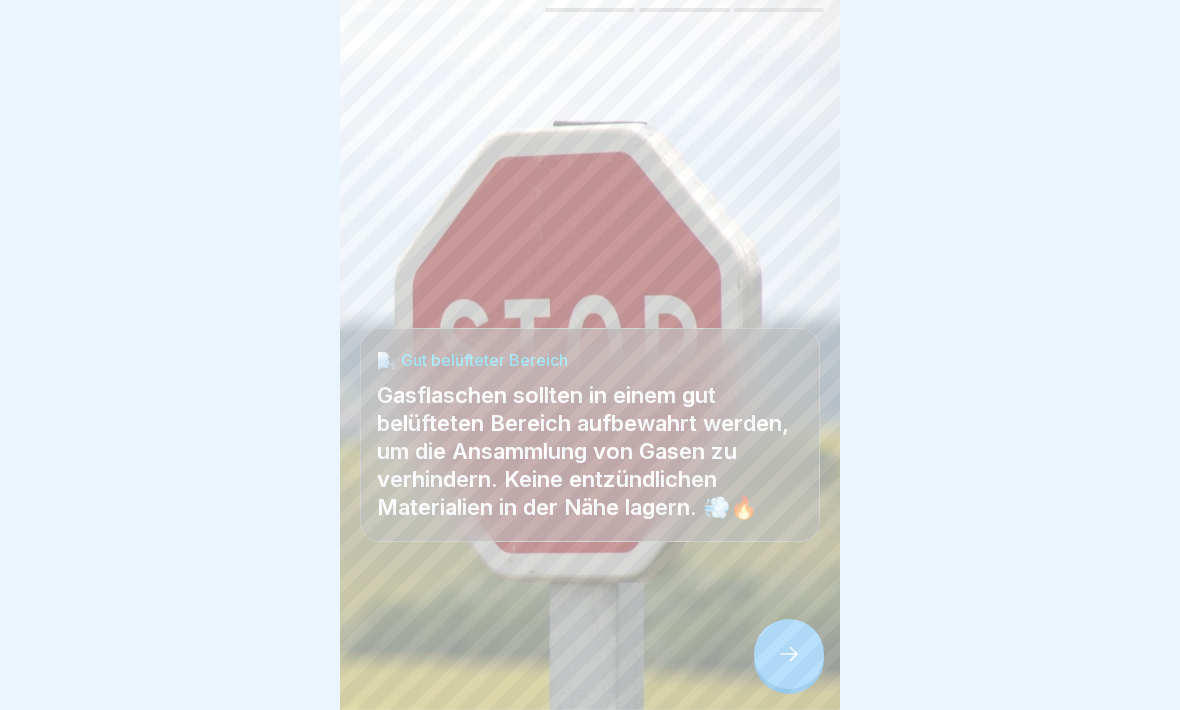 click 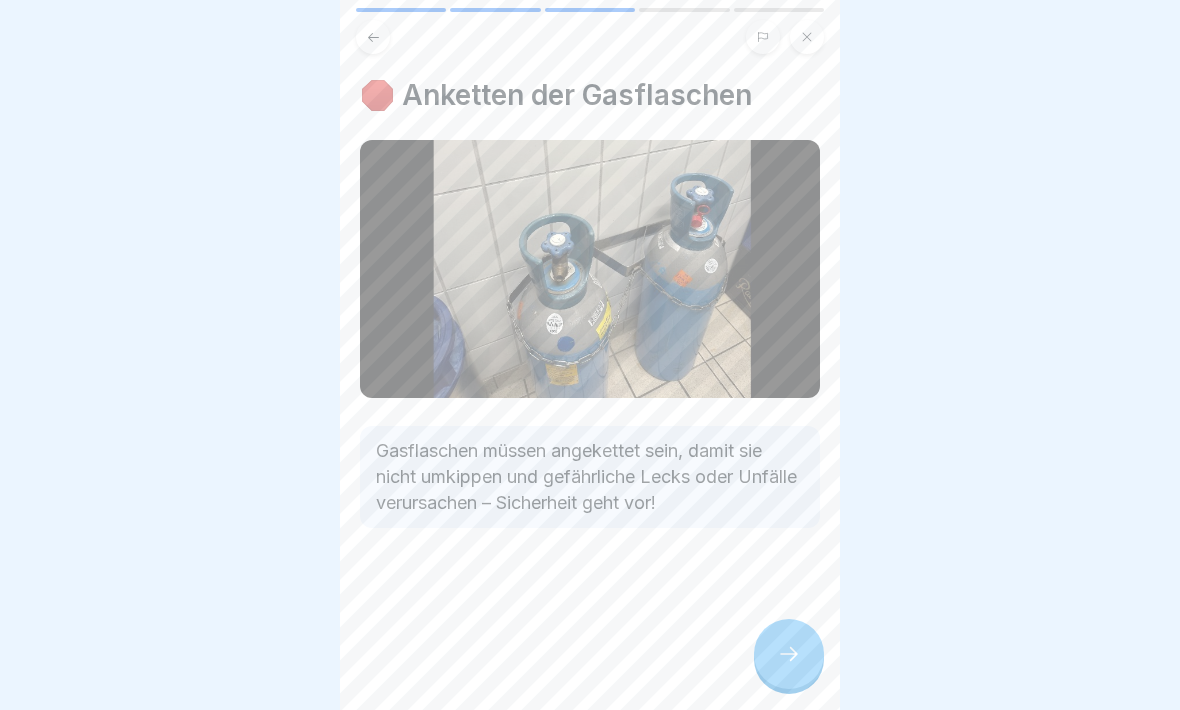 click 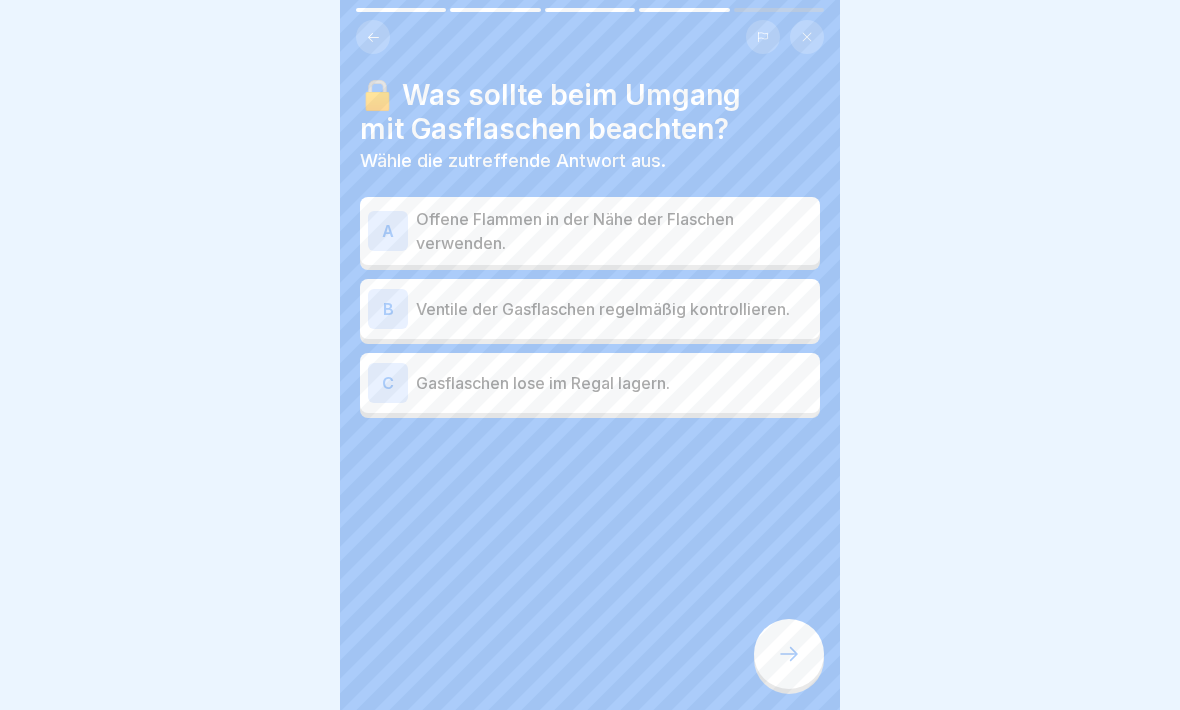 click on "B" at bounding box center (388, 309) 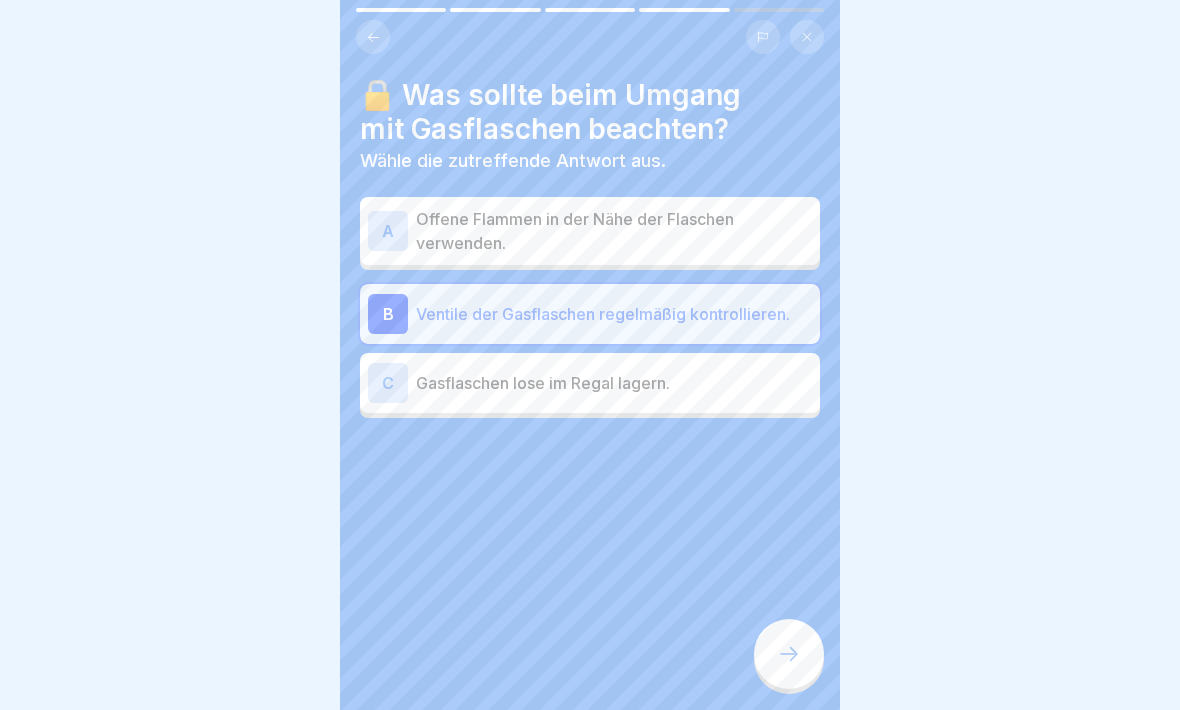 click at bounding box center (789, 654) 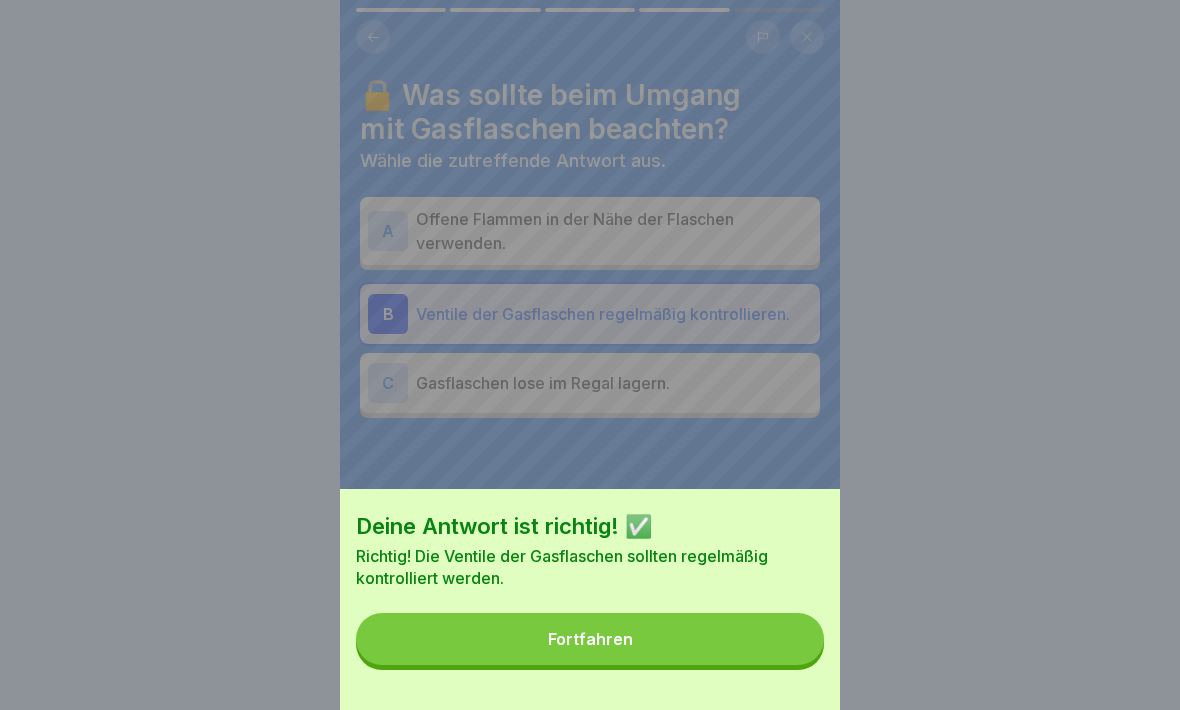 click on "Fortfahren" at bounding box center [590, 639] 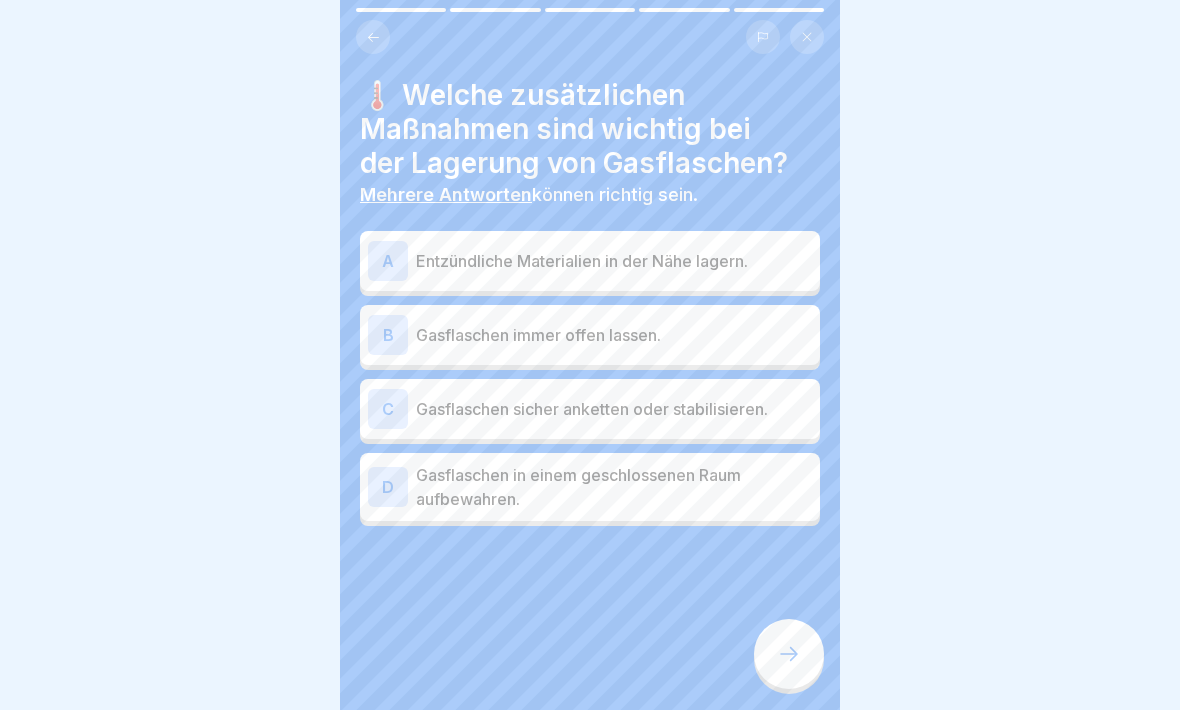 click on "C" at bounding box center [388, 409] 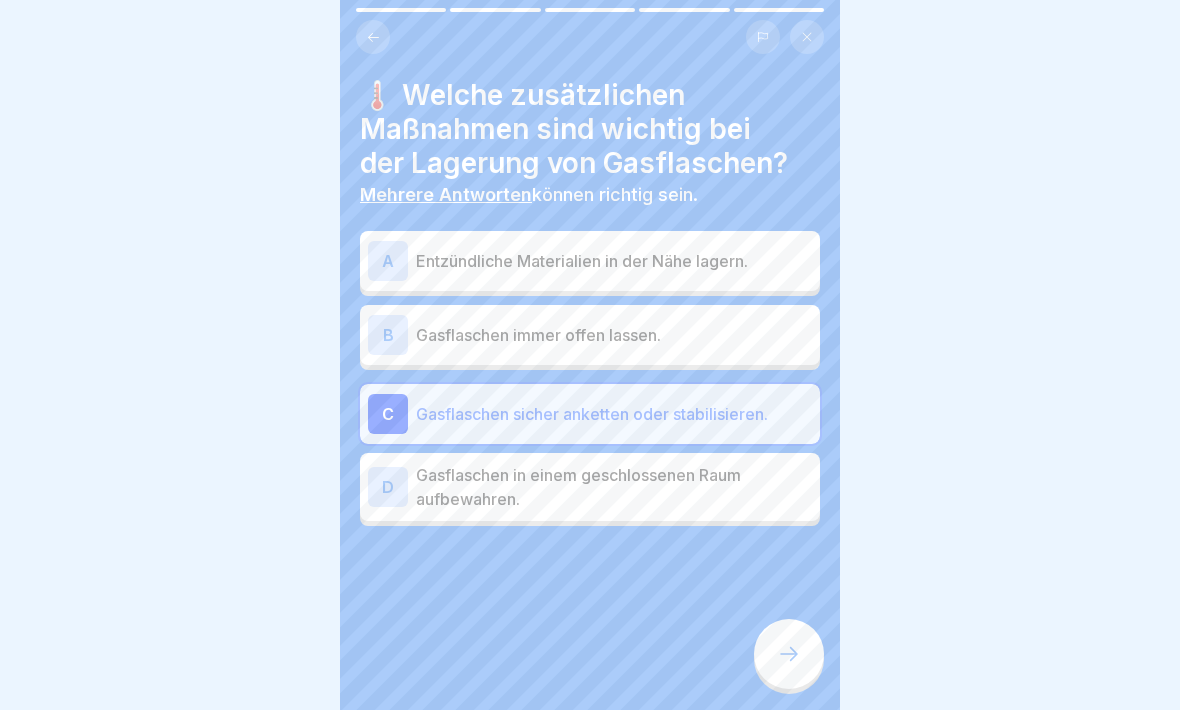 click 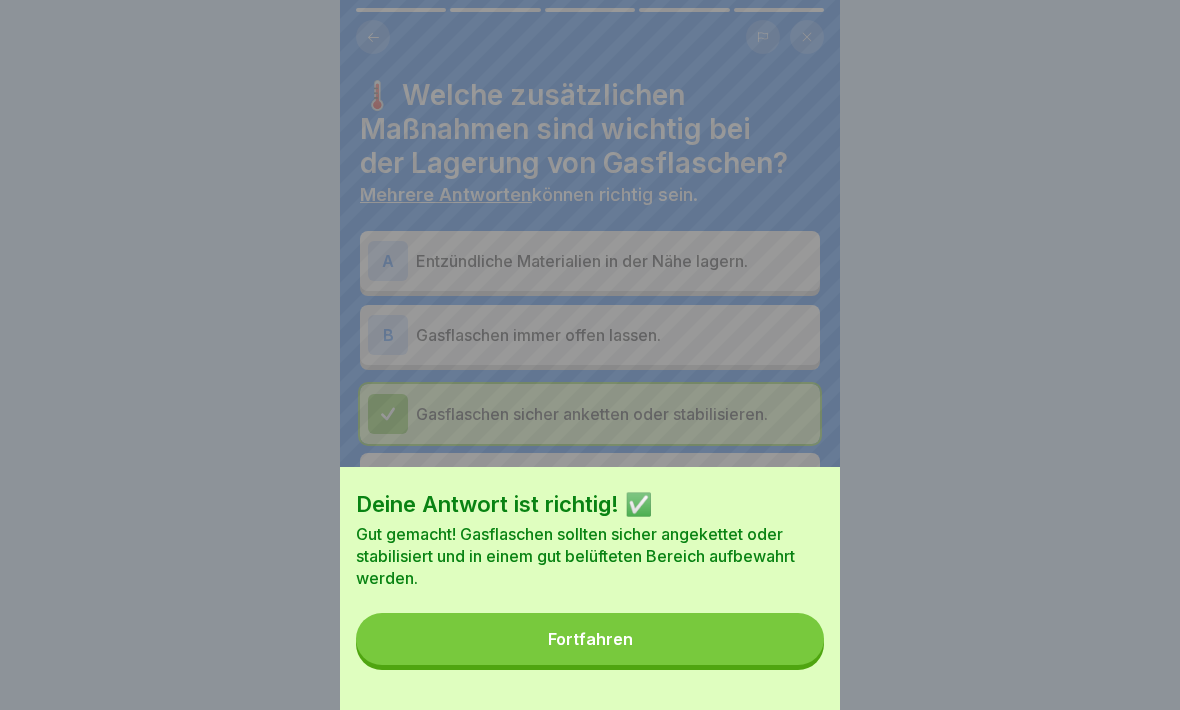 click on "Fortfahren" at bounding box center [590, 639] 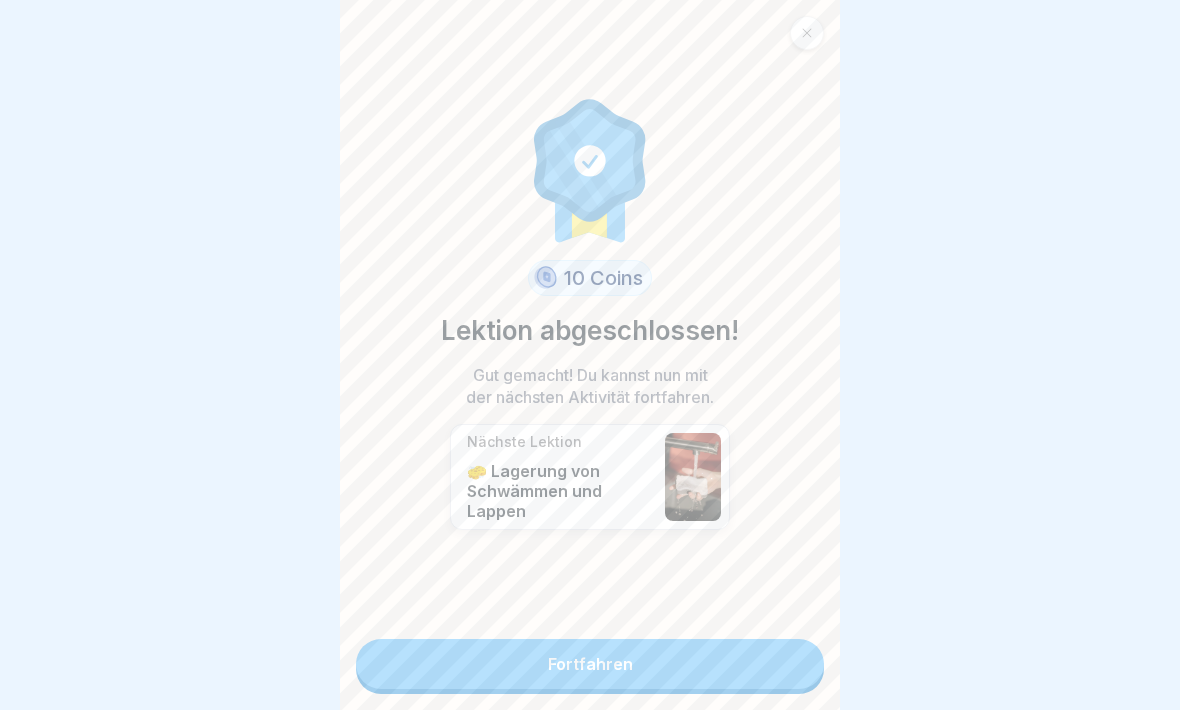 click on "Fortfahren" at bounding box center (590, 664) 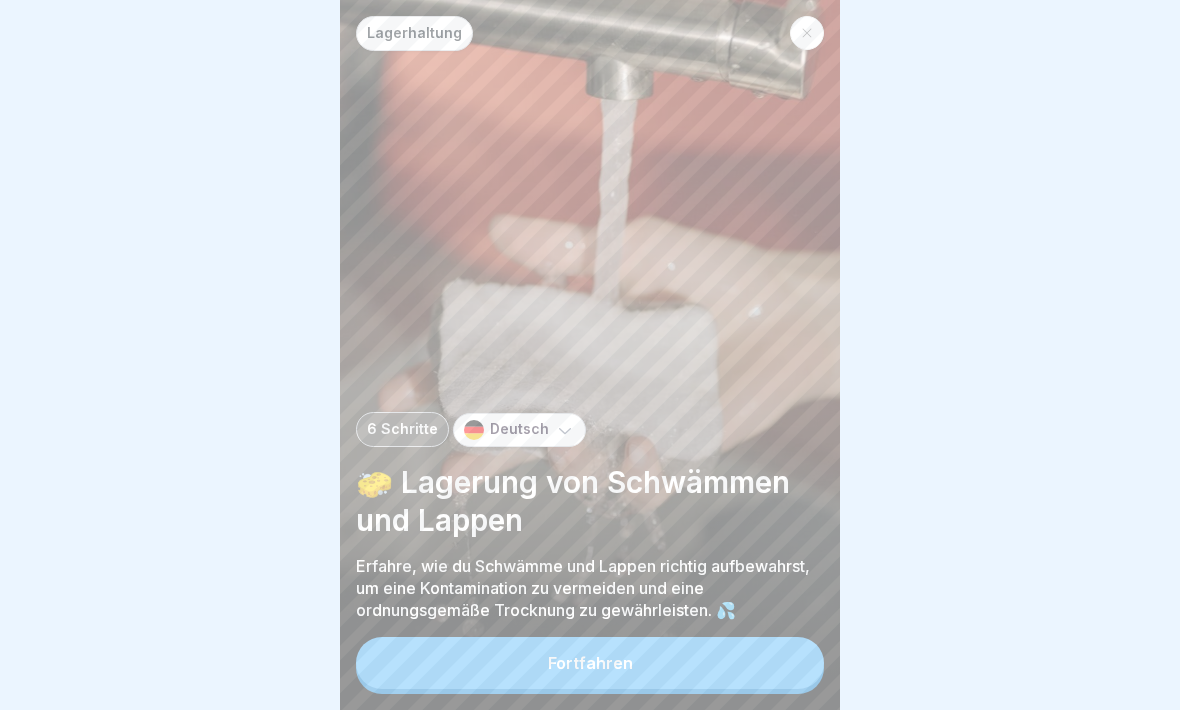 click on "Fortfahren" at bounding box center (590, 663) 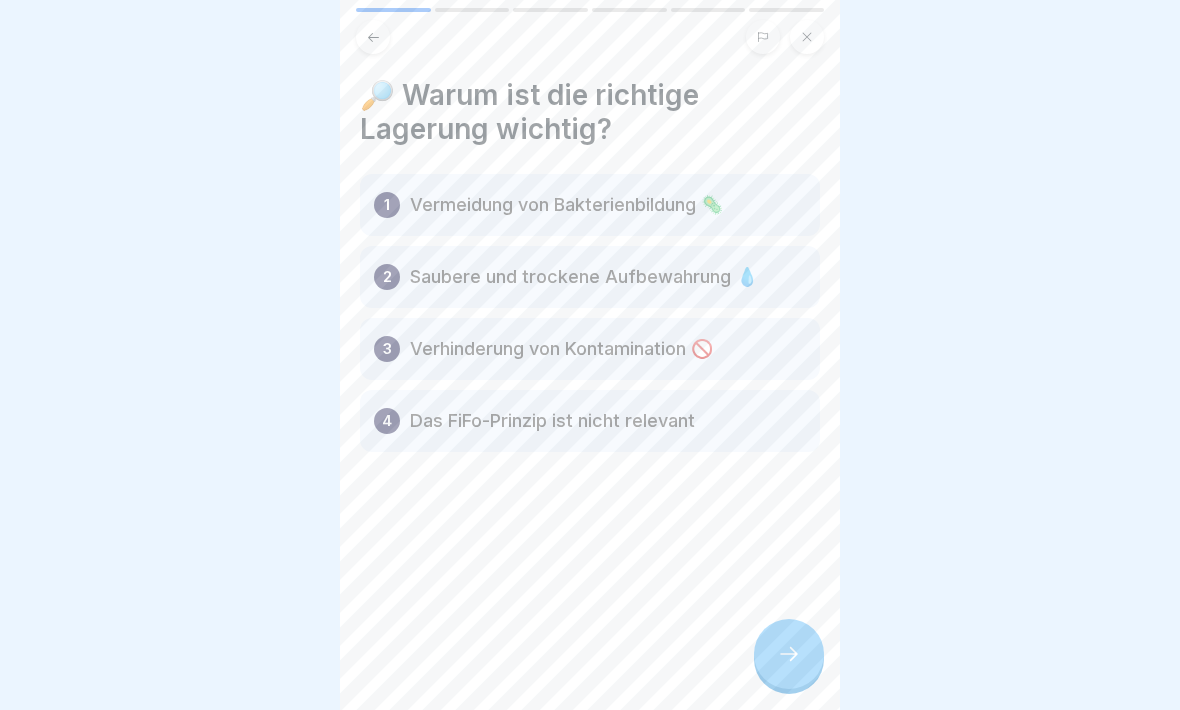 click 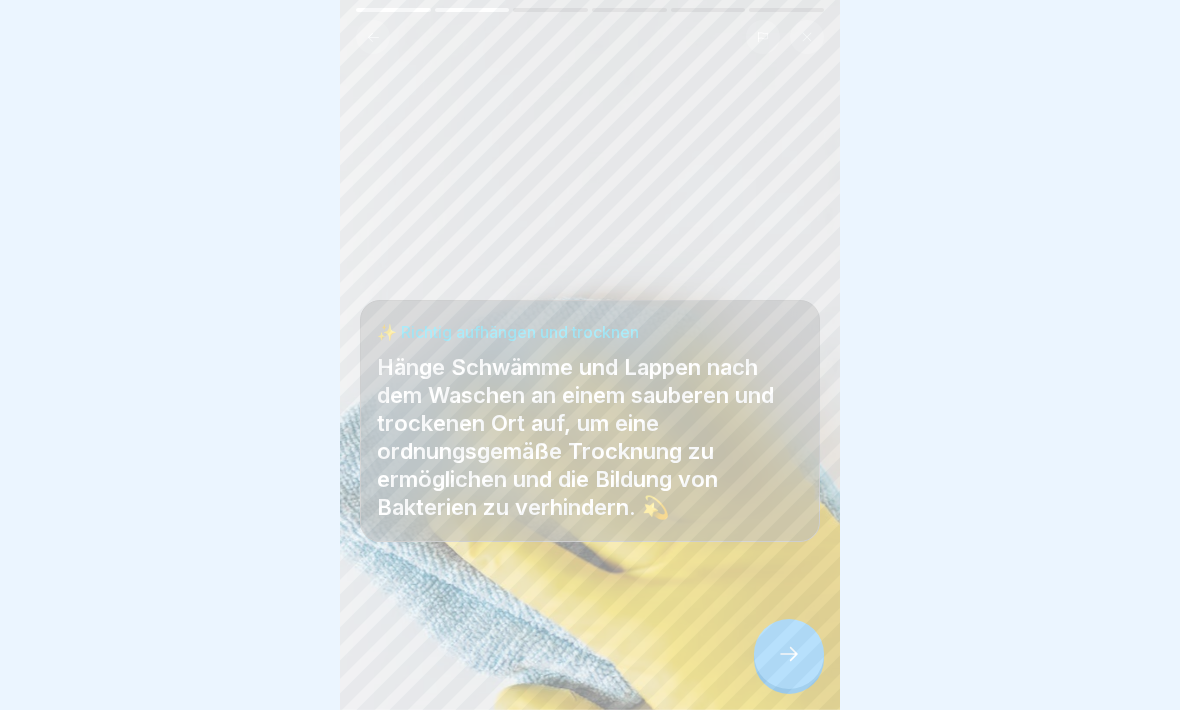 click 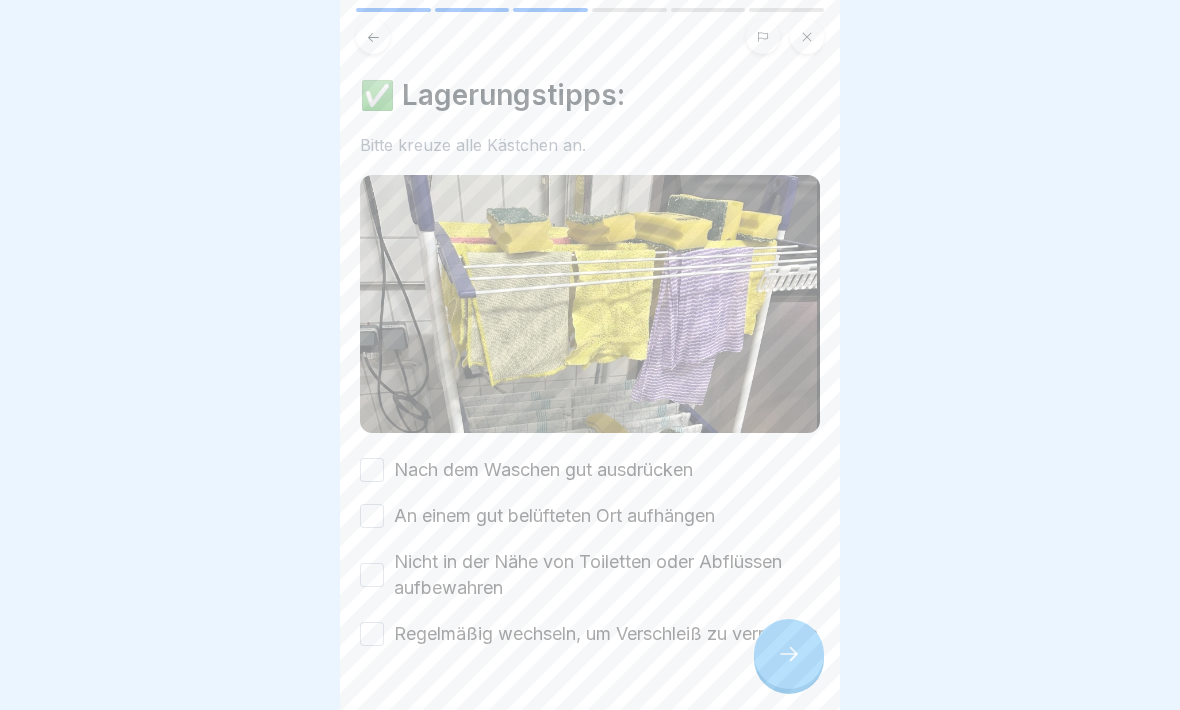 click on "Nach dem Waschen gut ausdrücken" at bounding box center [372, 470] 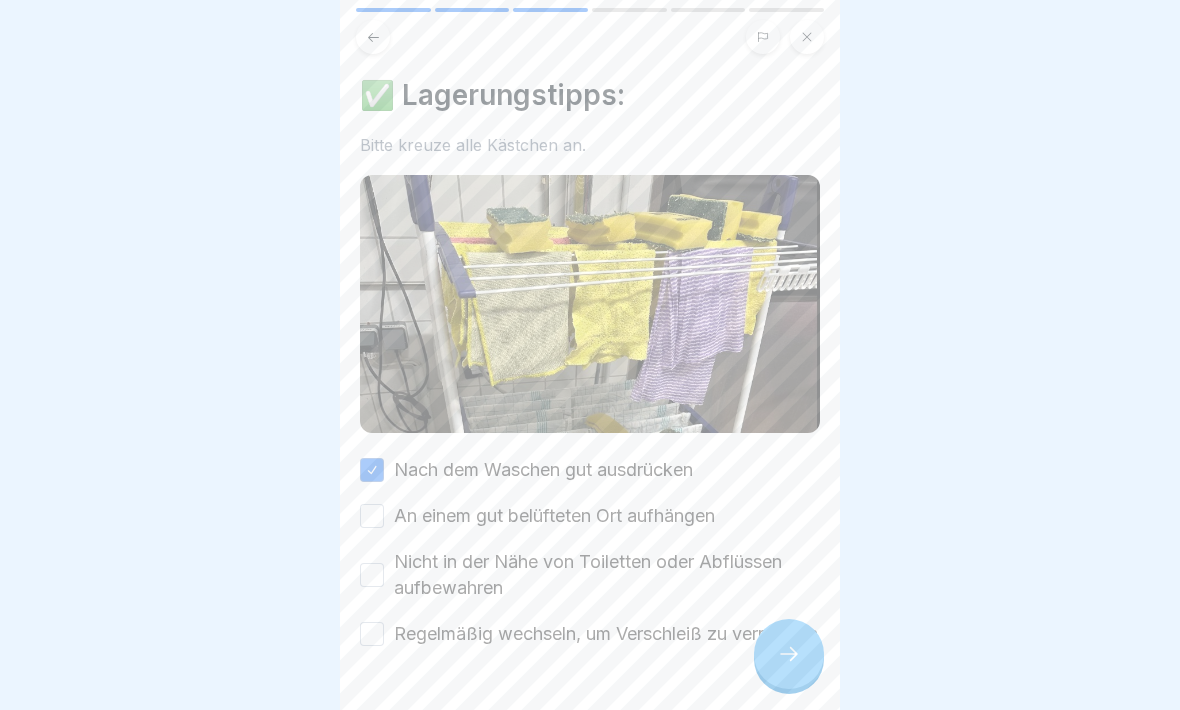 click on "An einem gut belüfteten Ort aufhängen" at bounding box center [372, 516] 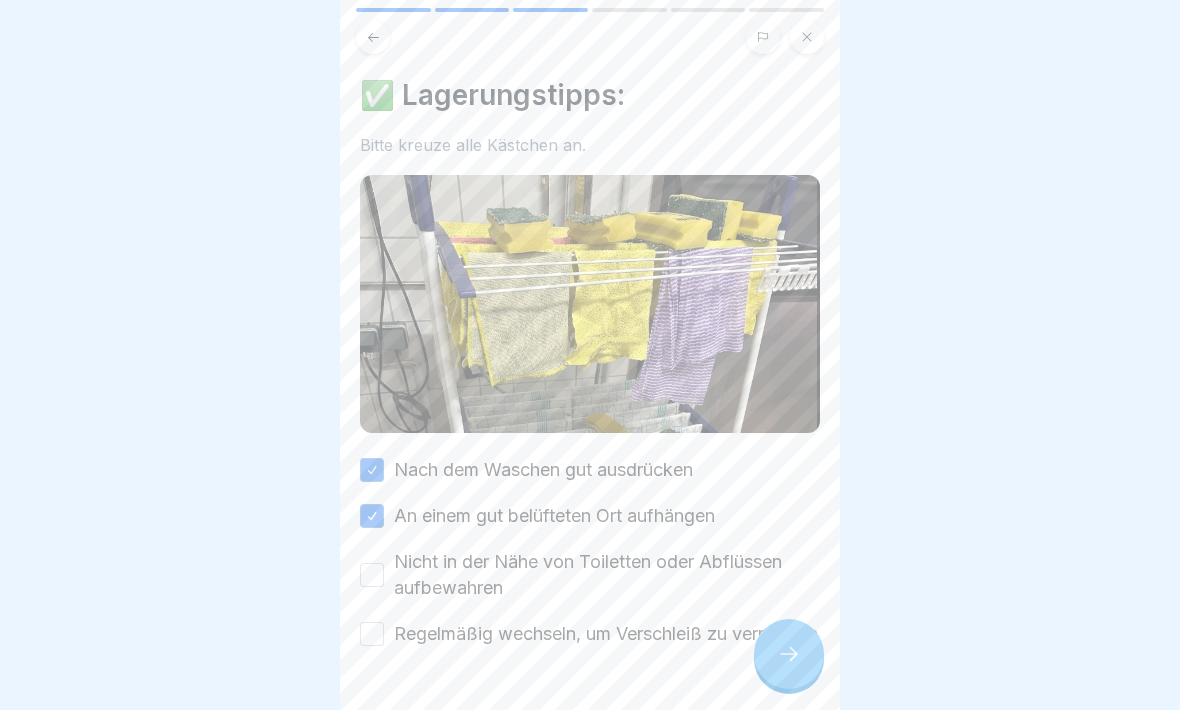 click on "Nicht in der Nähe von Toiletten oder Abflüssen aufbewahren" at bounding box center [372, 575] 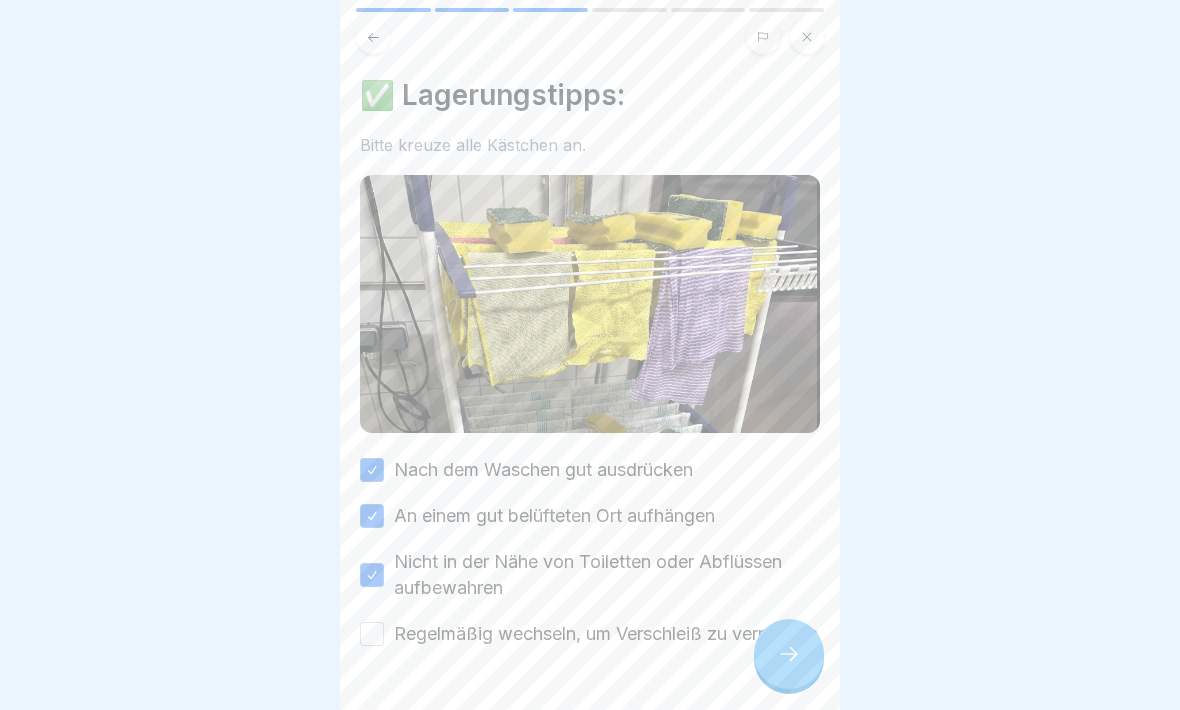 click on "Regelmäßig wechseln, um Verschleiß zu vermeiden" at bounding box center (372, 634) 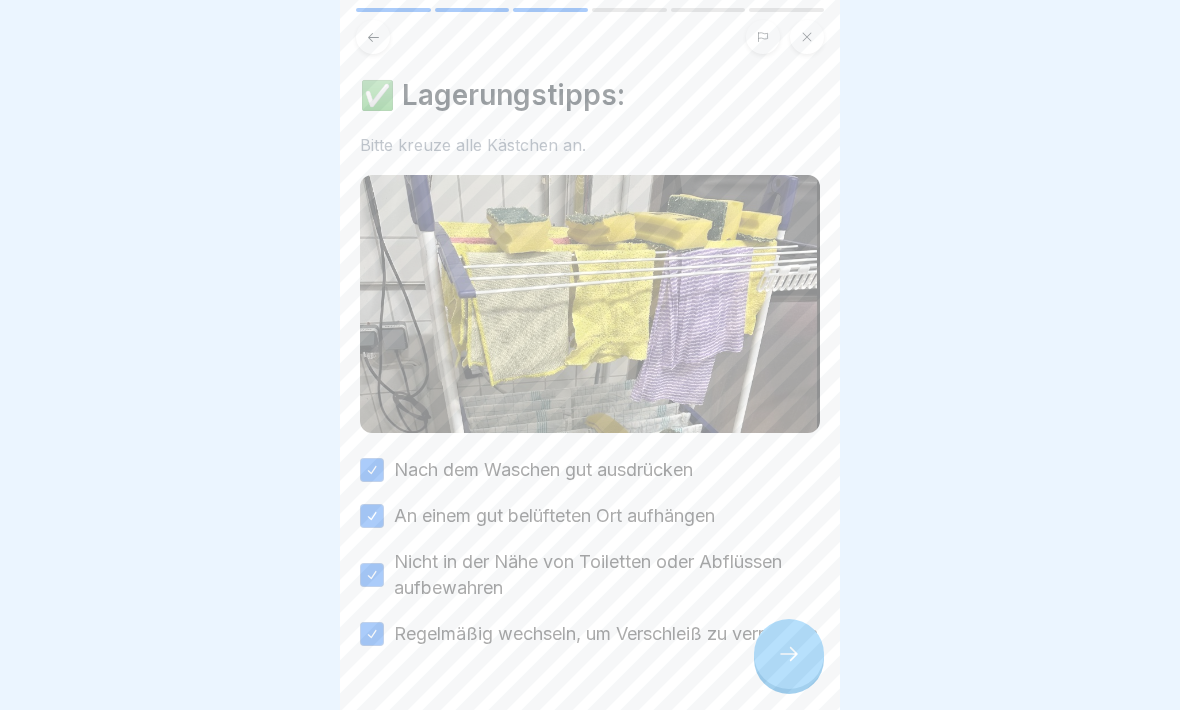 click at bounding box center [789, 654] 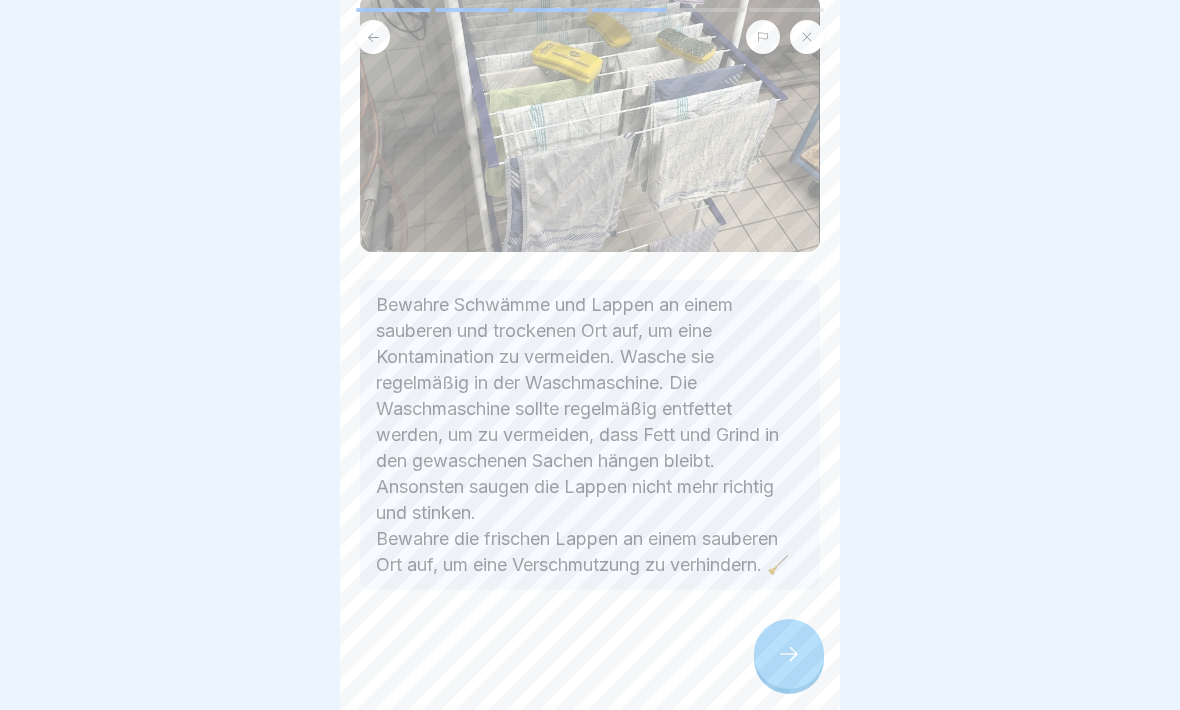 scroll, scrollTop: 206, scrollLeft: 0, axis: vertical 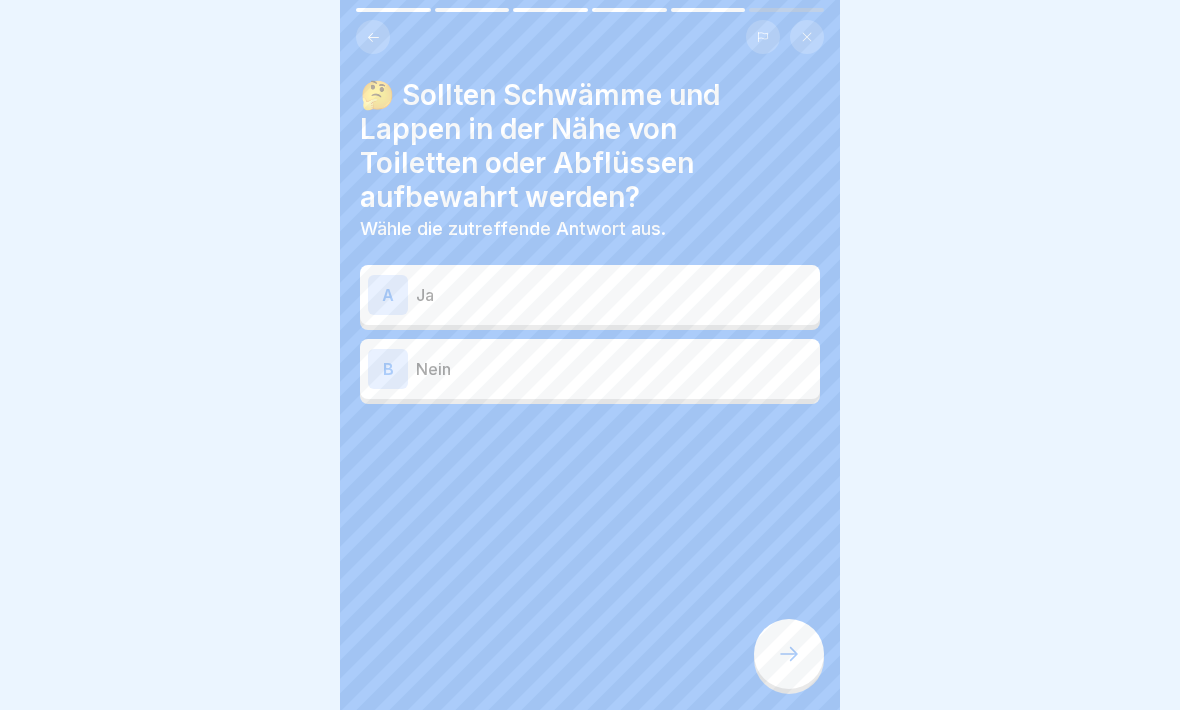 click on "B" at bounding box center [388, 369] 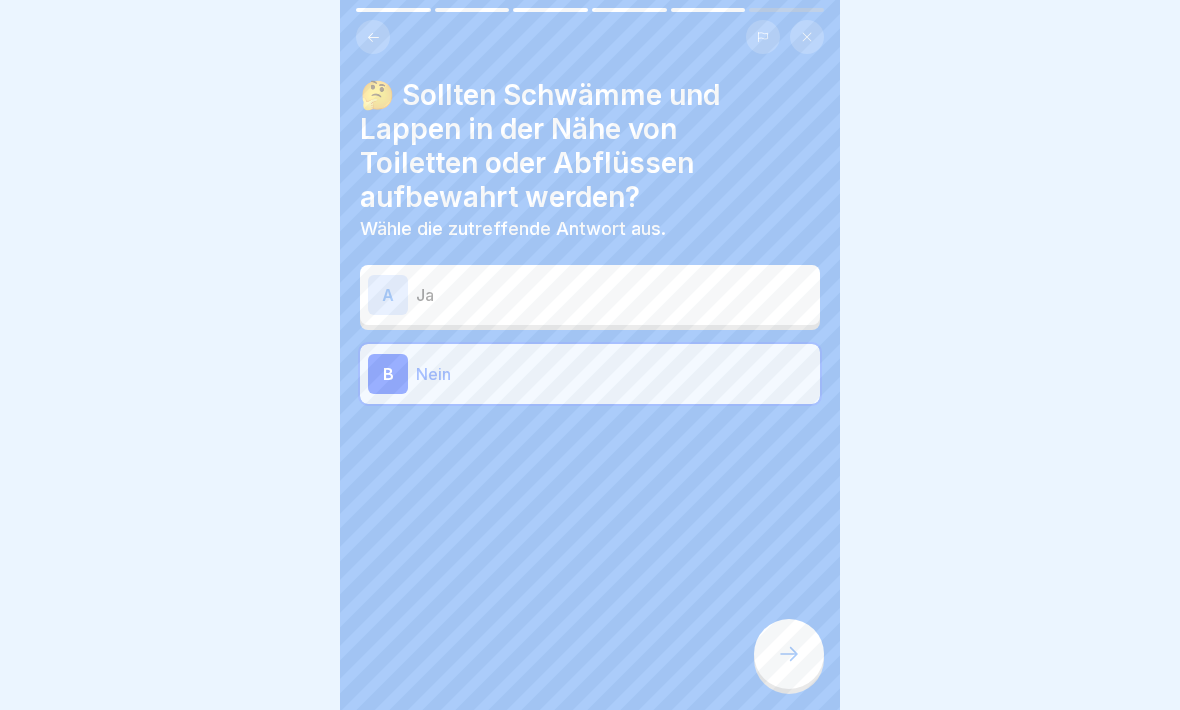 click at bounding box center [789, 654] 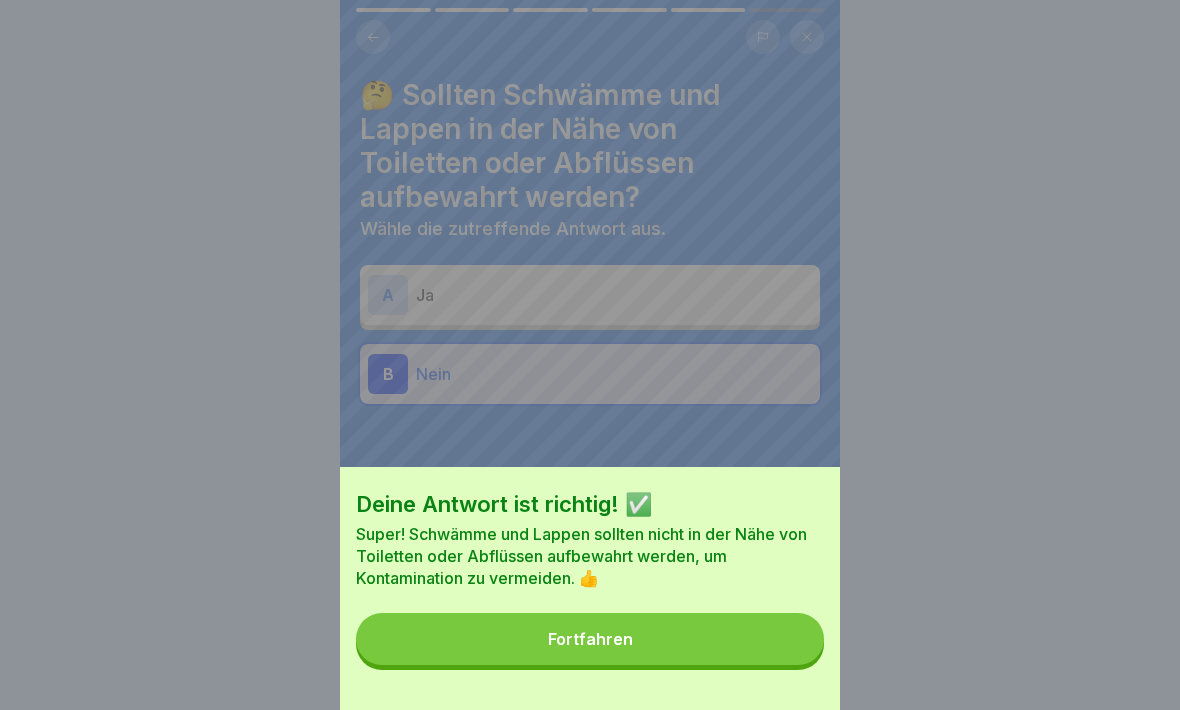click on "Fortfahren" at bounding box center [590, 639] 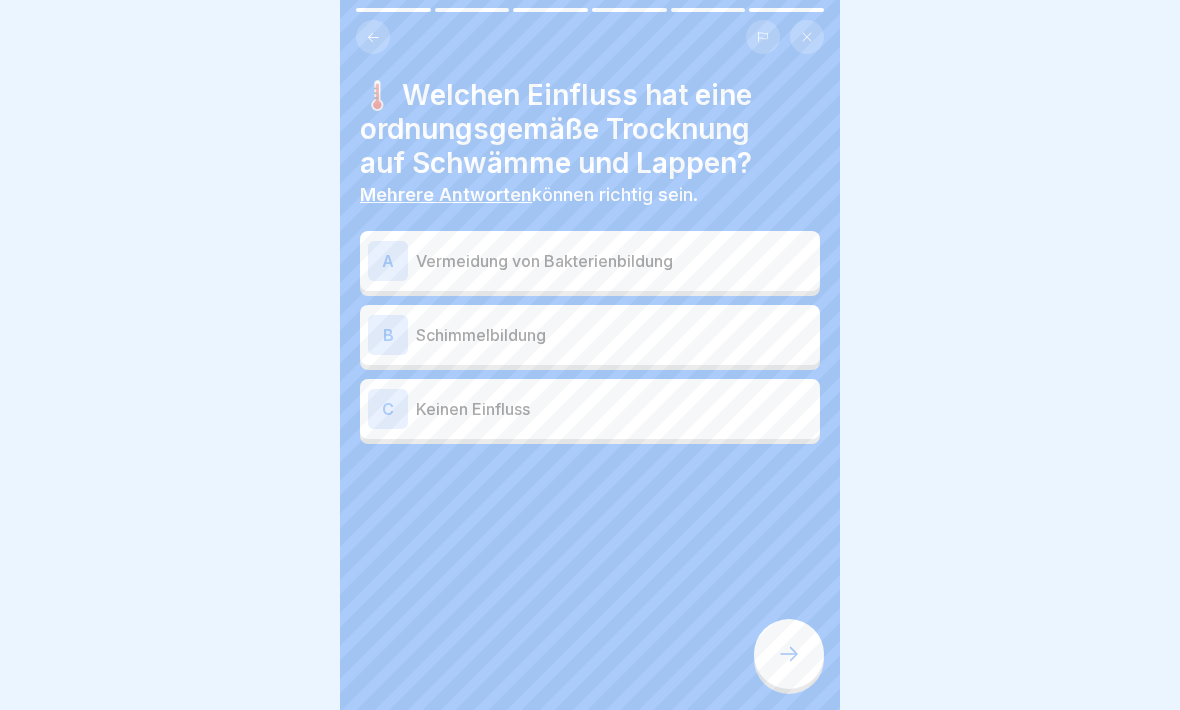 click on "A" at bounding box center [388, 261] 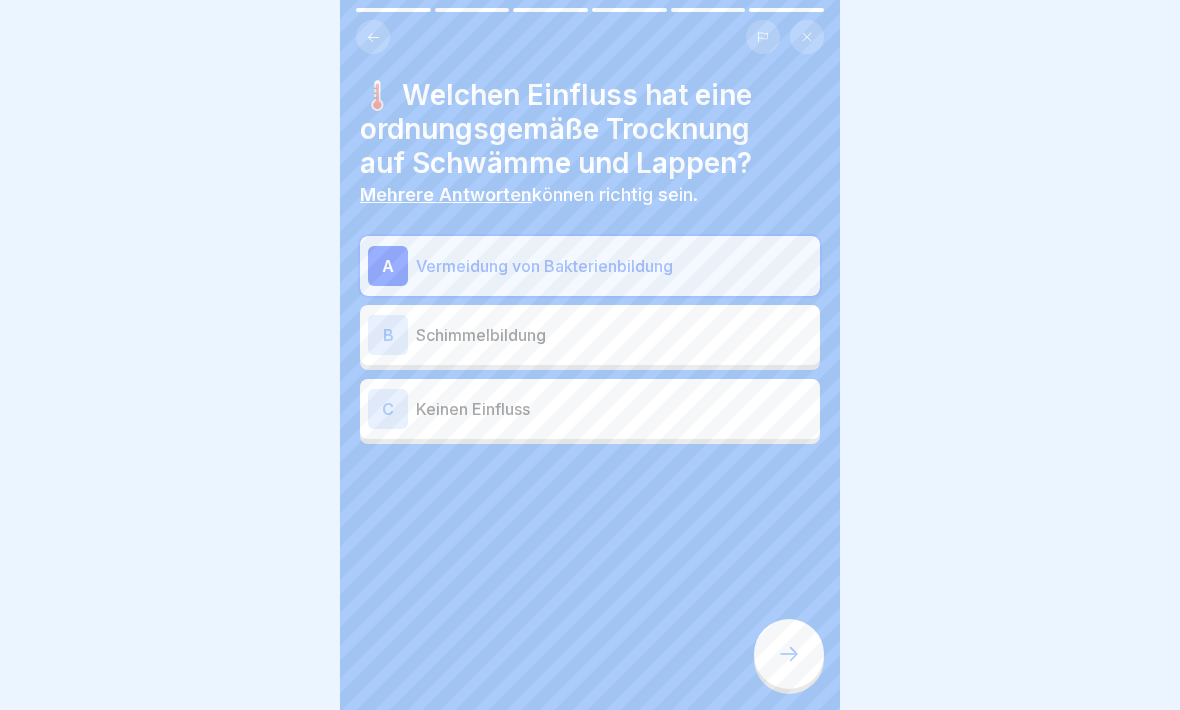 click on "B" at bounding box center (388, 335) 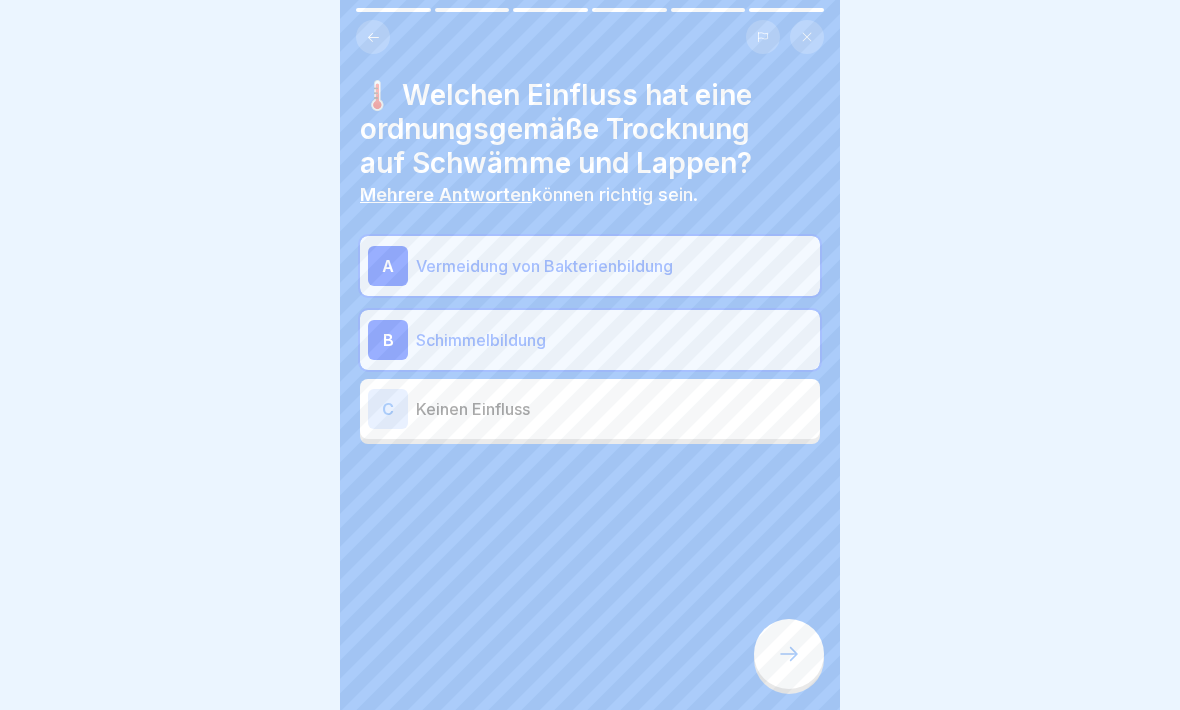 click at bounding box center (789, 654) 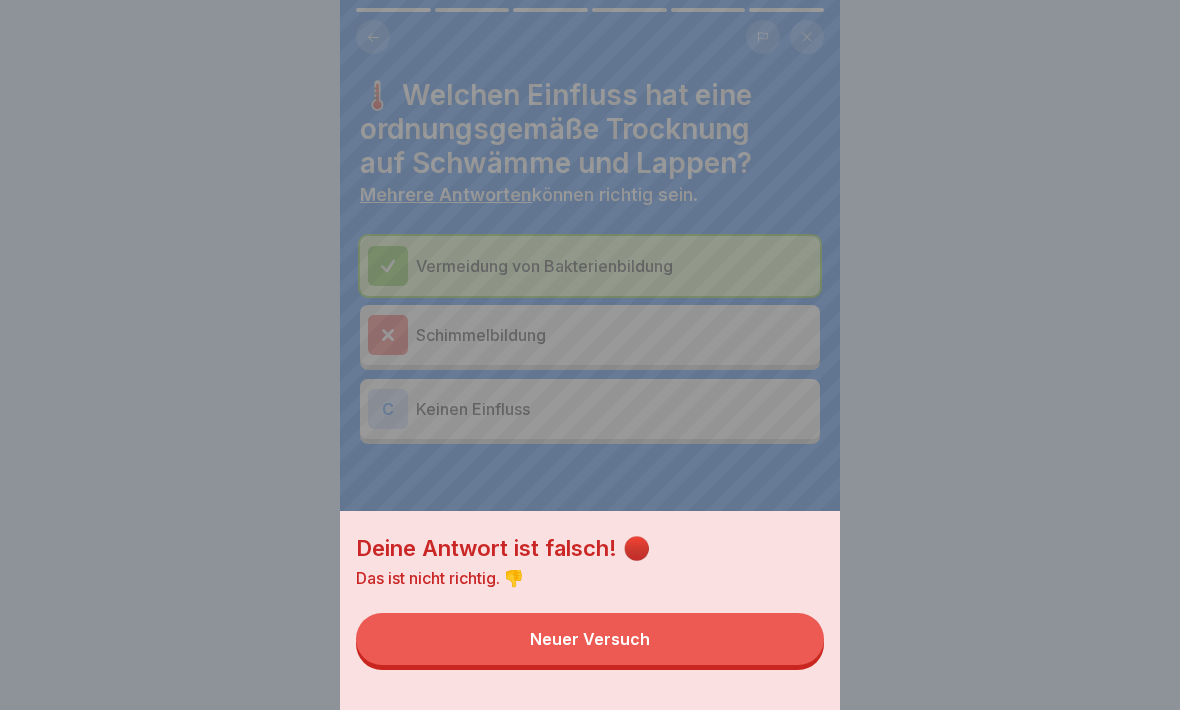 click on "Neuer Versuch" at bounding box center [590, 639] 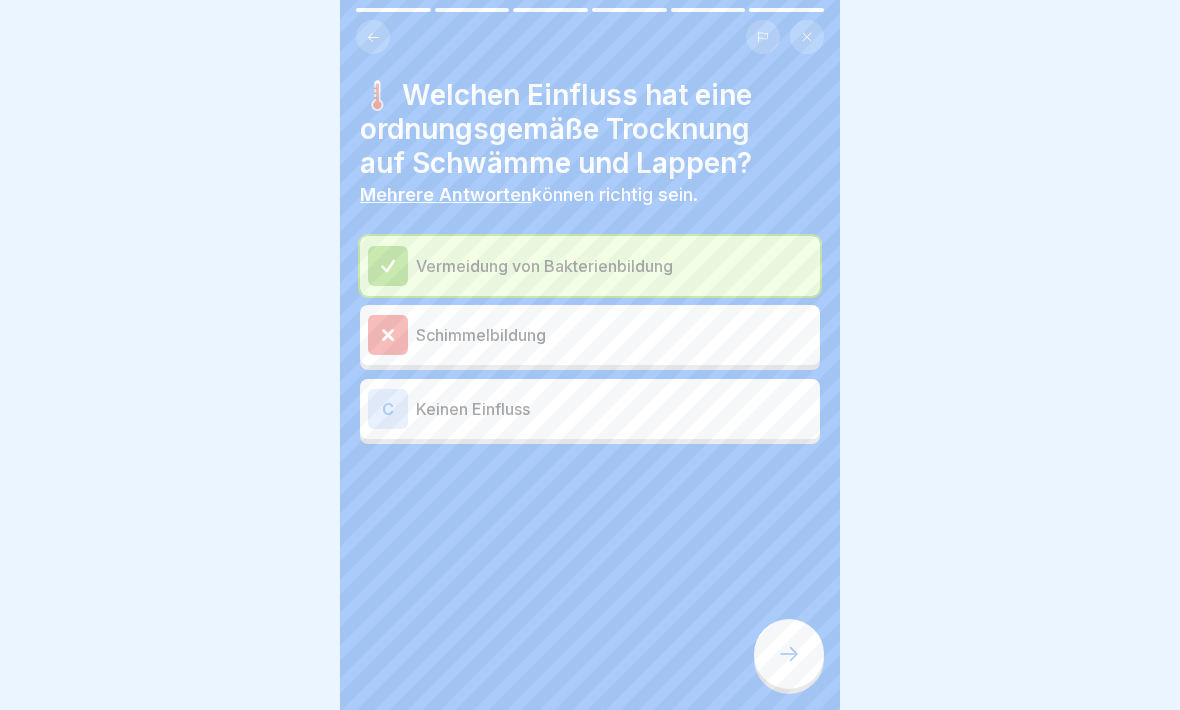 click on "C Keinen Einfluss" at bounding box center (590, 409) 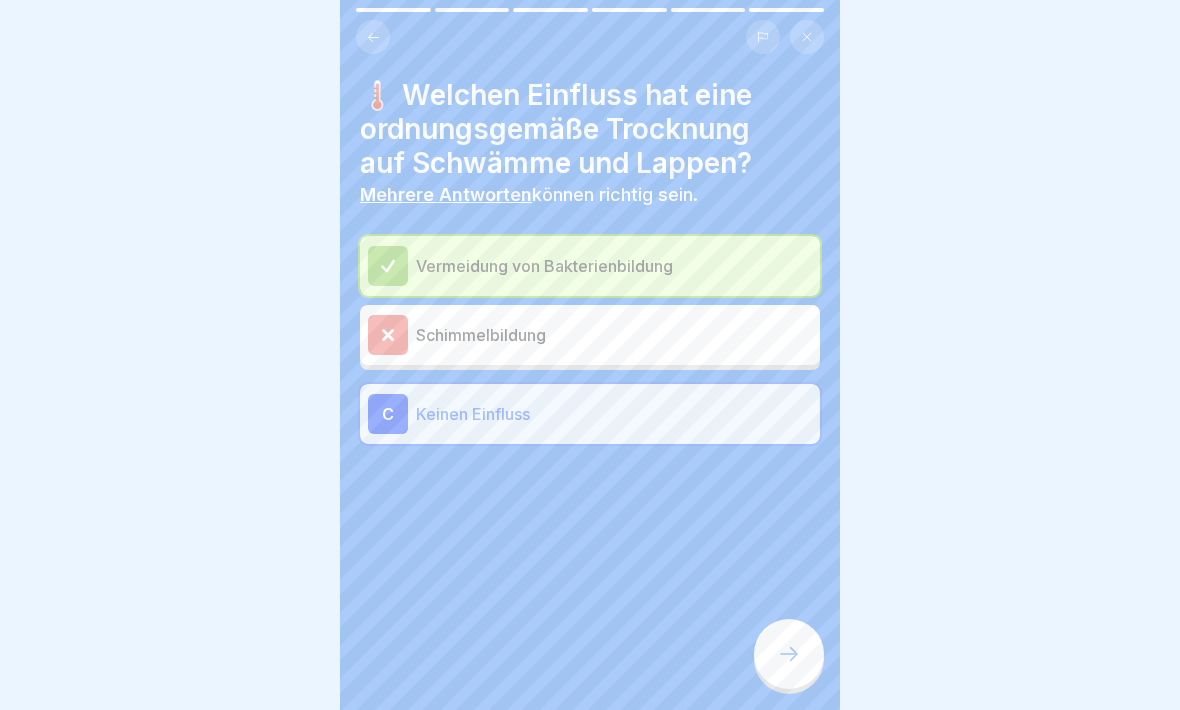 click at bounding box center (789, 654) 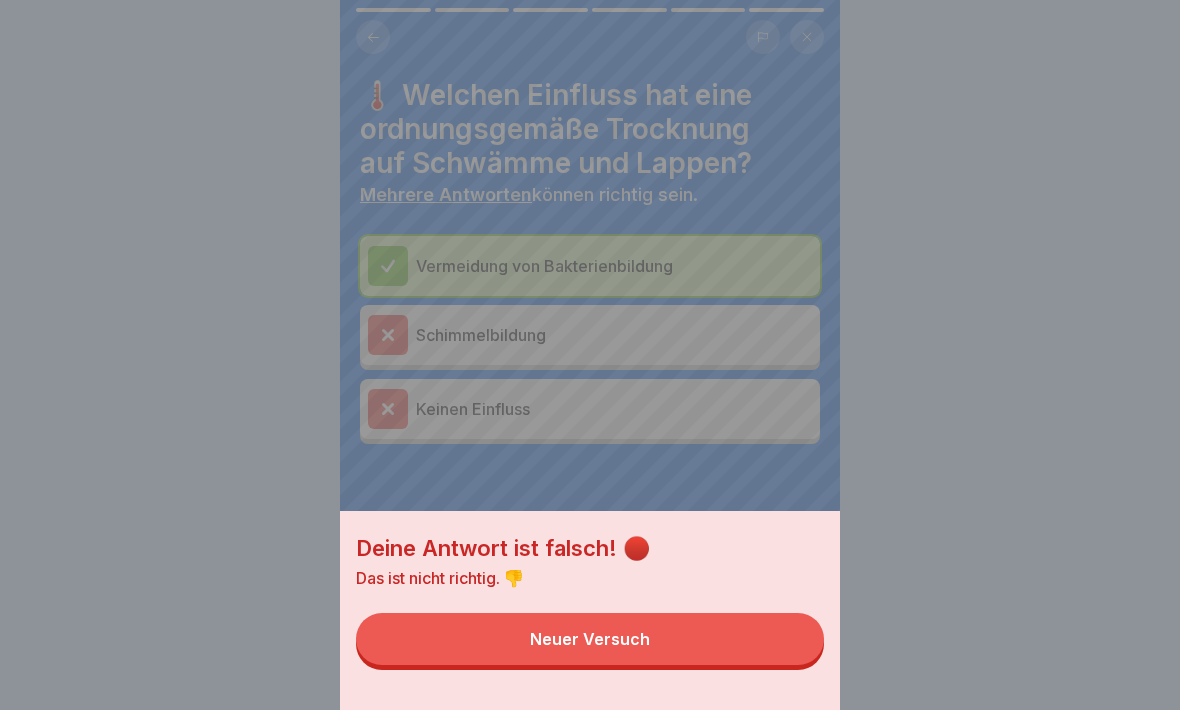 click on "Neuer Versuch" at bounding box center [590, 639] 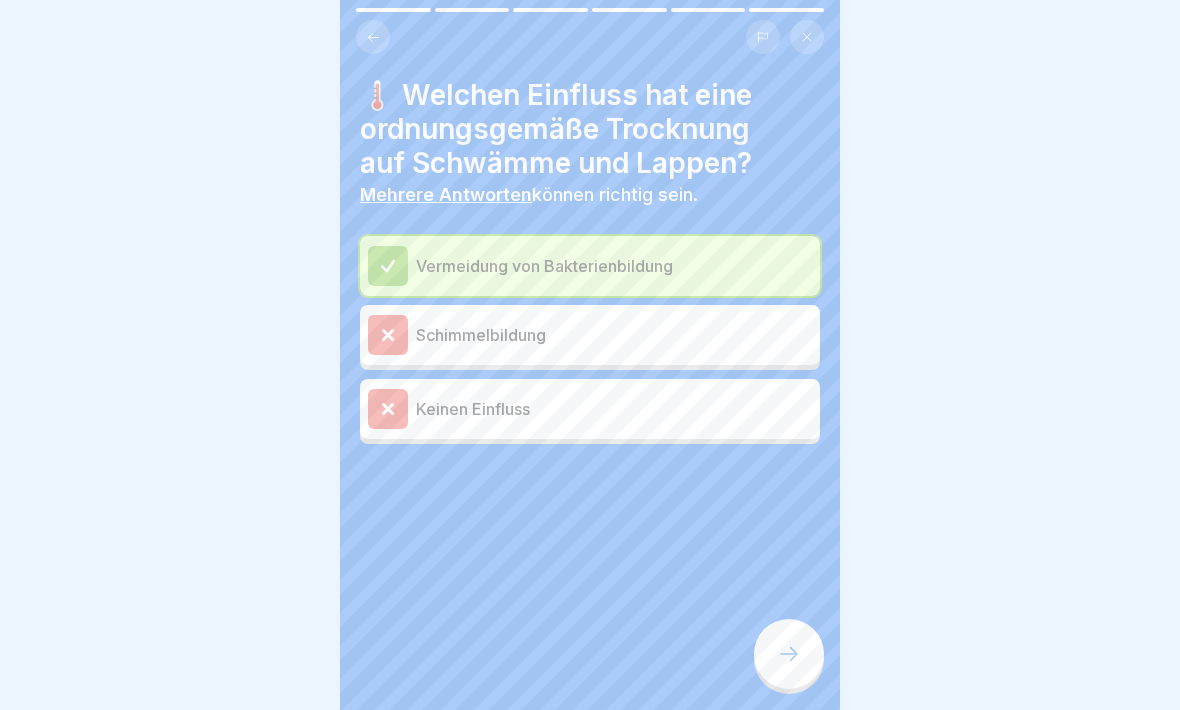 click at bounding box center (789, 654) 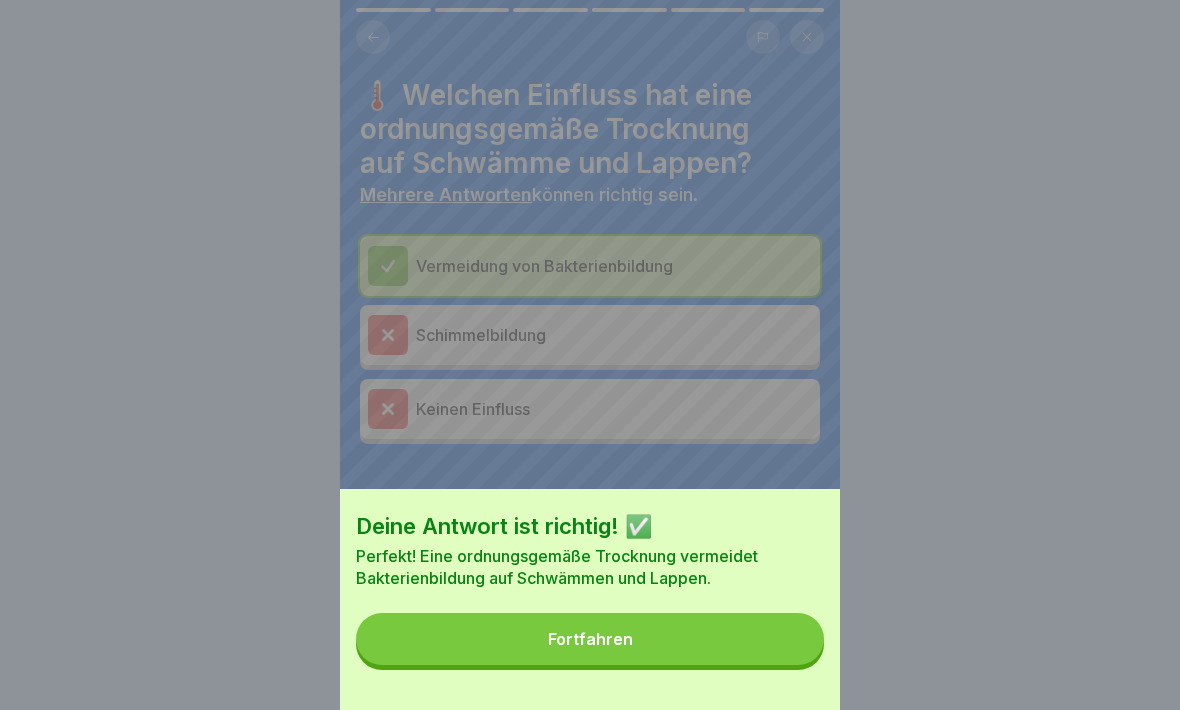 click on "Fortfahren" at bounding box center [590, 639] 